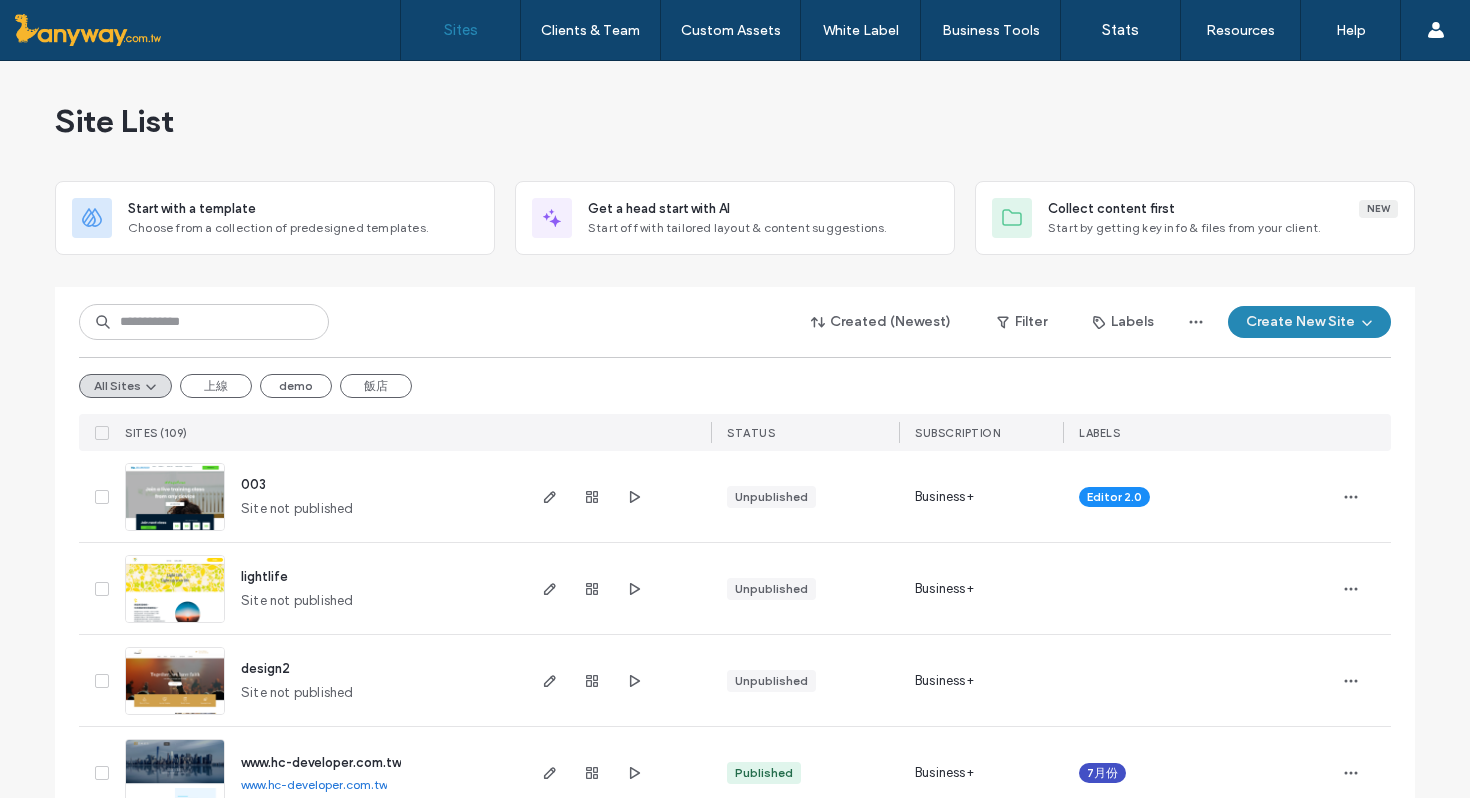 scroll, scrollTop: 0, scrollLeft: 0, axis: both 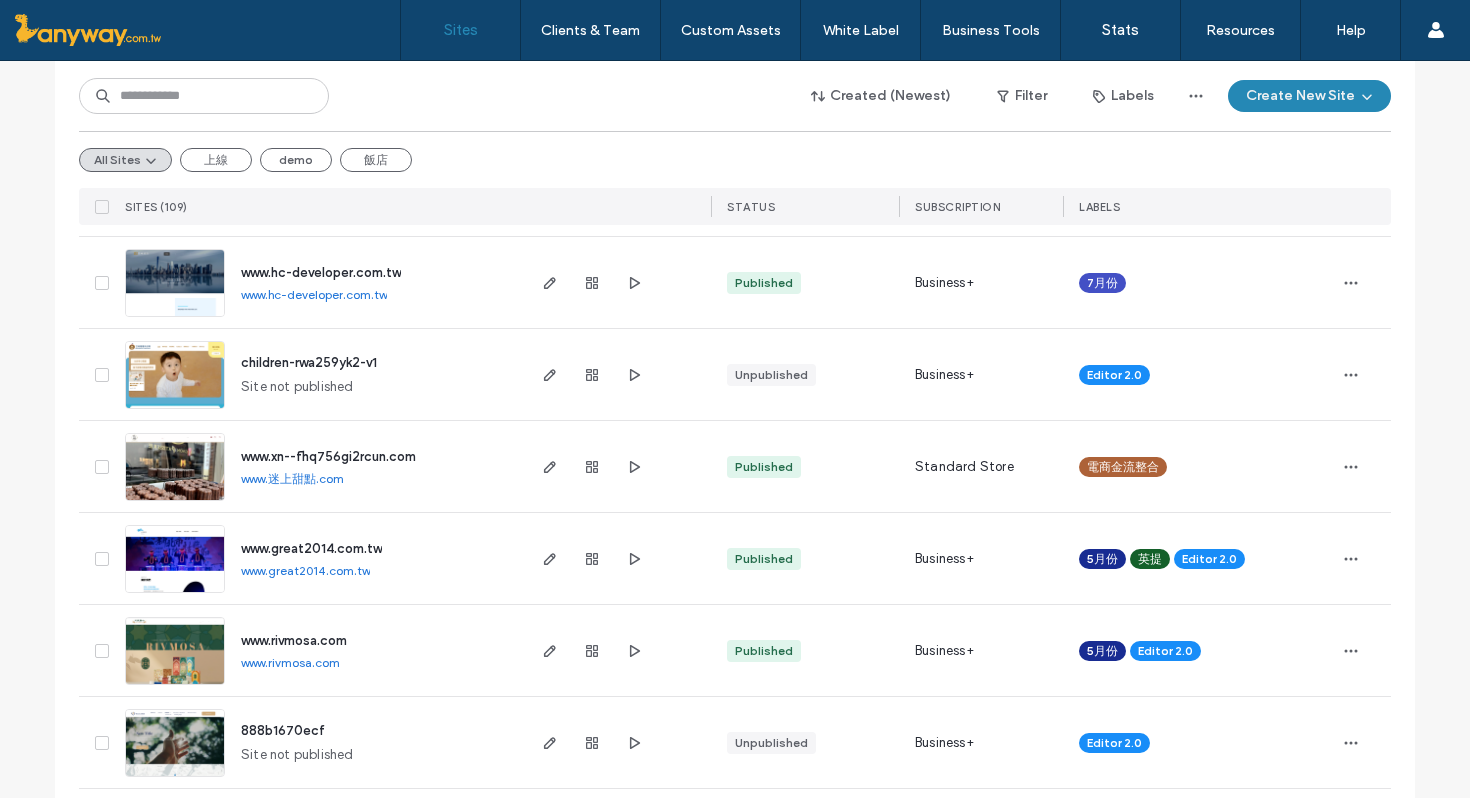 click at bounding box center (175, 410) 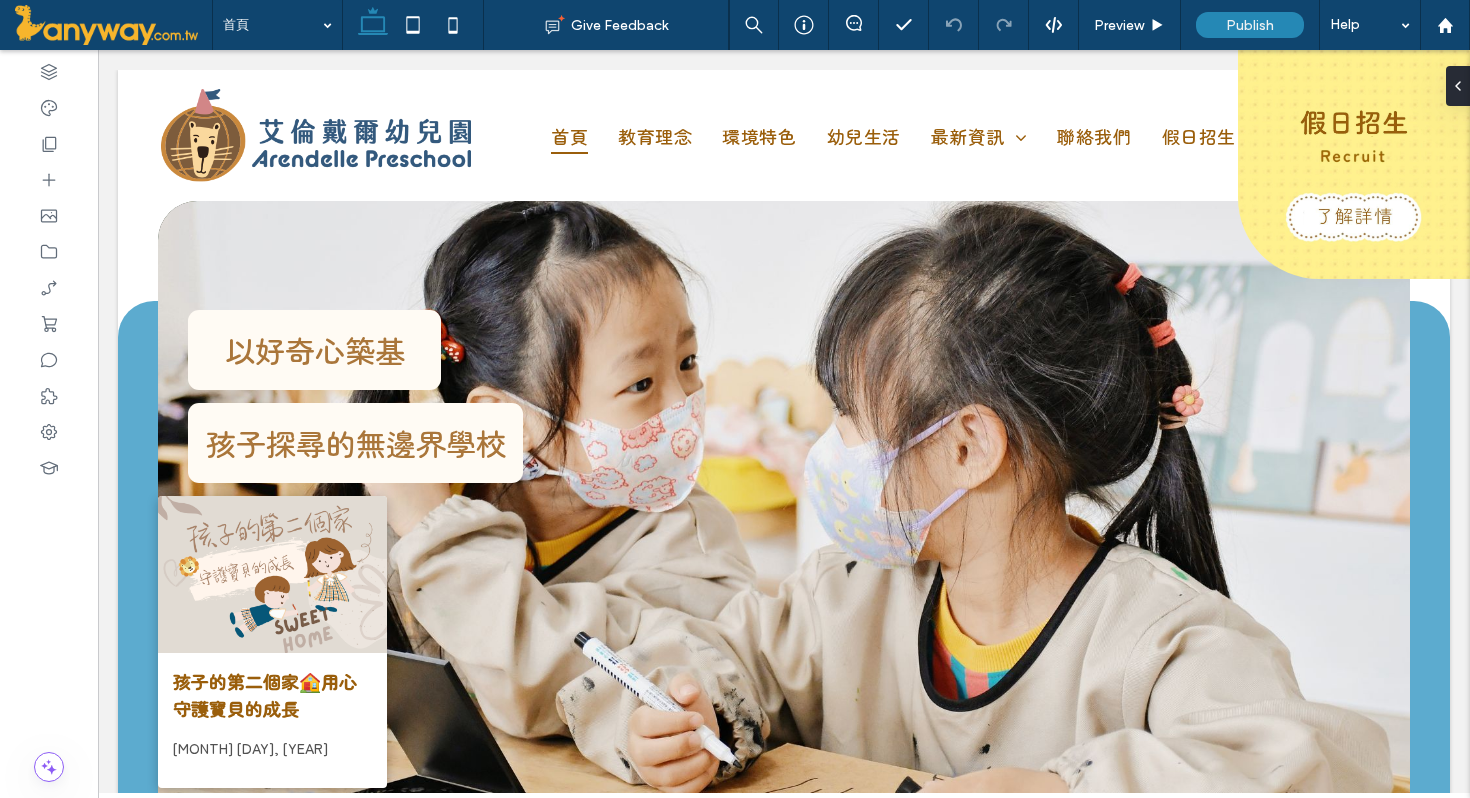 scroll, scrollTop: 0, scrollLeft: 0, axis: both 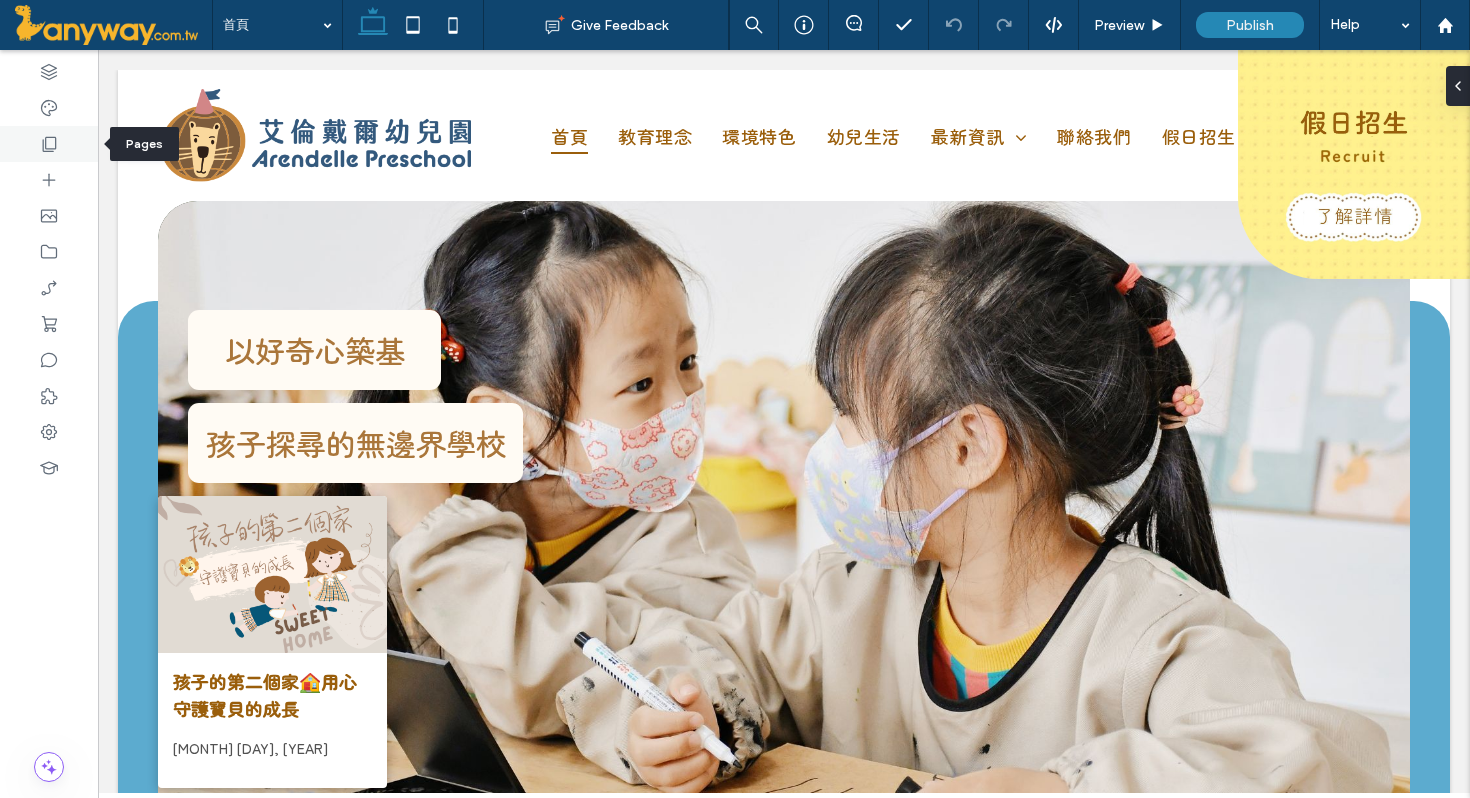 click 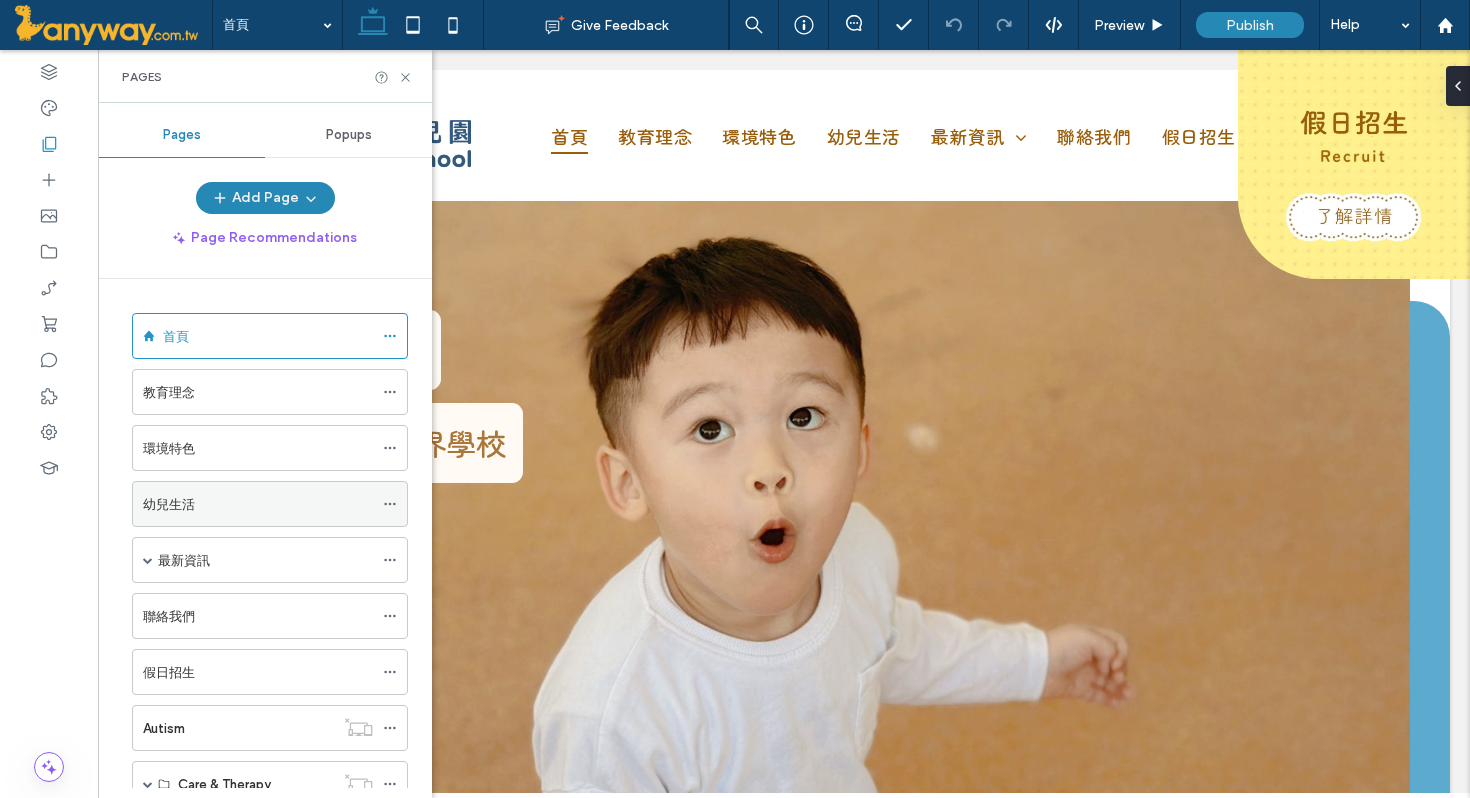 click on "幼兒生活" at bounding box center [169, 504] 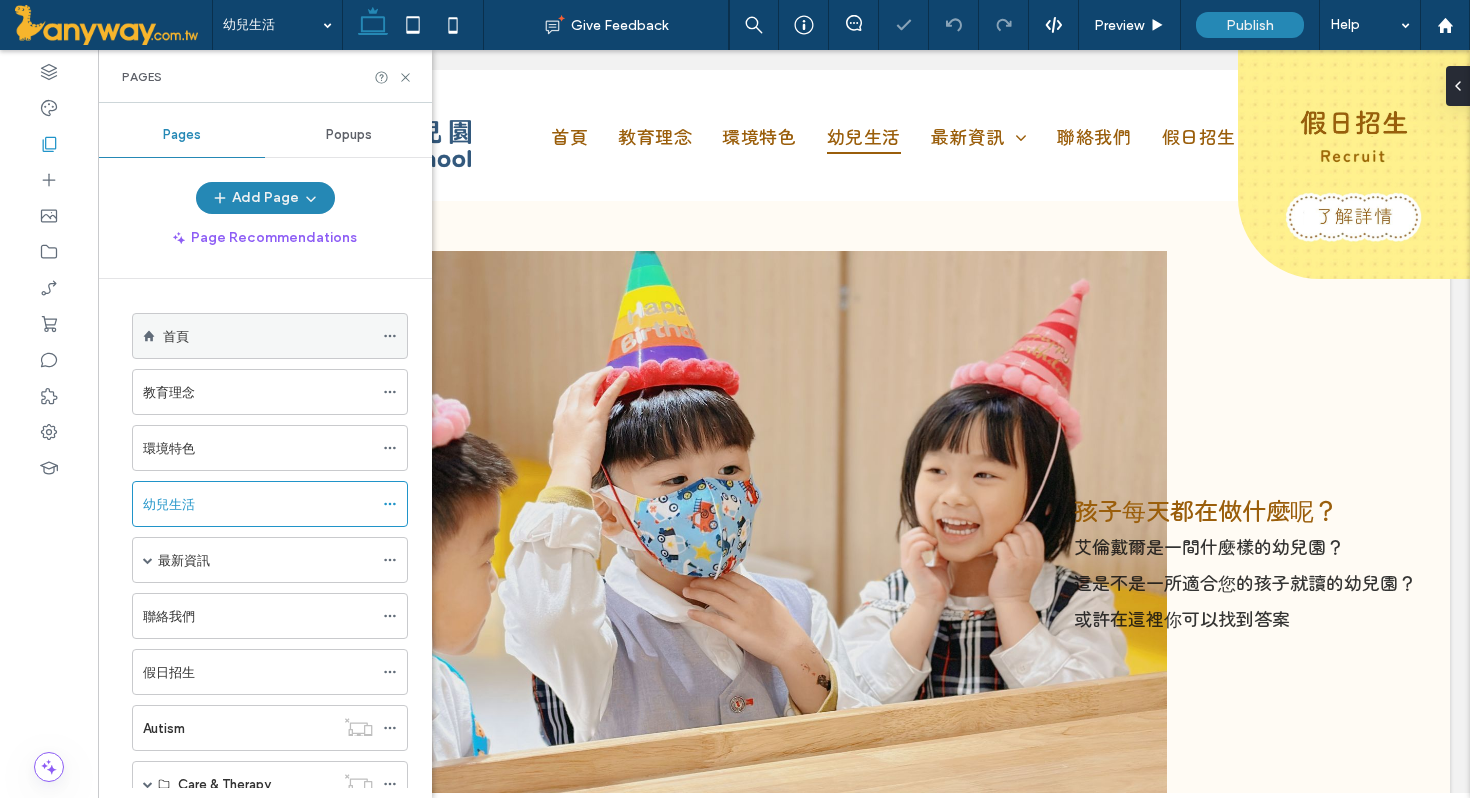 scroll, scrollTop: 0, scrollLeft: 0, axis: both 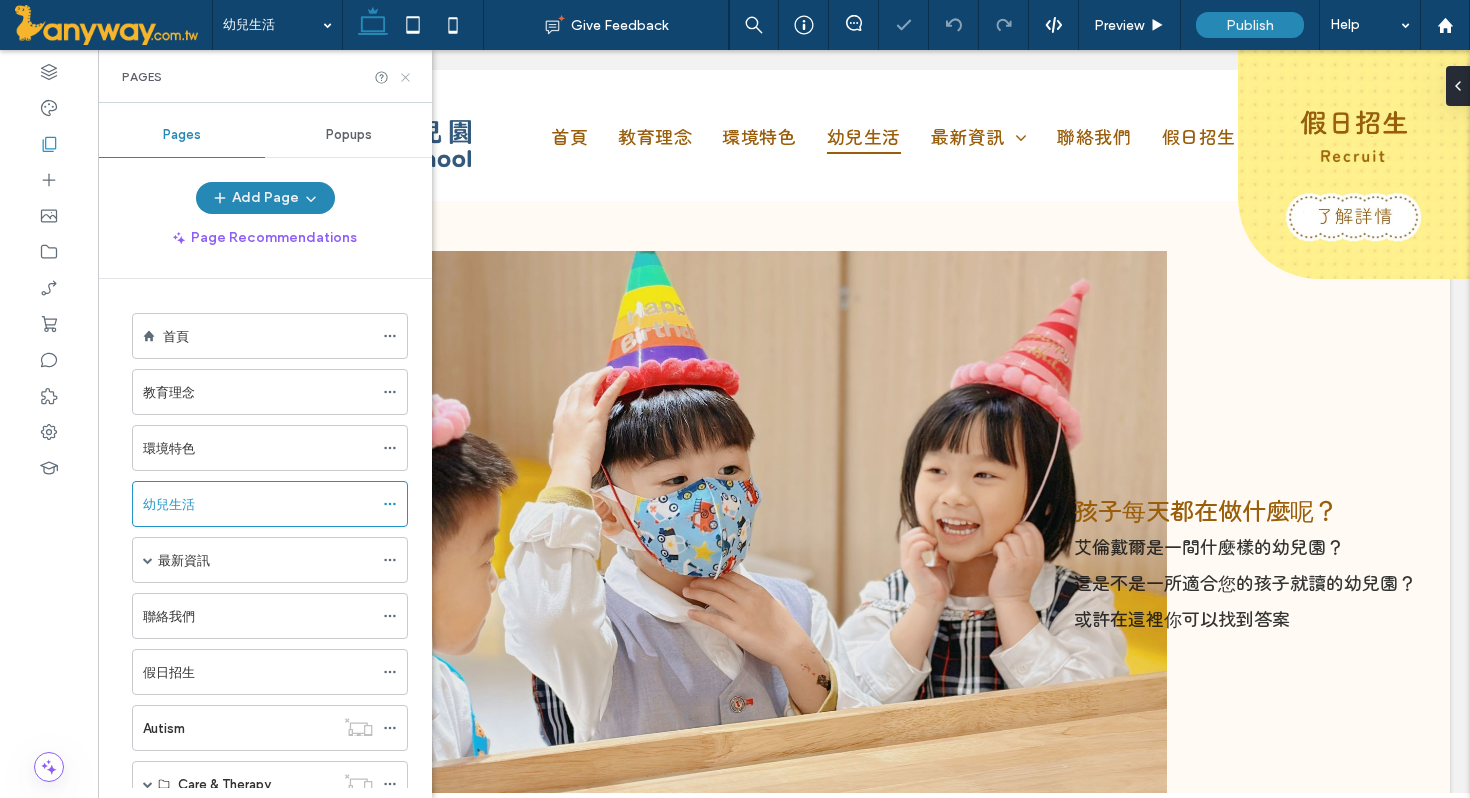 click 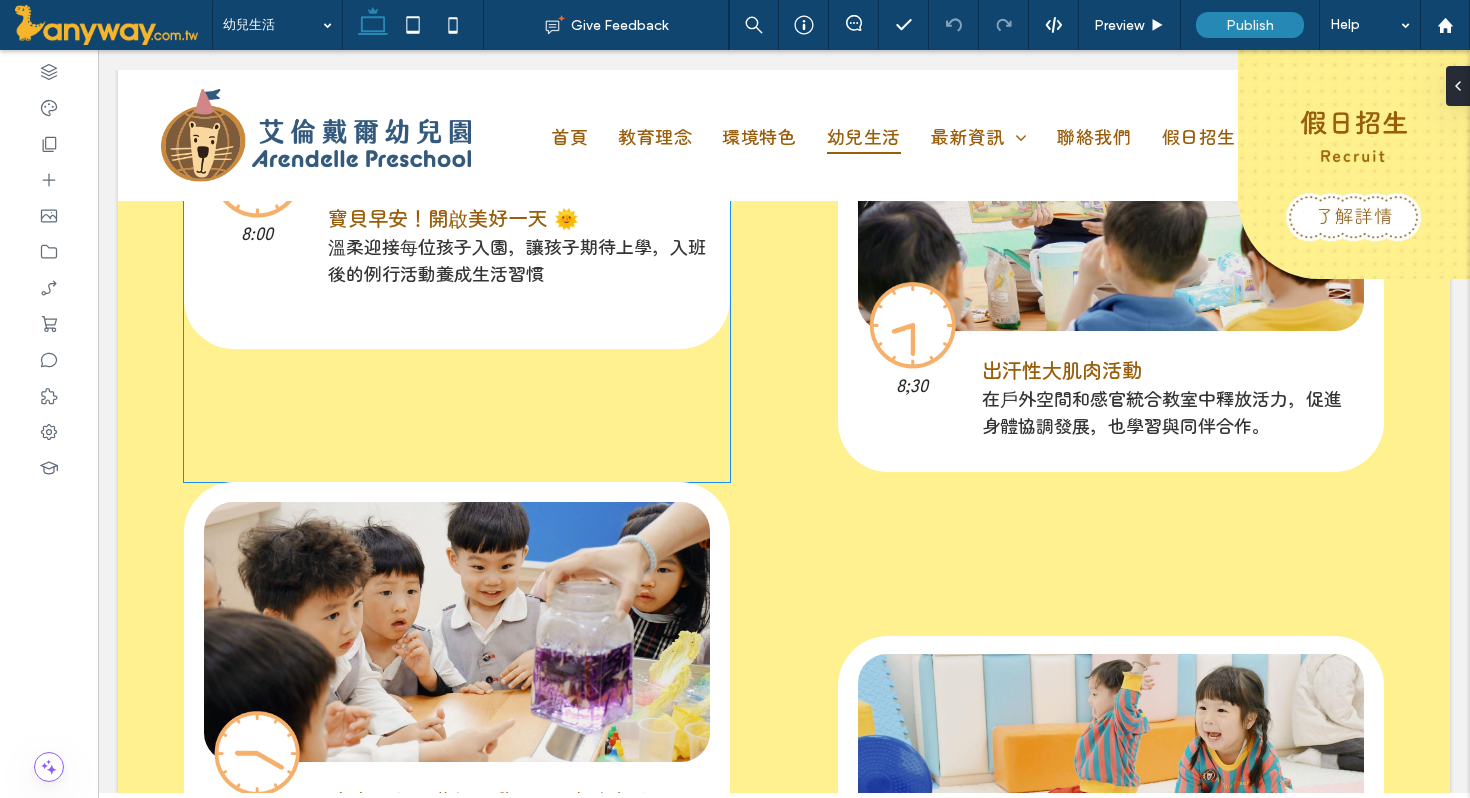 scroll, scrollTop: 2187, scrollLeft: 0, axis: vertical 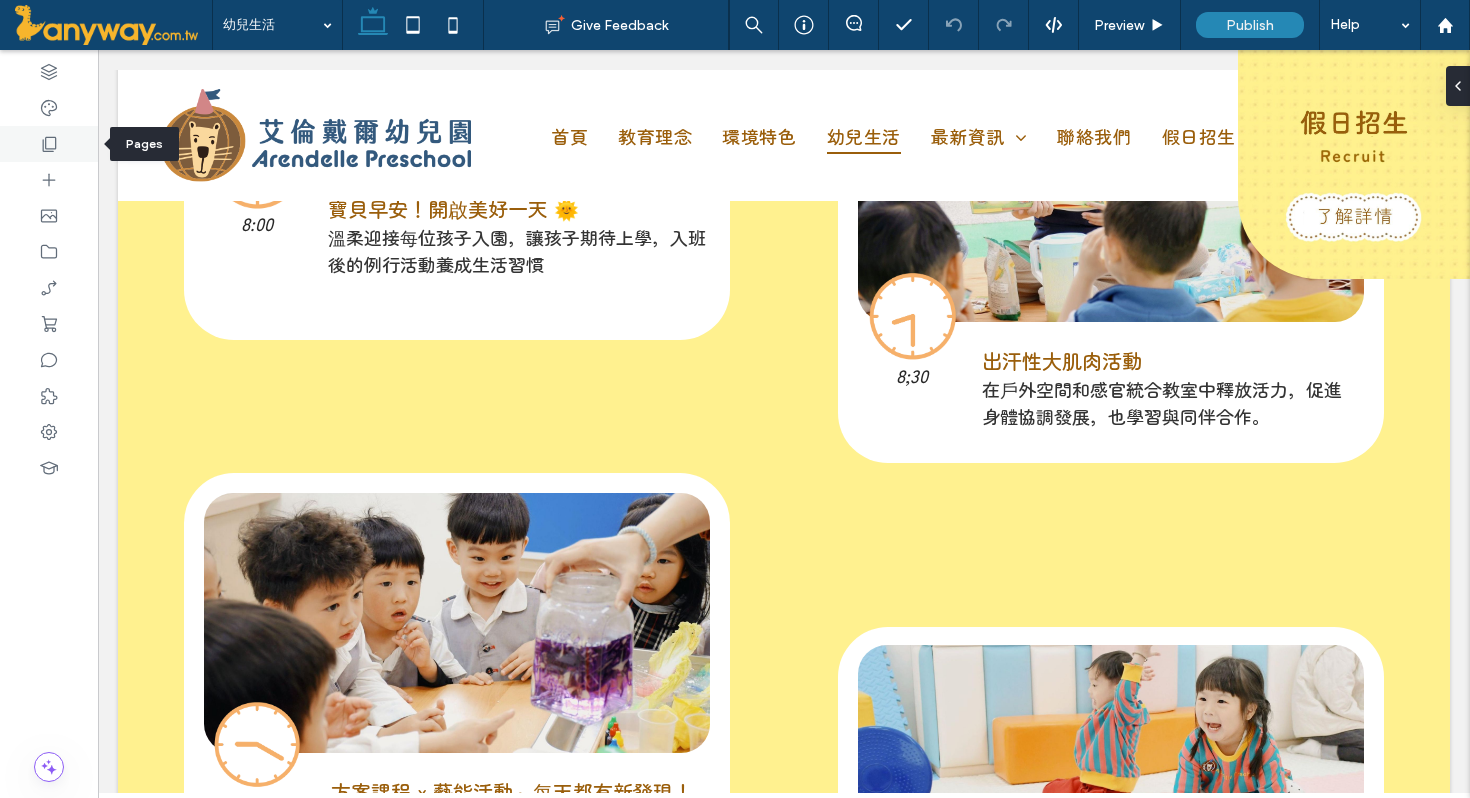 click 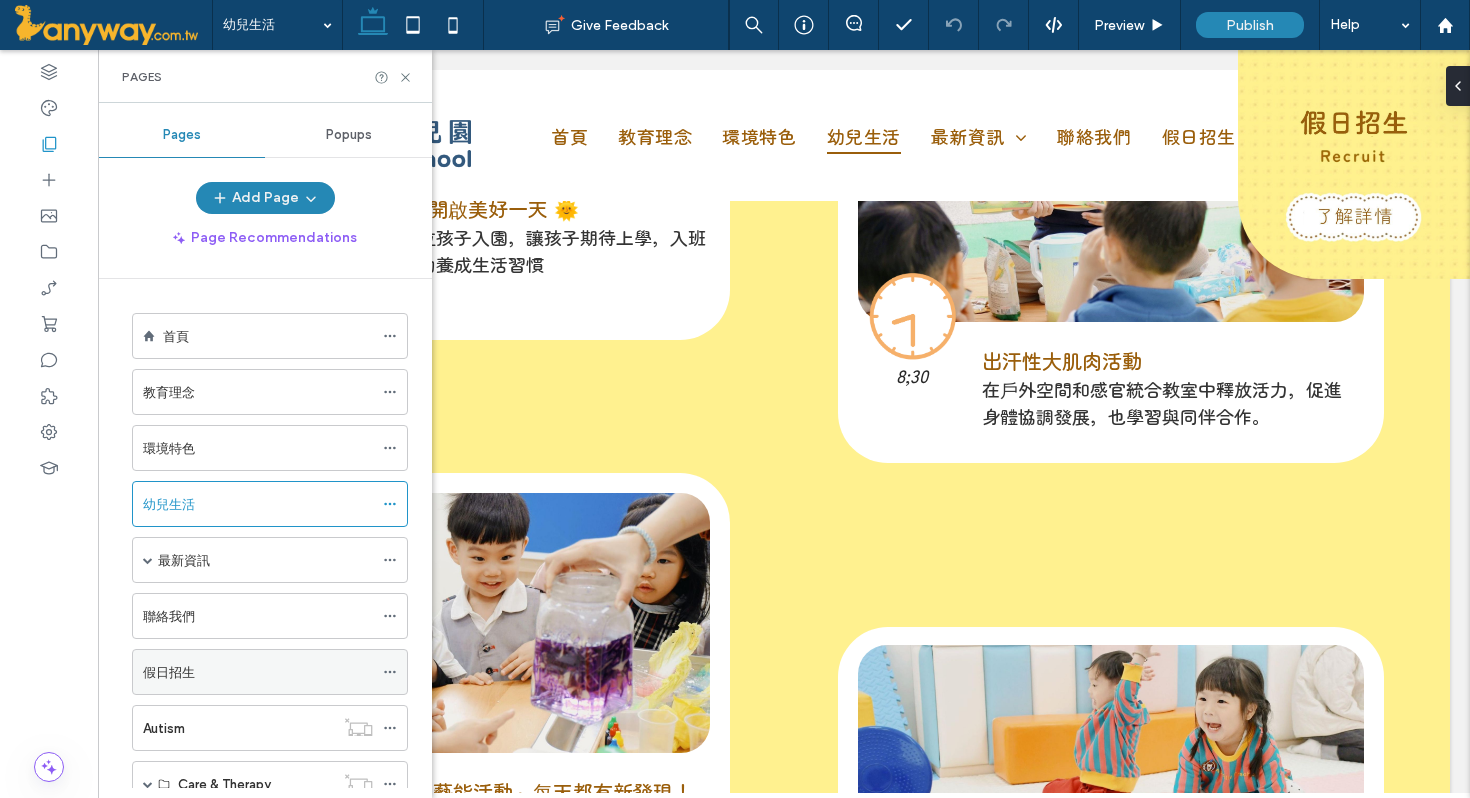 click on "假日招生" at bounding box center [258, 672] 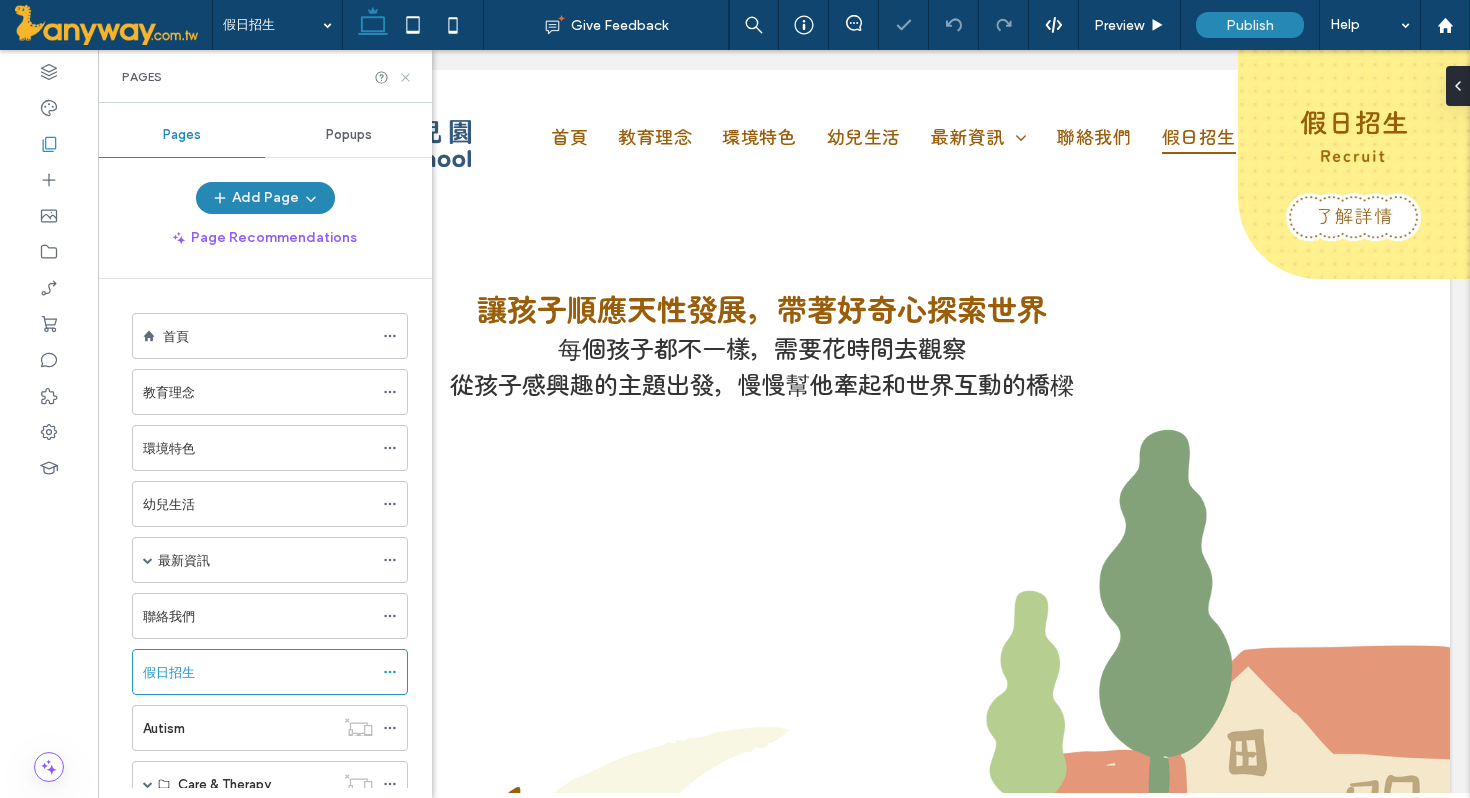 scroll, scrollTop: 0, scrollLeft: 0, axis: both 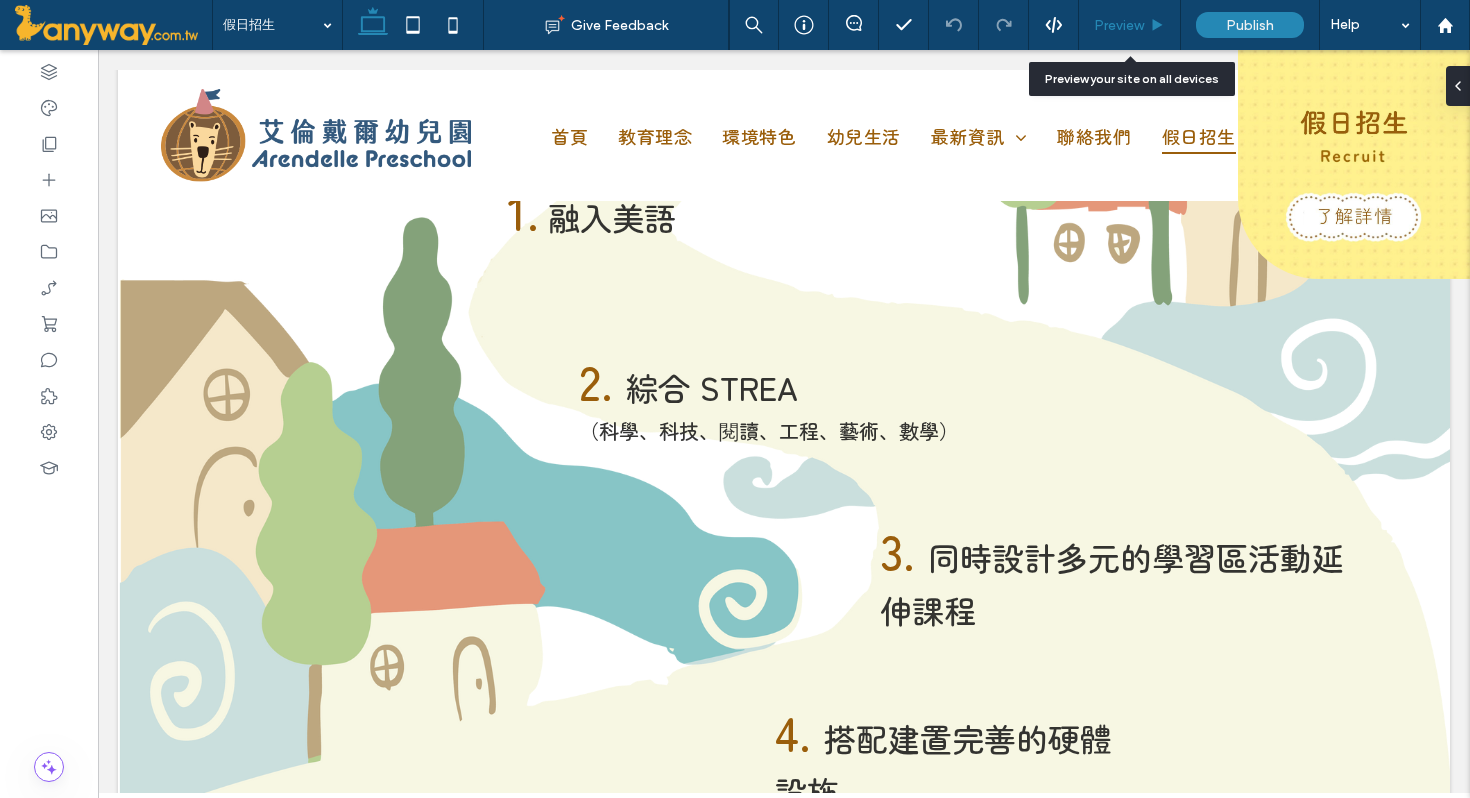 click on "Preview" at bounding box center [1119, 25] 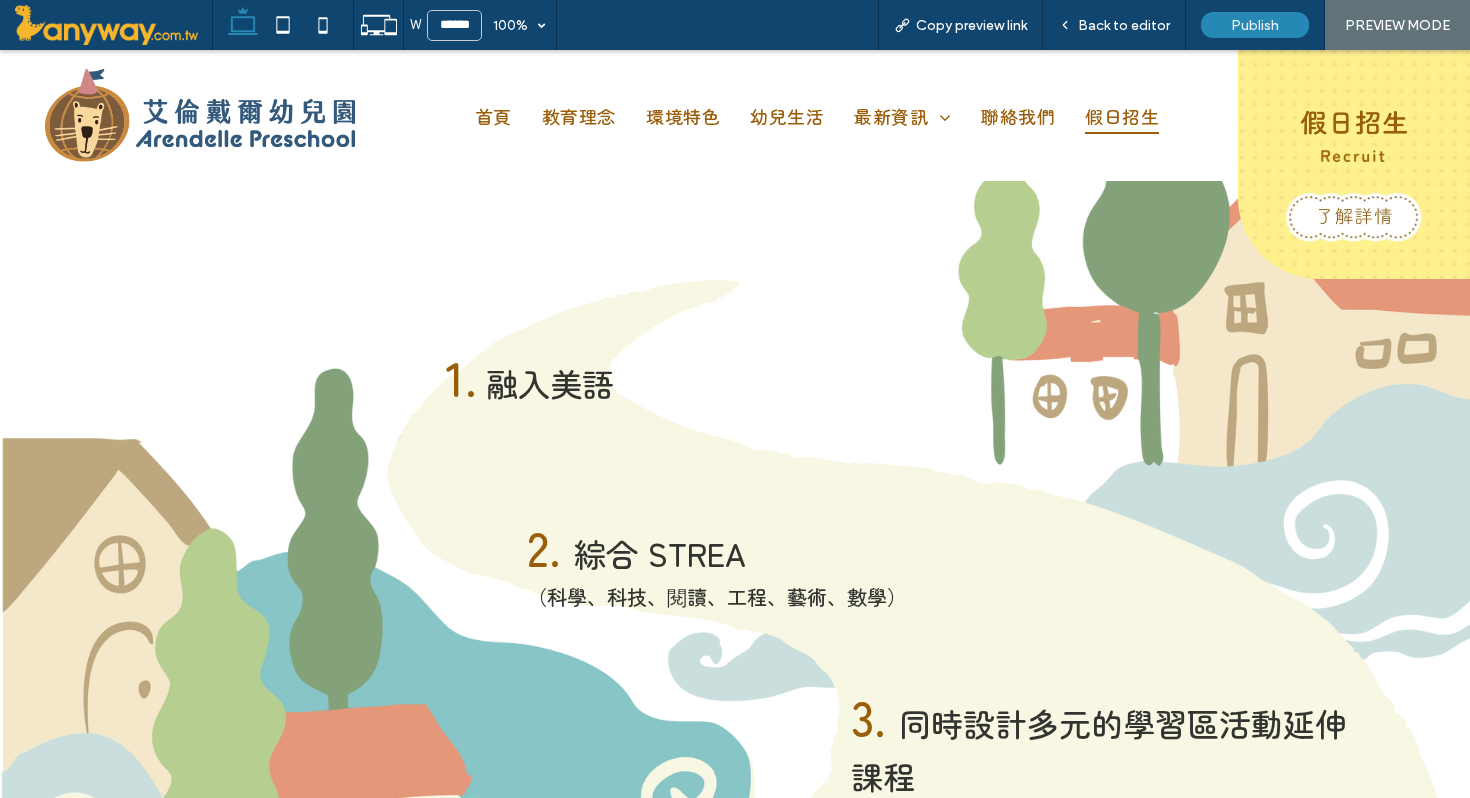 scroll, scrollTop: 364, scrollLeft: 0, axis: vertical 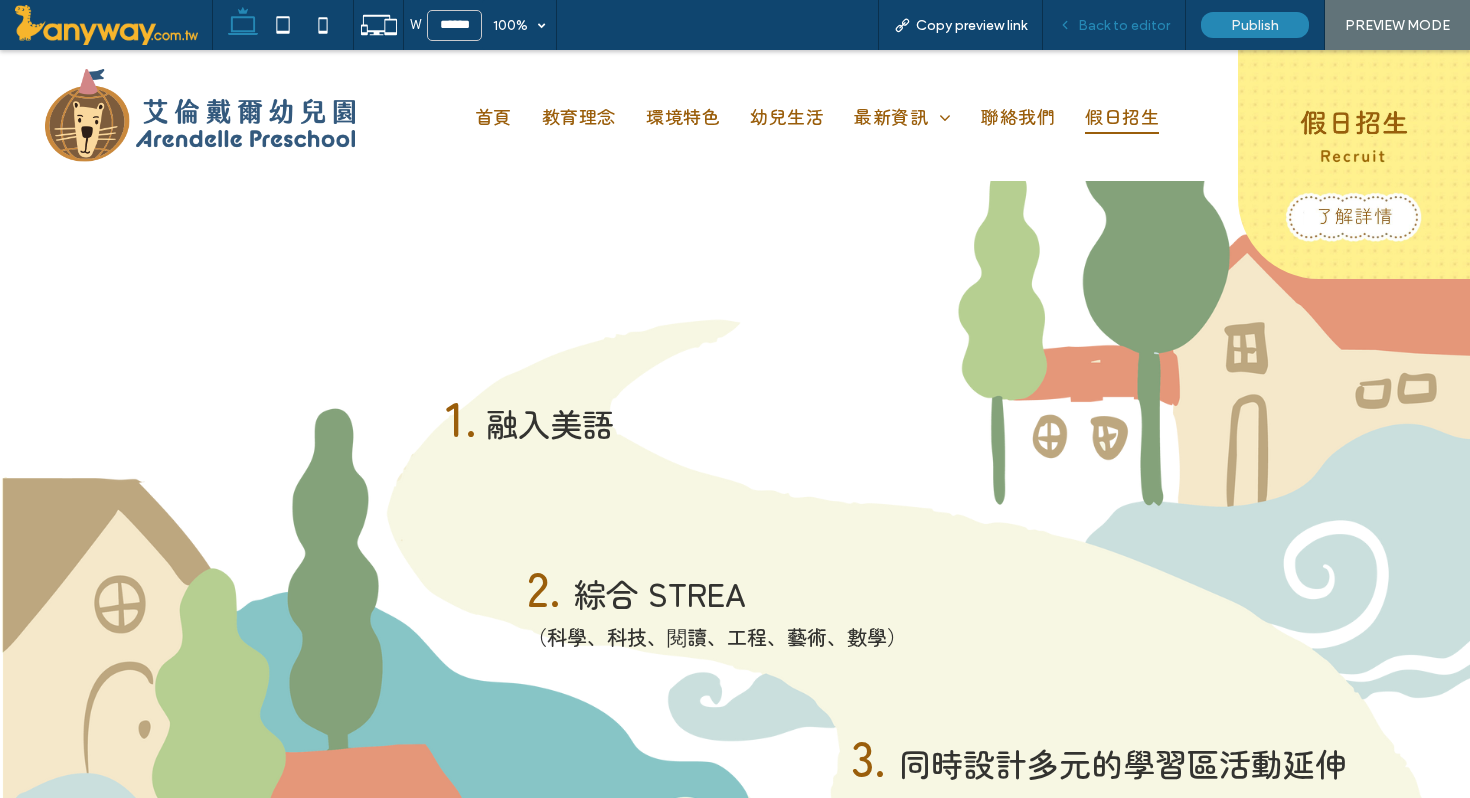 click on "Back to editor" at bounding box center (1124, 25) 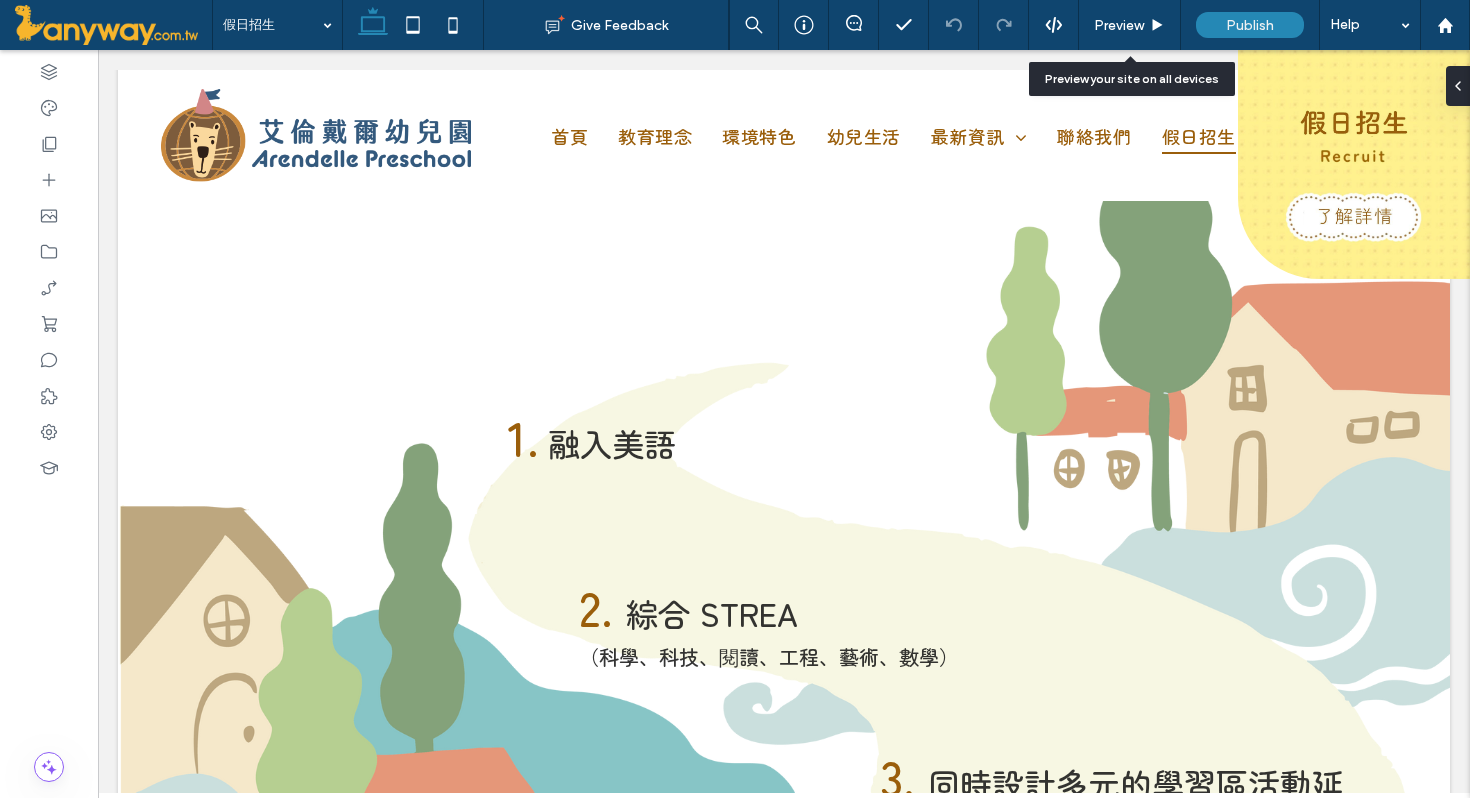 click on "Preview" at bounding box center [1119, 25] 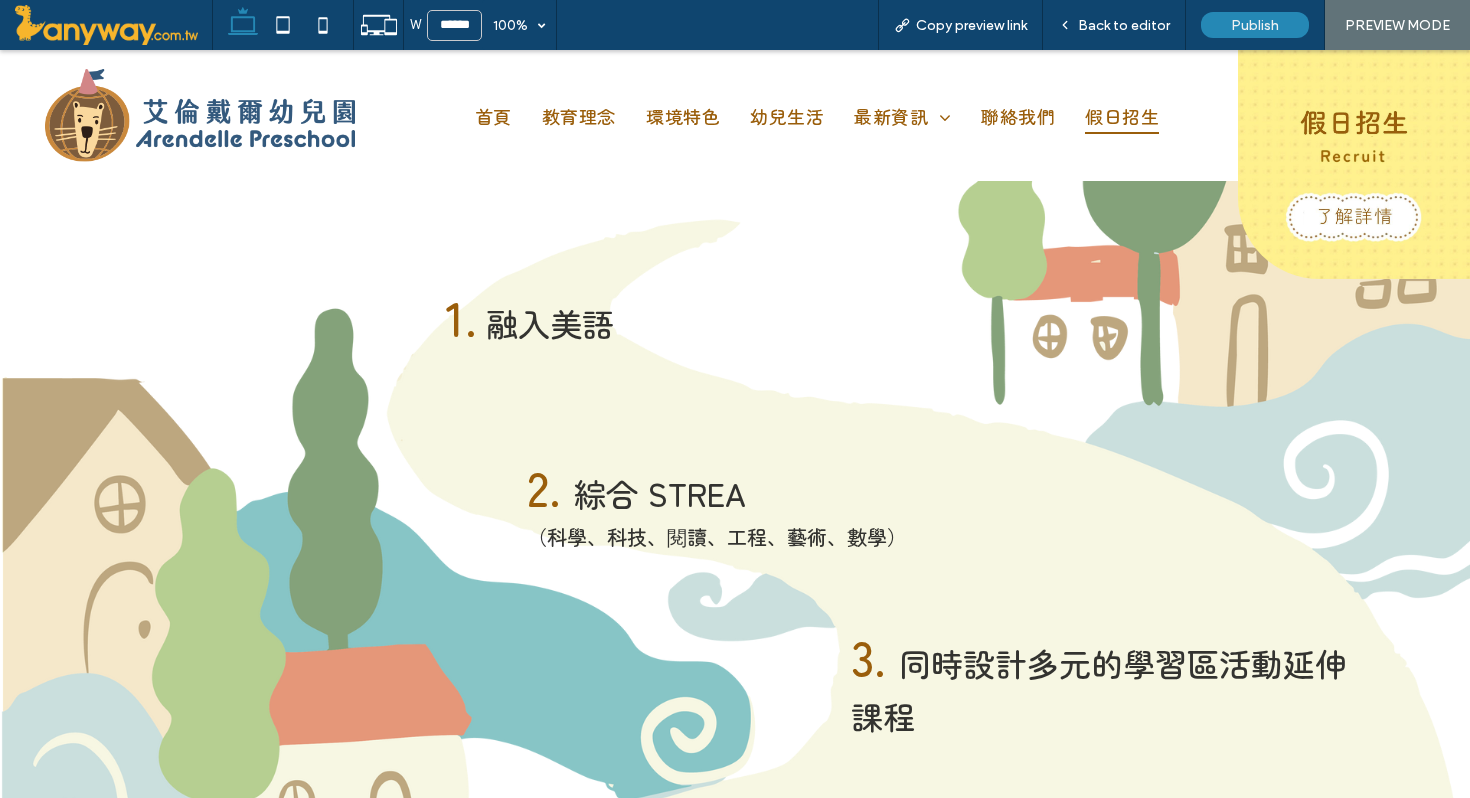 scroll, scrollTop: 476, scrollLeft: 0, axis: vertical 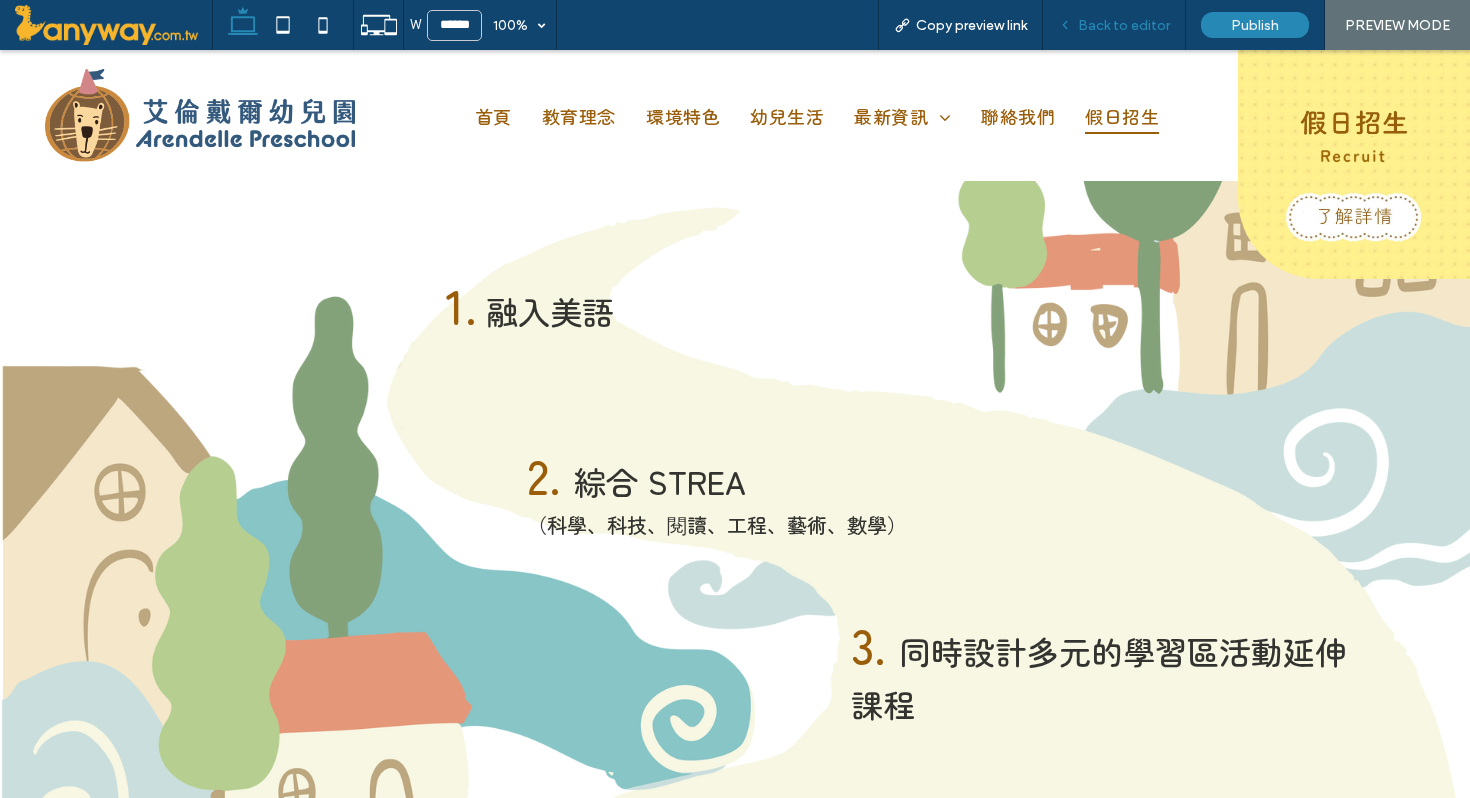 click on "Back to editor" at bounding box center (1124, 25) 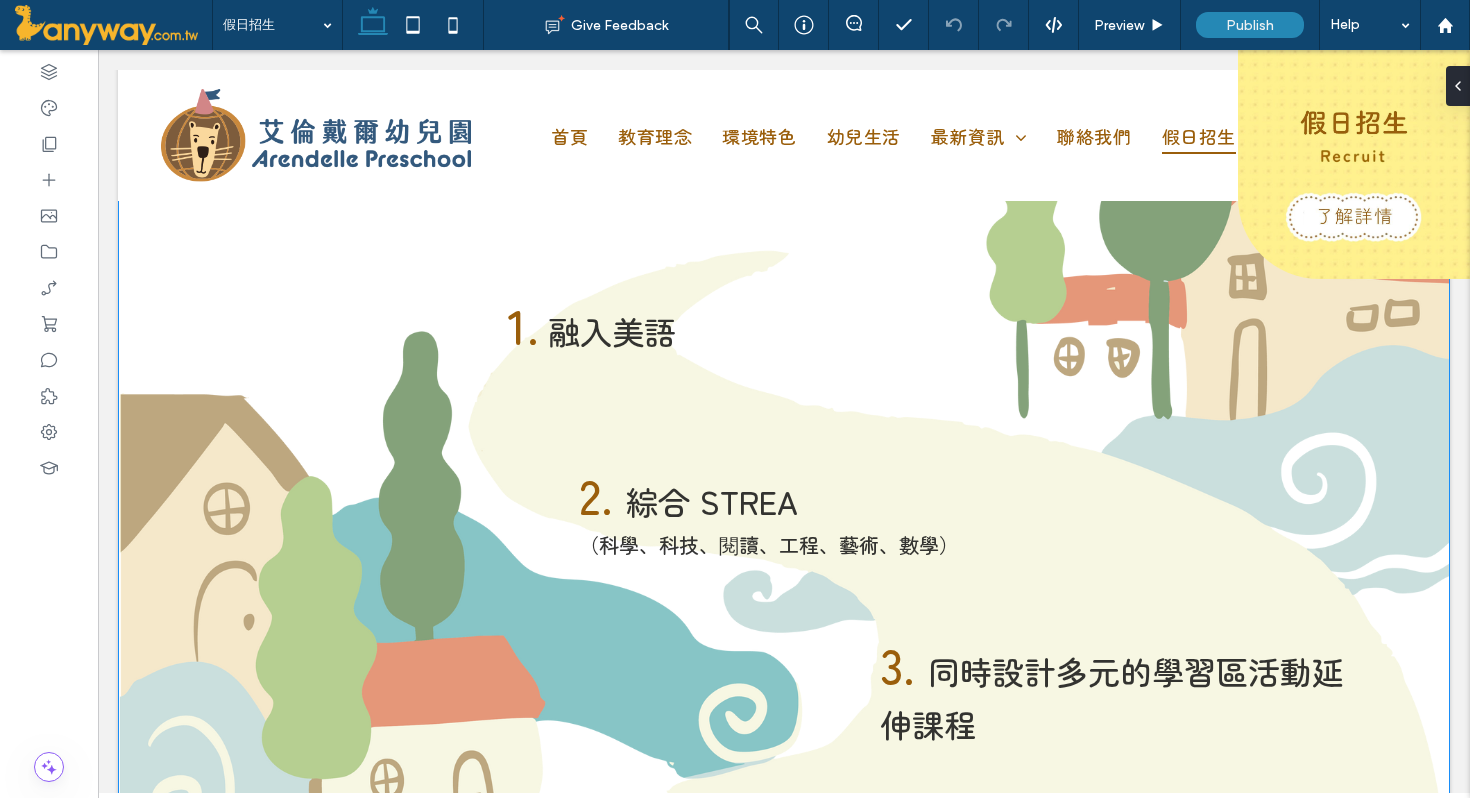 click on "融入美語" at bounding box center (612, 331) 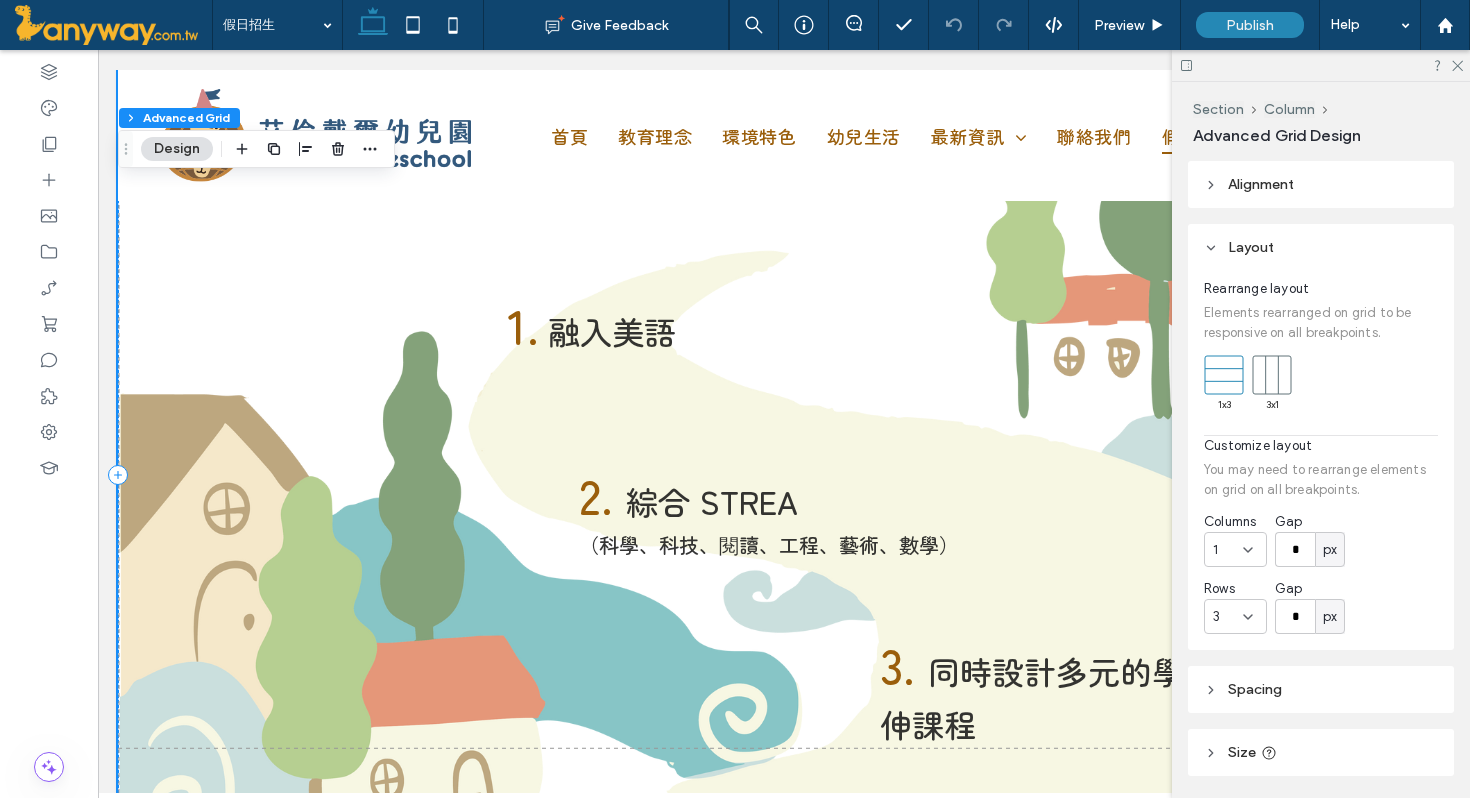 click on "融入美語" at bounding box center [612, 331] 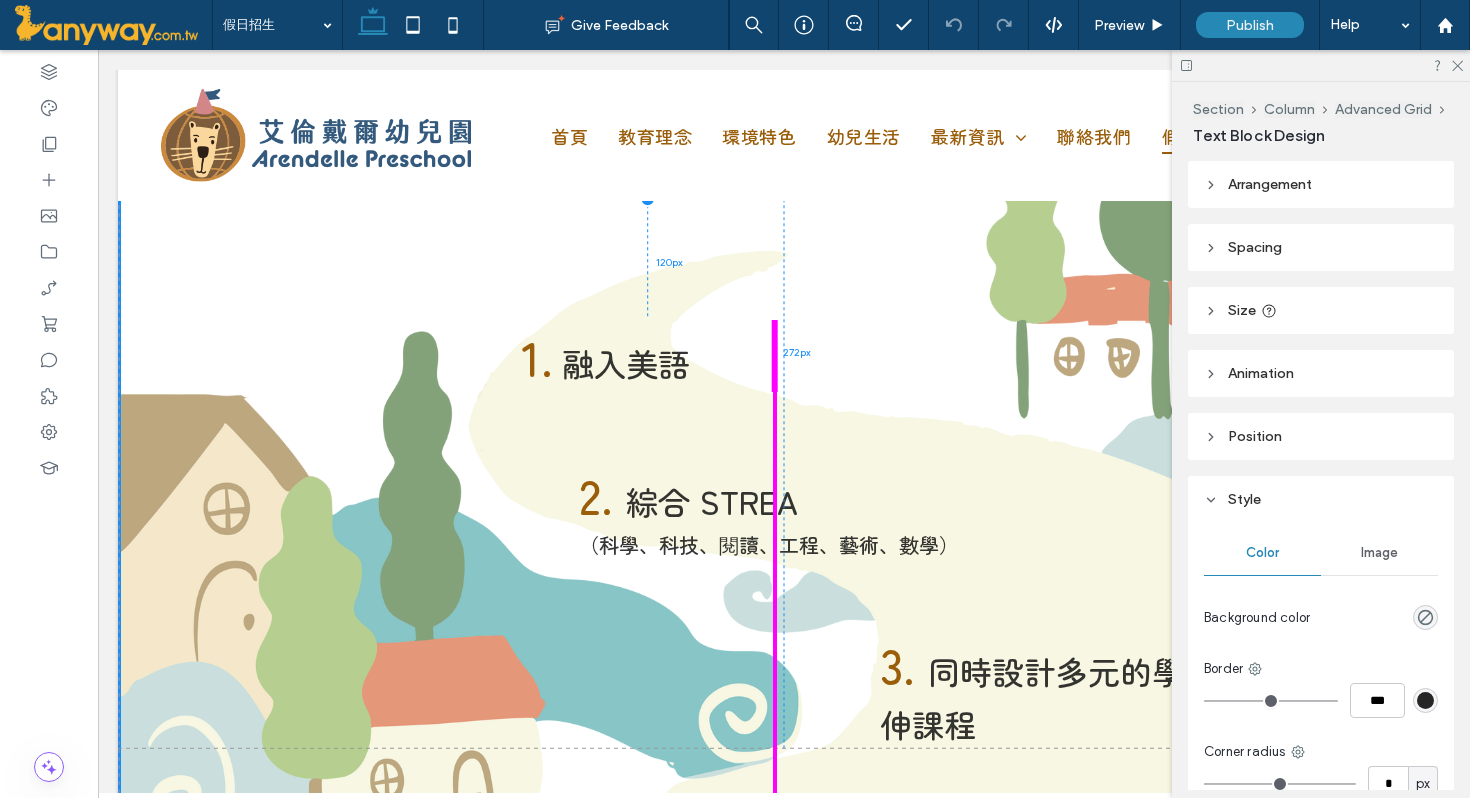 drag, startPoint x: 663, startPoint y: 328, endPoint x: 675, endPoint y: 361, distance: 35.1141 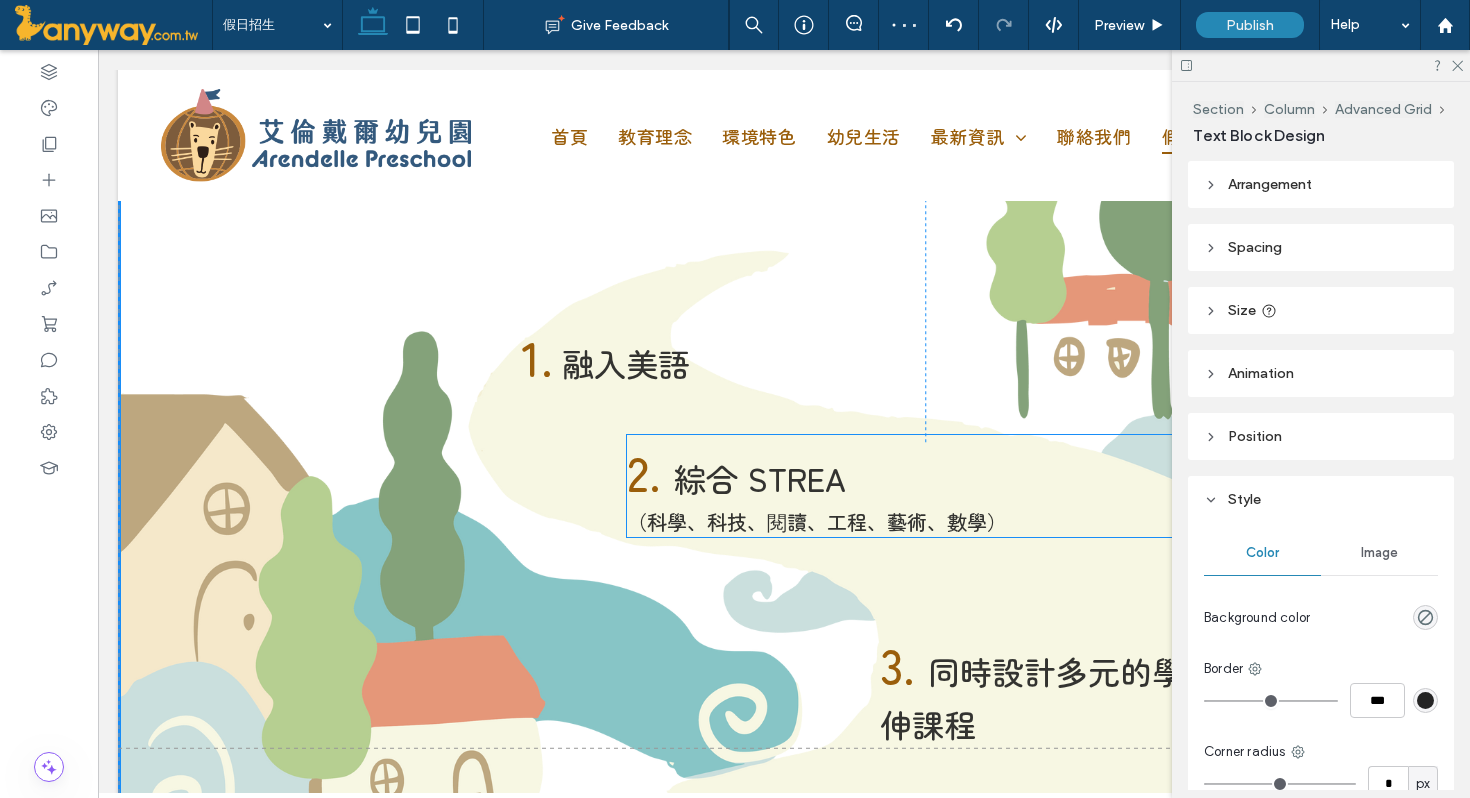 drag, startPoint x: 685, startPoint y: 493, endPoint x: 732, endPoint y: 470, distance: 52.3259 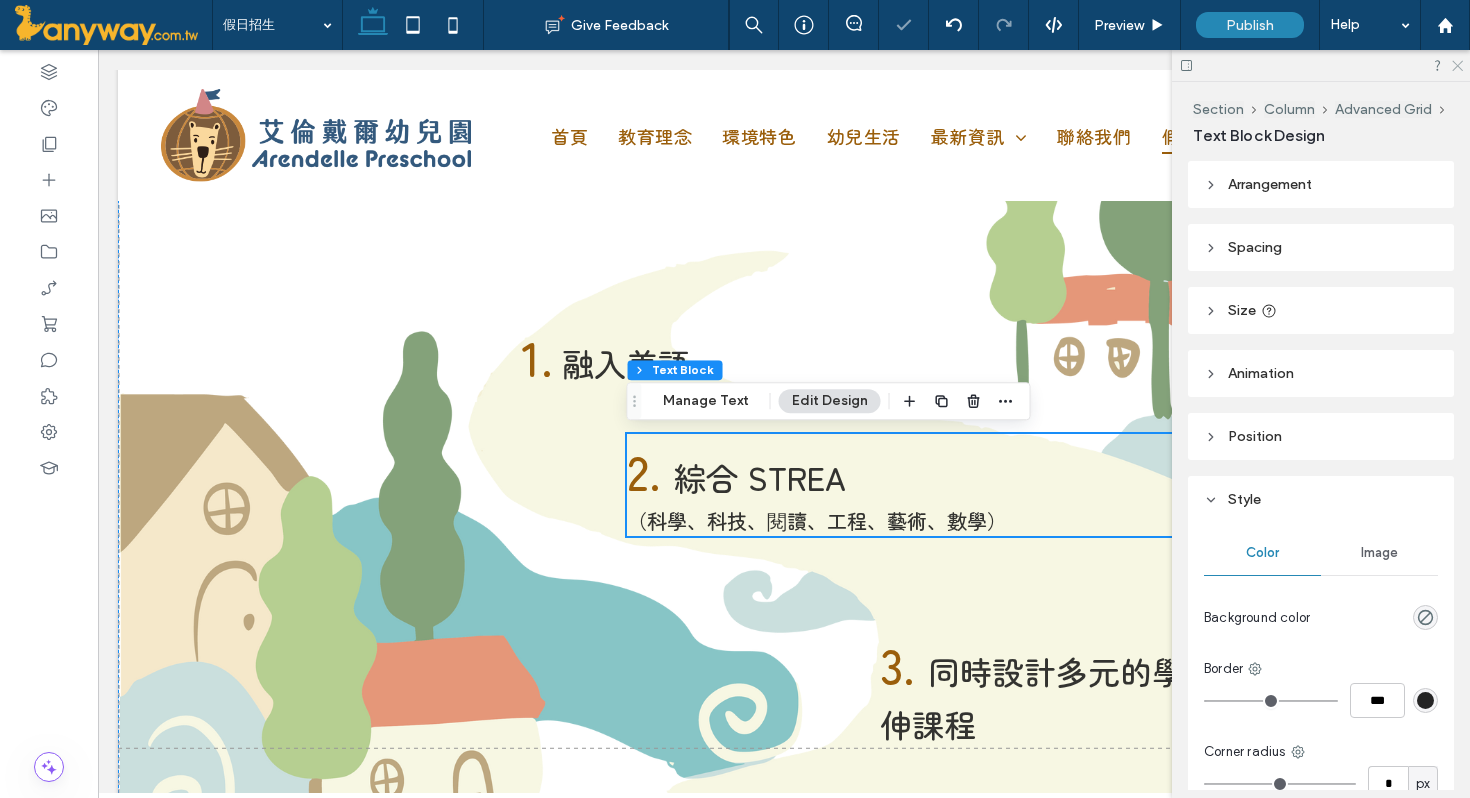 click 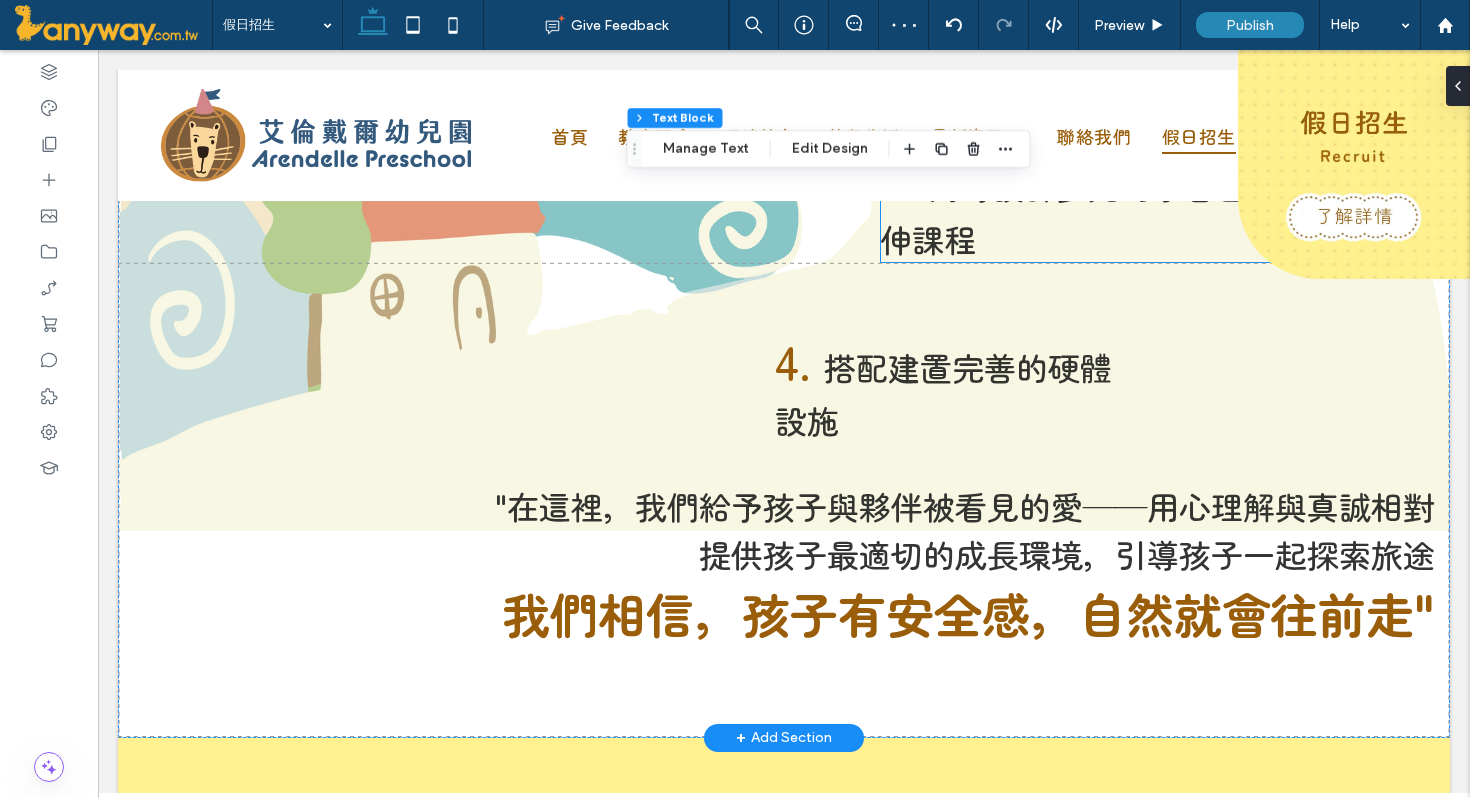 scroll, scrollTop: 982, scrollLeft: 0, axis: vertical 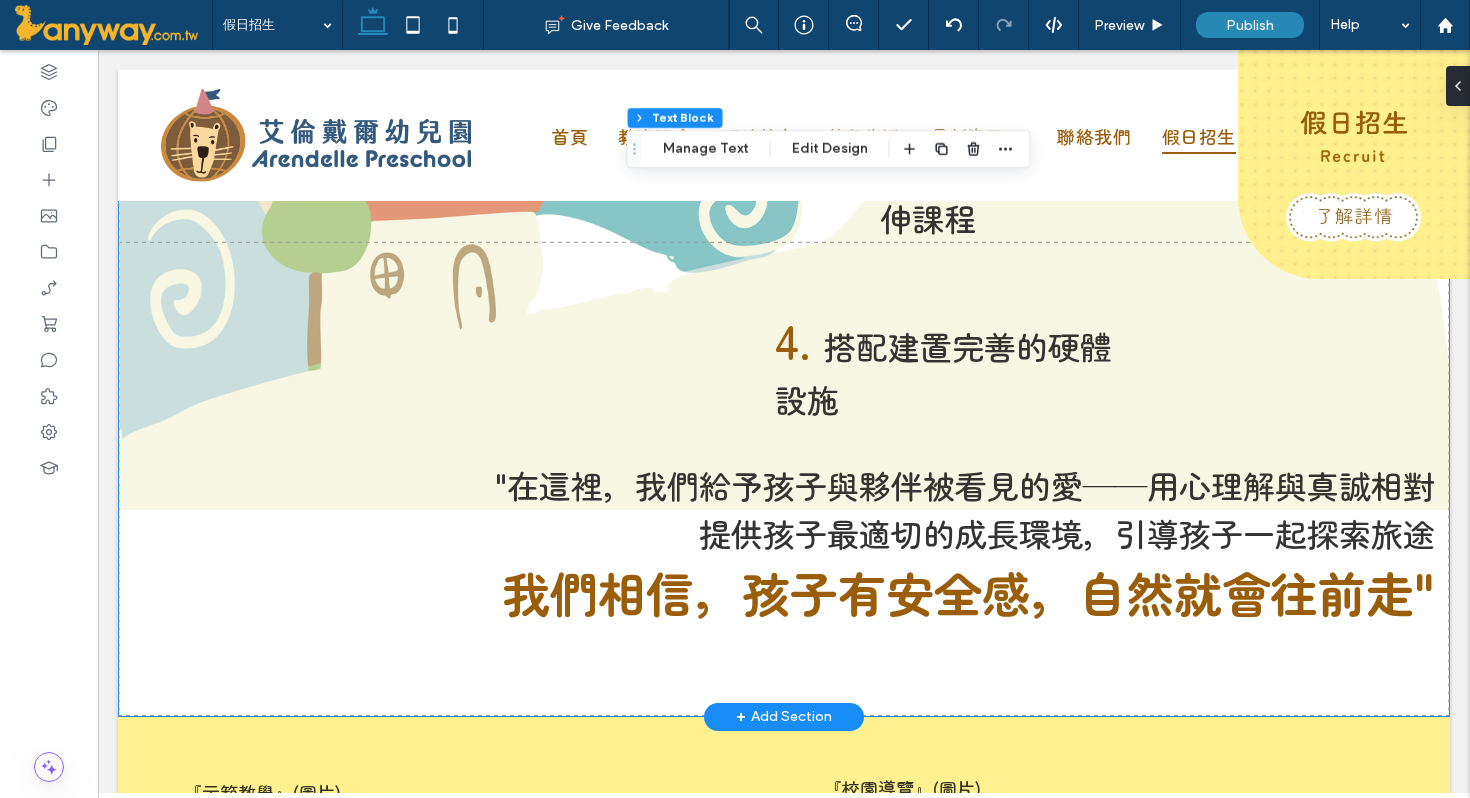 click on "1.
融入美語
讓孩子順應天性發展，帶著好奇心探索世界
每個孩子都不一樣，需要花時間去觀察
從孩子感興趣的主題出發，慢慢幫他牽起和世界互動的橋樑
2.
綜合 STREA
（科學、科技、閱讀、工程、藝術、數學）
3.
同時設計多元的學習區活動延伸課程
4.
搭配建置完善的硬體設施
"在這裡，我們給予孩子與夥伴被看見的愛——用心理解與真誠相對 提供孩子最適切的成長環境，引導孩子一起探索旅途   我們相信，孩子有安全感，自然就會往前走"" at bounding box center [784, -32] 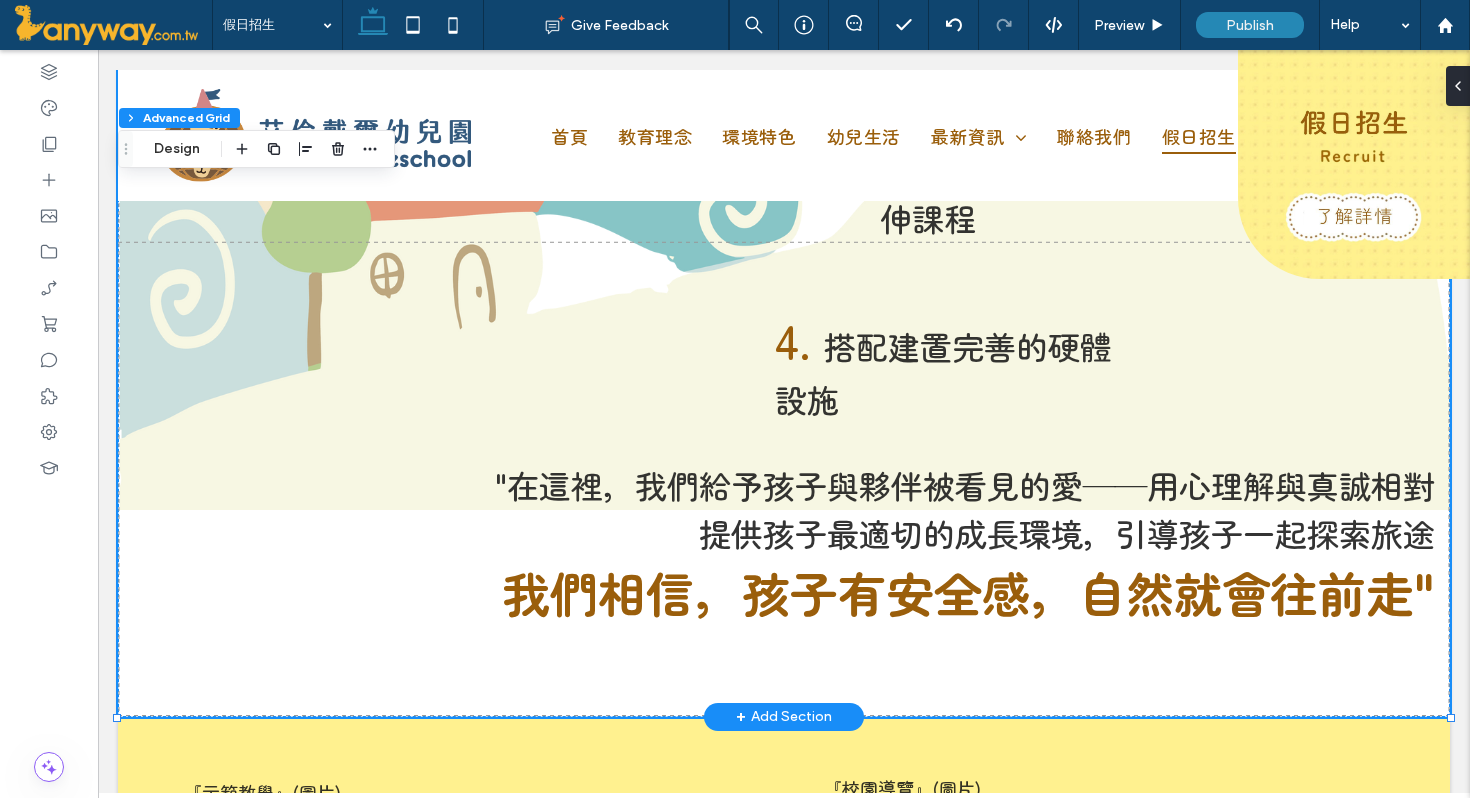 click on "1.
融入美語
讓孩子順應天性發展，帶著好奇心探索世界
每個孩子都不一樣，需要花時間去觀察
從孩子感興趣的主題出發，慢慢幫他牽起和世界互動的橋樑
2.
綜合 STREA
（科學、科技、閱讀、工程、藝術、數學）
3.
同時設計多元的學習區活動延伸課程
4.
搭配建置完善的硬體設施
"在這裡，我們給予孩子與夥伴被看見的愛——用心理解與真誠相對 提供孩子最適切的成長環境，引導孩子一起探索旅途   我們相信，孩子有安全感，自然就會往前走"" at bounding box center (784, -32) 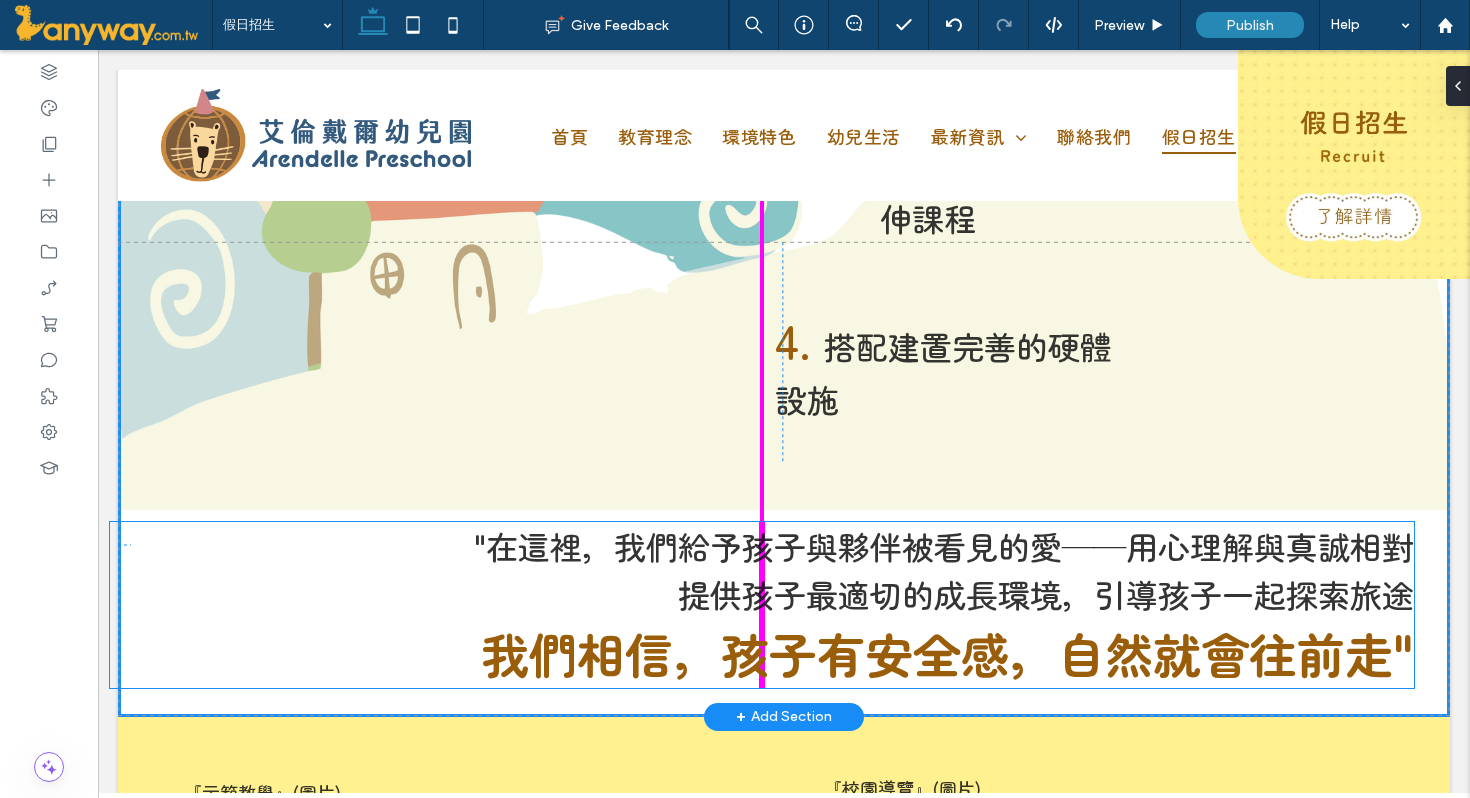 drag, startPoint x: 653, startPoint y: 501, endPoint x: 632, endPoint y: 562, distance: 64.513565 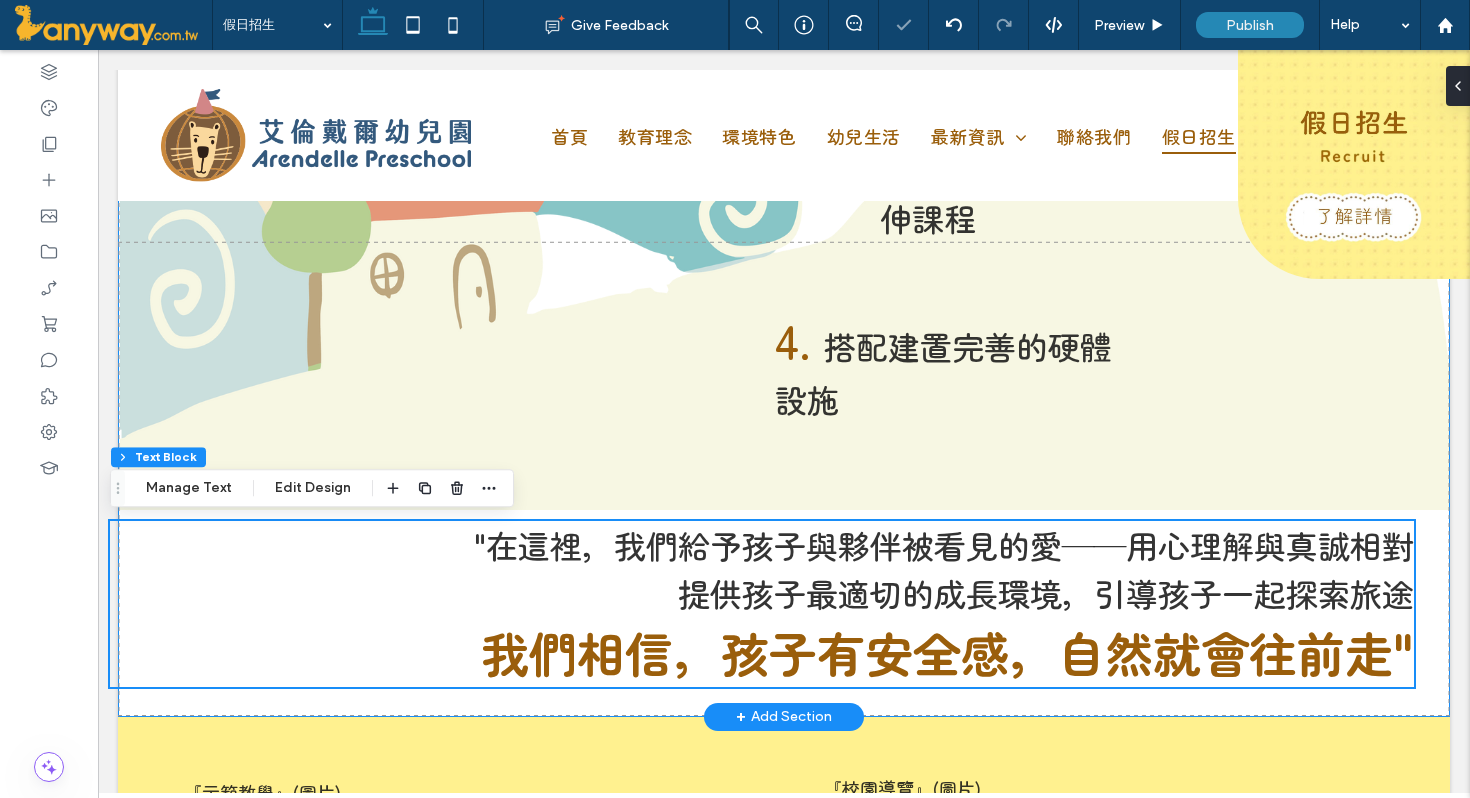 click on "1.
融入美語
讓孩子順應天性發展，帶著好奇心探索世界
每個孩子都不一樣，需要花時間去觀察
從孩子感興趣的主題出發，慢慢幫他牽起和世界互動的橋樑
2.
綜合 STREA
（科學、科技、閱讀、工程、藝術、數學）
3.
同時設計多元的學習區活動延伸課程
4.
搭配建置完善的硬體設施
"在這裡，我們給予孩子與夥伴被看見的愛——用心理解與真誠相對 提供孩子最適切的成長環境，引導孩子一起探索旅途   我們相信，孩子有安全感，自然就會往前走"" at bounding box center (784, -32) 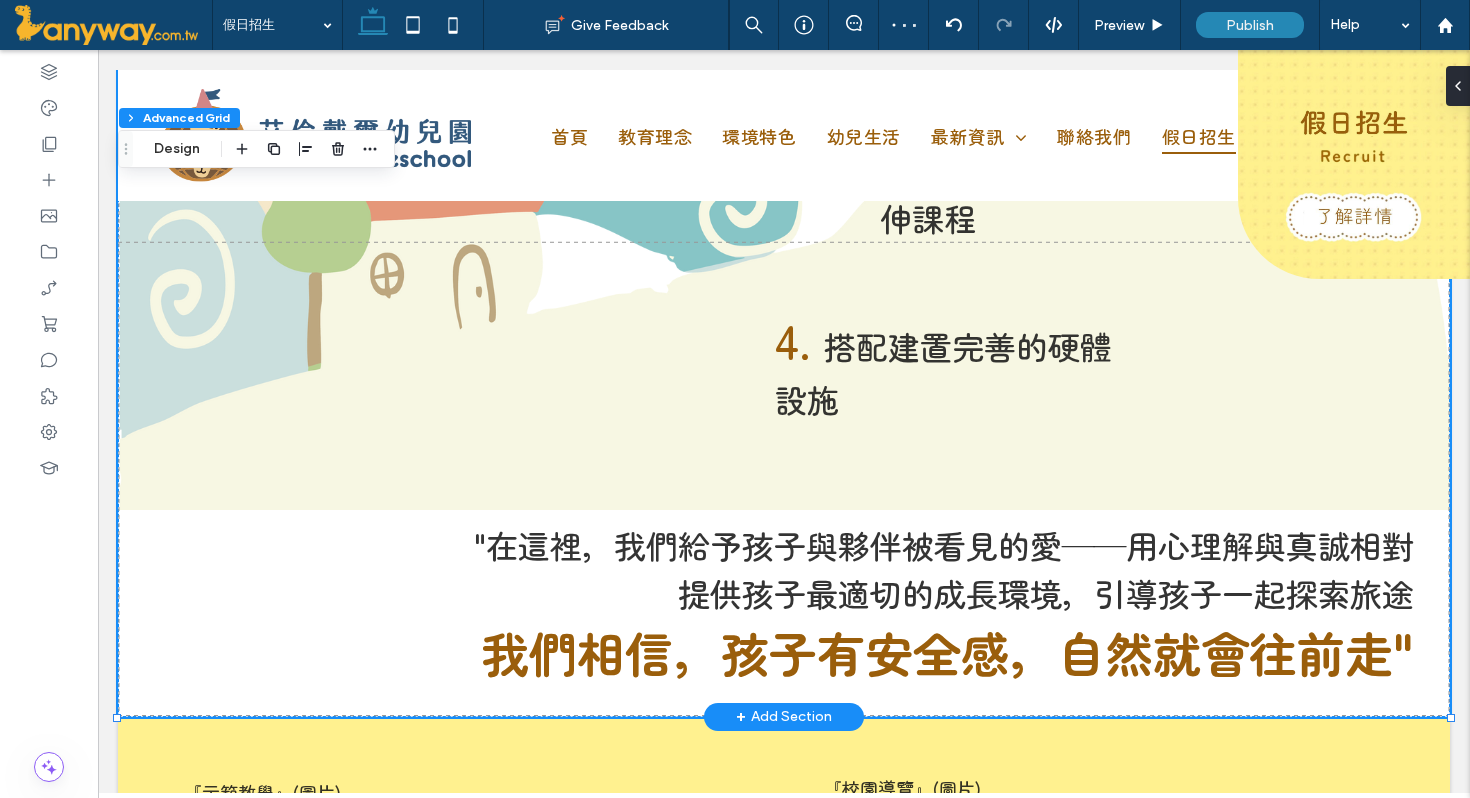 click on "1.
融入美語
讓孩子順應天性發展，帶著好奇心探索世界
每個孩子都不一樣，需要花時間去觀察
從孩子感興趣的主題出發，慢慢幫他牽起和世界互動的橋樑
2.
綜合 STREA
（科學、科技、閱讀、工程、藝術、數學）
3.
同時設計多元的學習區活動延伸課程
4.
搭配建置完善的硬體設施
"在這裡，我們給予孩子與夥伴被看見的愛——用心理解與真誠相對 提供孩子最適切的成長環境，引導孩子一起探索旅途   我們相信，孩子有安全感，自然就會往前走"" at bounding box center [784, -32] 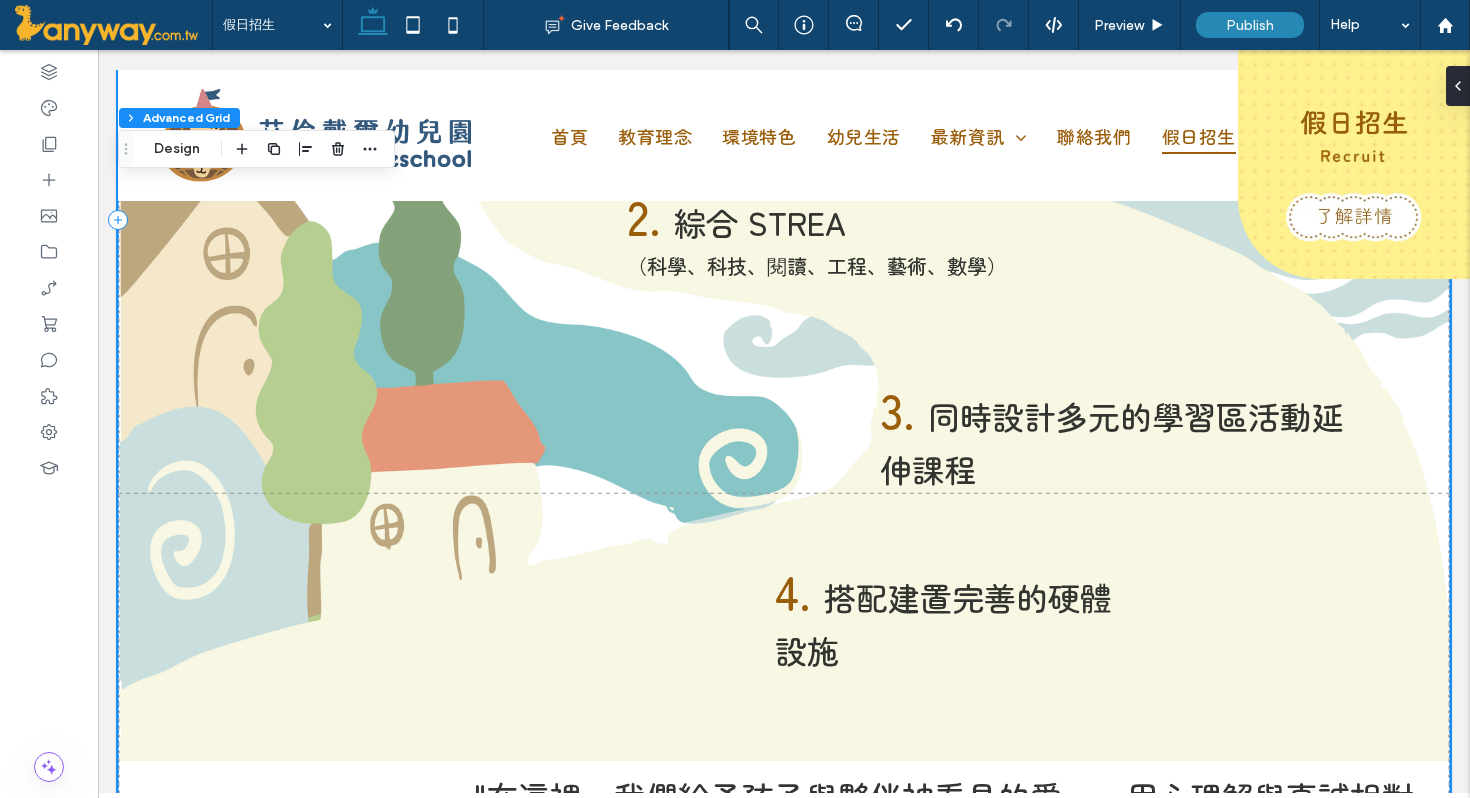 scroll, scrollTop: 665, scrollLeft: 0, axis: vertical 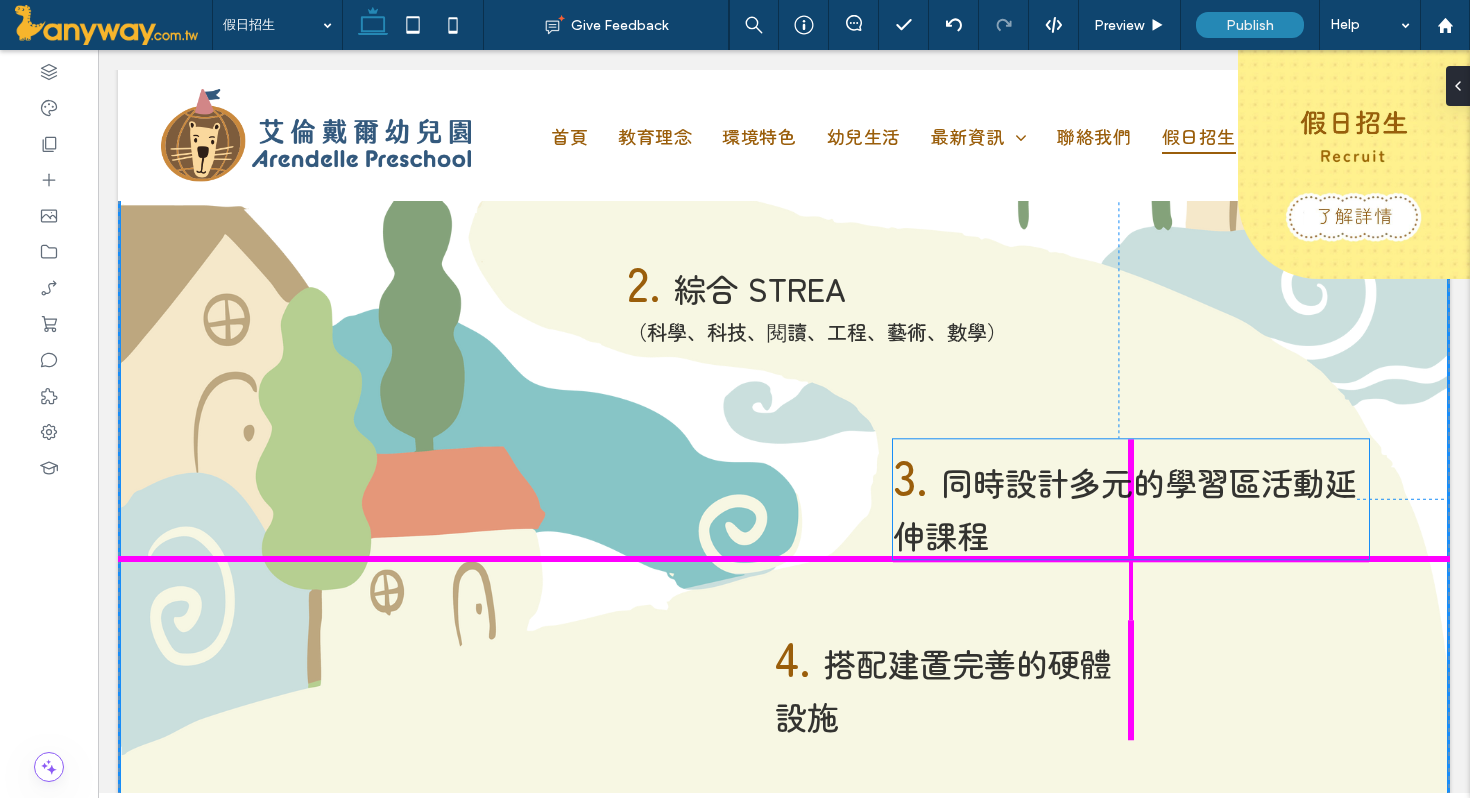 drag, startPoint x: 988, startPoint y: 448, endPoint x: 1003, endPoint y: 446, distance: 15.132746 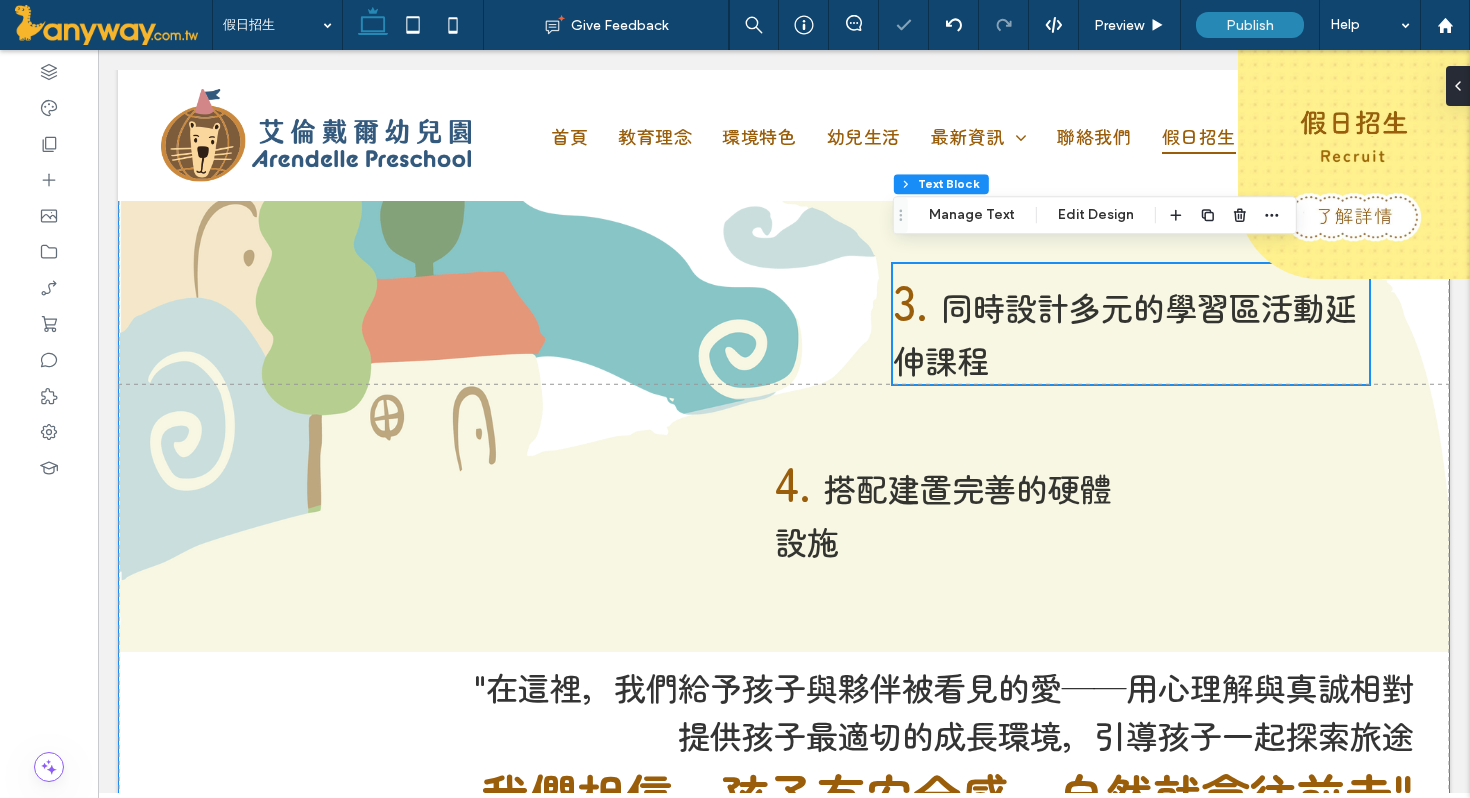 scroll, scrollTop: 899, scrollLeft: 0, axis: vertical 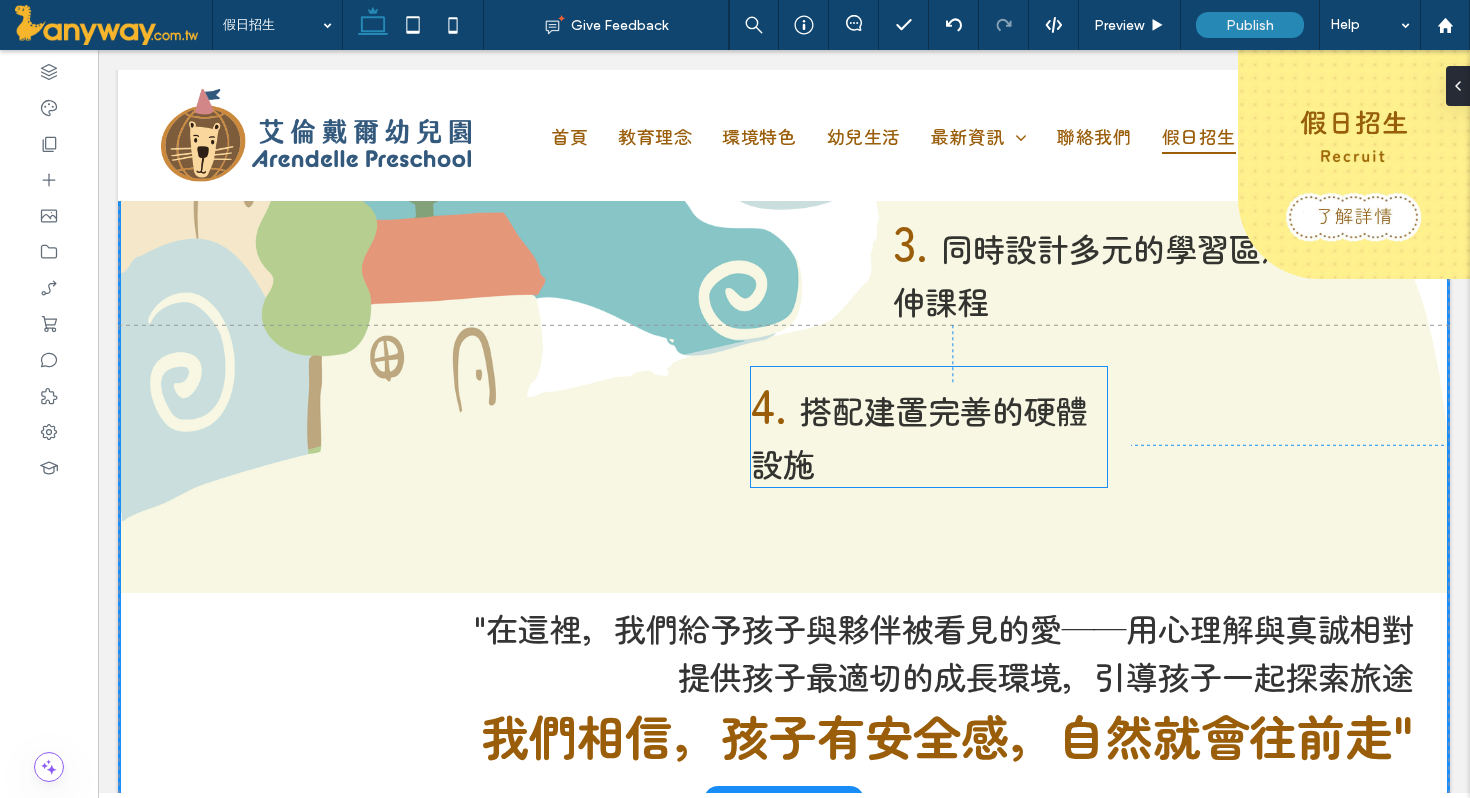 drag, startPoint x: 833, startPoint y: 463, endPoint x: 809, endPoint y: 444, distance: 30.610456 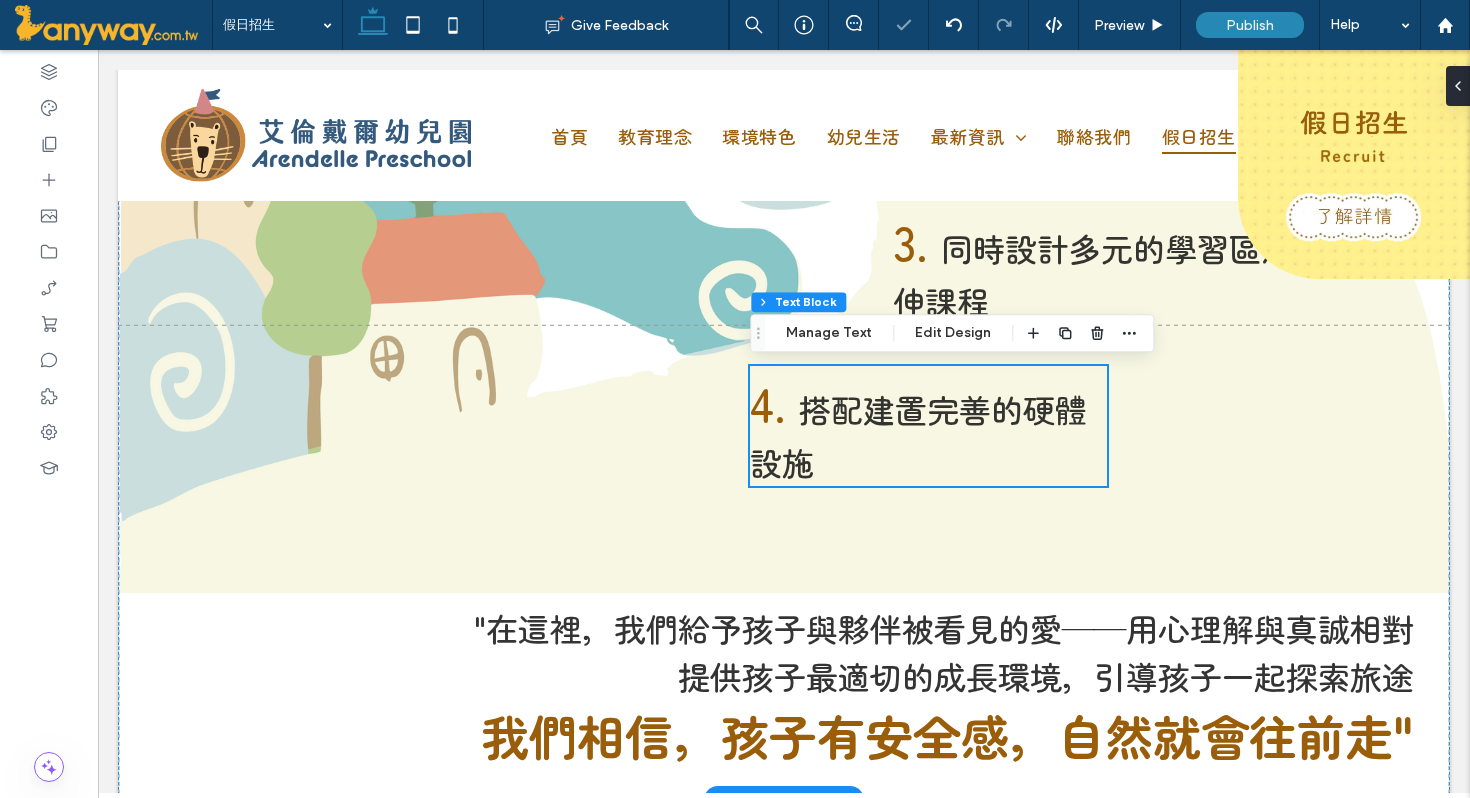 click on "4.
搭配建置完善的硬體設施" at bounding box center [928, 426] 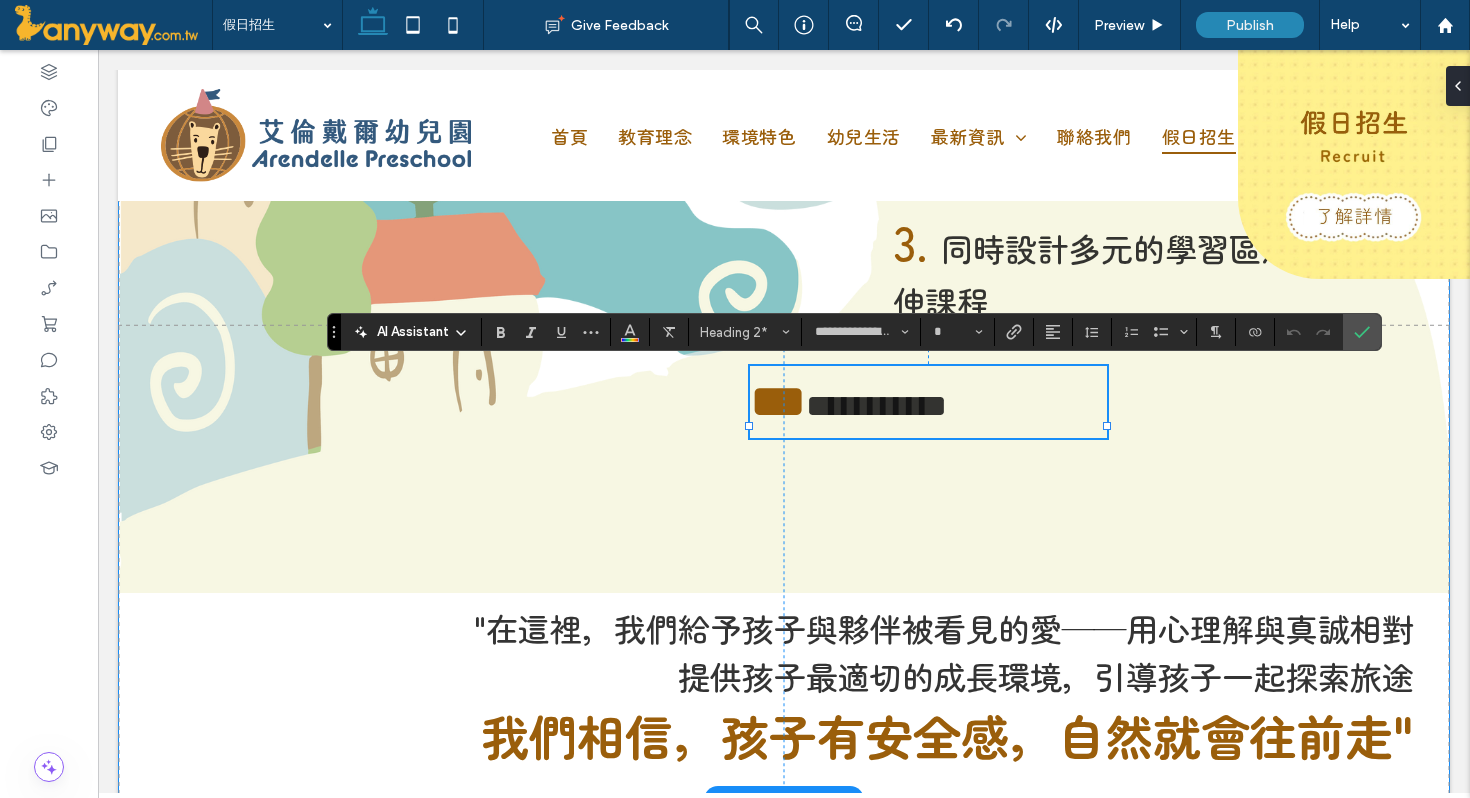 click on "**********" at bounding box center [784, 51] 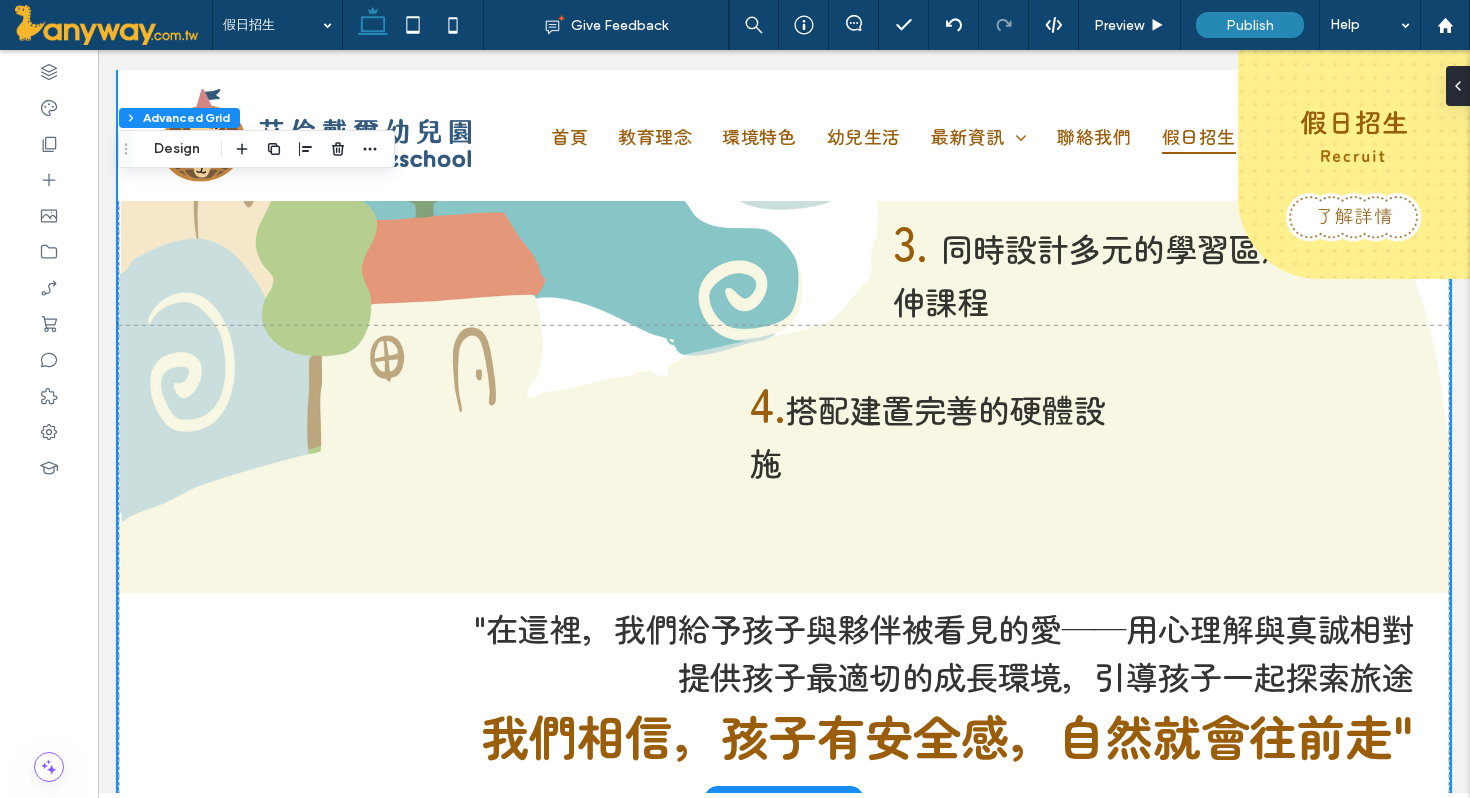 click on "1.
融入美語
讓孩子順應天性發展，帶著好奇心探索世界
每個孩子都不一樣，需要花時間去觀察
從孩子感興趣的主題出發，慢慢幫他牽起和世界互動的橋樑
2.
綜合 STREA
（科學、科技、閱讀、工程、藝術、數學）
3.
同時設計多元的學習區活動延伸課程
4.  搭配建置完善的硬體設施
"在這裡，我們給予孩子與夥伴被看見的愛——用心理解與真誠相對 提供孩子最適切的成長環境，引導孩子一起探索旅途   我們相信，孩子有安全感，自然就會往前走"" at bounding box center [784, 51] 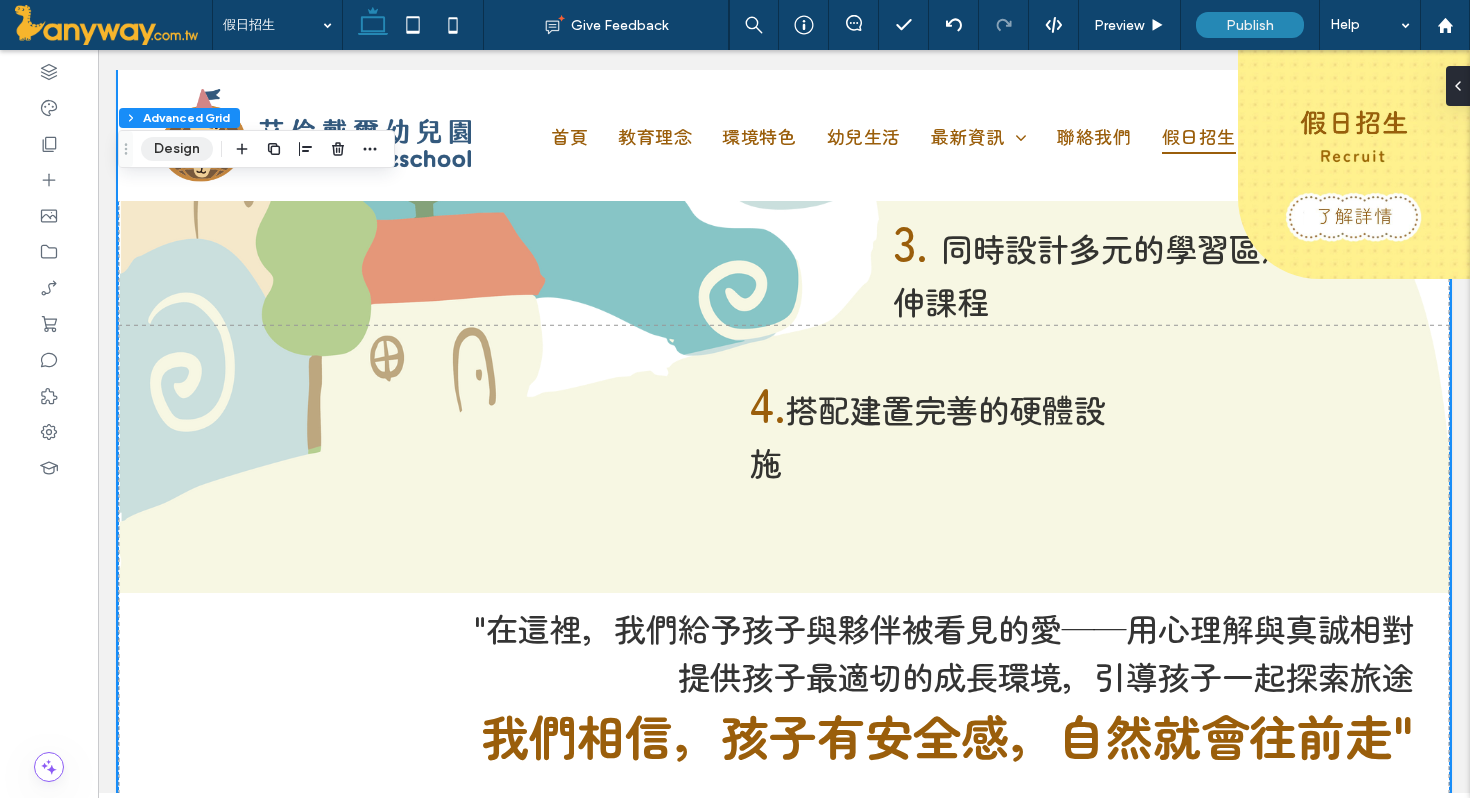 click on "Design" at bounding box center [177, 149] 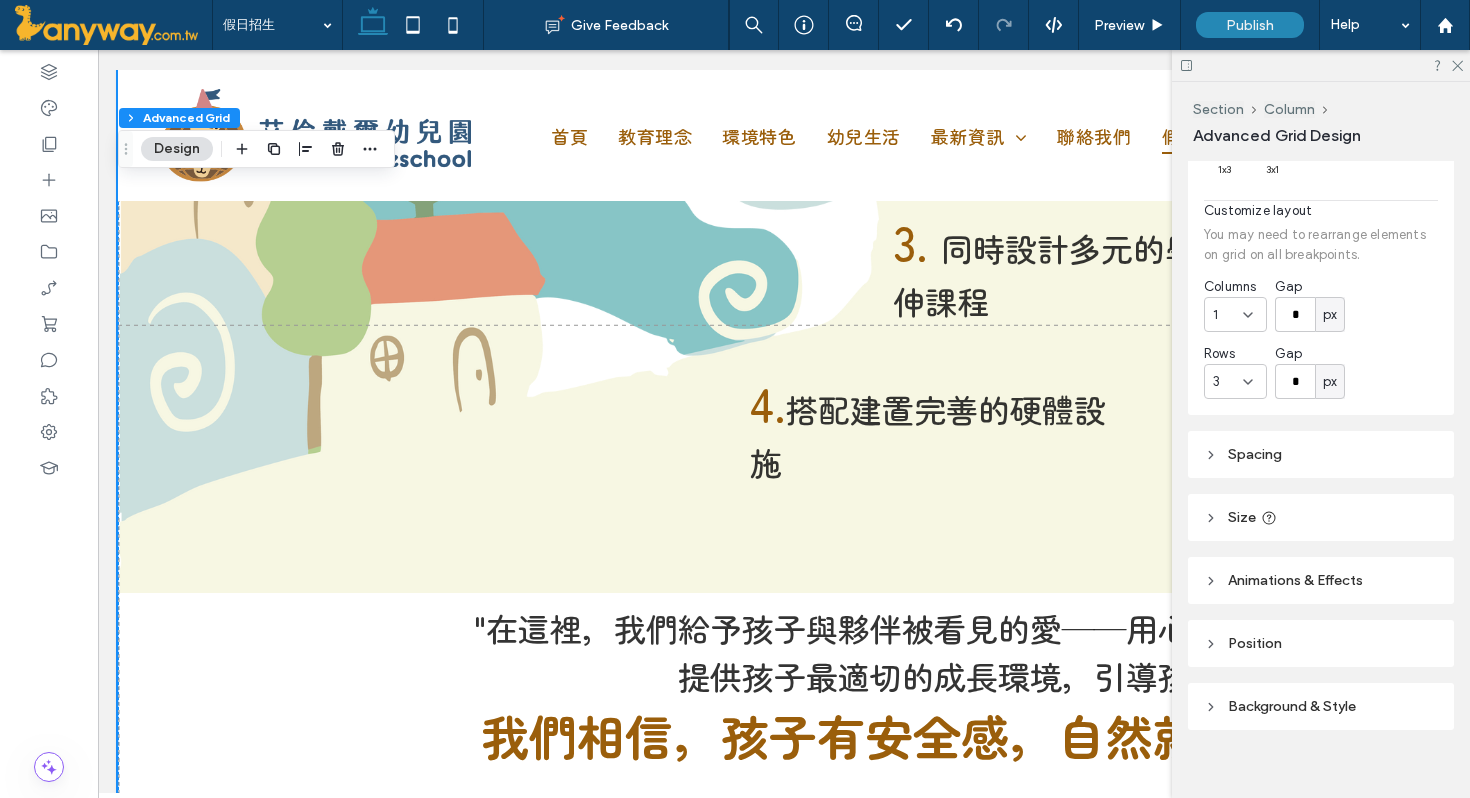scroll, scrollTop: 254, scrollLeft: 0, axis: vertical 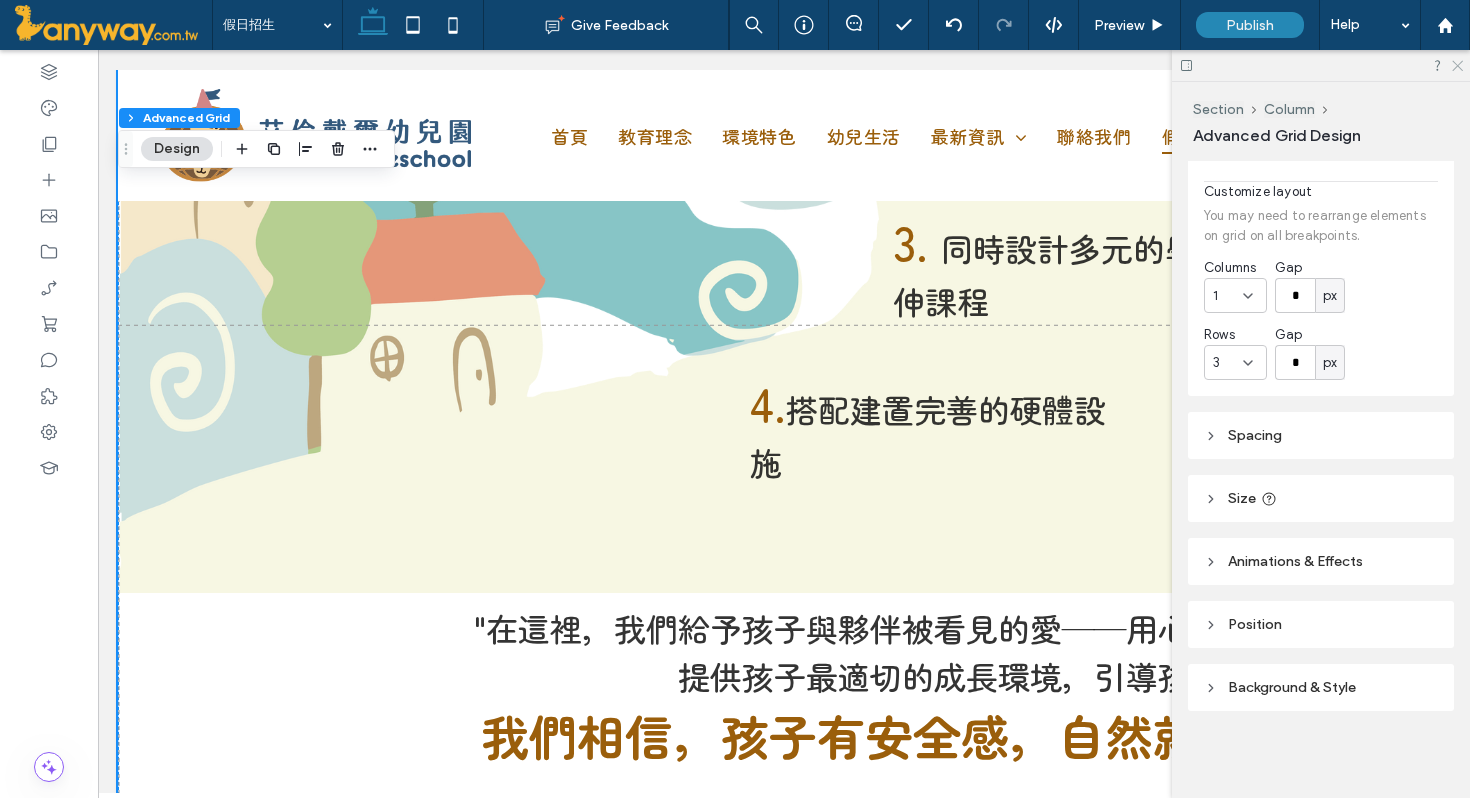 click 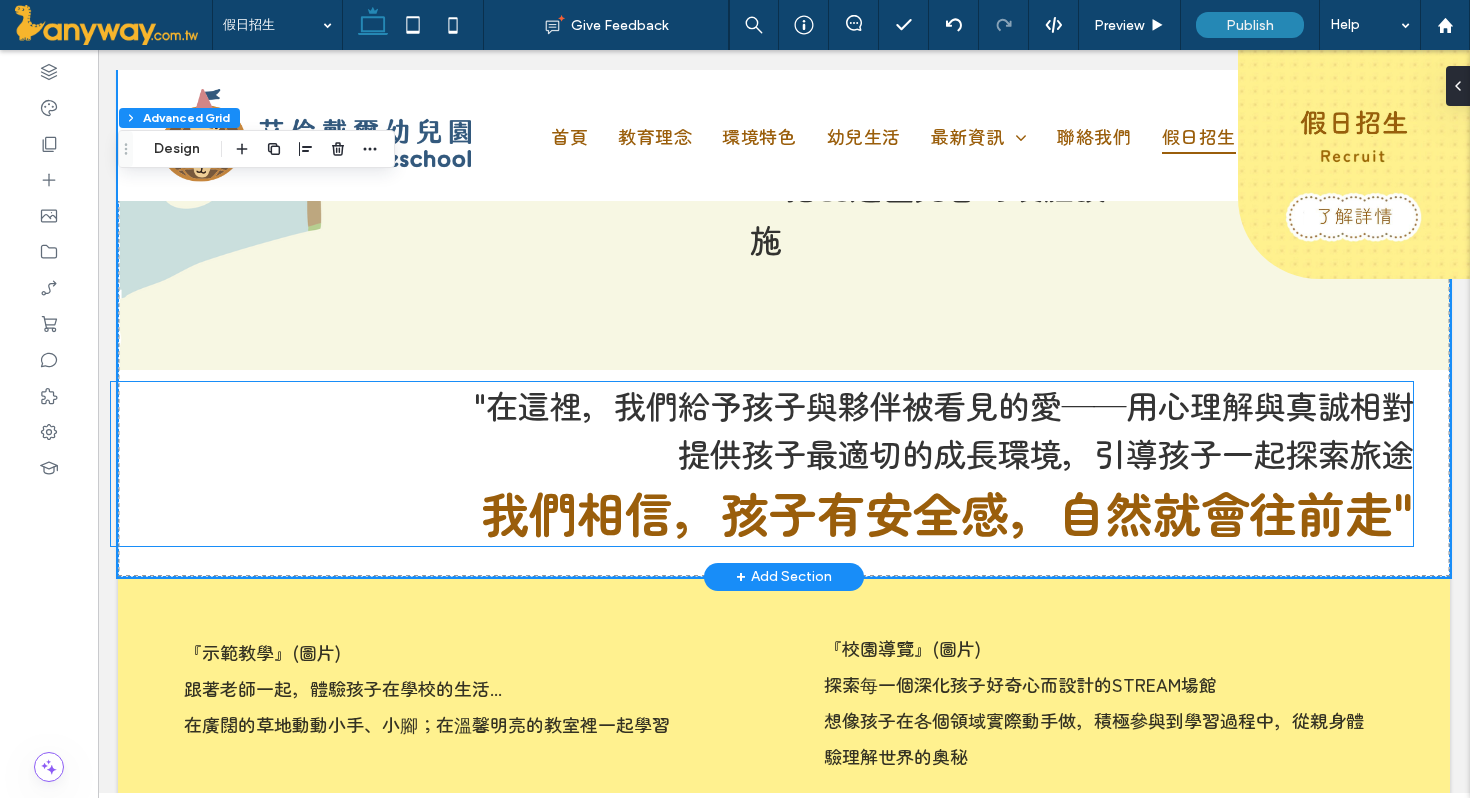 scroll, scrollTop: 1141, scrollLeft: 0, axis: vertical 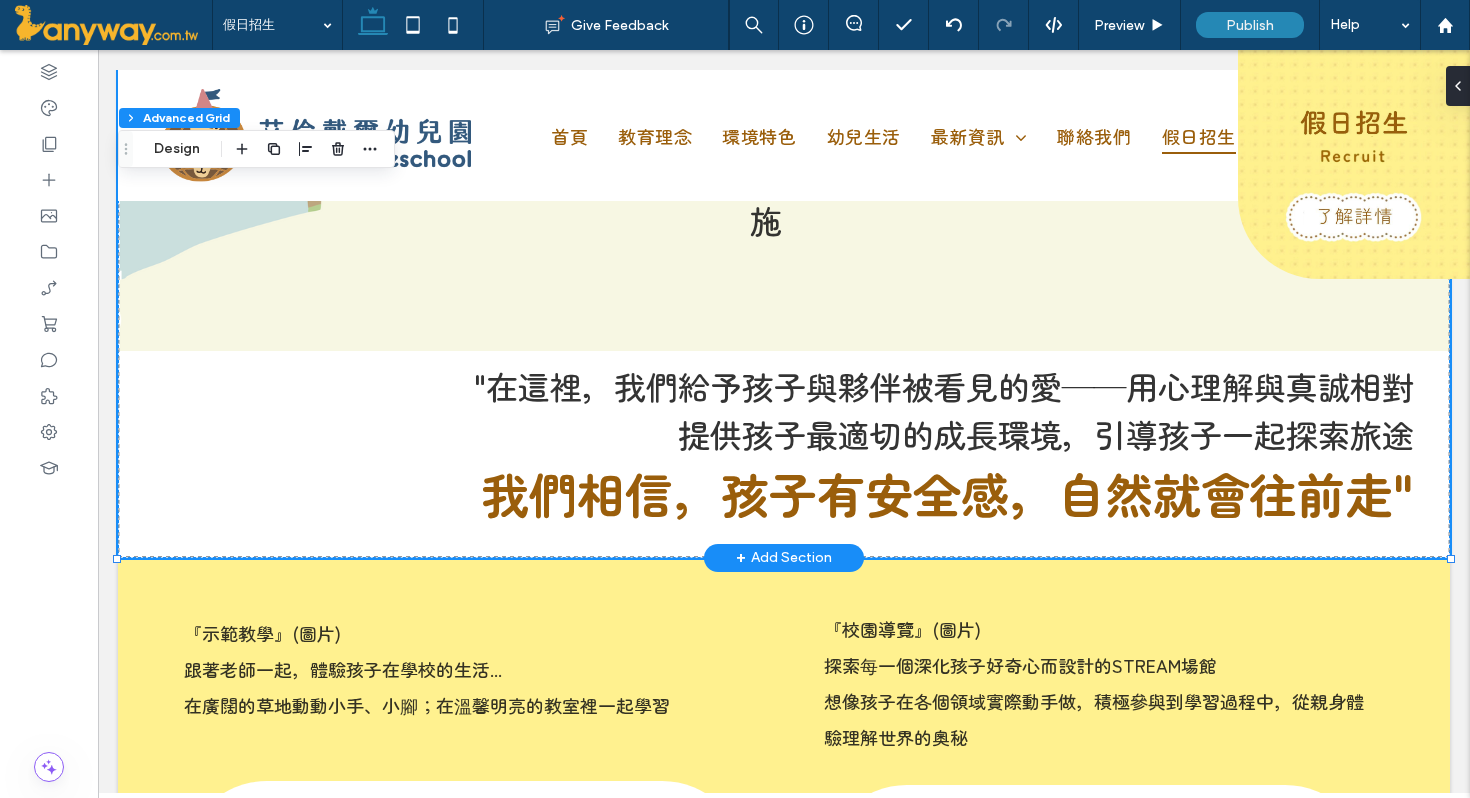 click on "1.
融入美語
讓孩子順應天性發展，帶著好奇心探索世界
每個孩子都不一樣，需要花時間去觀察
從孩子感興趣的主題出發，慢慢幫他牽起和世界互動的橋樑
2.
綜合 STREA
（科學、科技、閱讀、工程、藝術、數學）
3.
同時設計多元的學習區活動延伸課程
4.  搭配建置完善的硬體設施
"在這裡，我們給予孩子與夥伴被看見的愛——用心理解與真誠相對 提供孩子最適切的成長環境，引導孩子一起探索旅途   我們相信，孩子有安全感，自然就會往前走"" at bounding box center [784, -191] 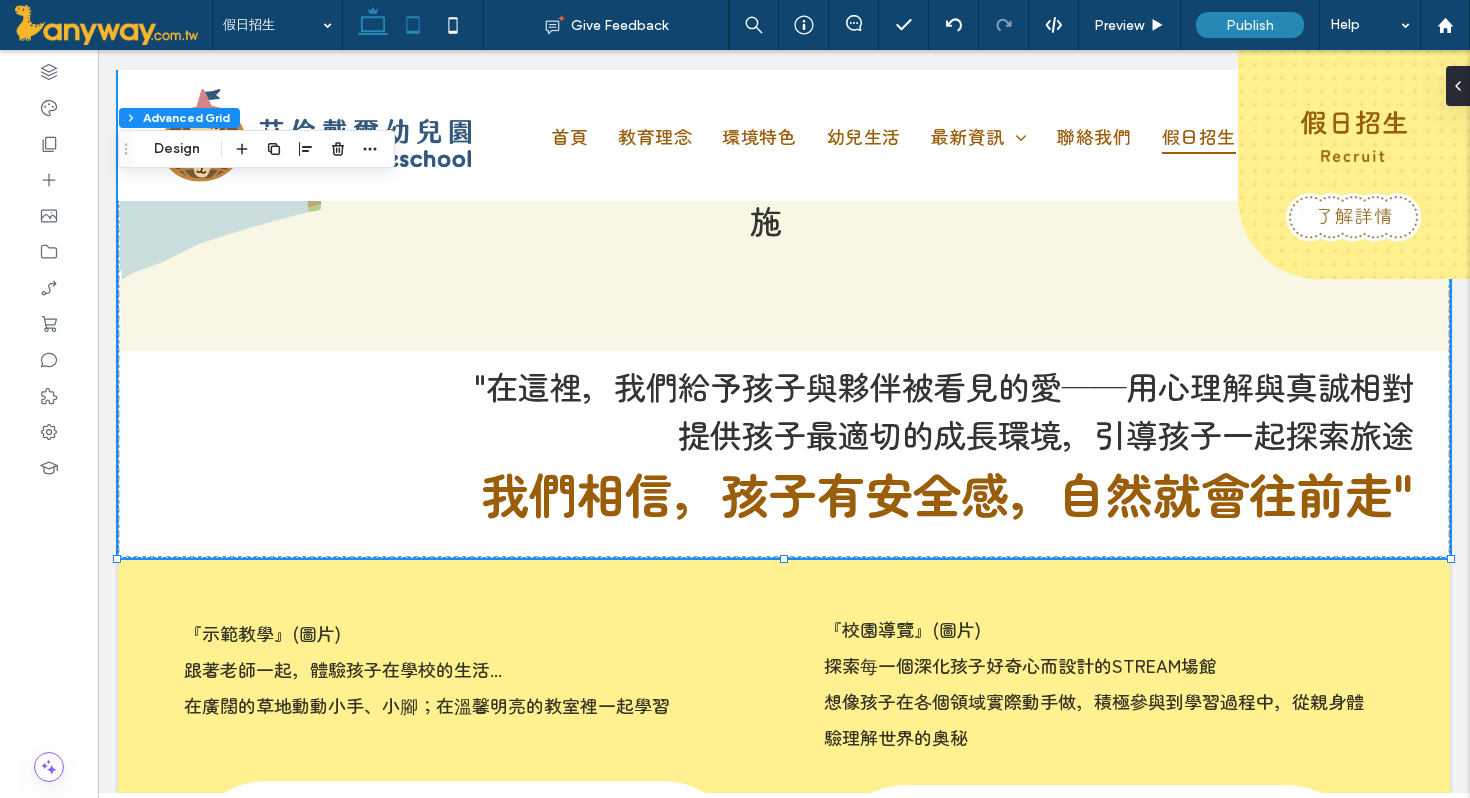 click 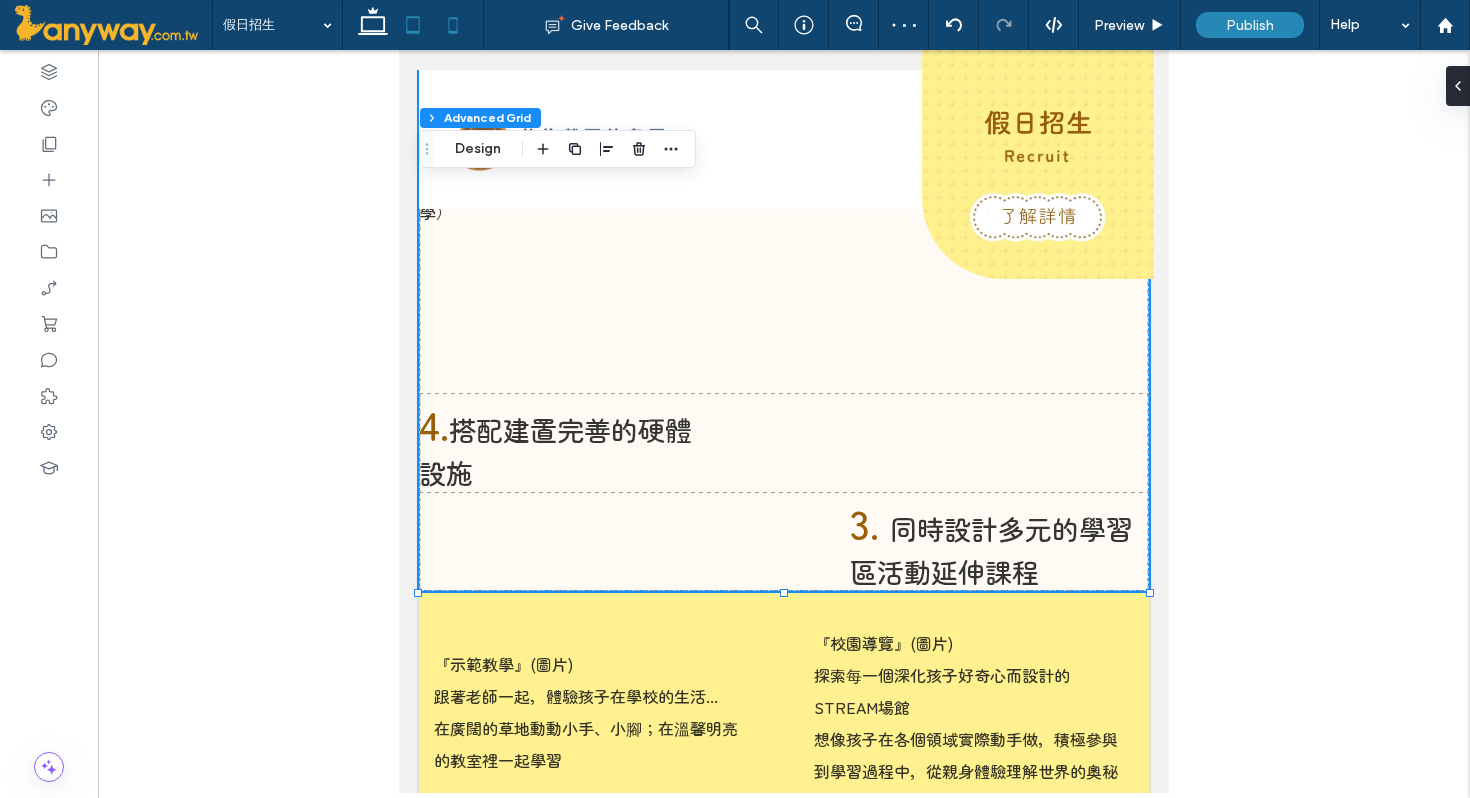 click 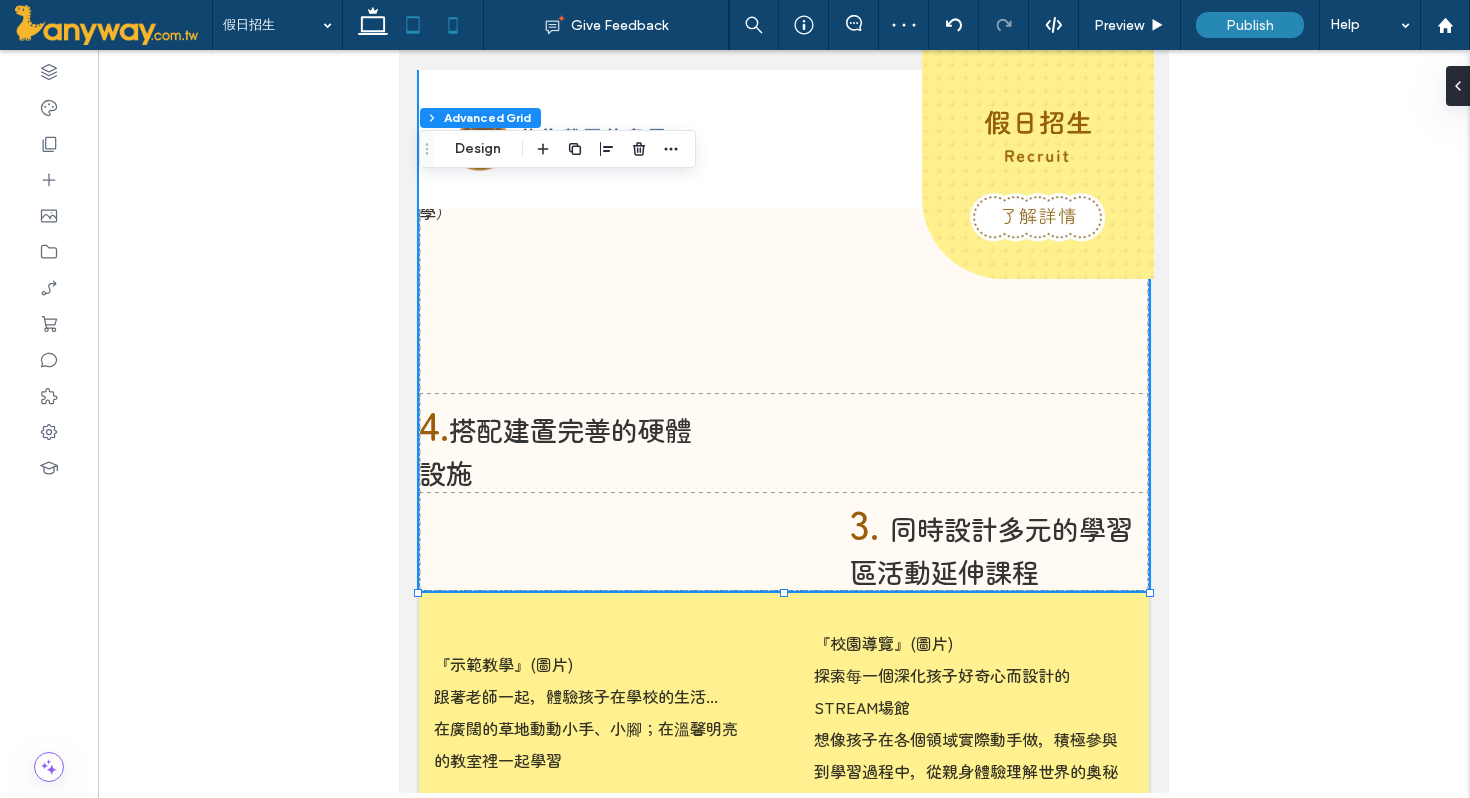 type on "***" 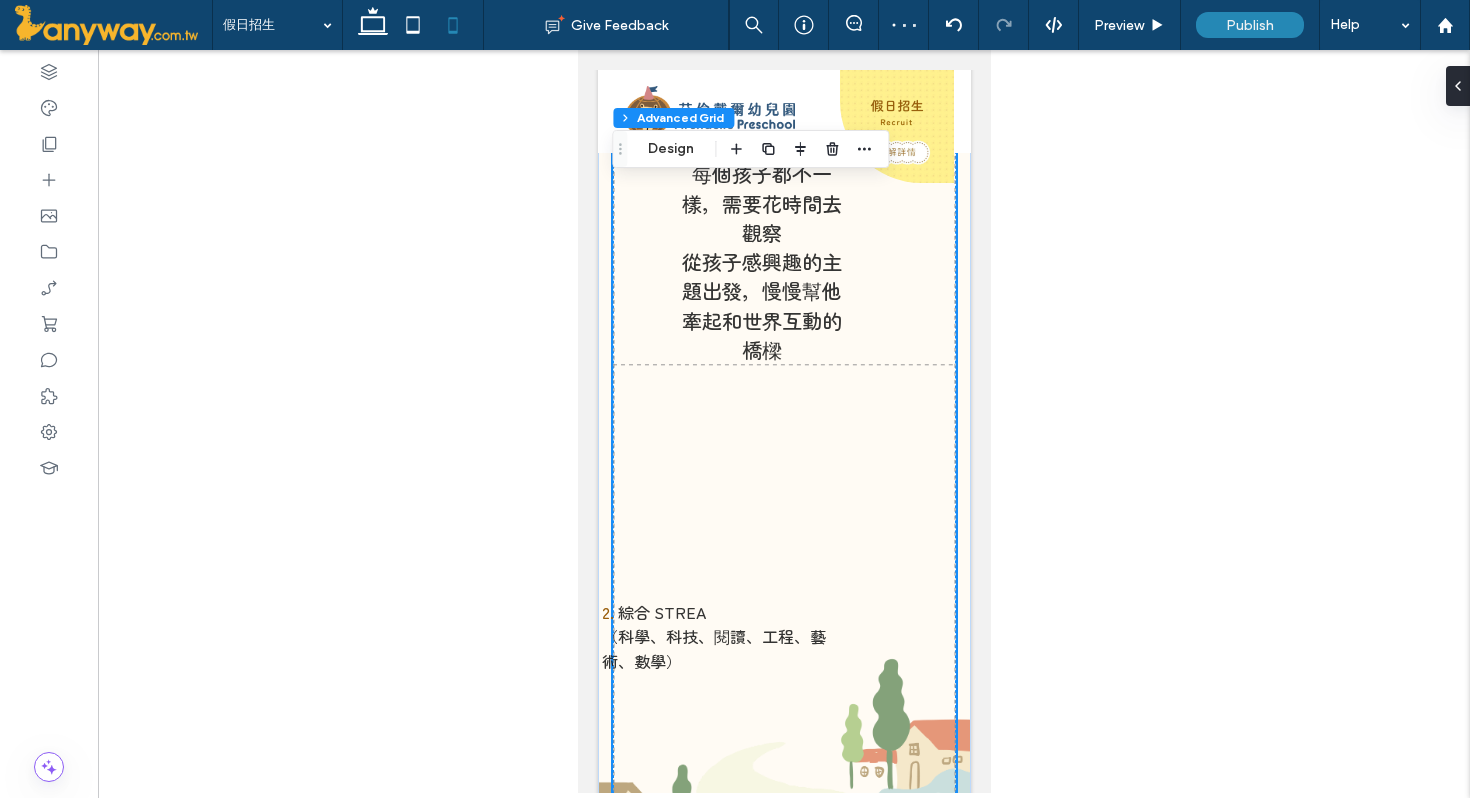 scroll, scrollTop: 0, scrollLeft: 0, axis: both 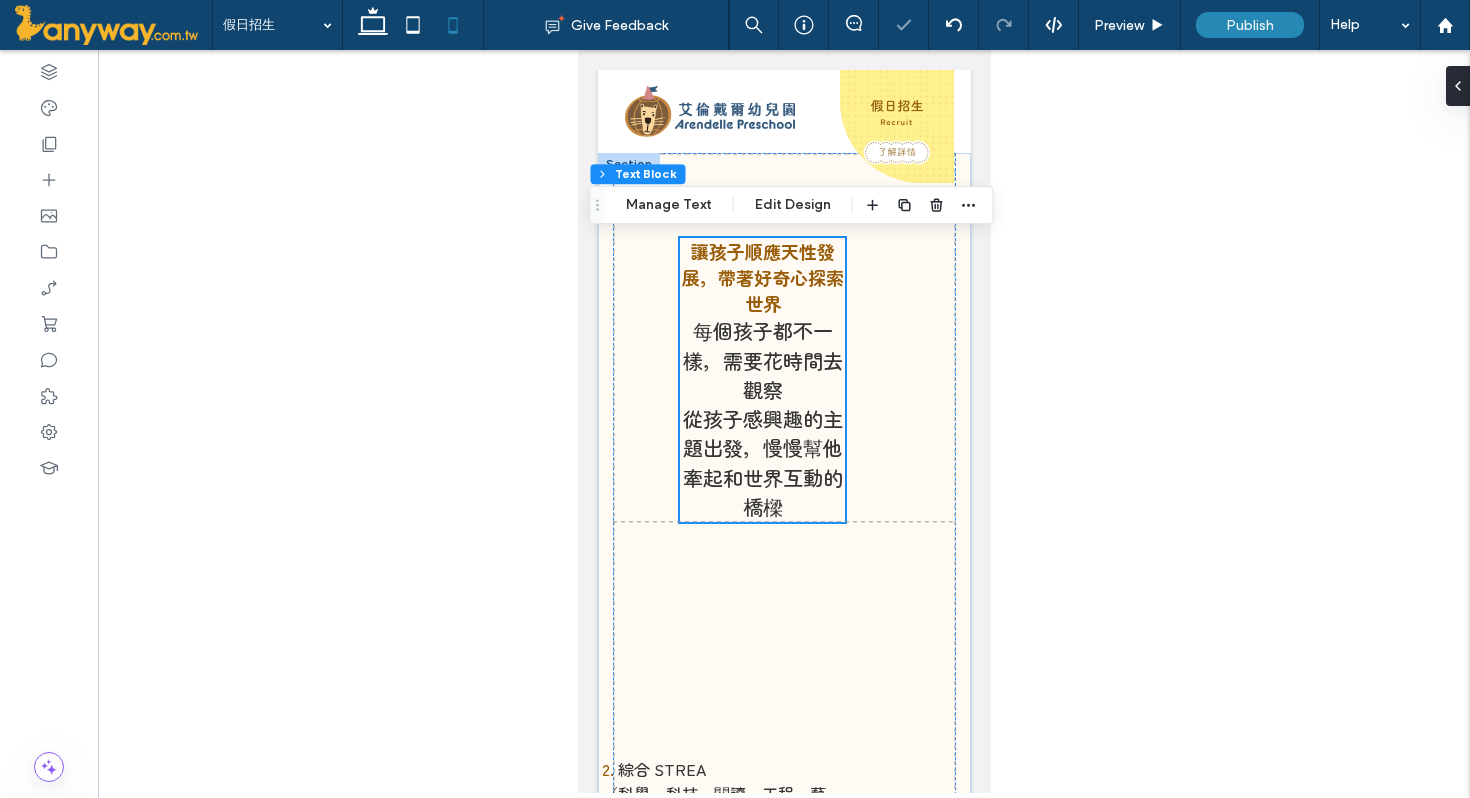 click on "每個孩子都不一樣，需要花時間去觀察" at bounding box center [762, 360] 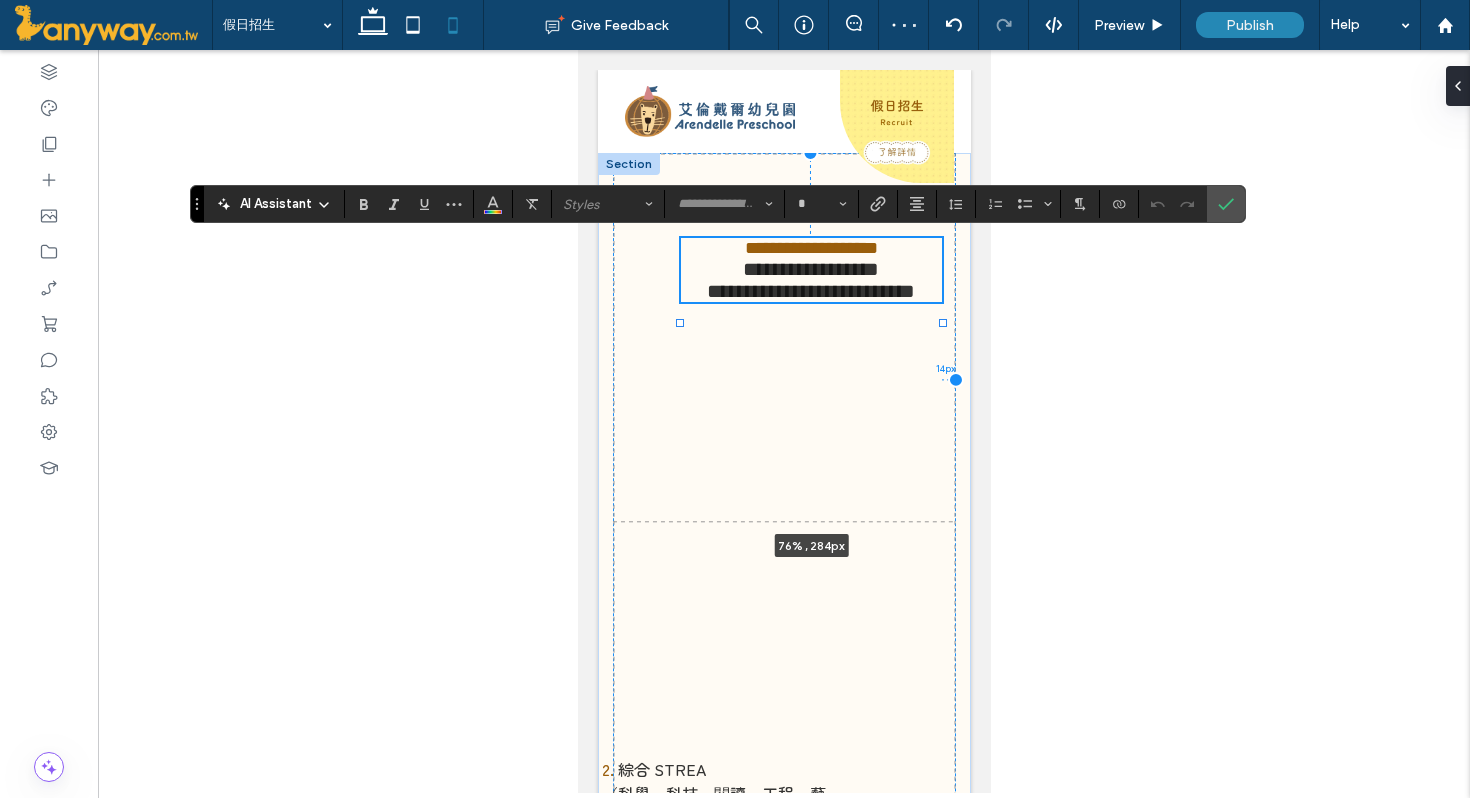 drag, startPoint x: 844, startPoint y: 380, endPoint x: 940, endPoint y: 388, distance: 96.332756 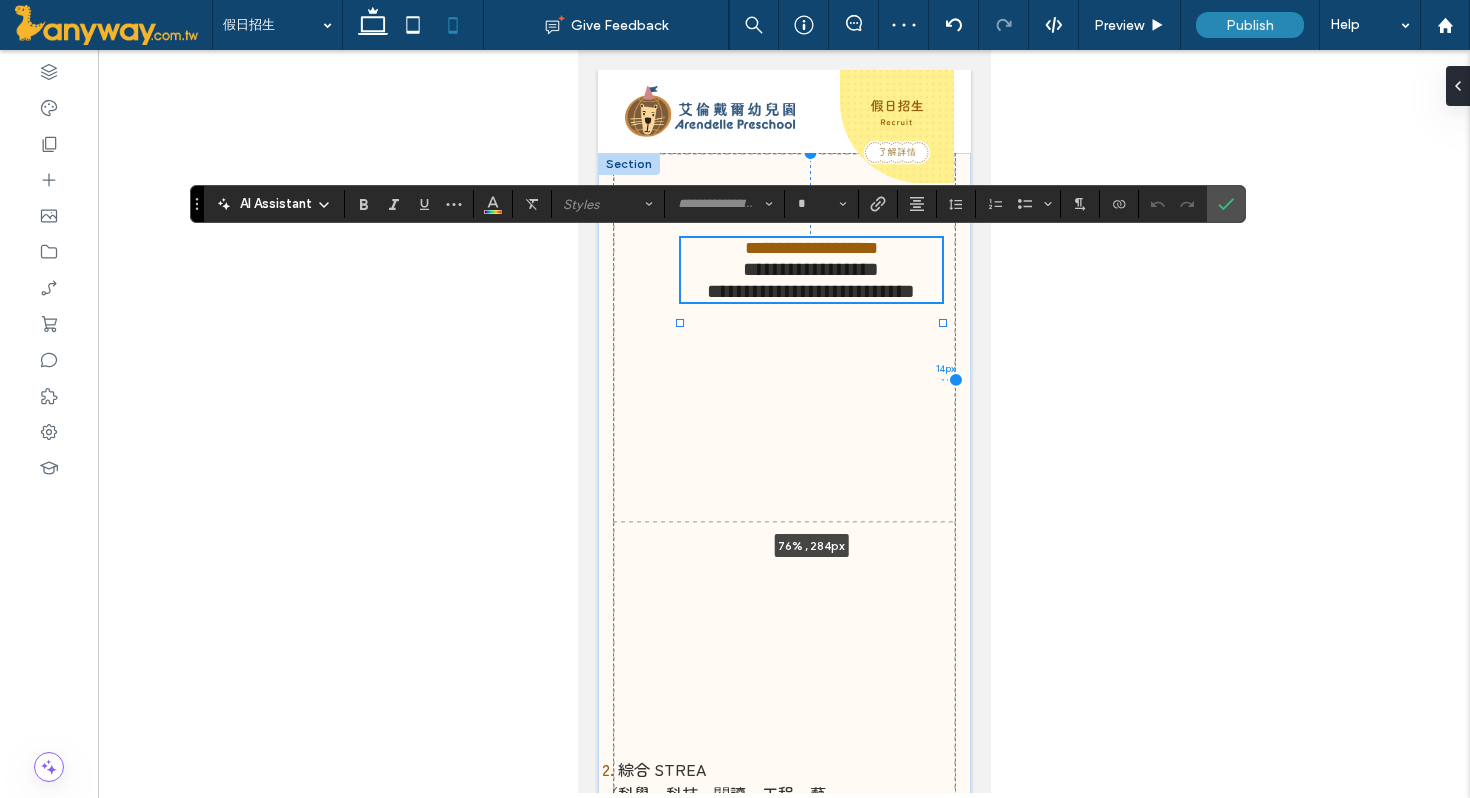 click at bounding box center (680, 238) 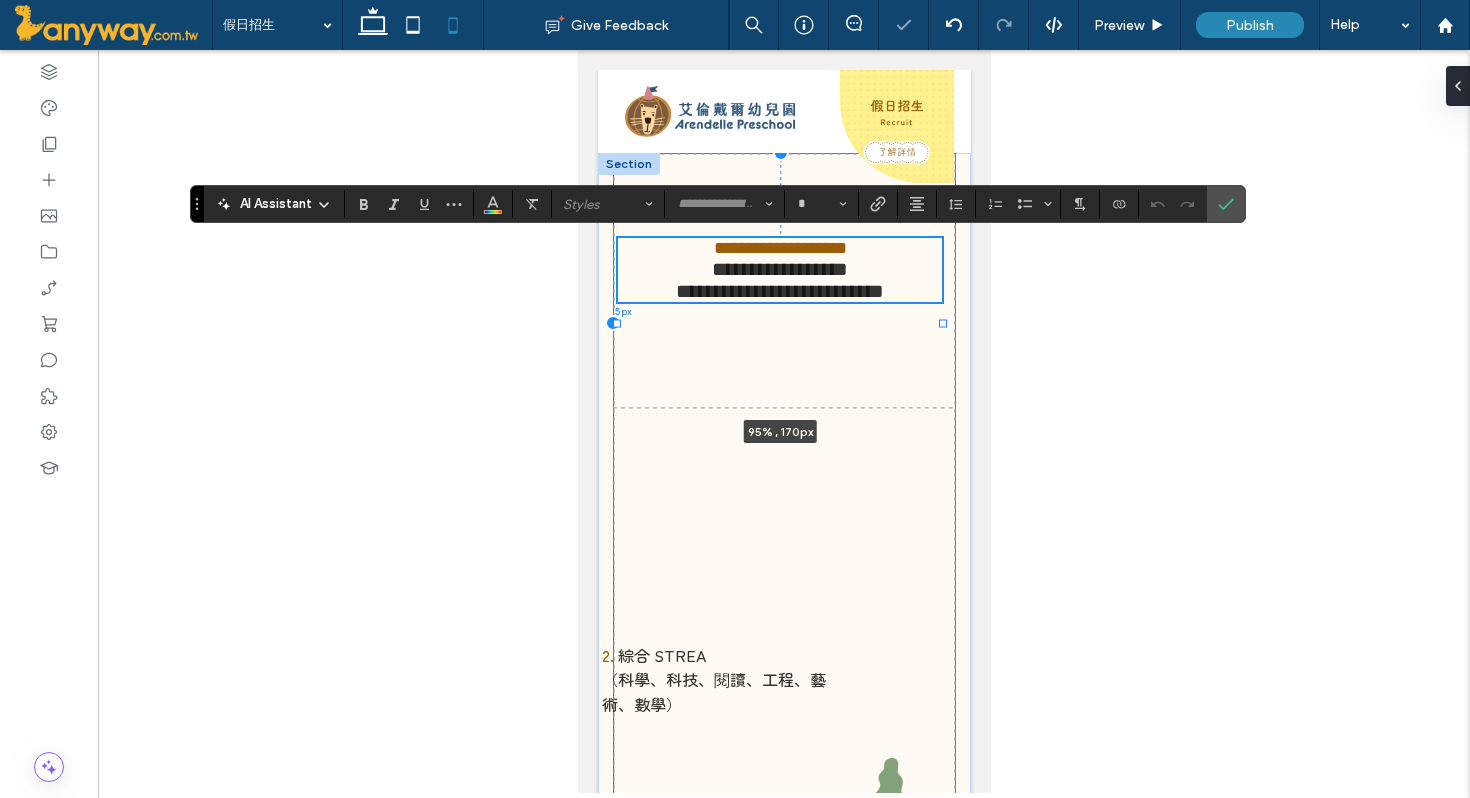 drag, startPoint x: 677, startPoint y: 324, endPoint x: 617, endPoint y: 316, distance: 60.530983 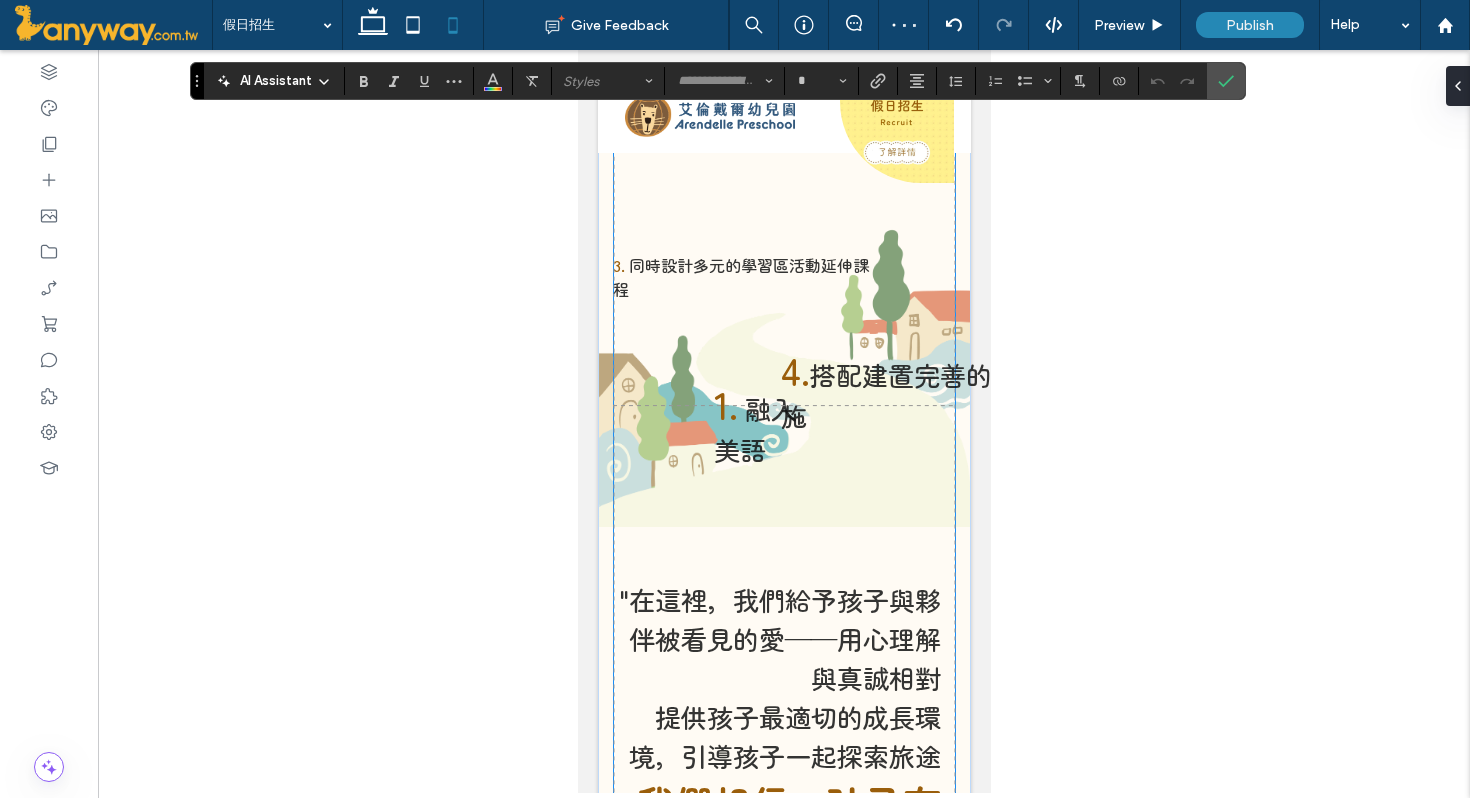 scroll, scrollTop: 513, scrollLeft: 0, axis: vertical 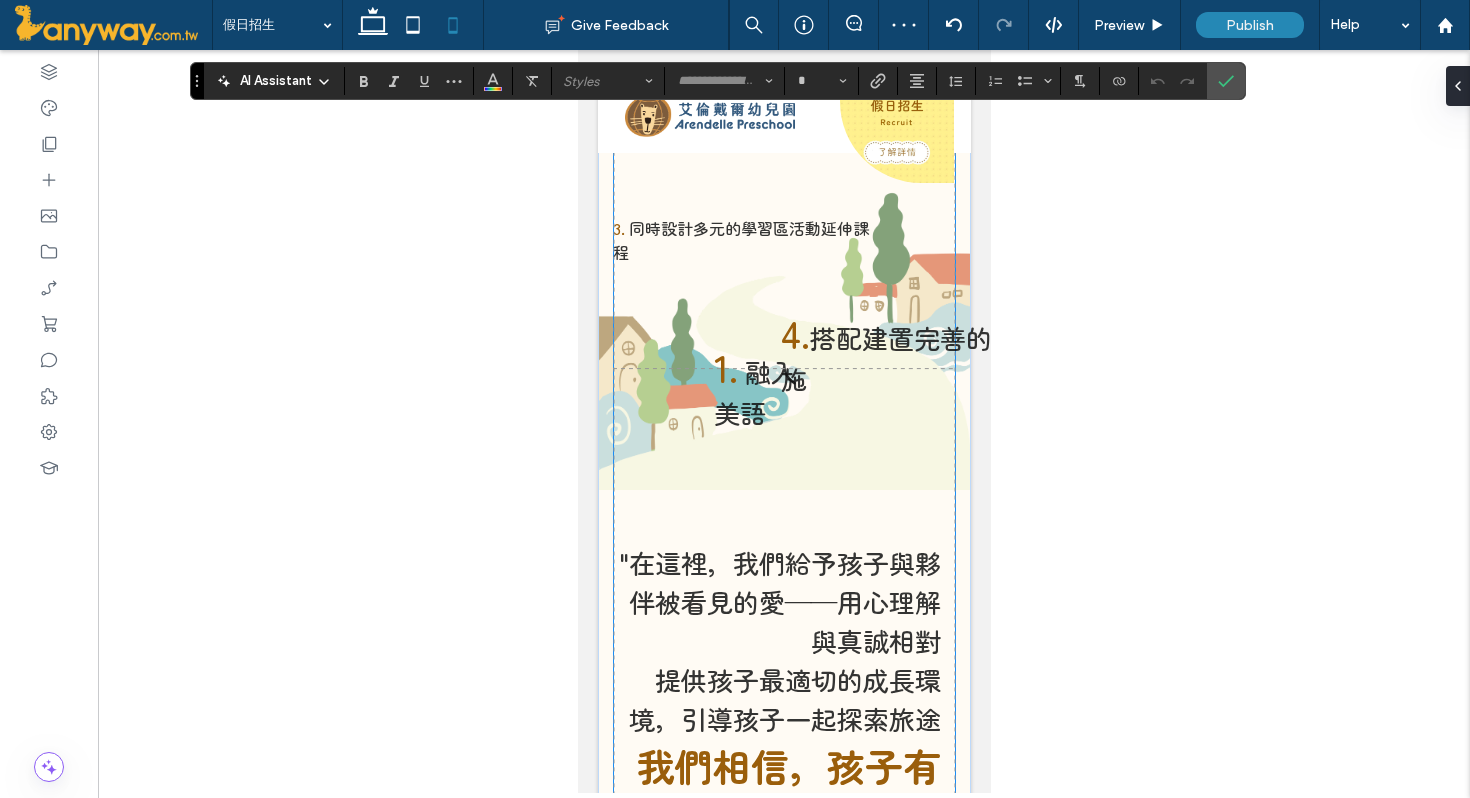 click on "**********" at bounding box center (783, 338) 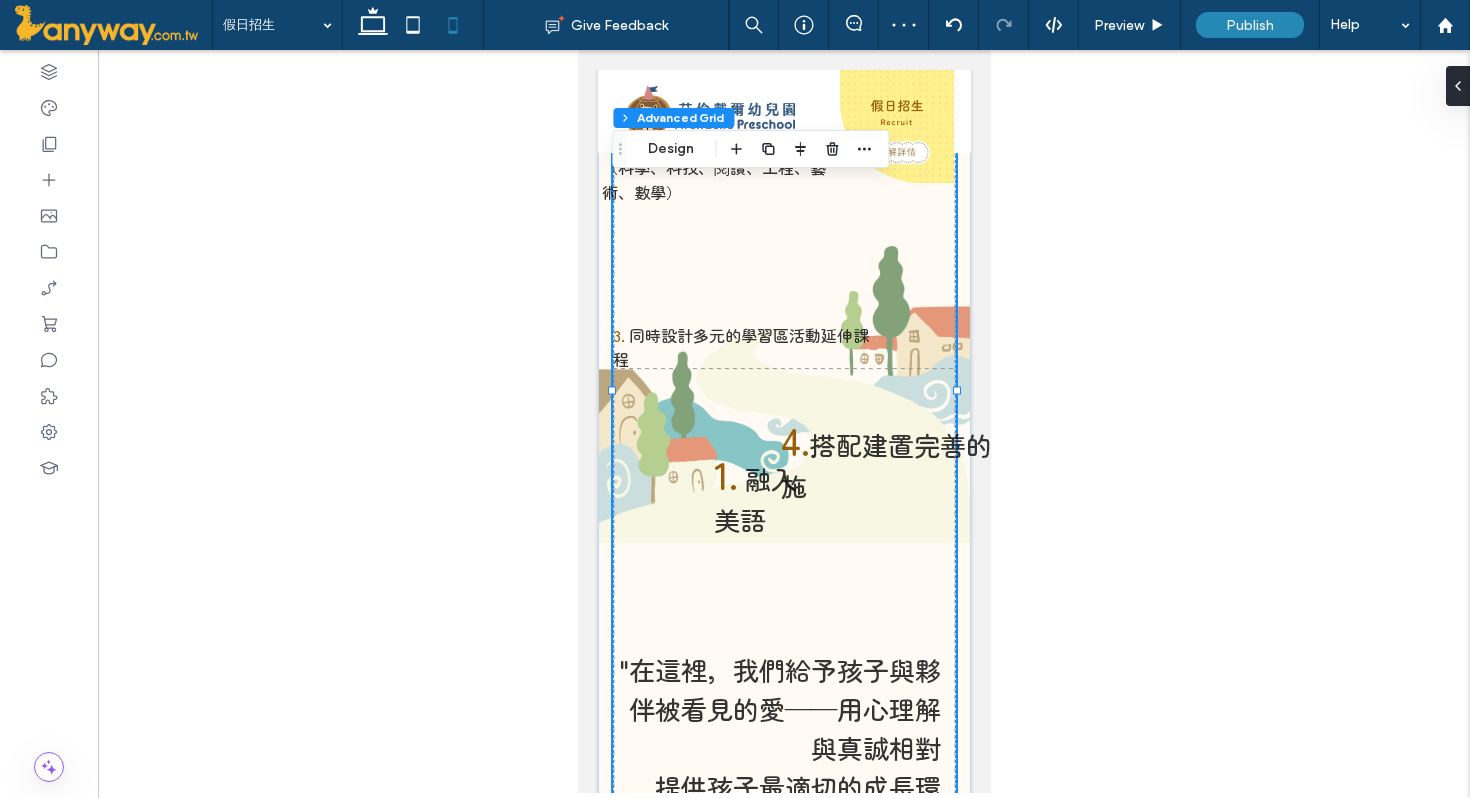 click on "1.
融入美語
讓孩子順應天性發展，帶著好奇心探索世界 每個孩子都不一樣，需要花時間去觀察 從孩子感興趣的主題出發，慢慢幫他牽起和世界互動的橋樑
2.
綜合 STREA
（科學、科技、閱讀、工程、藝術、數學）
3.
同時設計多元的學習區活動延伸課程
4.  搭配建置完善的硬體設施
"在這裡，我們給予孩子與夥伴被看見的愛——用心理解與真誠相對 提供孩子最適切的成長環境，引導孩子一起探索旅途   我們相信，孩子有安全感，自然就會往前走"" at bounding box center [783, 391] 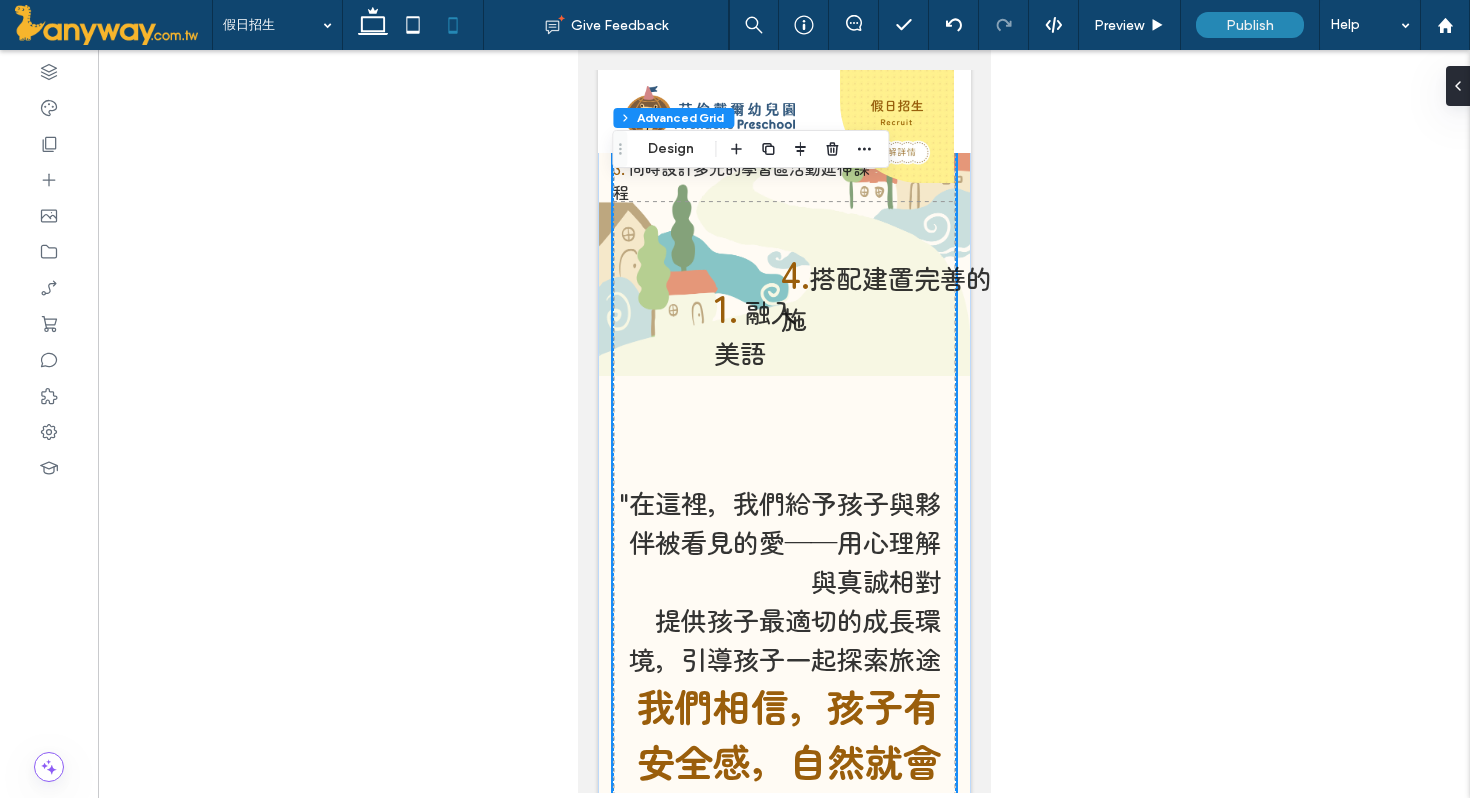 scroll, scrollTop: 824, scrollLeft: 0, axis: vertical 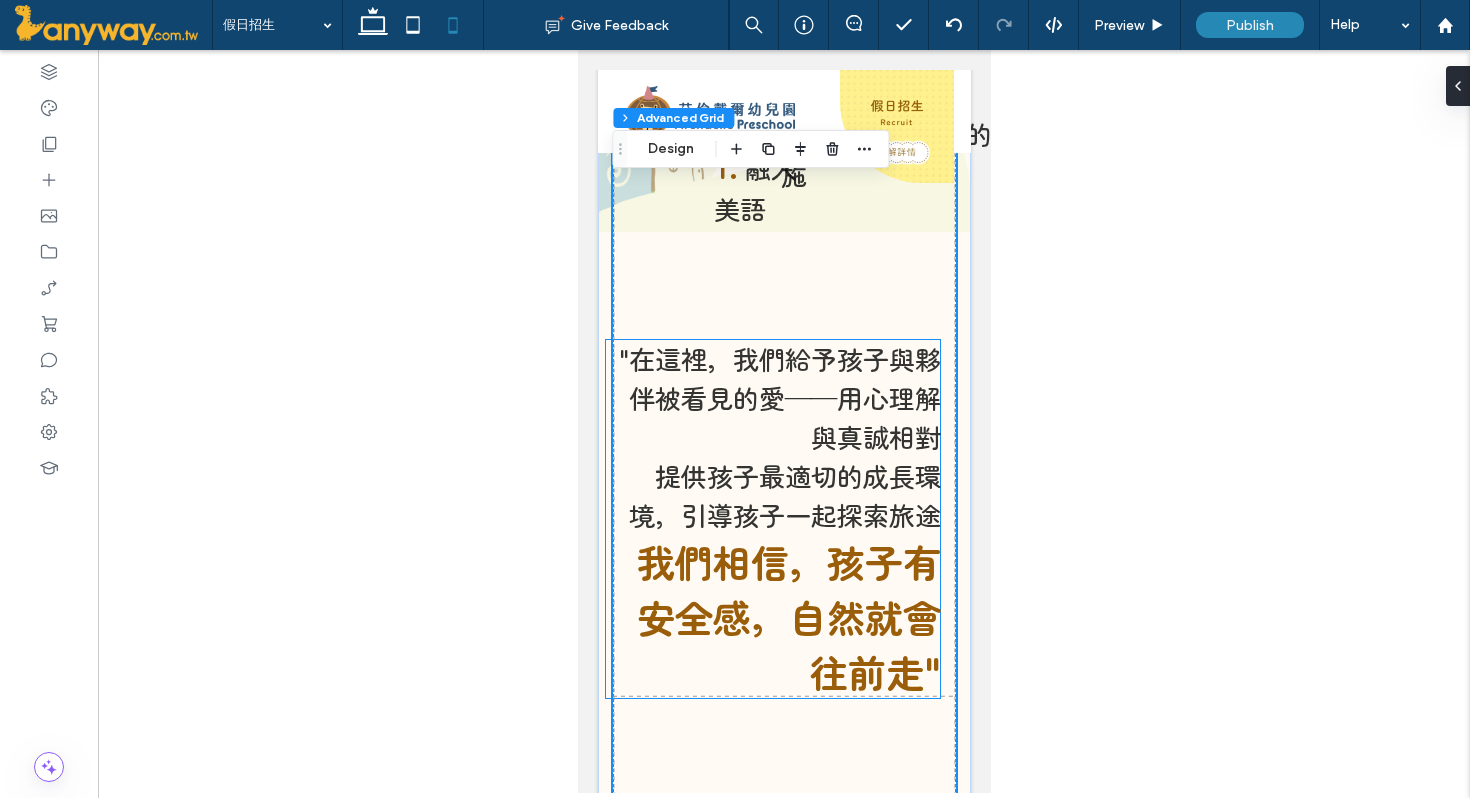 click on "提供孩子最適切的成長環境，引導孩子一起探索旅途" at bounding box center [784, 495] 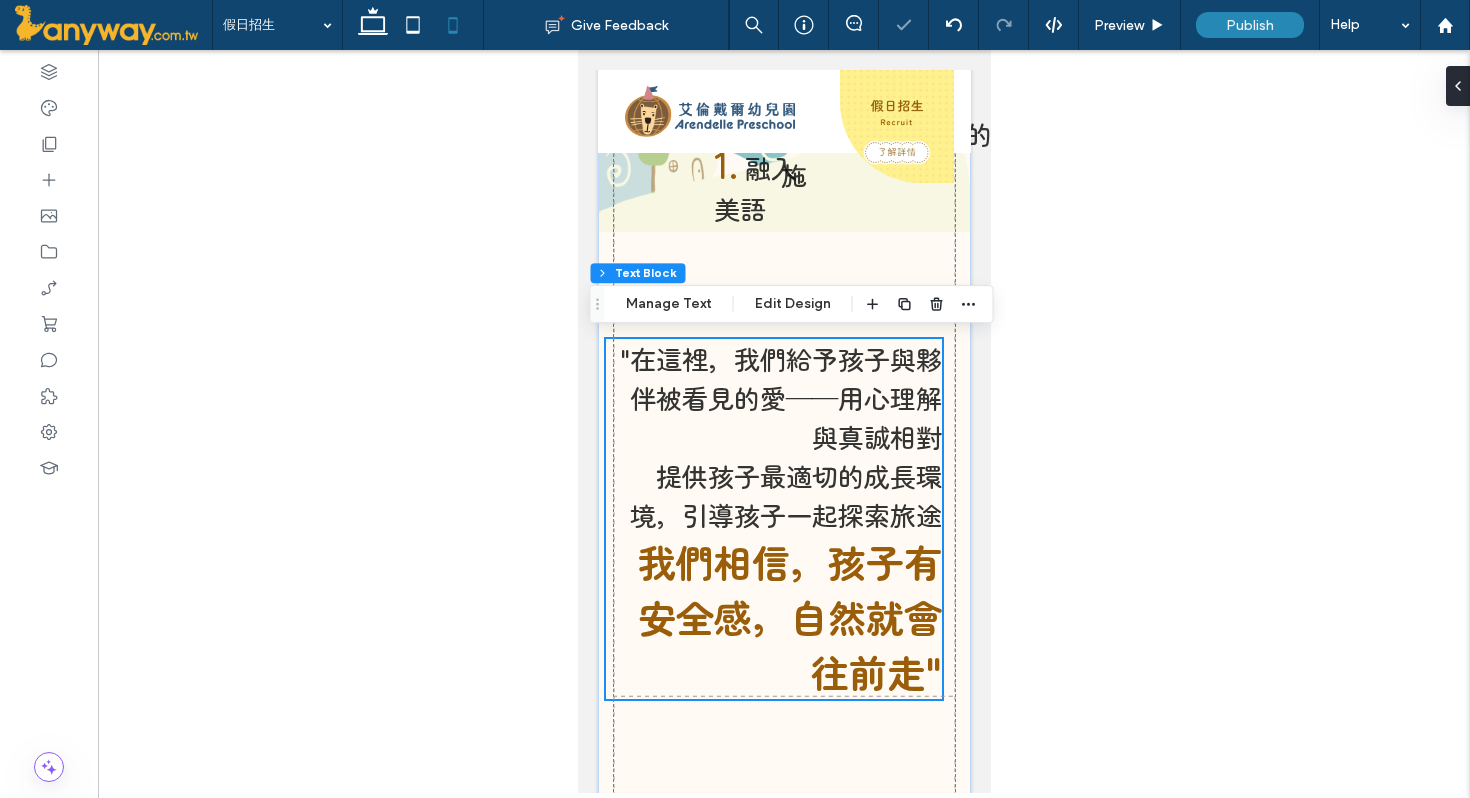 click on ""在這裡，我們給予孩子與夥伴被看見的愛——用心理解與真誠相對" at bounding box center (780, 397) 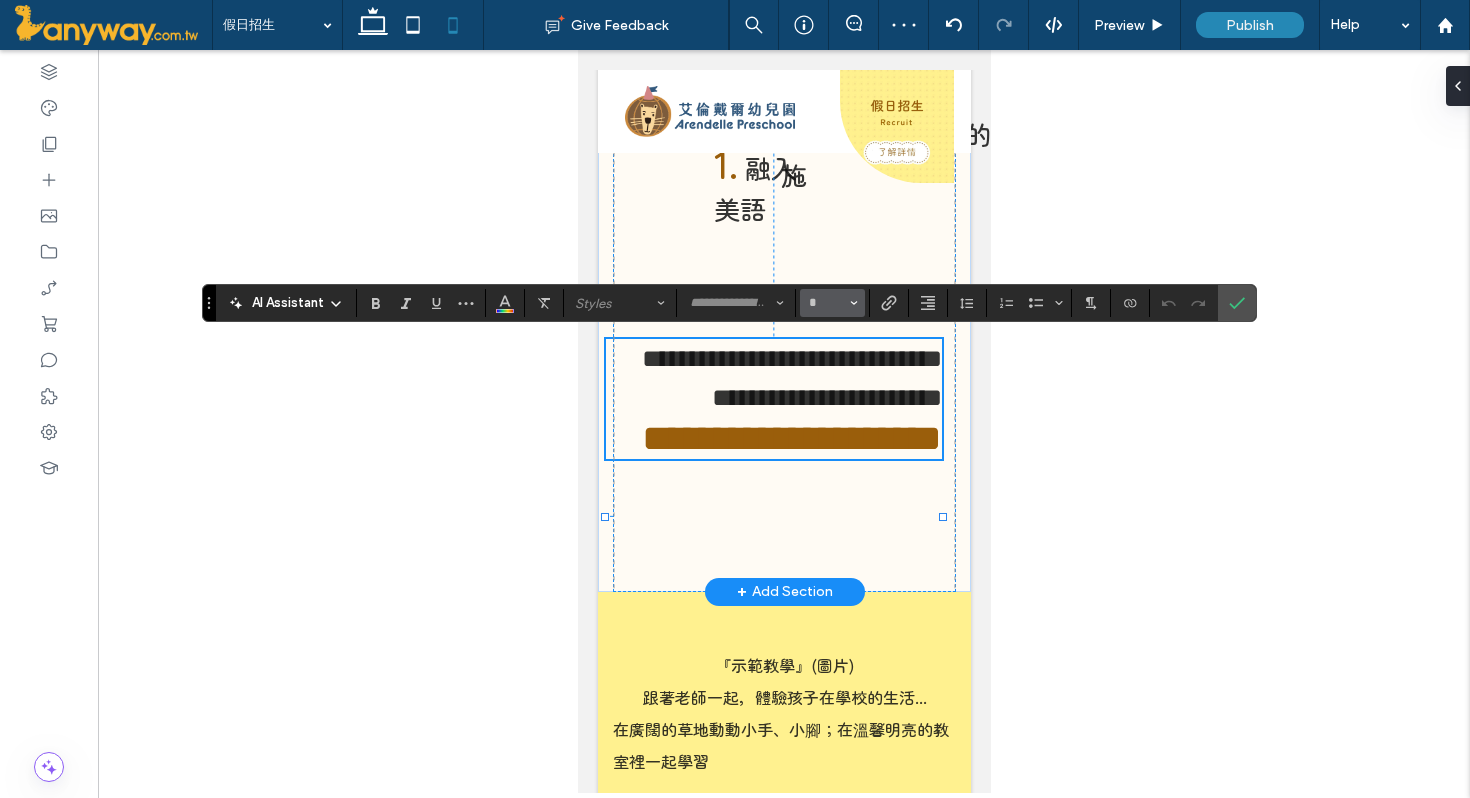 click 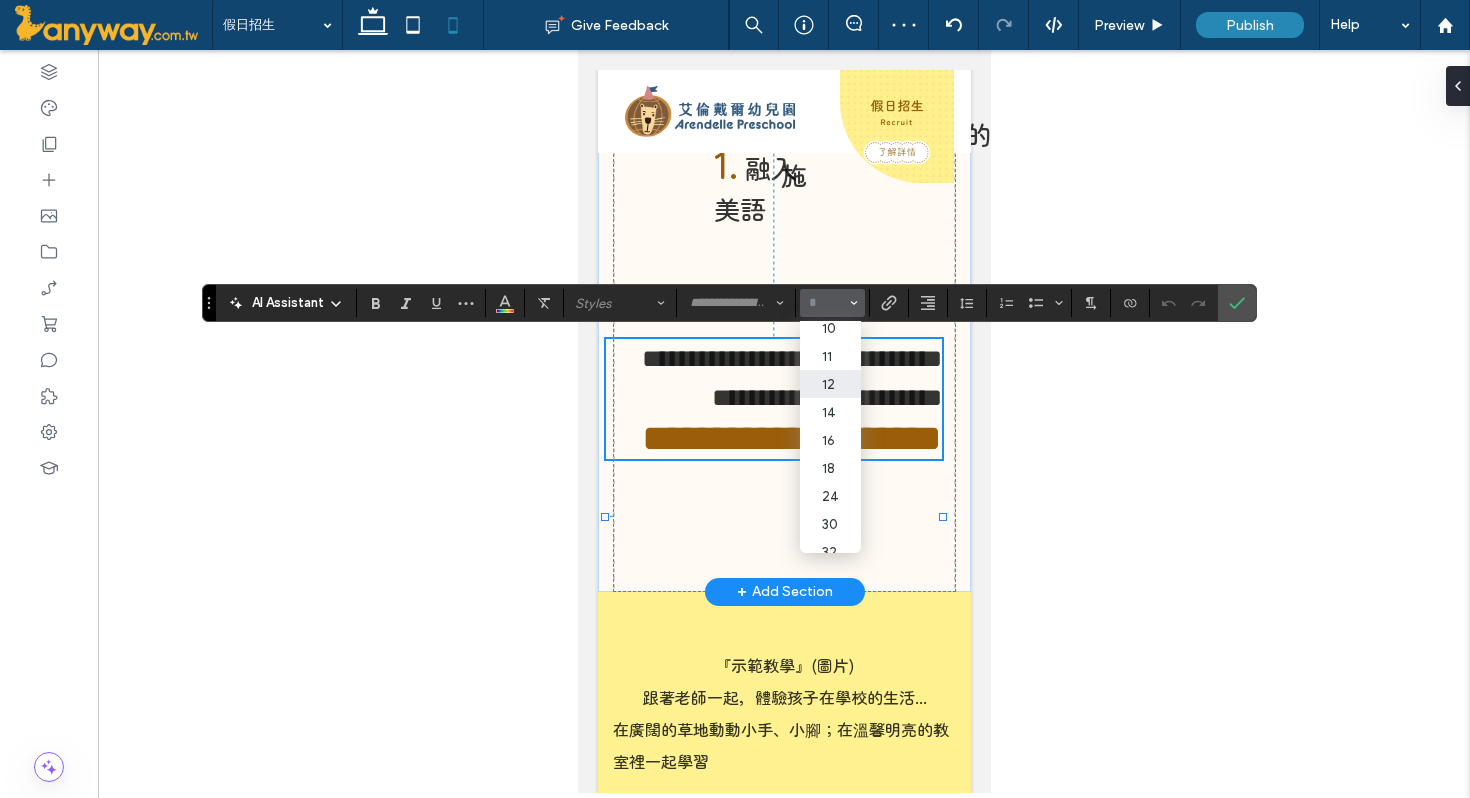 scroll, scrollTop: 64, scrollLeft: 0, axis: vertical 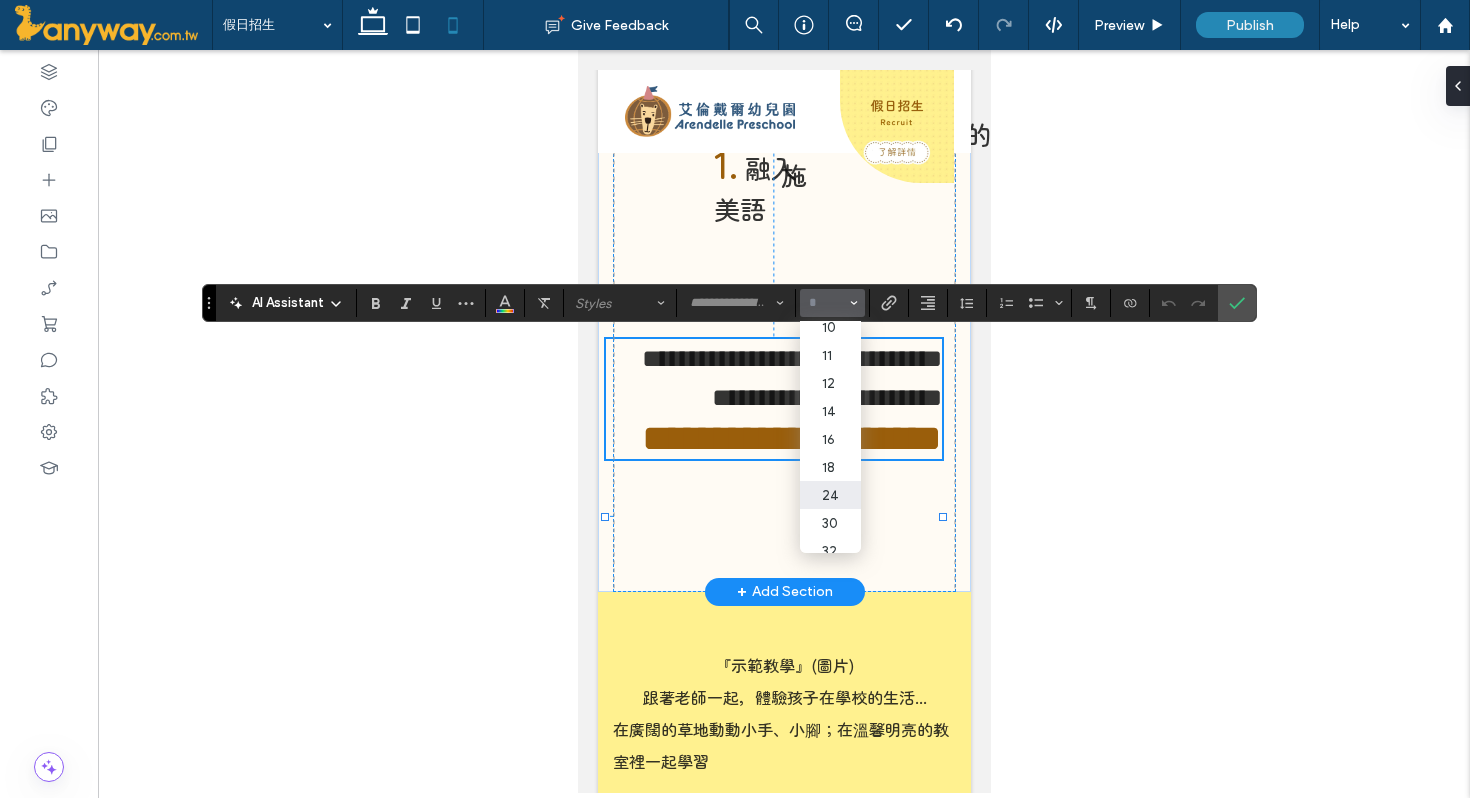 click on "24" at bounding box center [830, 495] 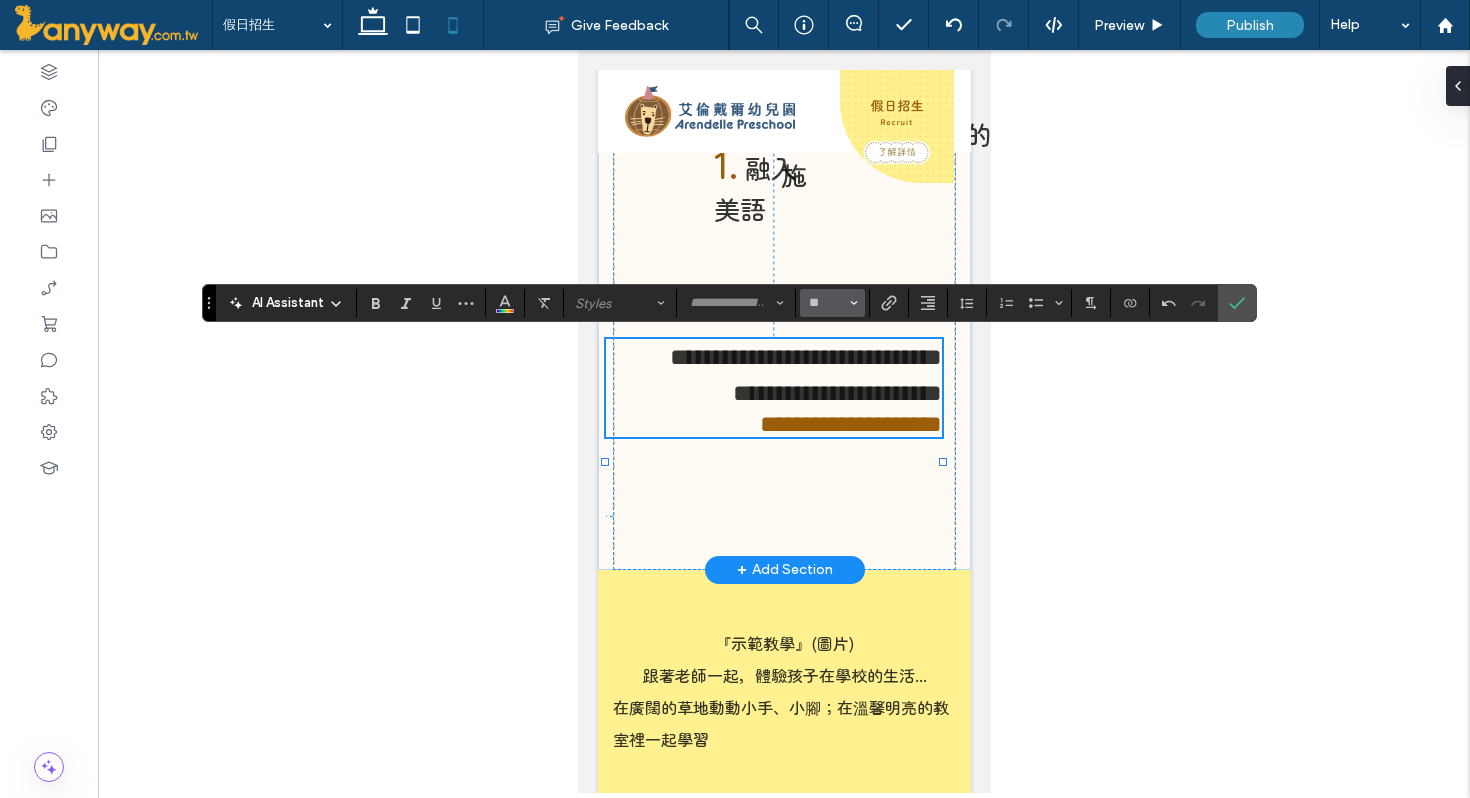 click on "**" at bounding box center [832, 303] 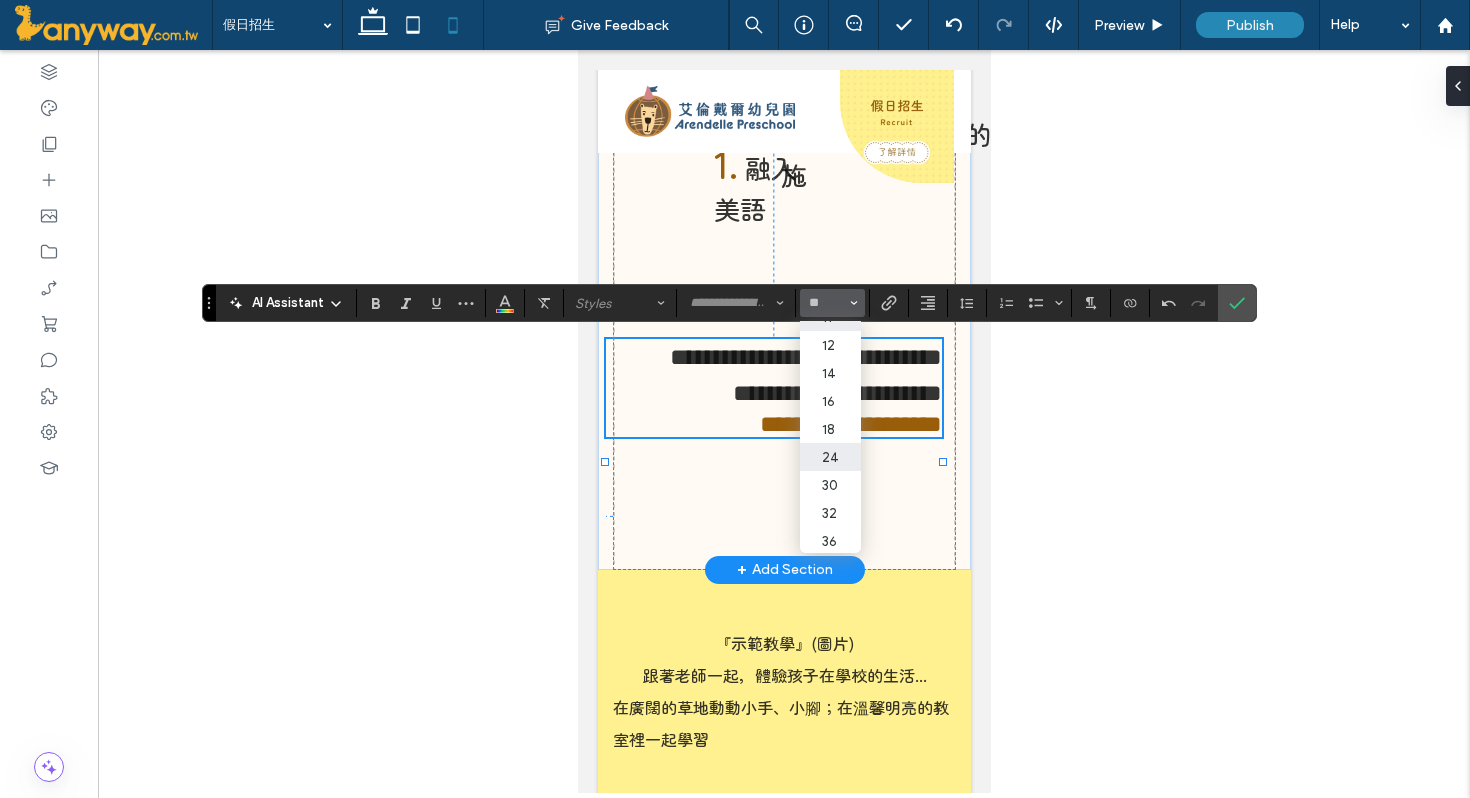 scroll, scrollTop: 128, scrollLeft: 0, axis: vertical 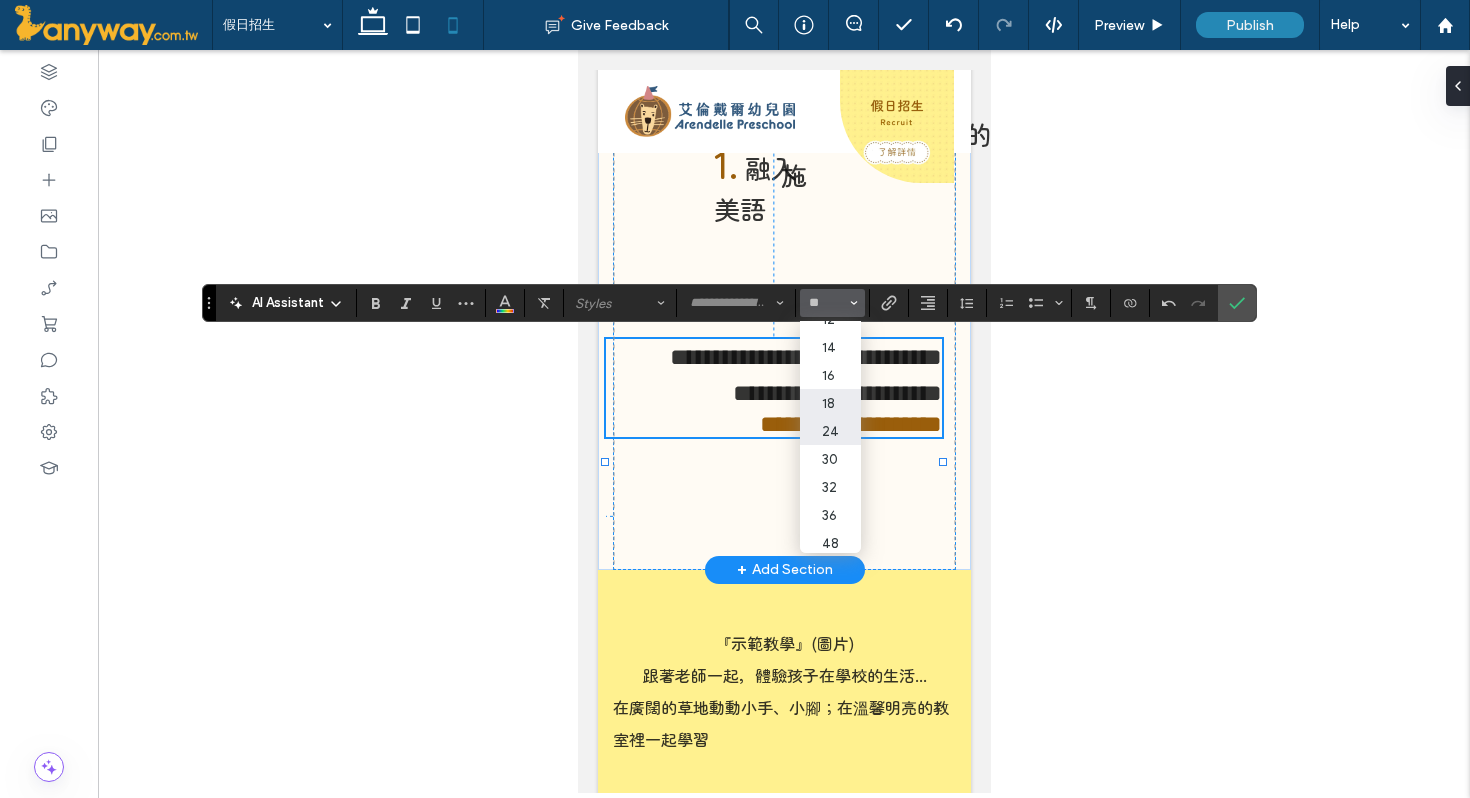 click on "18" at bounding box center (830, 403) 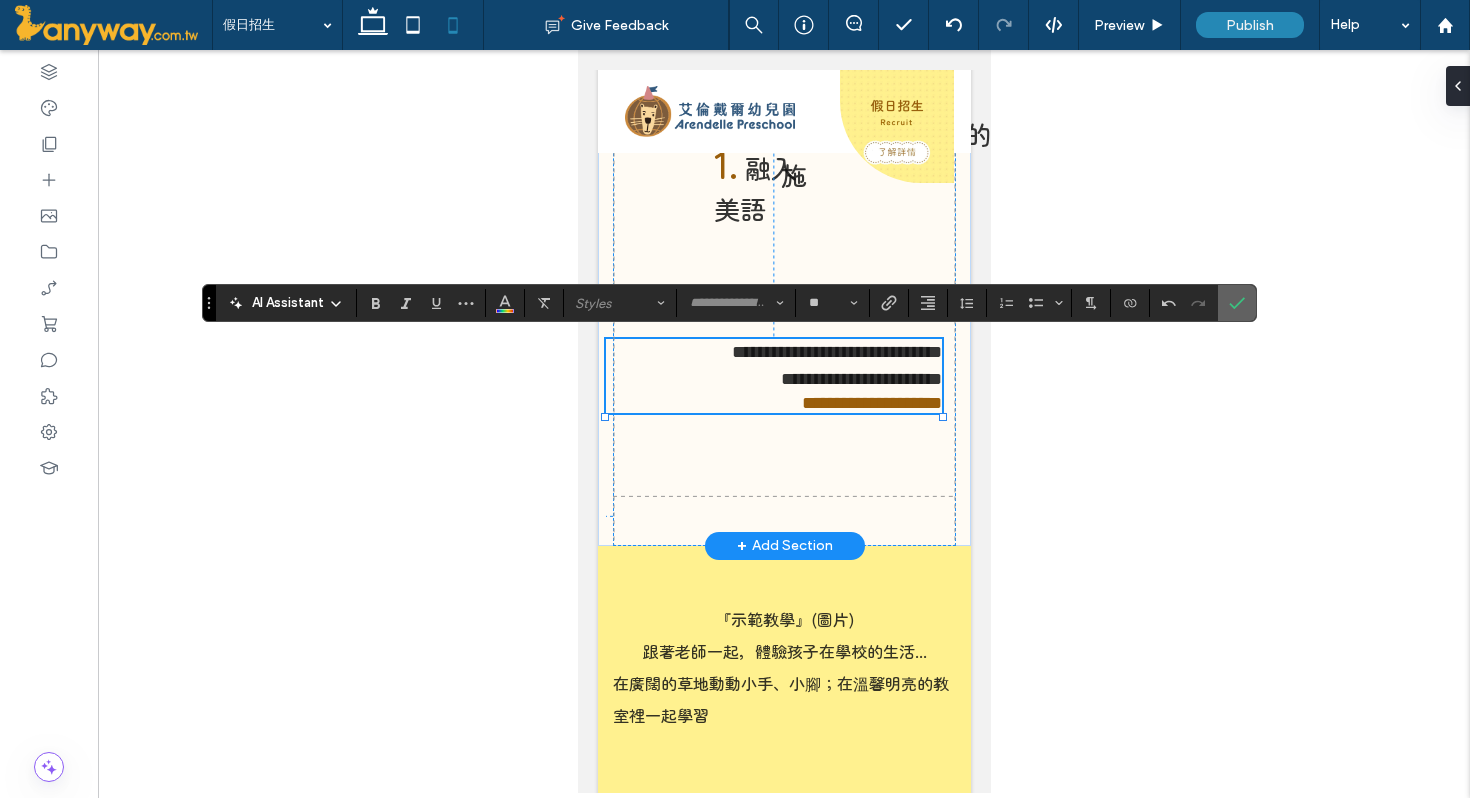 click at bounding box center (1237, 303) 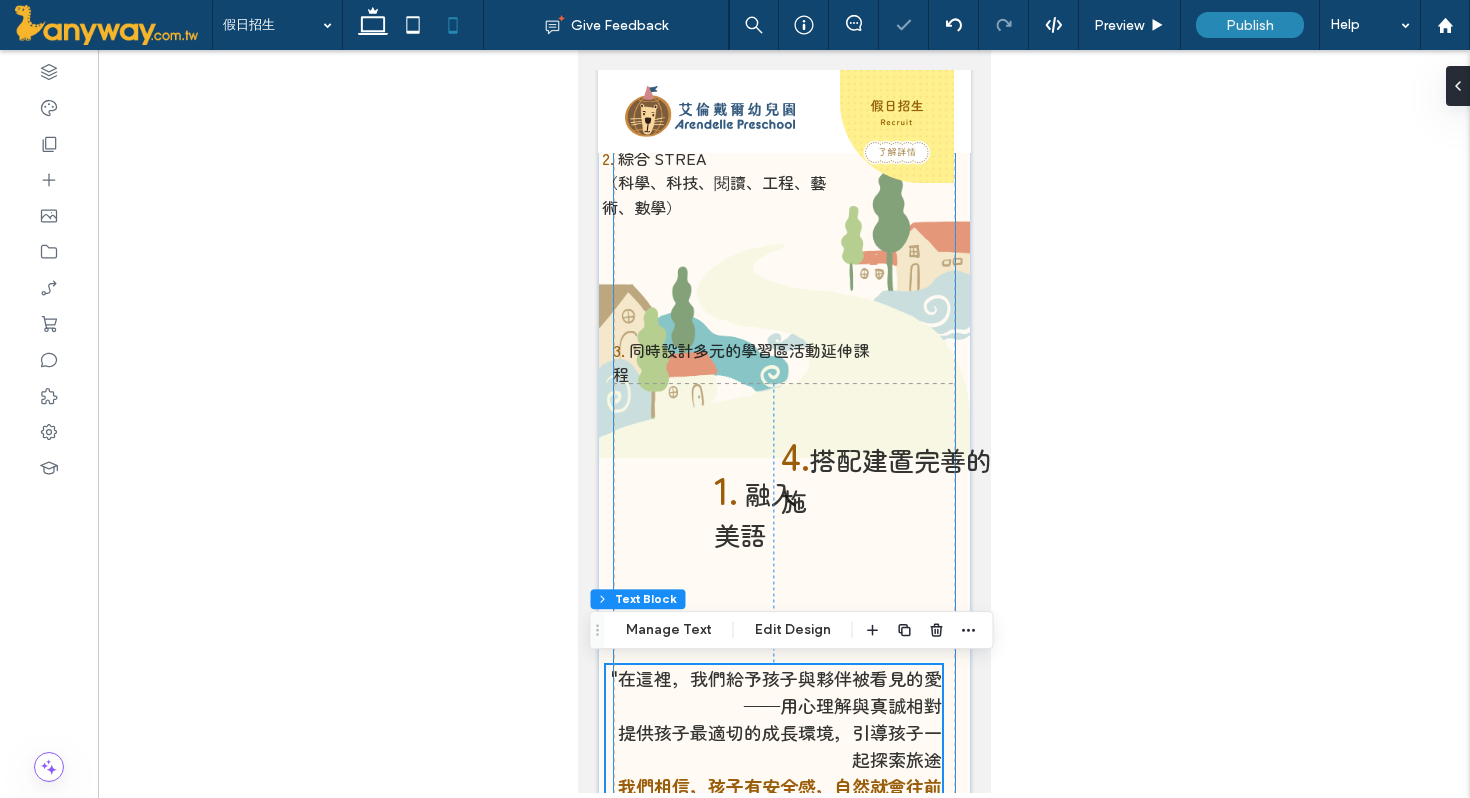 scroll, scrollTop: 366, scrollLeft: 0, axis: vertical 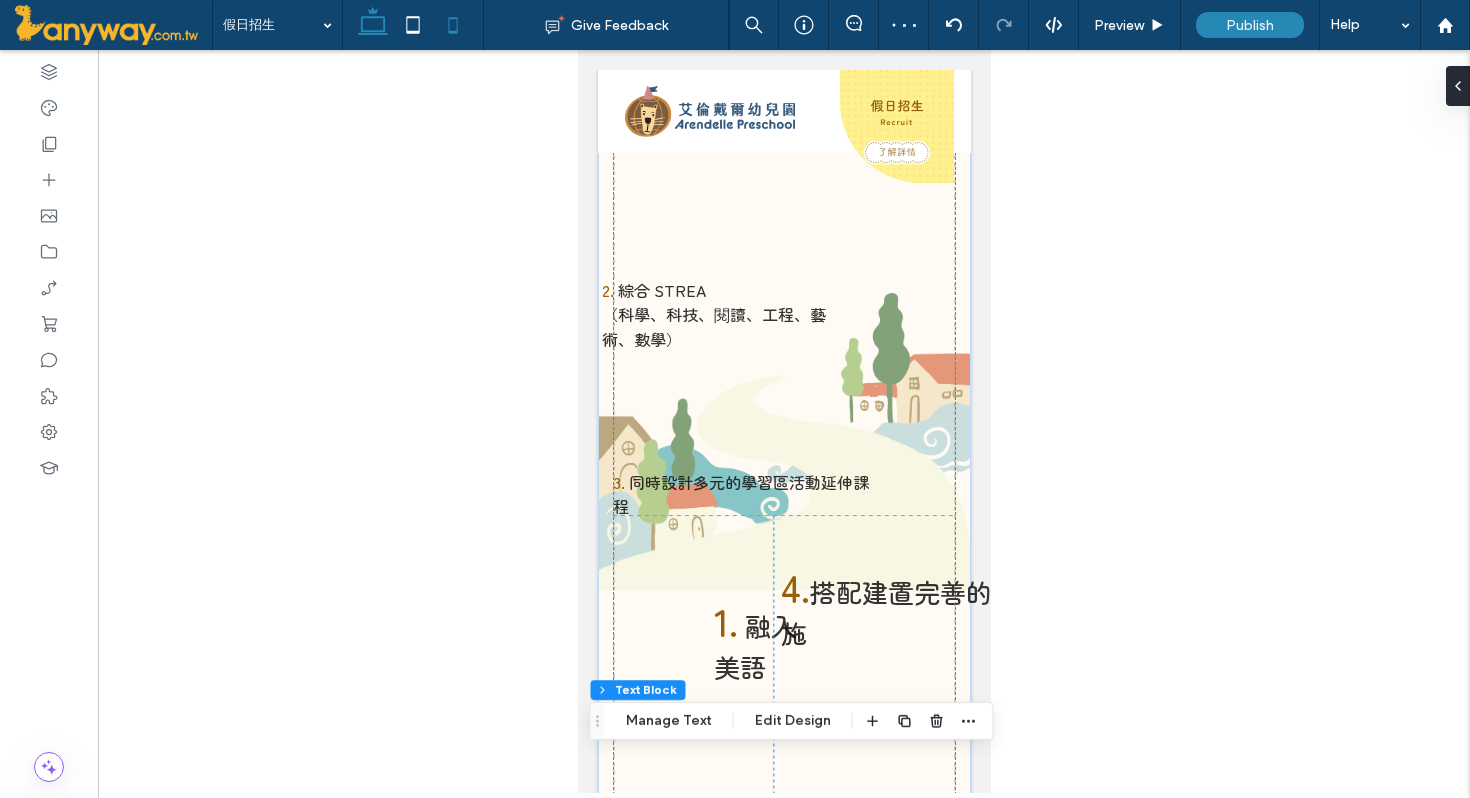 click 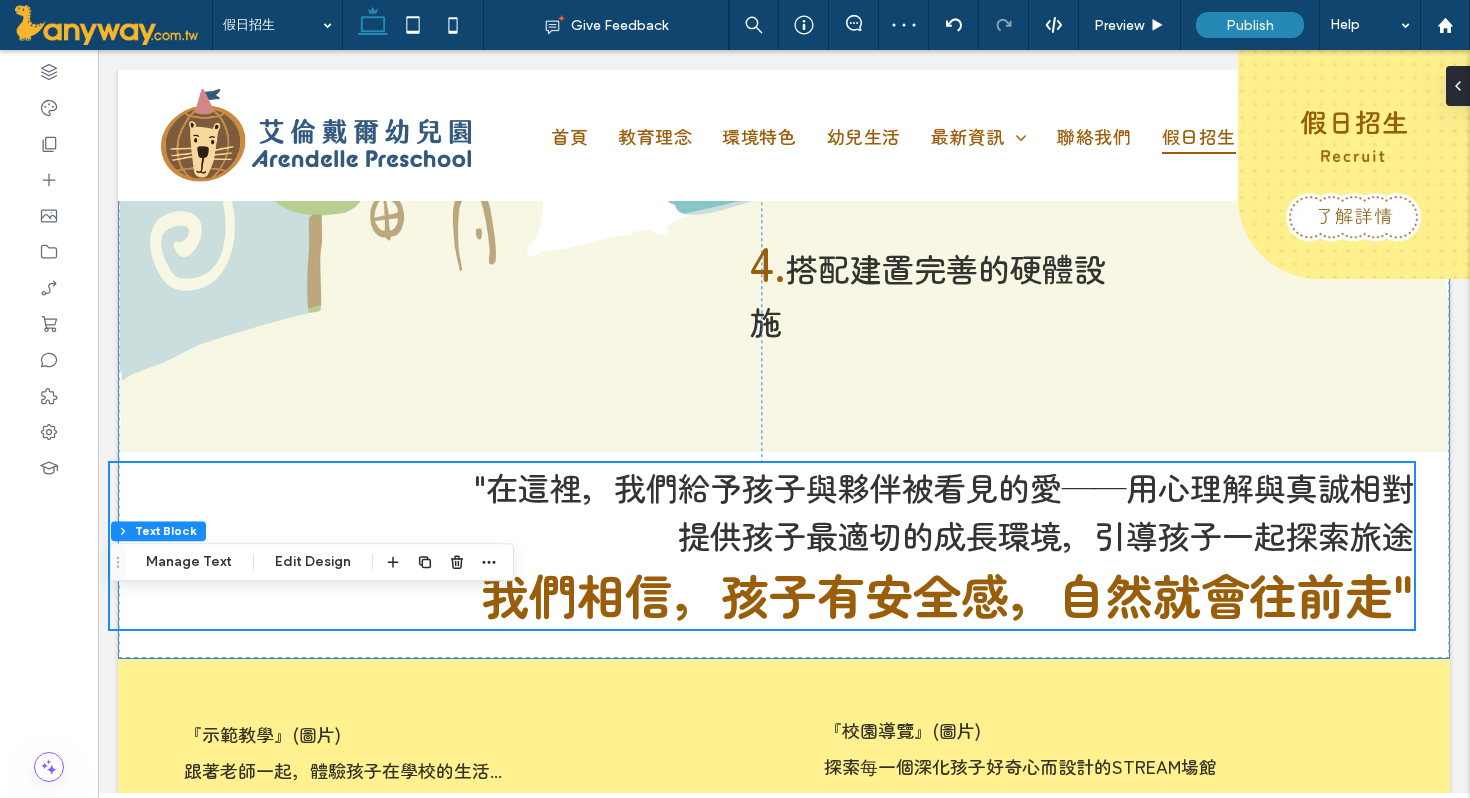 scroll, scrollTop: 1125, scrollLeft: 0, axis: vertical 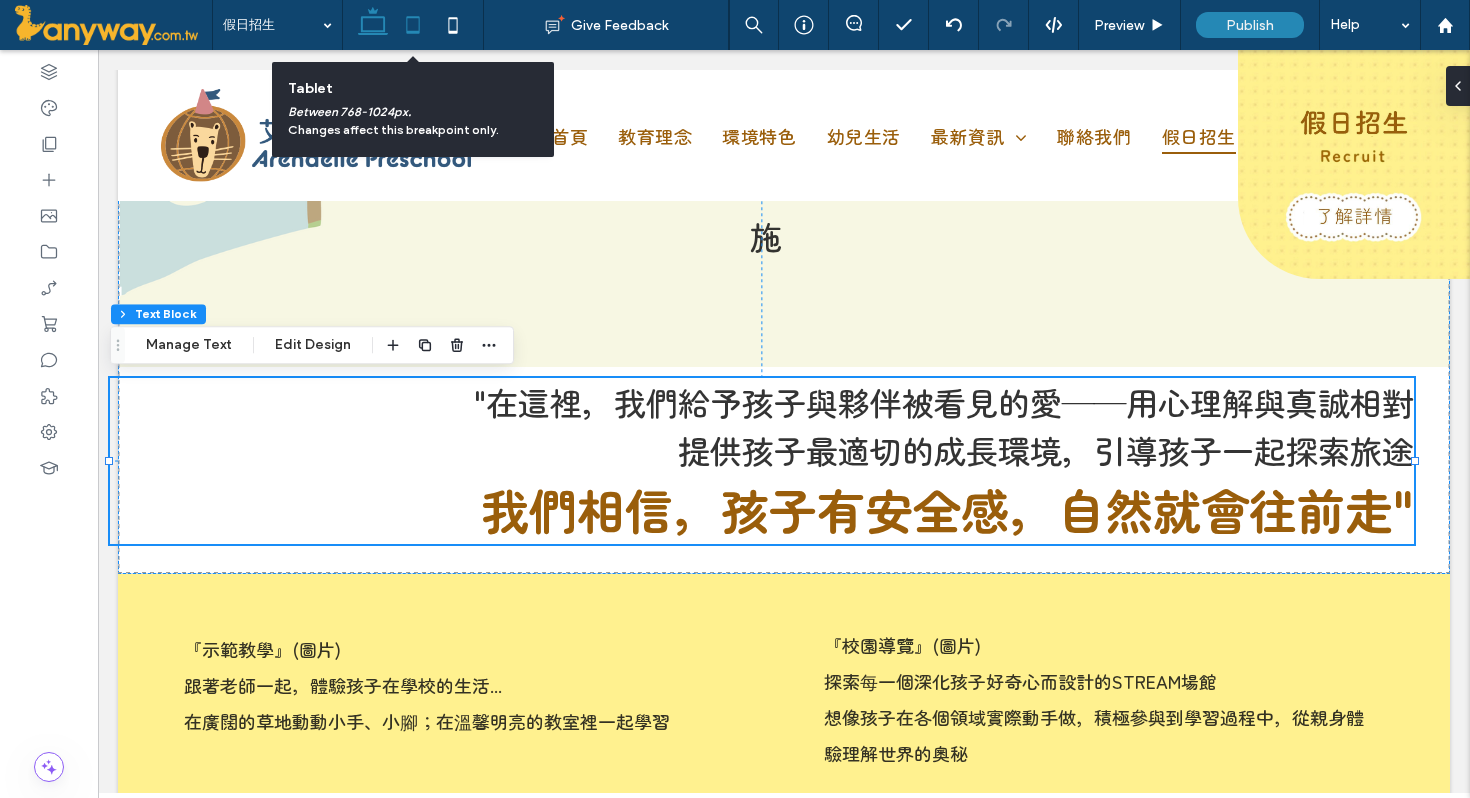 click 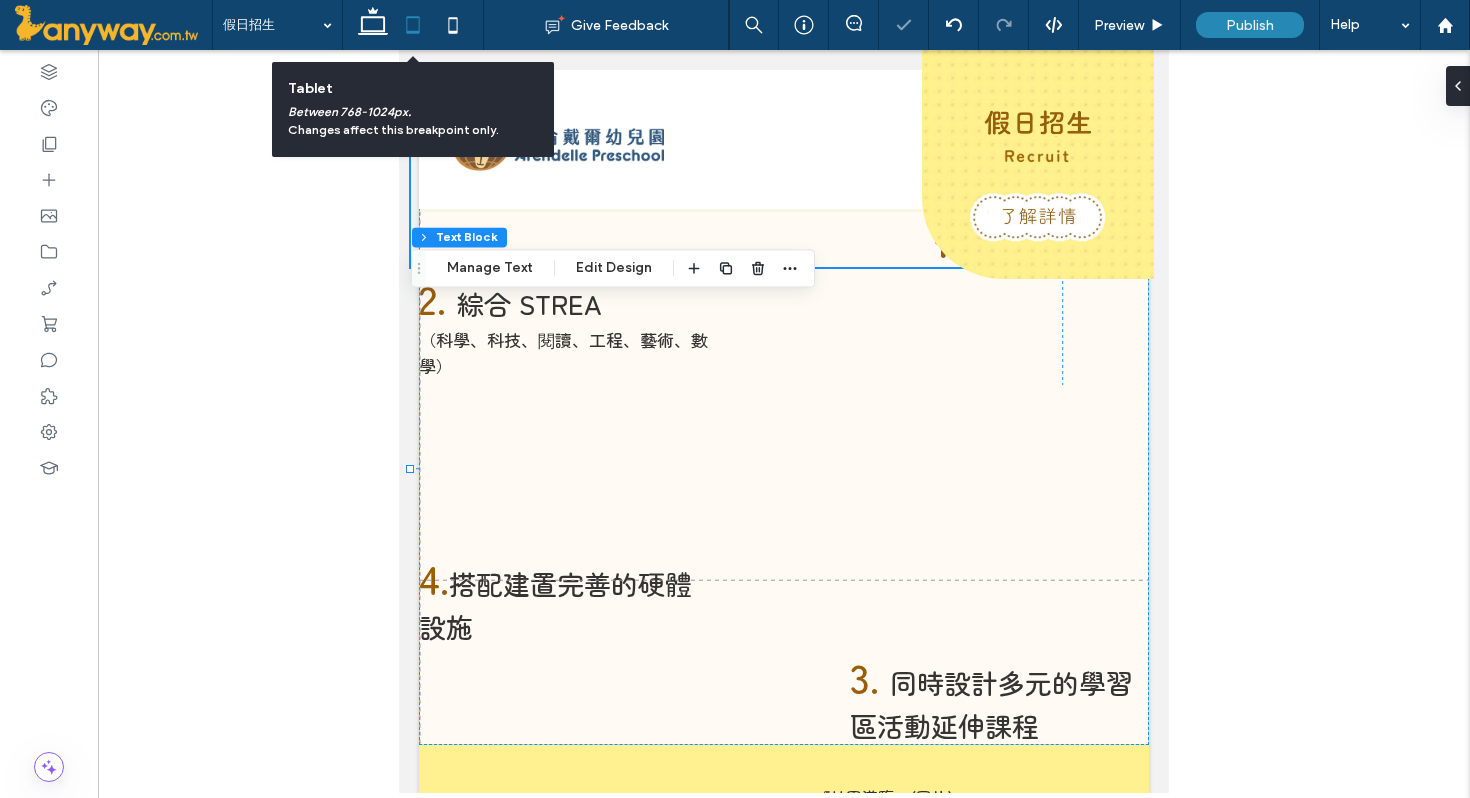scroll, scrollTop: 851, scrollLeft: 0, axis: vertical 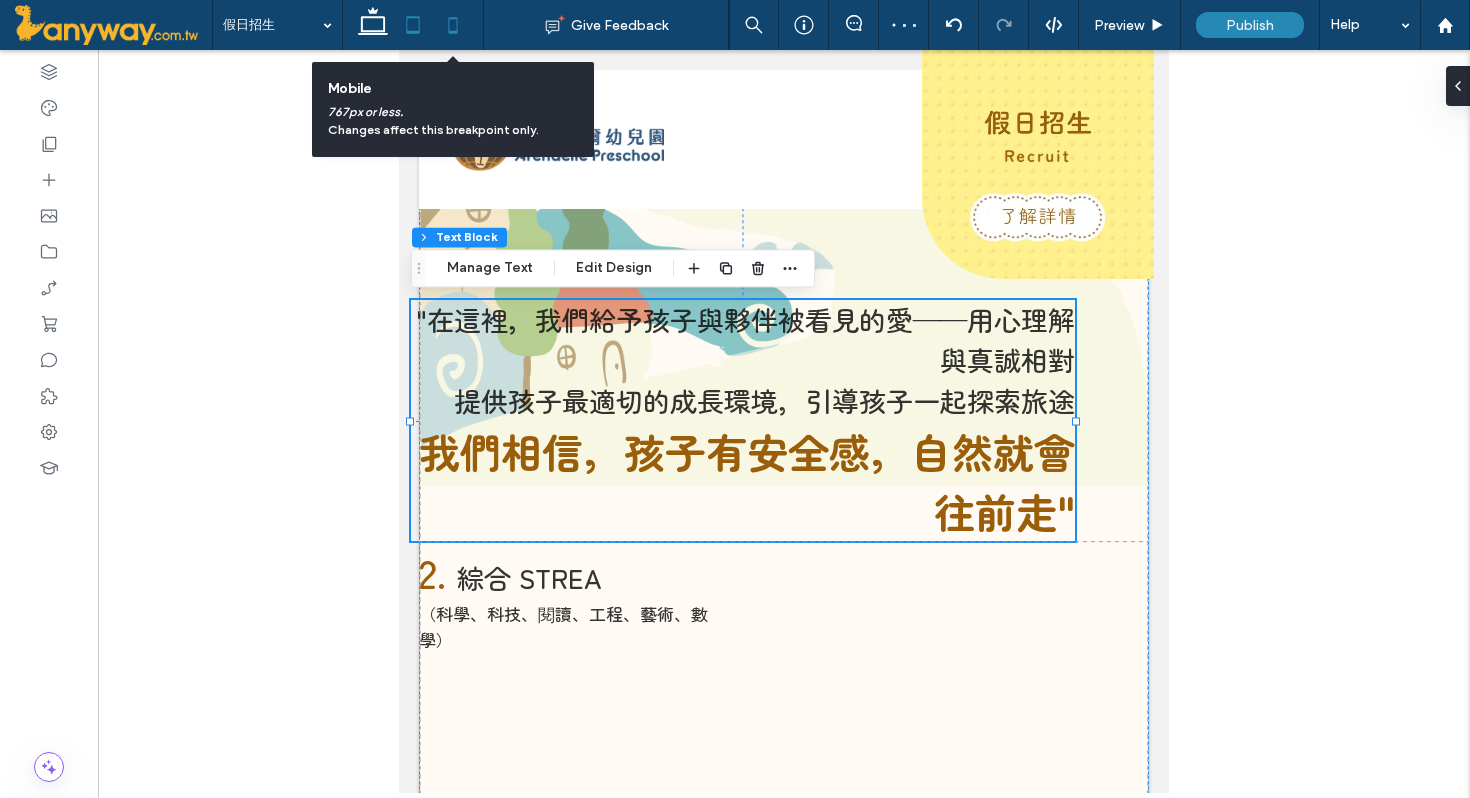 click 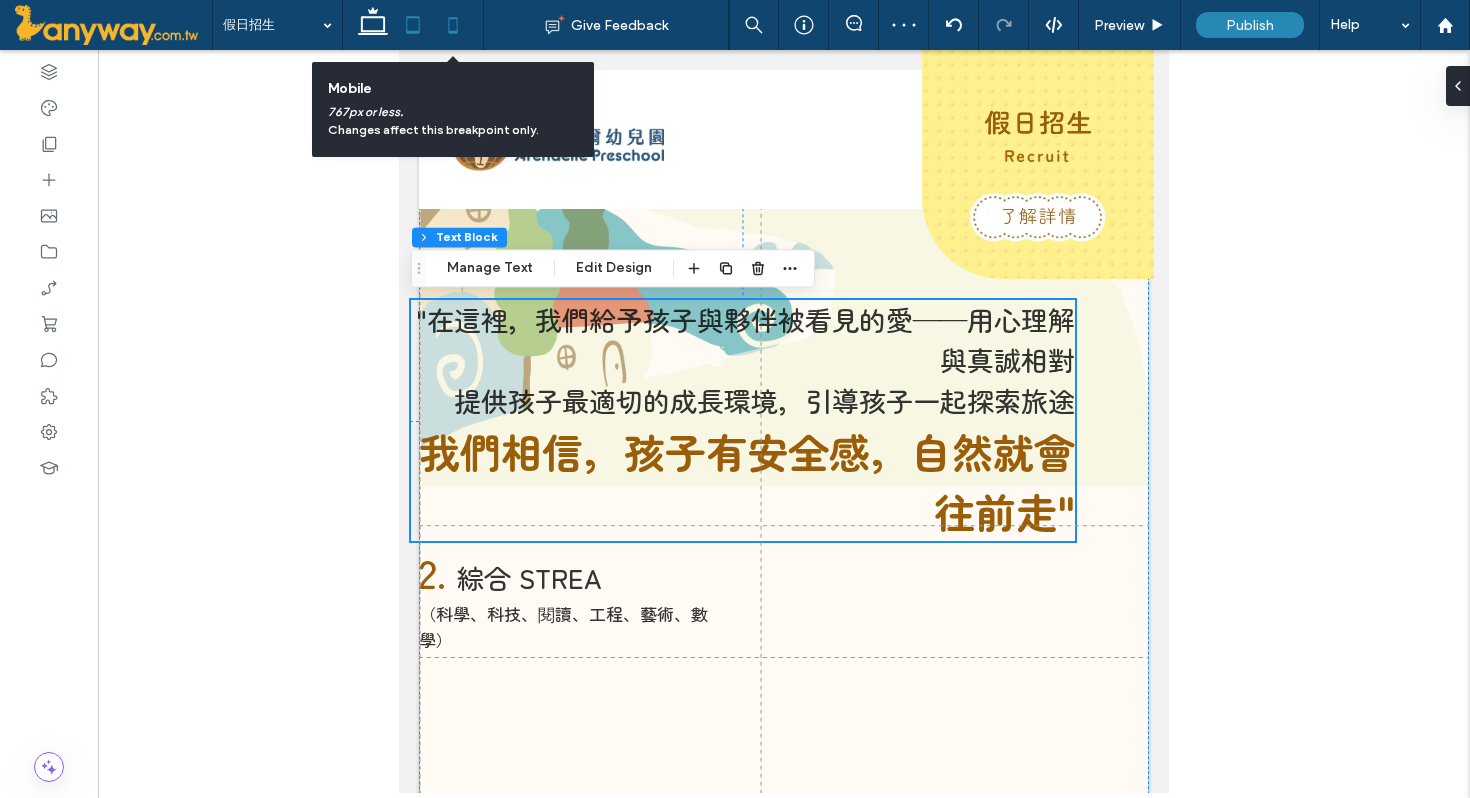 type on "**" 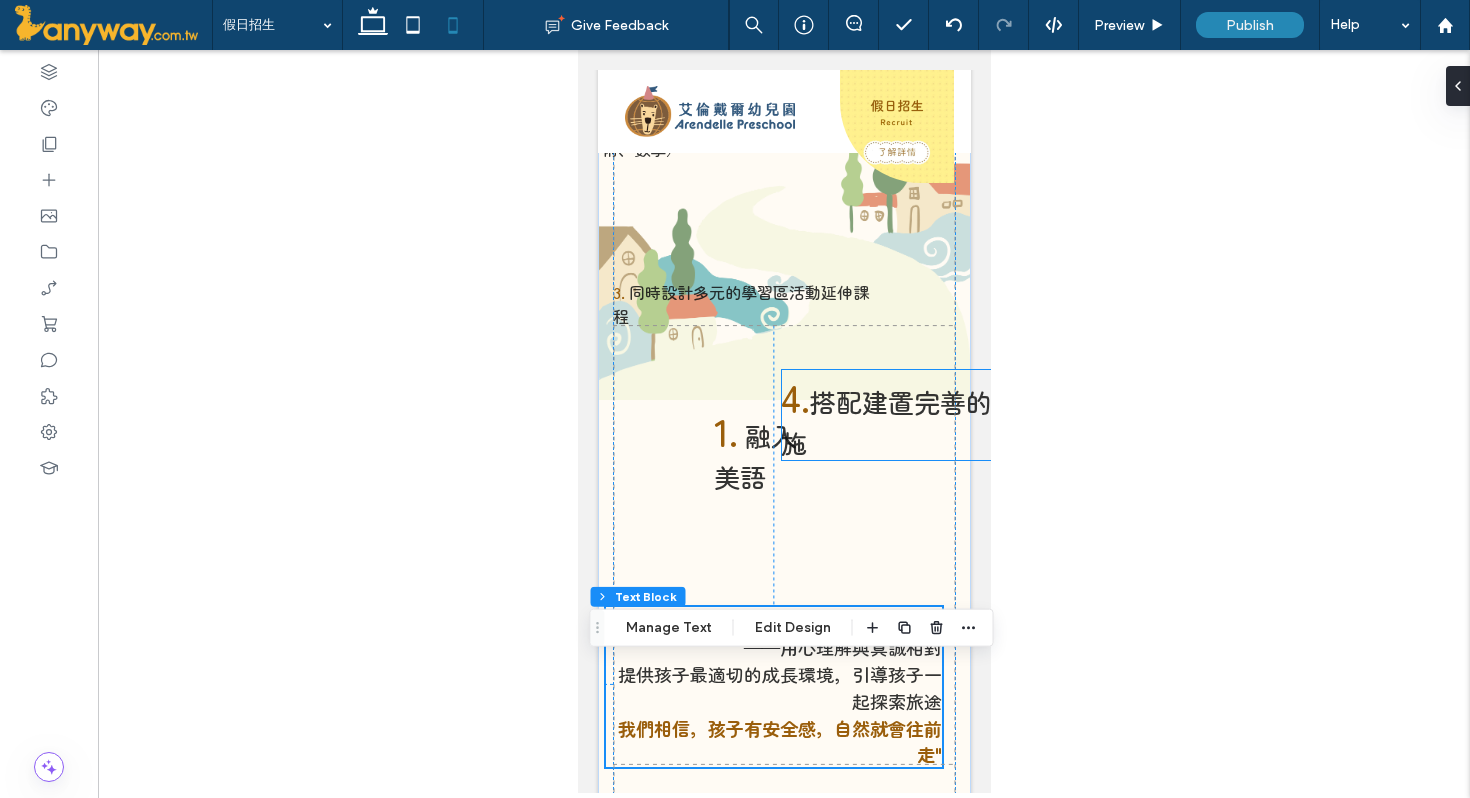 scroll, scrollTop: 500, scrollLeft: 0, axis: vertical 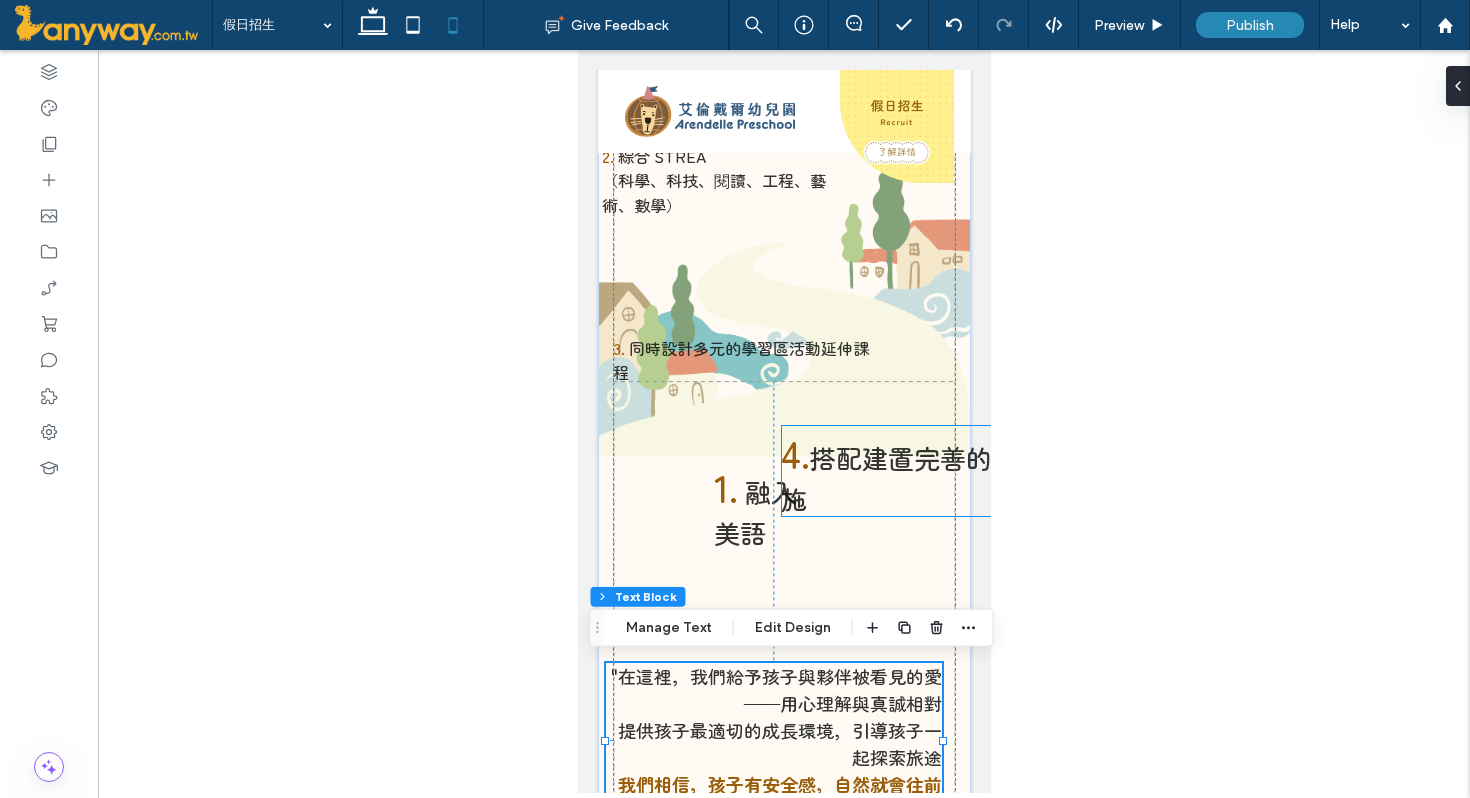 click on "搭配建置完善的硬體設施" at bounding box center (924, 478) 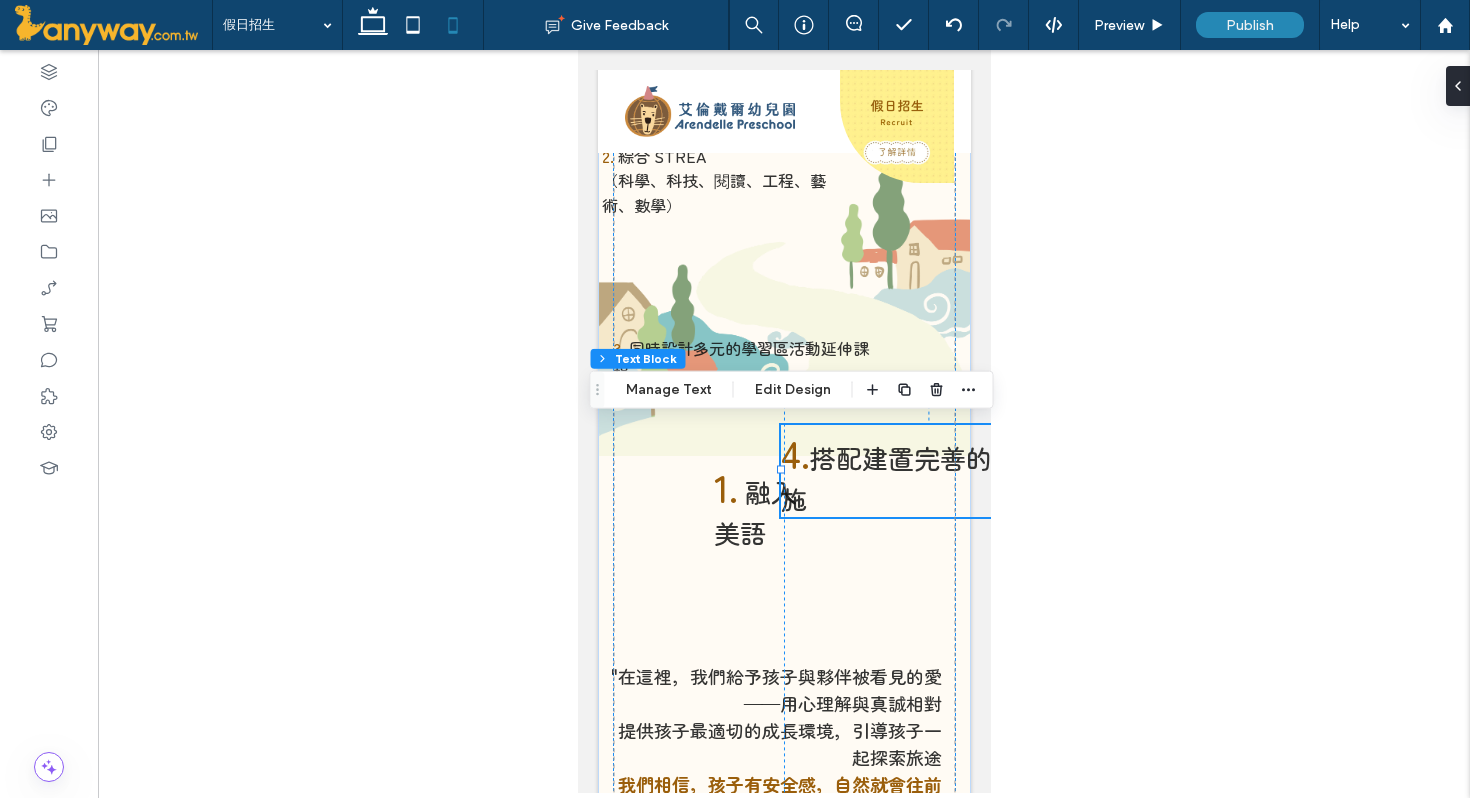 click on "搭配建置完善的硬體設施" at bounding box center [924, 478] 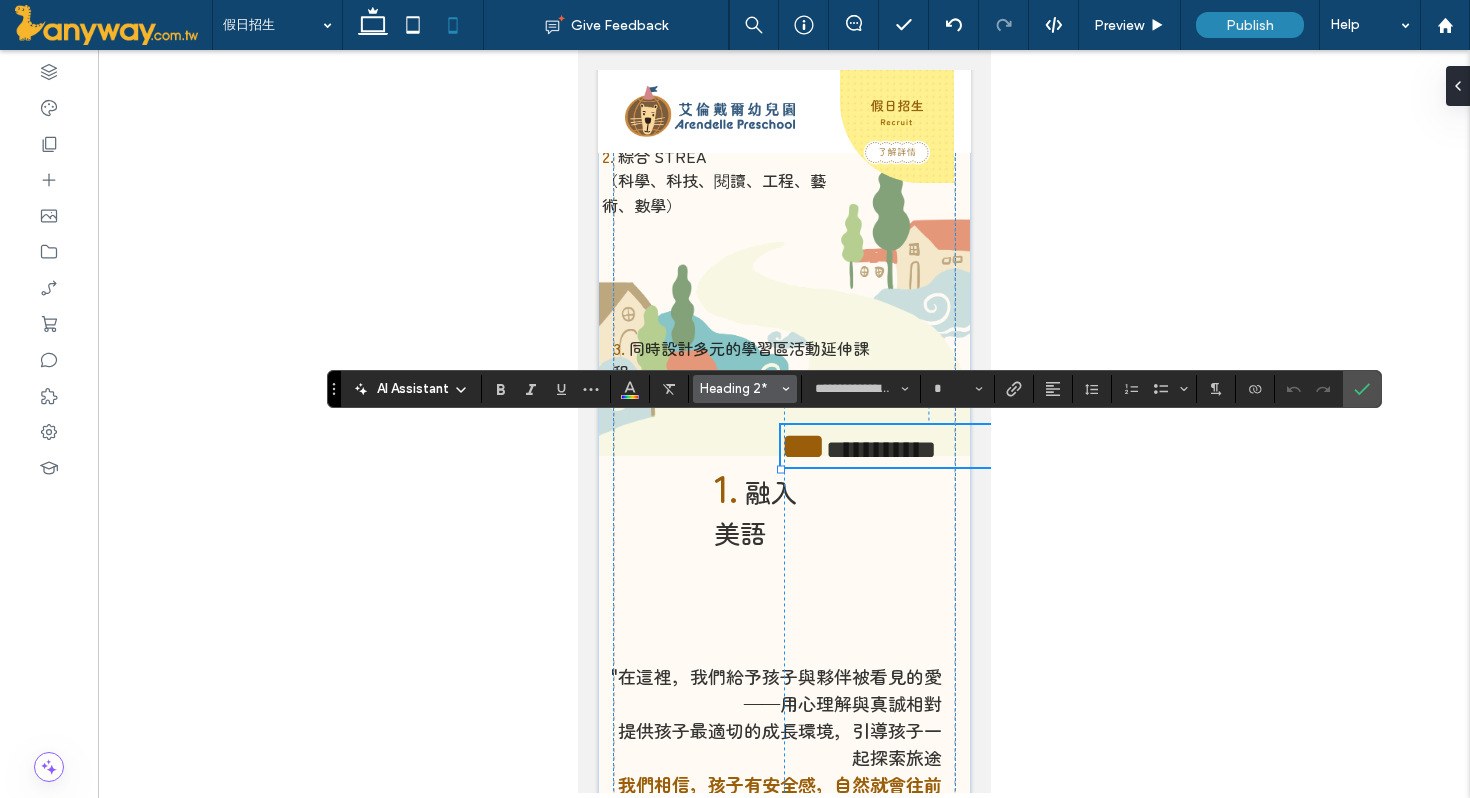 click 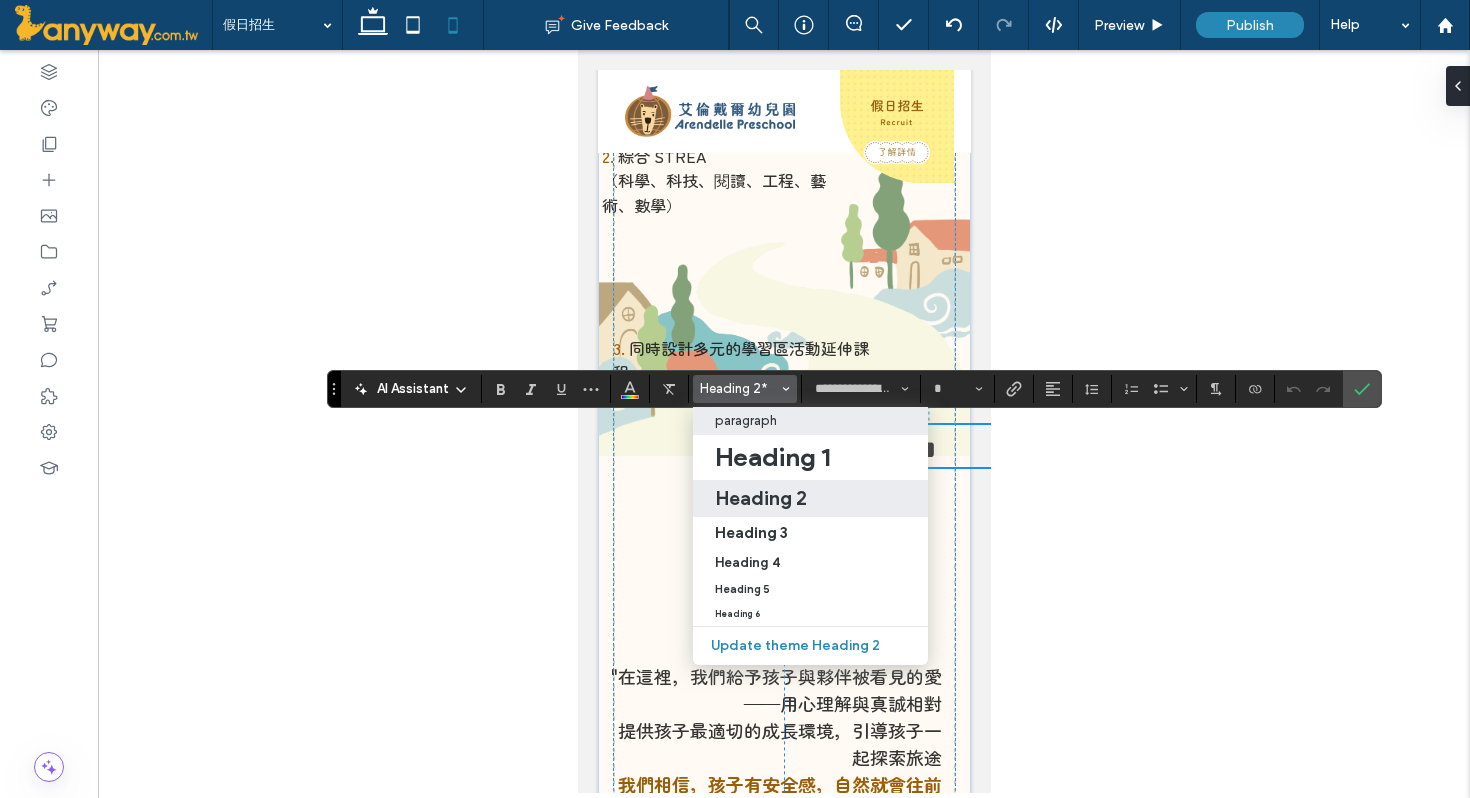 click on "paragraph" at bounding box center (746, 420) 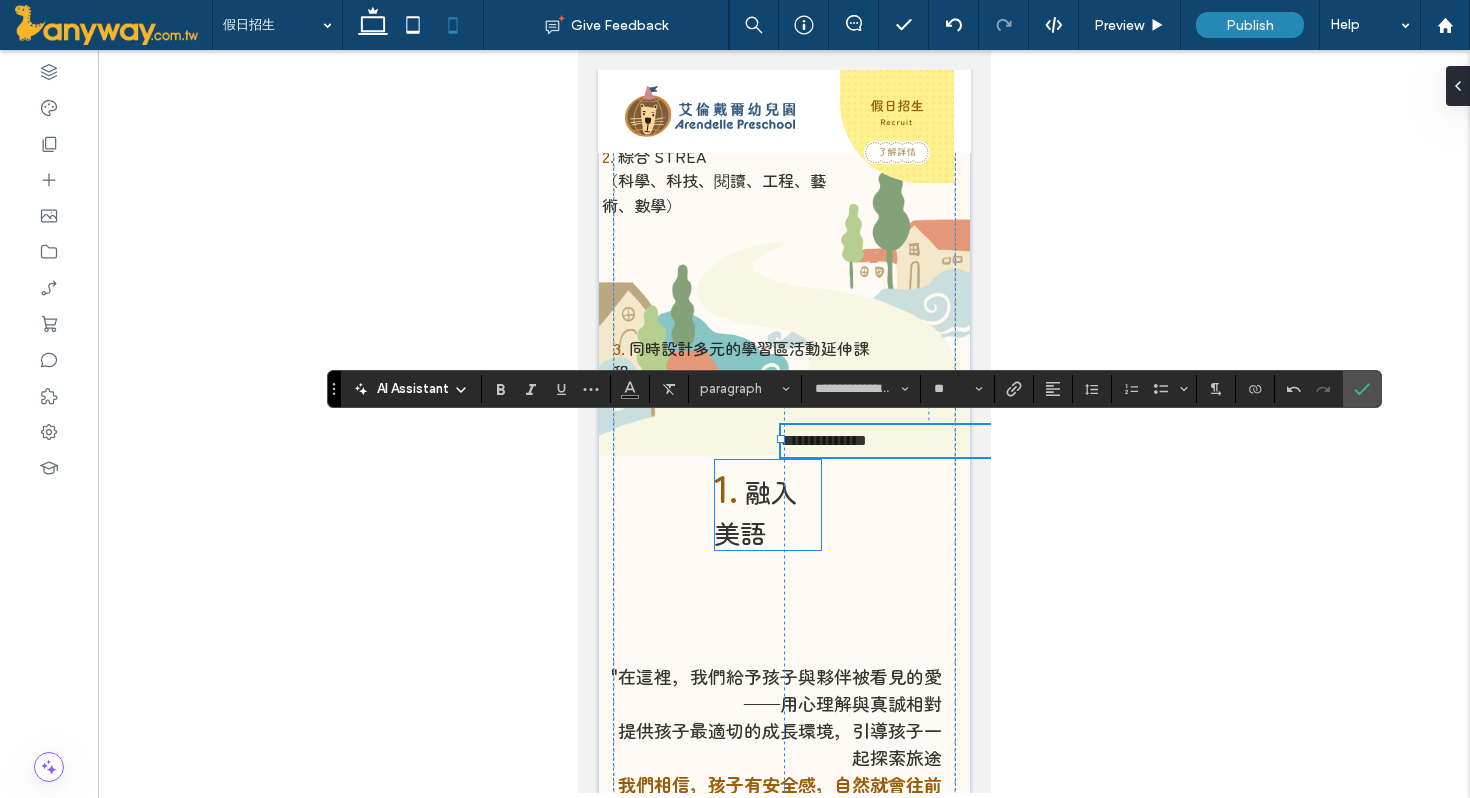 click on "融入美語" at bounding box center (754, 512) 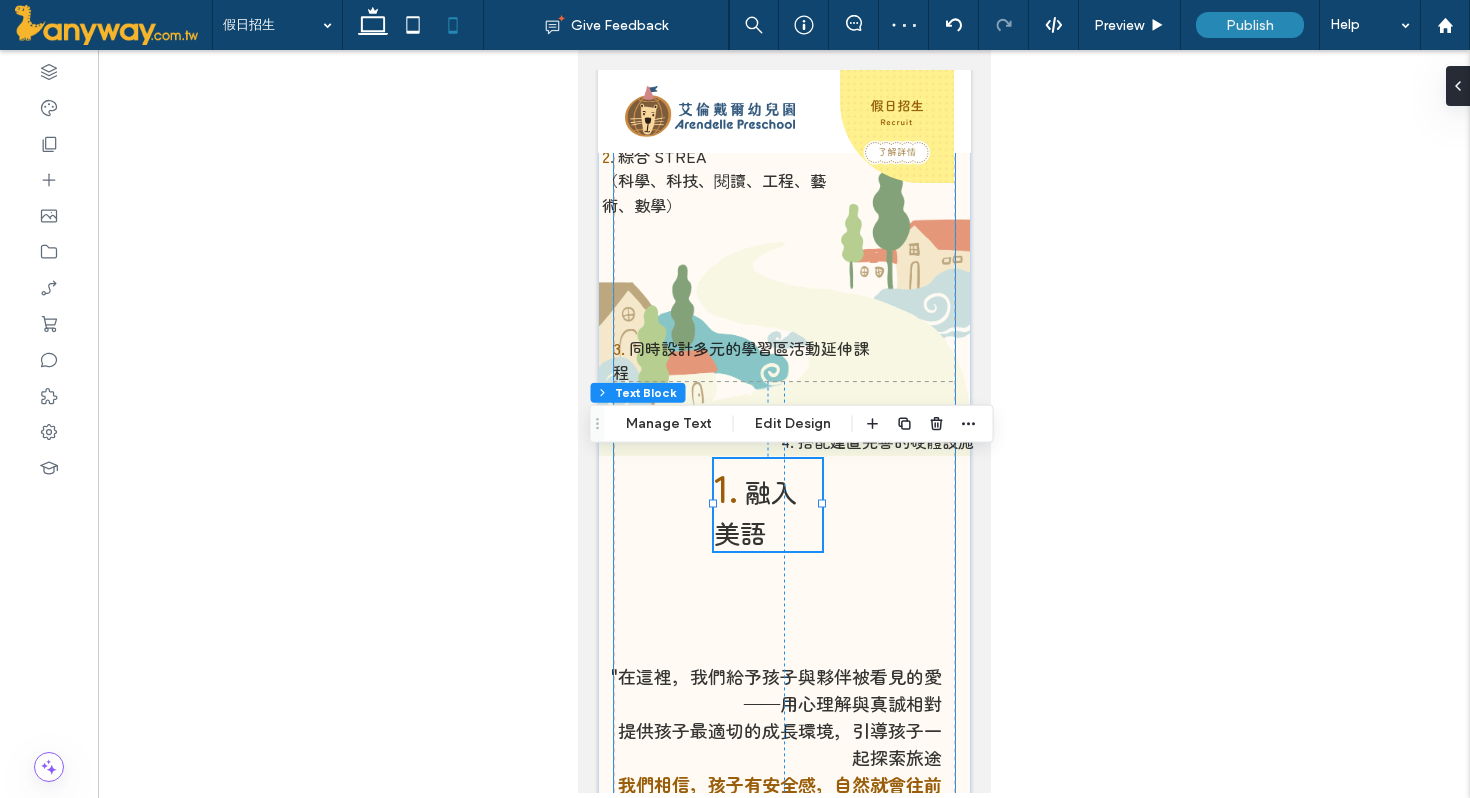click on "1.
融入美語
讓孩子順應天性發展，帶著好奇心探索世界 每個孩子都不一樣，需要花時間去觀察 從孩子感興趣的主題出發，慢慢幫他牽起和世界互動的橋樑
2.
綜合 STREA
（科學、科技、閱讀、工程、藝術、數學）
3.
同時設計多元的學習區活動延伸課程
4. 搭配建置完善的硬體設施
"在這裡，我們給予孩子與夥伴被看見的愛——用心理解與真誠相對 提供孩子最適切的成長環境，引導孩子一起探索旅途 我們相信，孩子有安全感，自然就會往前走"
134px
75px" at bounding box center (783, 304) 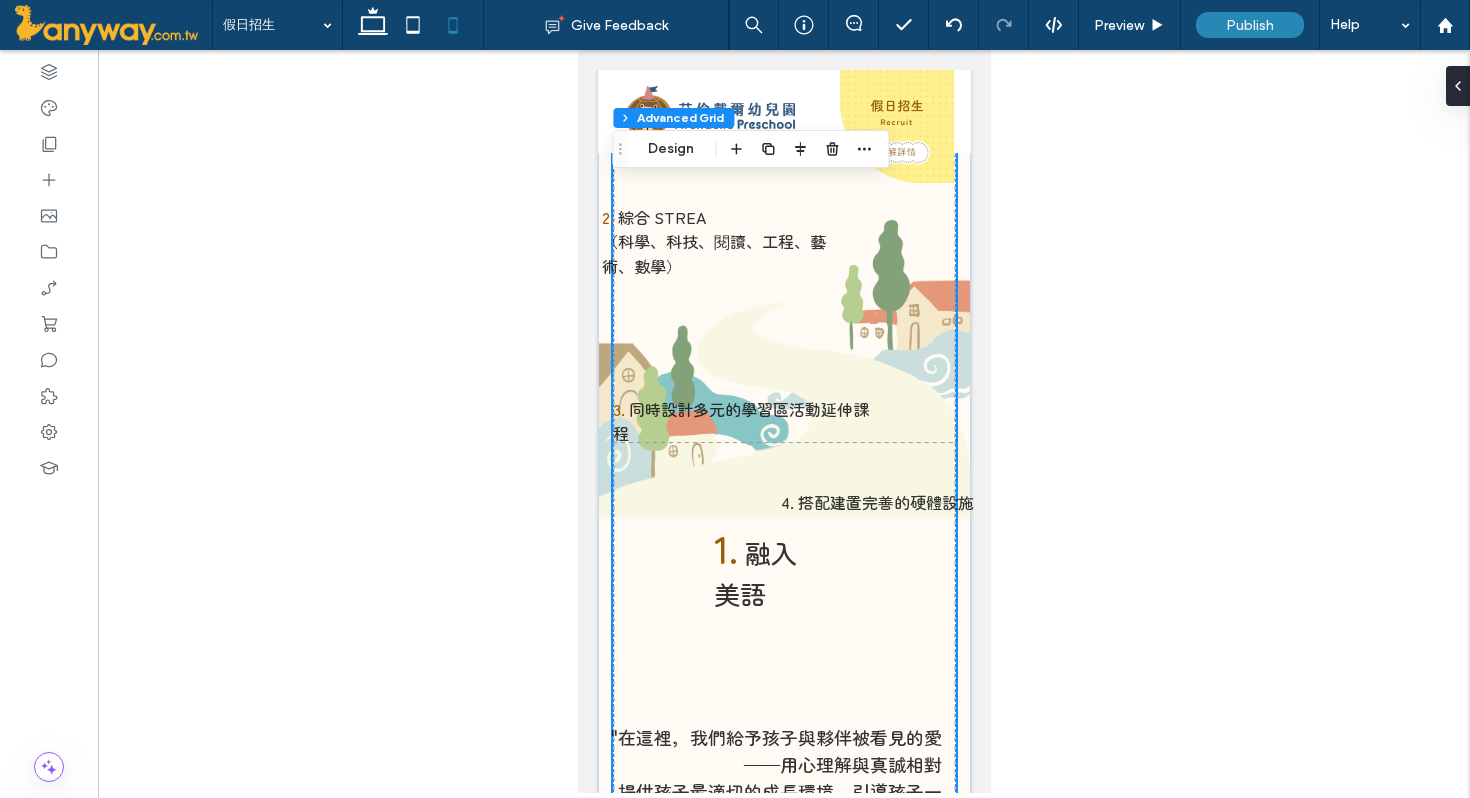 scroll, scrollTop: 517, scrollLeft: 0, axis: vertical 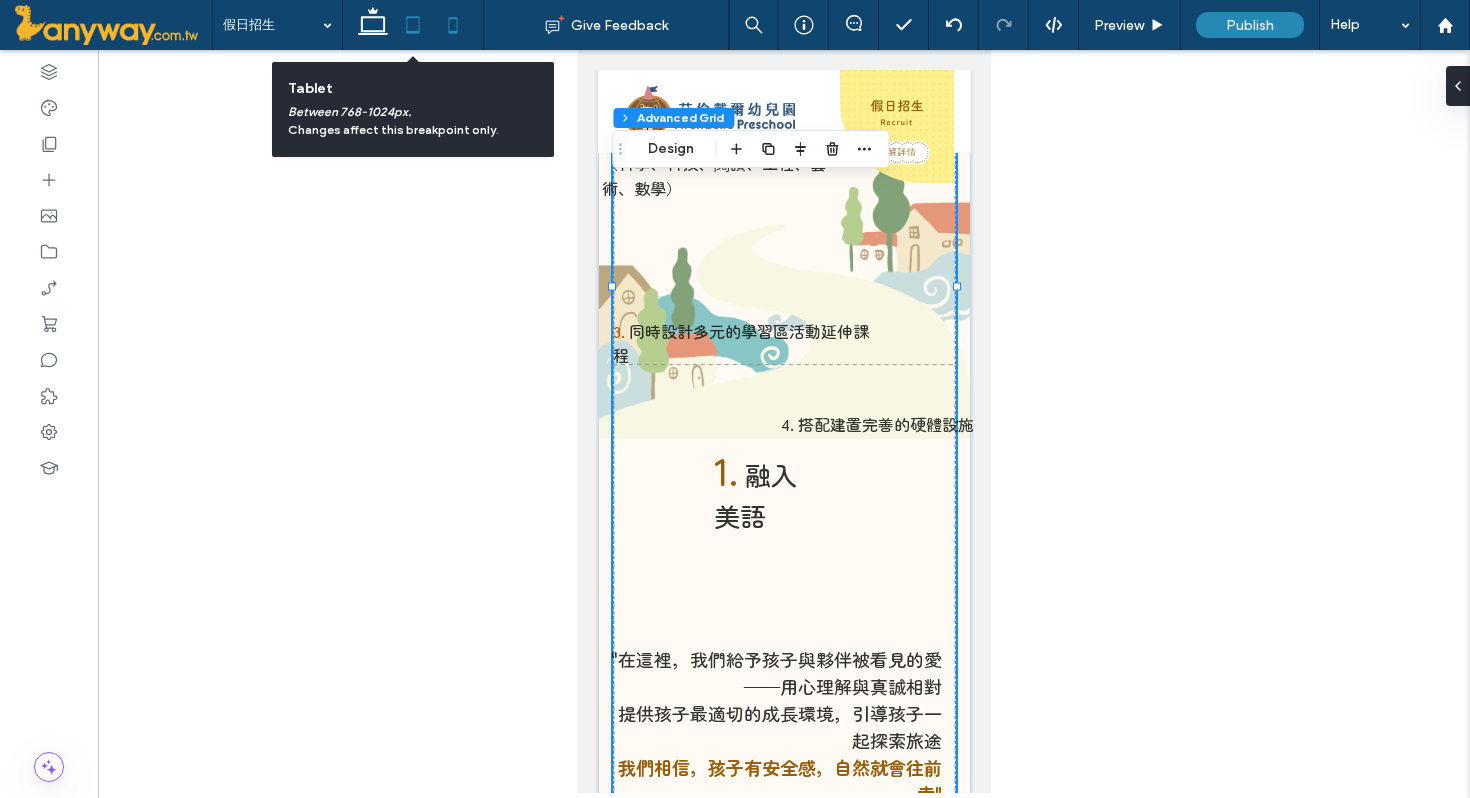 click 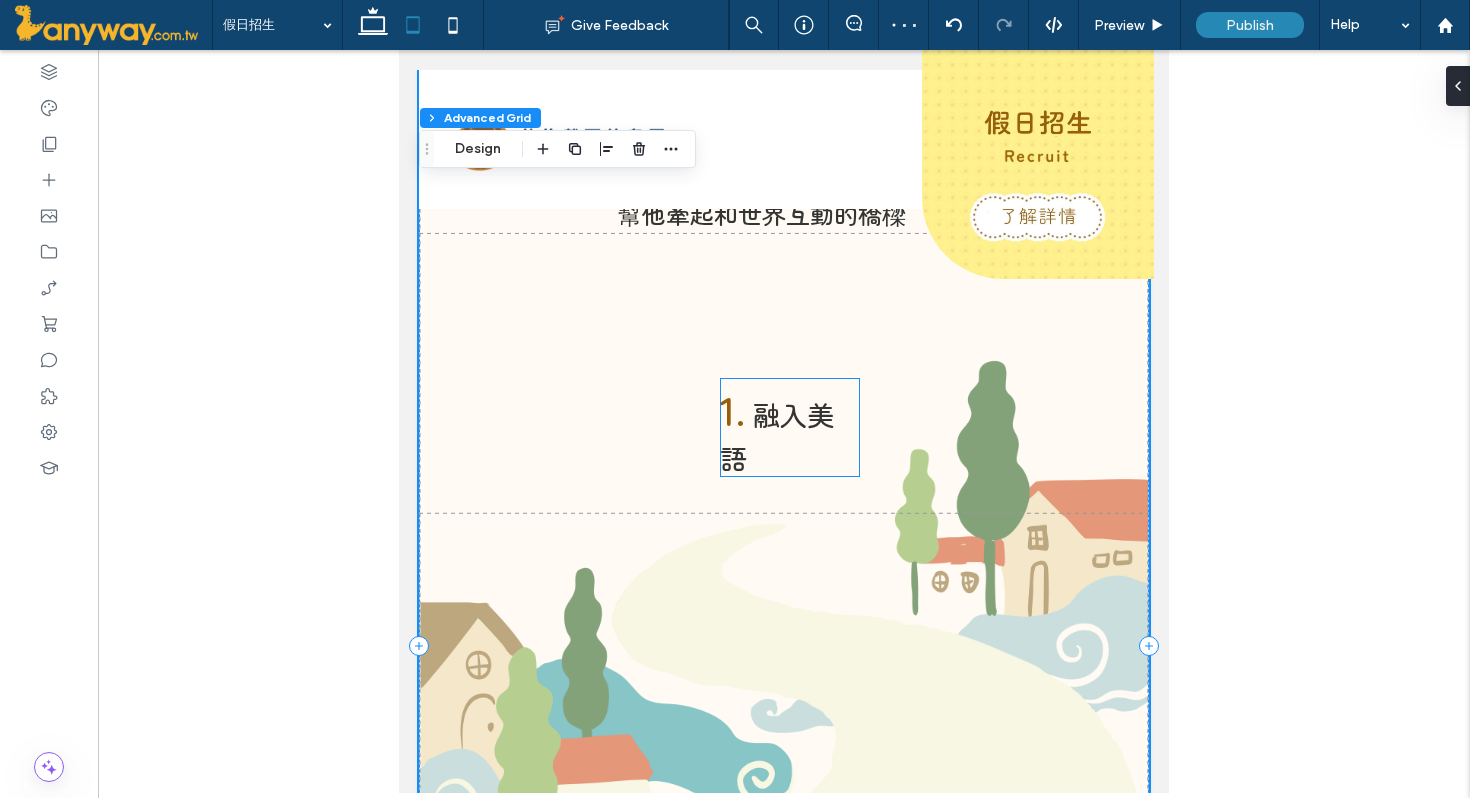 scroll, scrollTop: 383, scrollLeft: 0, axis: vertical 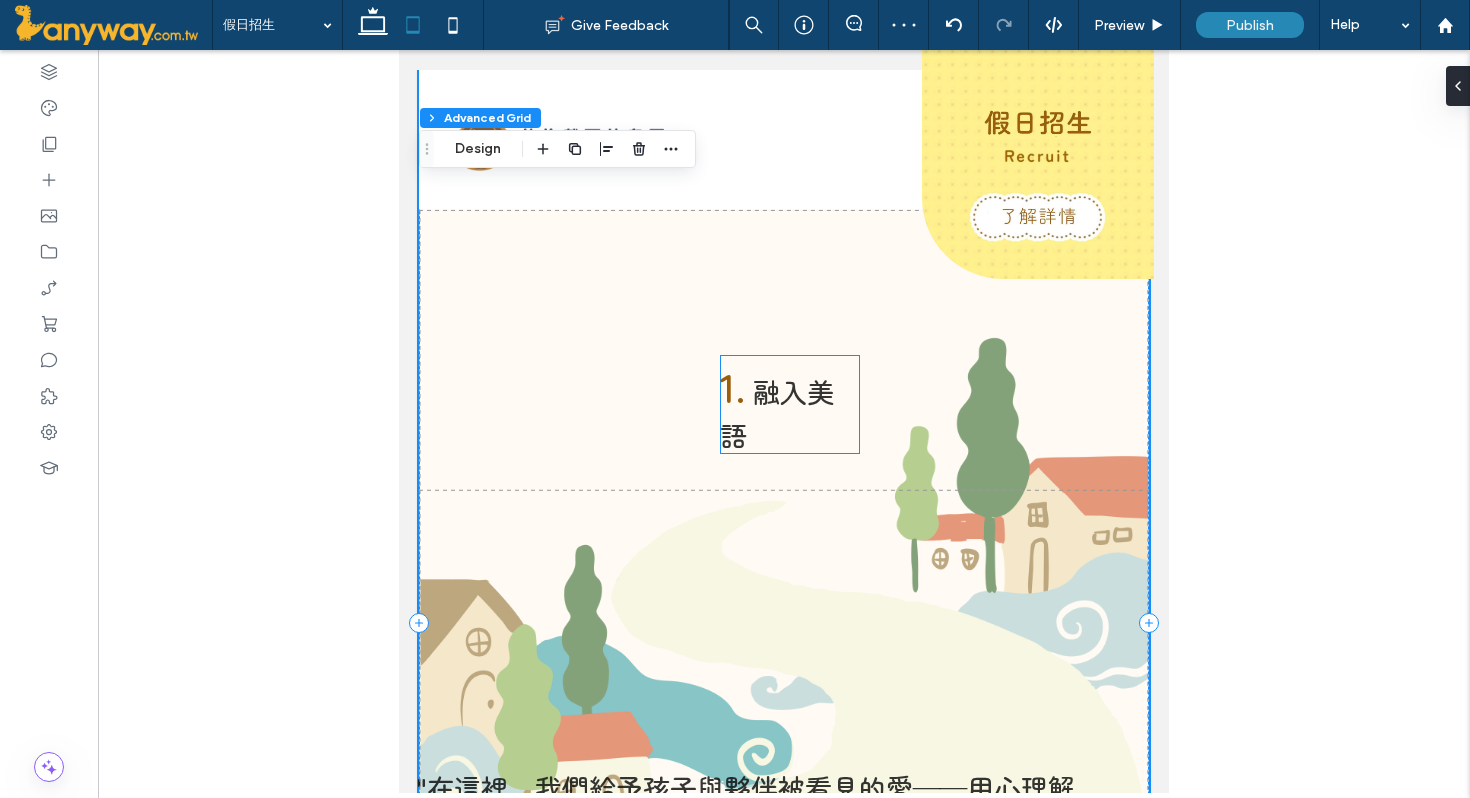 click on "融入美語" at bounding box center (777, 413) 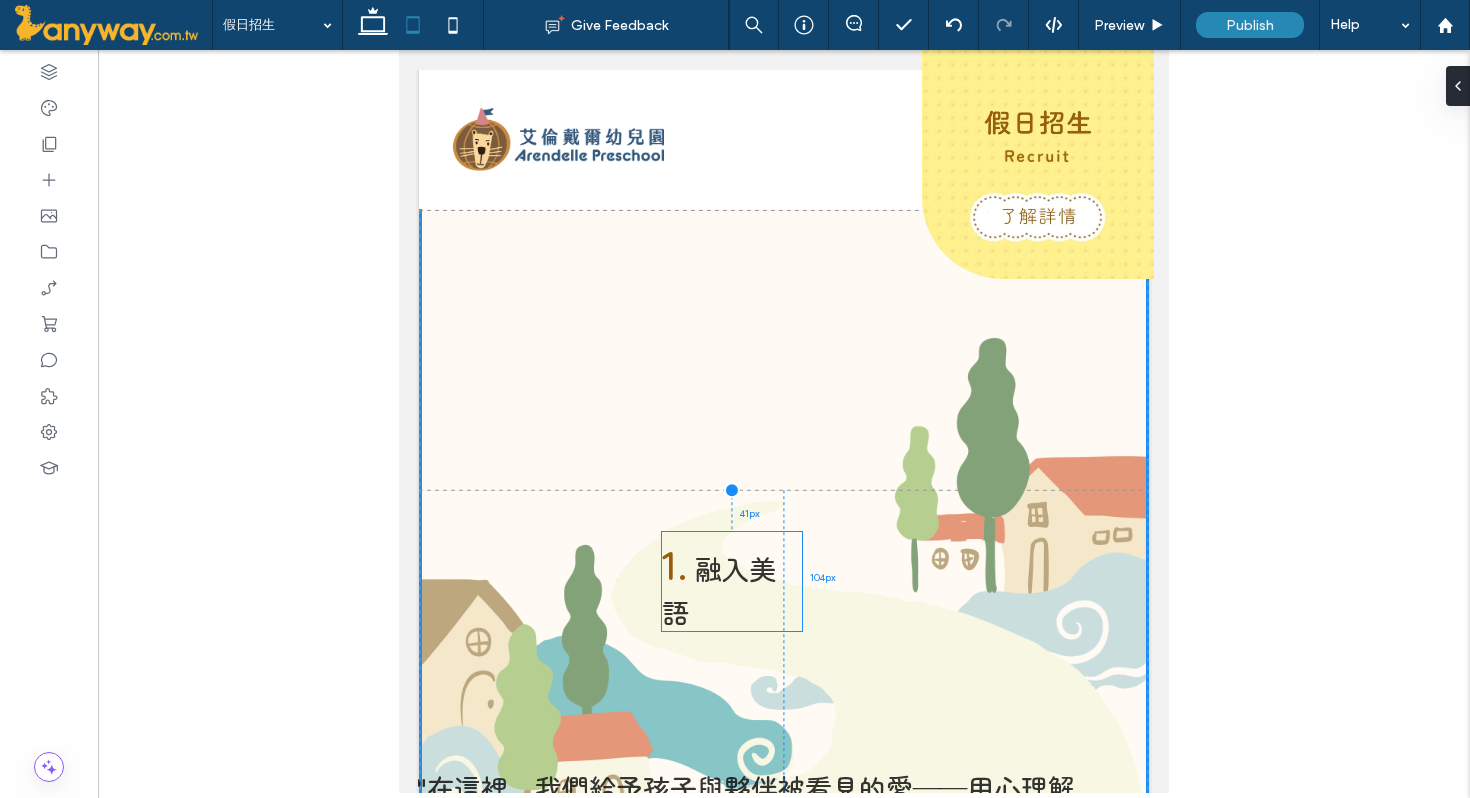 drag, startPoint x: 766, startPoint y: 384, endPoint x: 708, endPoint y: 557, distance: 182.4637 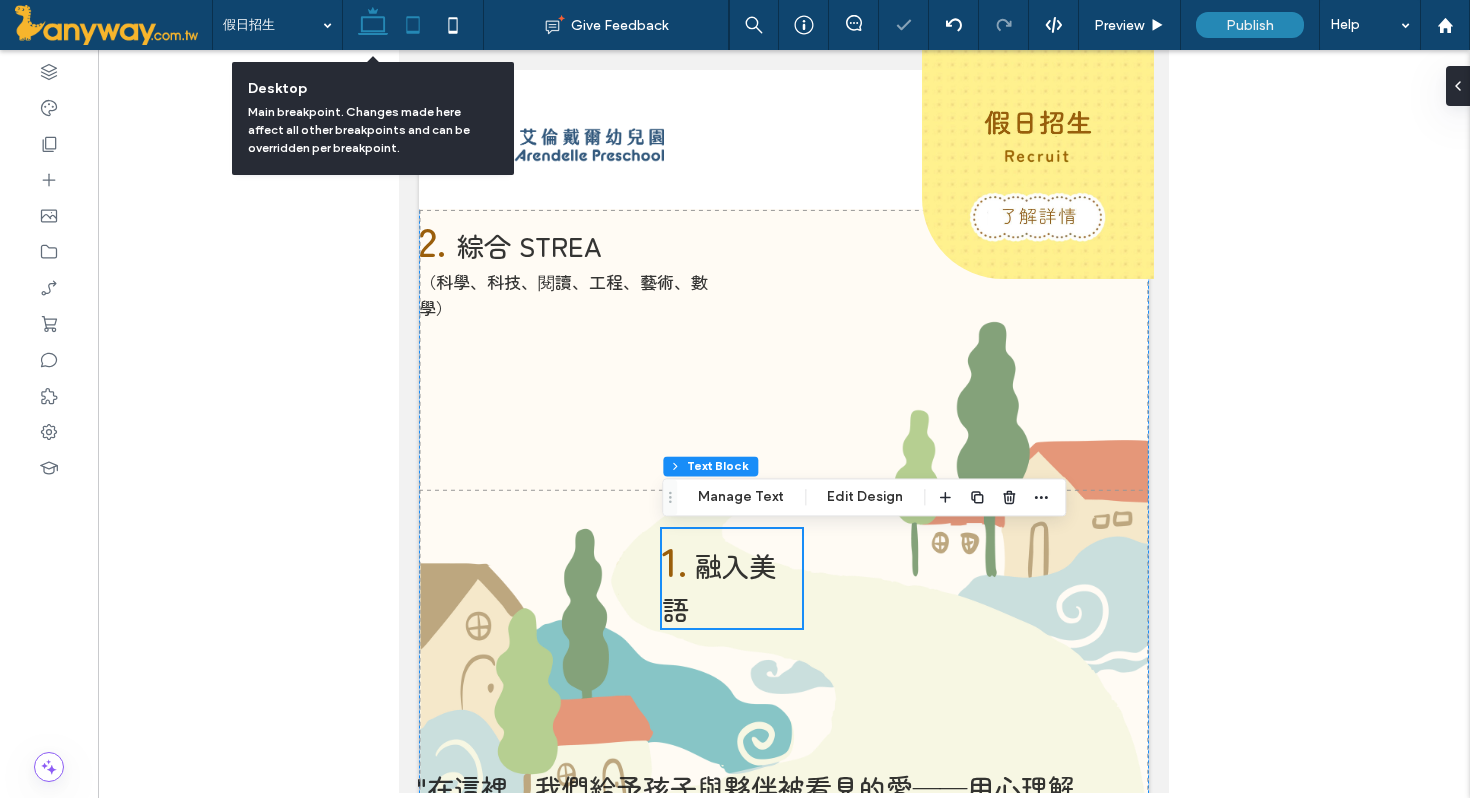 click 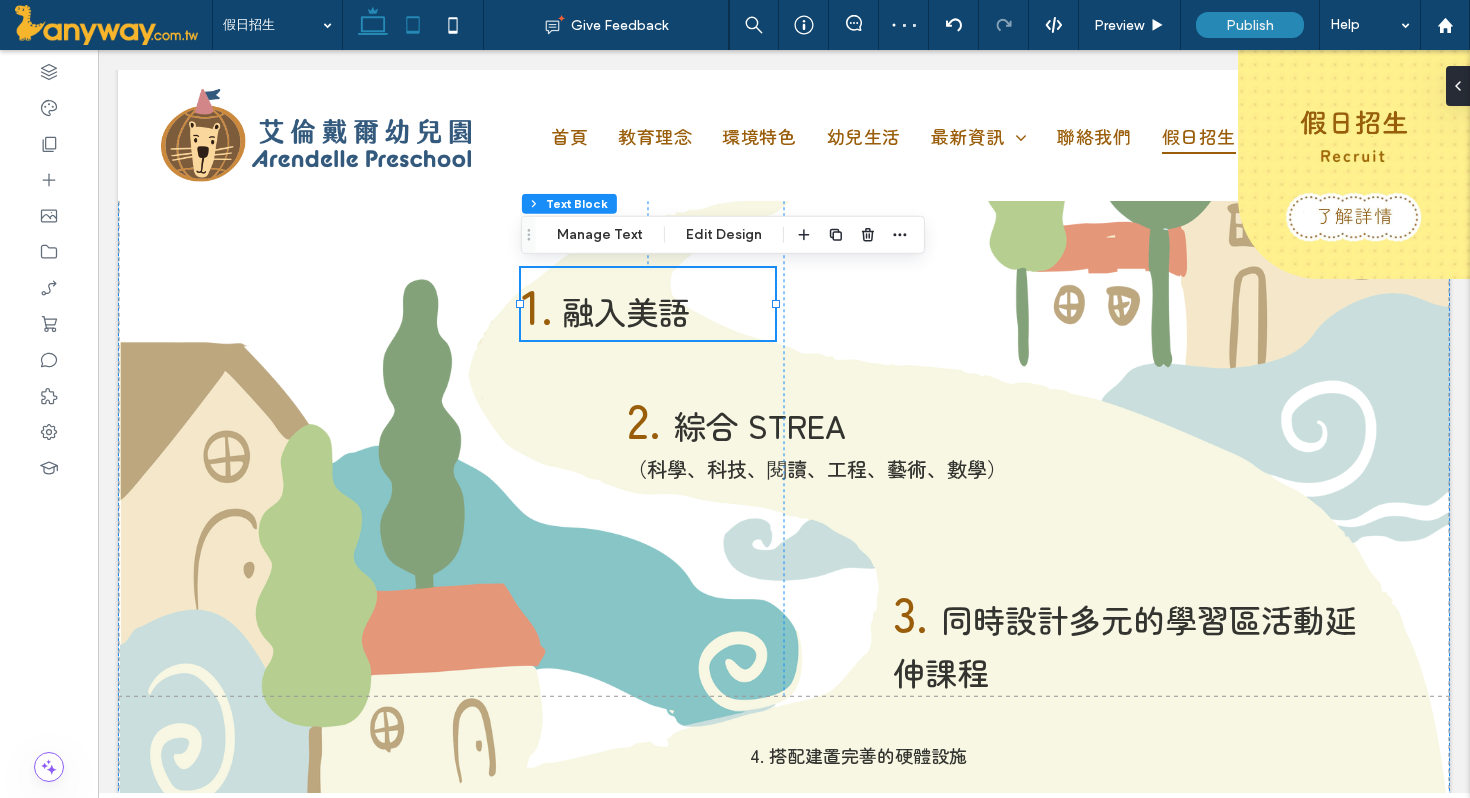 click 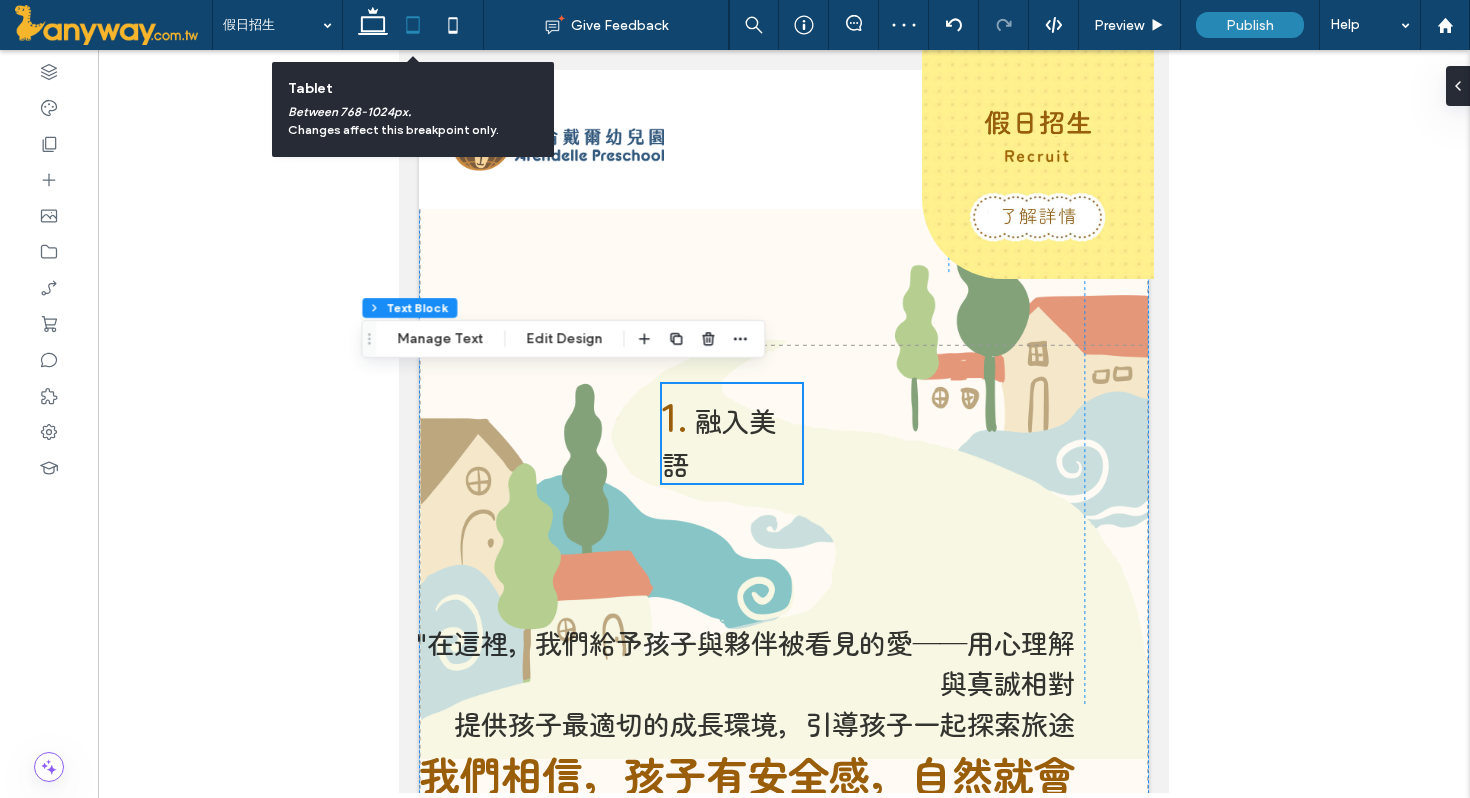 scroll, scrollTop: 541, scrollLeft: 0, axis: vertical 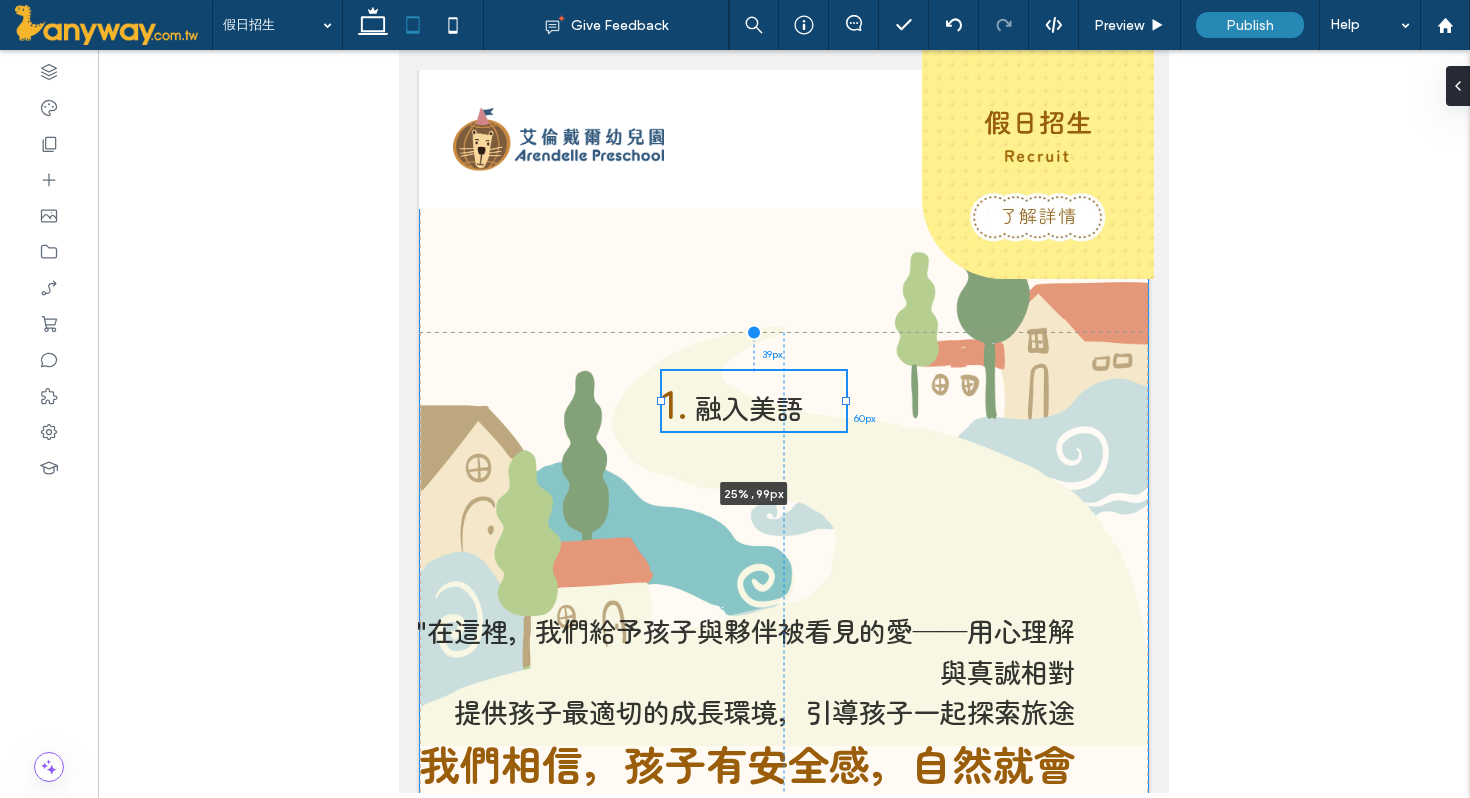 drag, startPoint x: 802, startPoint y: 423, endPoint x: 846, endPoint y: 421, distance: 44.04543 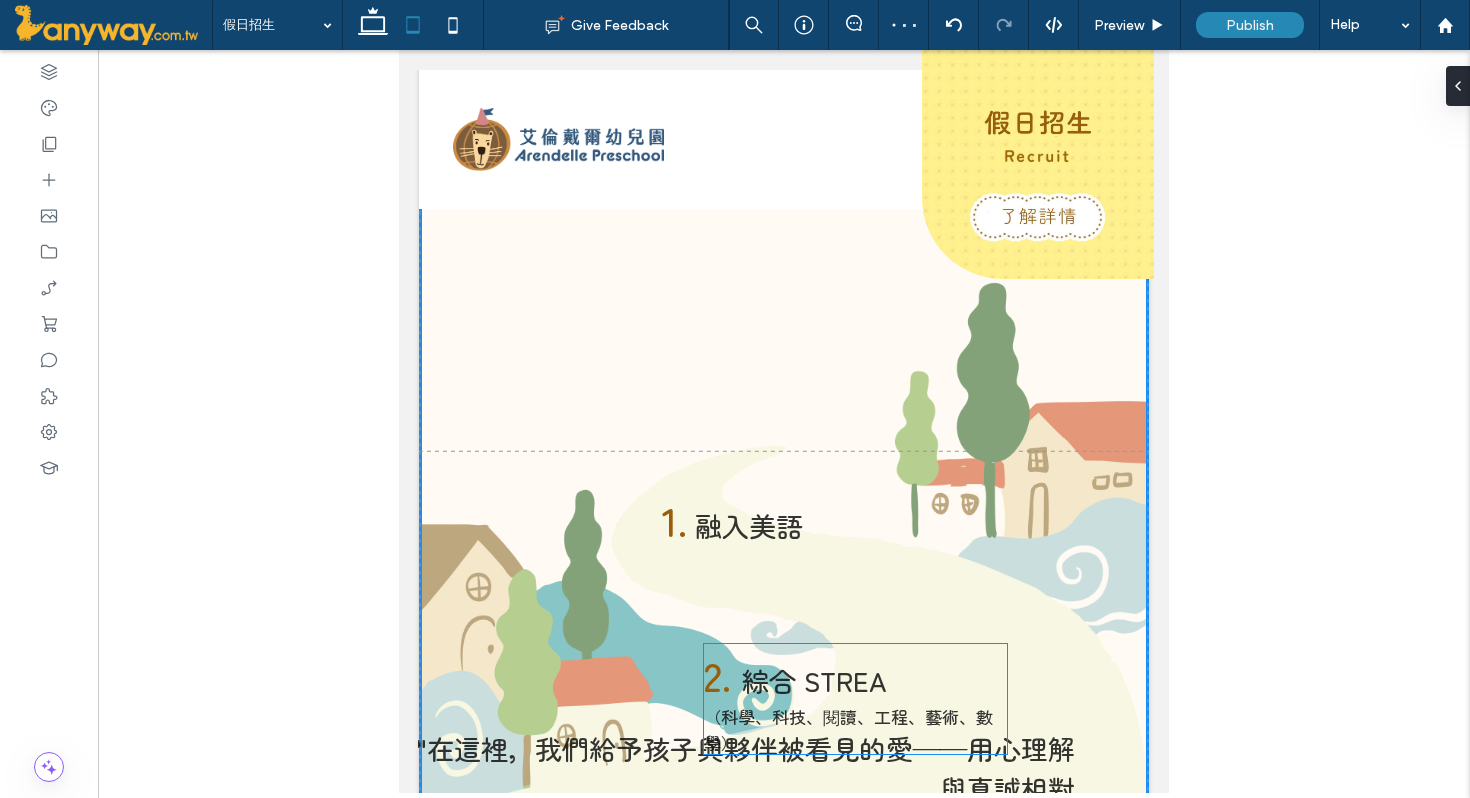 scroll, scrollTop: 447, scrollLeft: 0, axis: vertical 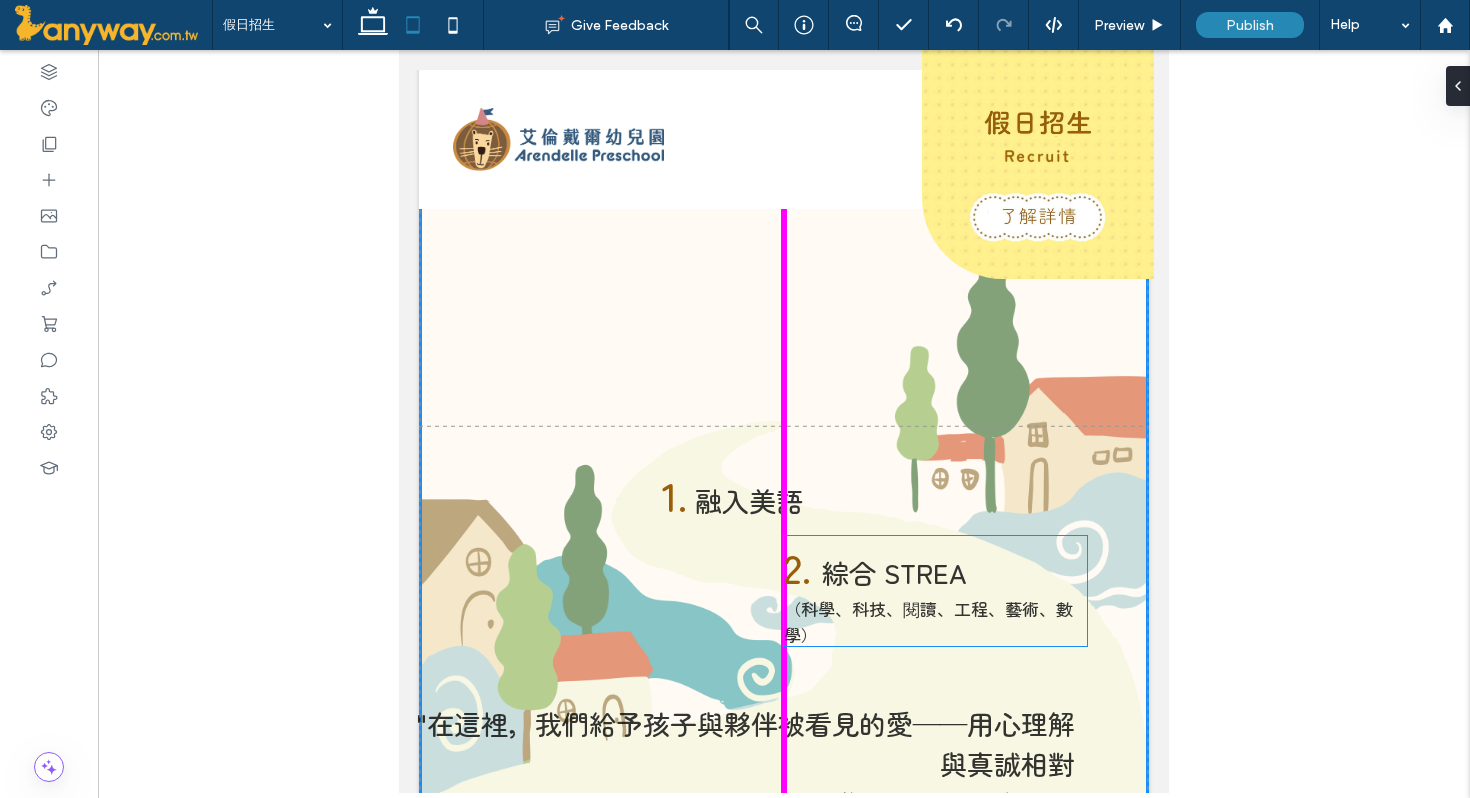 drag, startPoint x: 575, startPoint y: 340, endPoint x: 940, endPoint y: 600, distance: 448.135 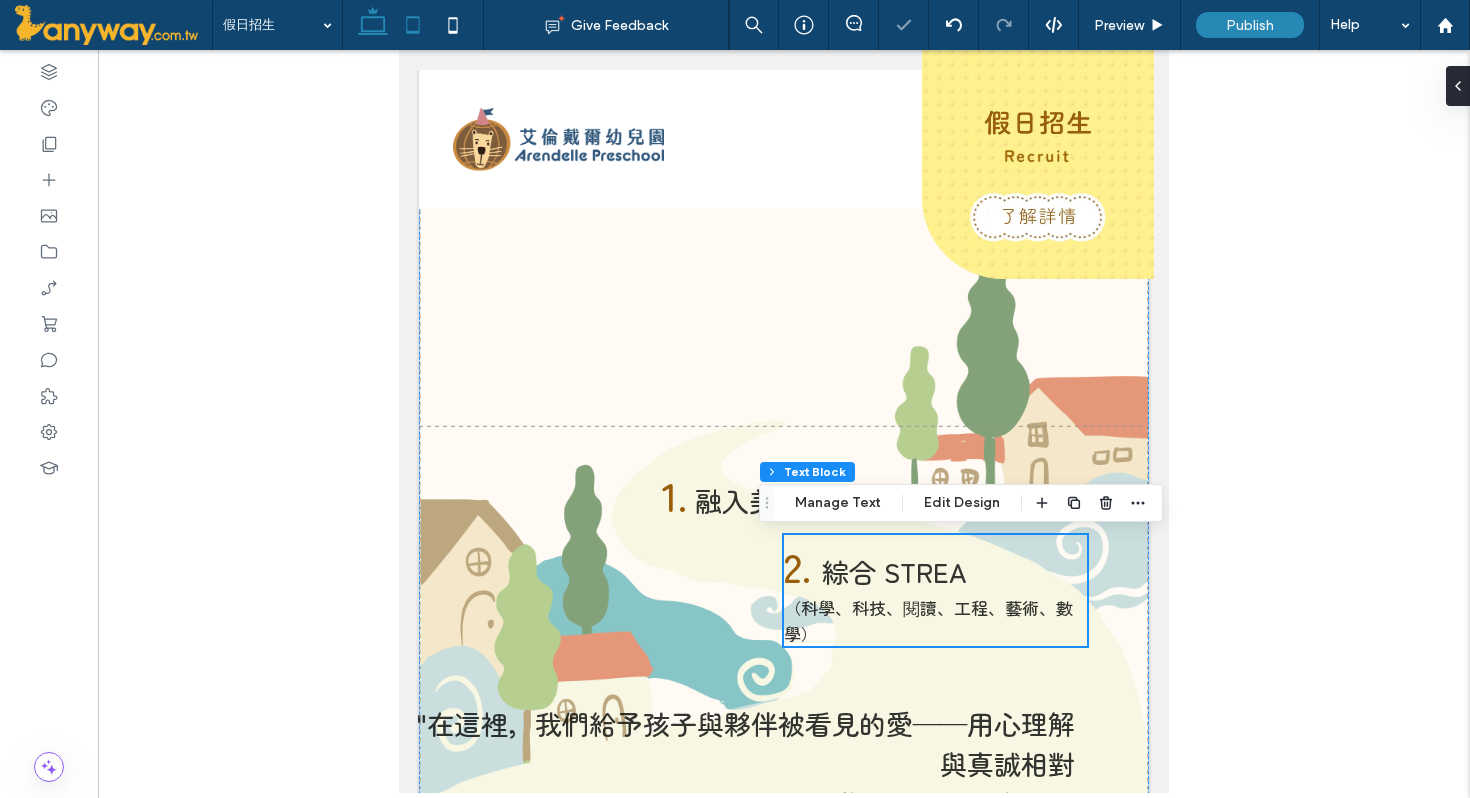 click 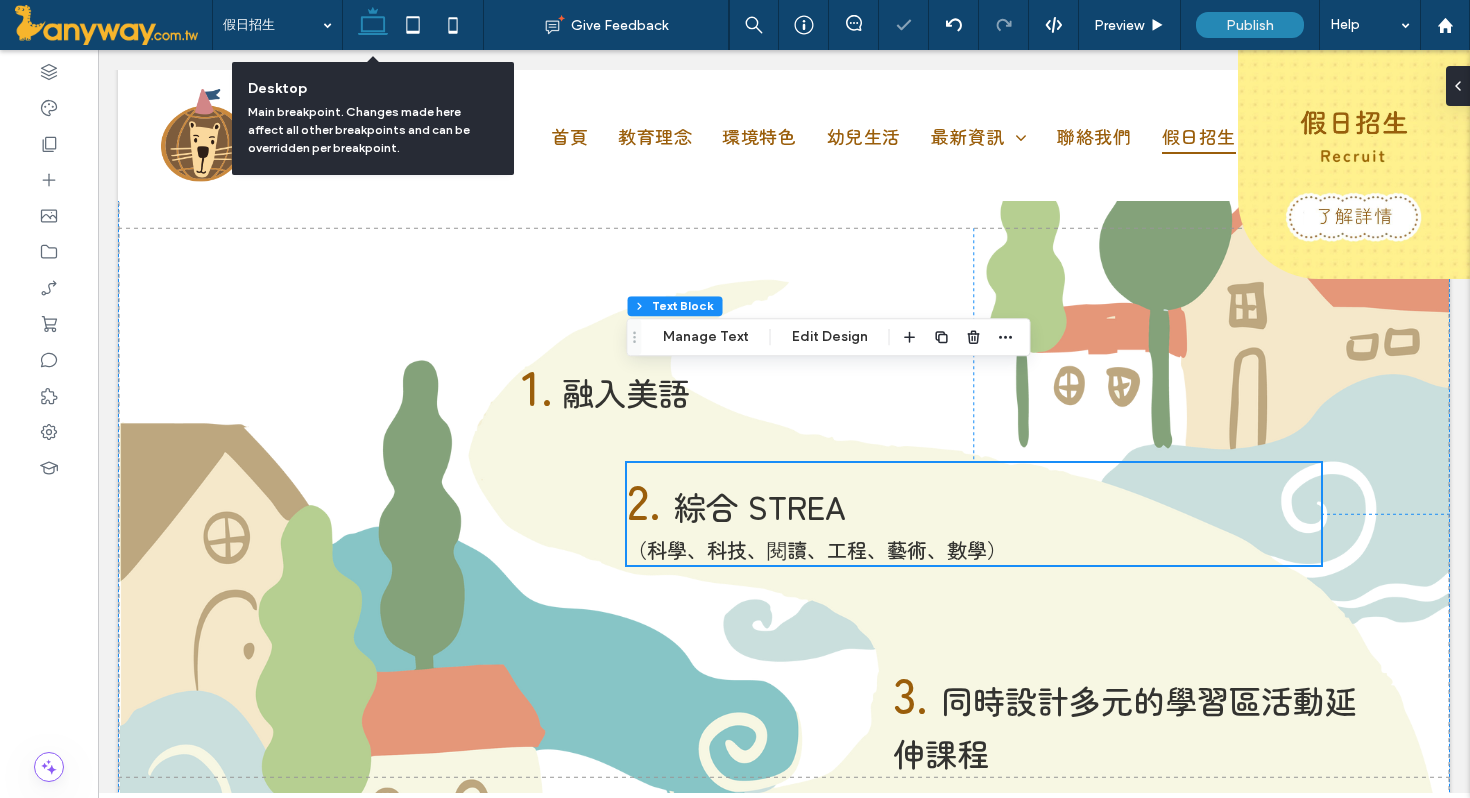 scroll, scrollTop: 540, scrollLeft: 0, axis: vertical 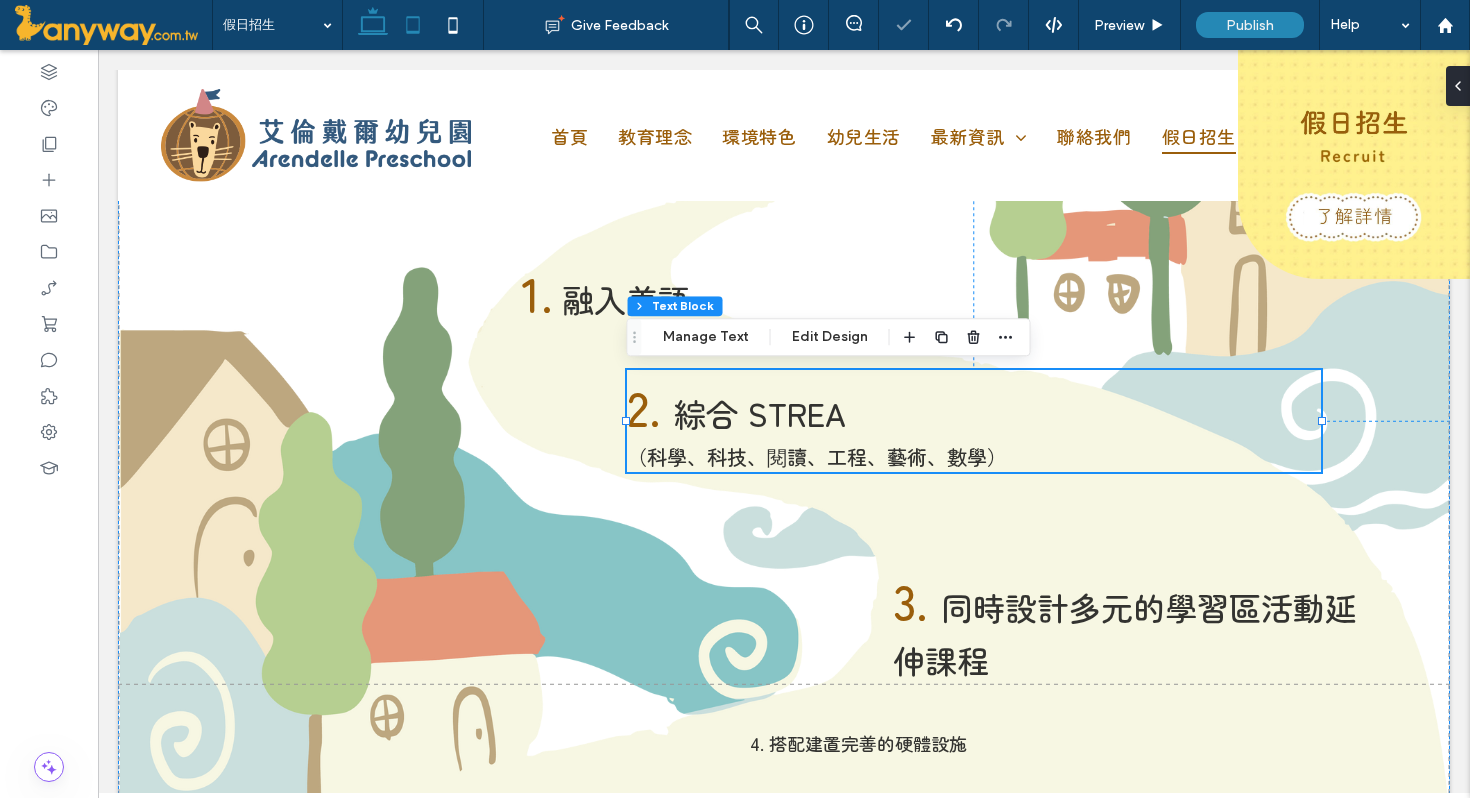 click 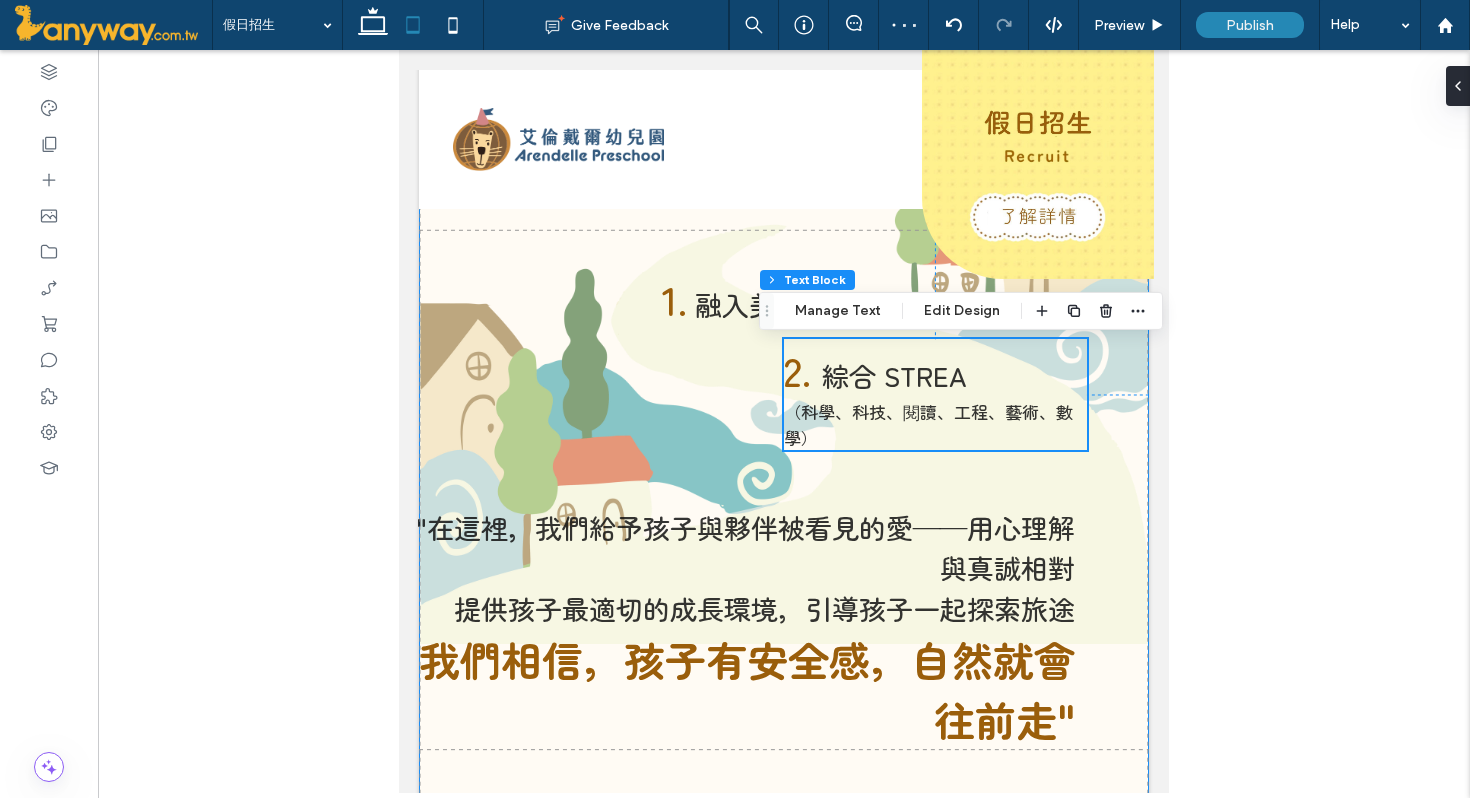 scroll, scrollTop: 646, scrollLeft: 0, axis: vertical 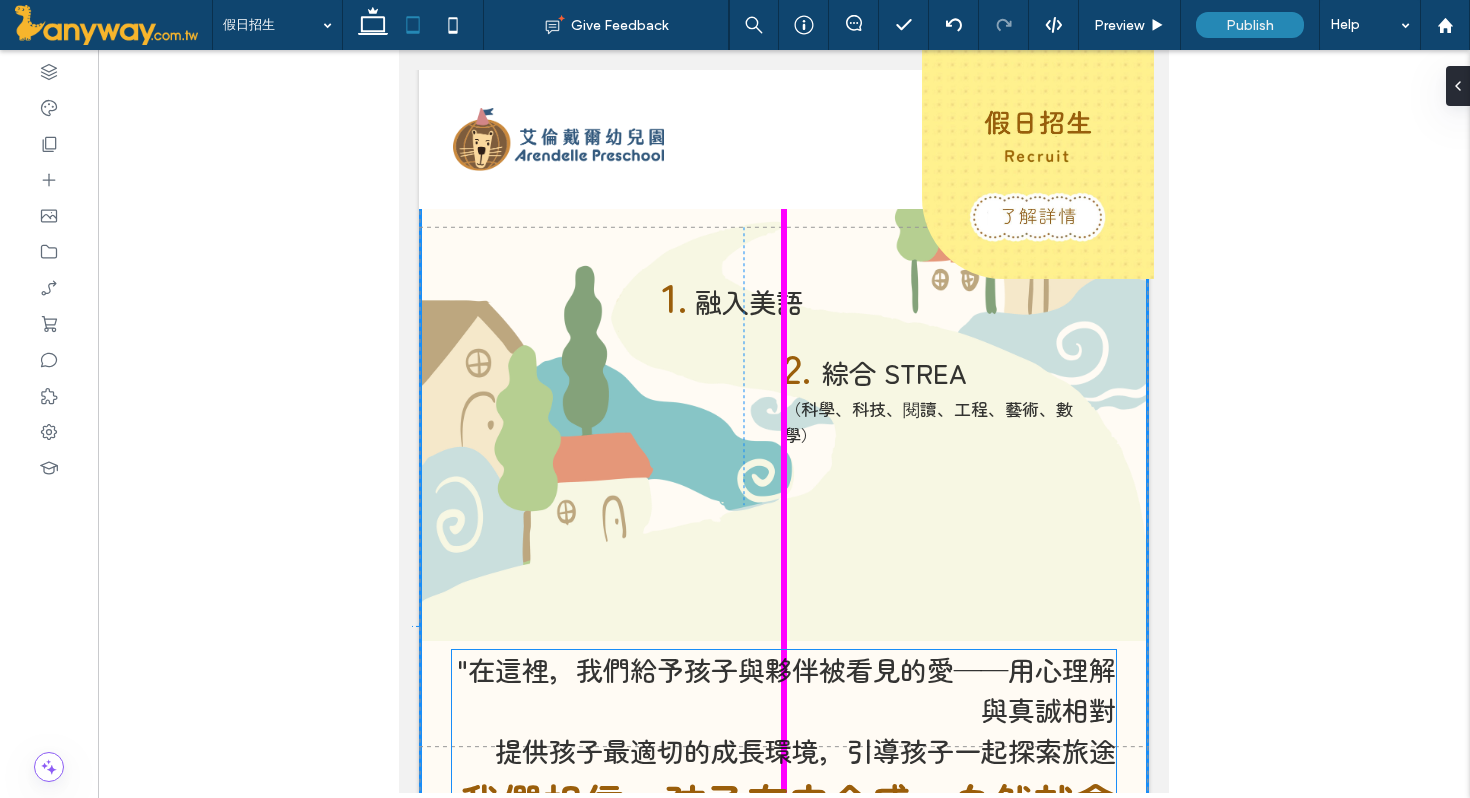 drag, startPoint x: 760, startPoint y: 520, endPoint x: 801, endPoint y: 664, distance: 149.72308 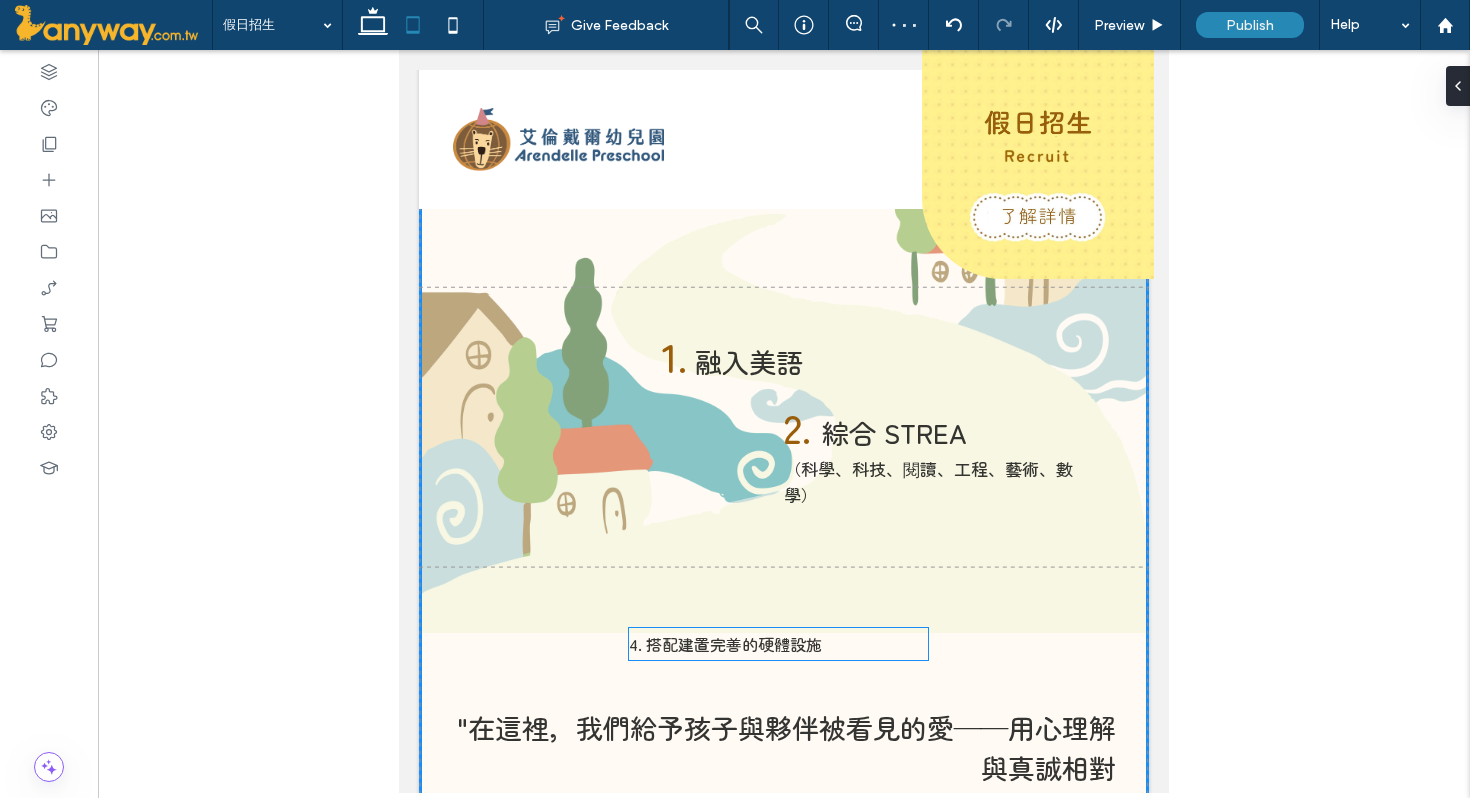 scroll, scrollTop: 601, scrollLeft: 0, axis: vertical 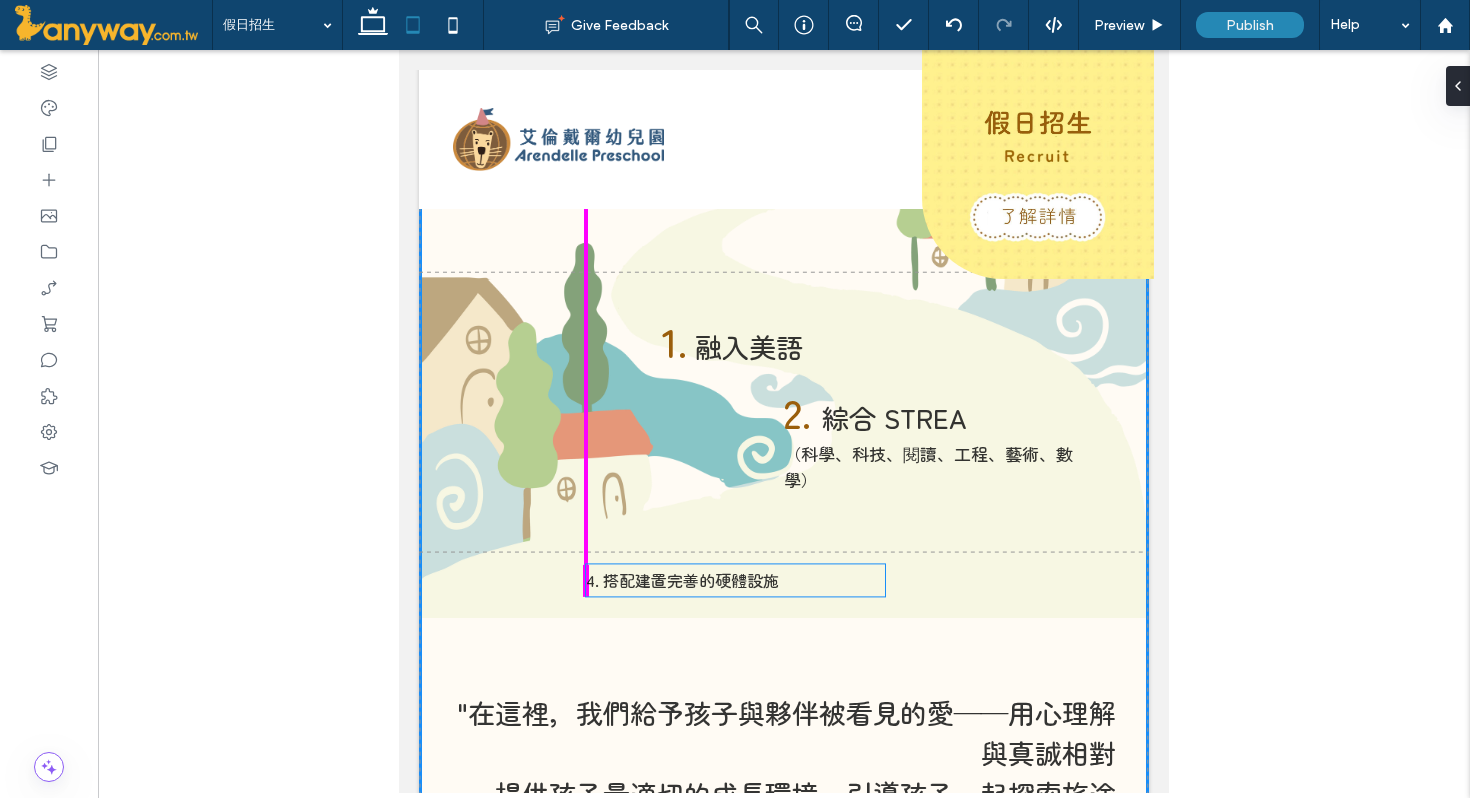 drag, startPoint x: 605, startPoint y: 334, endPoint x: 768, endPoint y: 582, distance: 296.77097 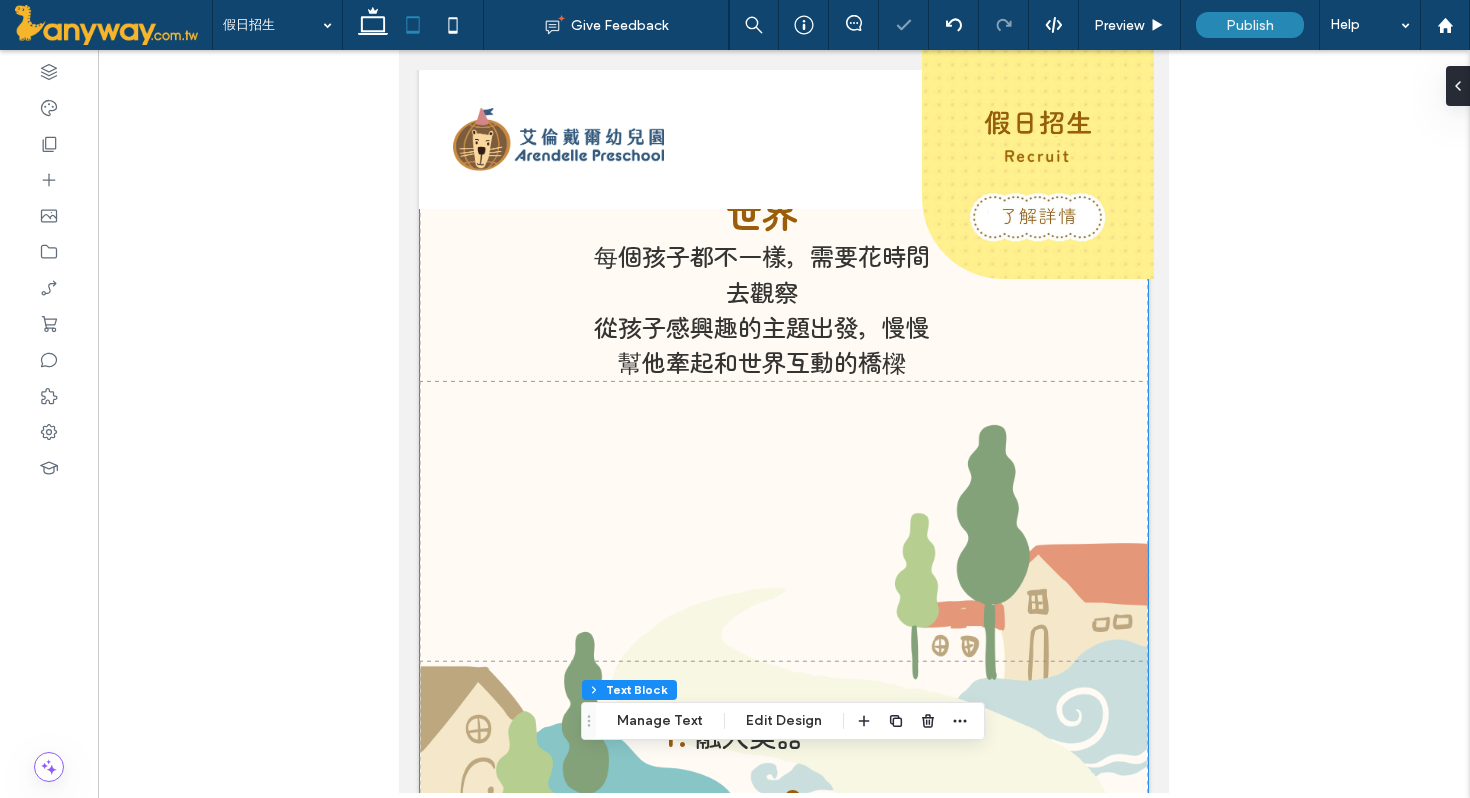 scroll, scrollTop: 0, scrollLeft: 0, axis: both 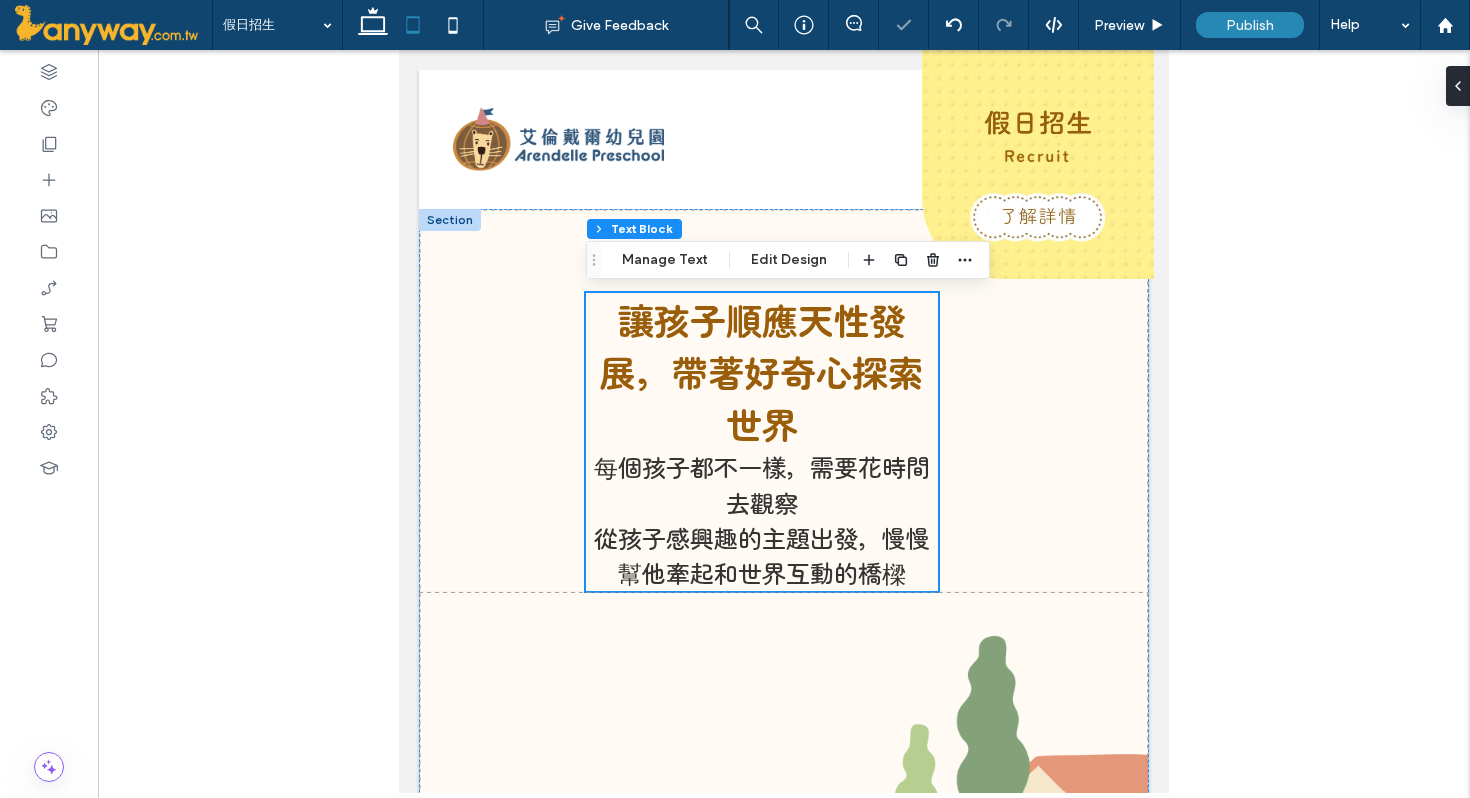 click on "讓孩子順應天性發展，帶著好奇心探索世界" at bounding box center (762, 371) 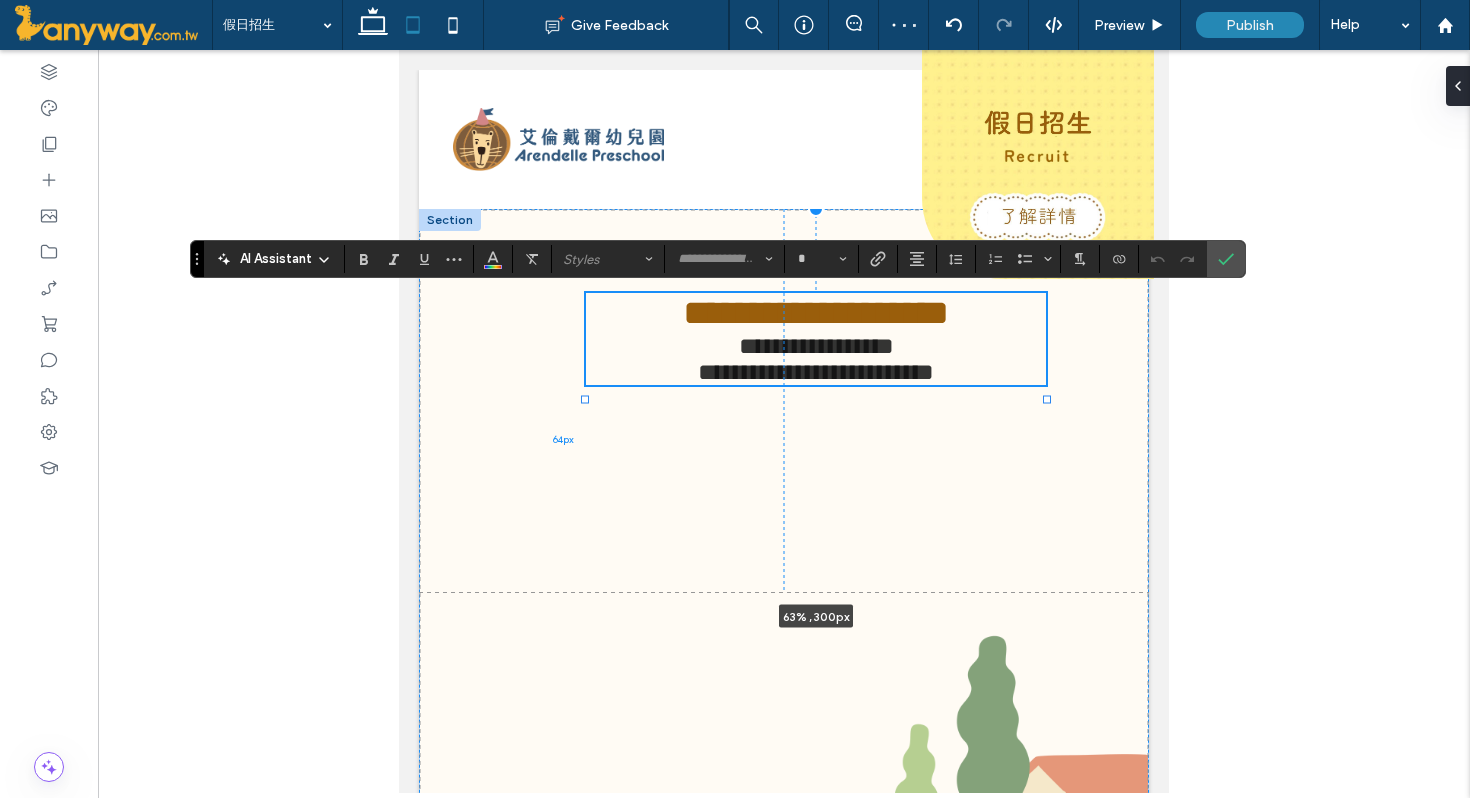 drag, startPoint x: 937, startPoint y: 442, endPoint x: 1047, endPoint y: 442, distance: 110 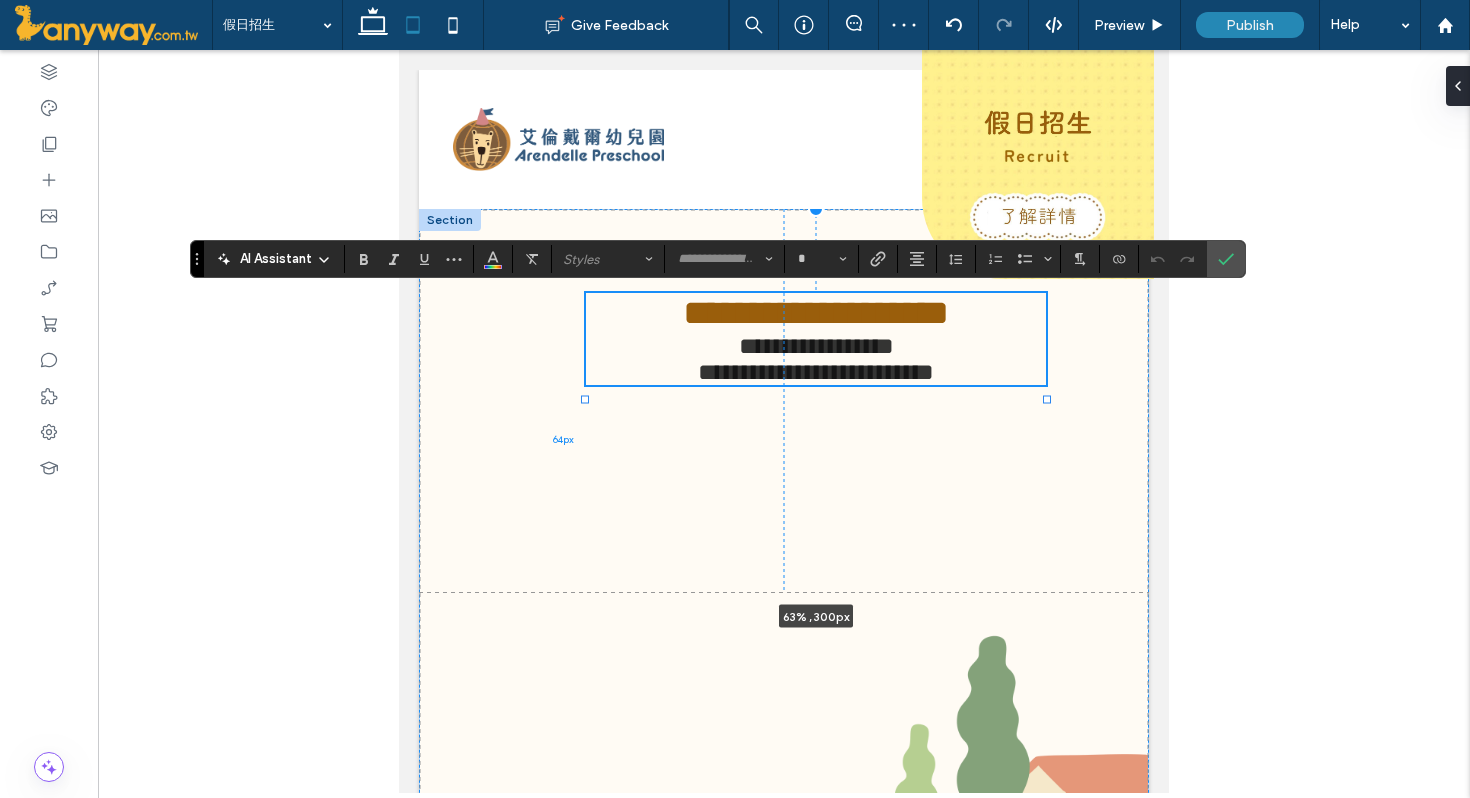 click at bounding box center [586, 293] 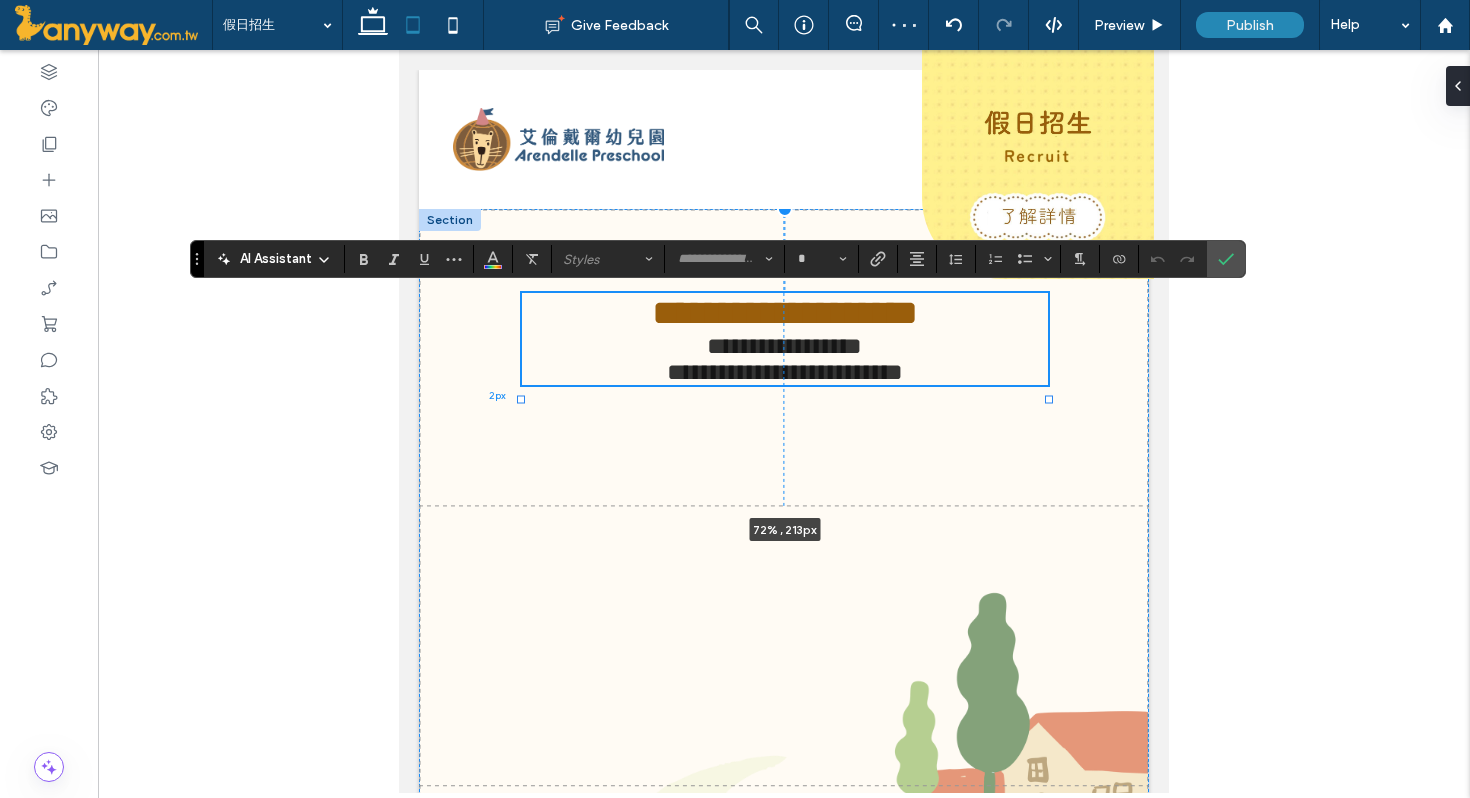drag, startPoint x: 581, startPoint y: 397, endPoint x: 517, endPoint y: 389, distance: 64.49806 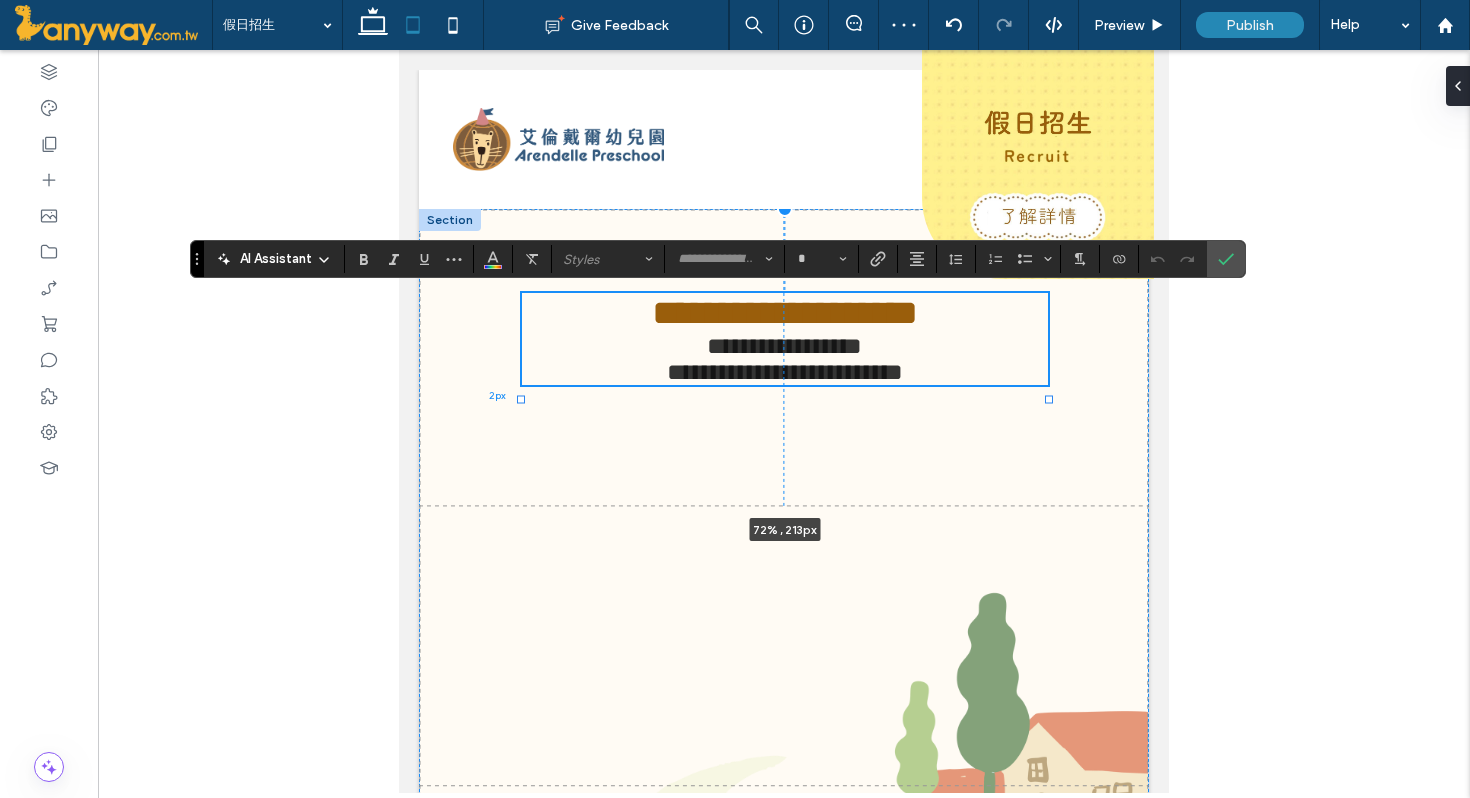 click on "**********" at bounding box center [784, 878] 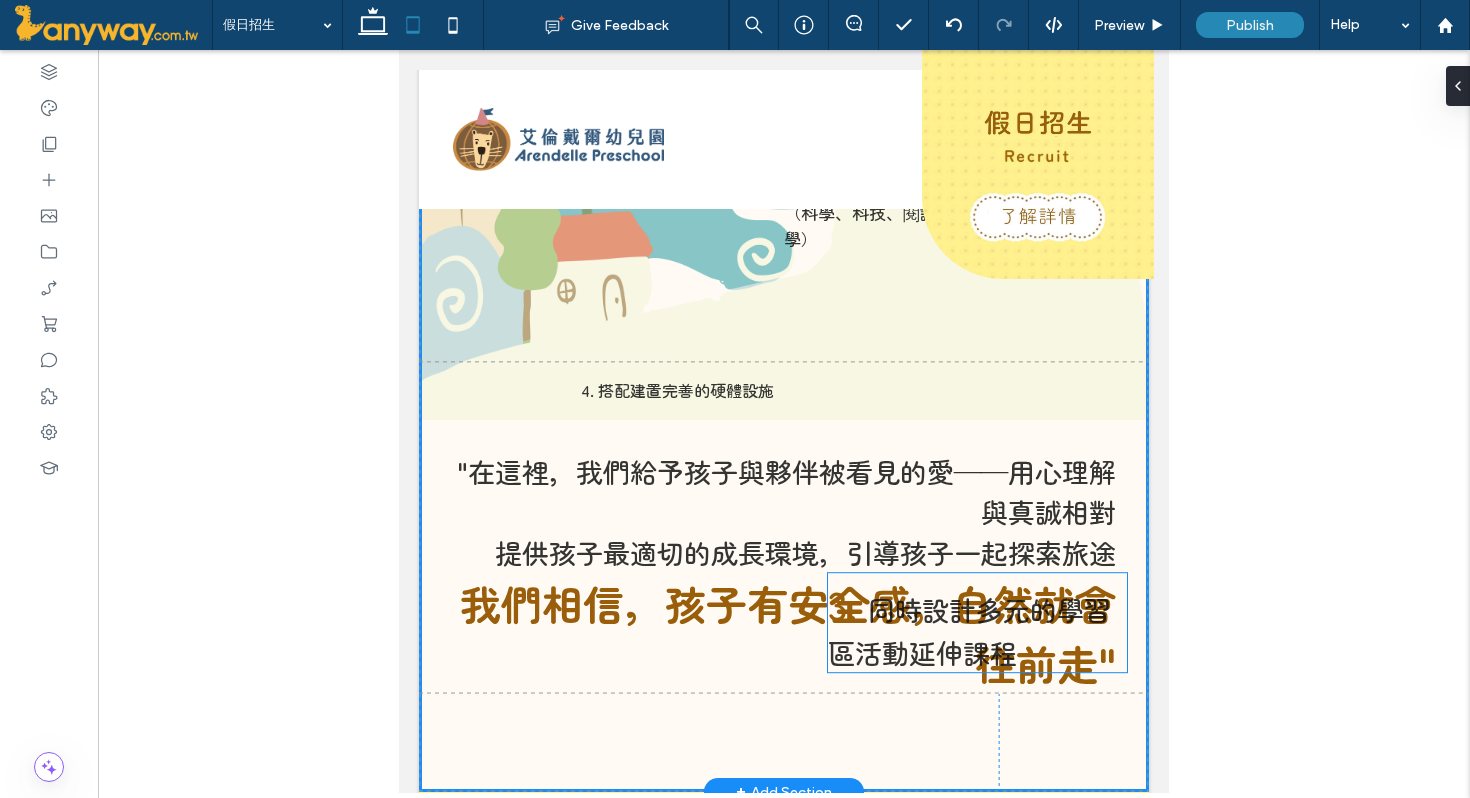 scroll, scrollTop: 785, scrollLeft: 0, axis: vertical 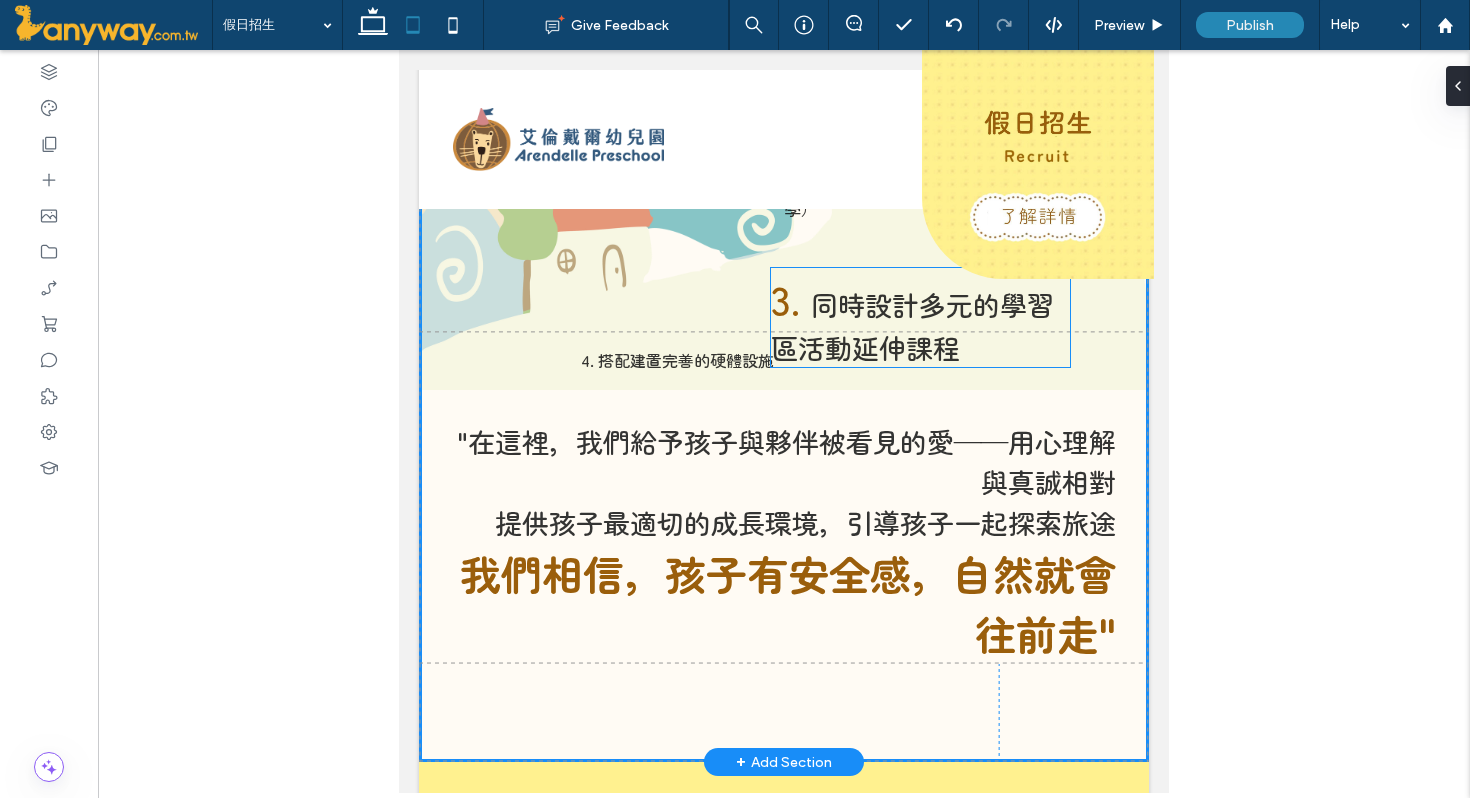 drag, startPoint x: 923, startPoint y: 752, endPoint x: 841, endPoint y: 312, distance: 447.57568 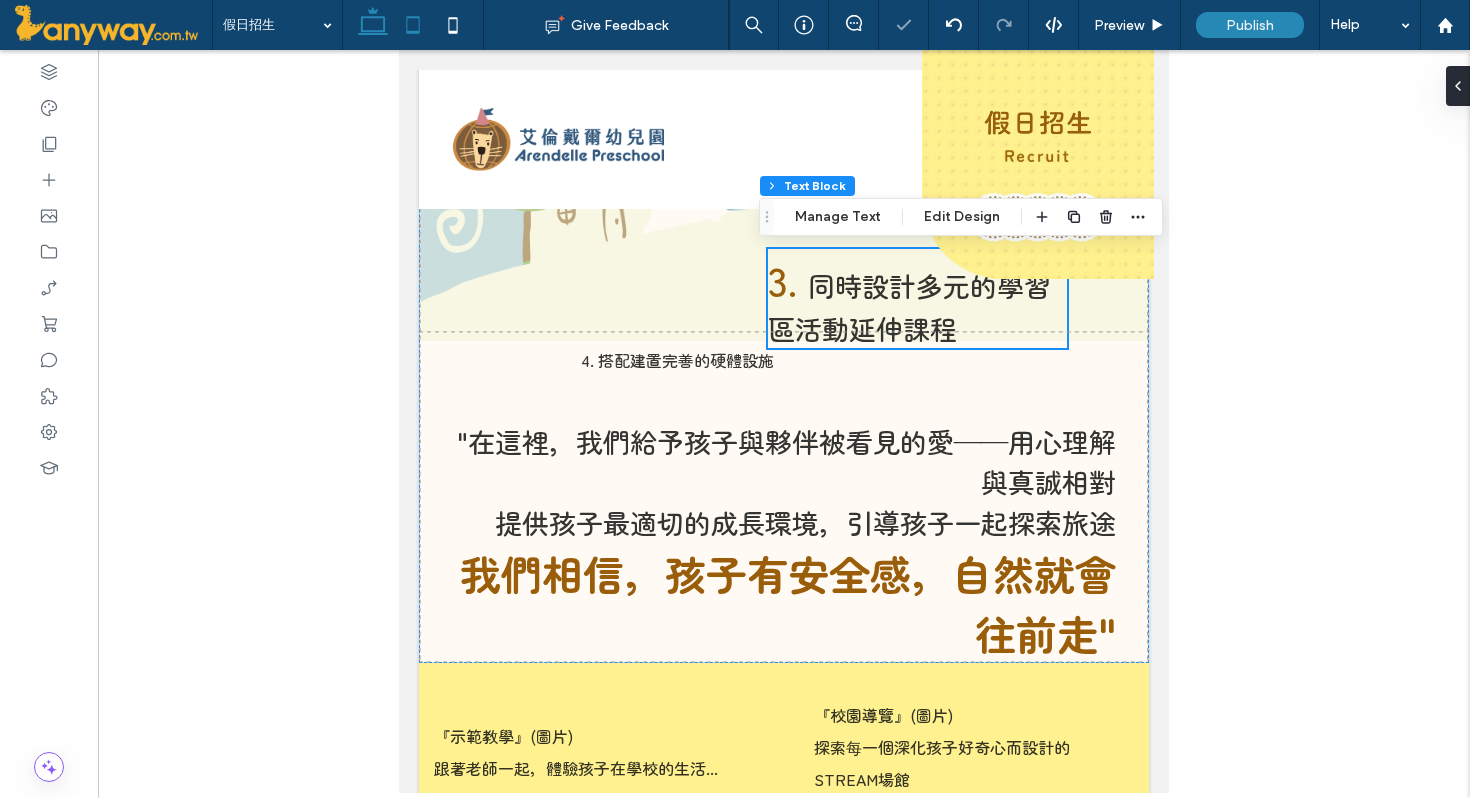 click 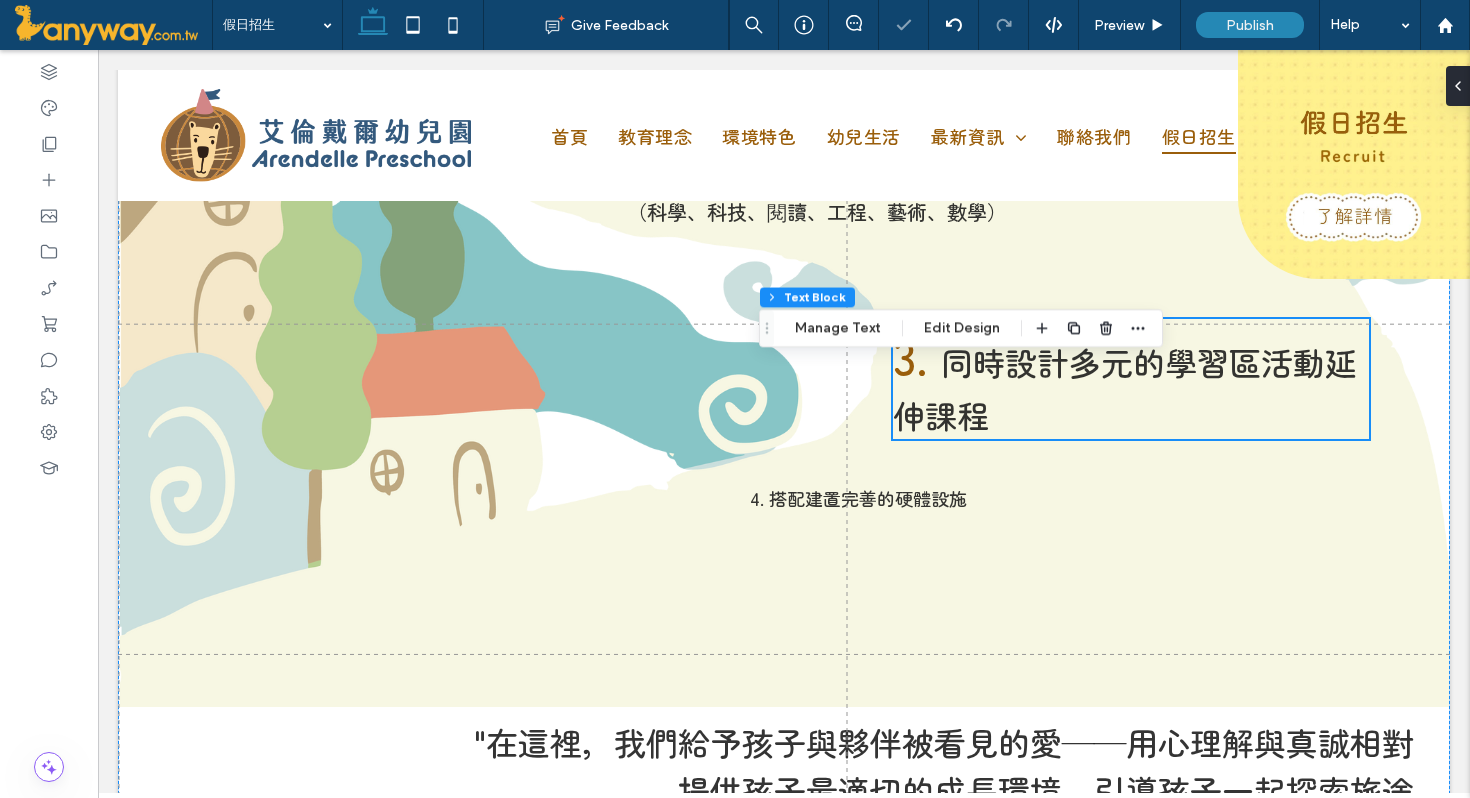 type on "**" 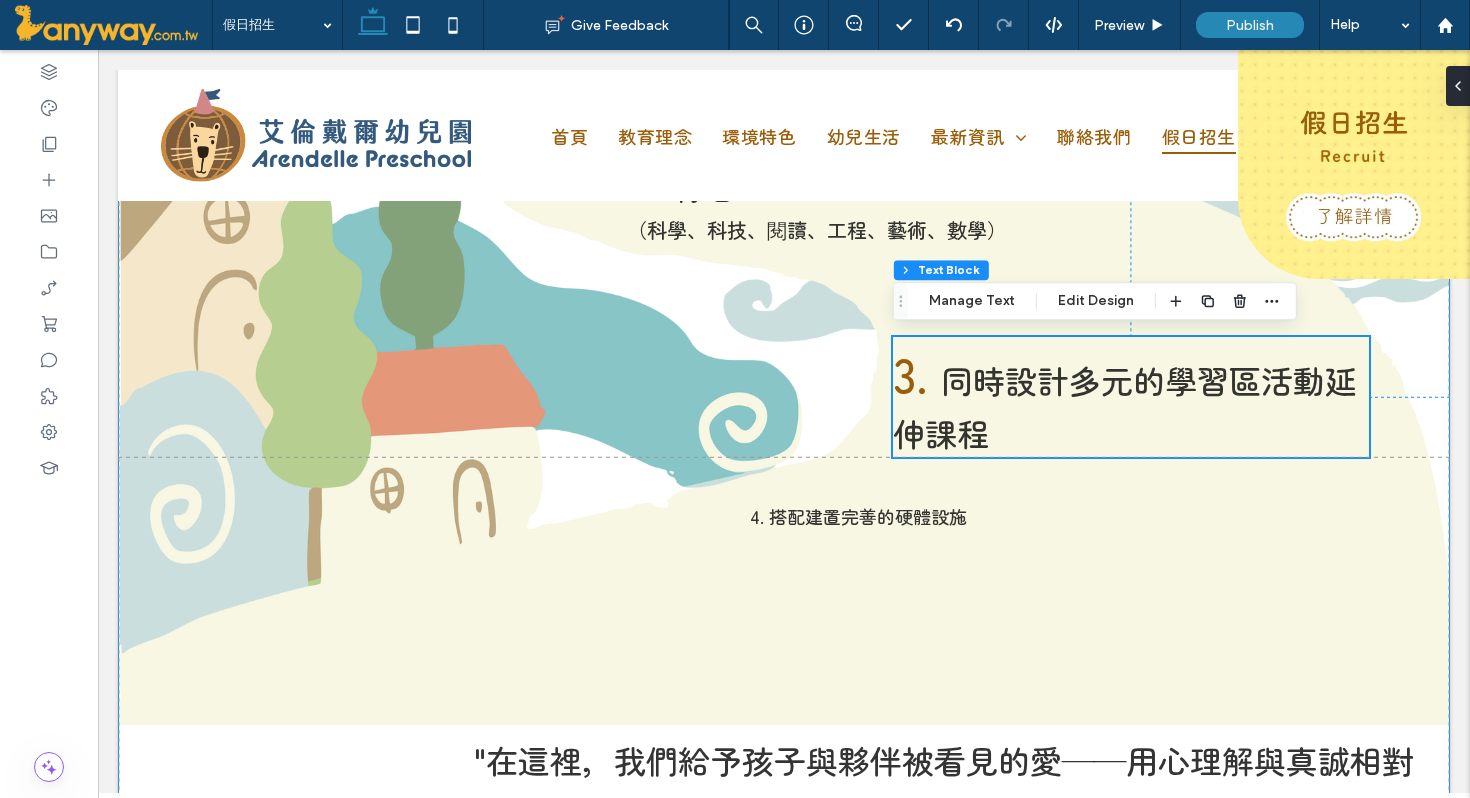 scroll, scrollTop: 770, scrollLeft: 0, axis: vertical 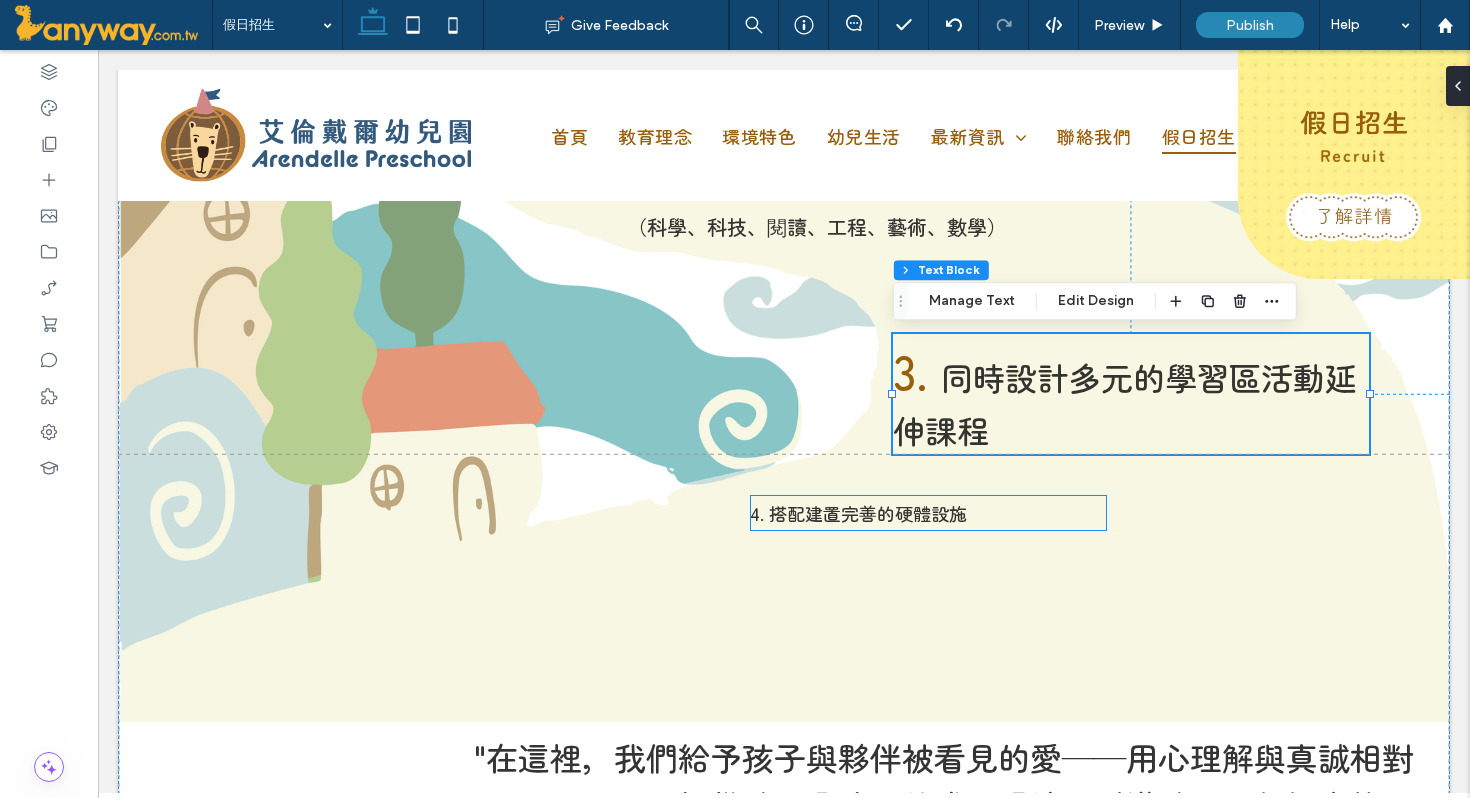 click on "4. 搭配建置完善的硬體設施" at bounding box center (858, 513) 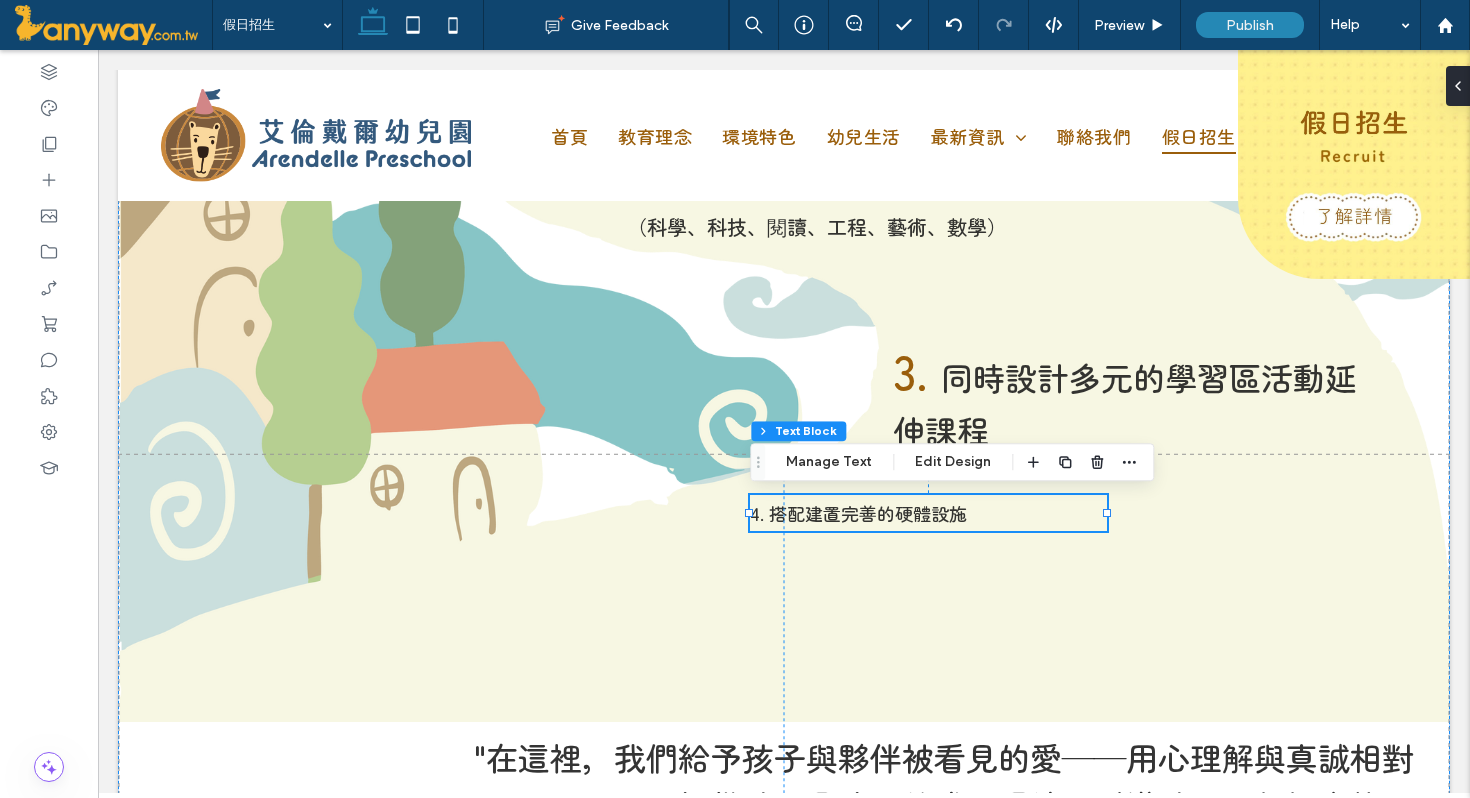 click on "4. 搭配建置完善的硬體設施" at bounding box center (928, 513) 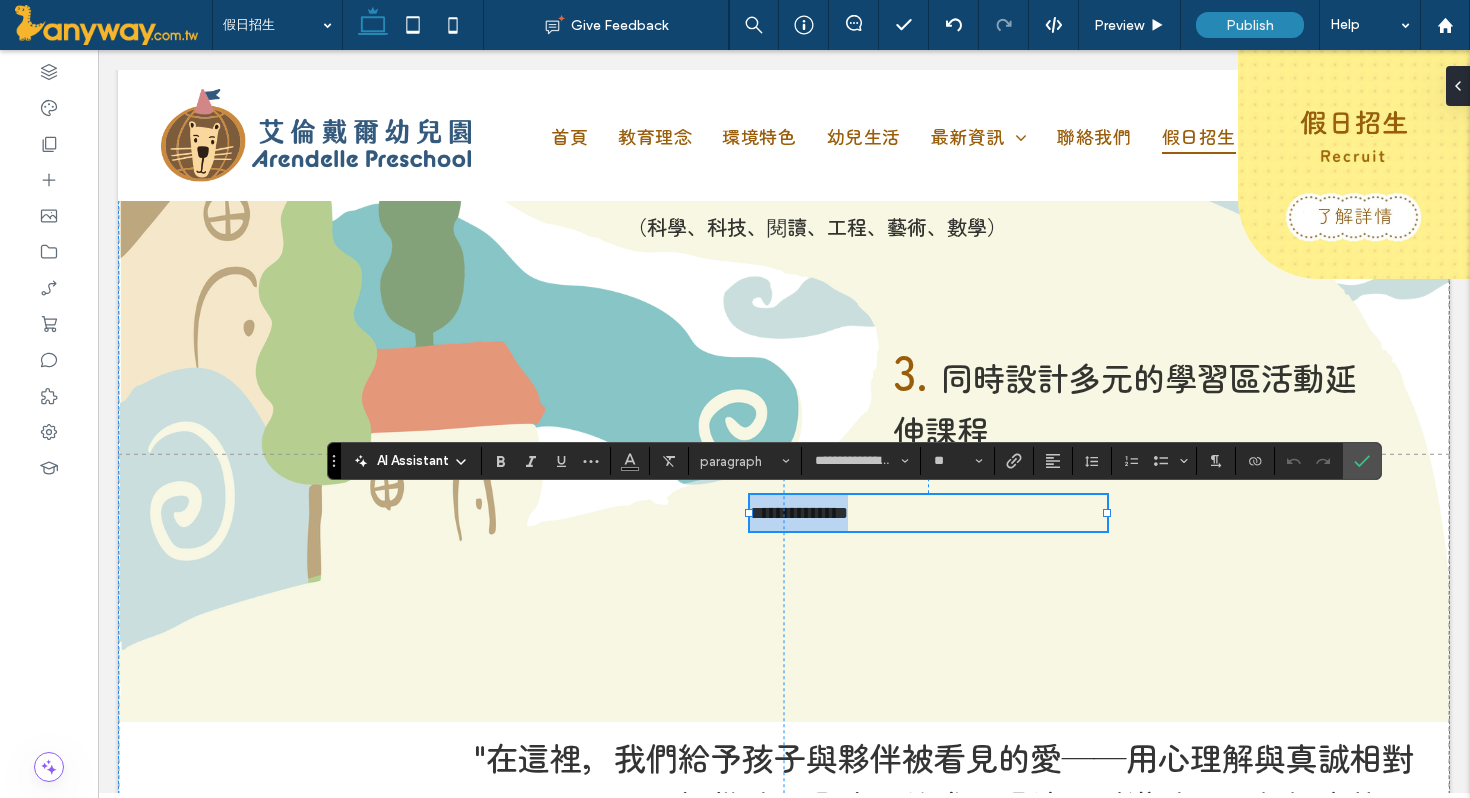 click on "**********" at bounding box center [928, 513] 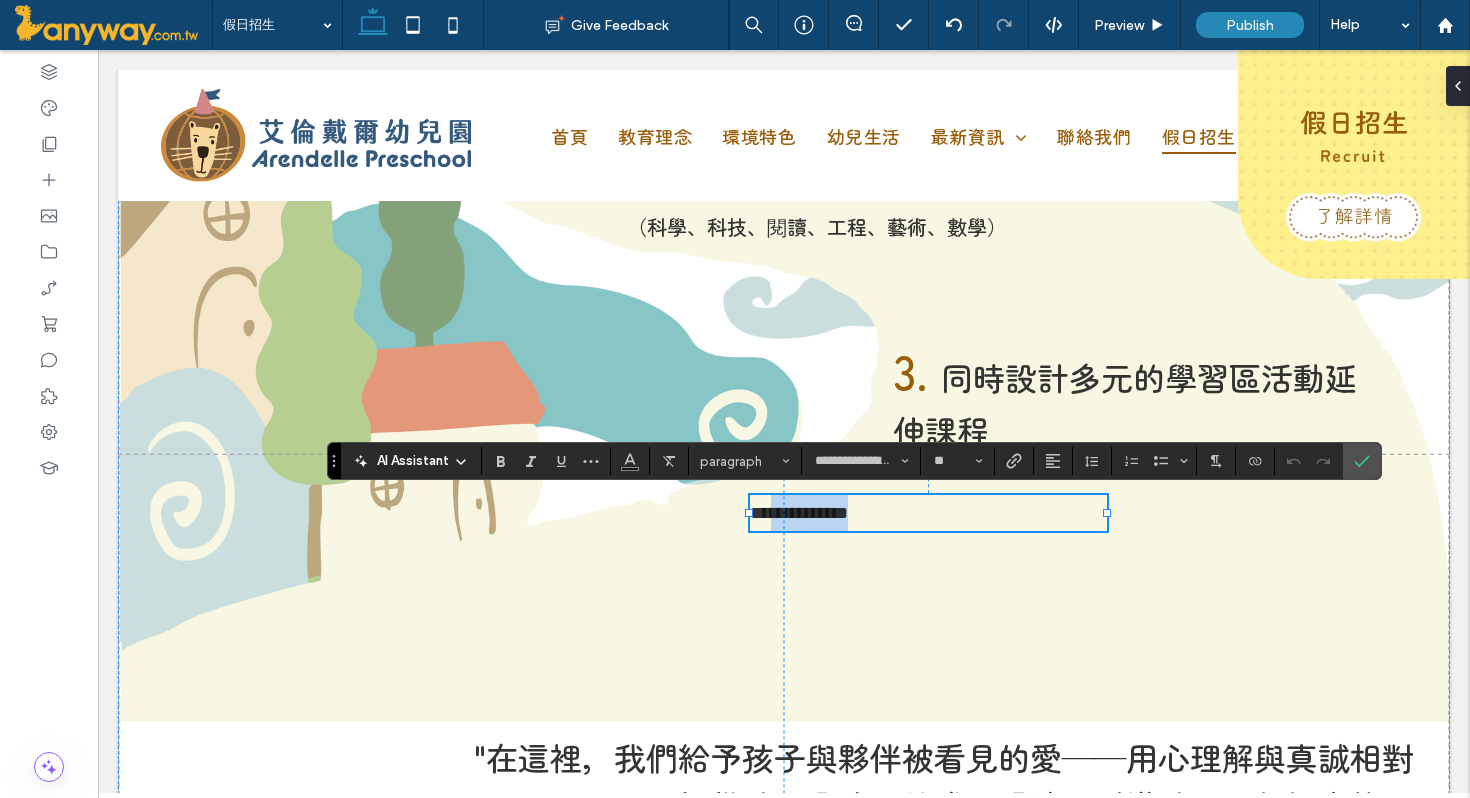 drag, startPoint x: 984, startPoint y: 514, endPoint x: 773, endPoint y: 517, distance: 211.02133 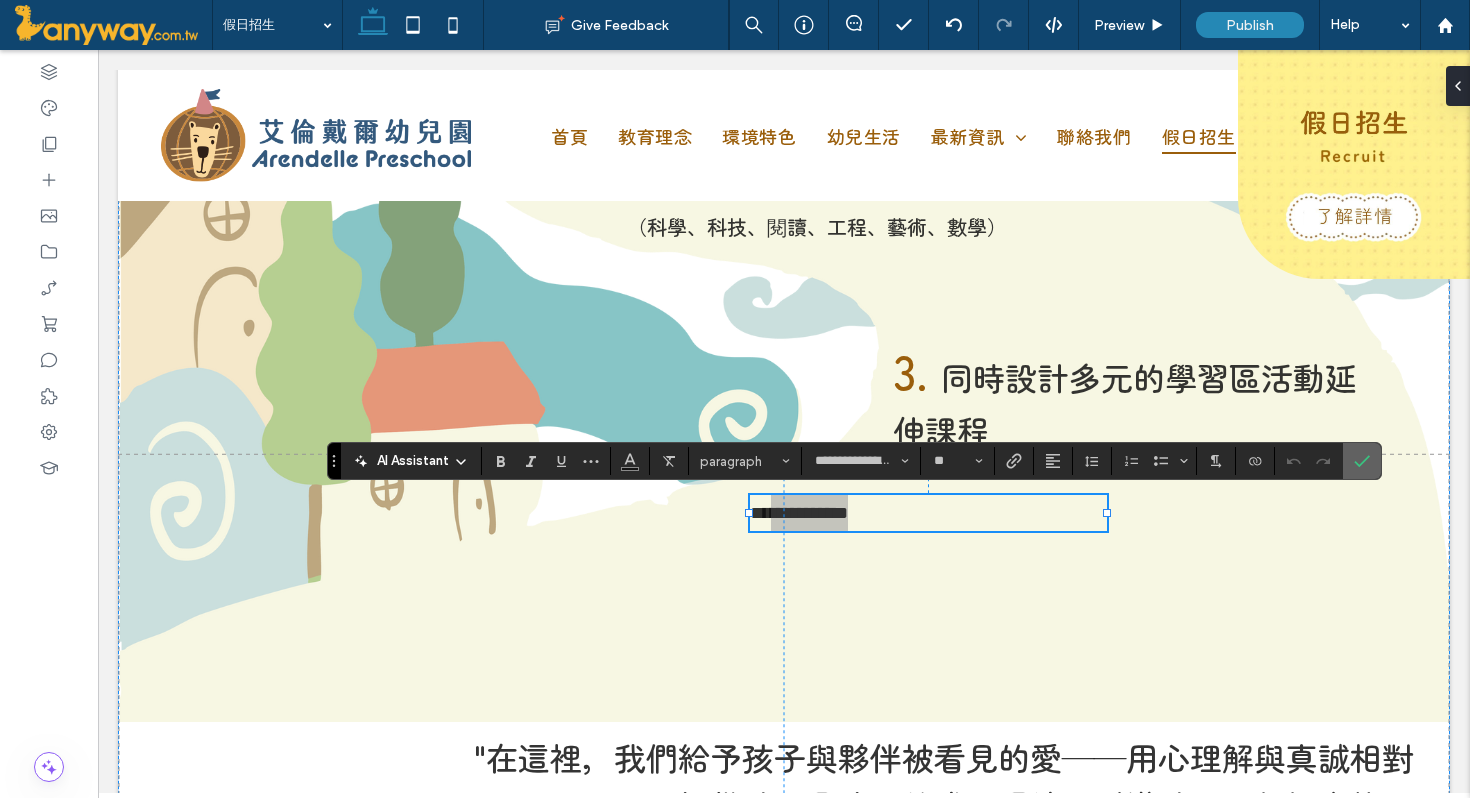 click 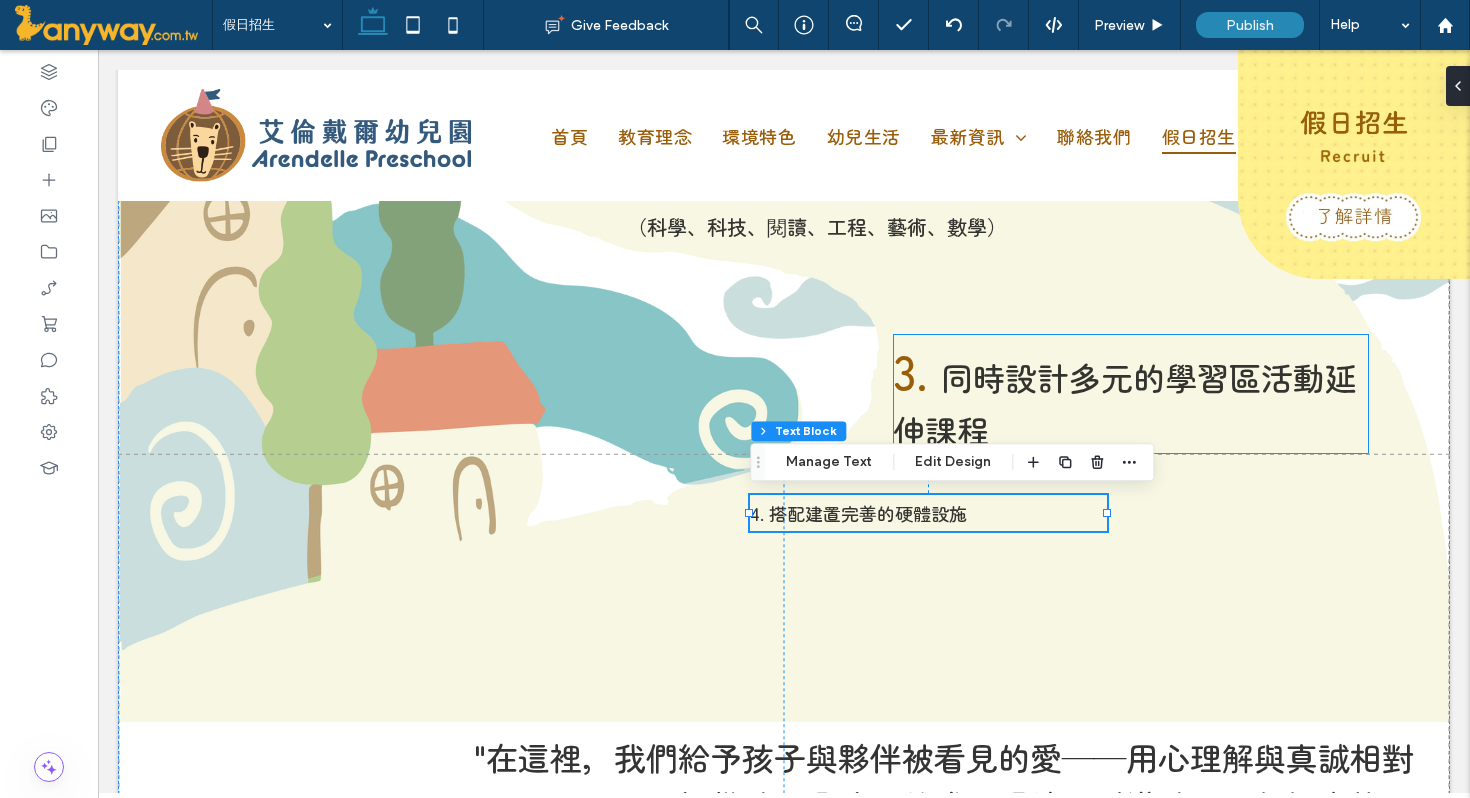 click on "同時設計多元的學習區活動延伸課程" at bounding box center (1125, 403) 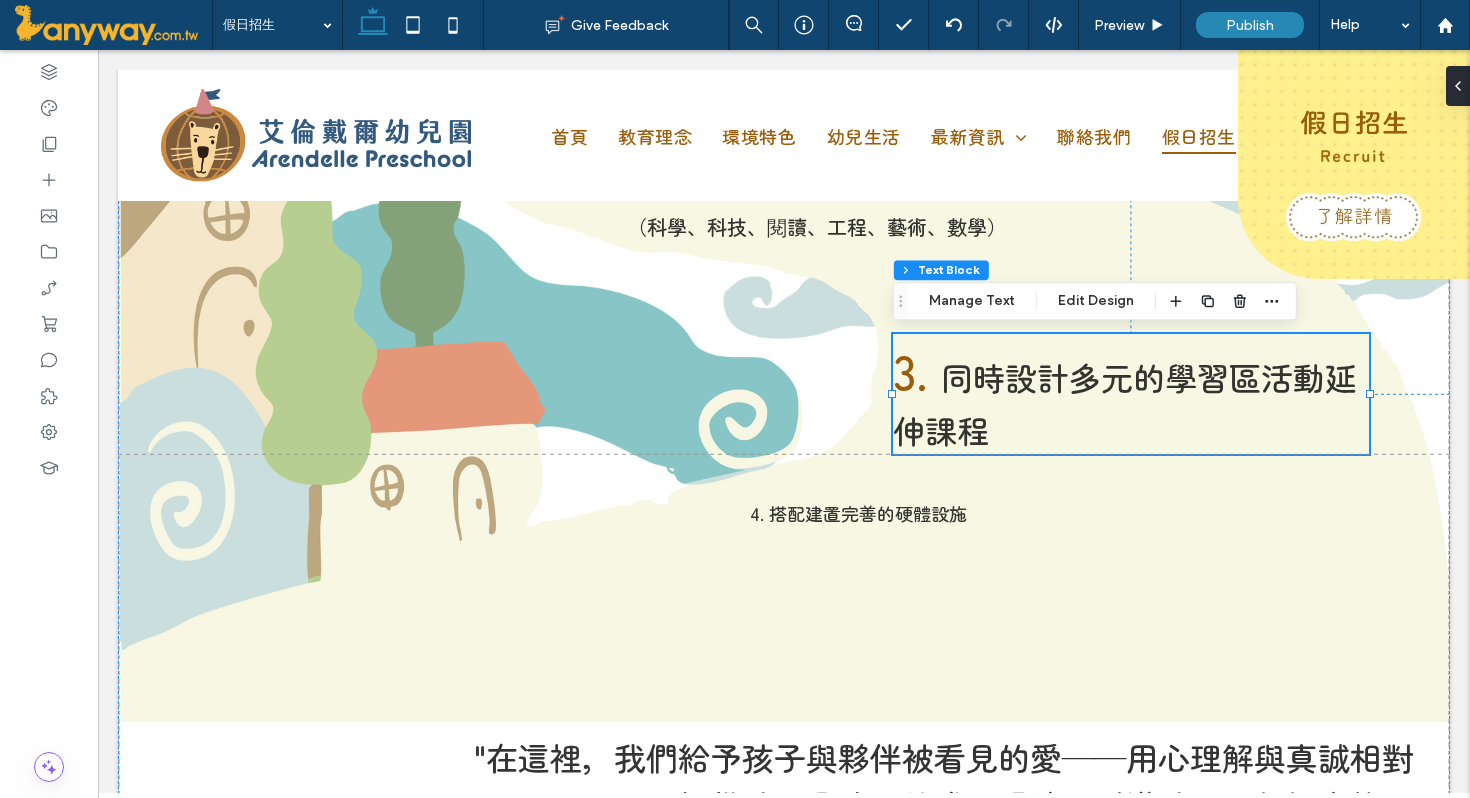 click on "同時設計多元的學習區活動延伸課程" at bounding box center (1125, 403) 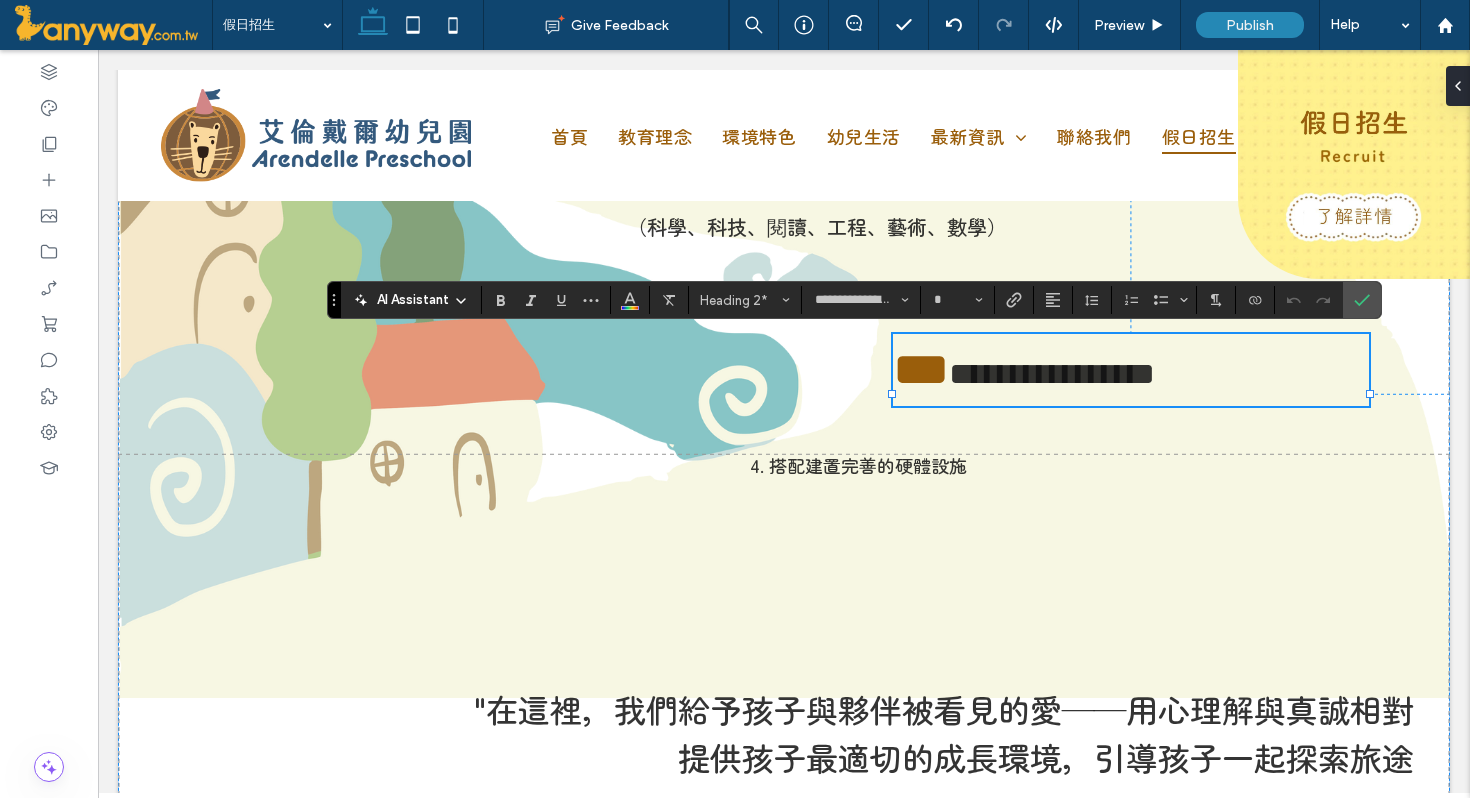 click at bounding box center (949, 369) 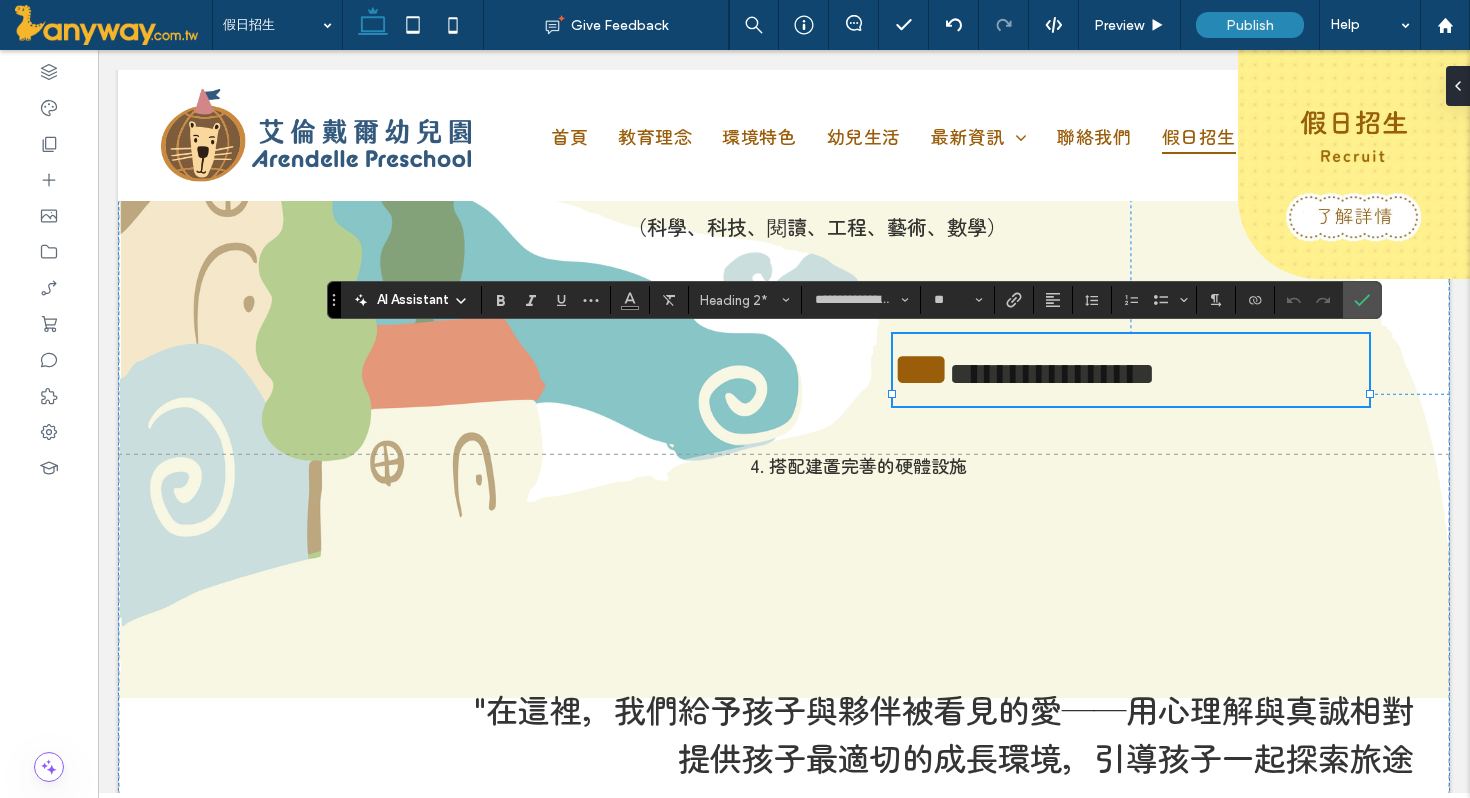 drag, startPoint x: 931, startPoint y: 370, endPoint x: 953, endPoint y: 379, distance: 23.769728 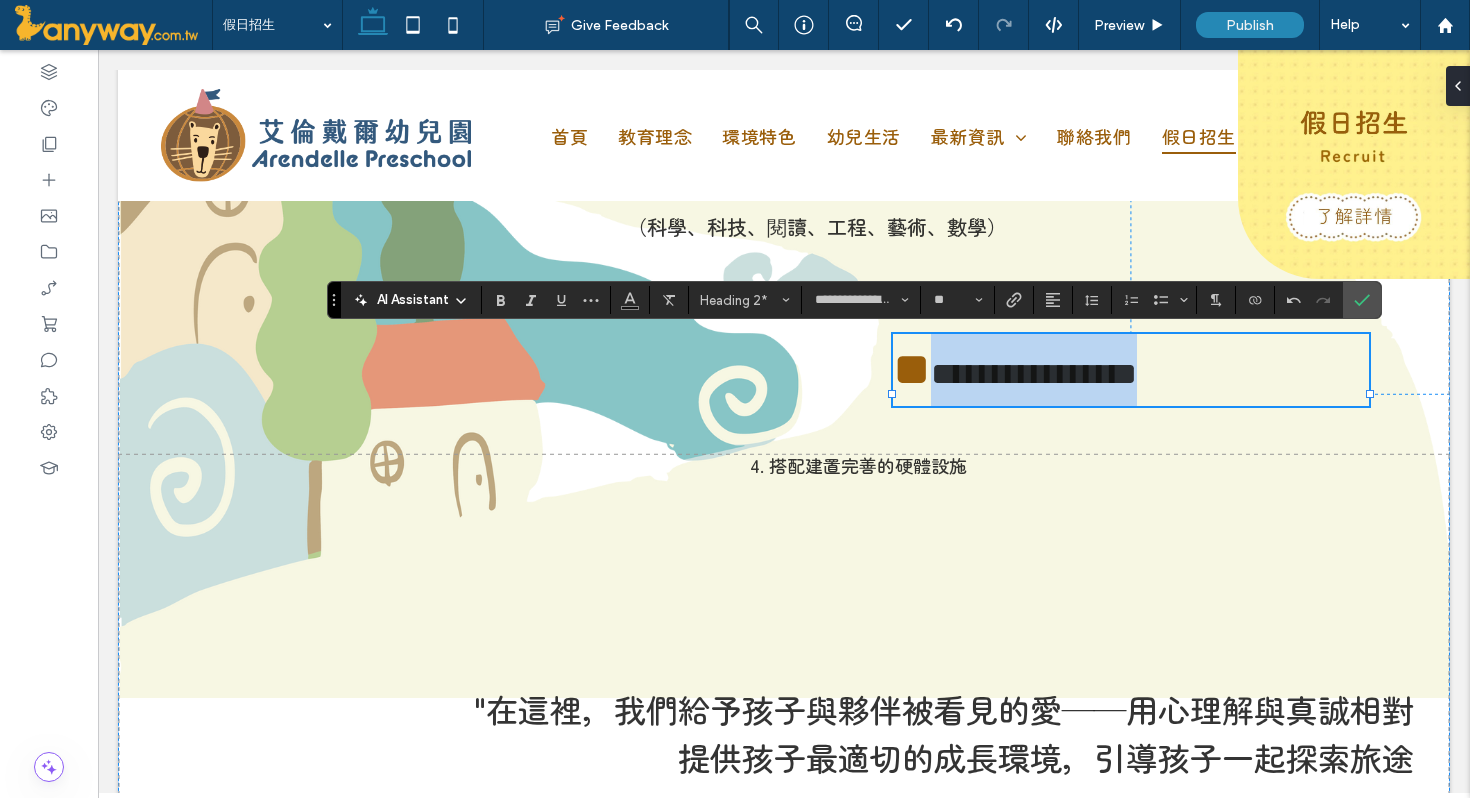 drag, startPoint x: 929, startPoint y: 372, endPoint x: 997, endPoint y: 420, distance: 83.23461 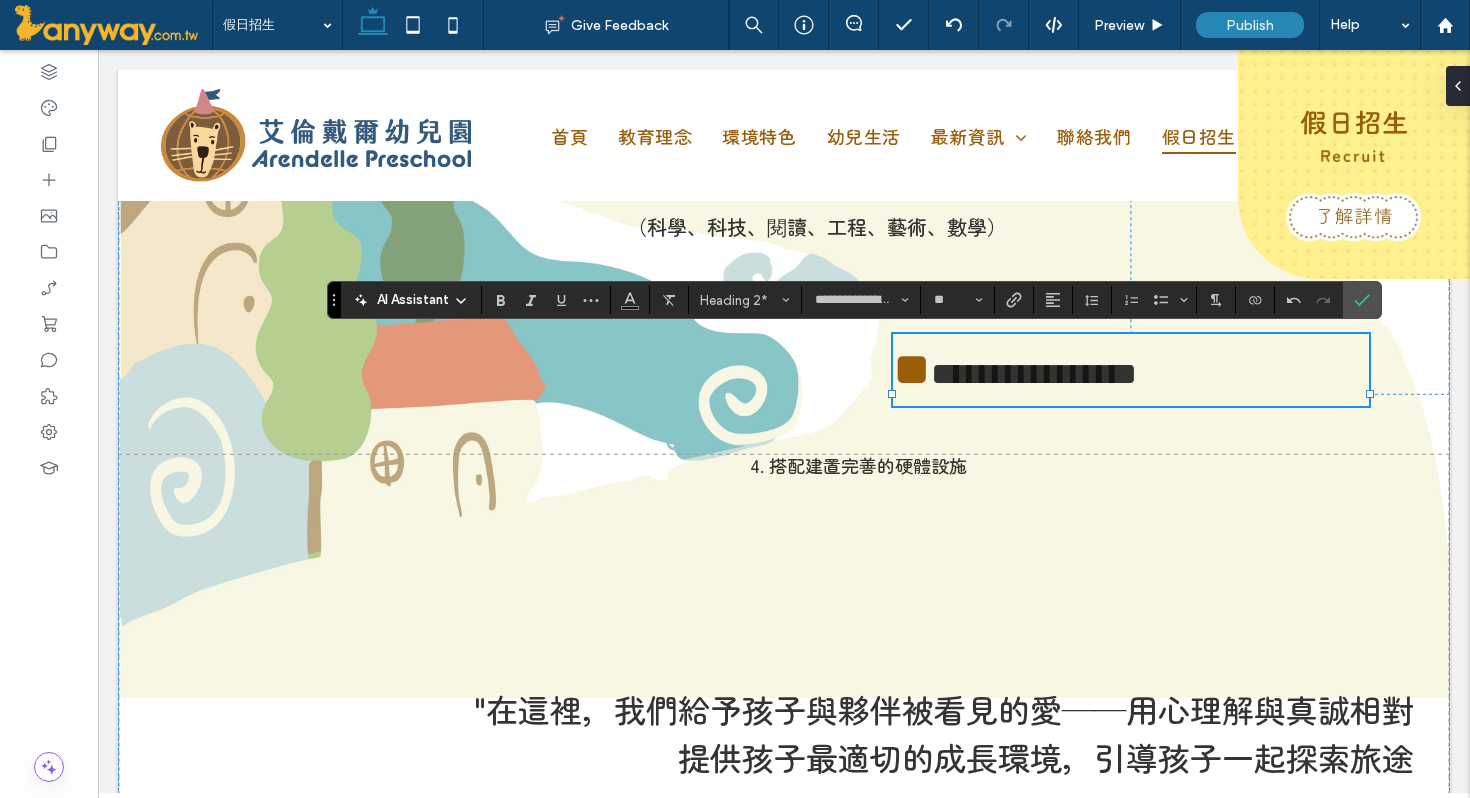 click on "**********" at bounding box center (1034, 374) 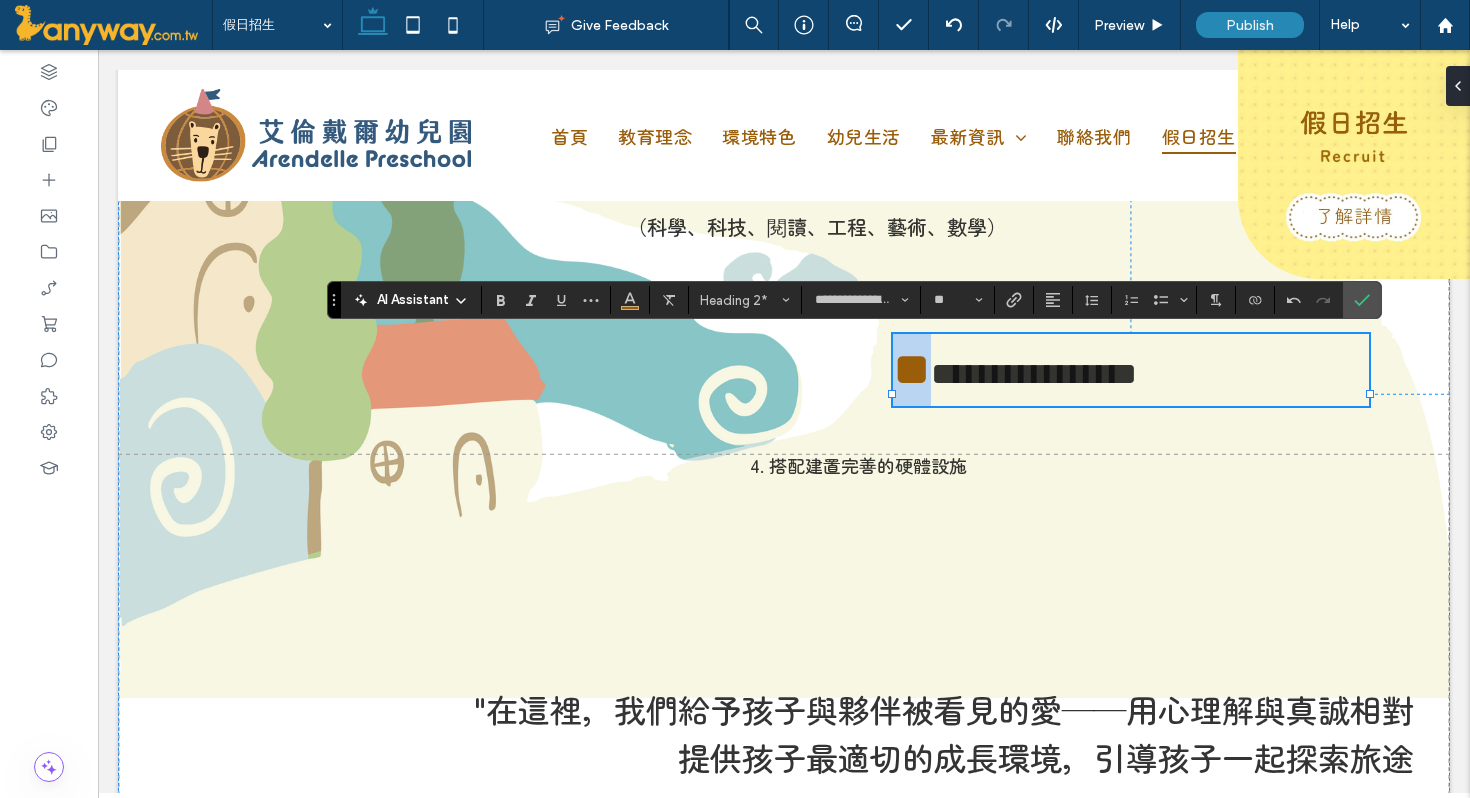 drag, startPoint x: 935, startPoint y: 371, endPoint x: 897, endPoint y: 369, distance: 38.052597 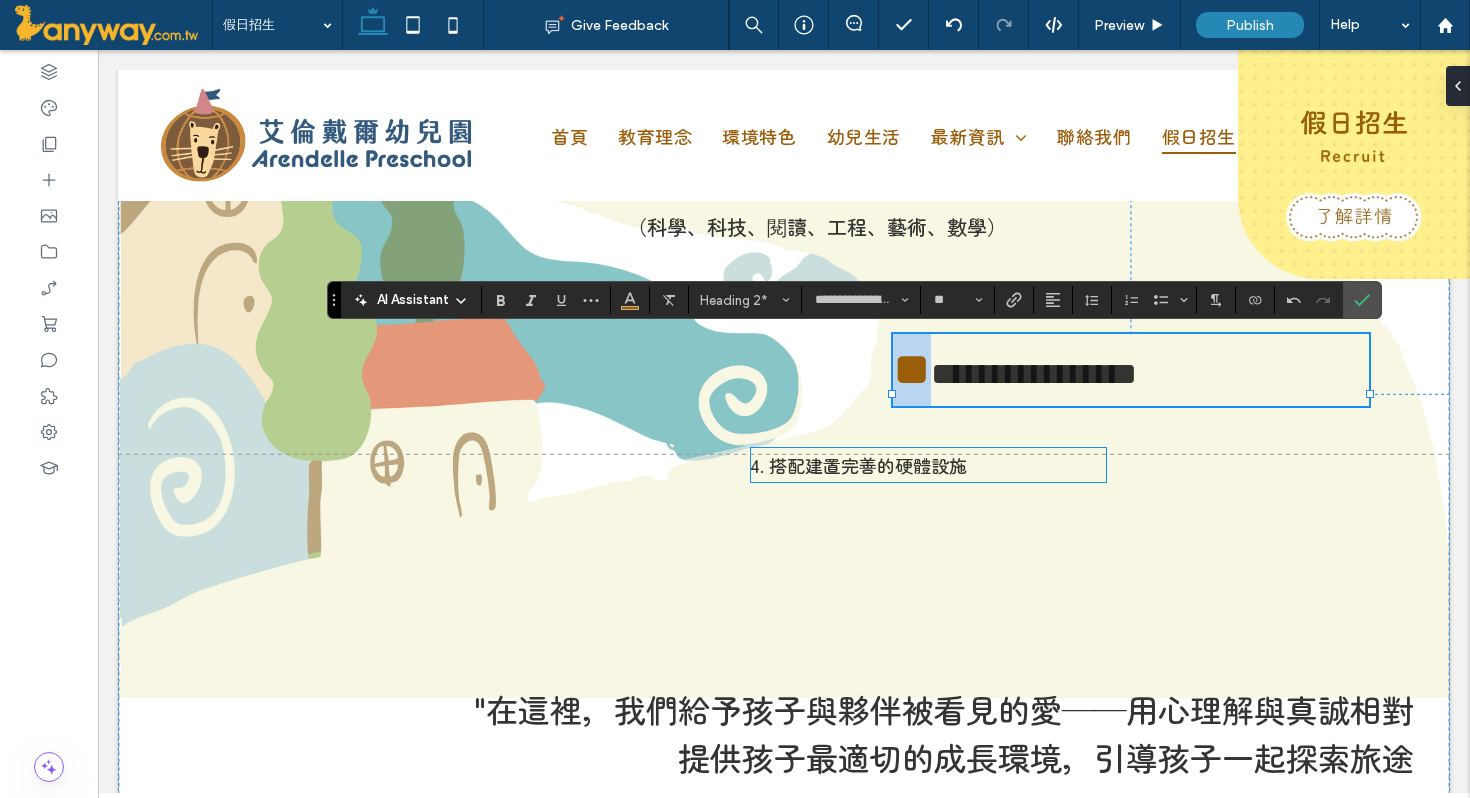 click on "4. 搭配建置完善的硬體設施" at bounding box center (858, 465) 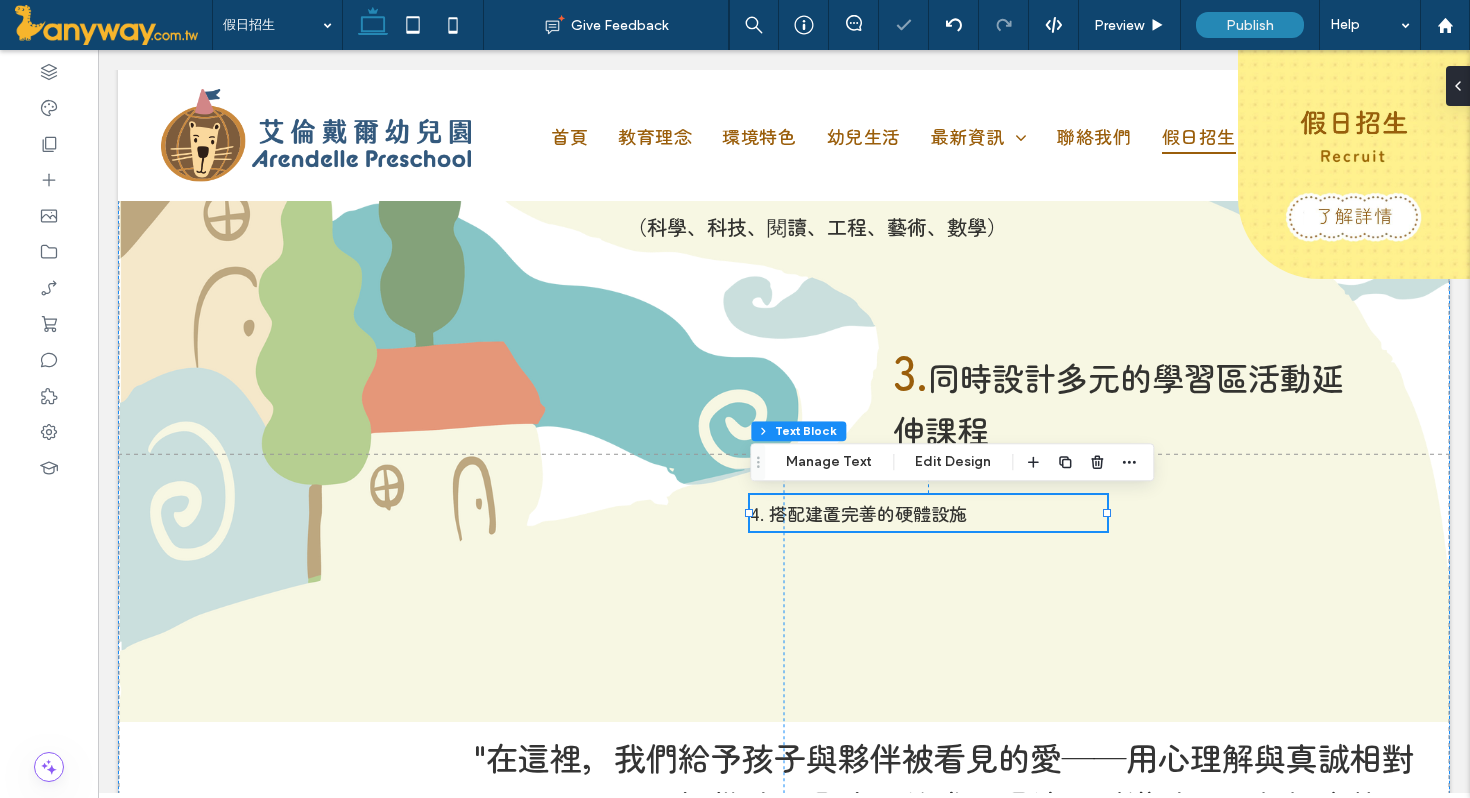 click on "4. 搭配建置完善的硬體設施" at bounding box center (858, 513) 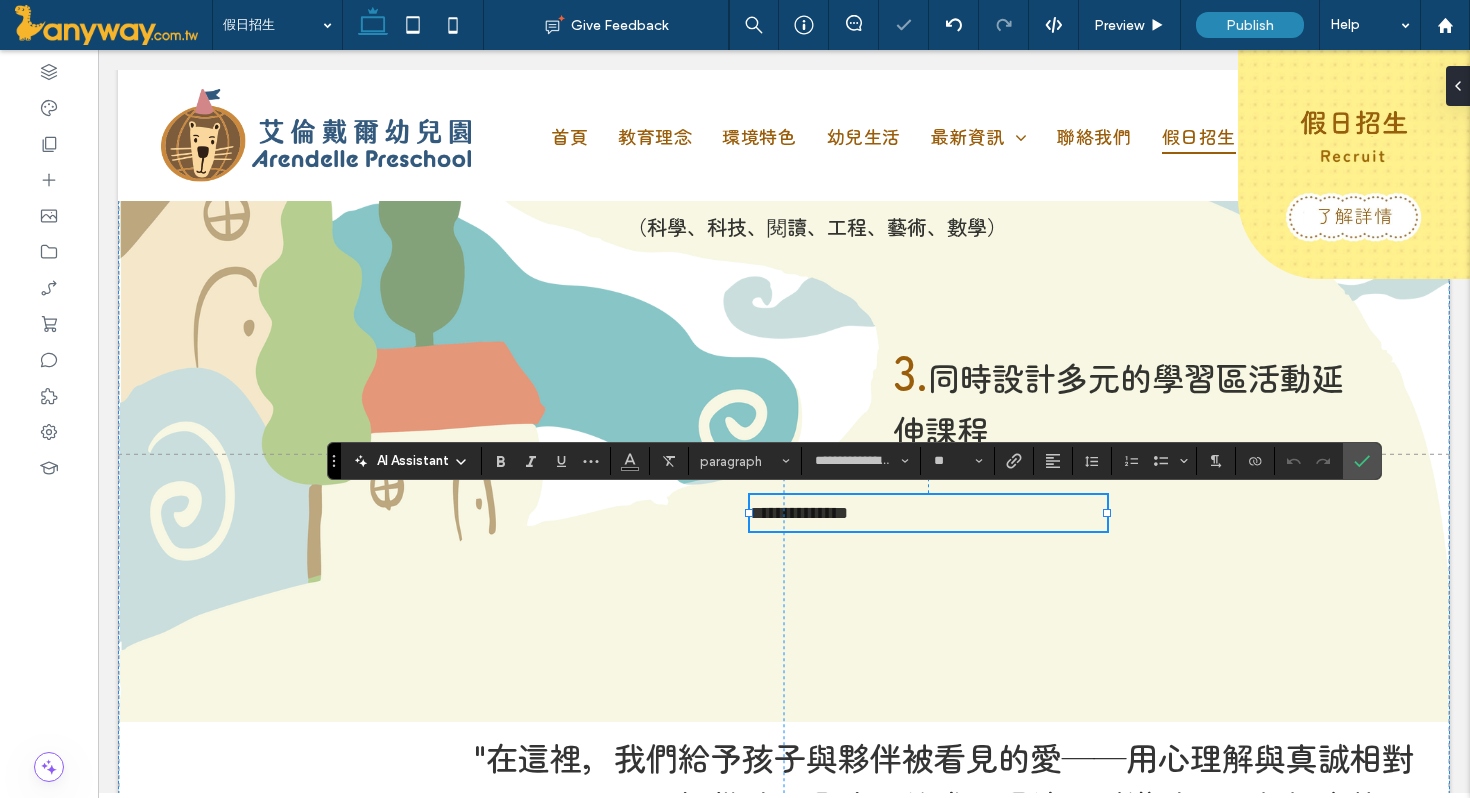 click on "**********" at bounding box center [799, 513] 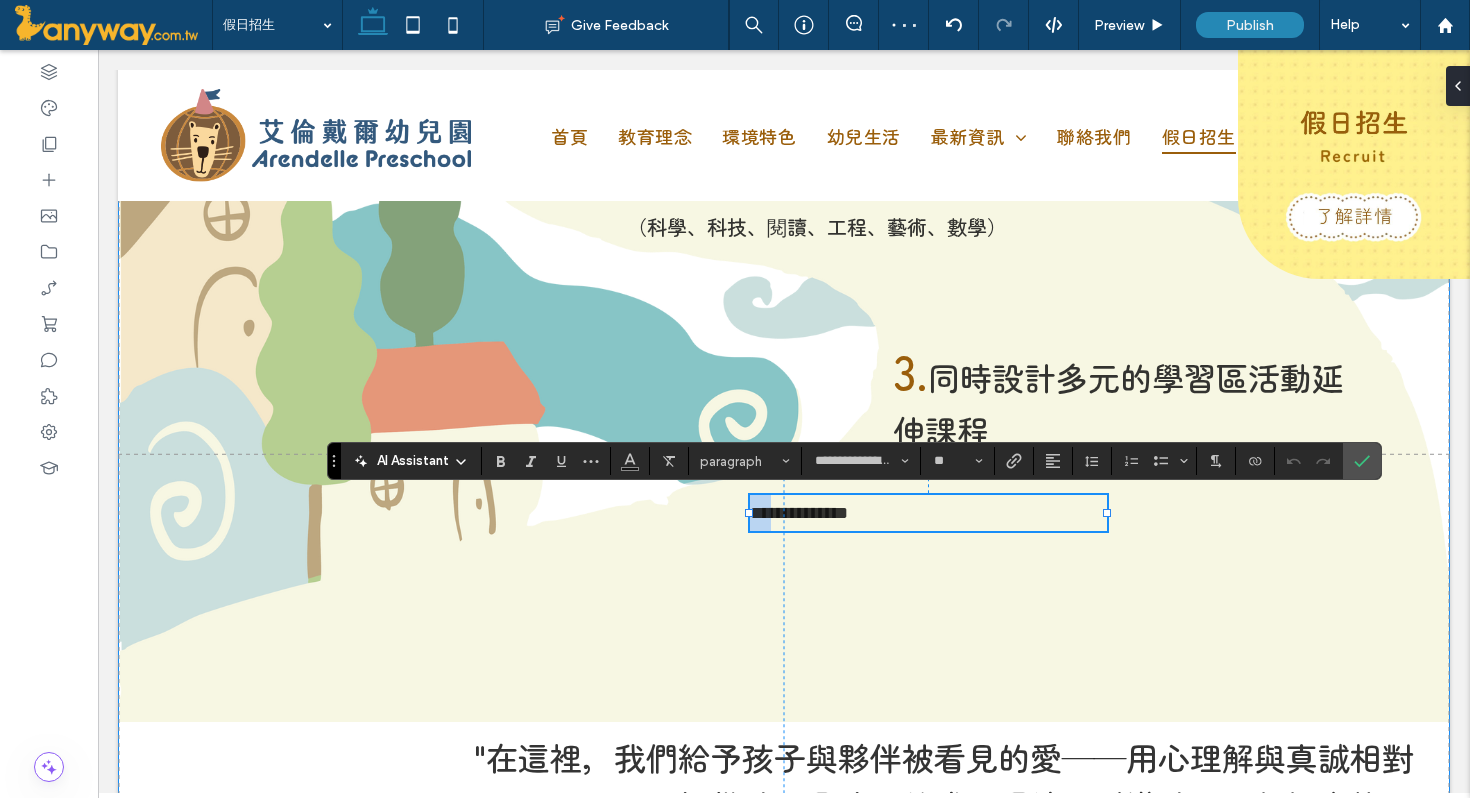 drag, startPoint x: 768, startPoint y: 517, endPoint x: 731, endPoint y: 516, distance: 37.01351 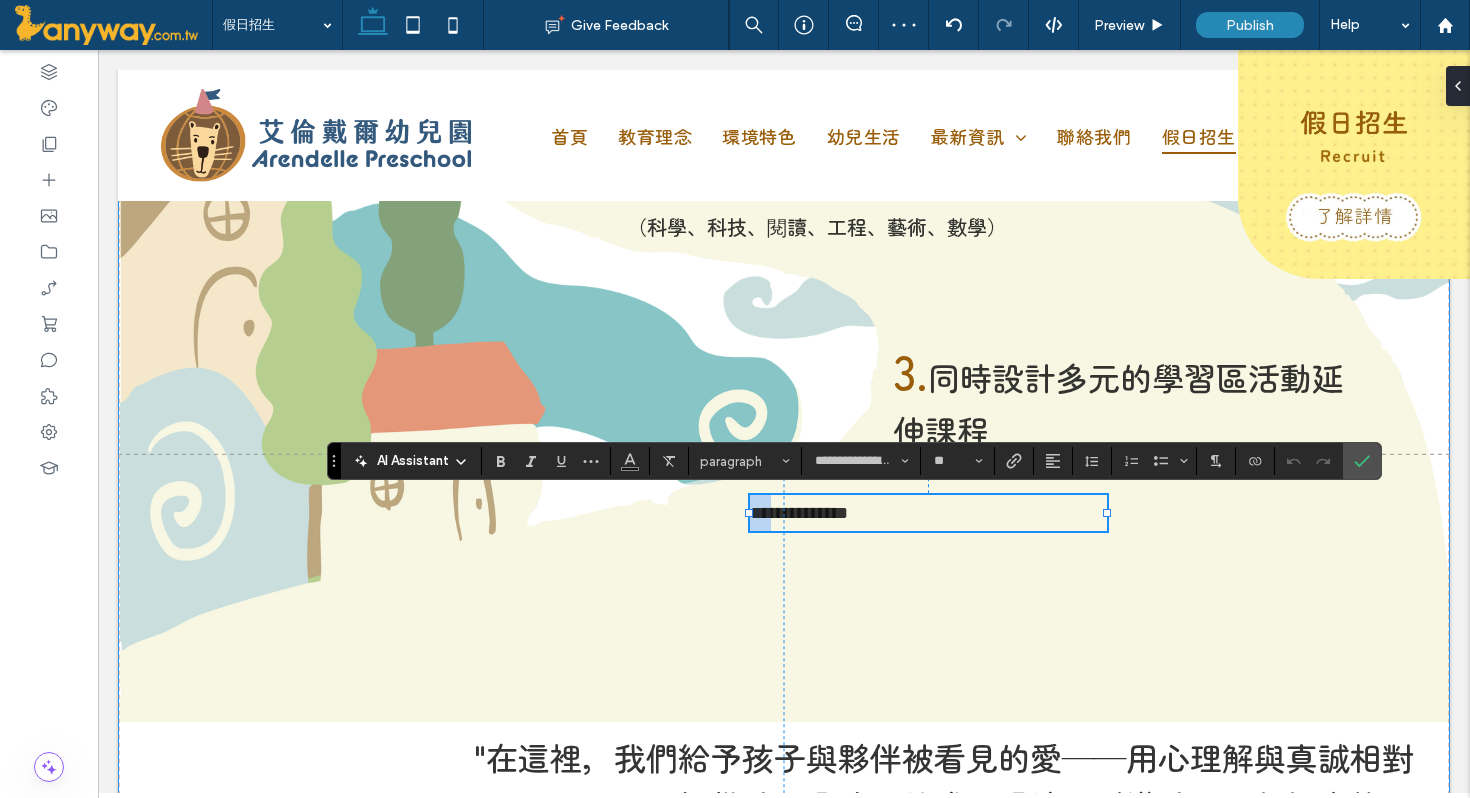 click on "**********" at bounding box center [784, 180] 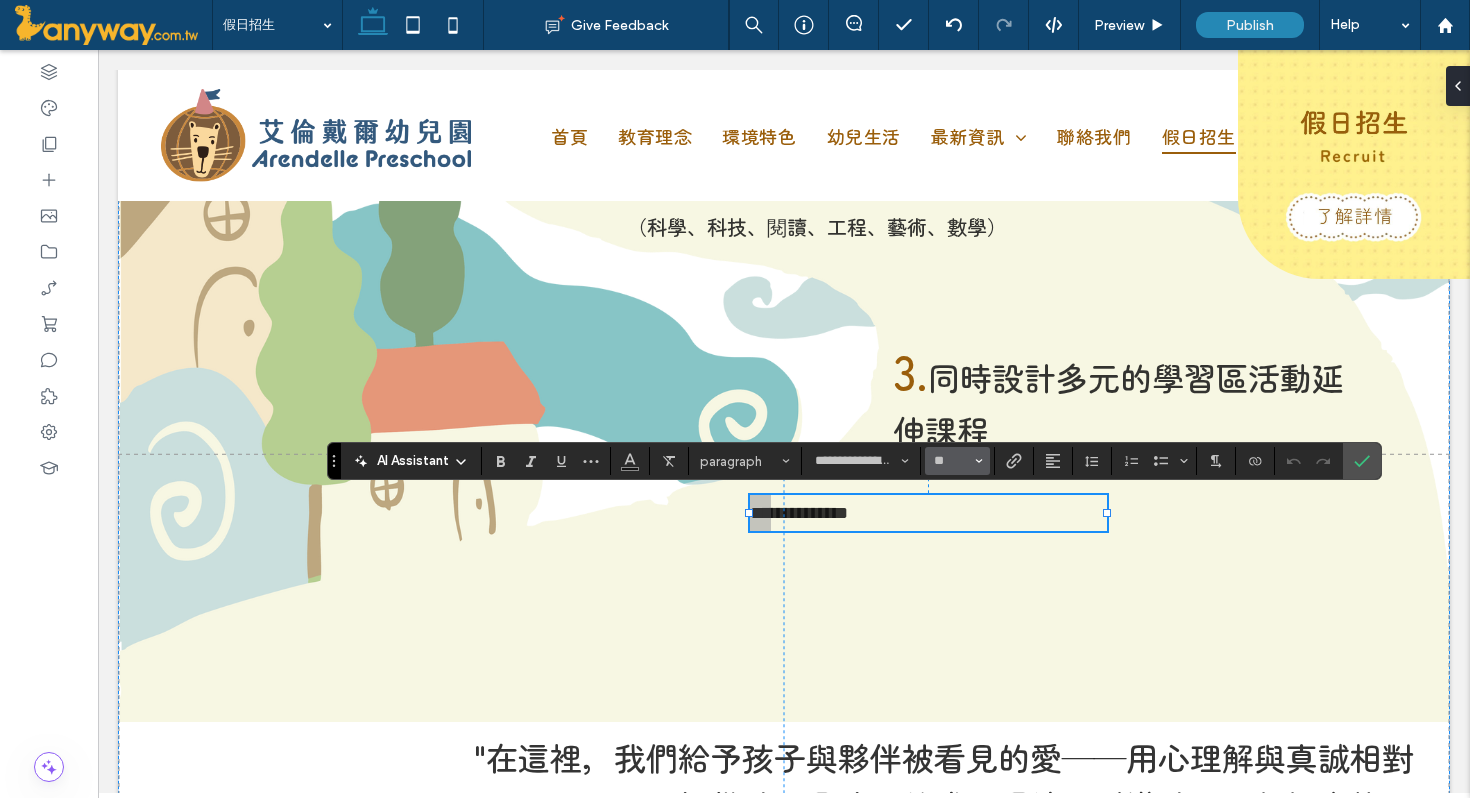 click at bounding box center (979, 461) 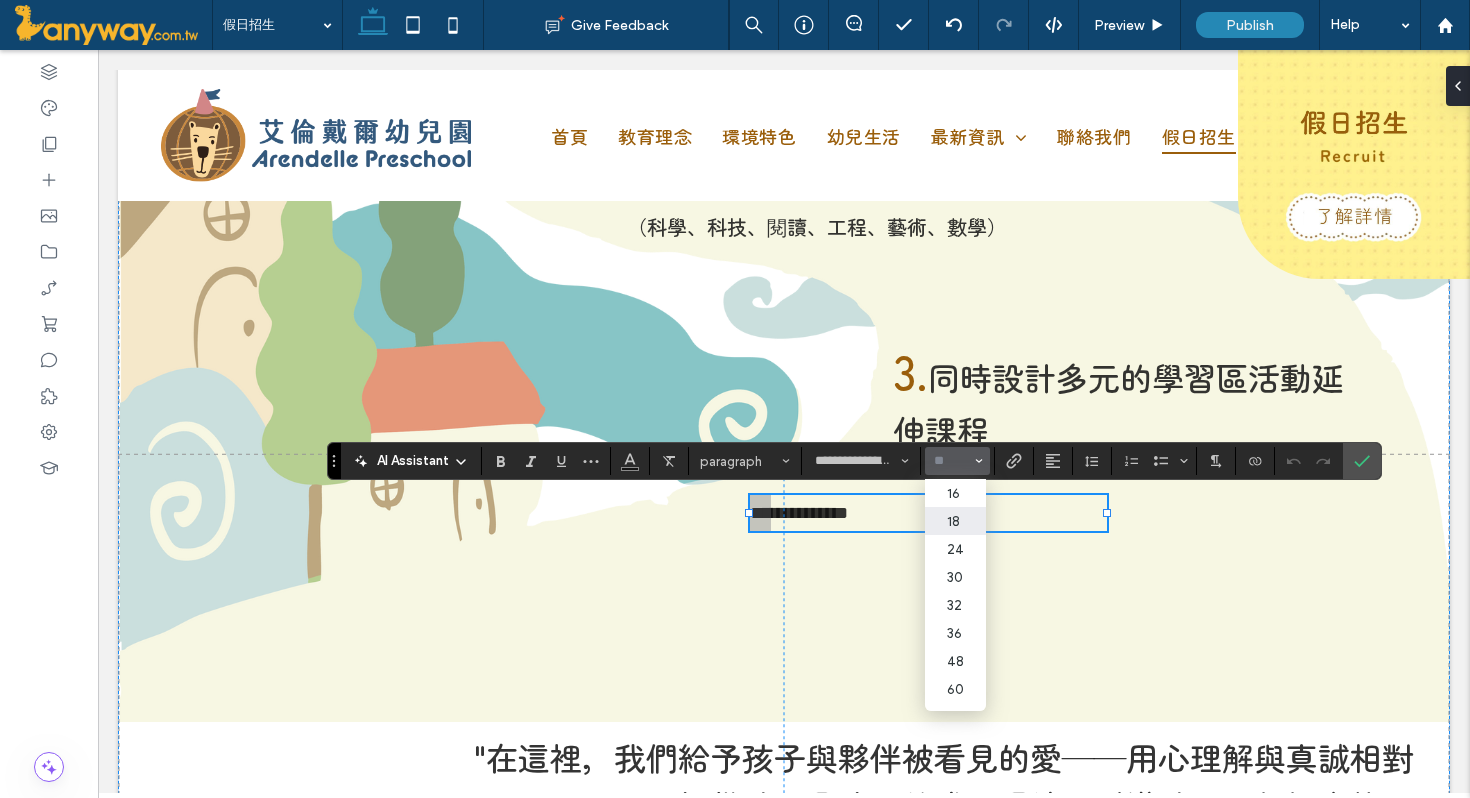 scroll, scrollTop: 184, scrollLeft: 0, axis: vertical 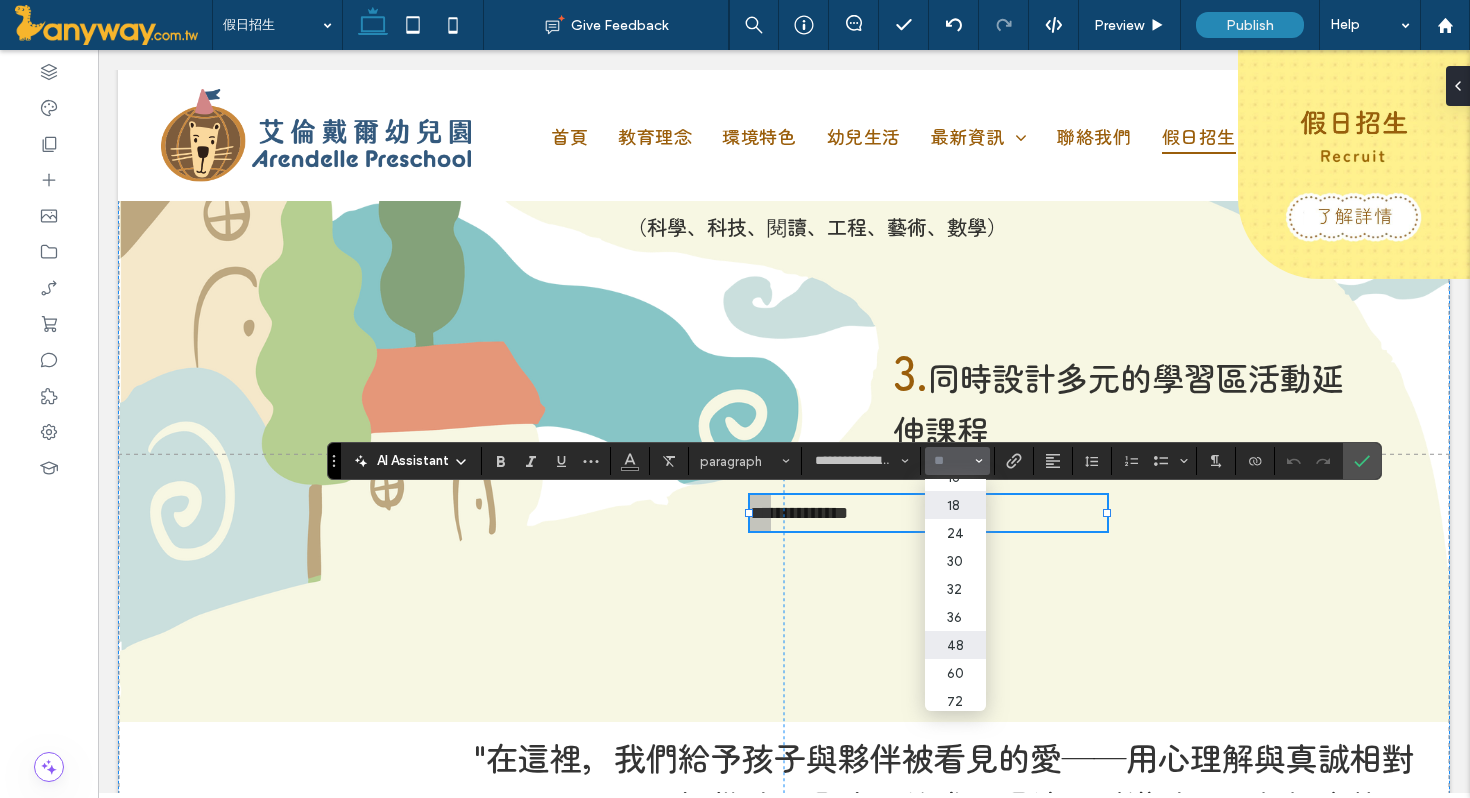 click on "48" at bounding box center [955, 645] 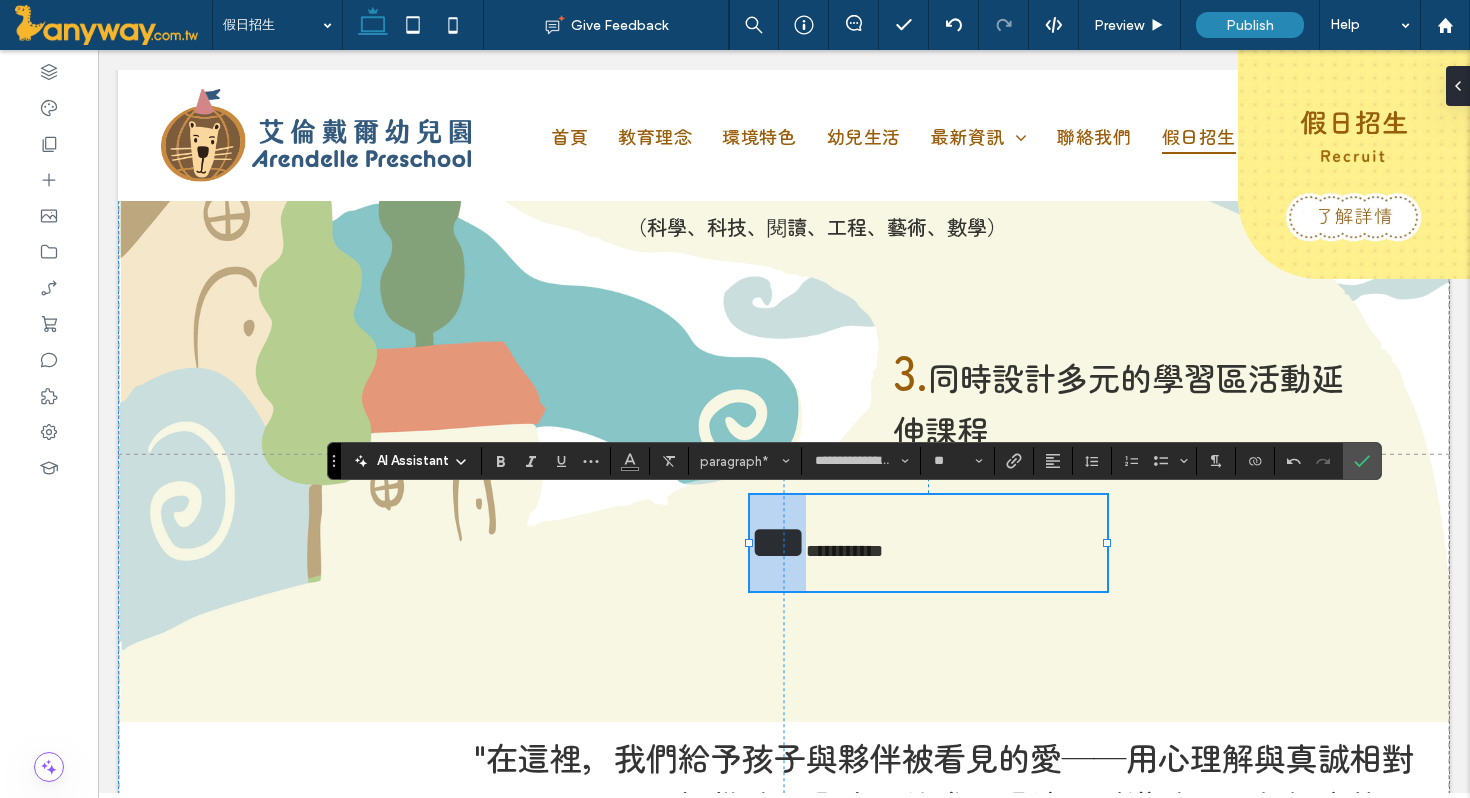type on "**" 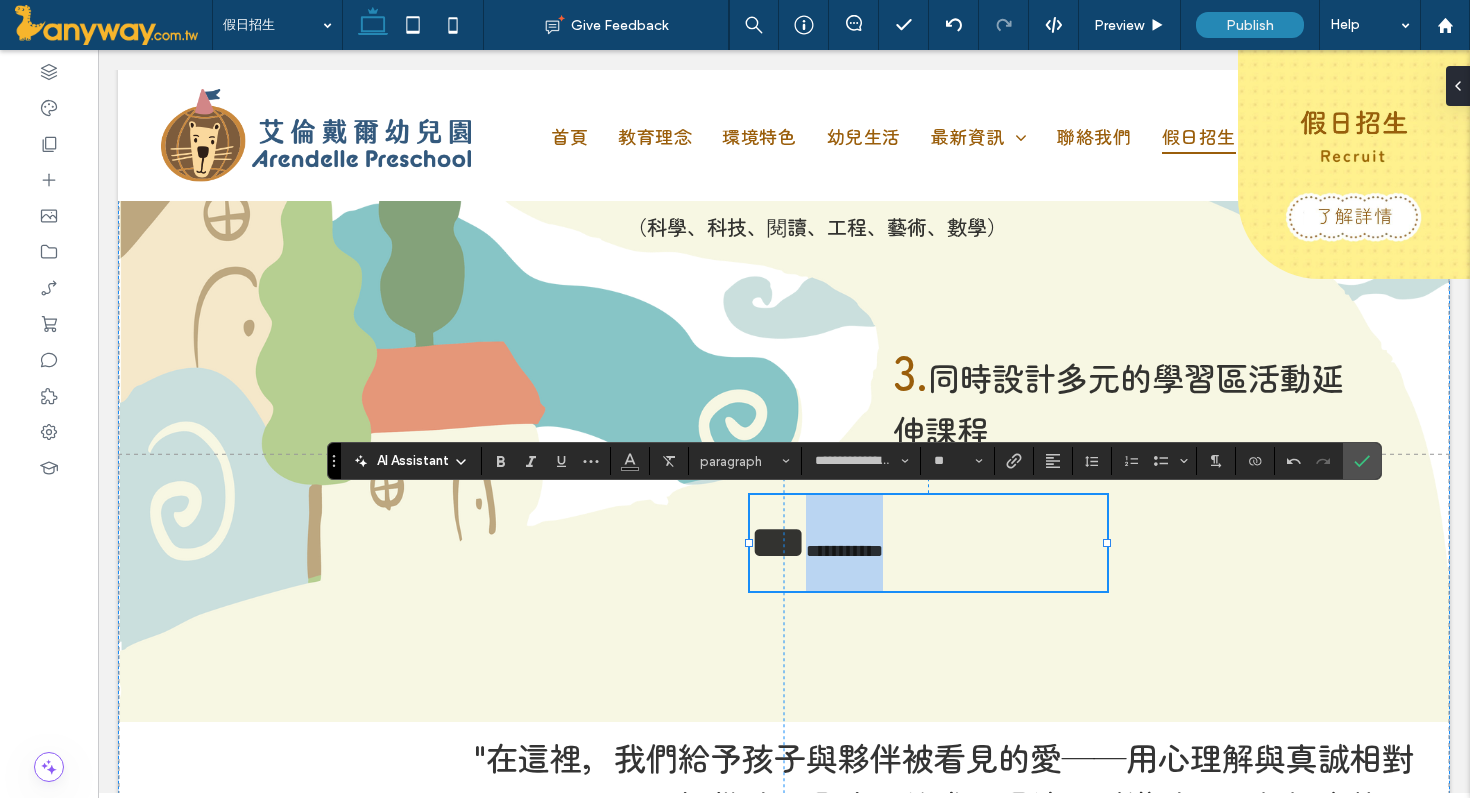drag, startPoint x: 1002, startPoint y: 561, endPoint x: 799, endPoint y: 551, distance: 203.24615 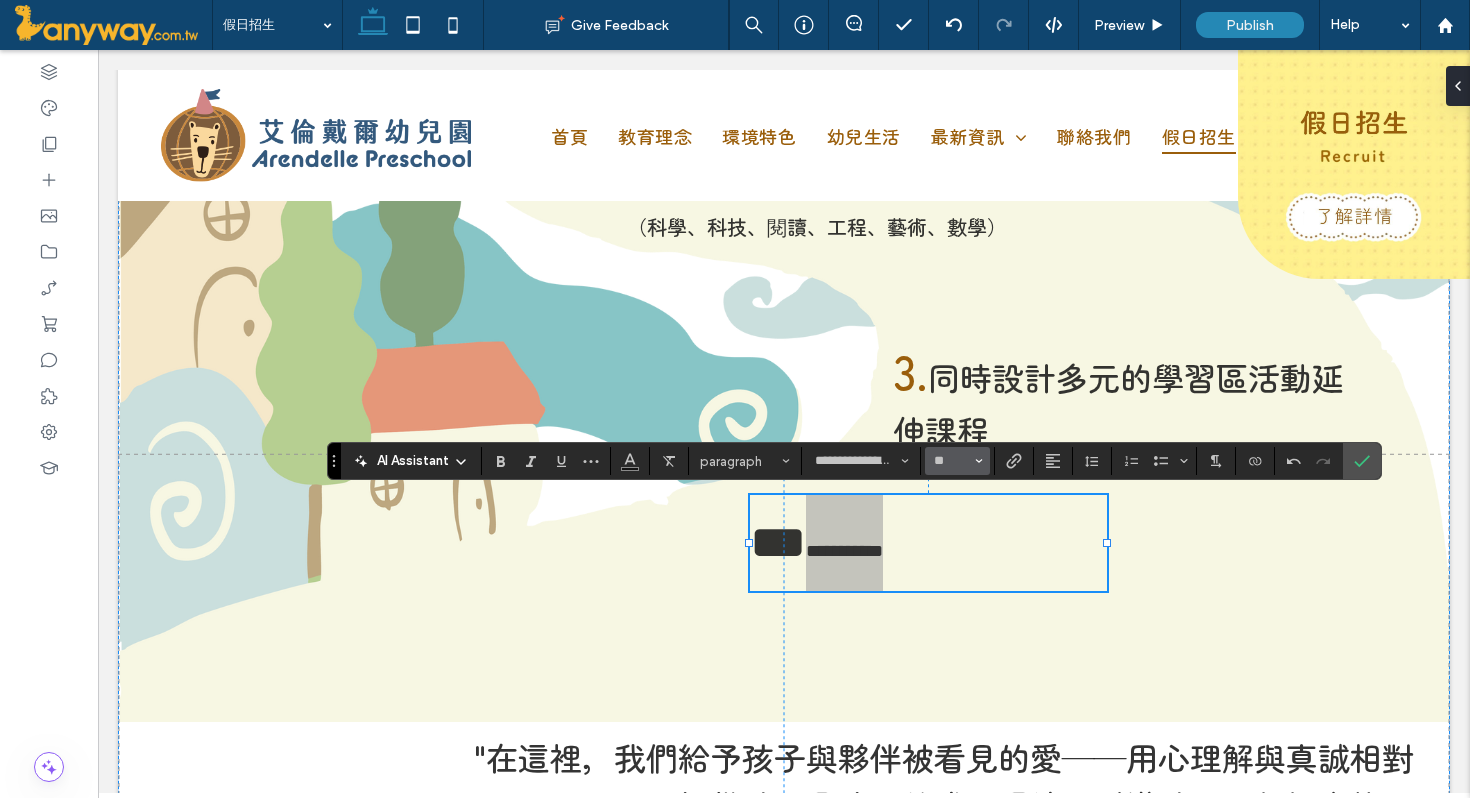 click 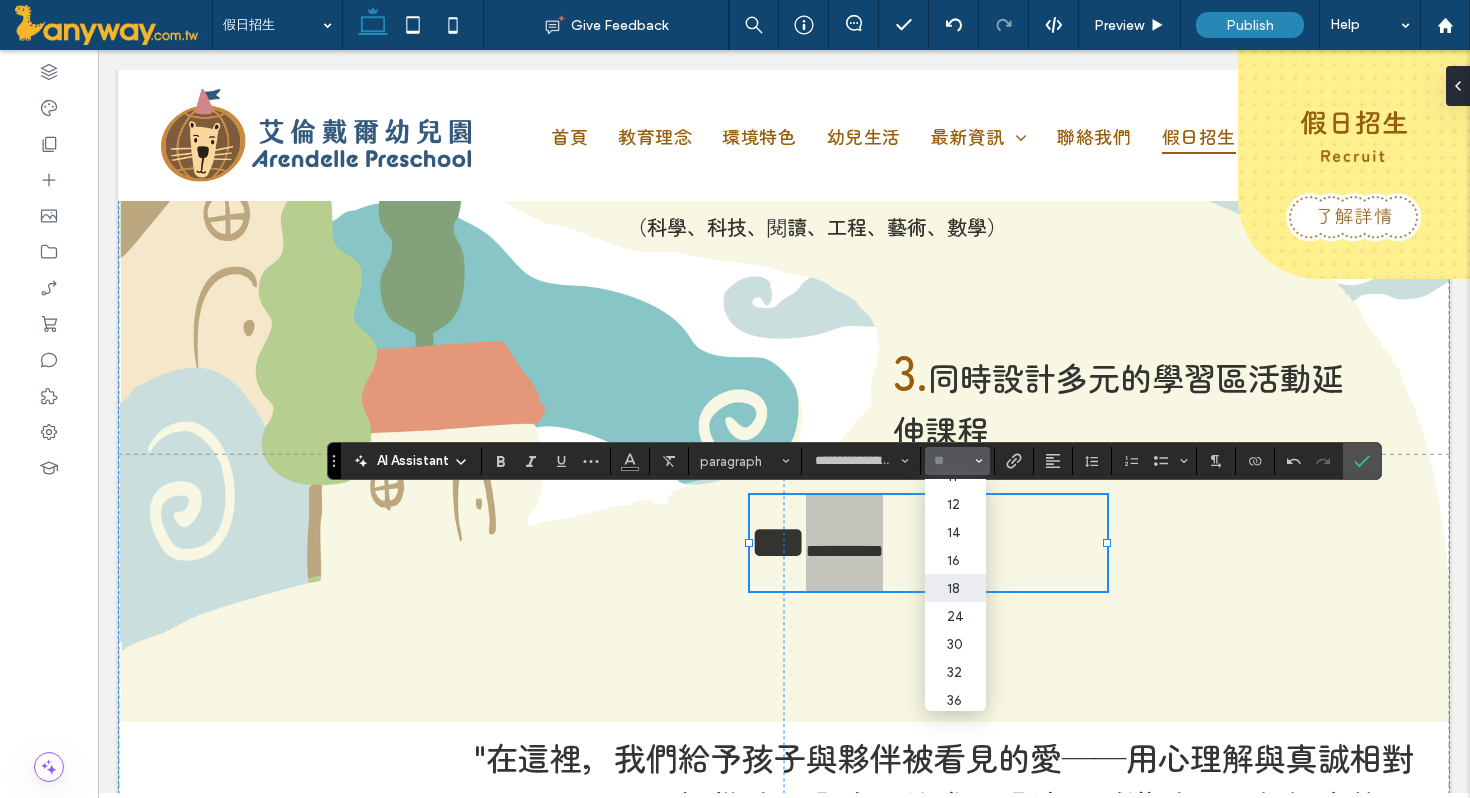scroll, scrollTop: 104, scrollLeft: 0, axis: vertical 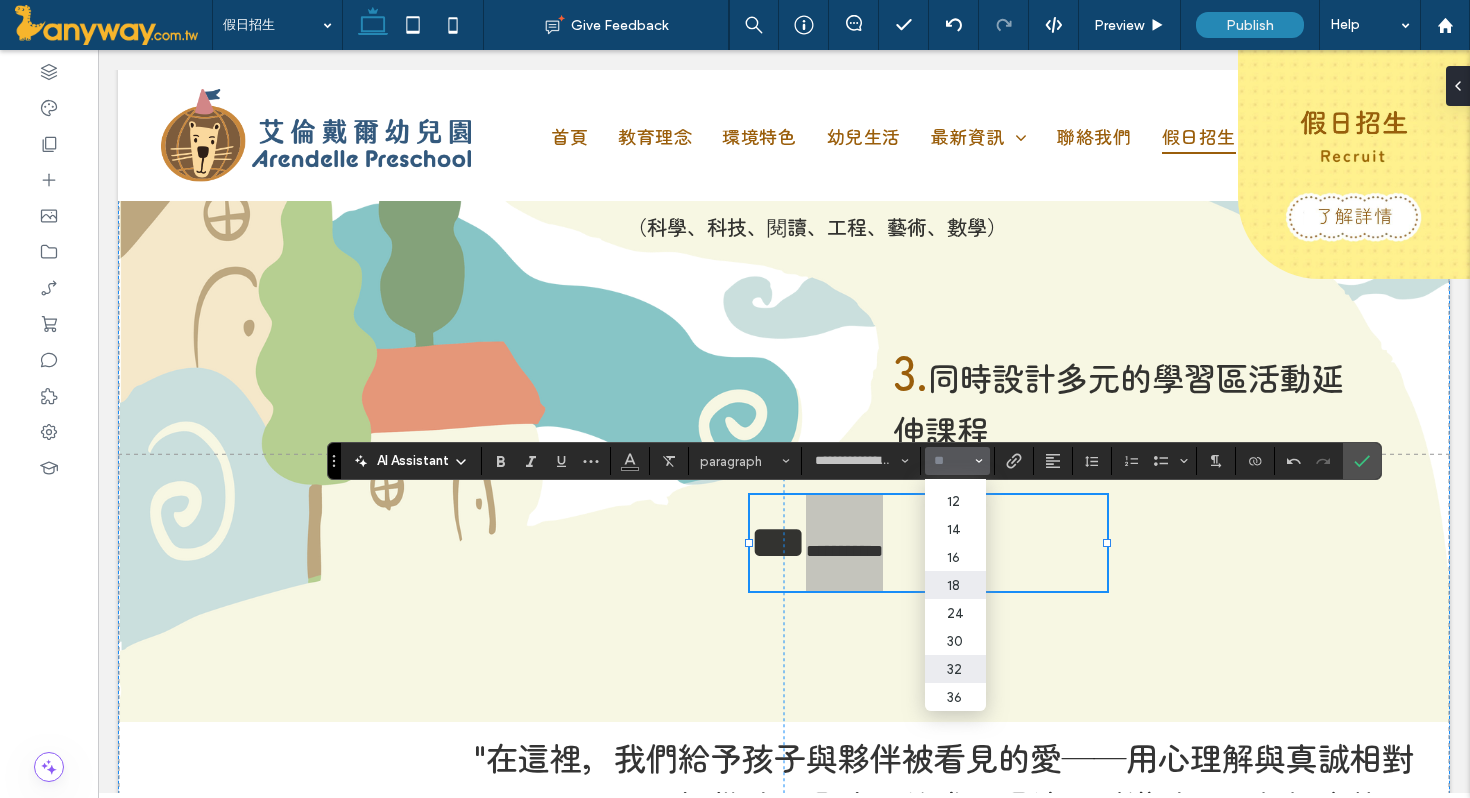 click on "32" at bounding box center (955, 669) 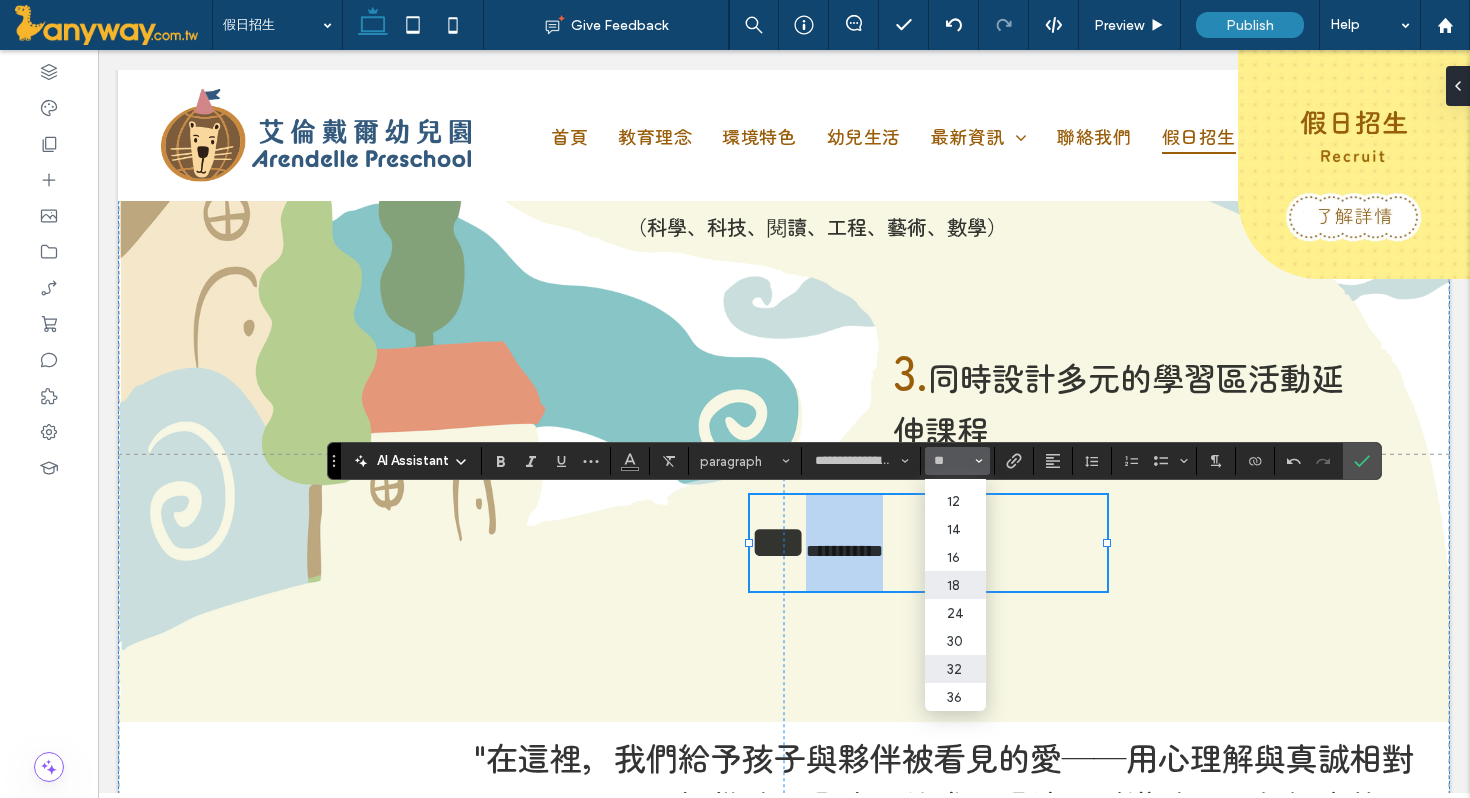 type on "**" 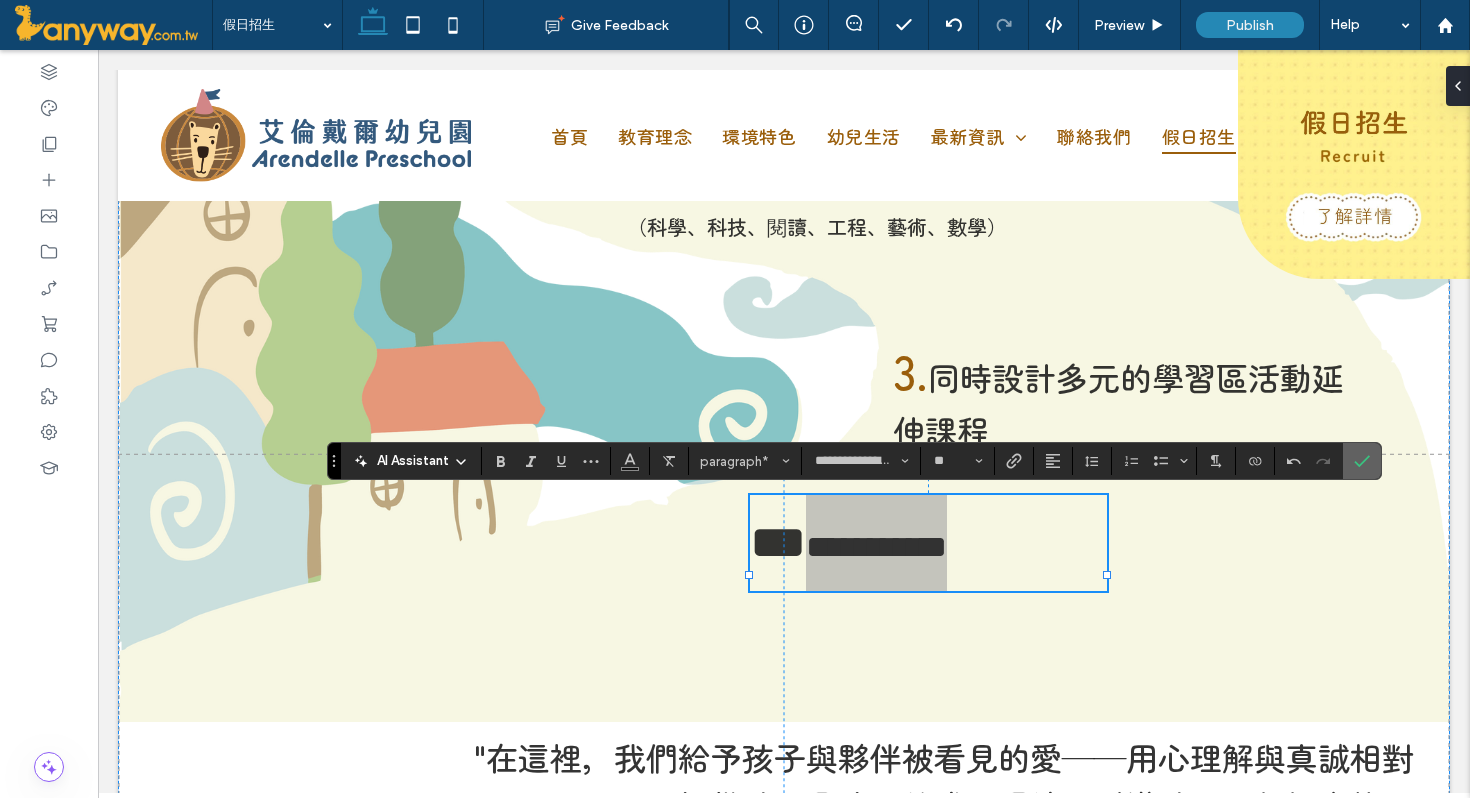 click 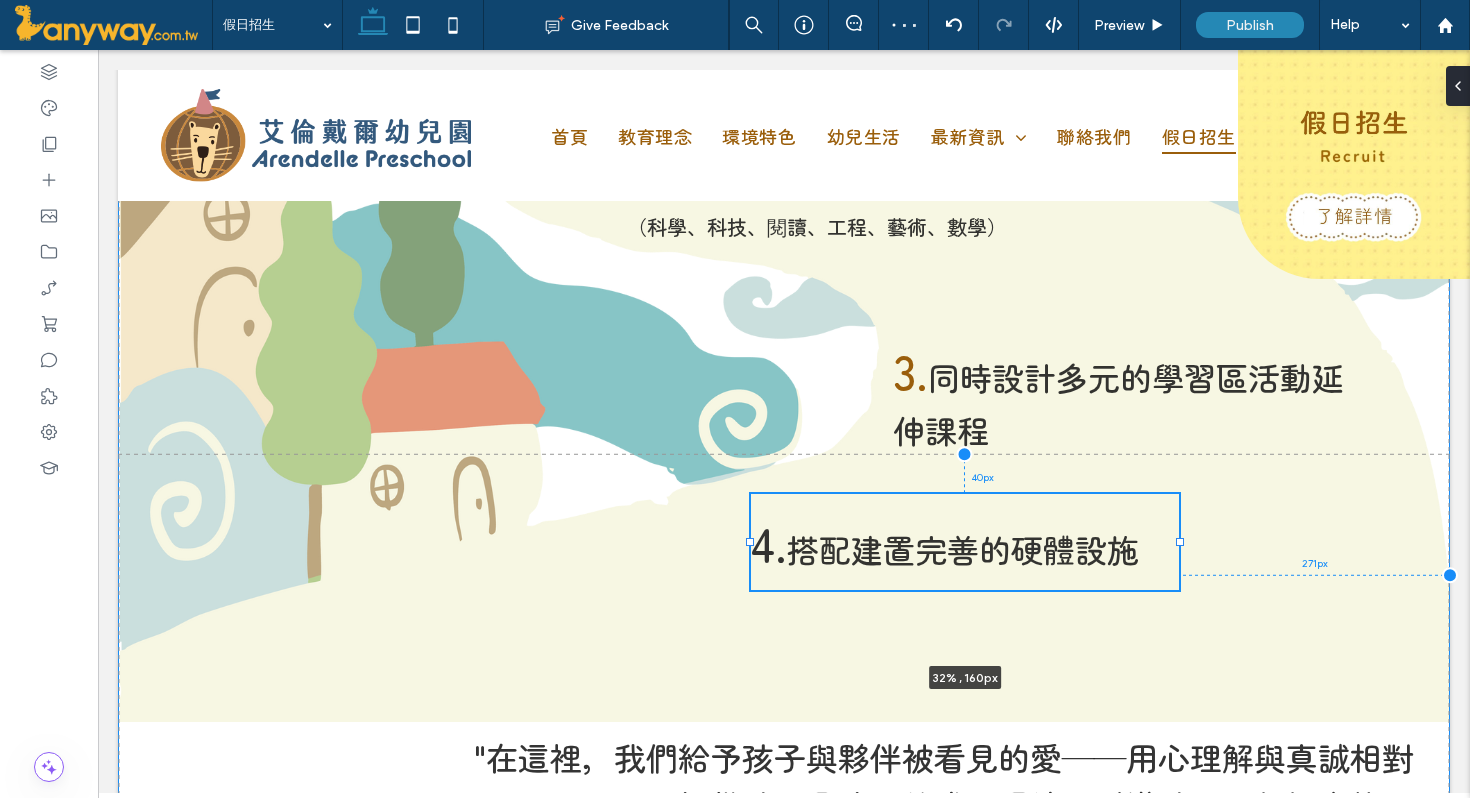 drag, startPoint x: 1106, startPoint y: 576, endPoint x: 1178, endPoint y: 570, distance: 72.249565 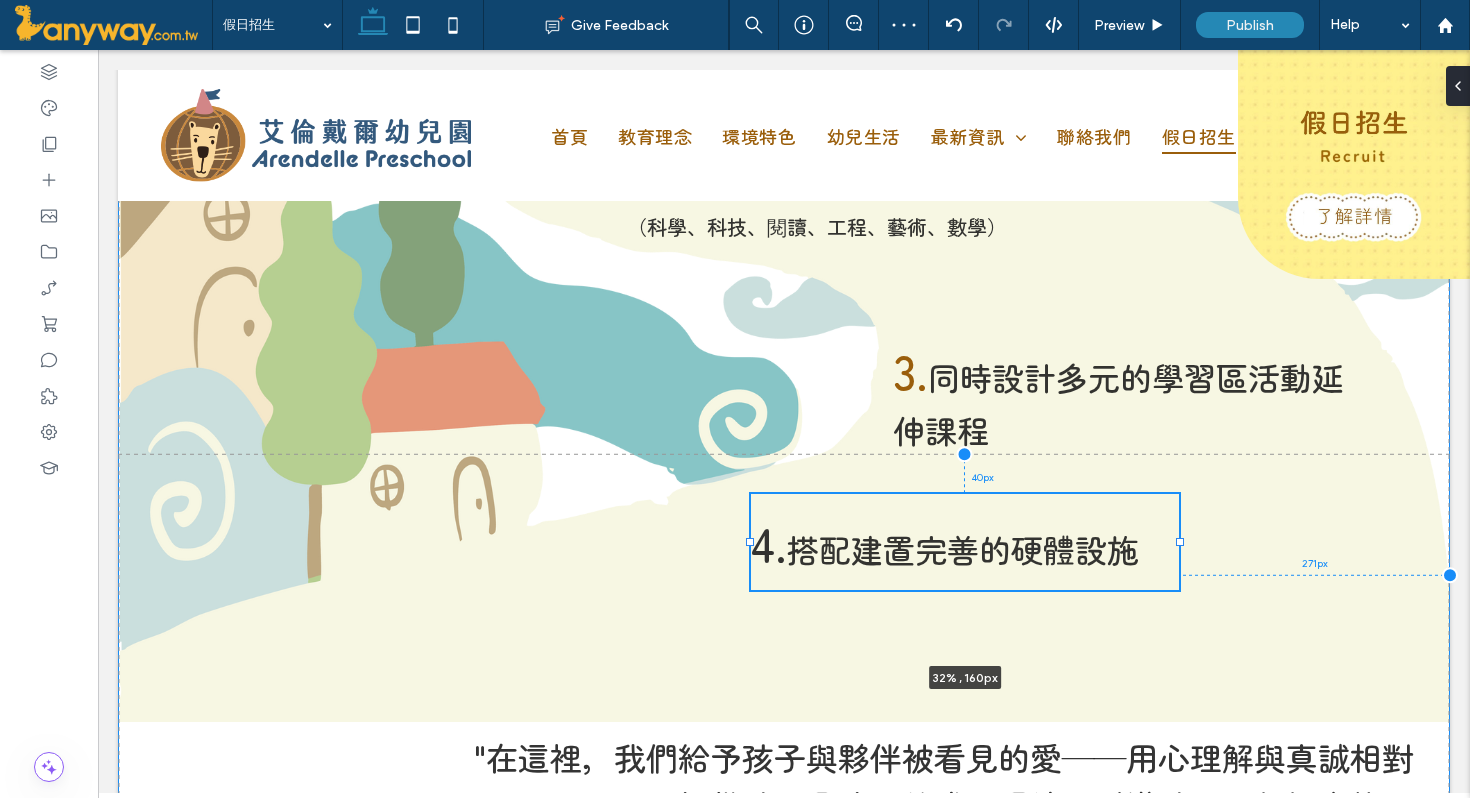 click at bounding box center [751, 494] 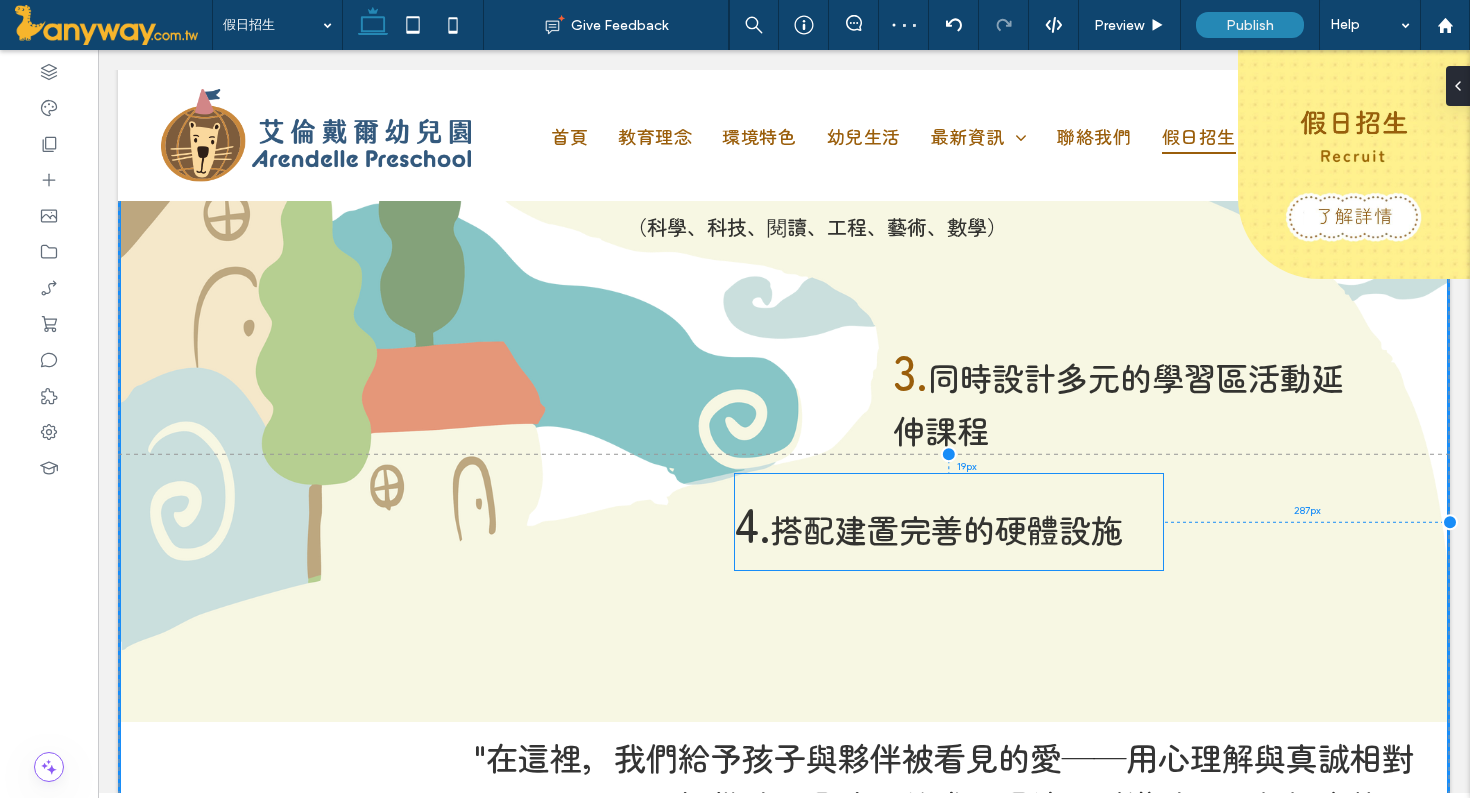 drag, startPoint x: 1126, startPoint y: 559, endPoint x: 1110, endPoint y: 539, distance: 25.612497 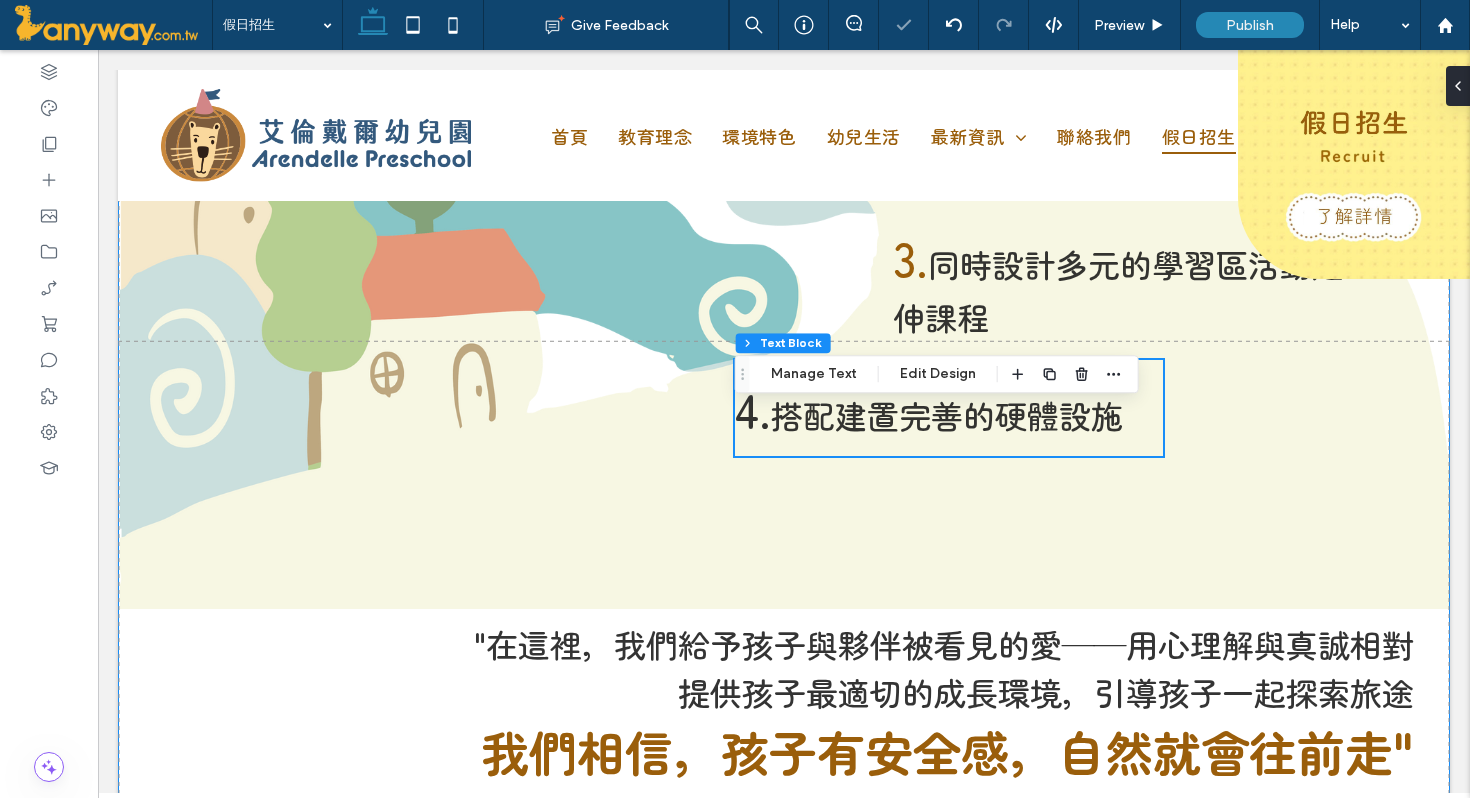 scroll, scrollTop: 956, scrollLeft: 0, axis: vertical 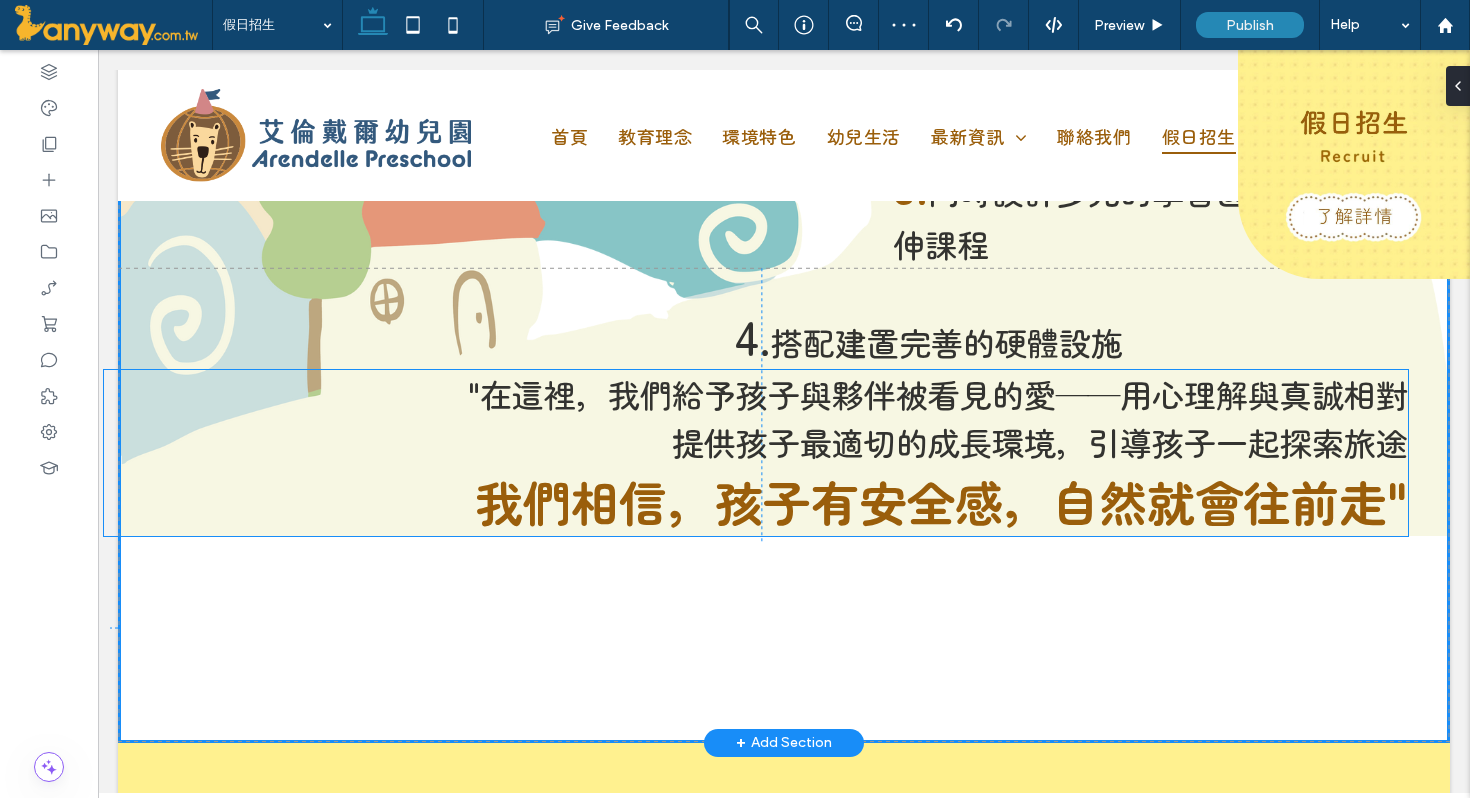 drag, startPoint x: 1005, startPoint y: 670, endPoint x: 1002, endPoint y: 502, distance: 168.02678 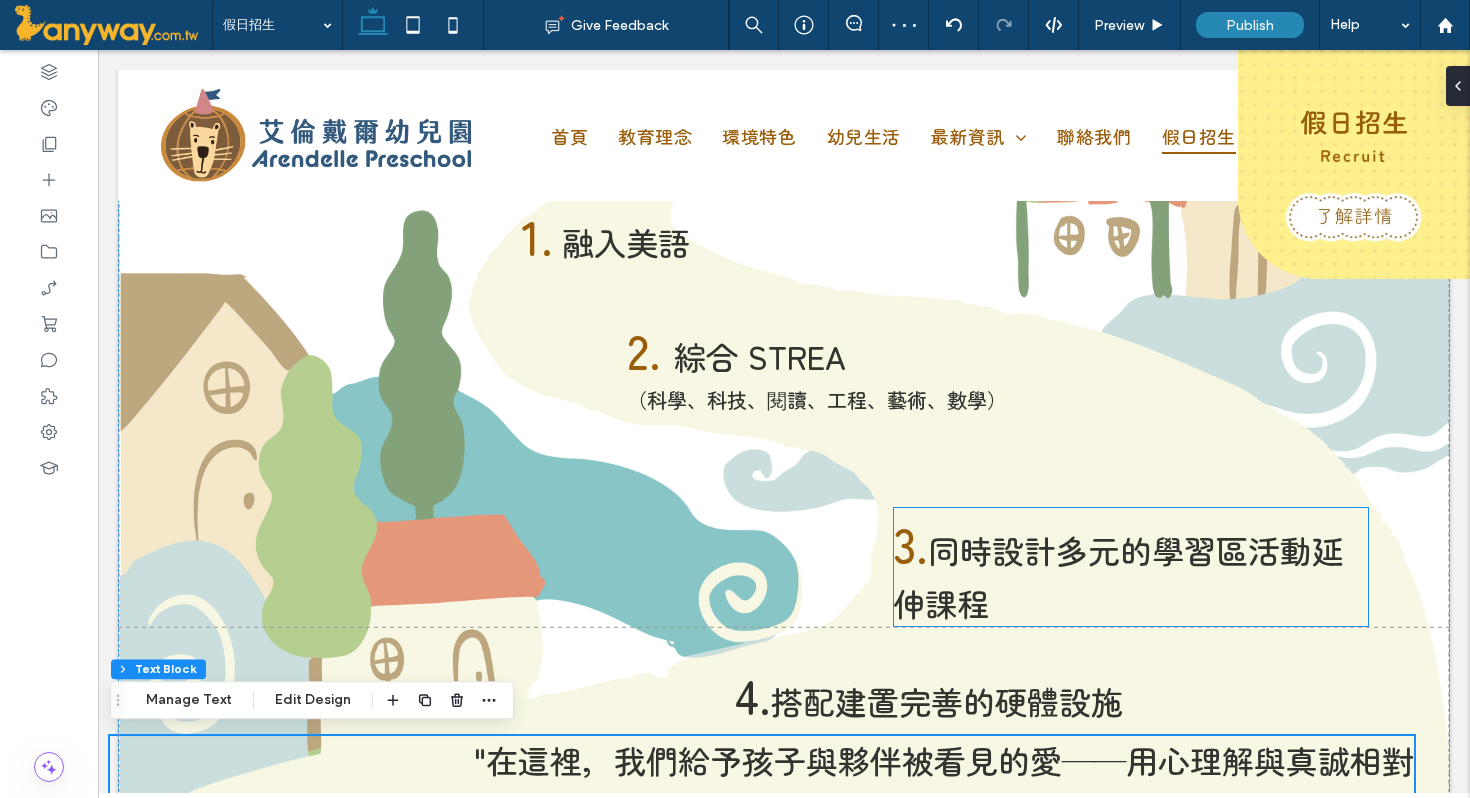 scroll, scrollTop: 600, scrollLeft: 0, axis: vertical 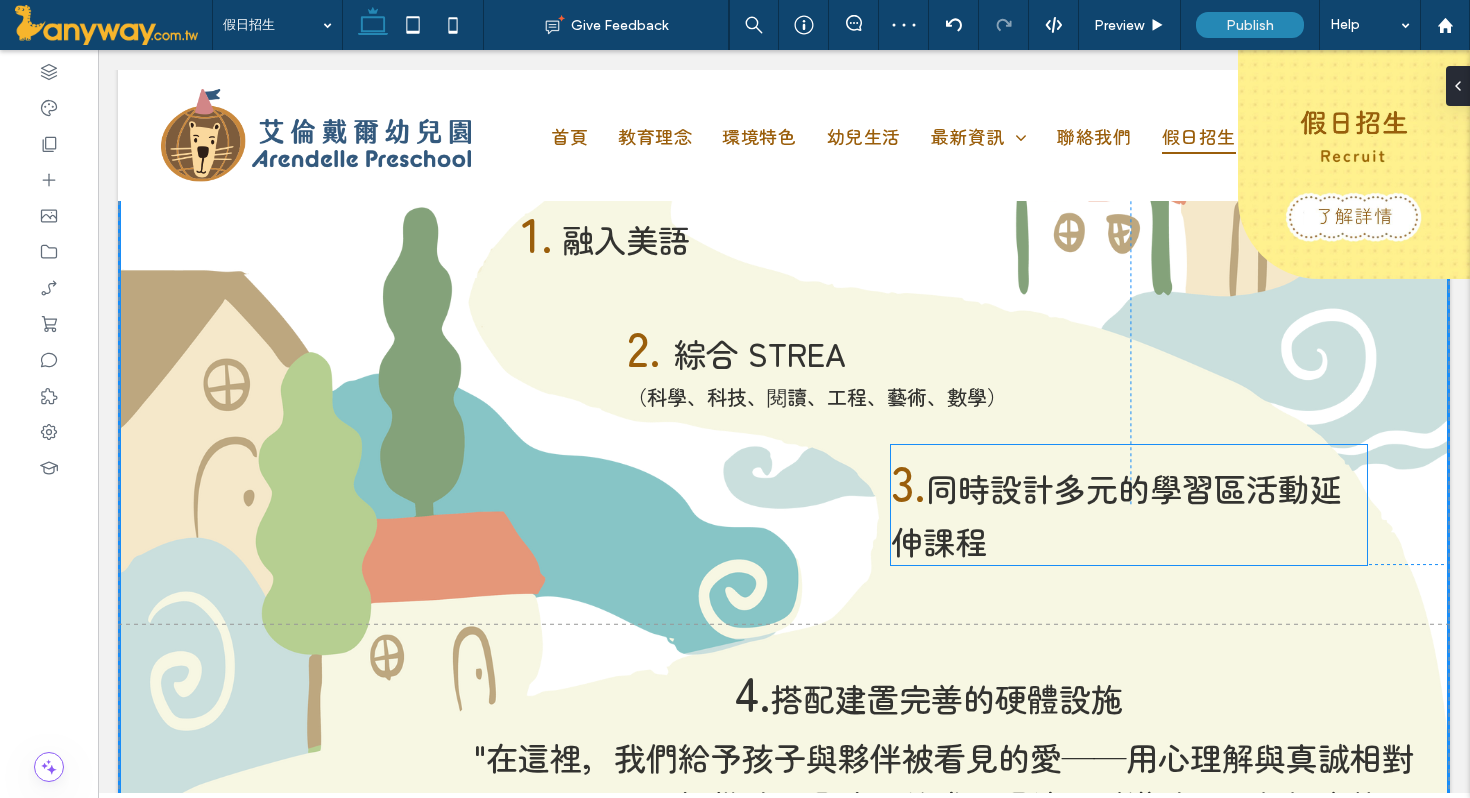 drag, startPoint x: 1018, startPoint y: 565, endPoint x: 1016, endPoint y: 508, distance: 57.035076 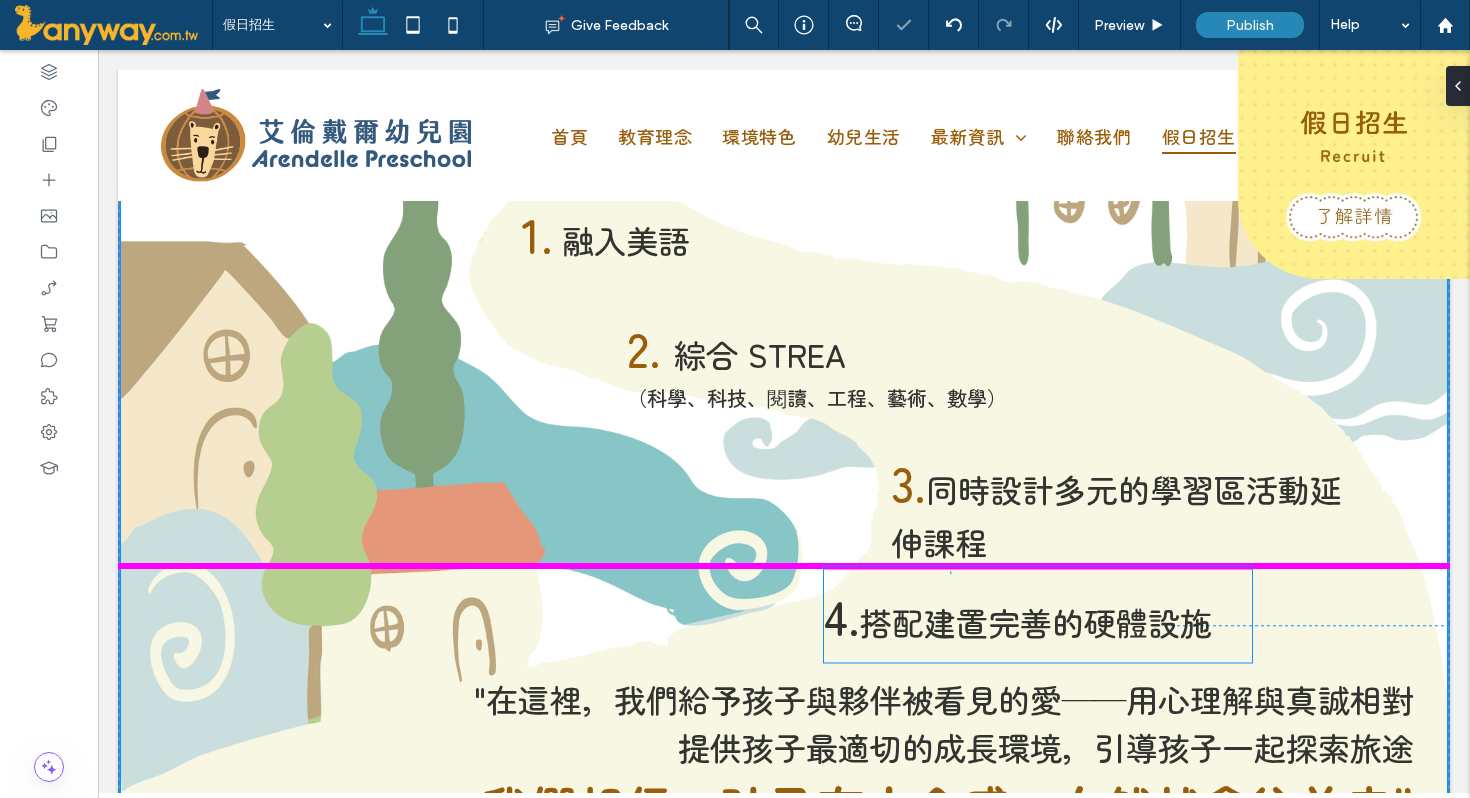 drag, startPoint x: 972, startPoint y: 617, endPoint x: 1060, endPoint y: 600, distance: 89.62701 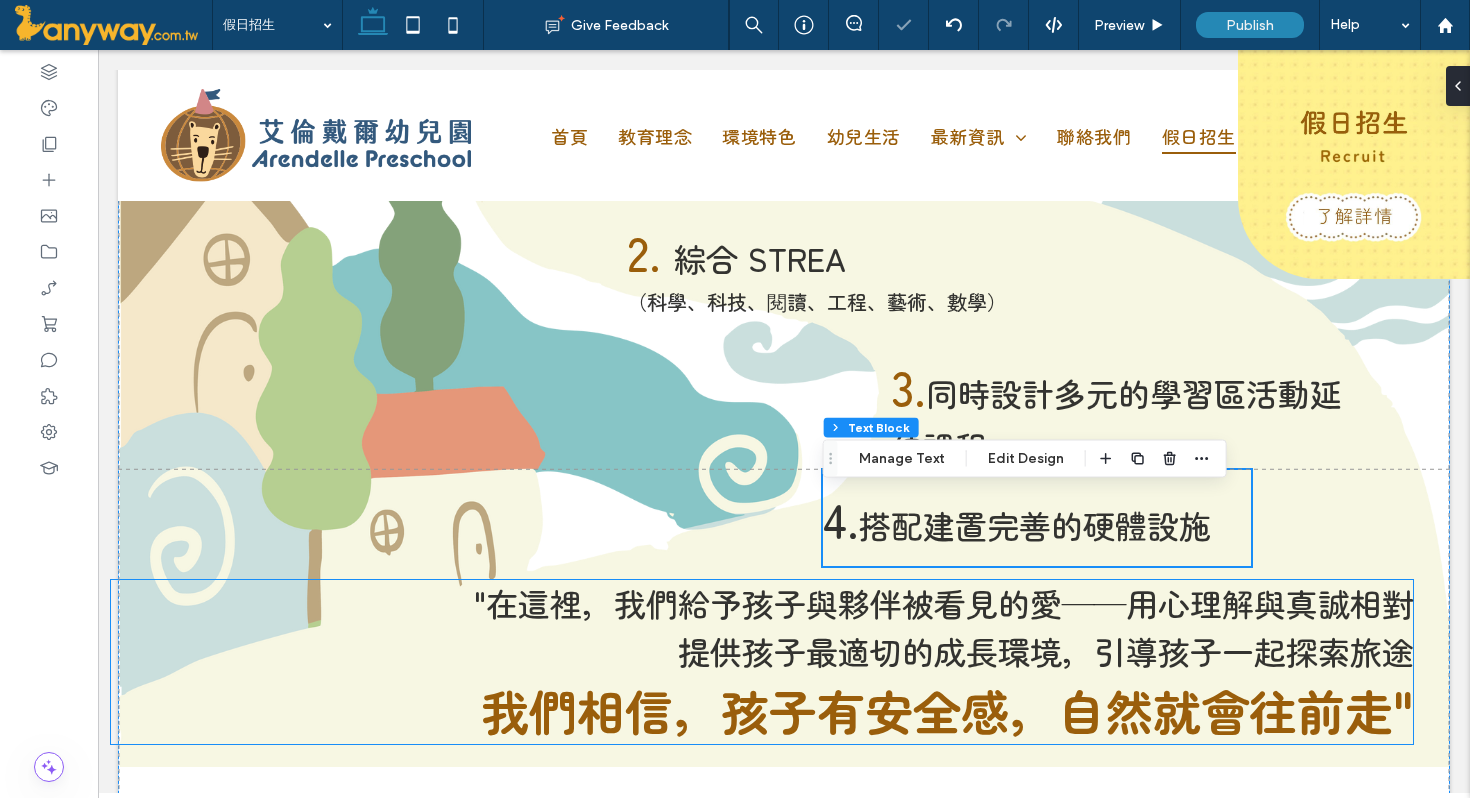 scroll, scrollTop: 734, scrollLeft: 0, axis: vertical 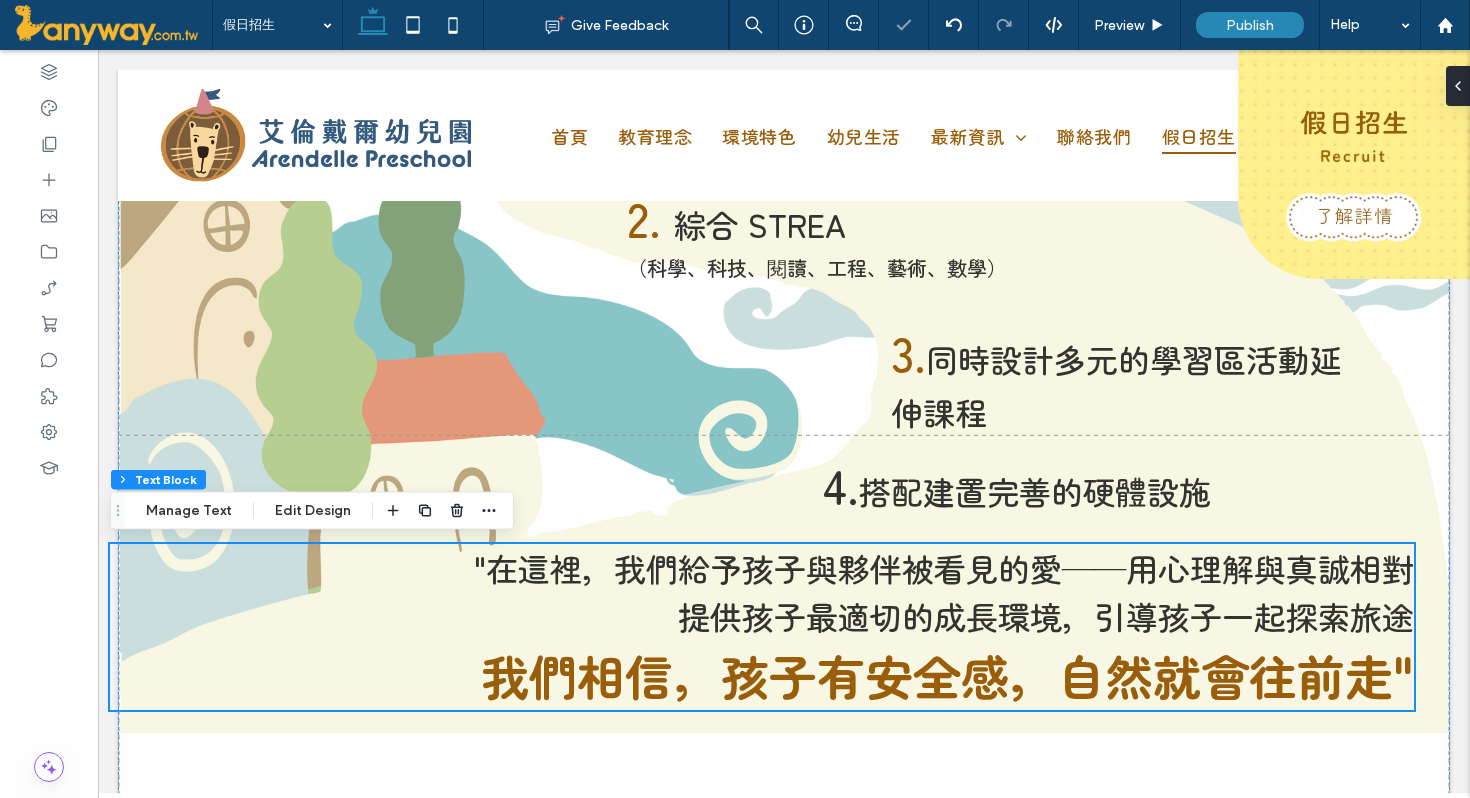 click on ""在這裡，我們給予孩子與夥伴被看見的愛——用心理解與真誠相對" at bounding box center (944, 568) 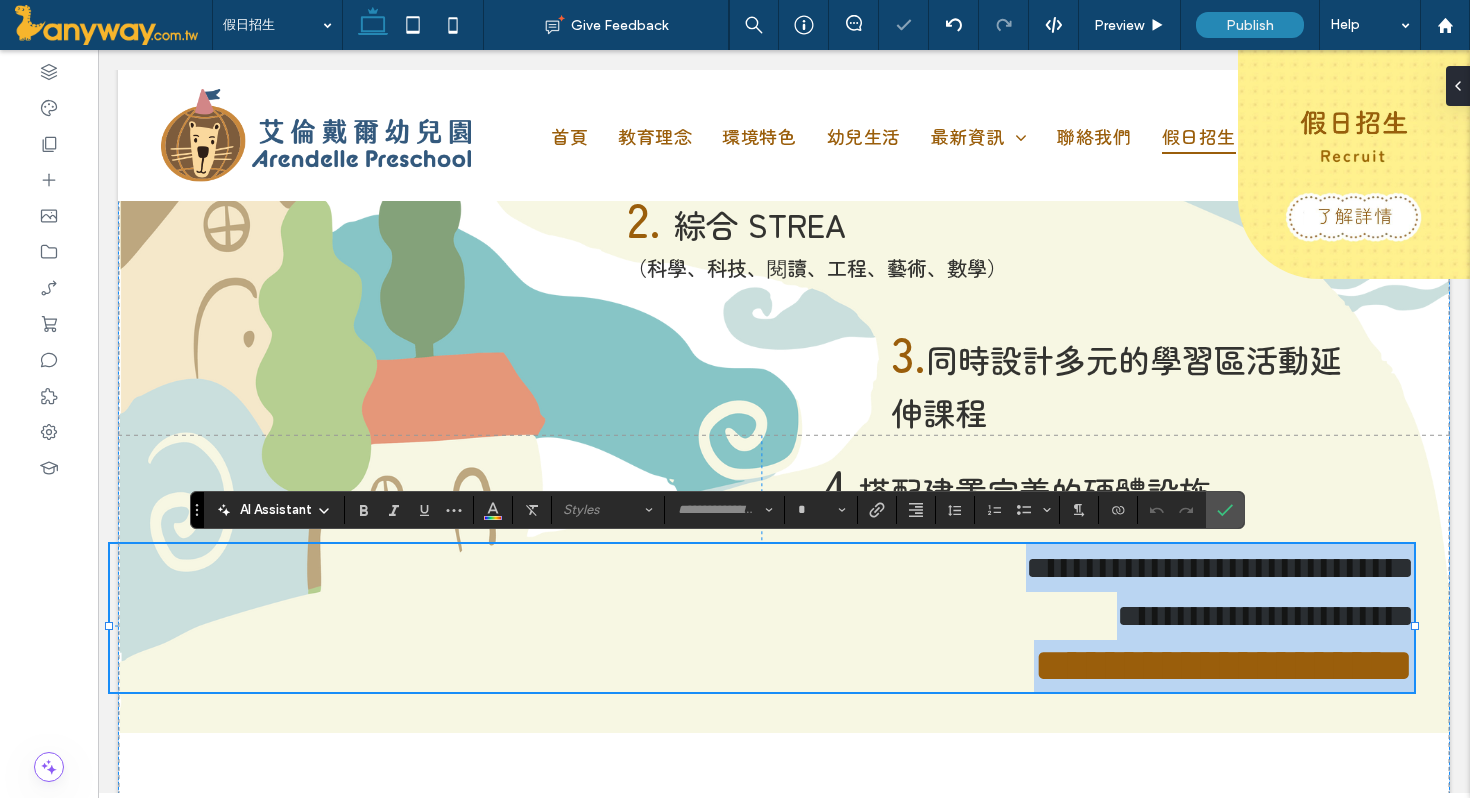 click on "**********" at bounding box center (1220, 568) 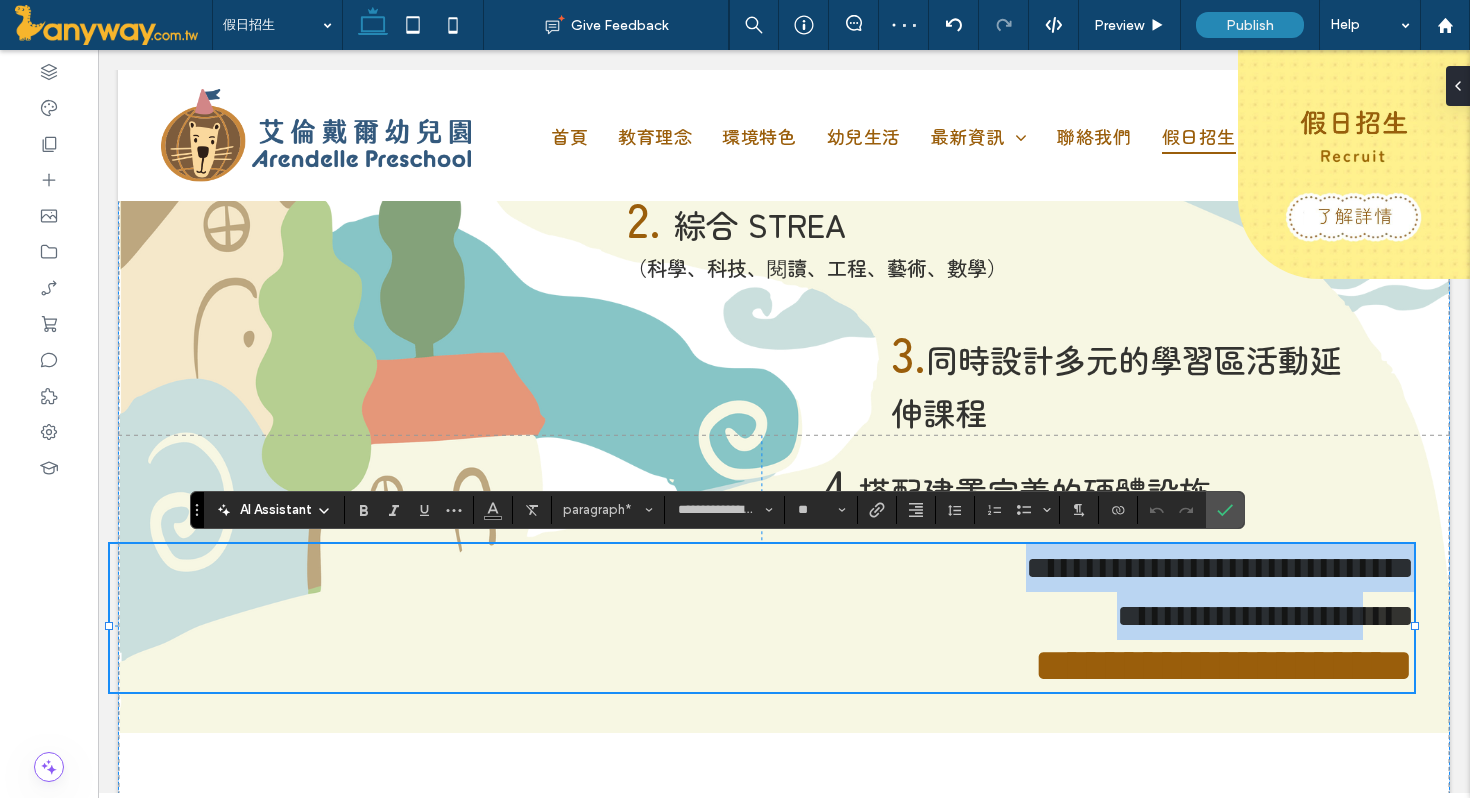 drag, startPoint x: 473, startPoint y: 563, endPoint x: 1297, endPoint y: 607, distance: 825.17395 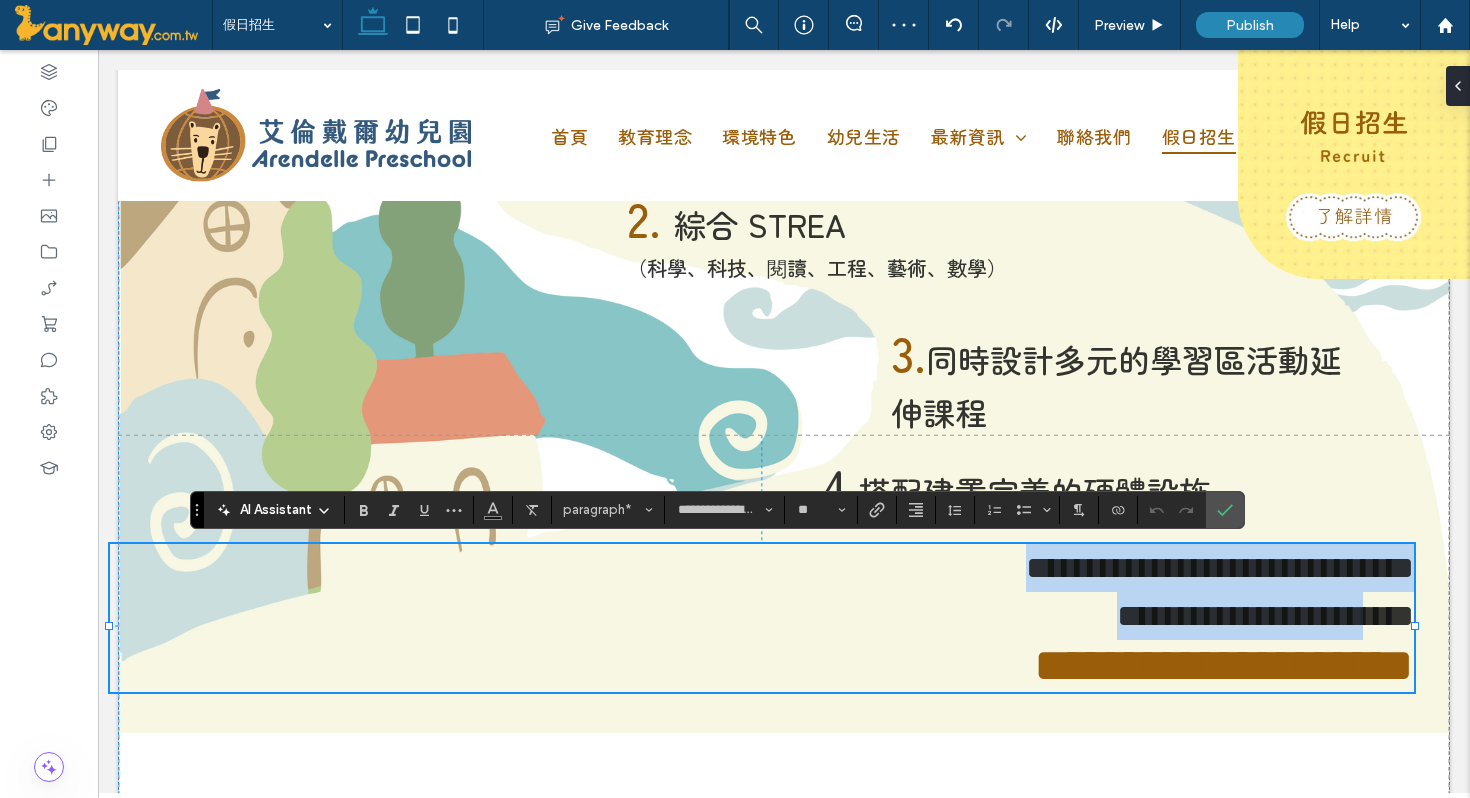 click on "**********" at bounding box center (762, 618) 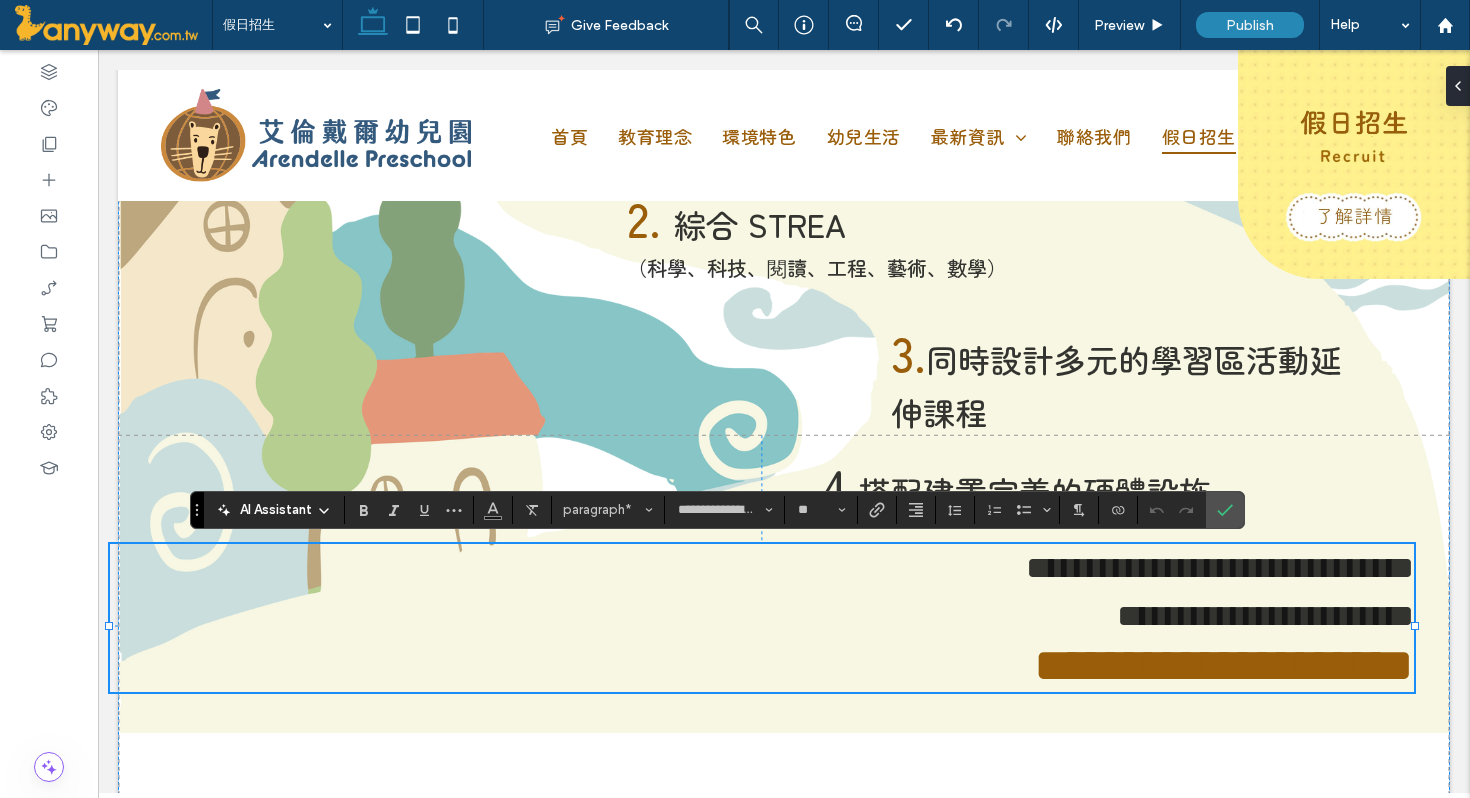 click on "**********" at bounding box center (762, 616) 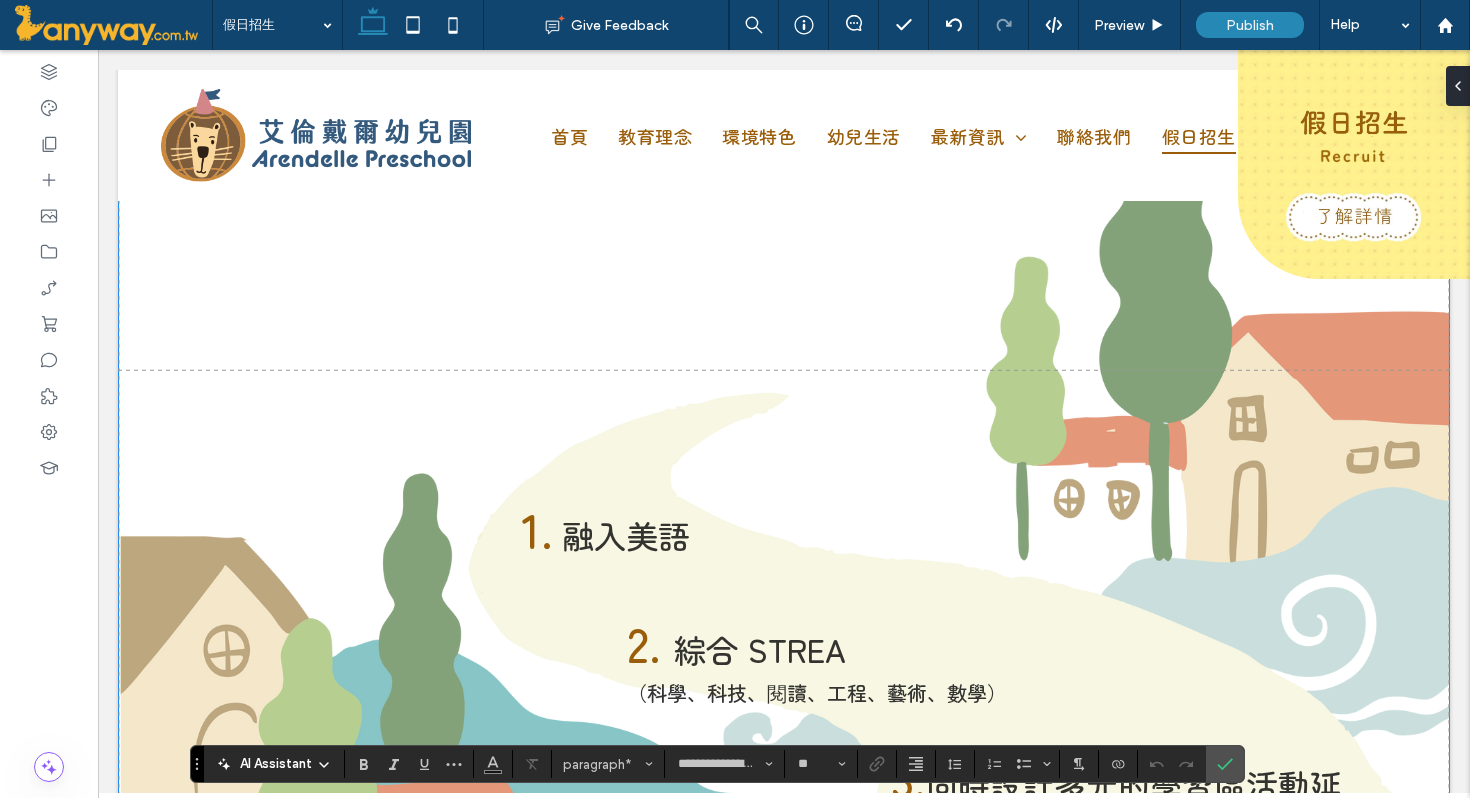 scroll, scrollTop: 372, scrollLeft: 0, axis: vertical 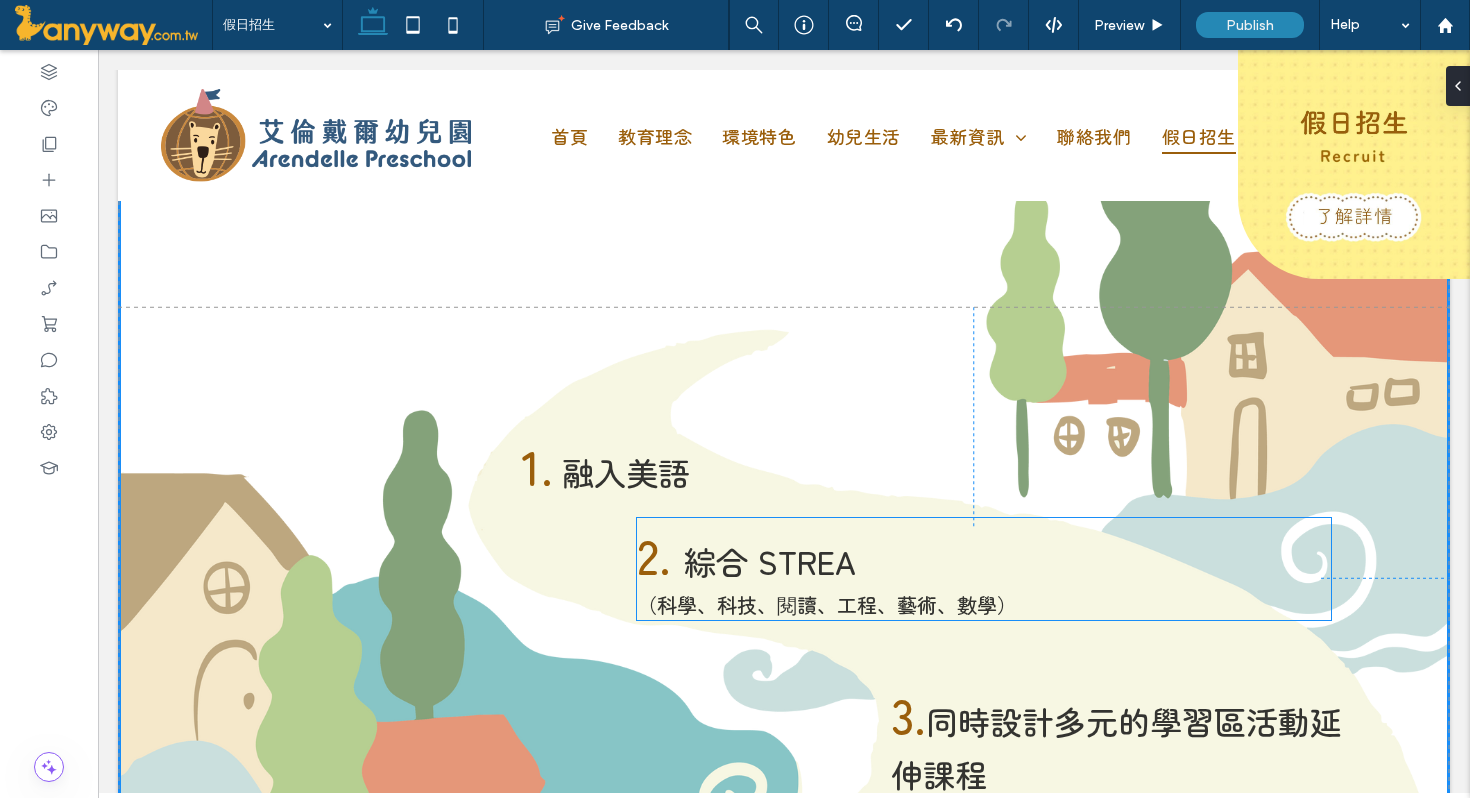 drag, startPoint x: 916, startPoint y: 576, endPoint x: 926, endPoint y: 551, distance: 26.925823 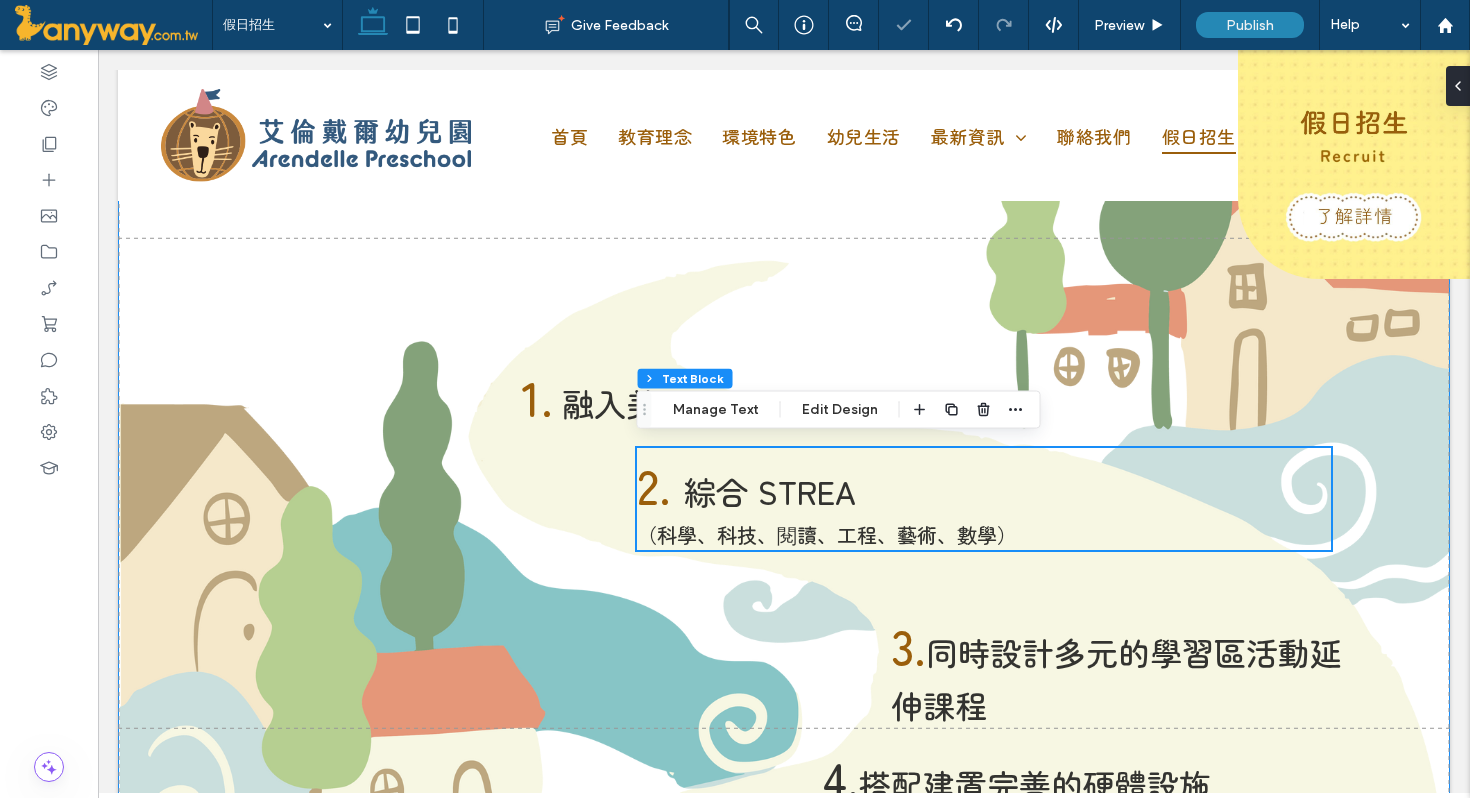 scroll, scrollTop: 446, scrollLeft: 0, axis: vertical 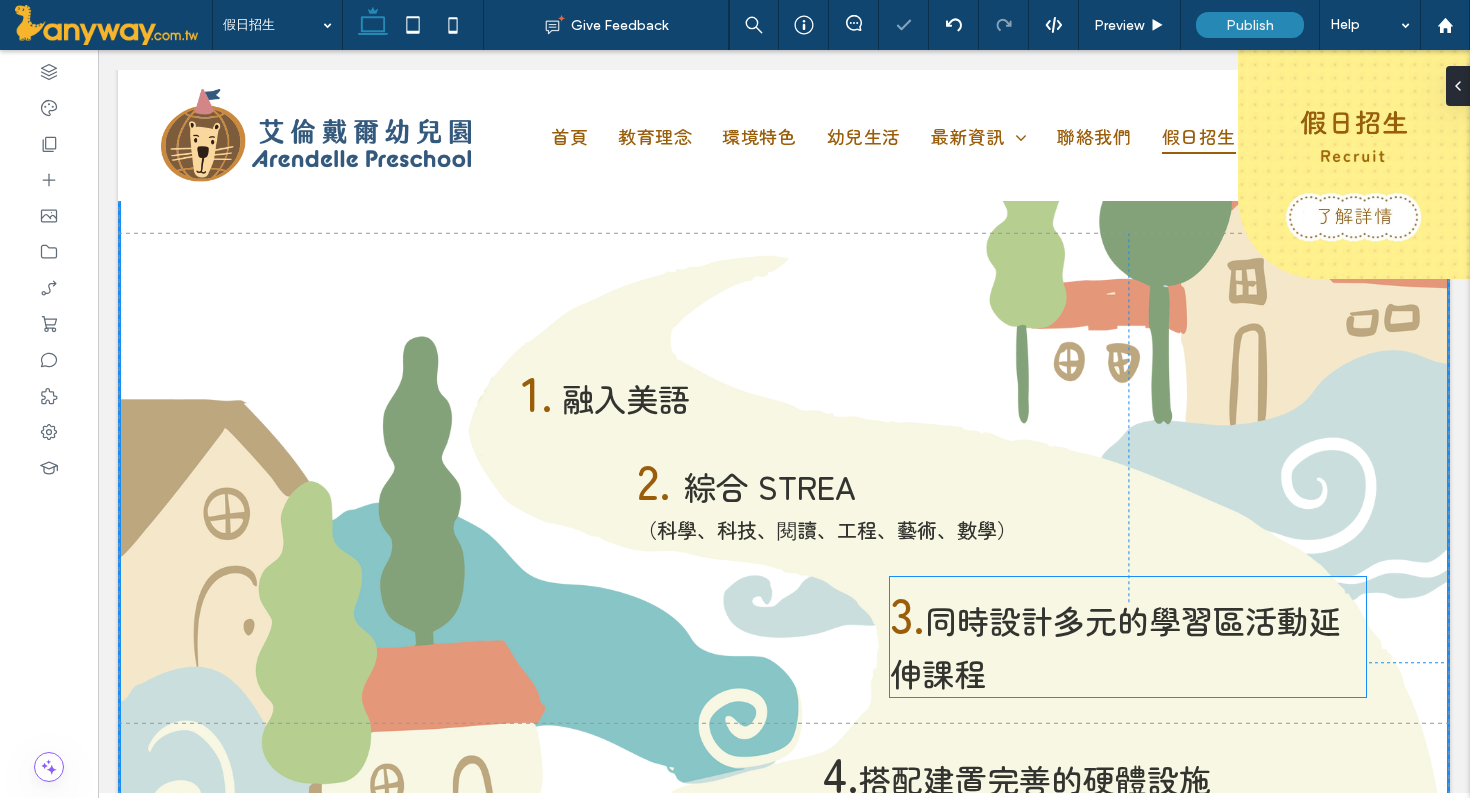 drag, startPoint x: 951, startPoint y: 626, endPoint x: 950, endPoint y: 599, distance: 27.018513 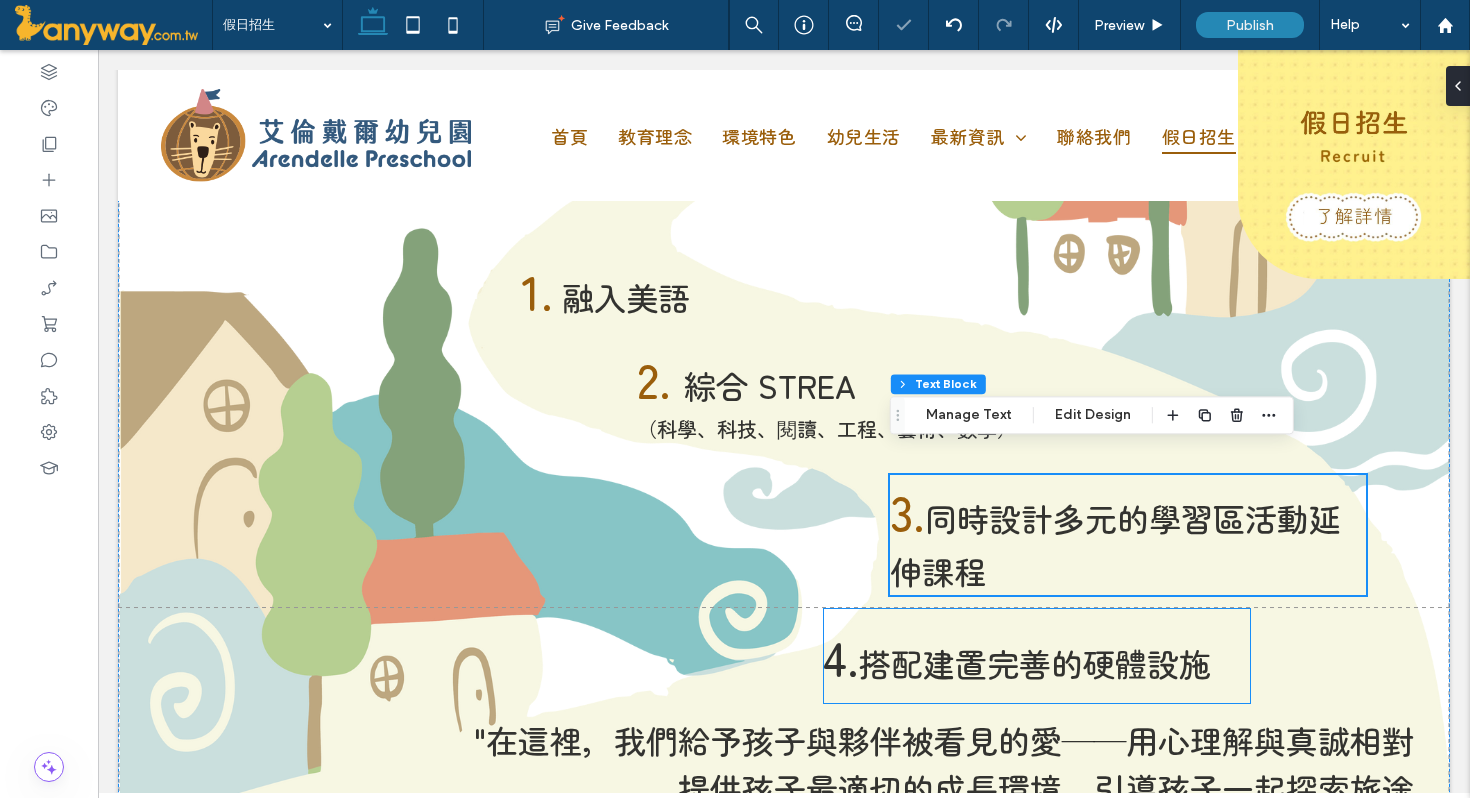scroll, scrollTop: 581, scrollLeft: 0, axis: vertical 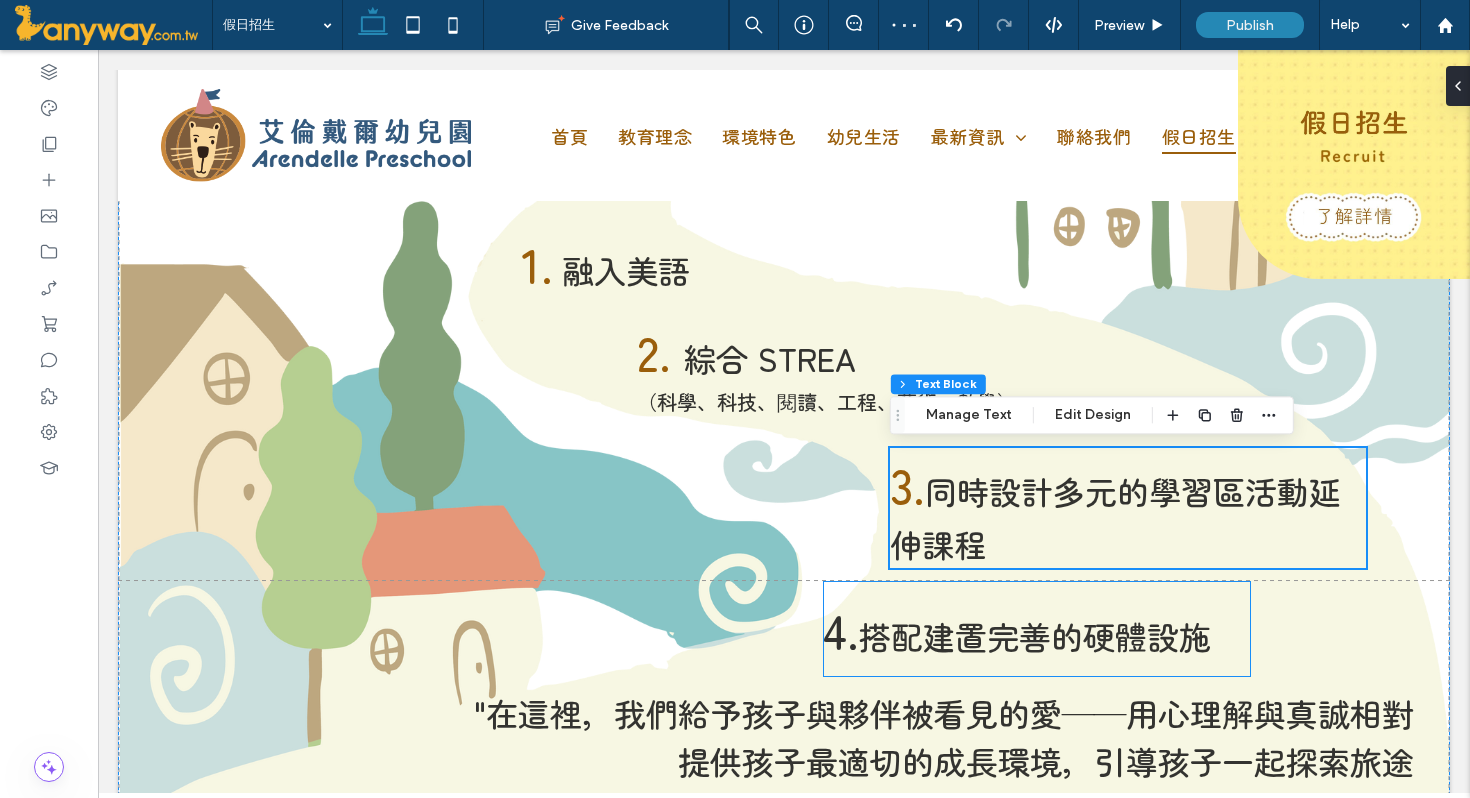 click on "搭配建置完善的硬體設施" at bounding box center (1035, 636) 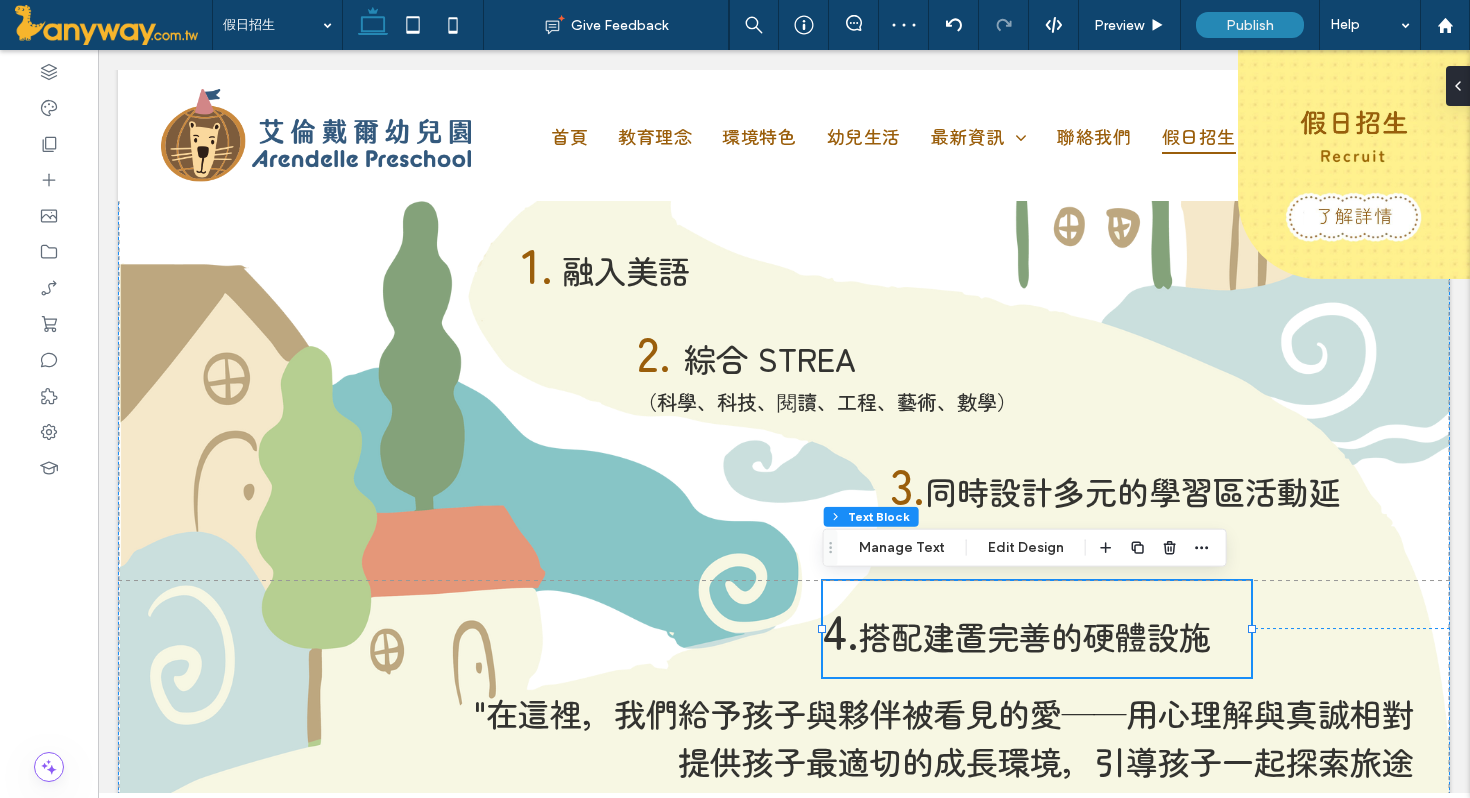 click on "搭配建置完善的硬體設施" at bounding box center [1035, 636] 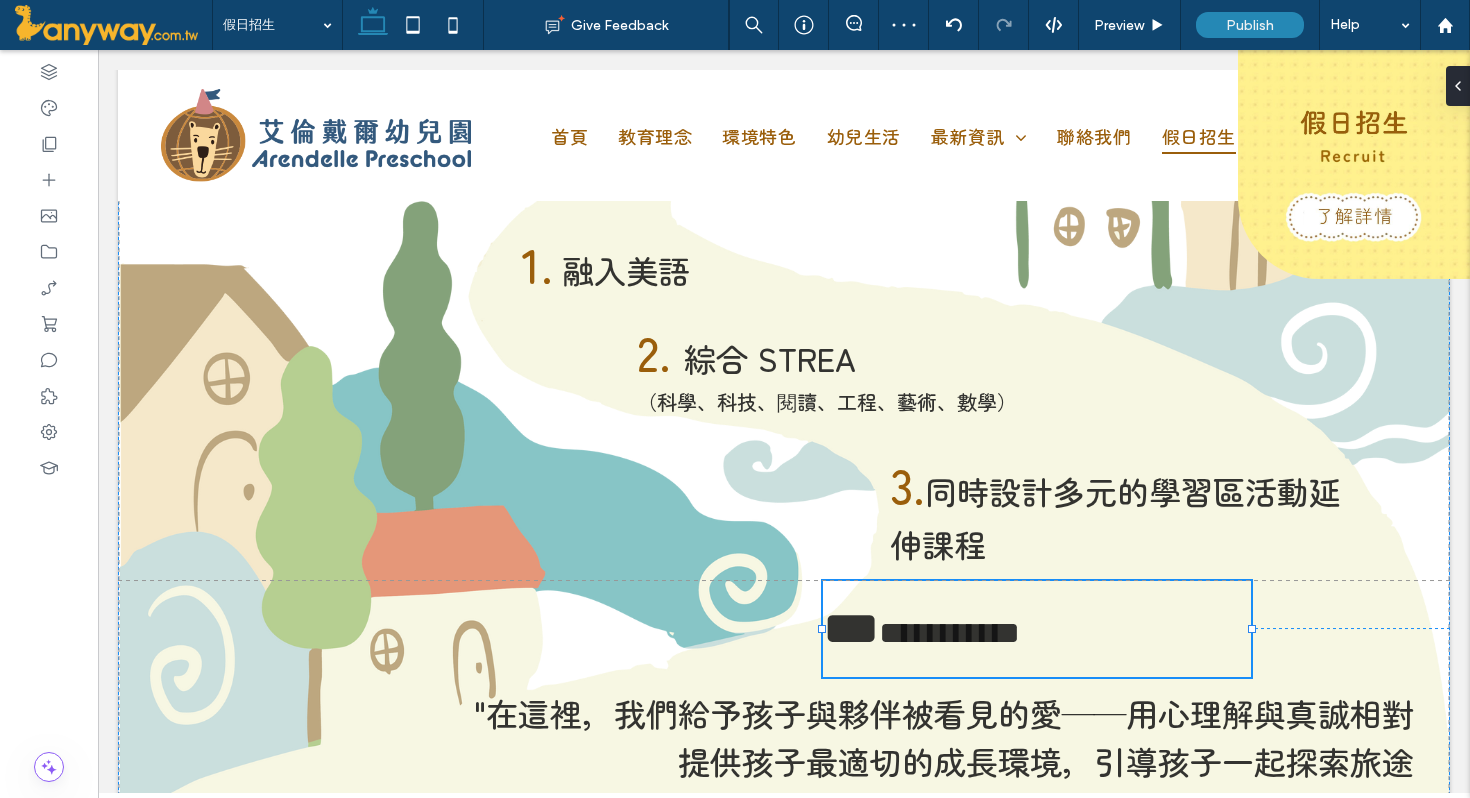 type on "**********" 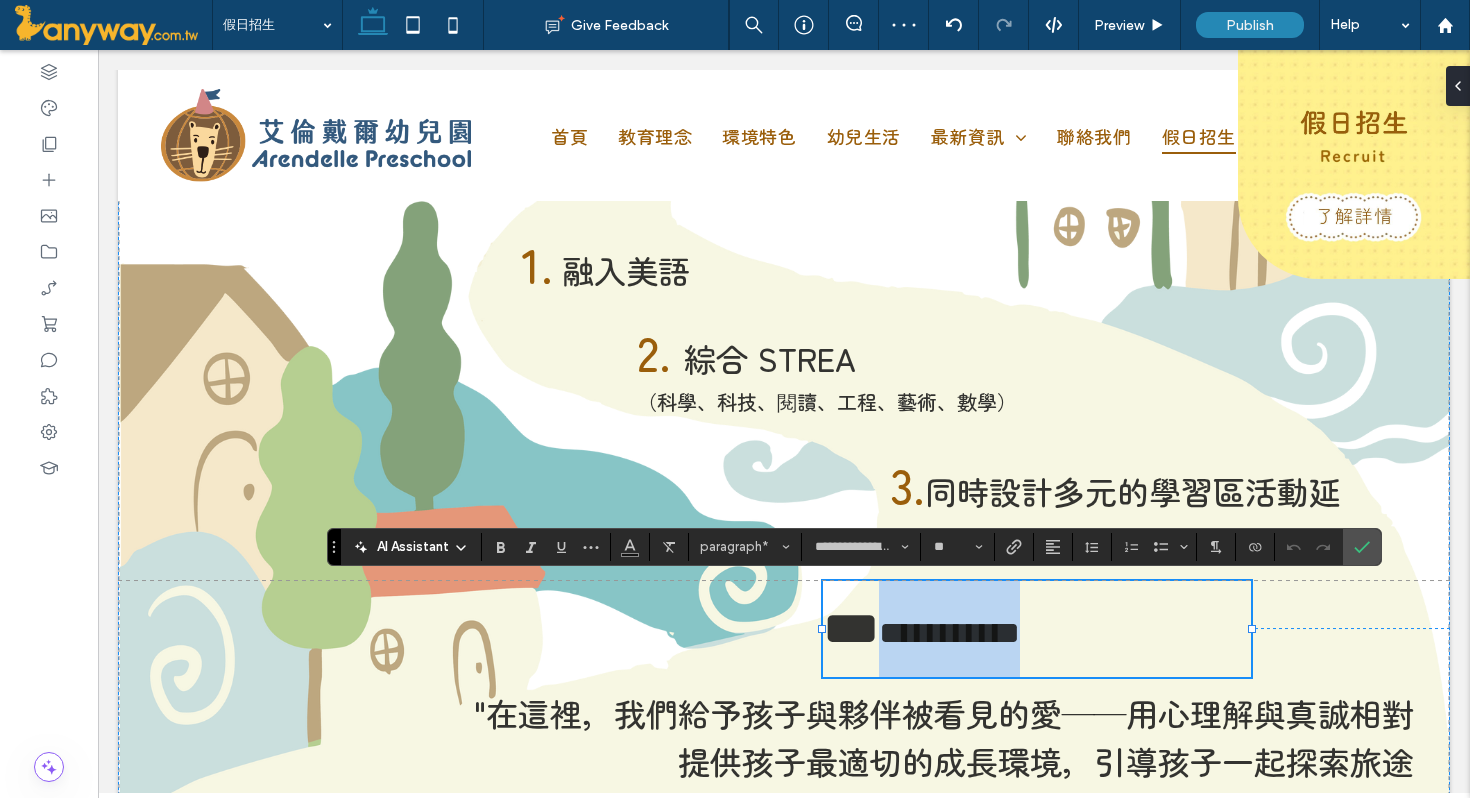 type on "**" 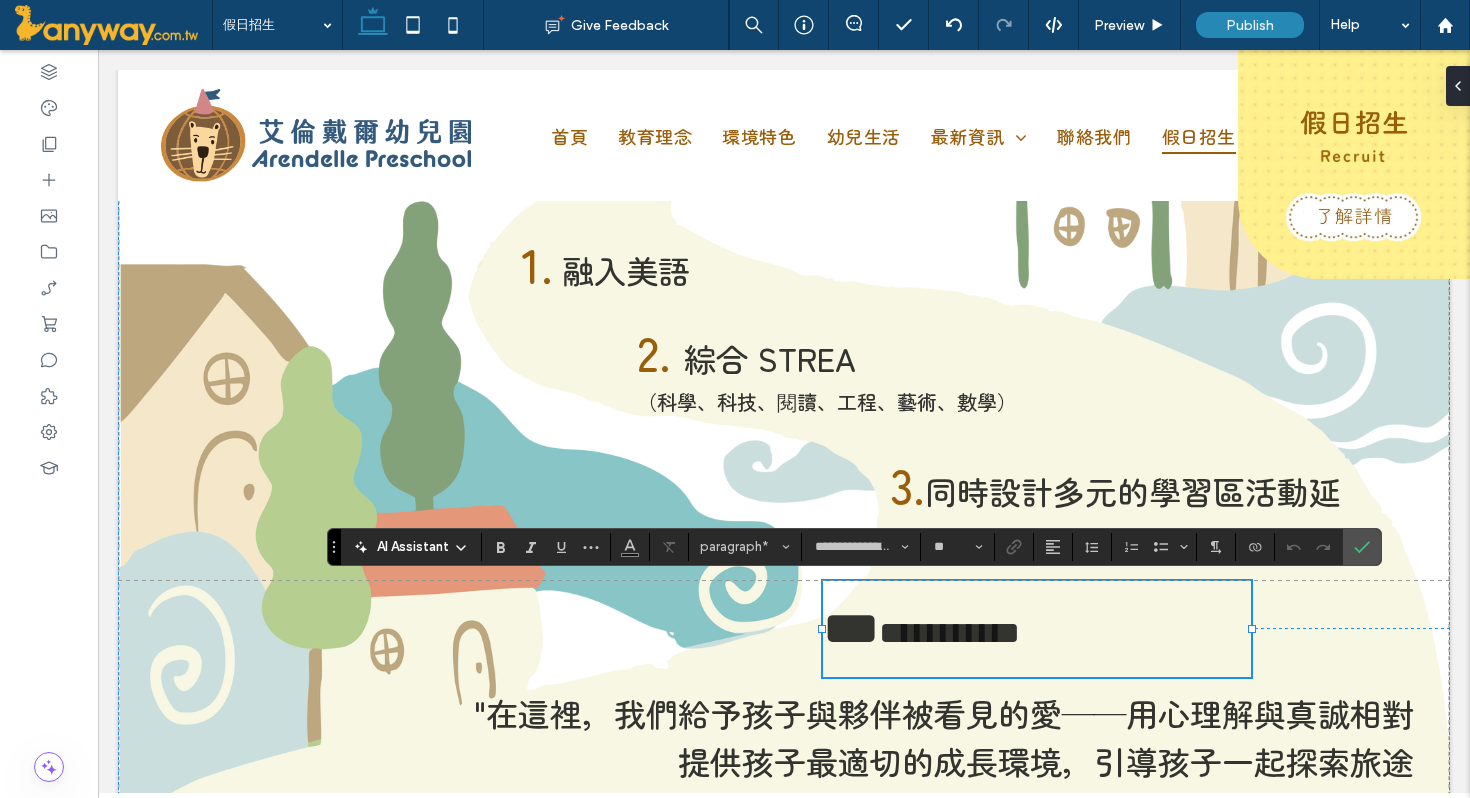 click on "**" at bounding box center (851, 628) 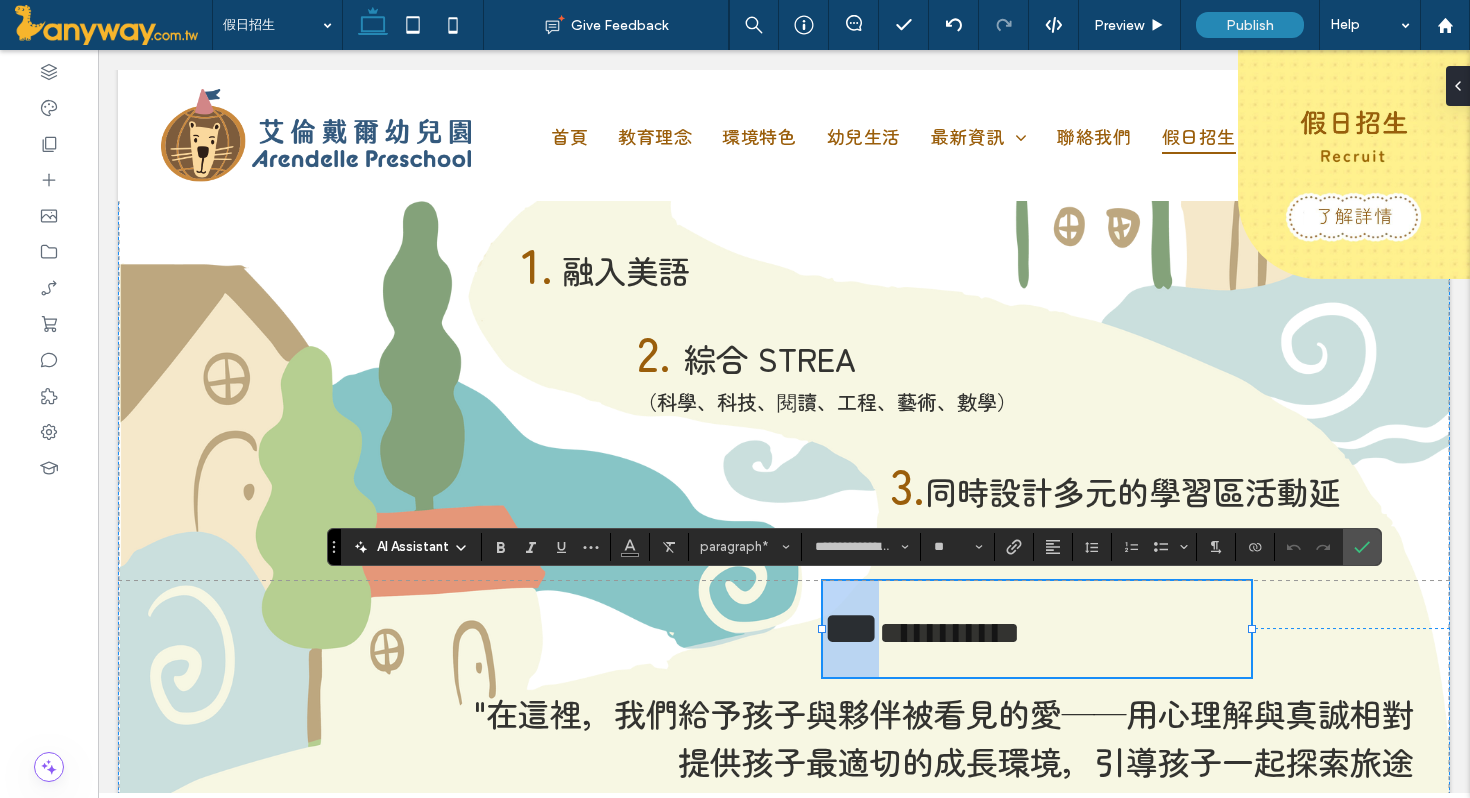 drag, startPoint x: 865, startPoint y: 643, endPoint x: 824, endPoint y: 639, distance: 41.19466 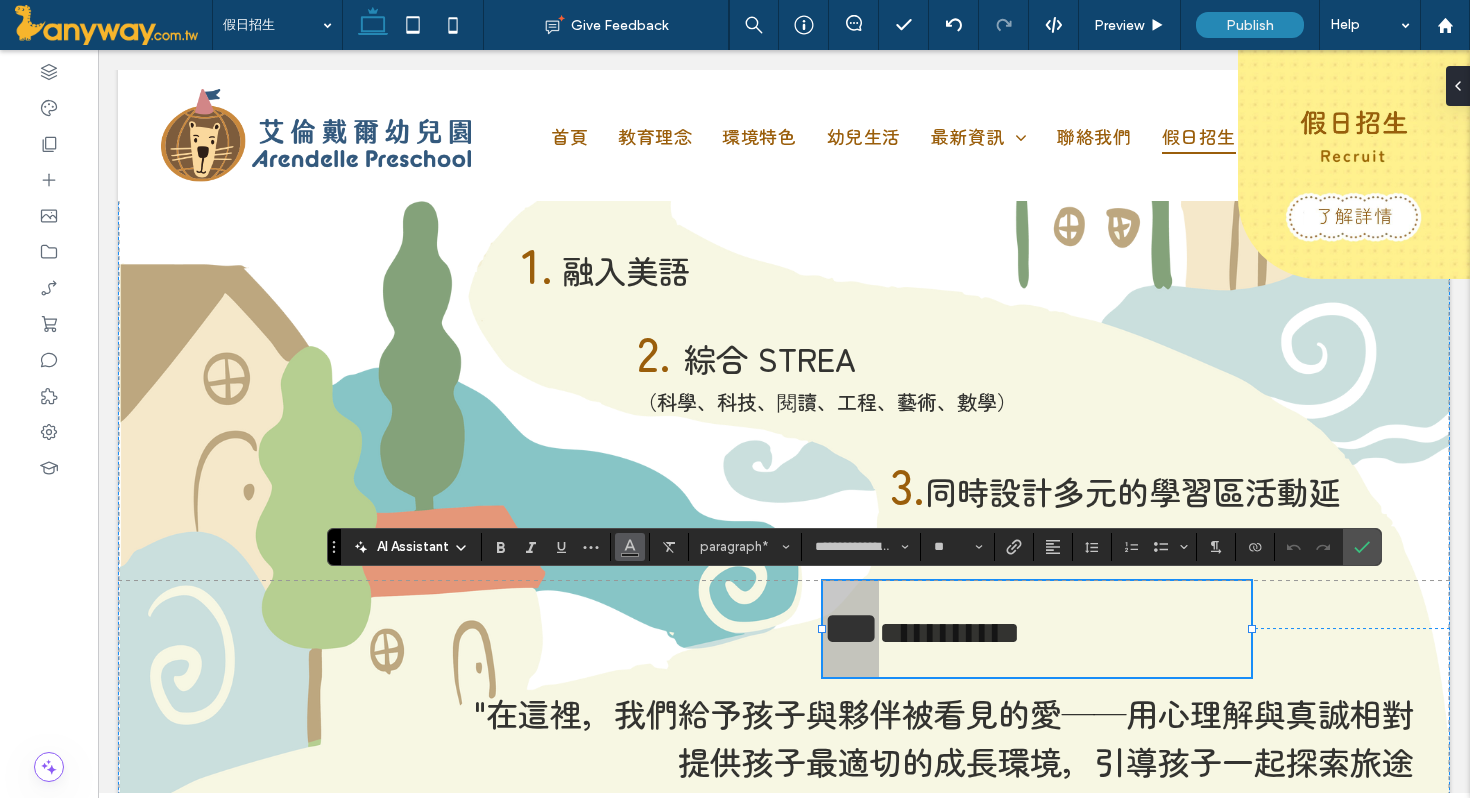 click 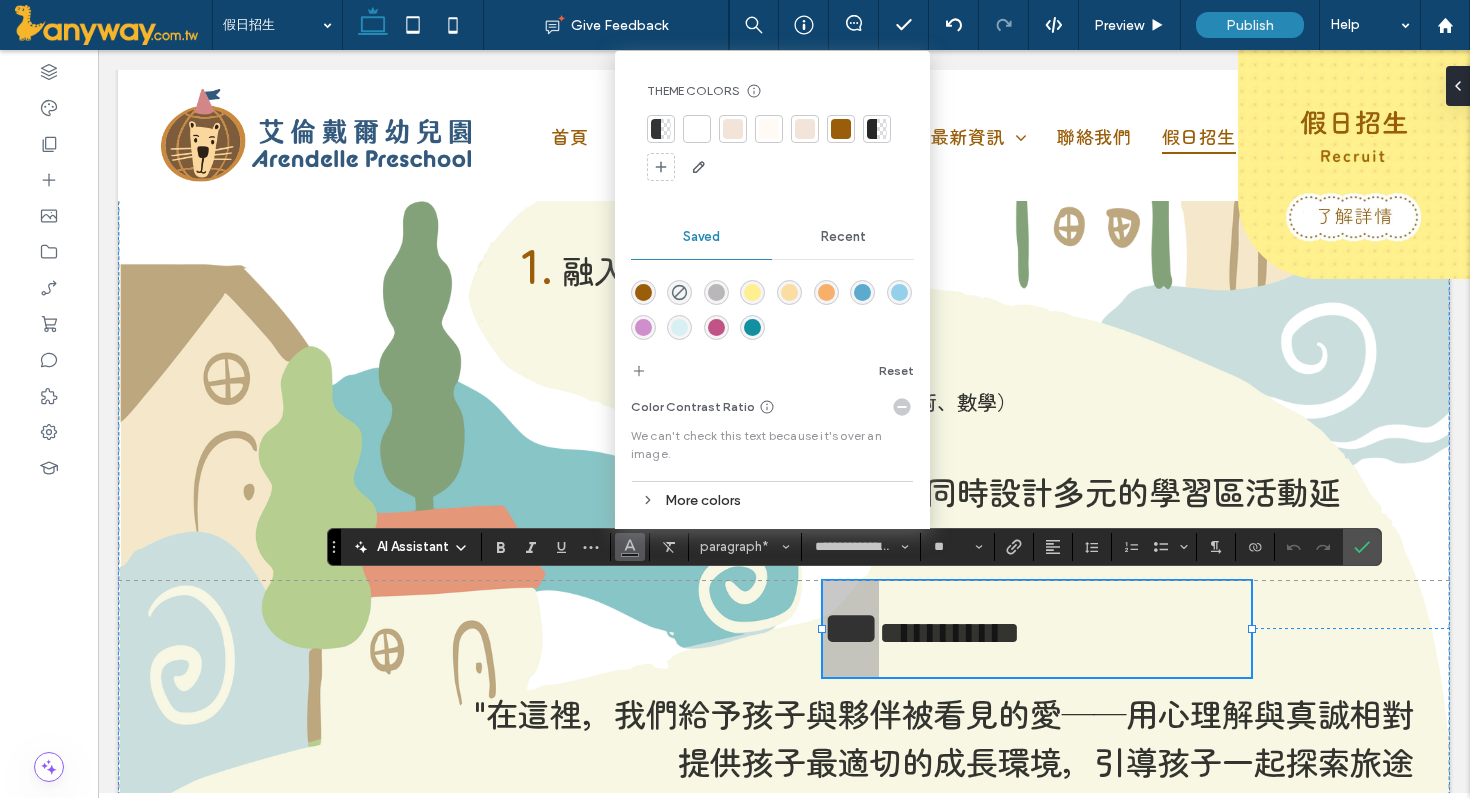 click at bounding box center (643, 292) 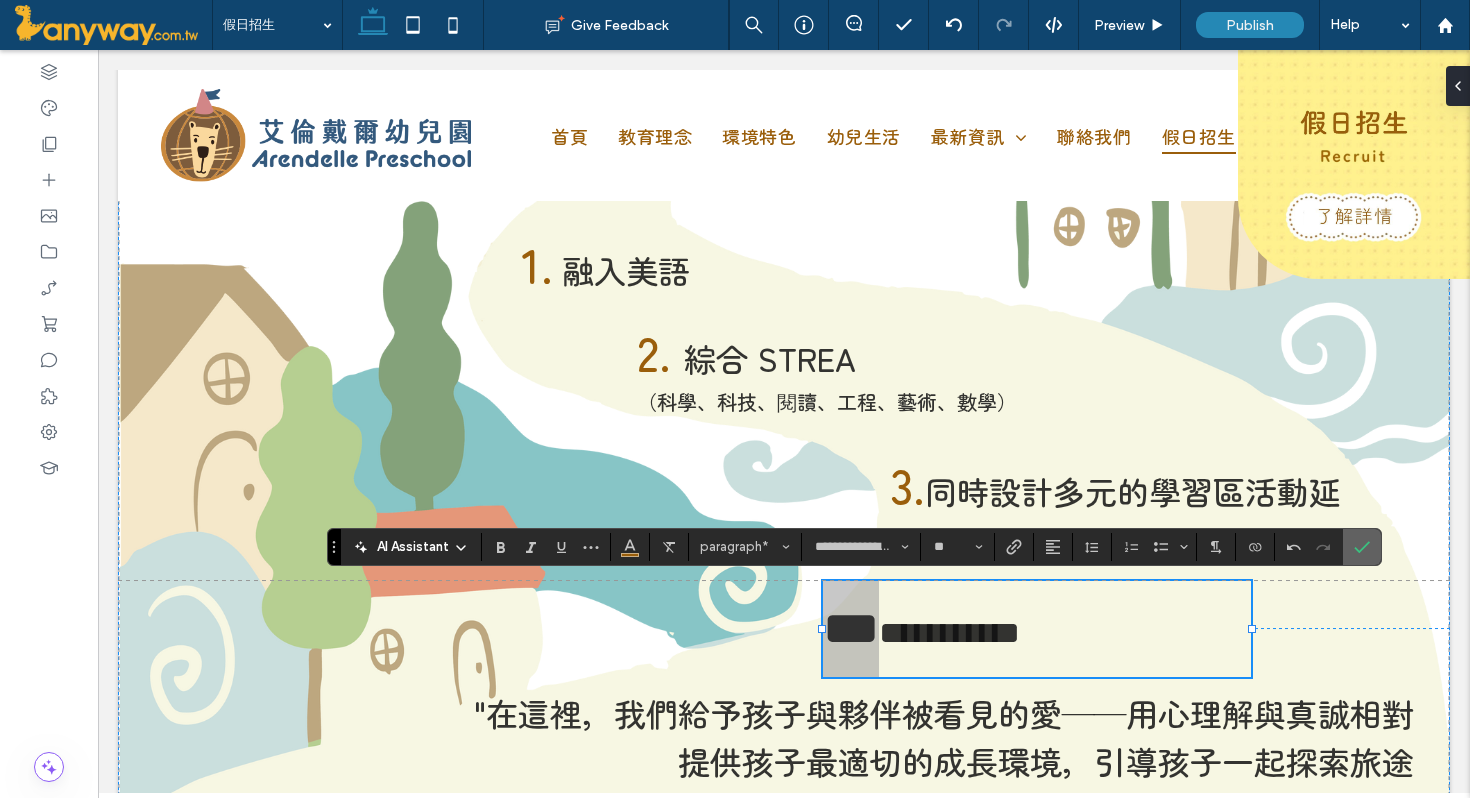 click 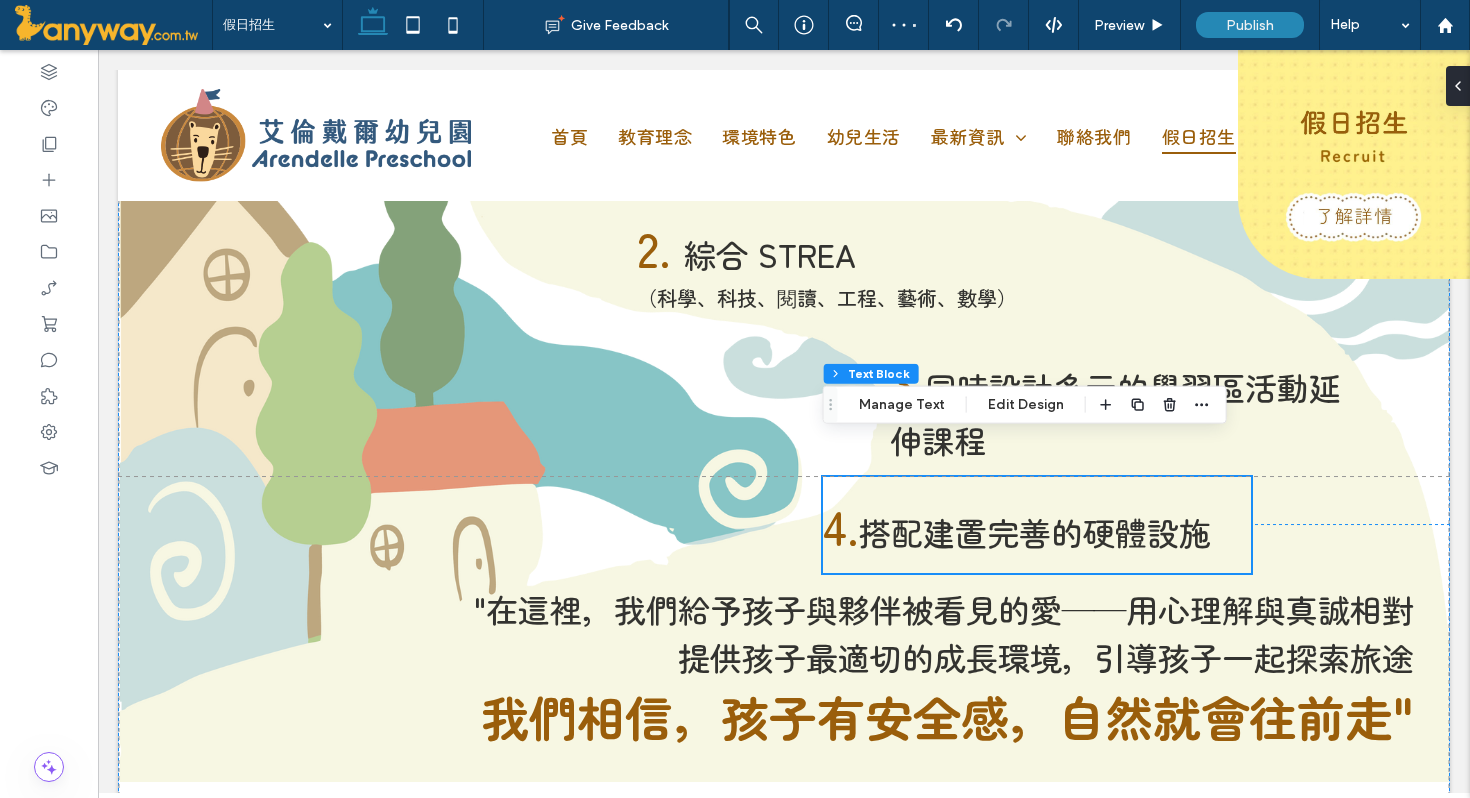 scroll, scrollTop: 768, scrollLeft: 0, axis: vertical 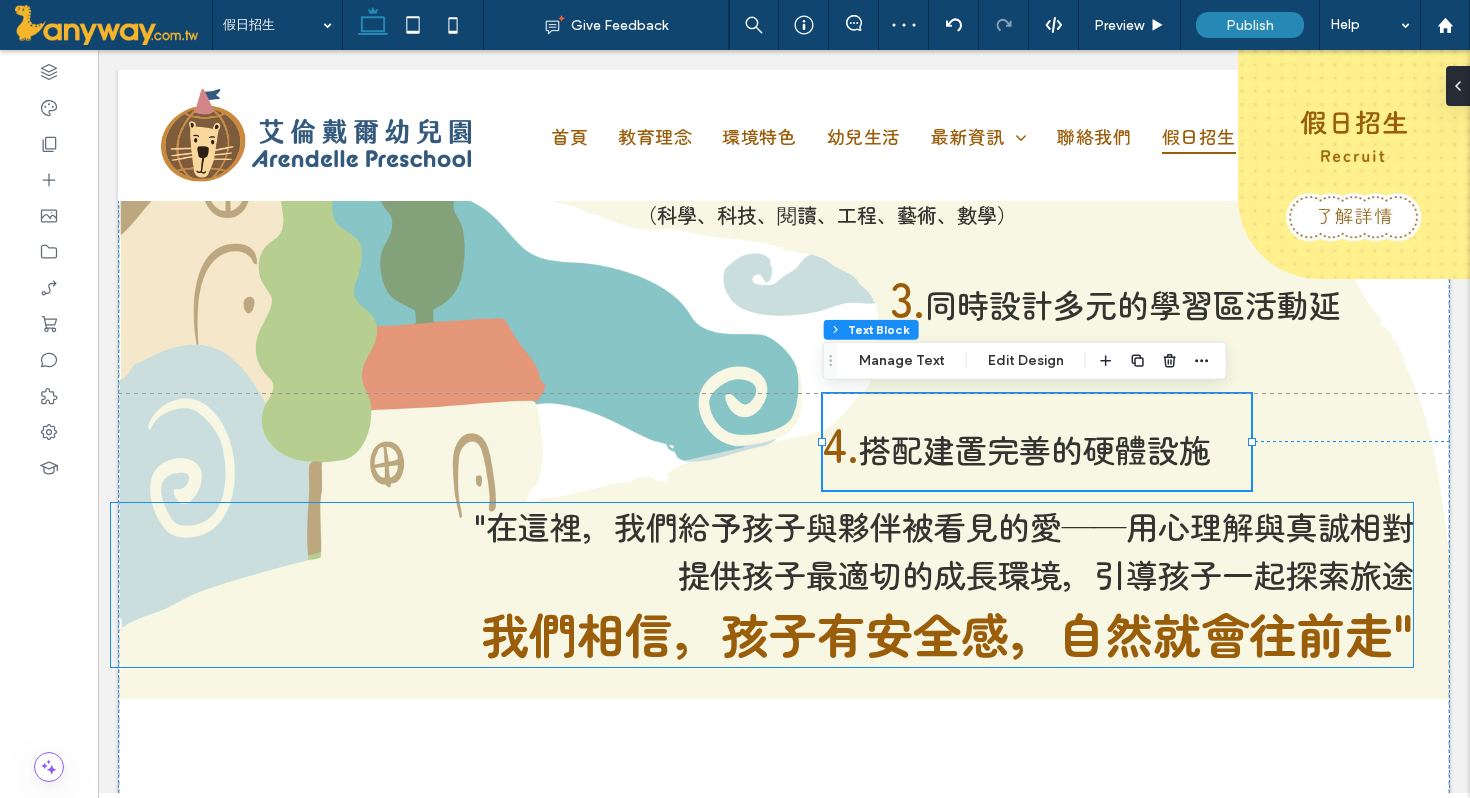 click on "提供孩子最適切的成長環境，引導孩子一起探索旅途" at bounding box center (1046, 574) 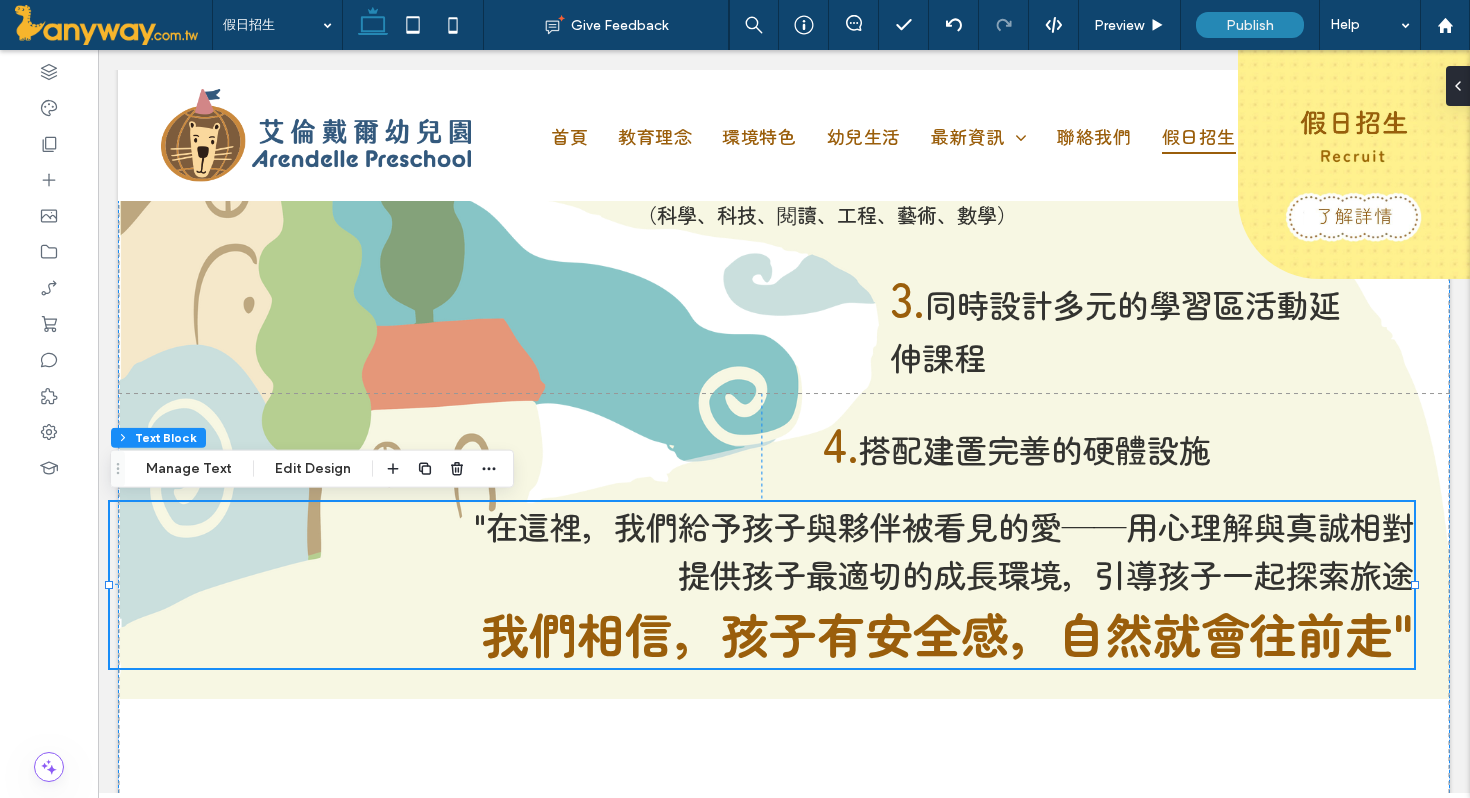 click on ""在這裡，我們給予孩子與夥伴被看見的愛——用心理解與真誠相對" at bounding box center [944, 526] 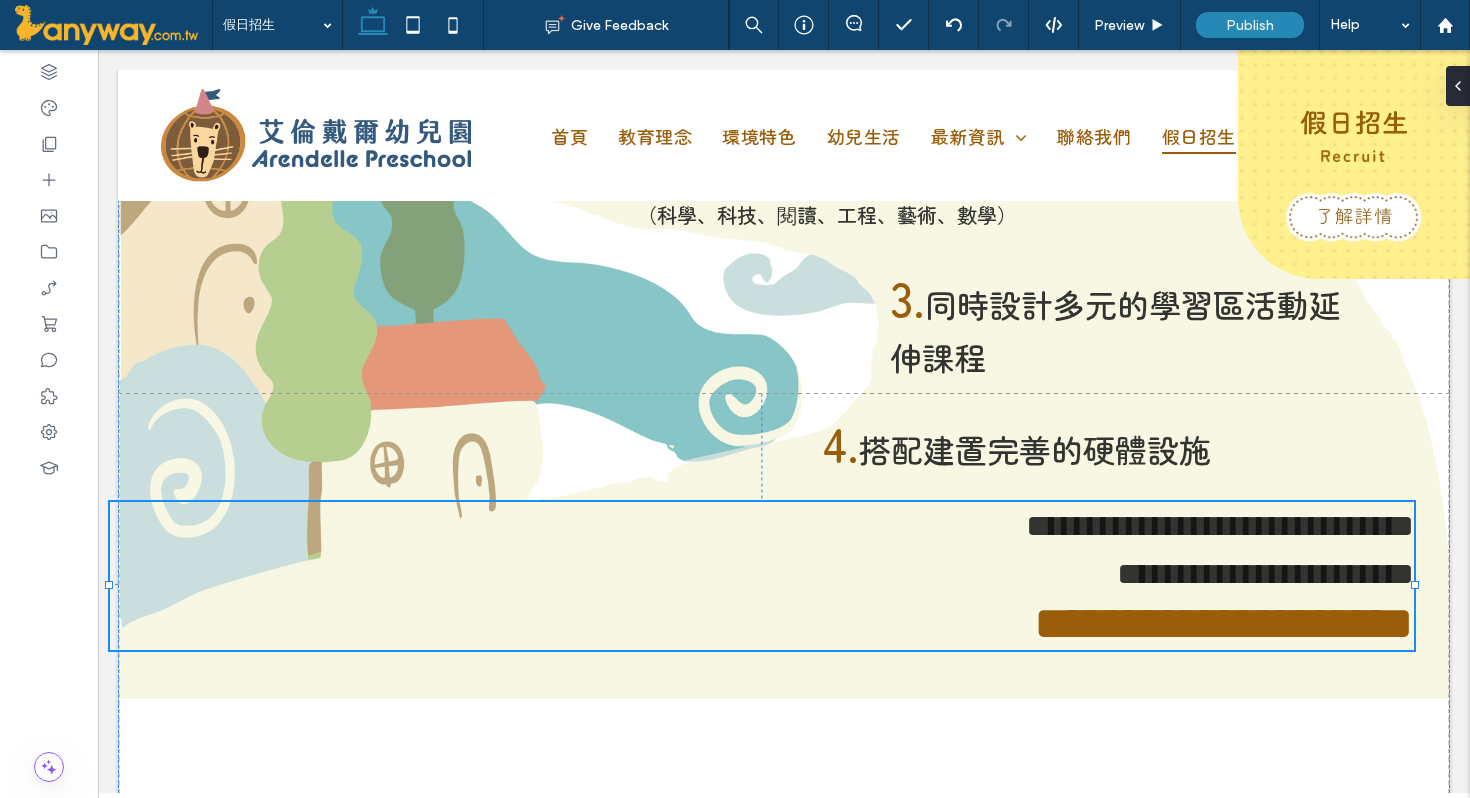 type on "**********" 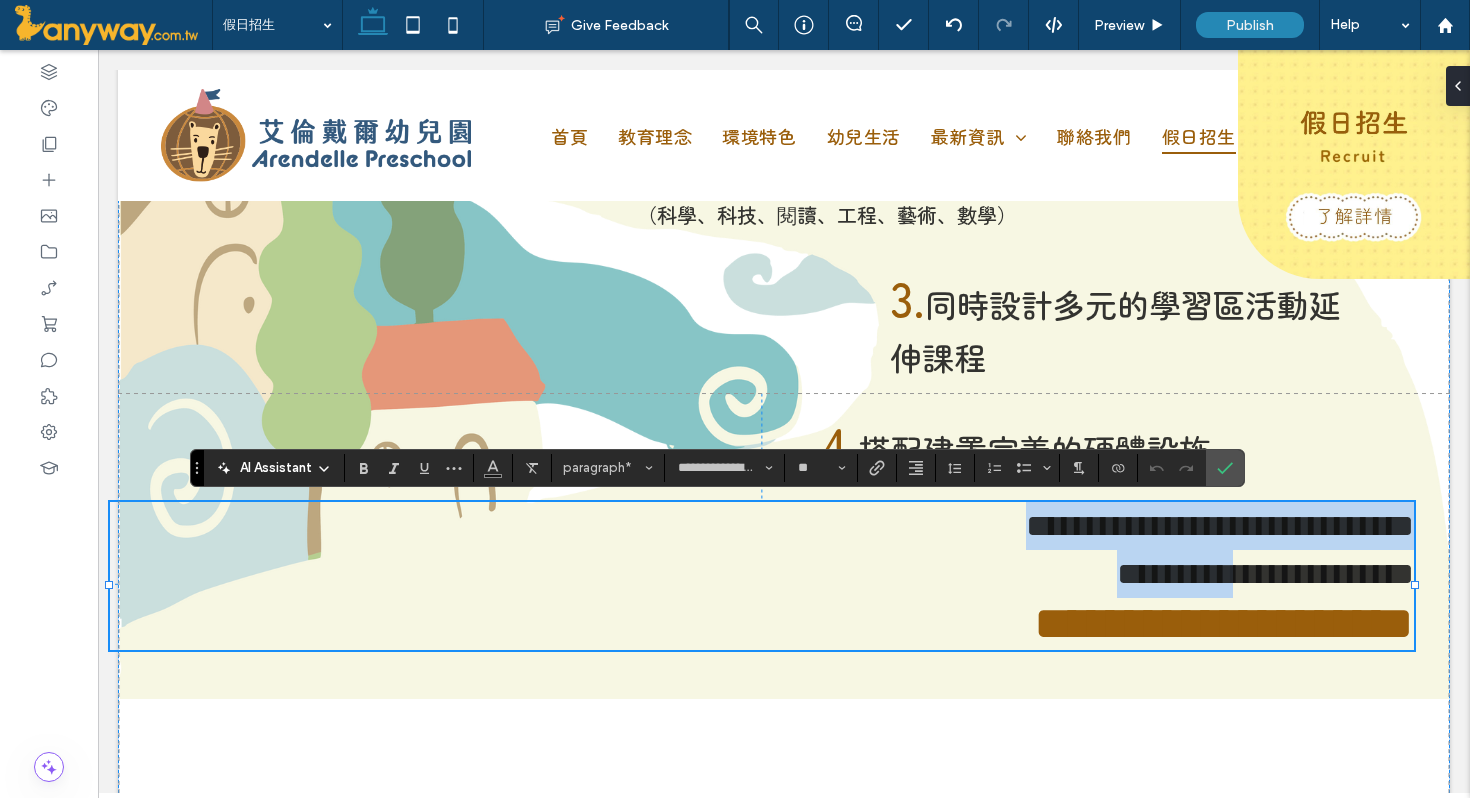 type 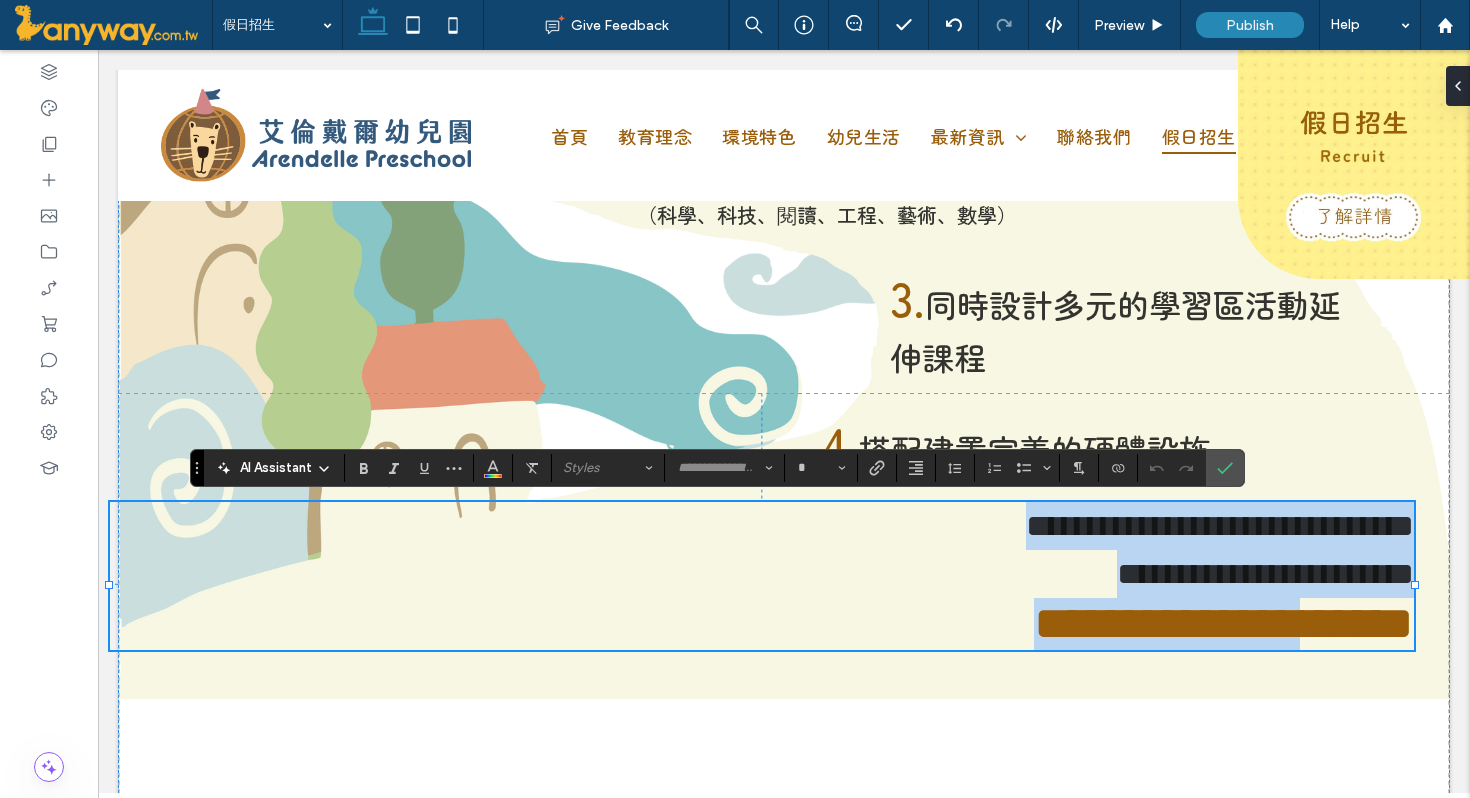 type on "**********" 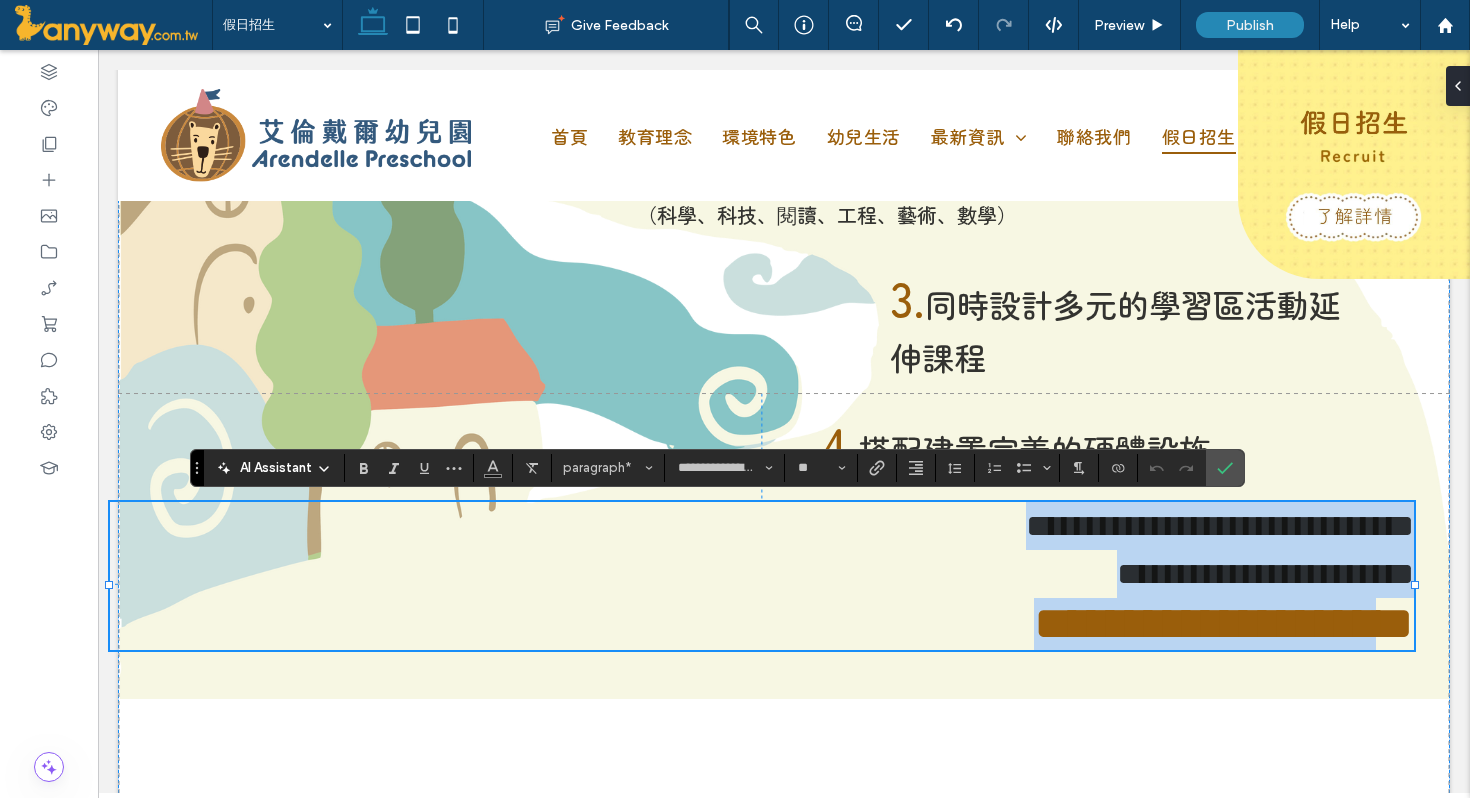 type 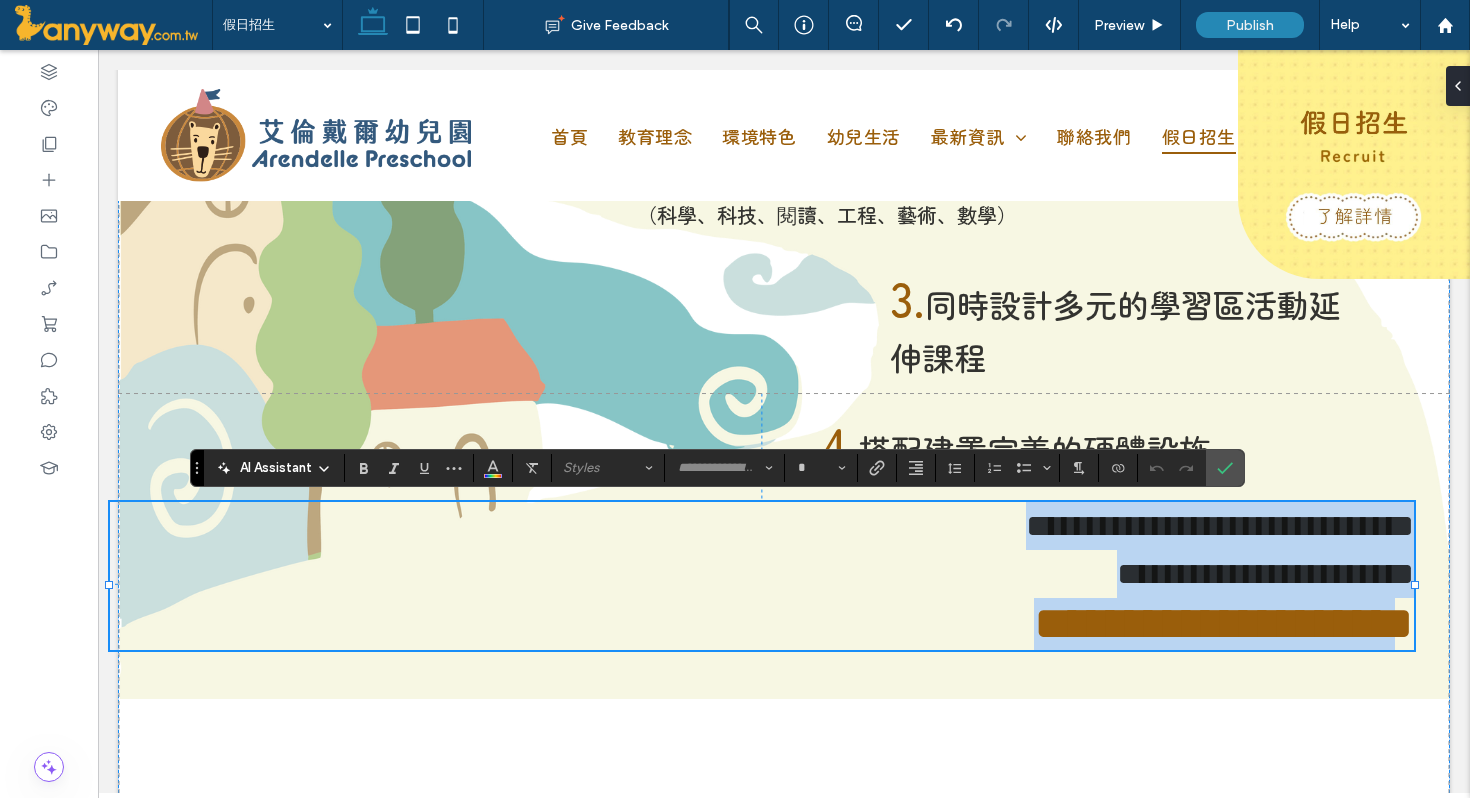 drag, startPoint x: 461, startPoint y: 522, endPoint x: 1379, endPoint y: 605, distance: 921.74457 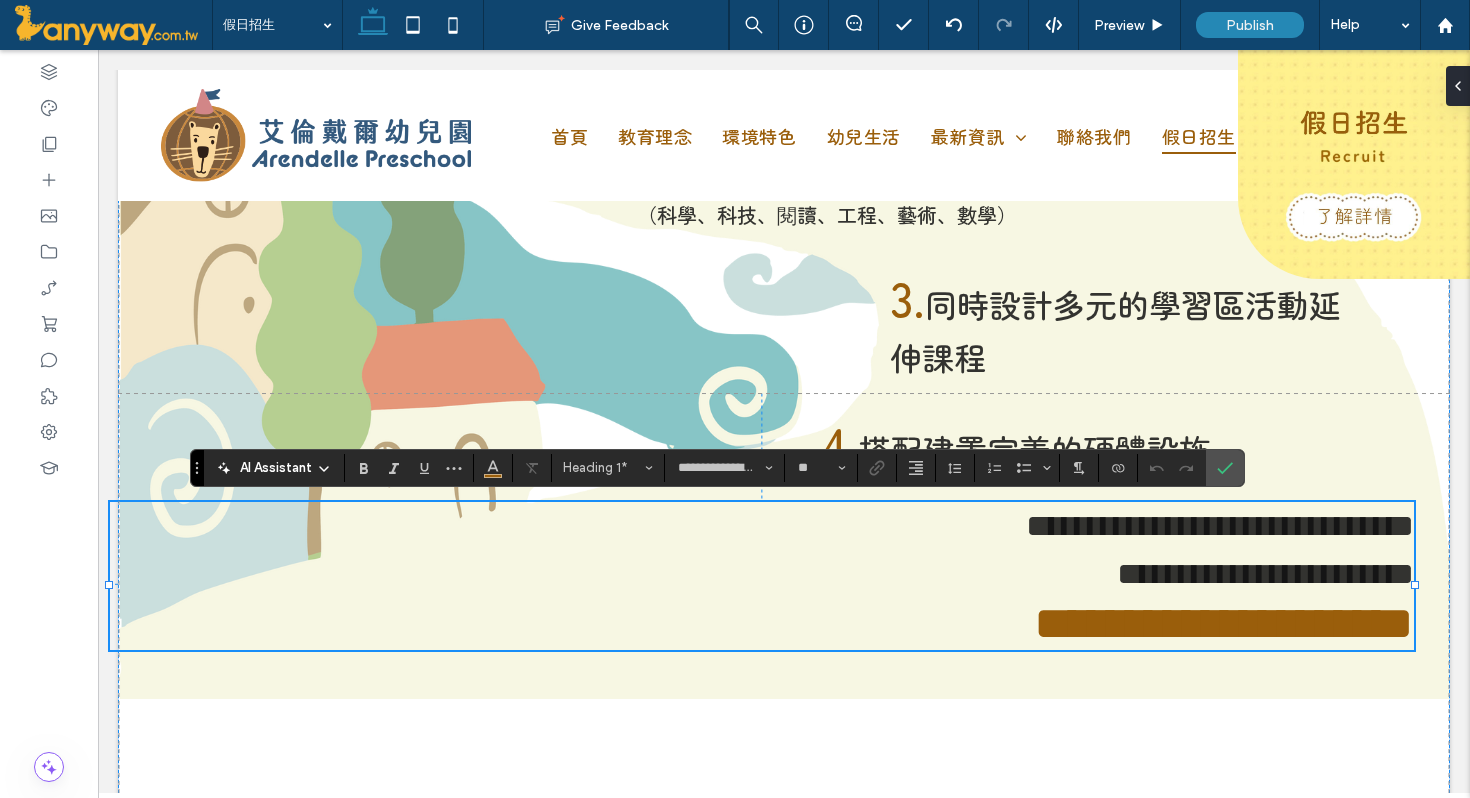 type on "**********" 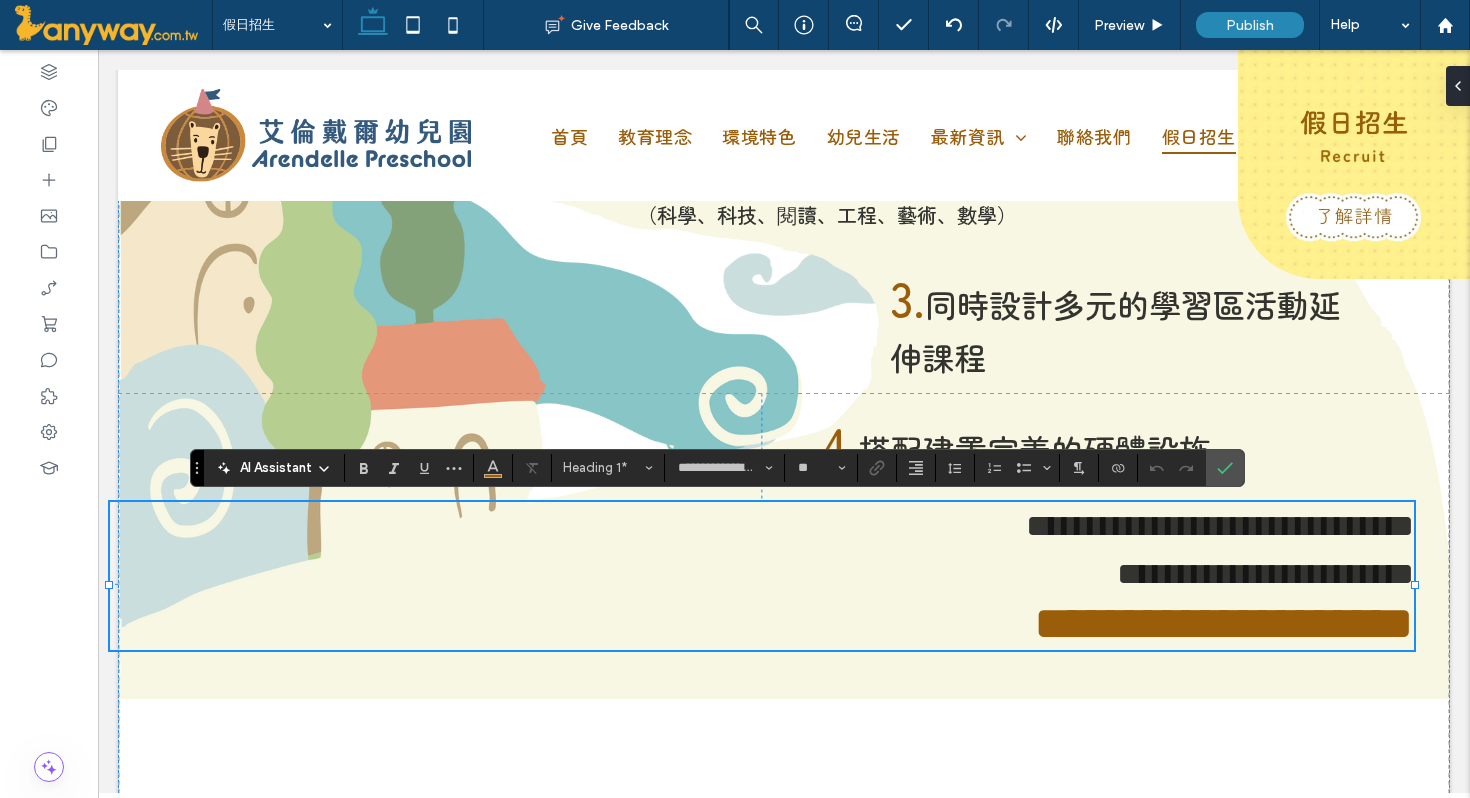 click on "**********" at bounding box center (762, 526) 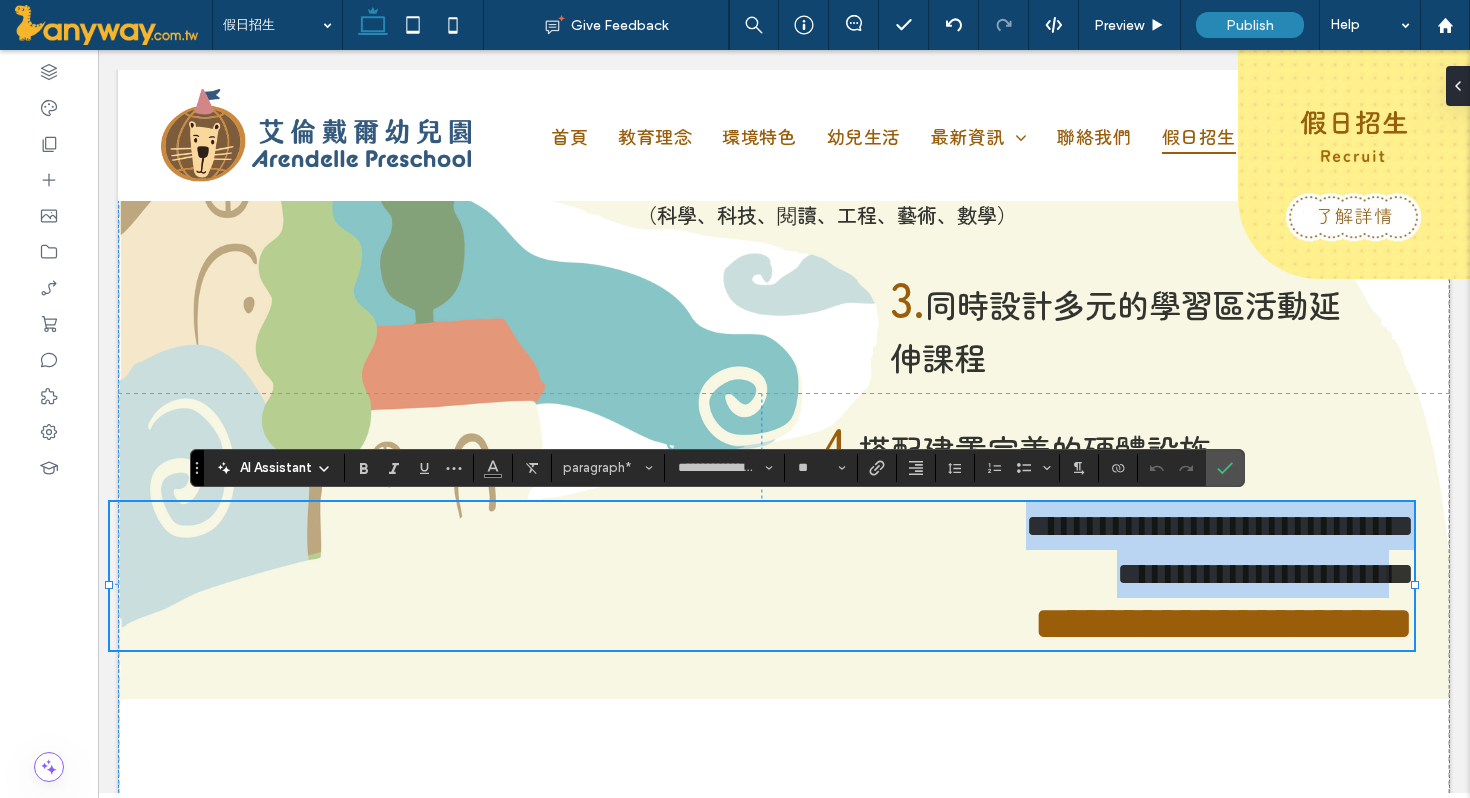 drag, startPoint x: 468, startPoint y: 521, endPoint x: 1343, endPoint y: 588, distance: 877.5614 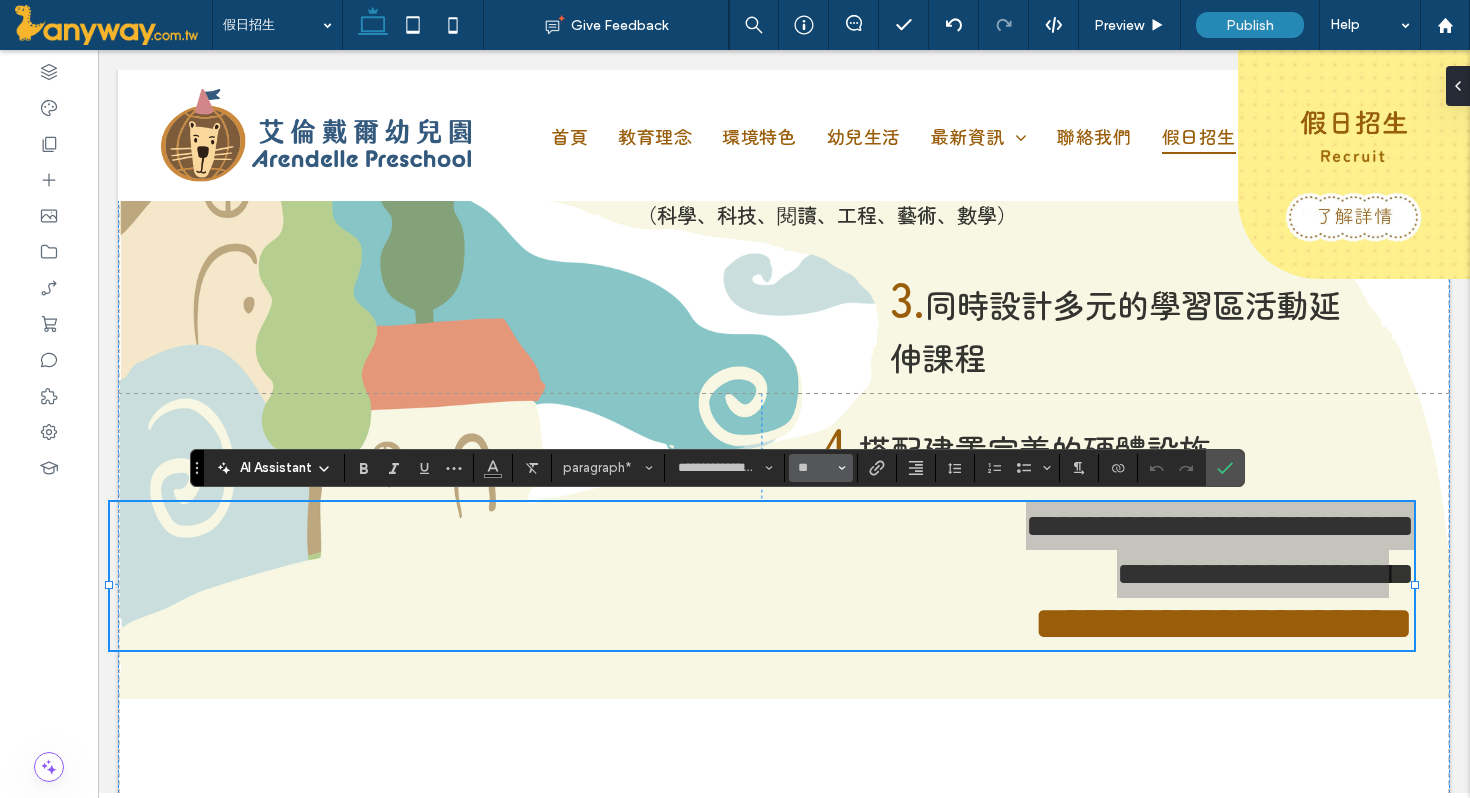 click at bounding box center [842, 468] 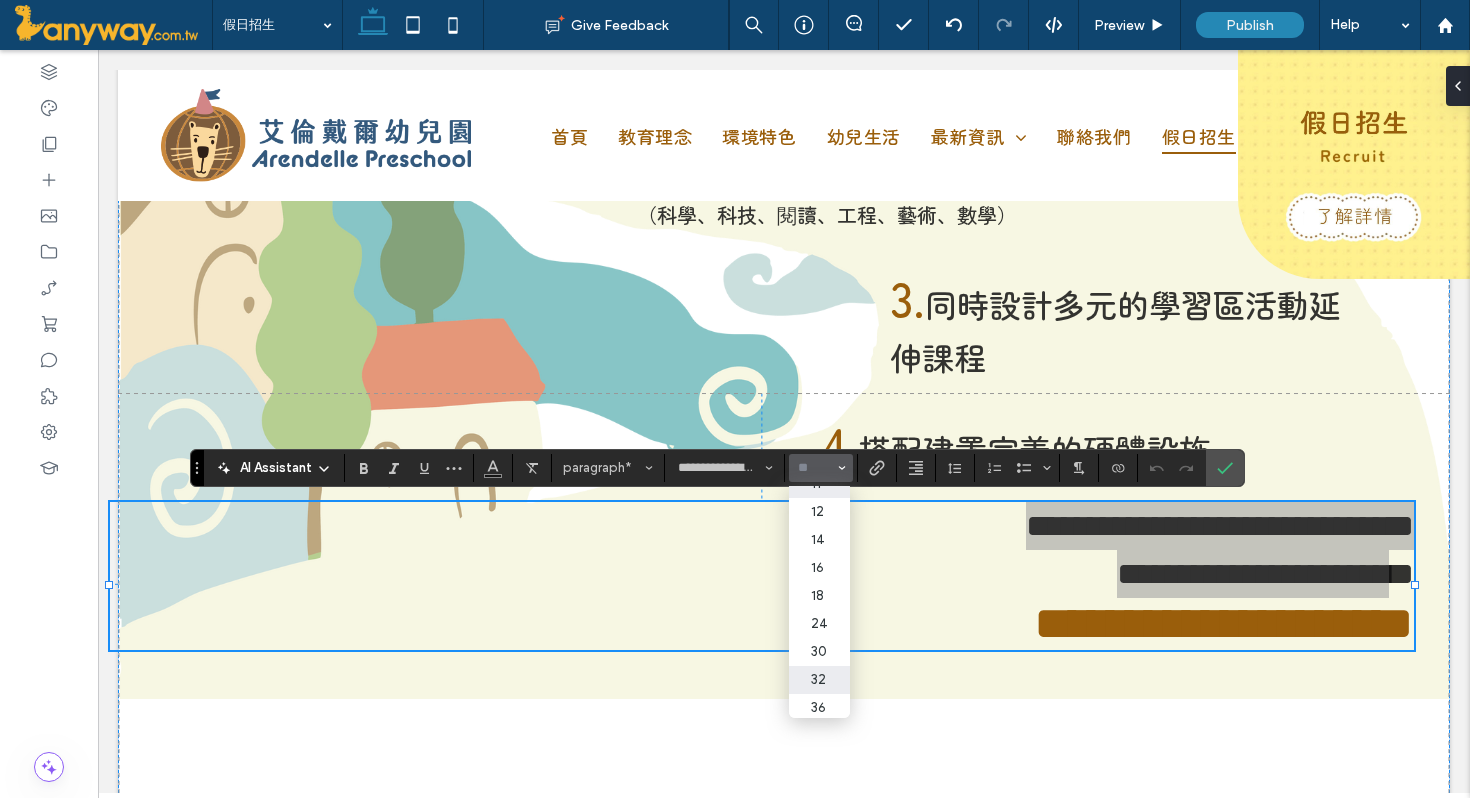 scroll, scrollTop: 102, scrollLeft: 0, axis: vertical 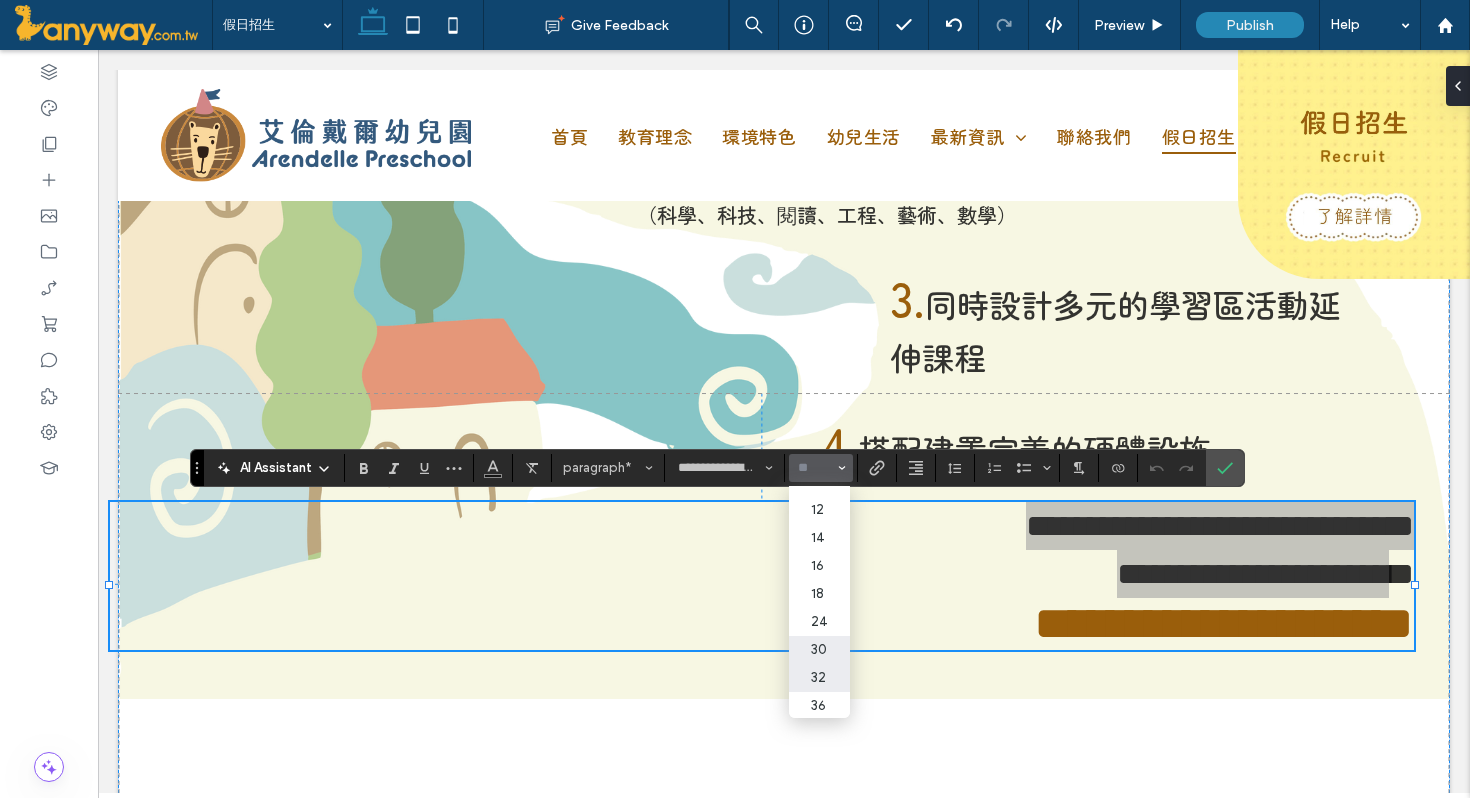 click on "30" at bounding box center (819, 650) 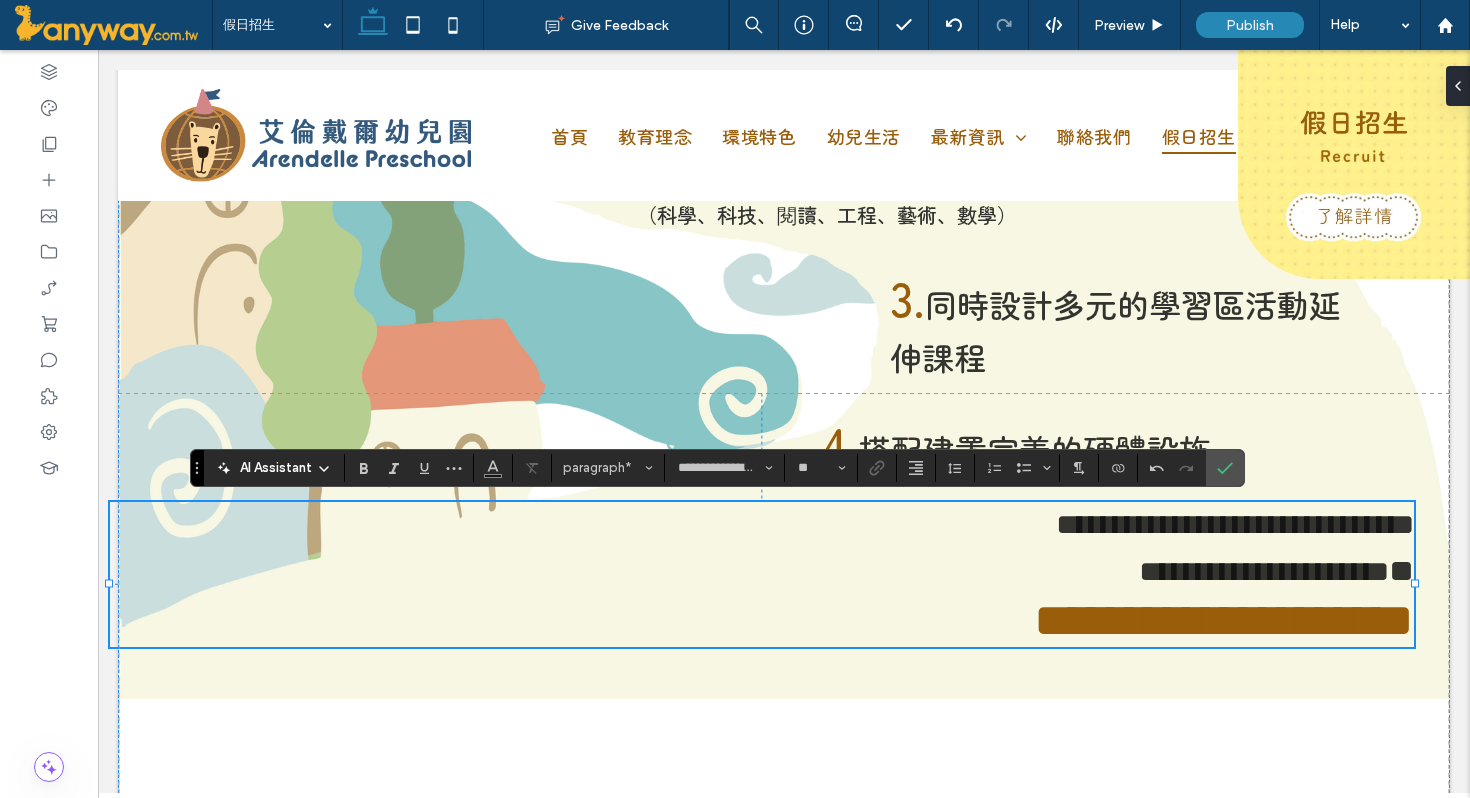type on "**" 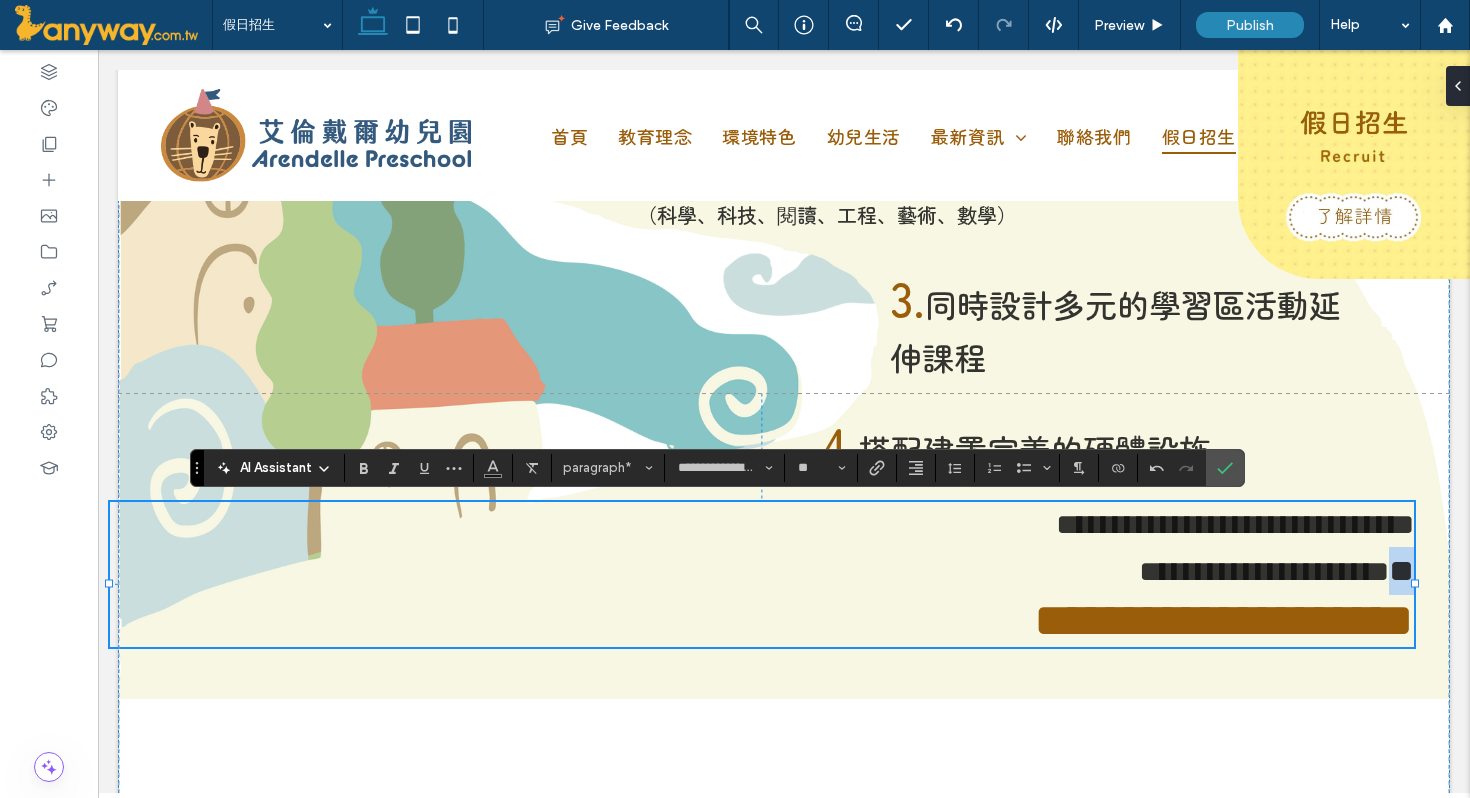 drag, startPoint x: 1356, startPoint y: 580, endPoint x: 1409, endPoint y: 576, distance: 53.15073 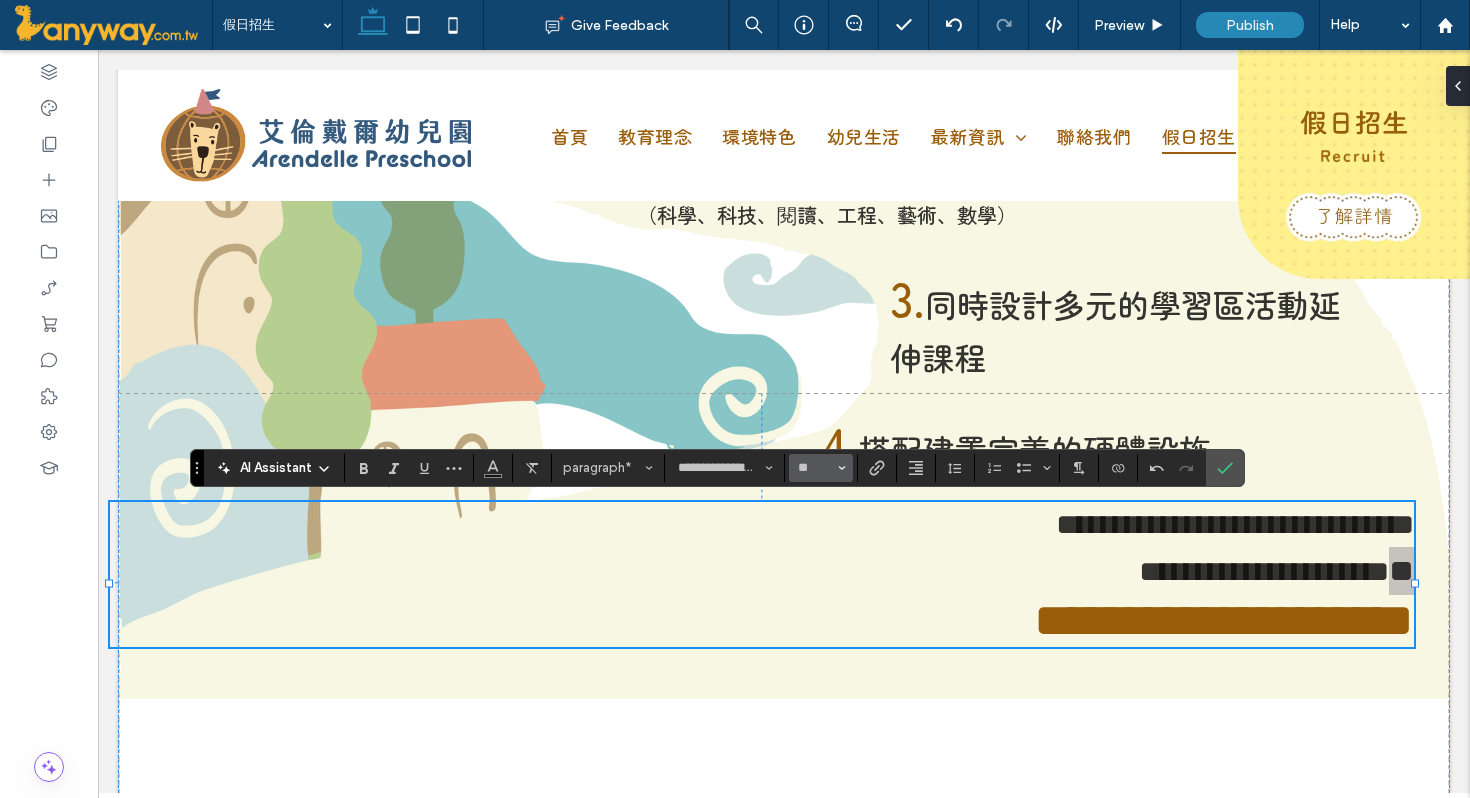 click 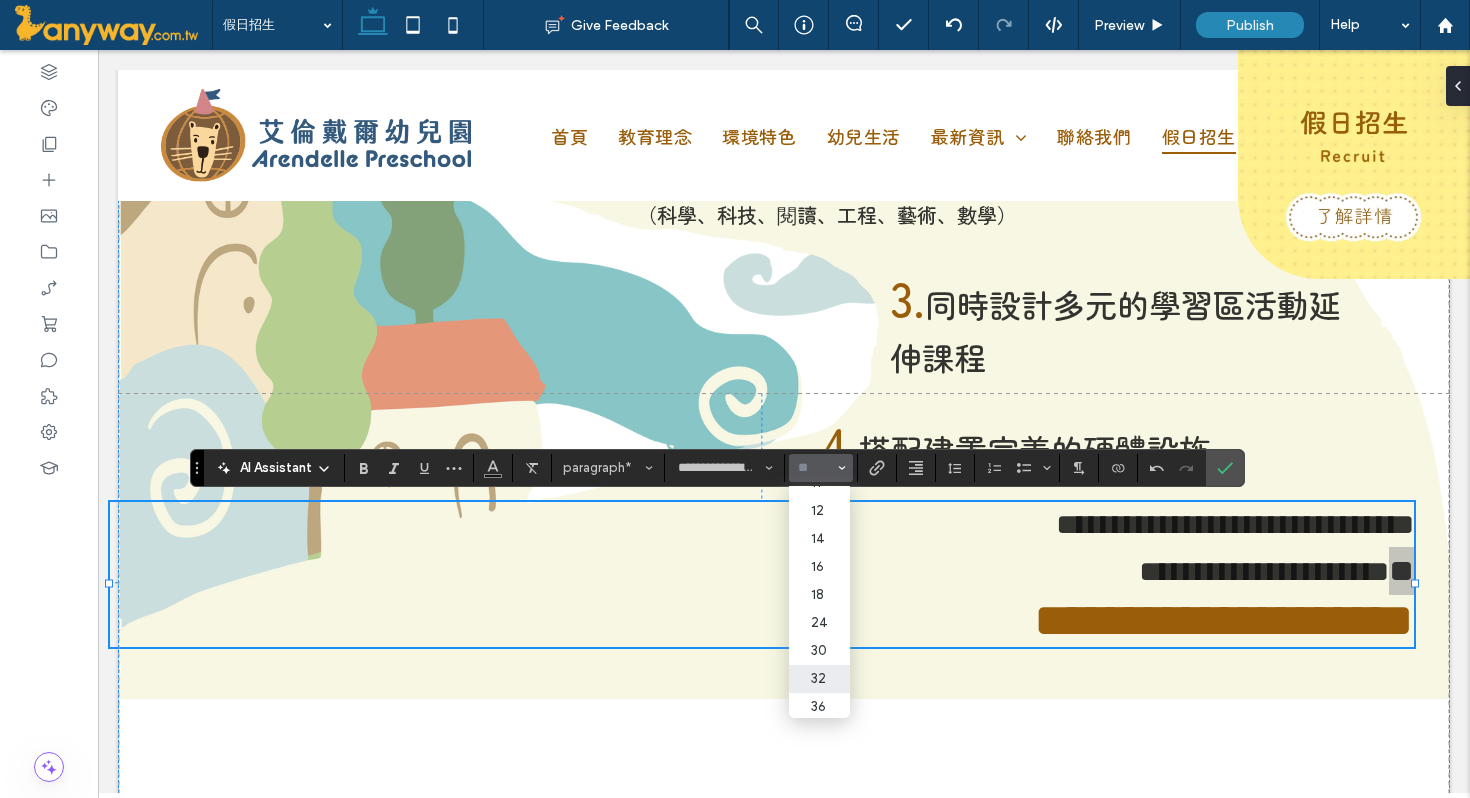 scroll, scrollTop: 102, scrollLeft: 0, axis: vertical 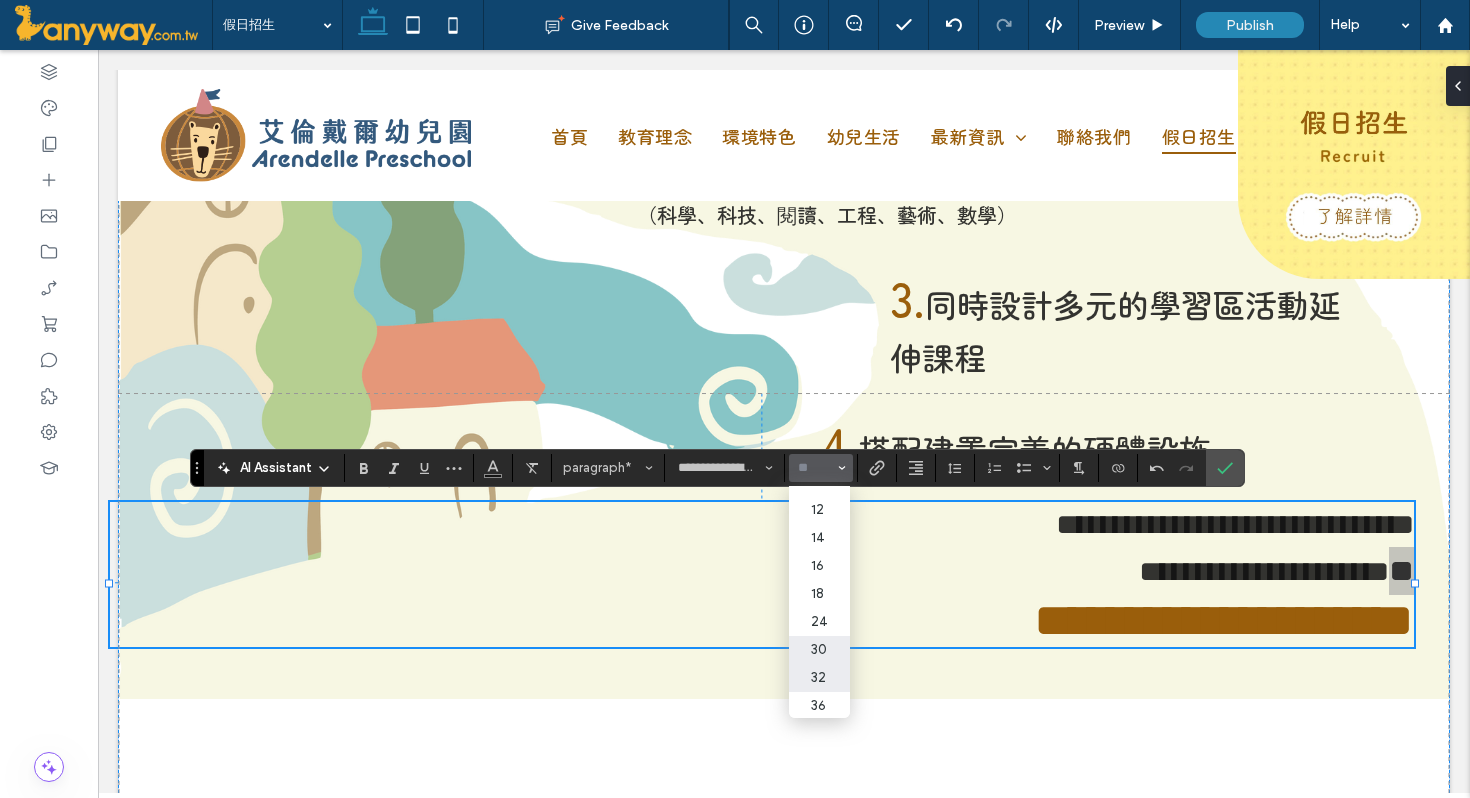 click on "30" at bounding box center (819, 650) 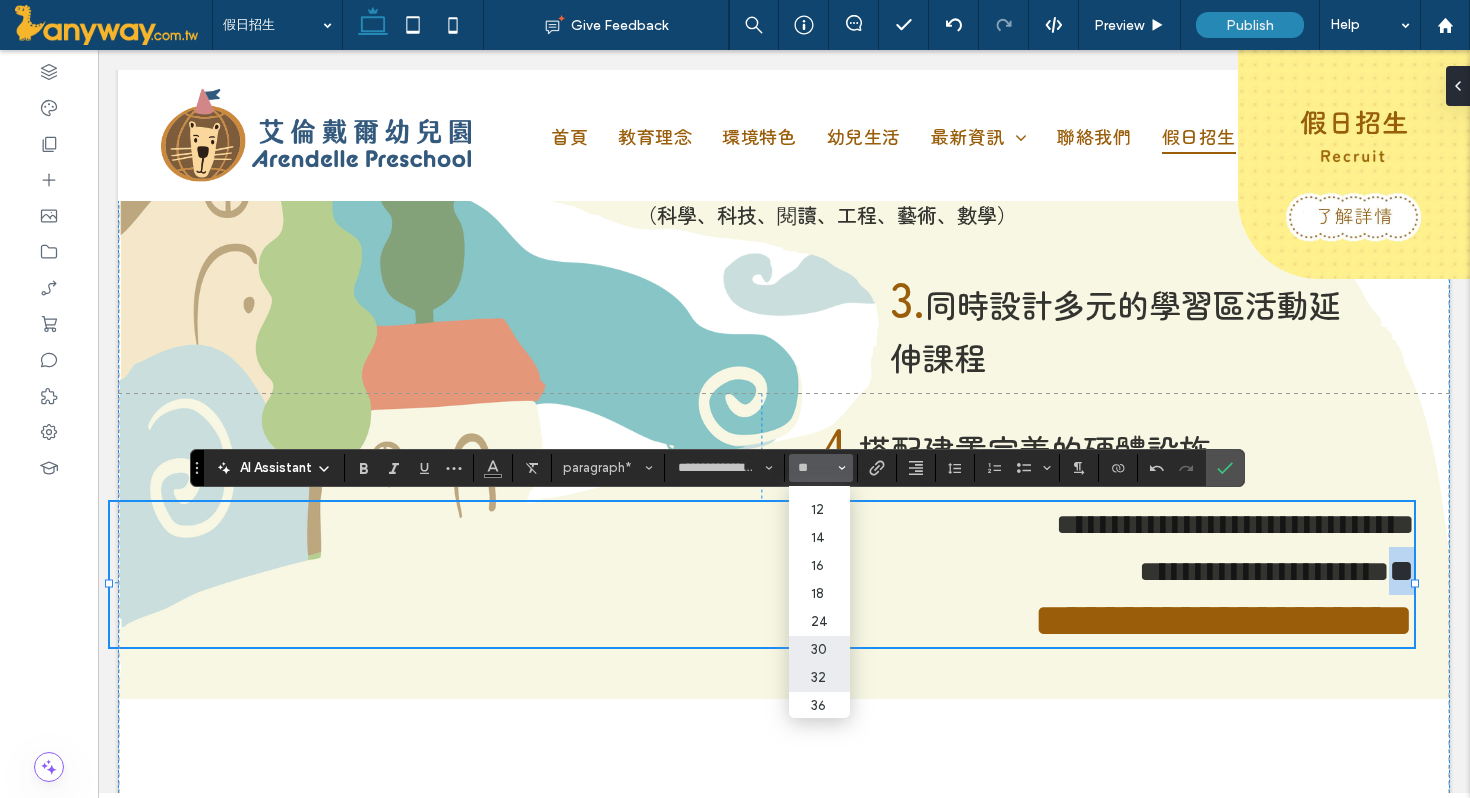 type on "**" 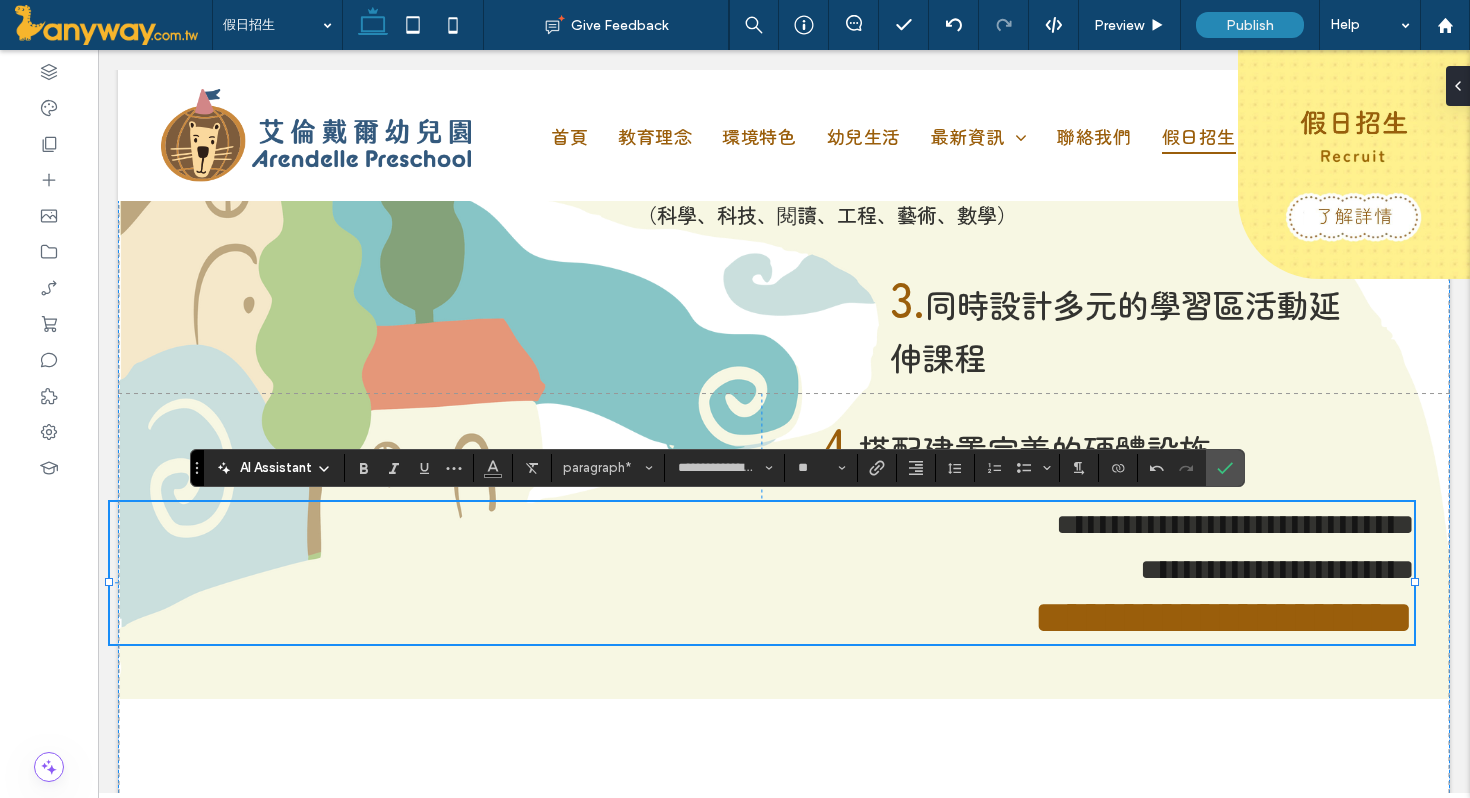 type on "**********" 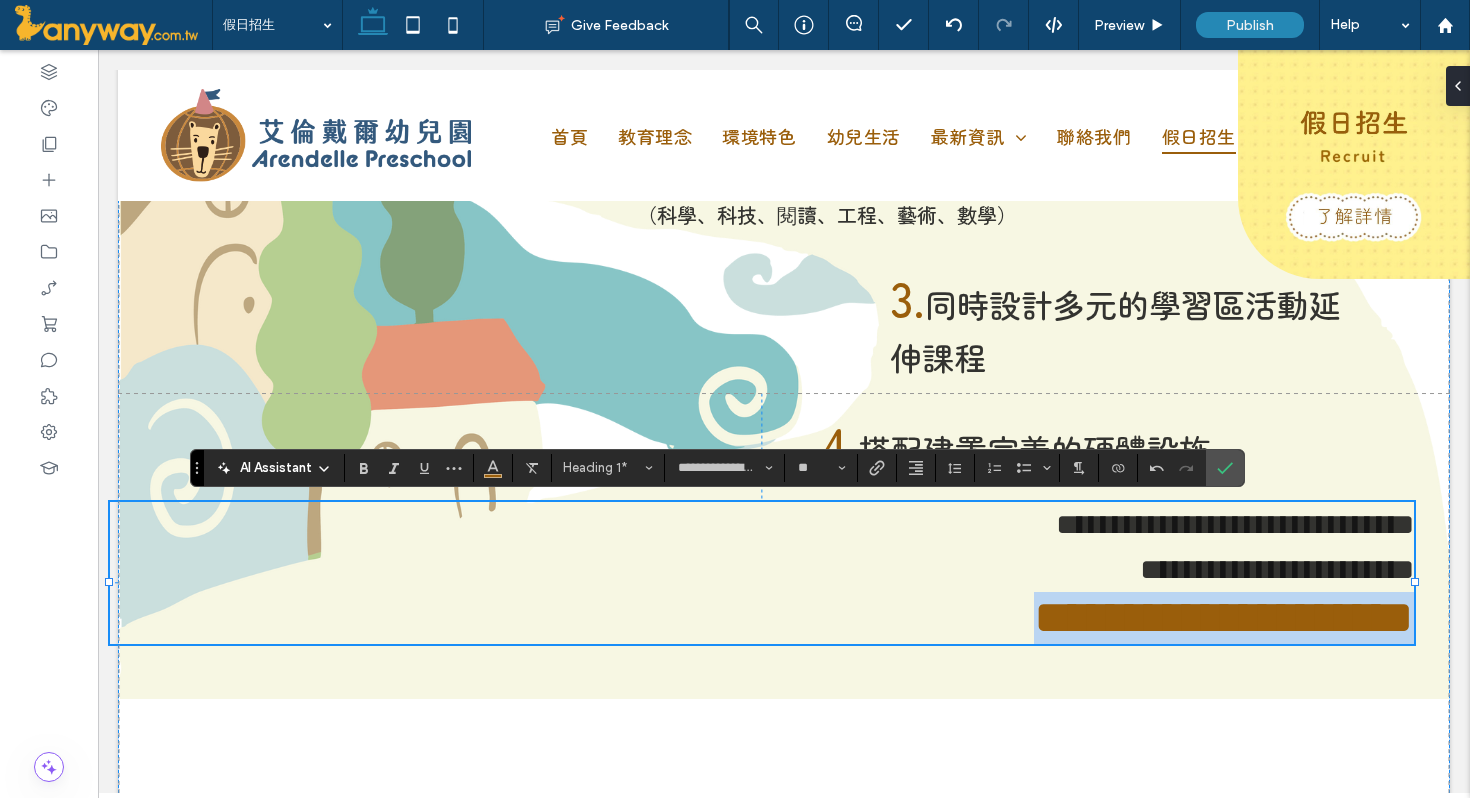 type on "**********" 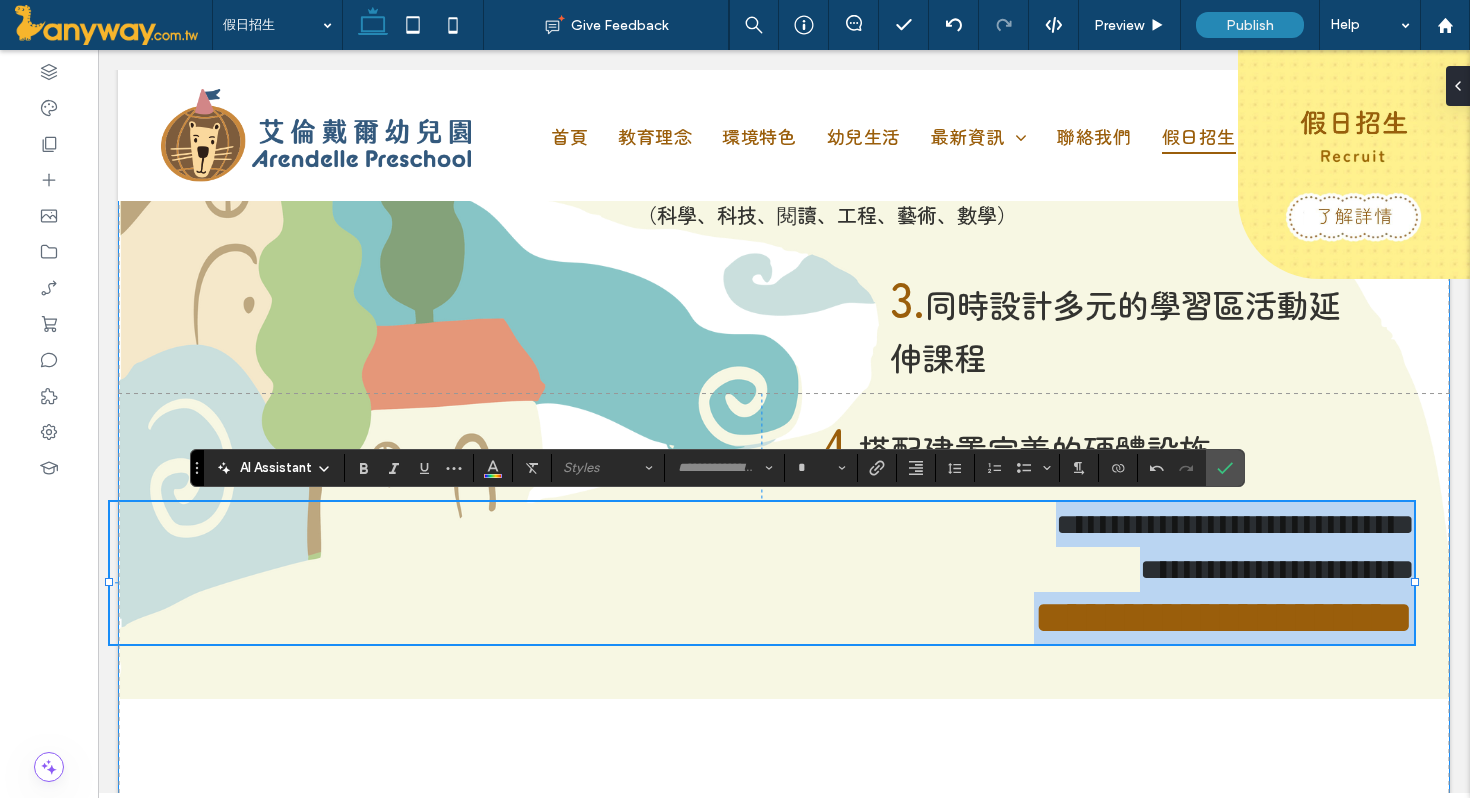 drag, startPoint x: 488, startPoint y: 623, endPoint x: 1435, endPoint y: 654, distance: 947.50726 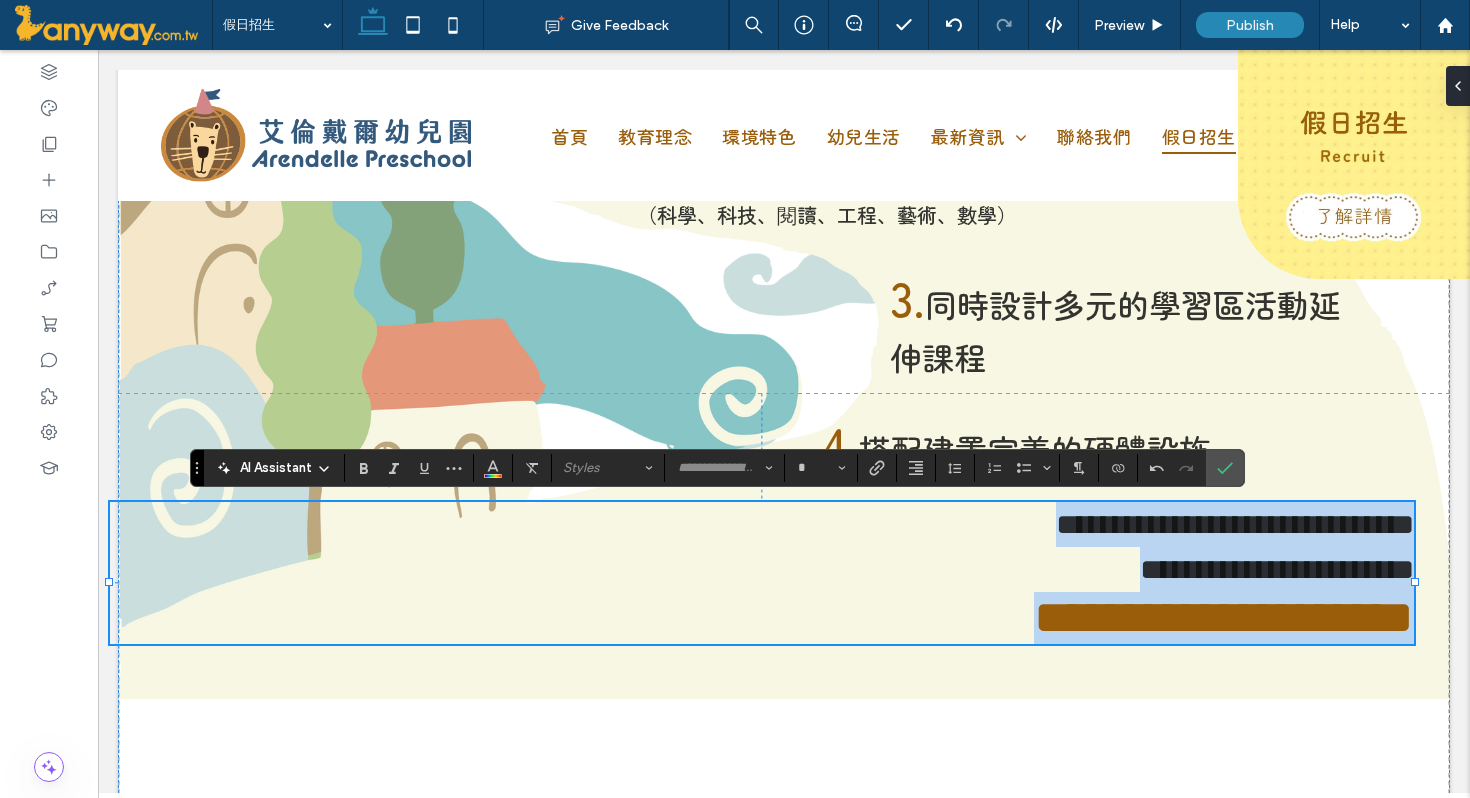 click on "**********" at bounding box center (1224, 617) 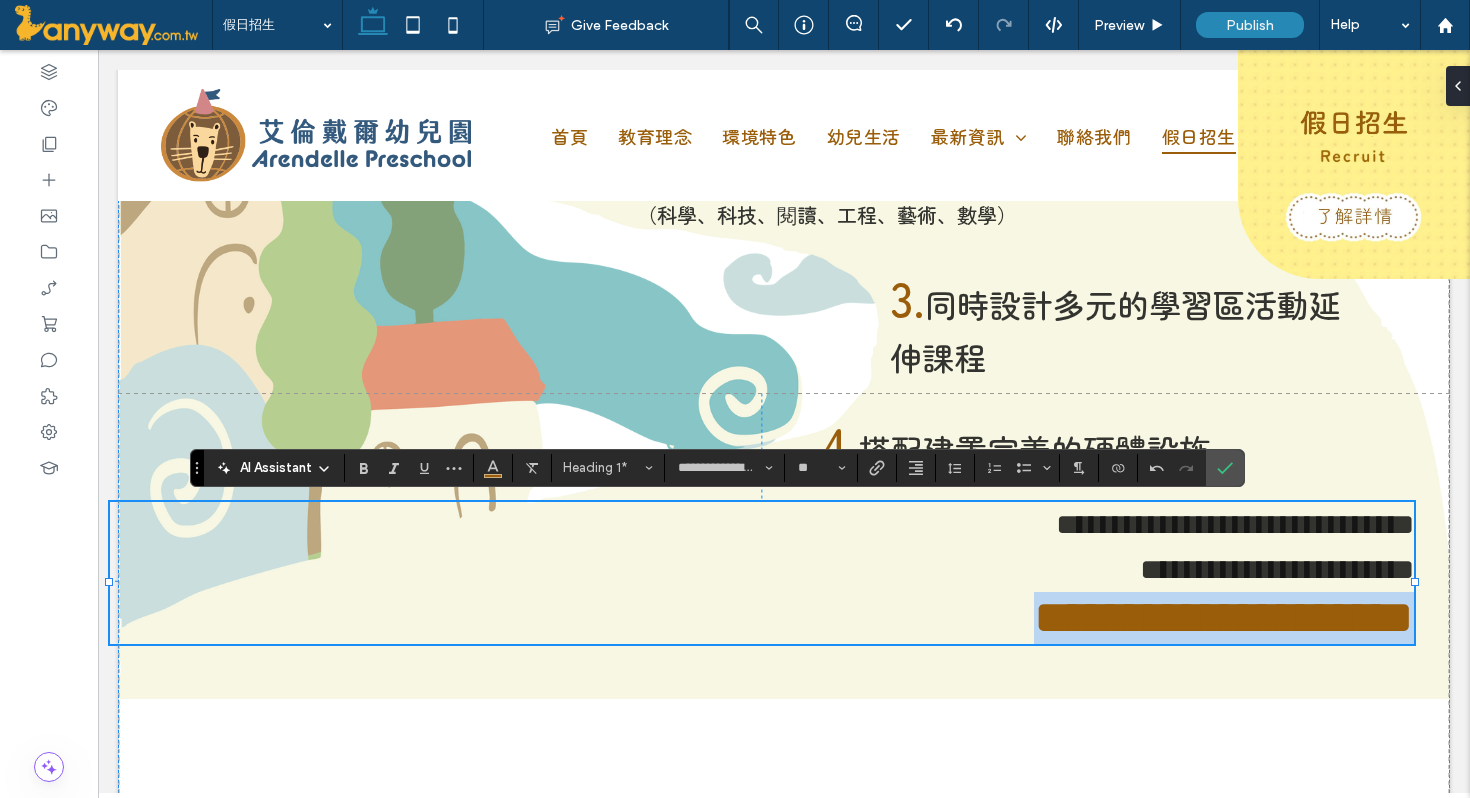 type on "**********" 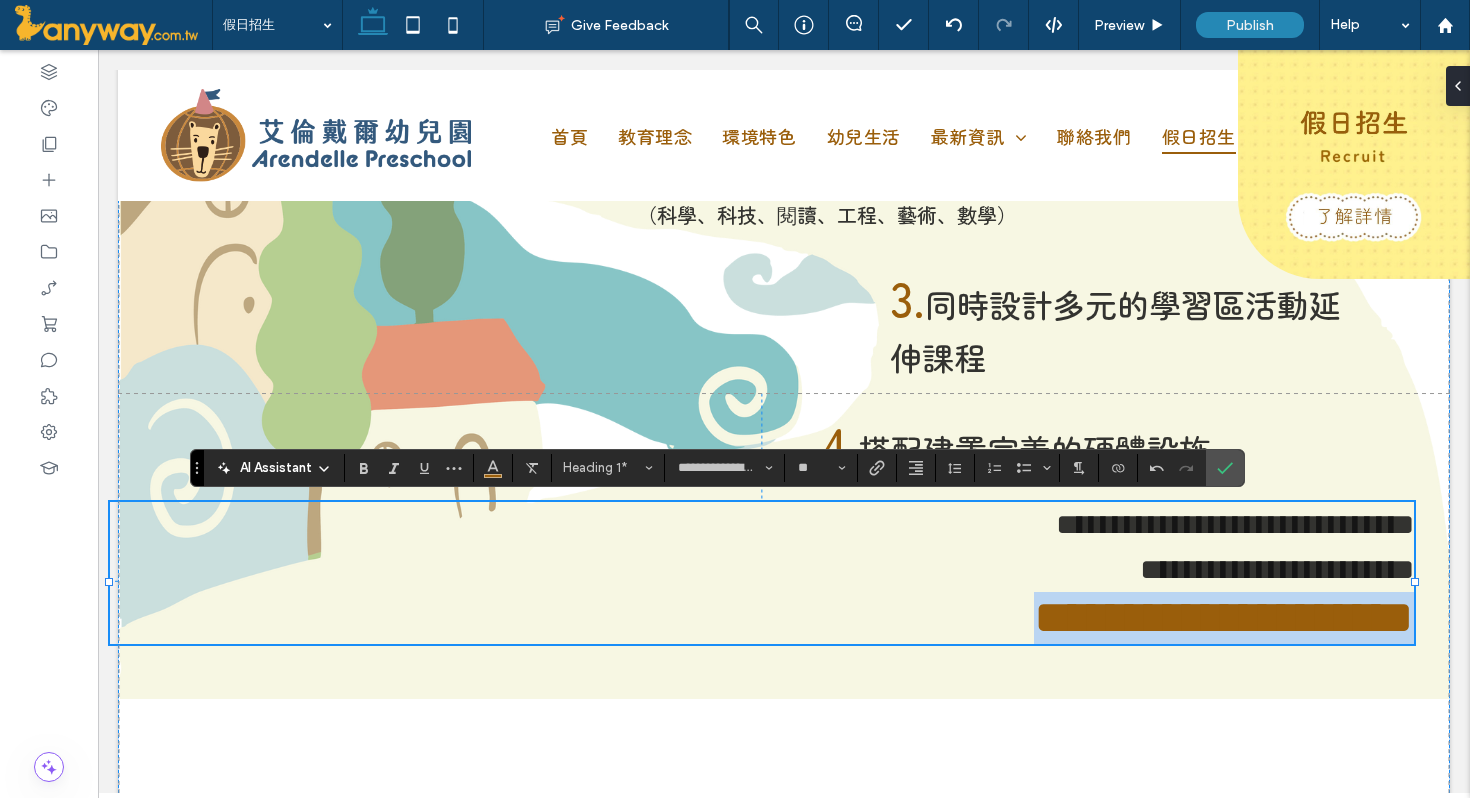 type 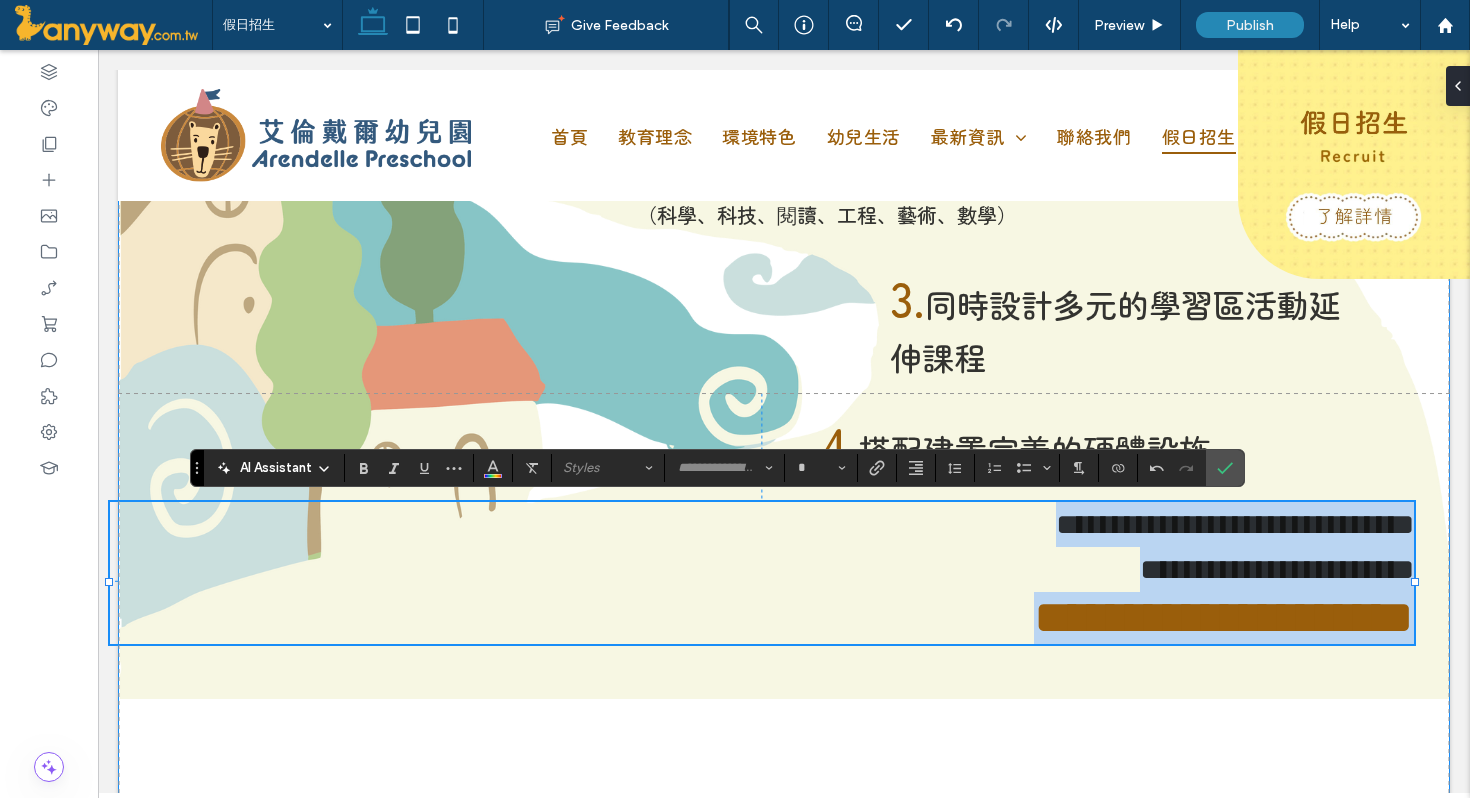 drag, startPoint x: 476, startPoint y: 616, endPoint x: 1414, endPoint y: 615, distance: 938.00055 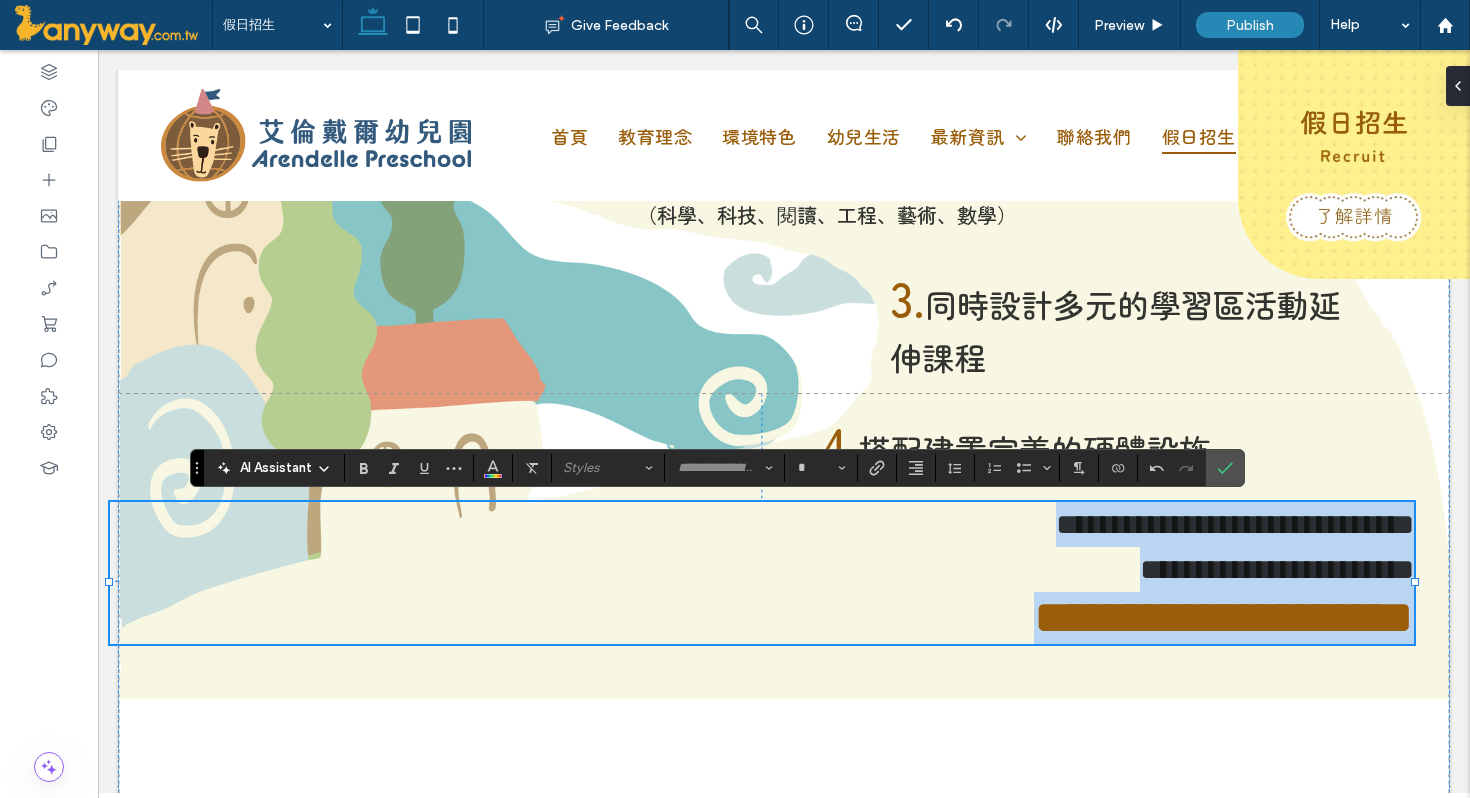 click on "**********" at bounding box center (1224, 617) 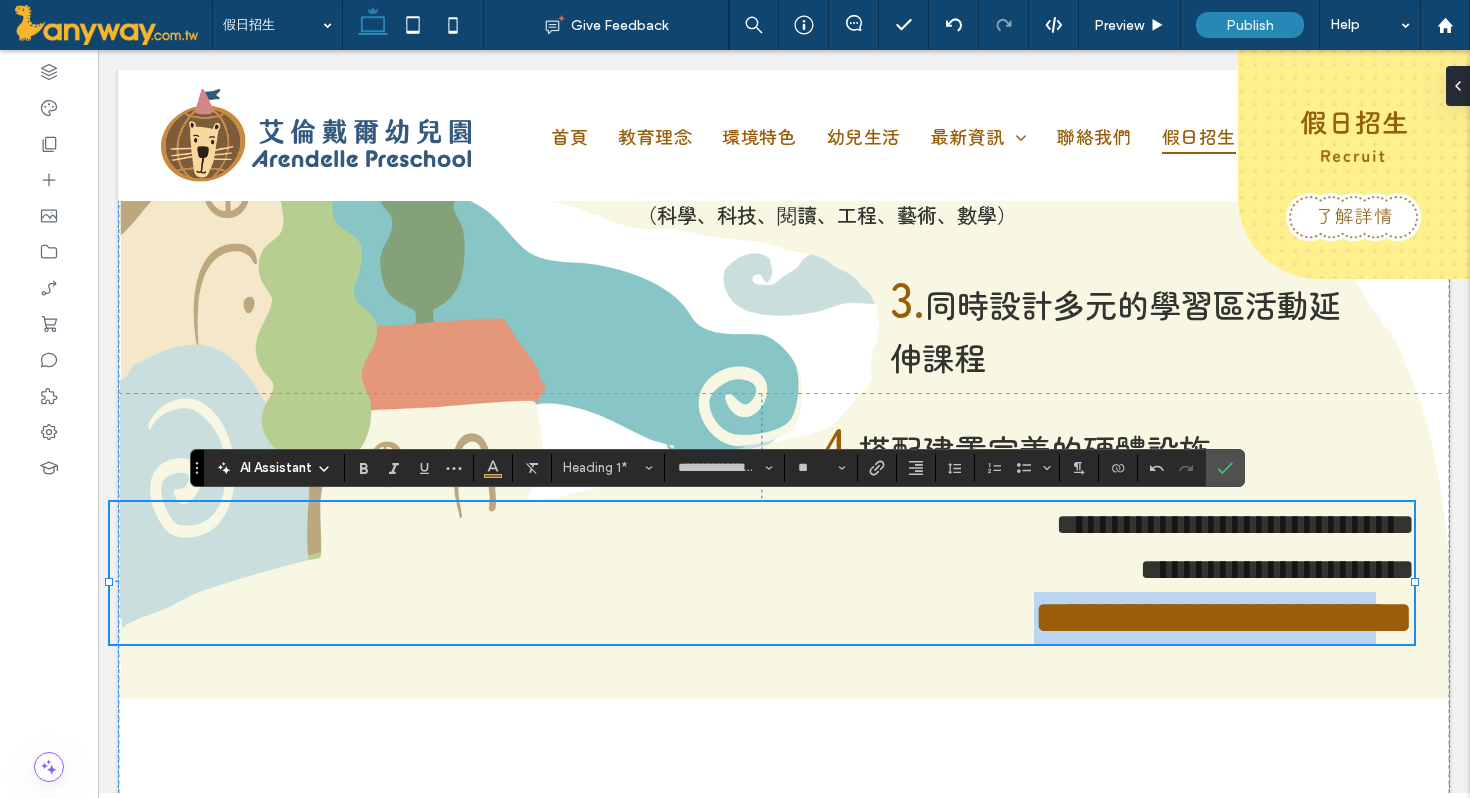 drag, startPoint x: 488, startPoint y: 621, endPoint x: 1352, endPoint y: 626, distance: 864.01447 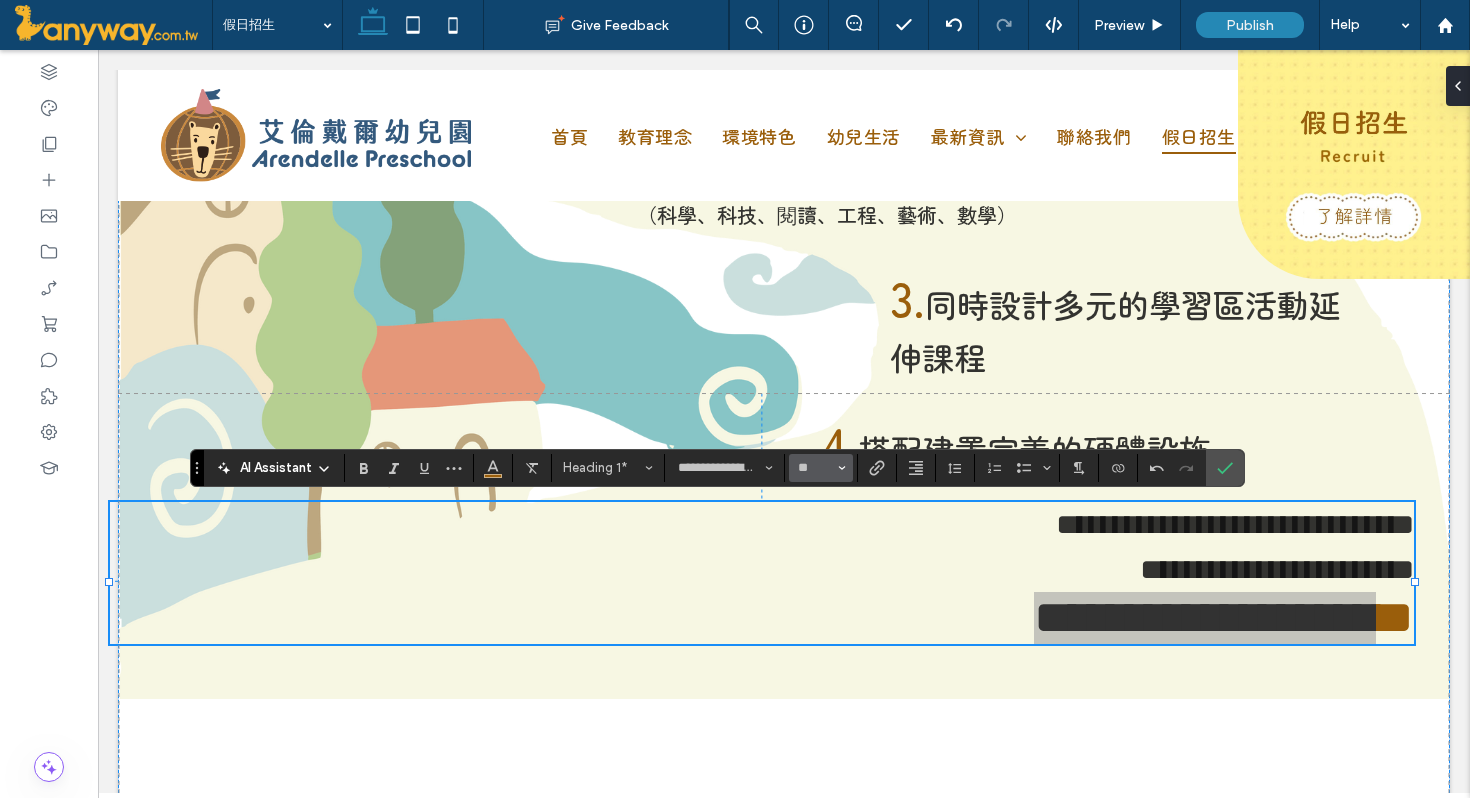 click at bounding box center [842, 468] 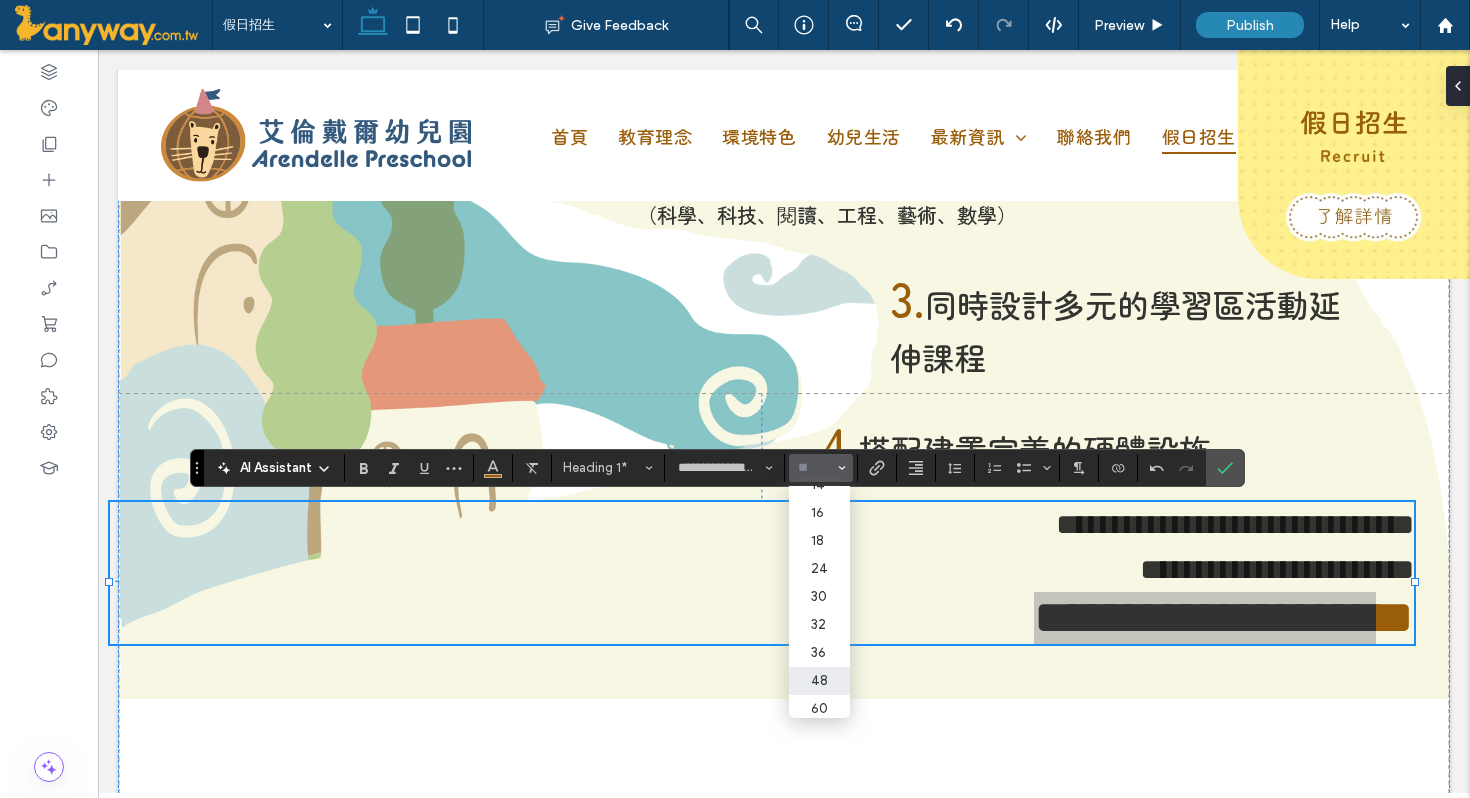 scroll, scrollTop: 171, scrollLeft: 0, axis: vertical 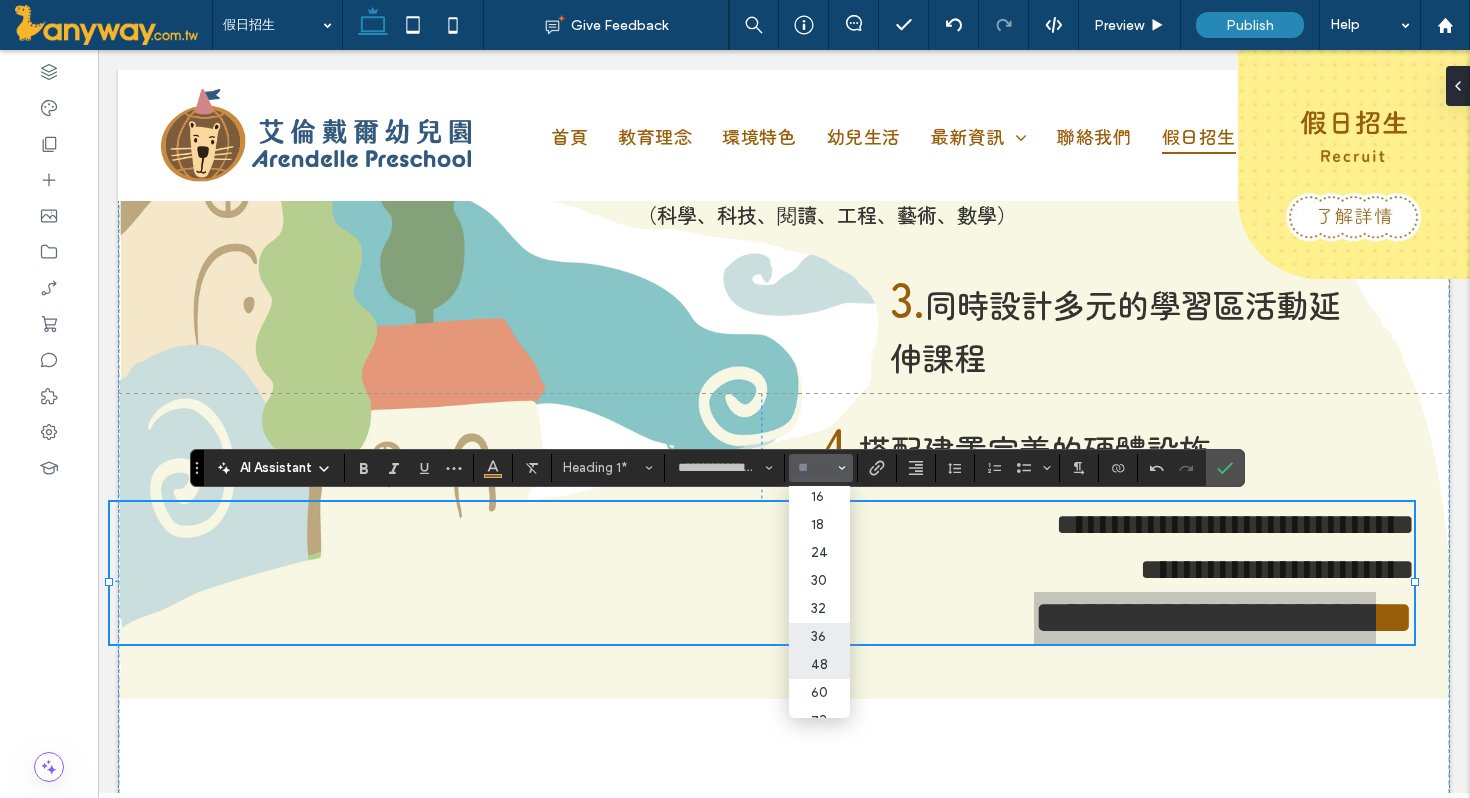 click on "36" at bounding box center [819, 637] 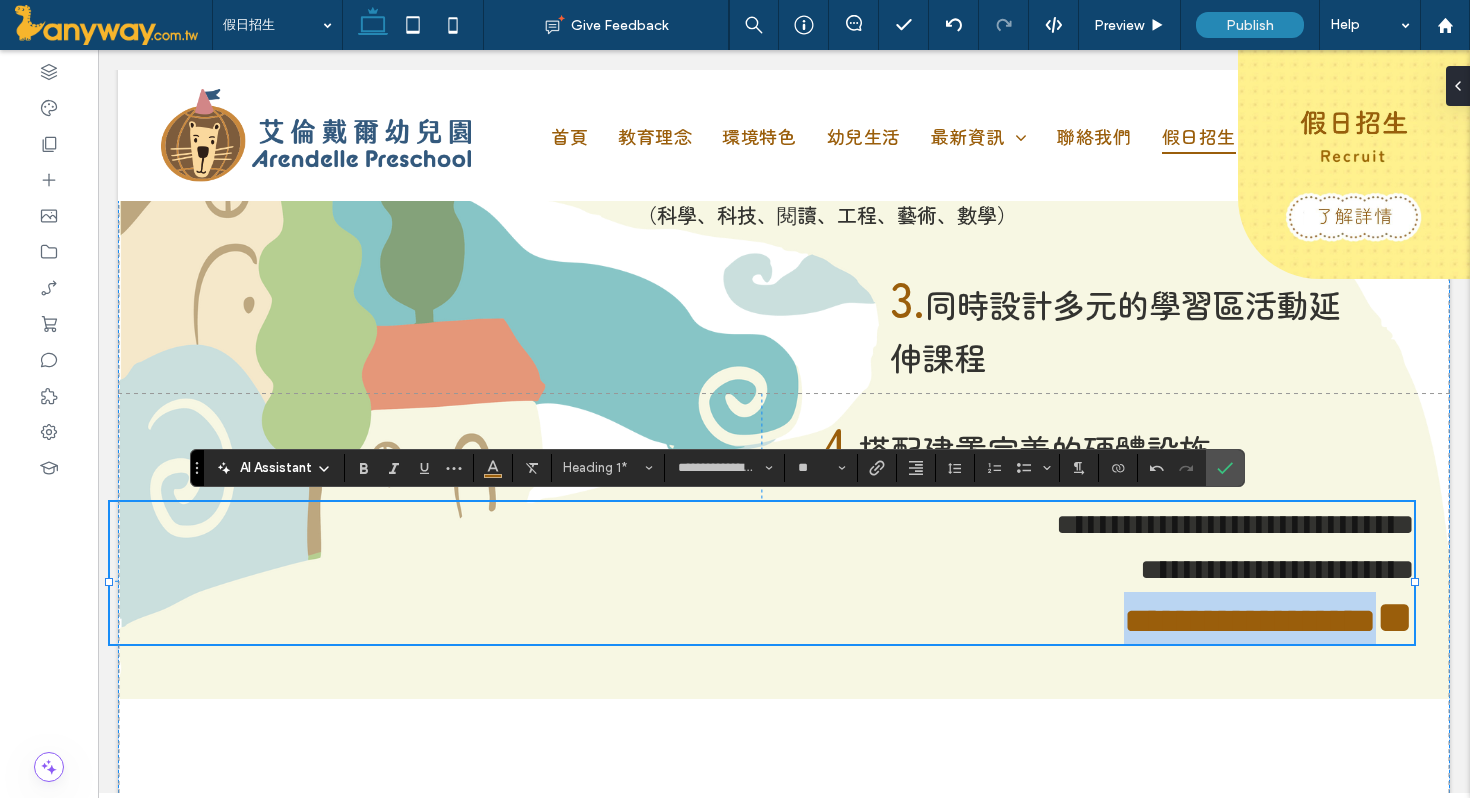 click on "**********" at bounding box center (1250, 621) 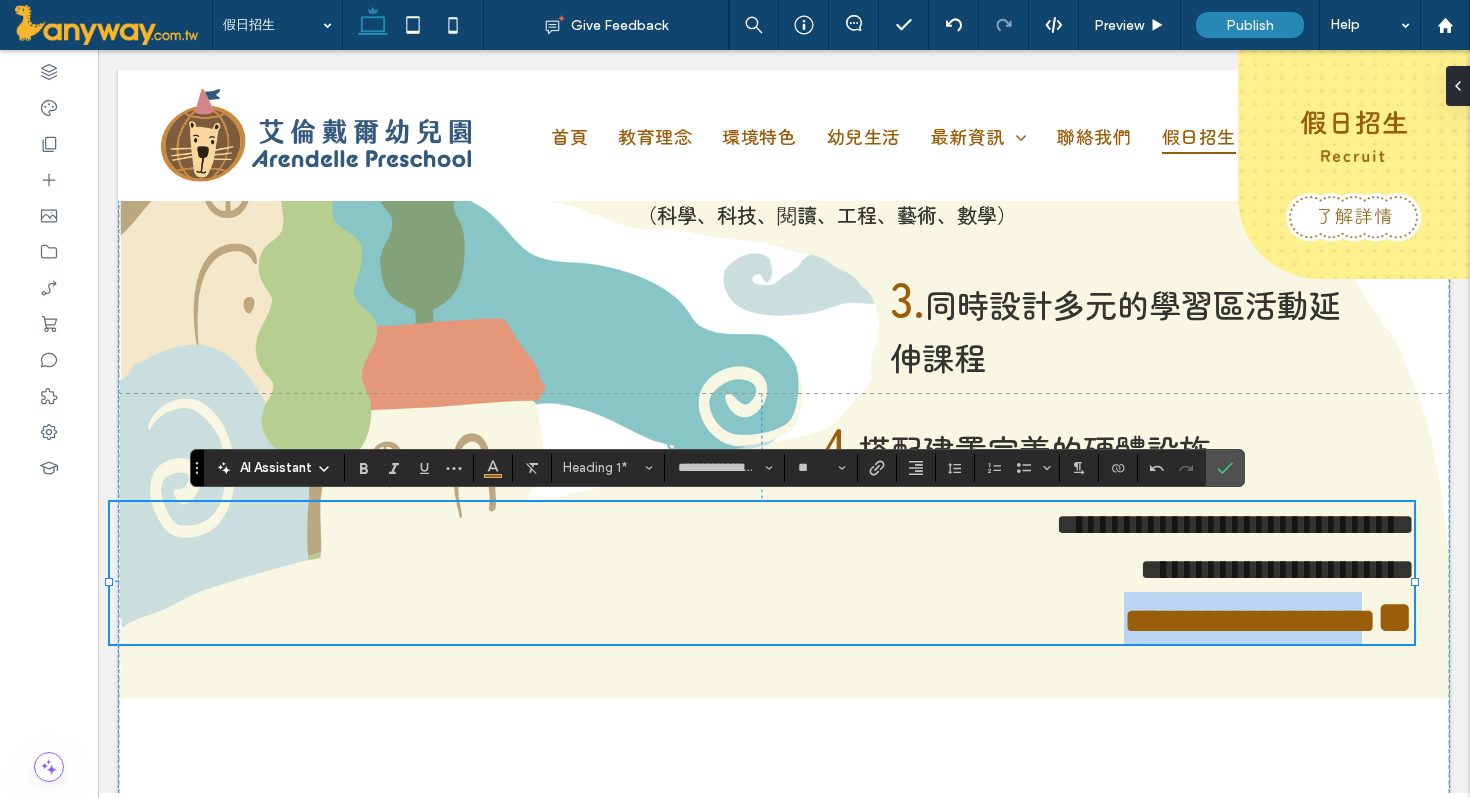 type on "*" 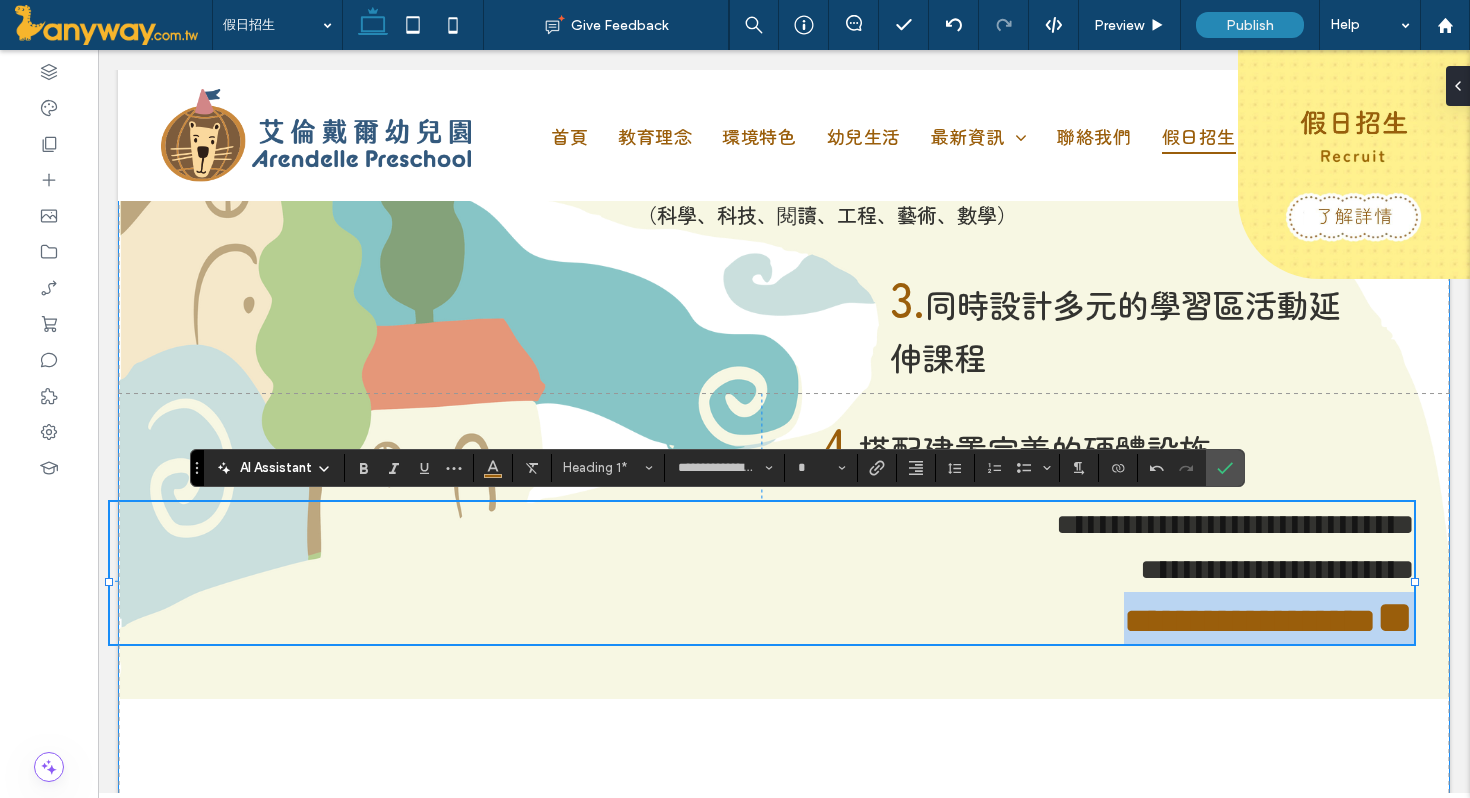 drag, startPoint x: 678, startPoint y: 621, endPoint x: 1418, endPoint y: 615, distance: 740.02435 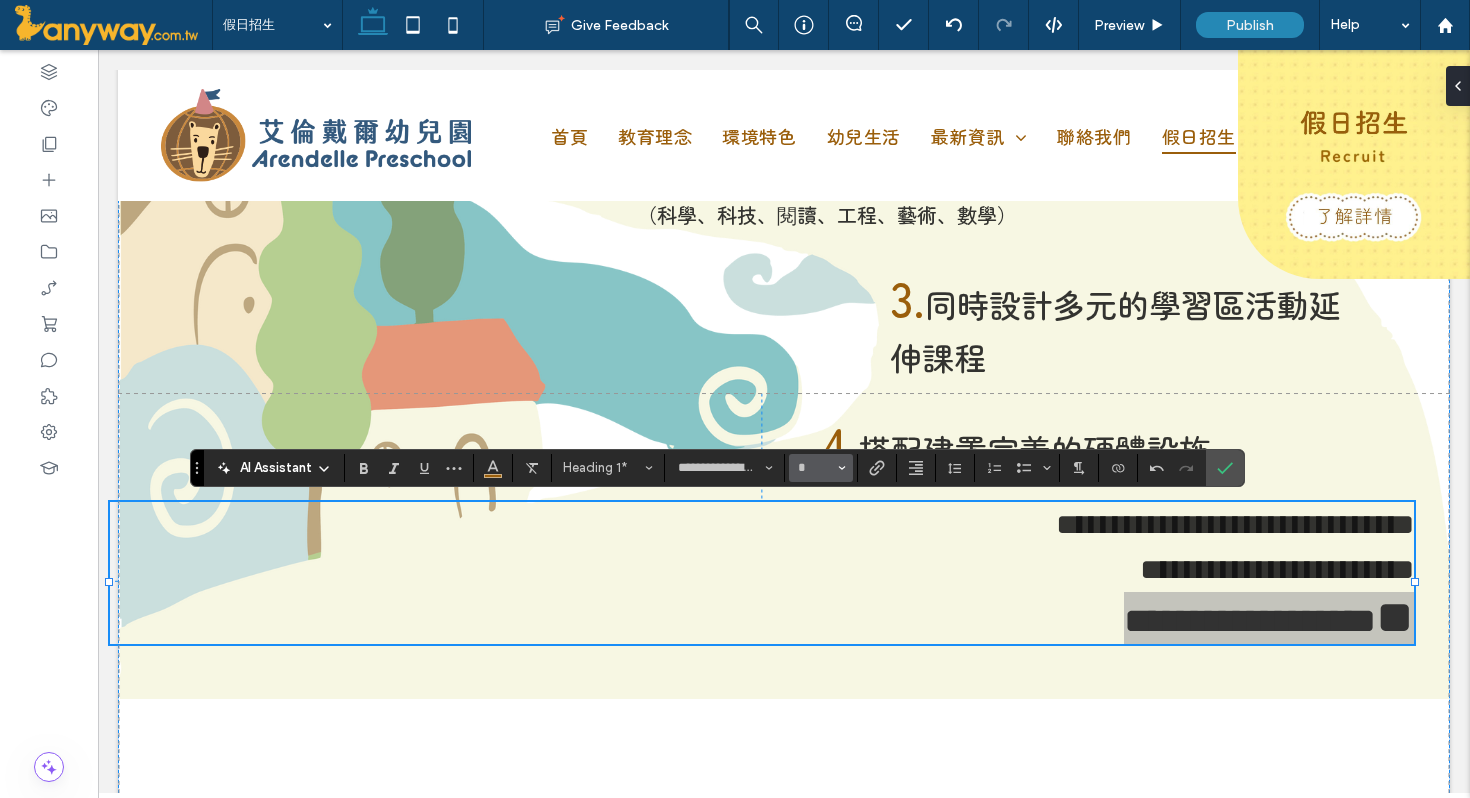 click 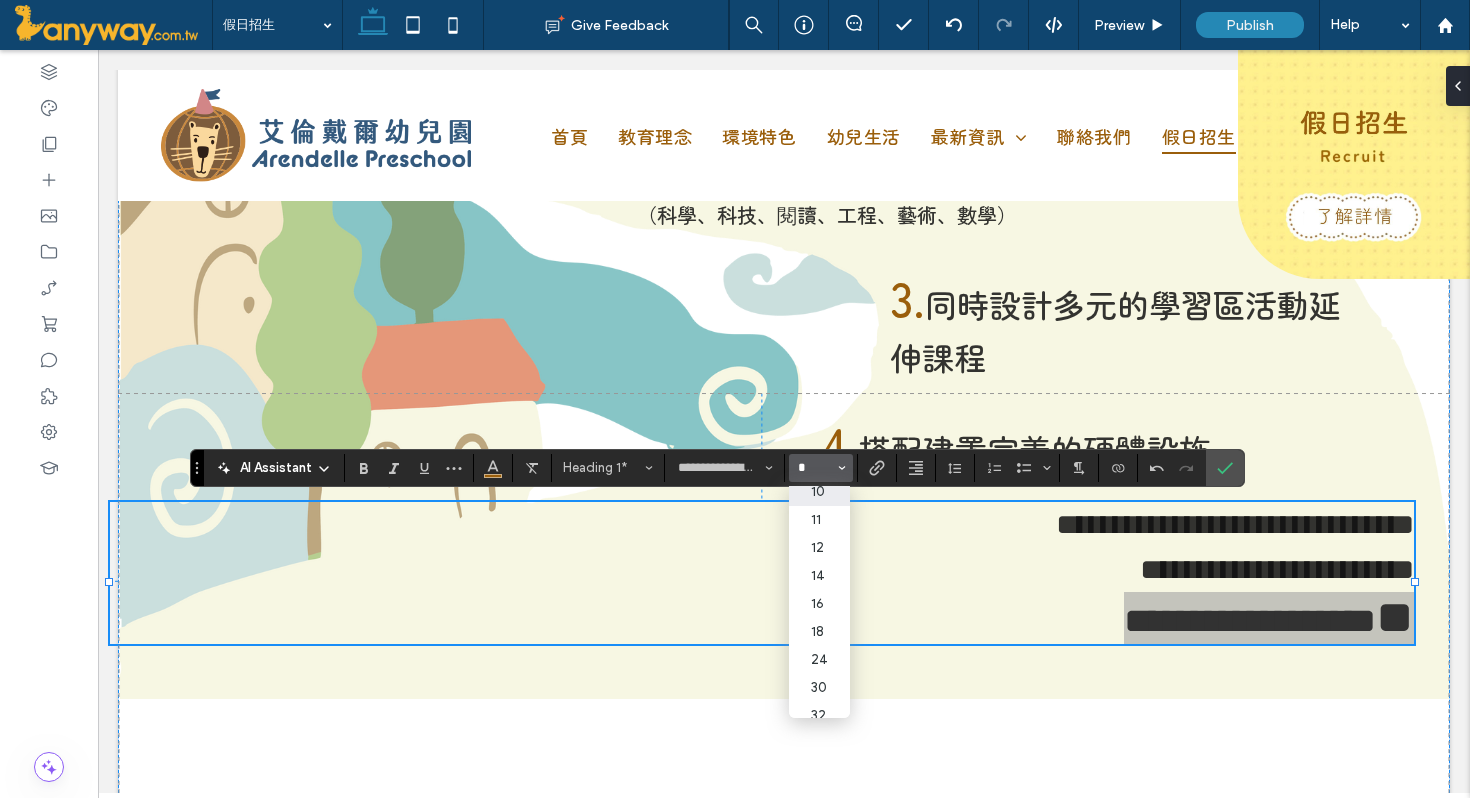 scroll, scrollTop: 0, scrollLeft: 0, axis: both 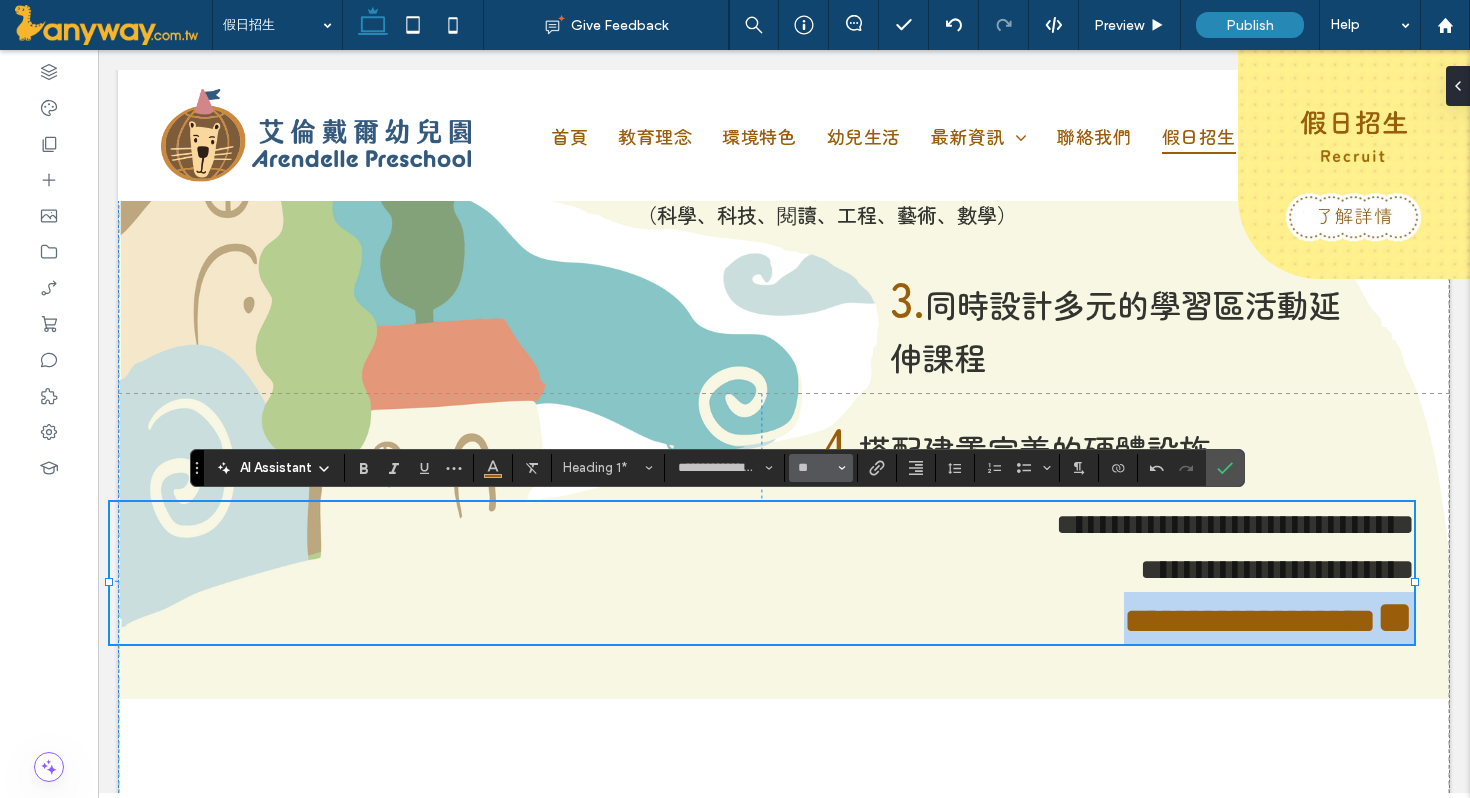type on "**" 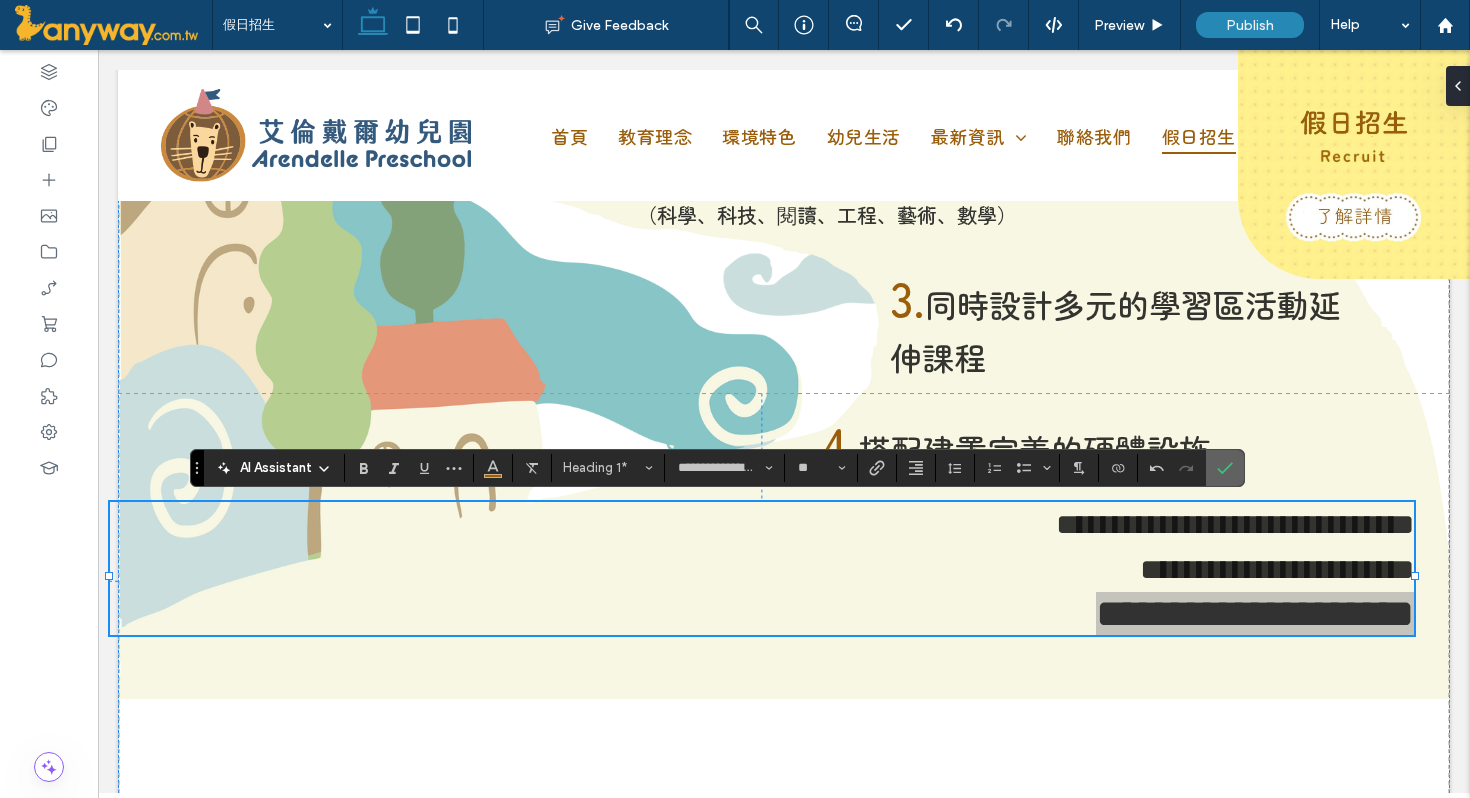 click 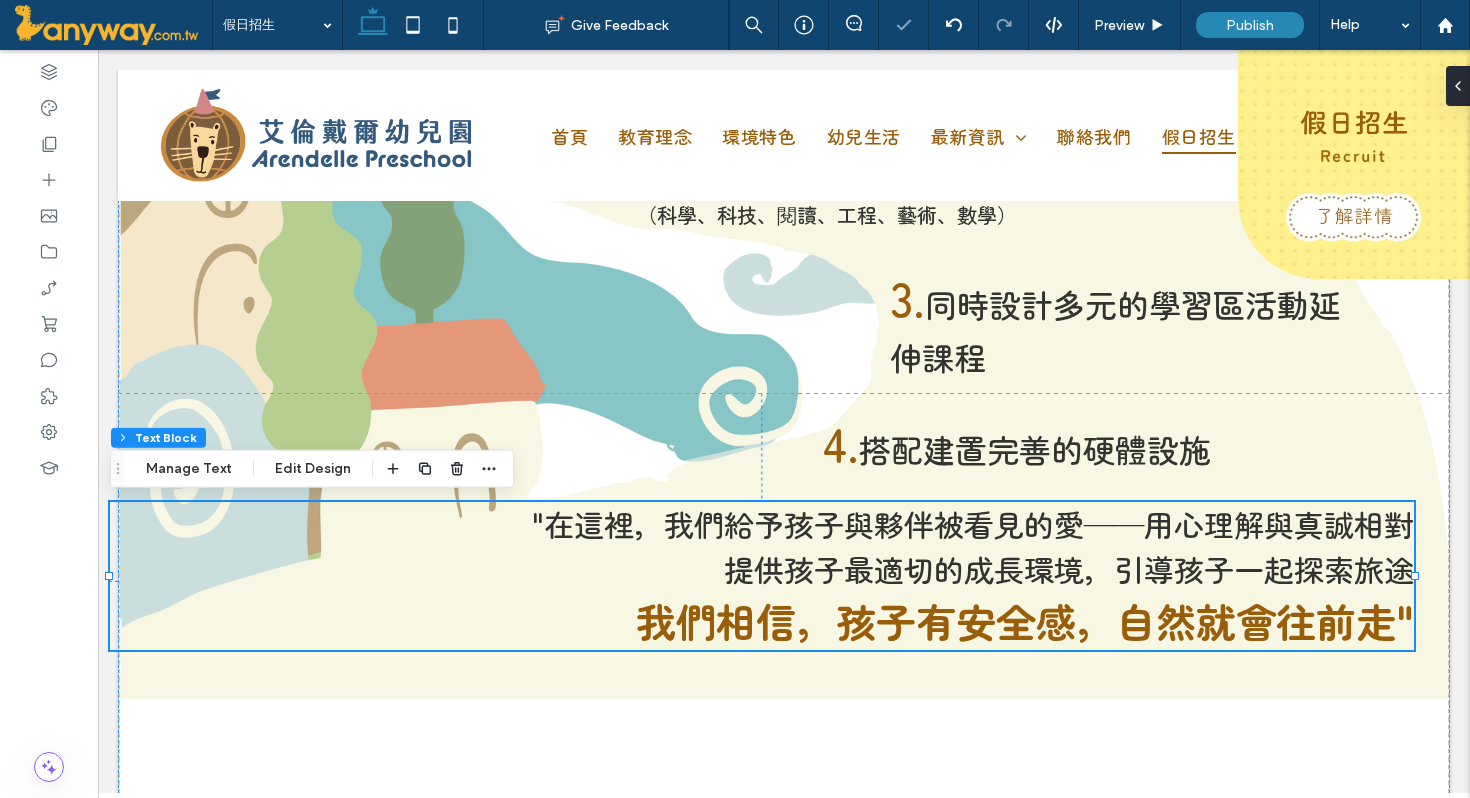 click on ""在這裡，我們給予孩子與夥伴被看見的愛——用心理解與真誠相對" at bounding box center (973, 524) 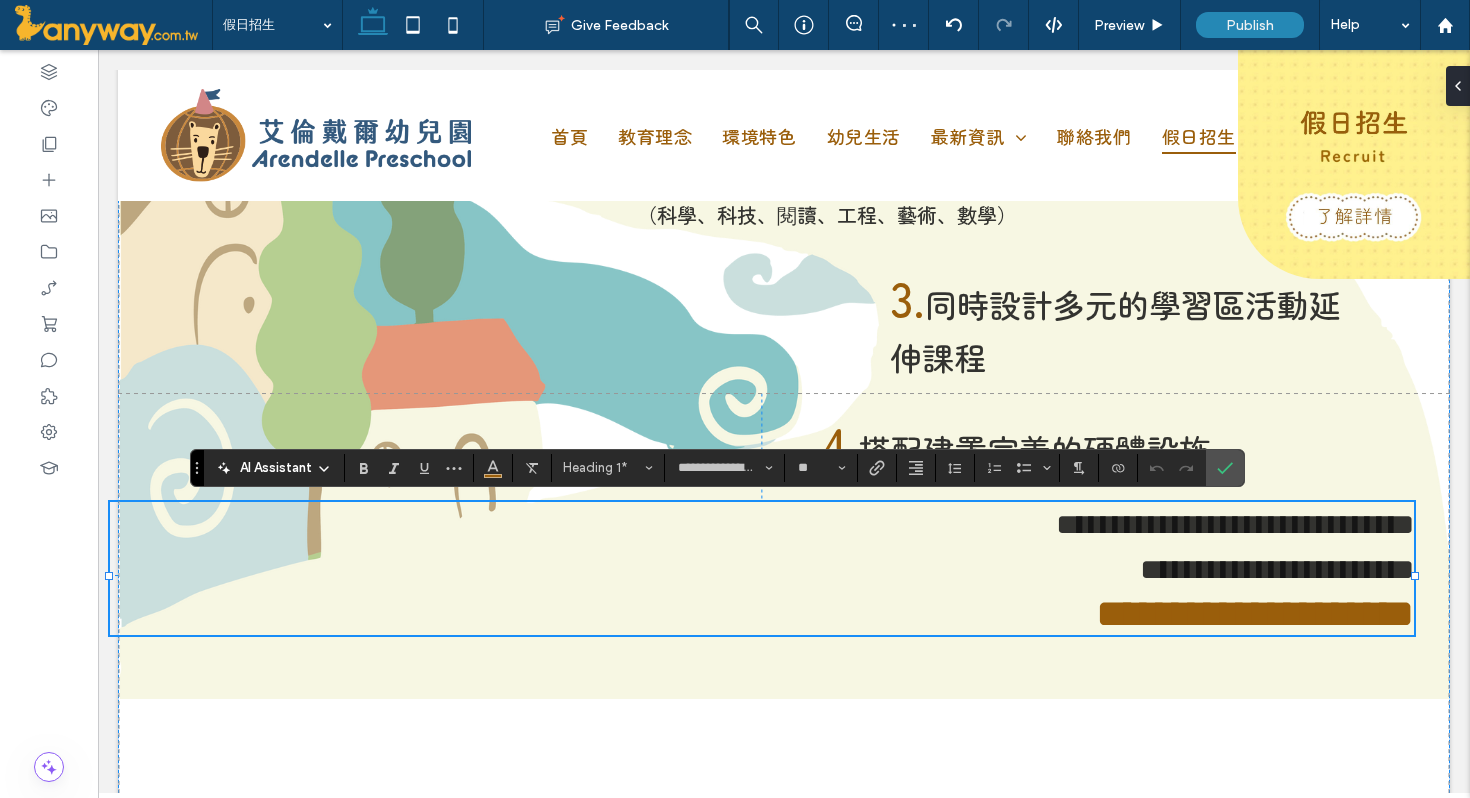 type on "**********" 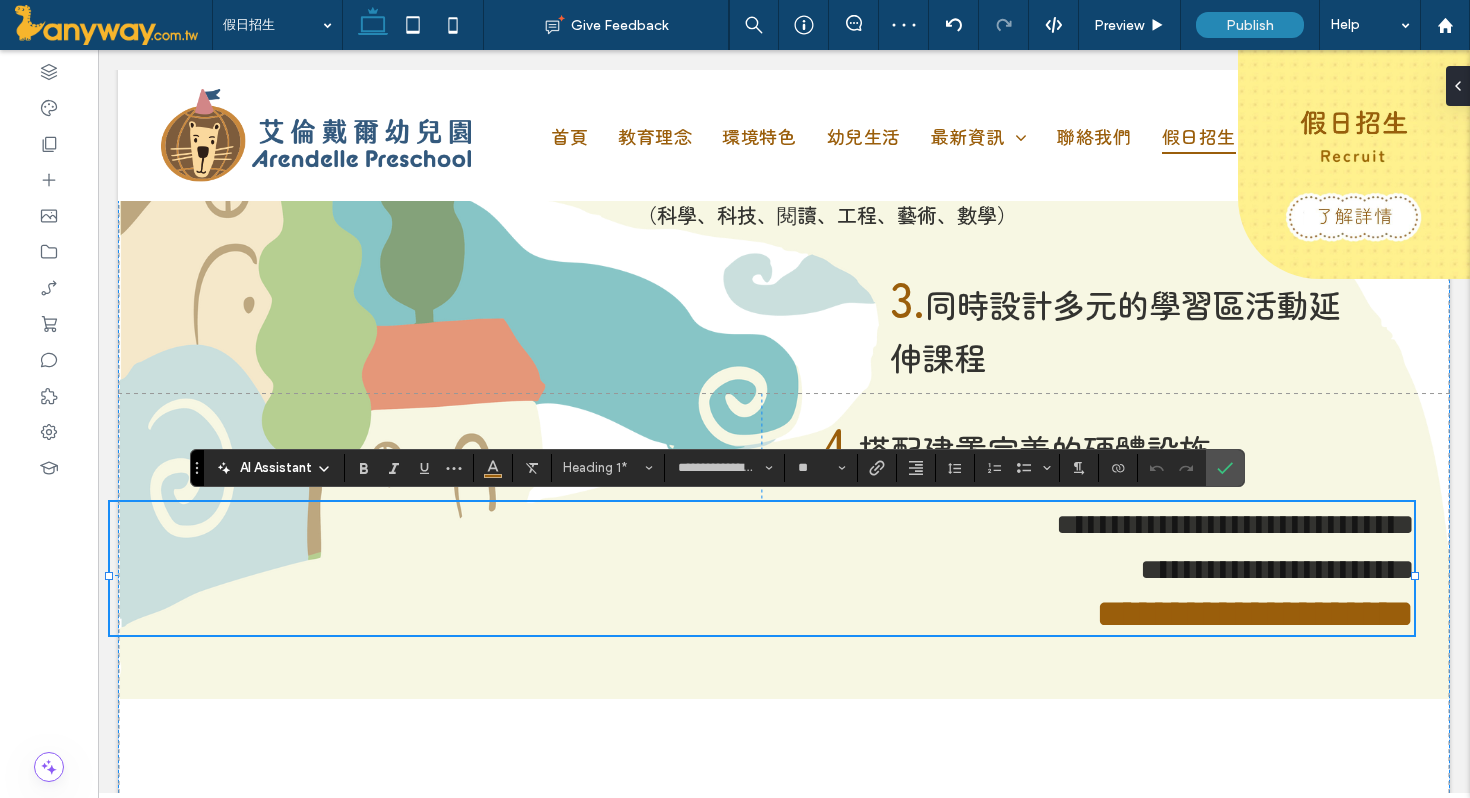type on "**" 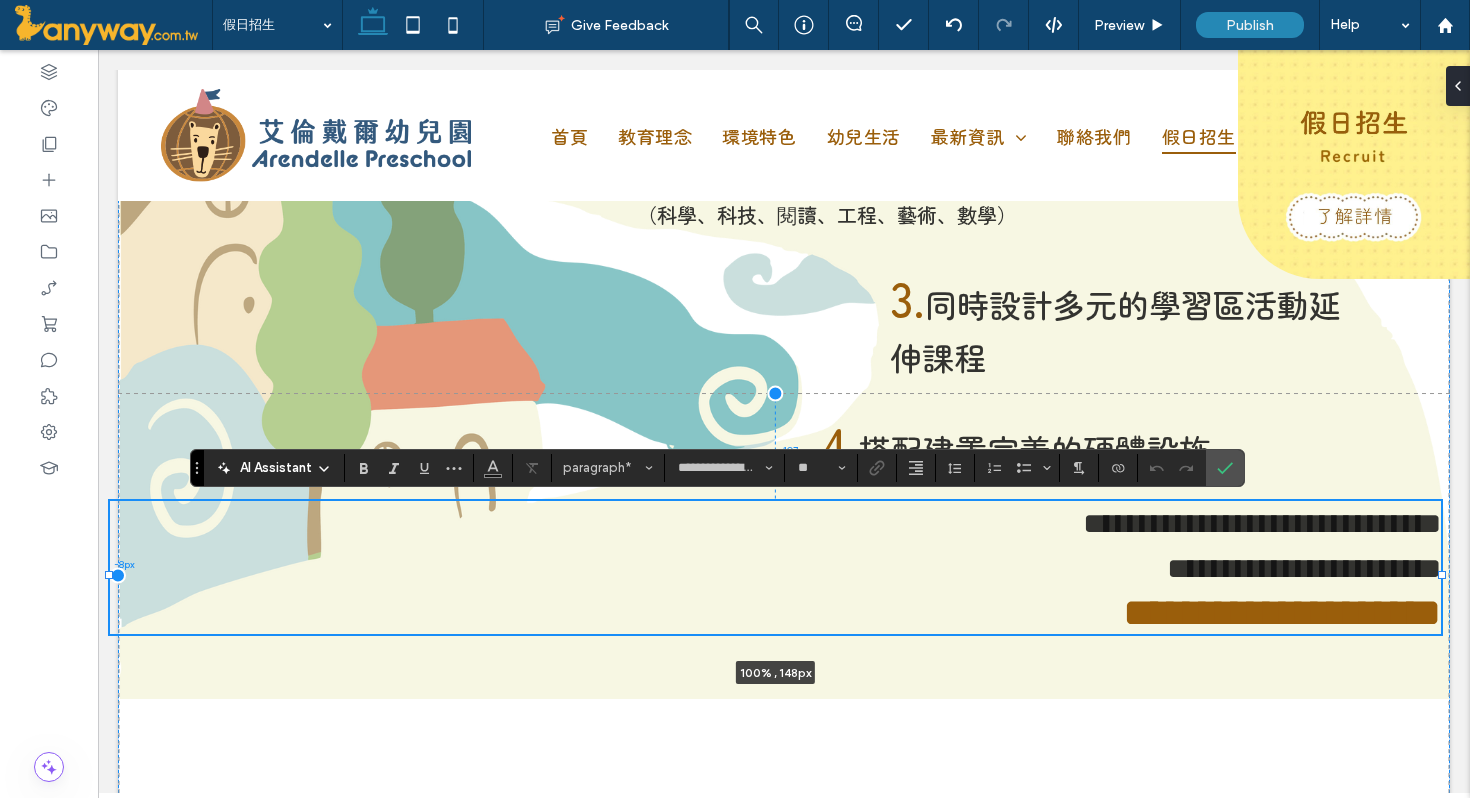 drag, startPoint x: 1417, startPoint y: 575, endPoint x: 1457, endPoint y: 579, distance: 40.1995 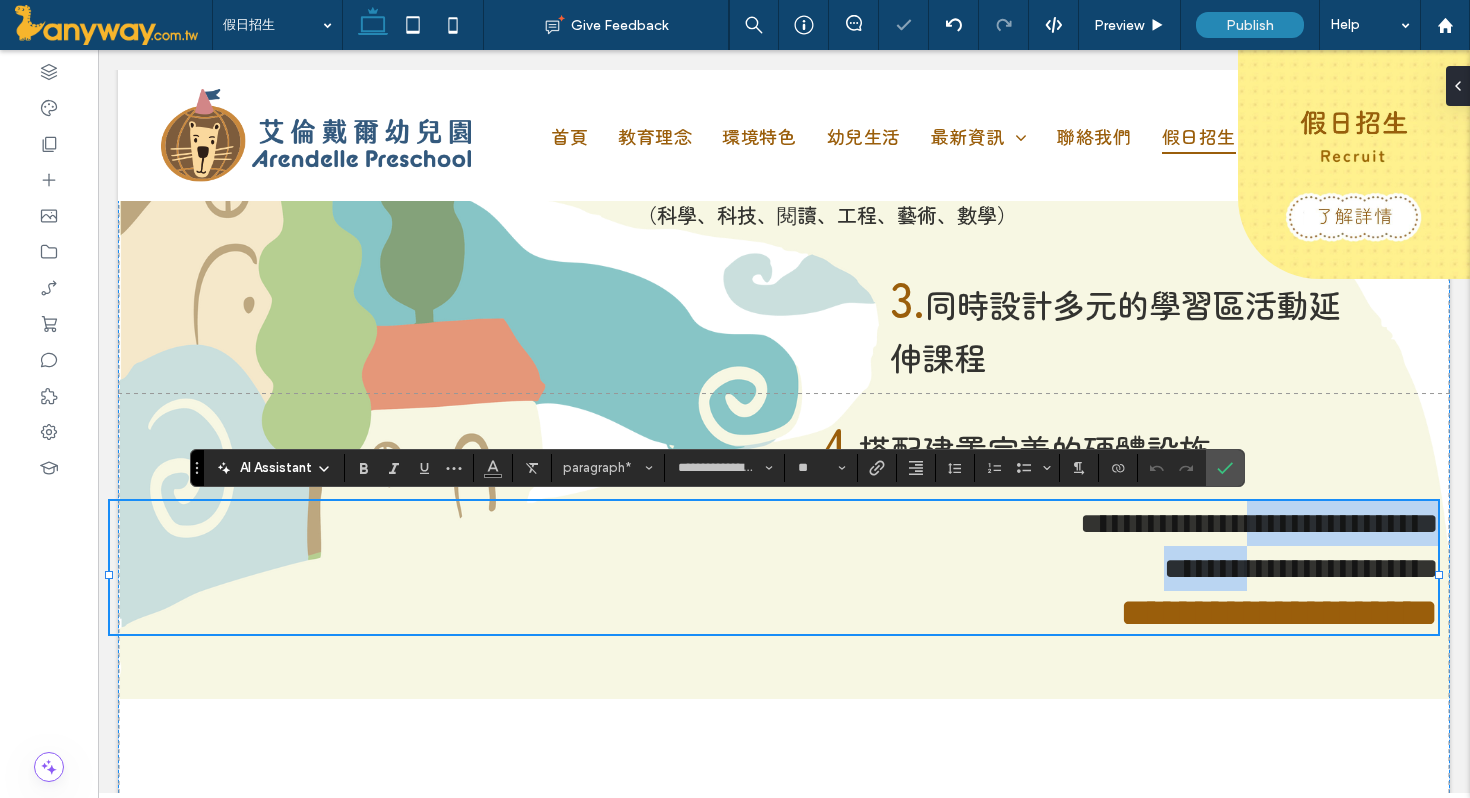 drag, startPoint x: 961, startPoint y: 524, endPoint x: 961, endPoint y: 577, distance: 53 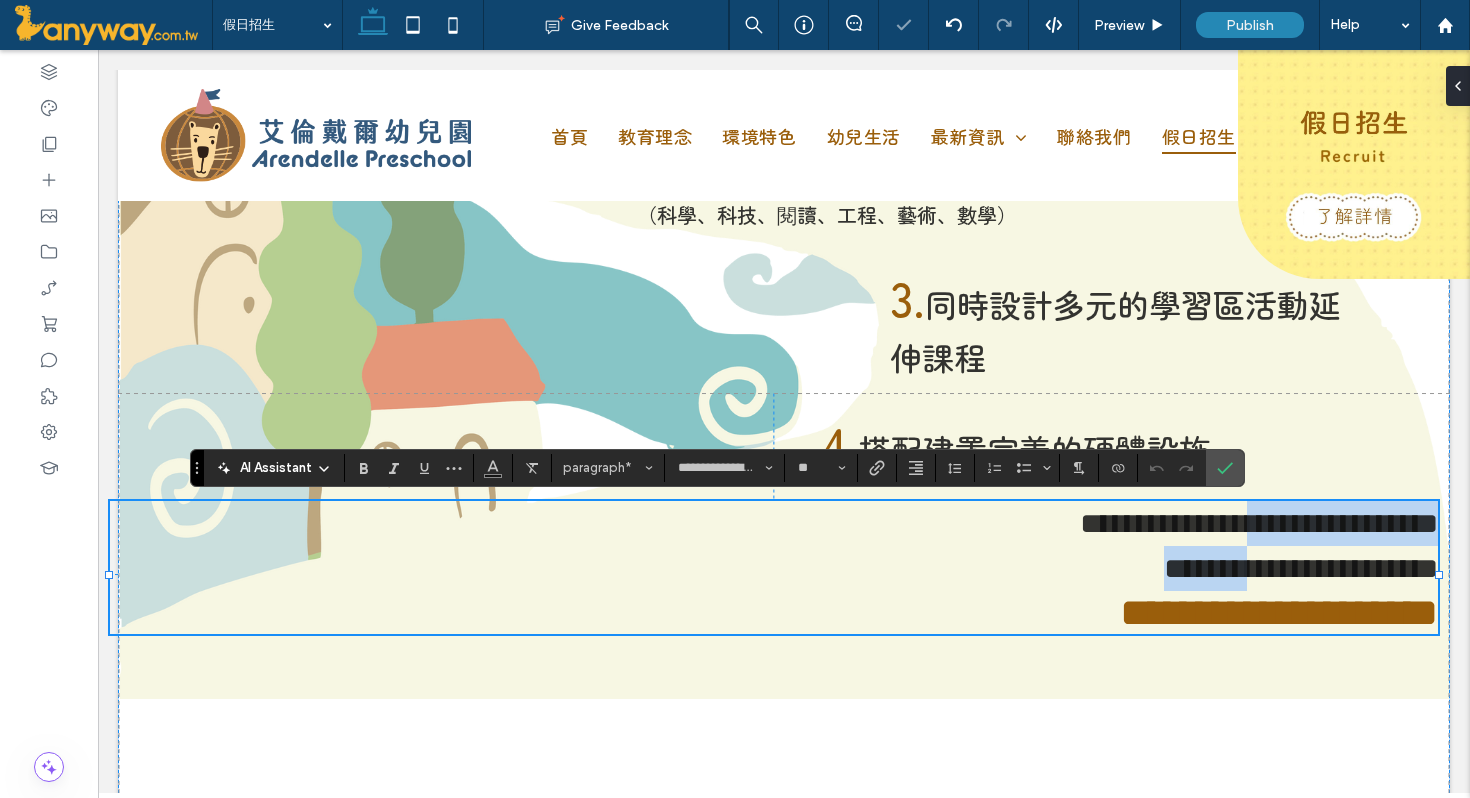 type on "**********" 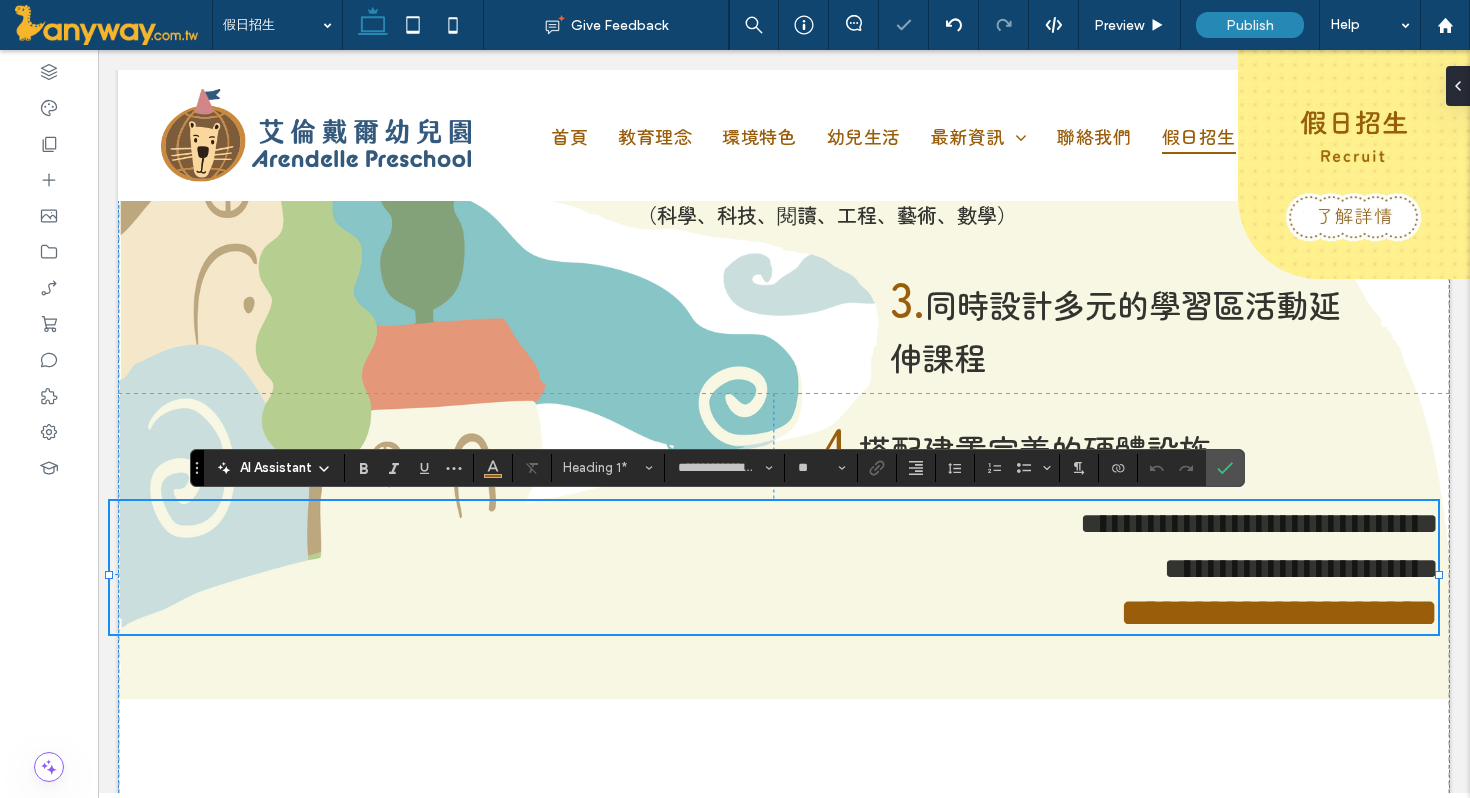 click on "**********" at bounding box center [1279, 612] 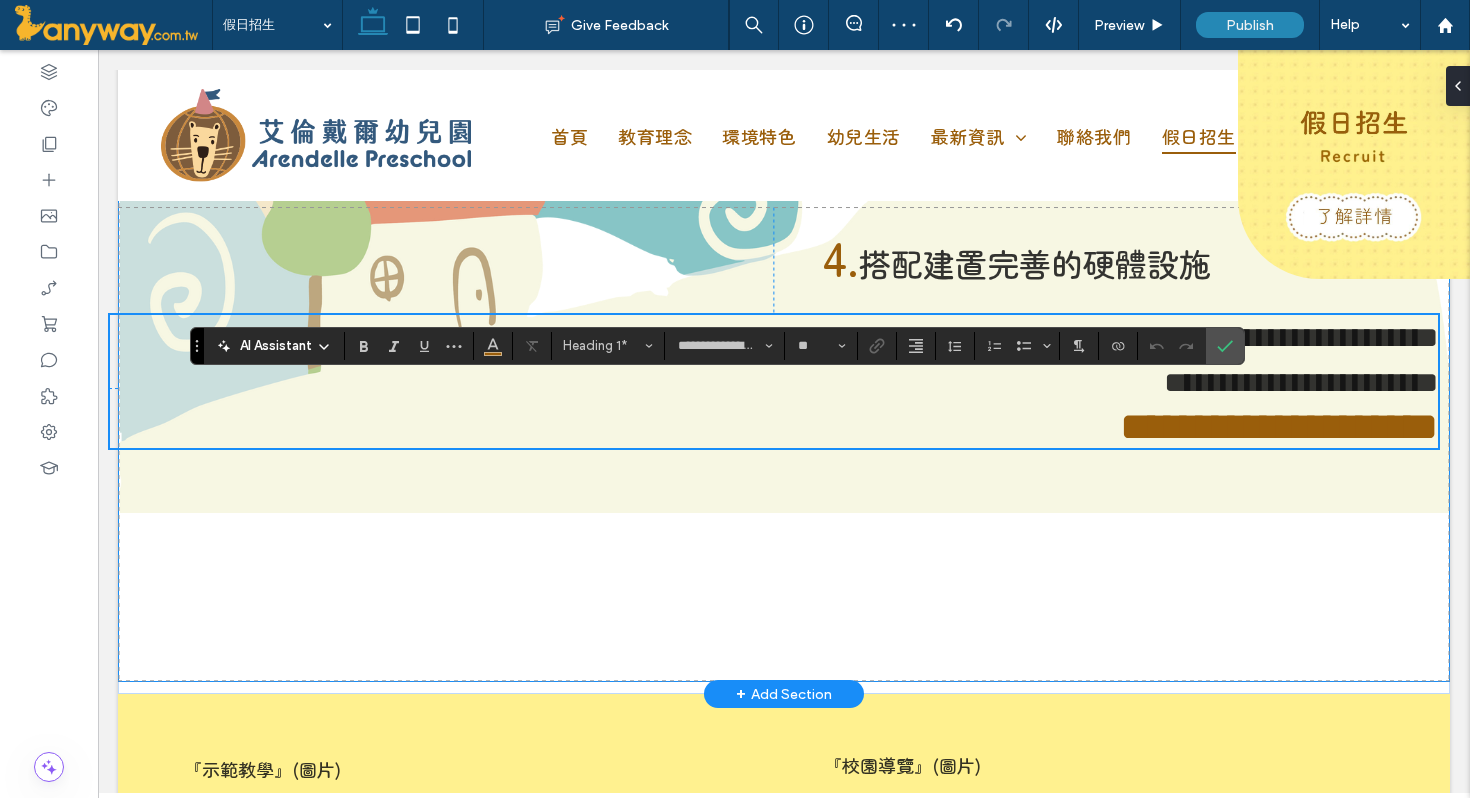 scroll, scrollTop: 1021, scrollLeft: 0, axis: vertical 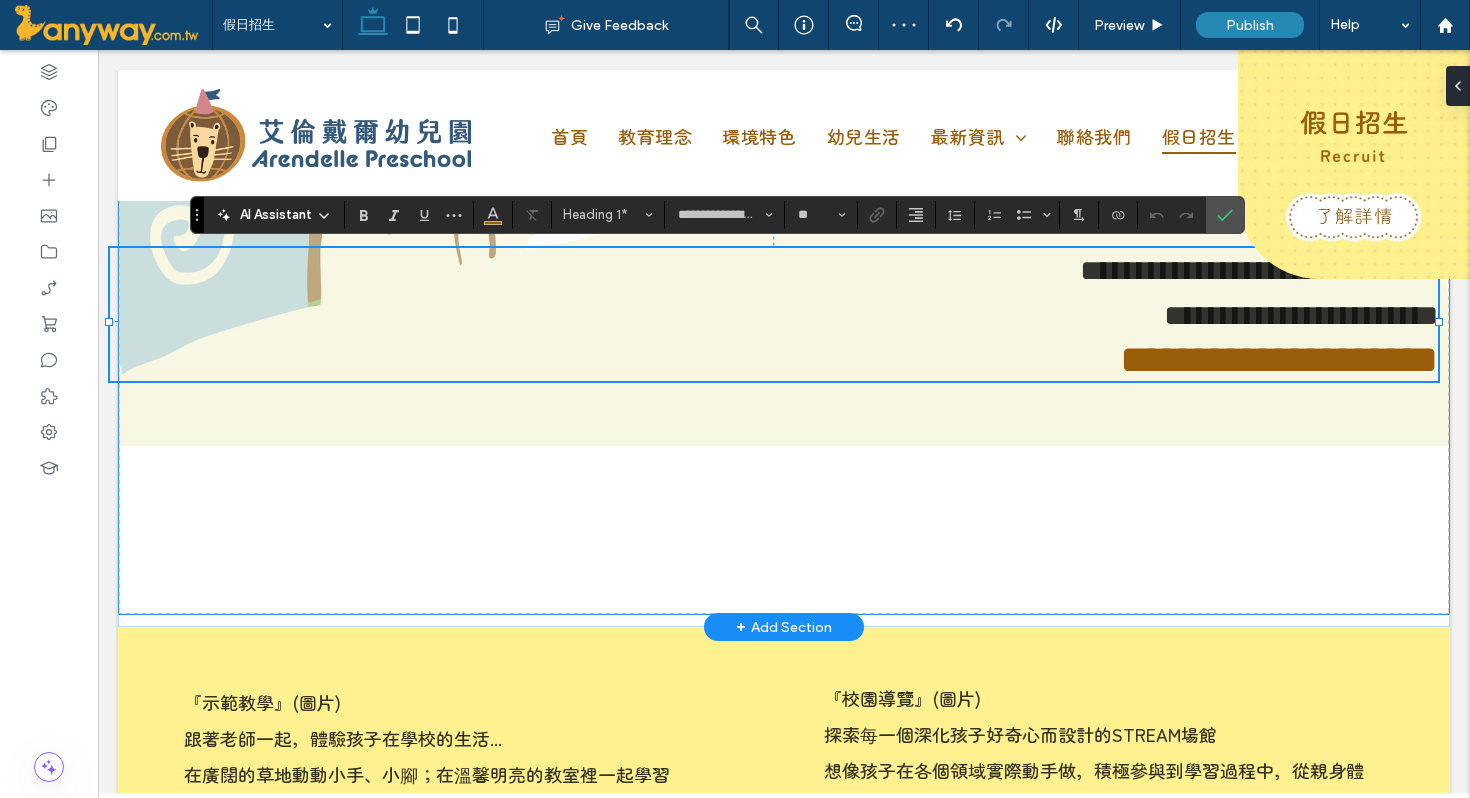 click on "**********" at bounding box center [784, -97] 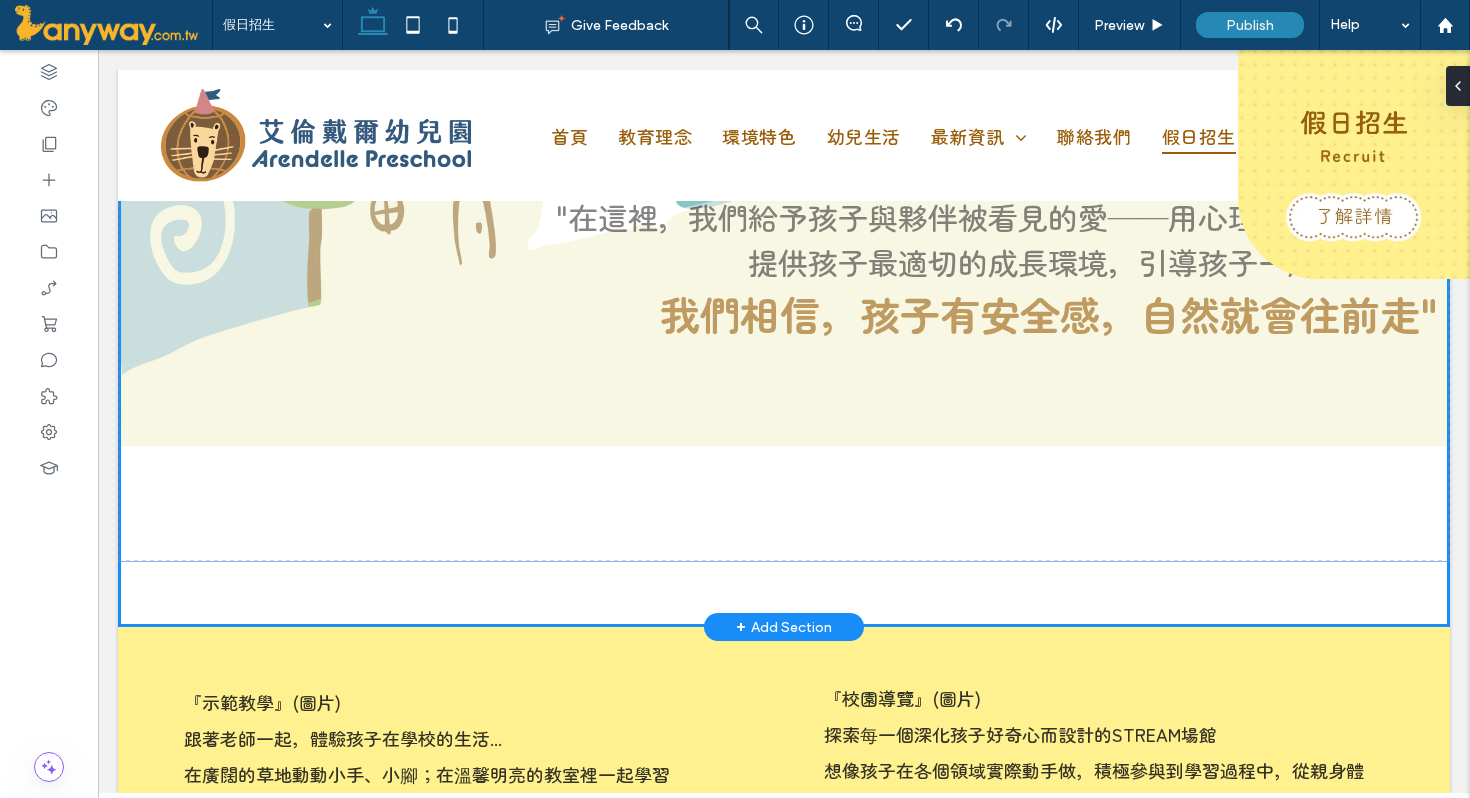 drag, startPoint x: 879, startPoint y: 613, endPoint x: 879, endPoint y: 562, distance: 51 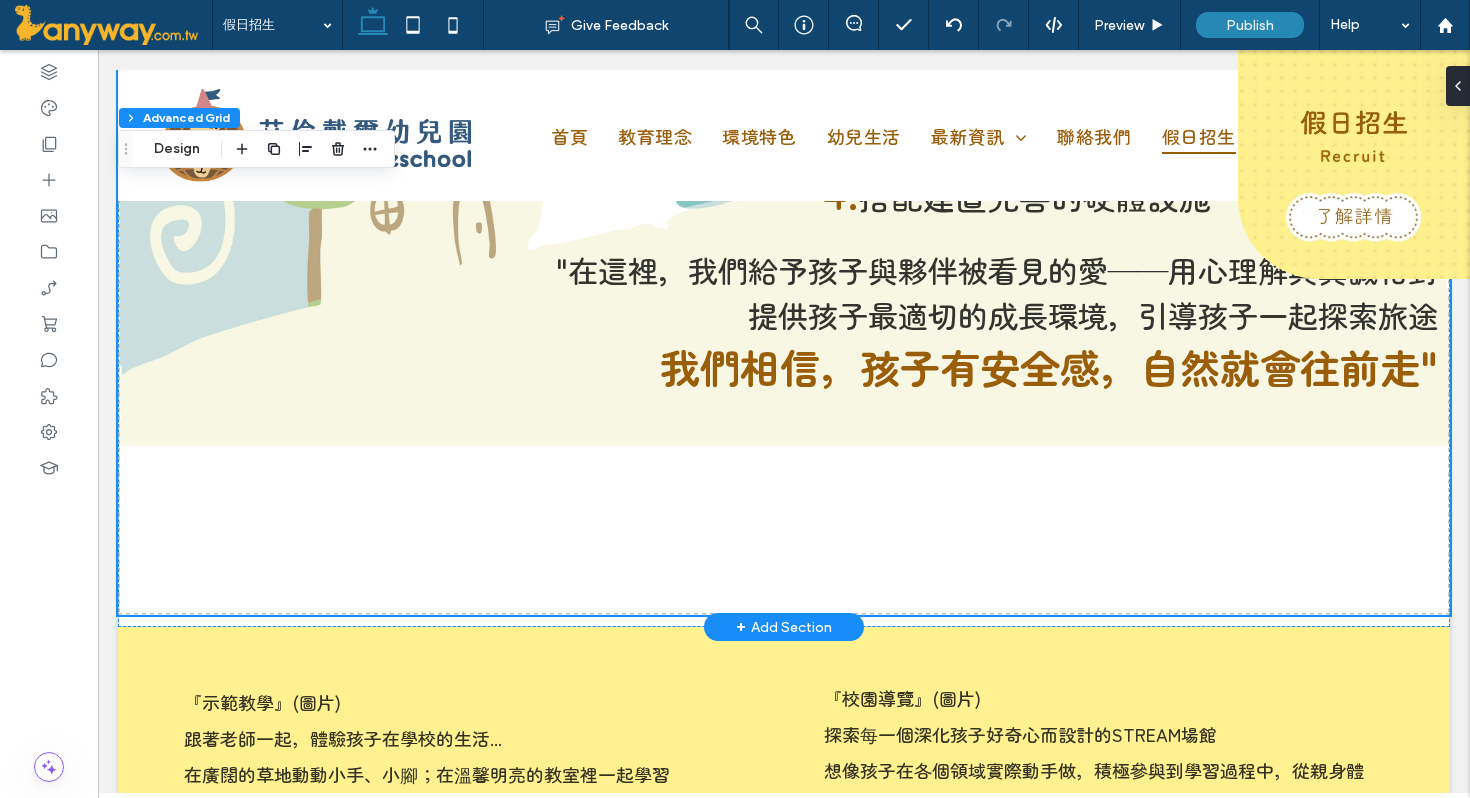 scroll, scrollTop: 1049, scrollLeft: 0, axis: vertical 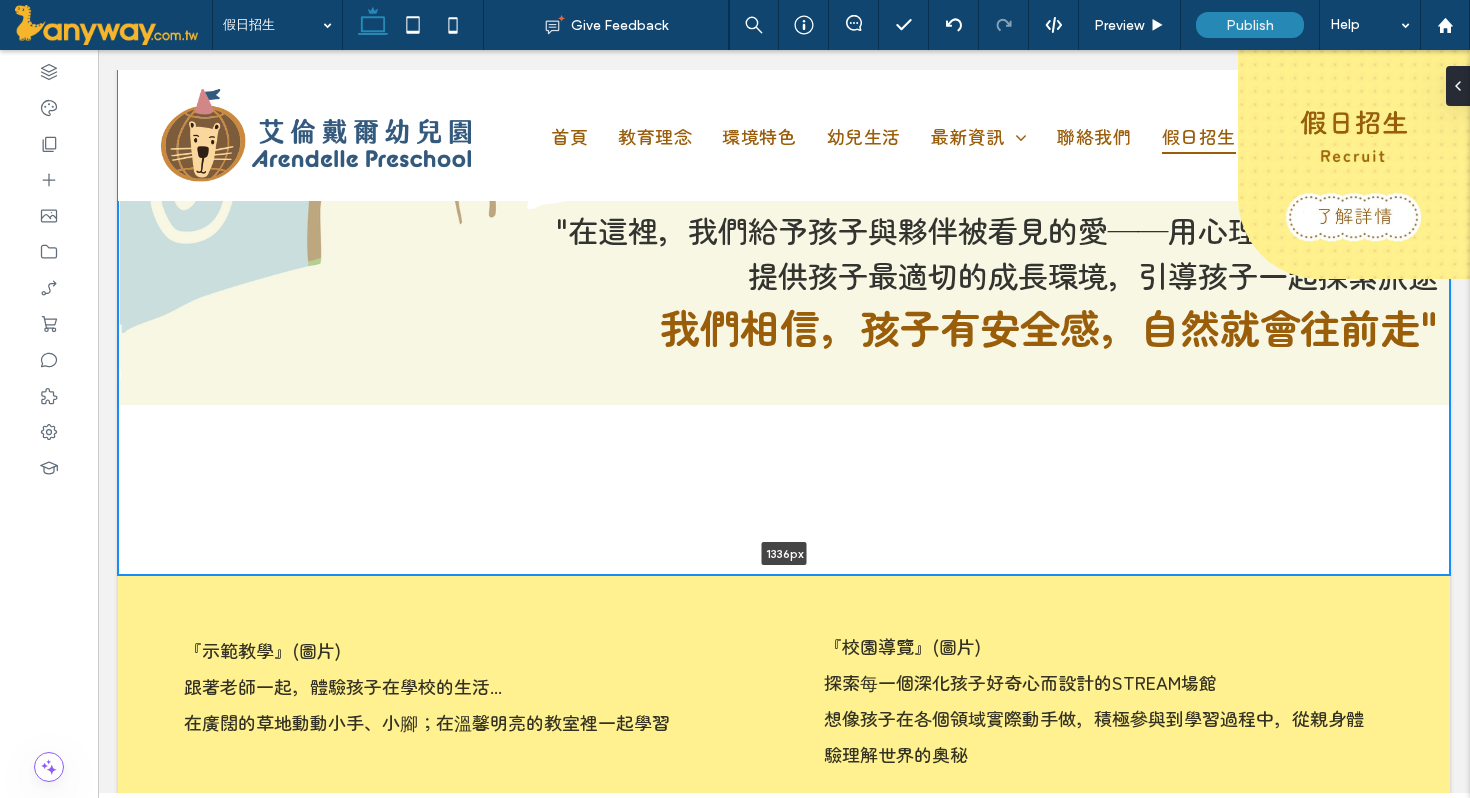drag, startPoint x: 689, startPoint y: 595, endPoint x: 711, endPoint y: 473, distance: 123.967735 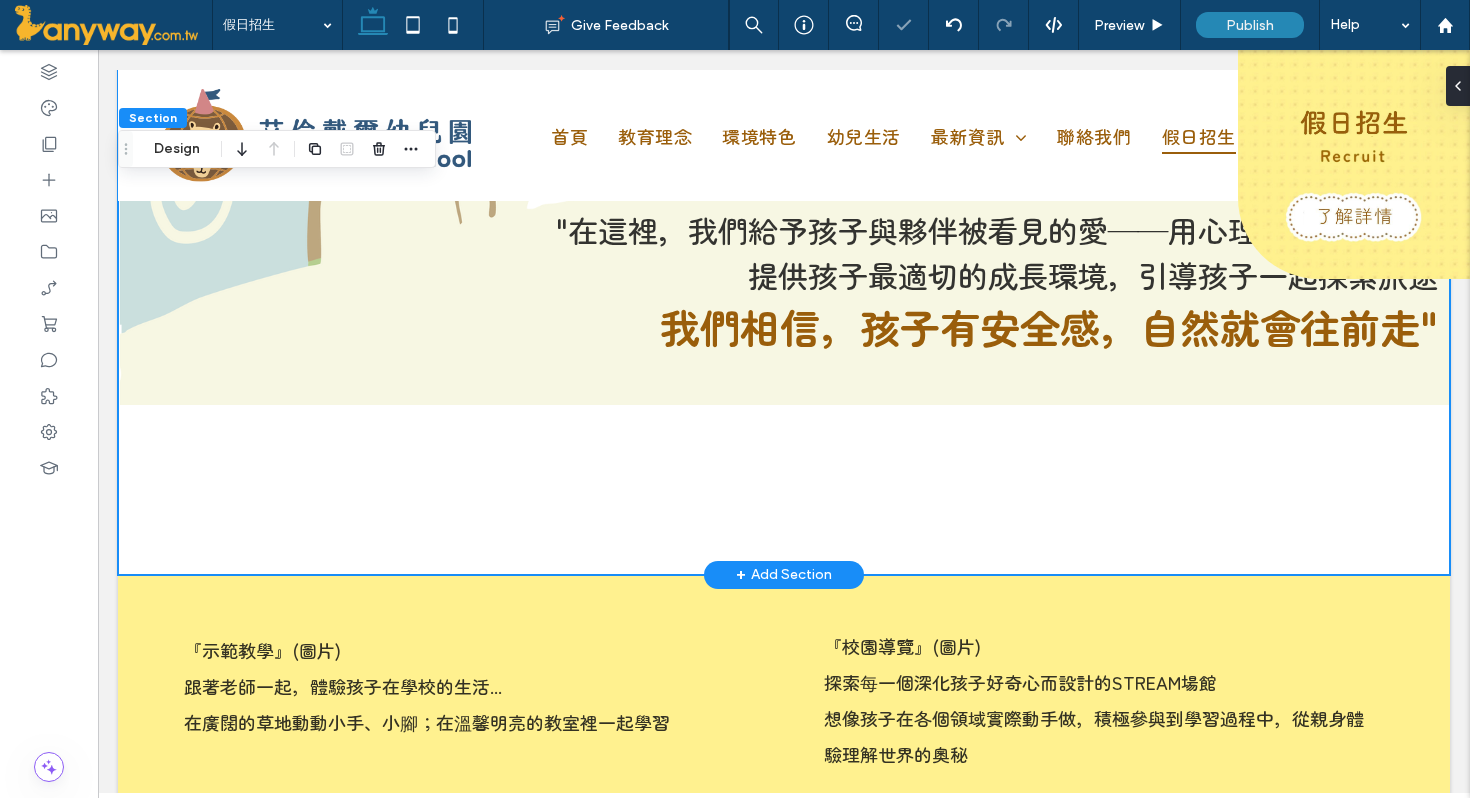 click on "1.
融入美語
讓孩子順應天性發展，帶著好奇心探索世界 每個孩子都不一樣，需要花時間去觀察 從孩子感興趣的主題出發，慢慢幫他牽起和世界互動的橋樑
2.
綜合 STREA
（科學、科技、閱讀、工程、藝術、數學）
3. 同時設計多元的學習區活動延伸課程
4.  搭配建置完善的硬體設施
"在這裡，我們給予孩子與夥伴被看見的愛——用心理解與真誠相對 提供孩子最適切的成長環境，引導孩子一起探索旅途 我們相信，孩子有安全感，自然就會往前走"" at bounding box center (784, -137) 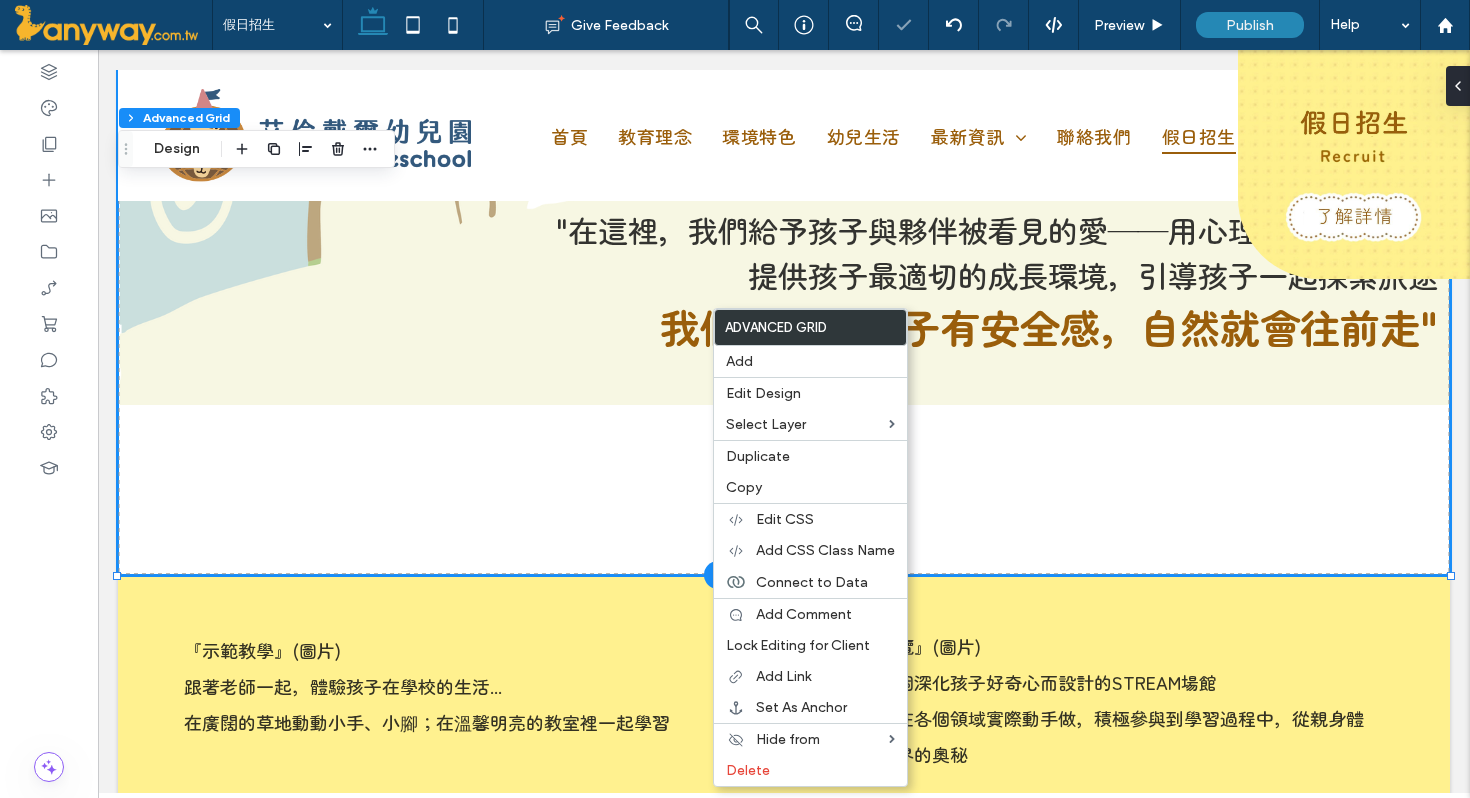 click on "1.
融入美語
讓孩子順應天性發展，帶著好奇心探索世界 每個孩子都不一樣，需要花時間去觀察 從孩子感興趣的主題出發，慢慢幫他牽起和世界互動的橋樑
2.
綜合 STREA
（科學、科技、閱讀、工程、藝術、數學）
3. 同時設計多元的學習區活動延伸課程
4.  搭配建置完善的硬體設施
"在這裡，我們給予孩子與夥伴被看見的愛——用心理解與真誠相對 提供孩子最適切的成長環境，引導孩子一起探索旅途 我們相信，孩子有安全感，自然就會往前走"" at bounding box center (784, -137) 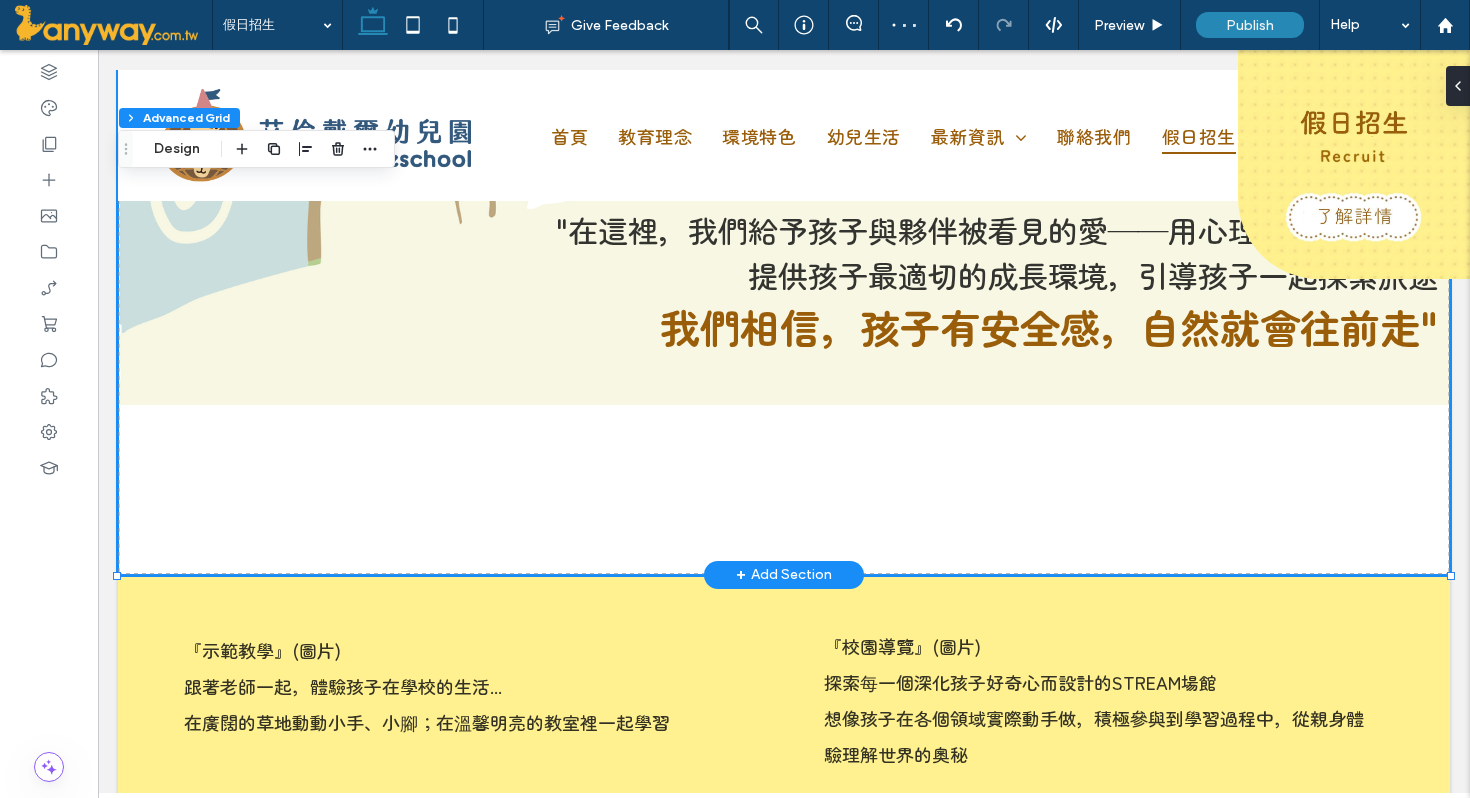click on "1.
融入美語
讓孩子順應天性發展，帶著好奇心探索世界 每個孩子都不一樣，需要花時間去觀察 從孩子感興趣的主題出發，慢慢幫他牽起和世界互動的橋樑
2.
綜合 STREA
（科學、科技、閱讀、工程、藝術、數學）
3. 同時設計多元的學習區活動延伸課程
4.  搭配建置完善的硬體設施
"在這裡，我們給予孩子與夥伴被看見的愛——用心理解與真誠相對 提供孩子最適切的成長環境，引導孩子一起探索旅途 我們相信，孩子有安全感，自然就會往前走"" at bounding box center [784, -137] 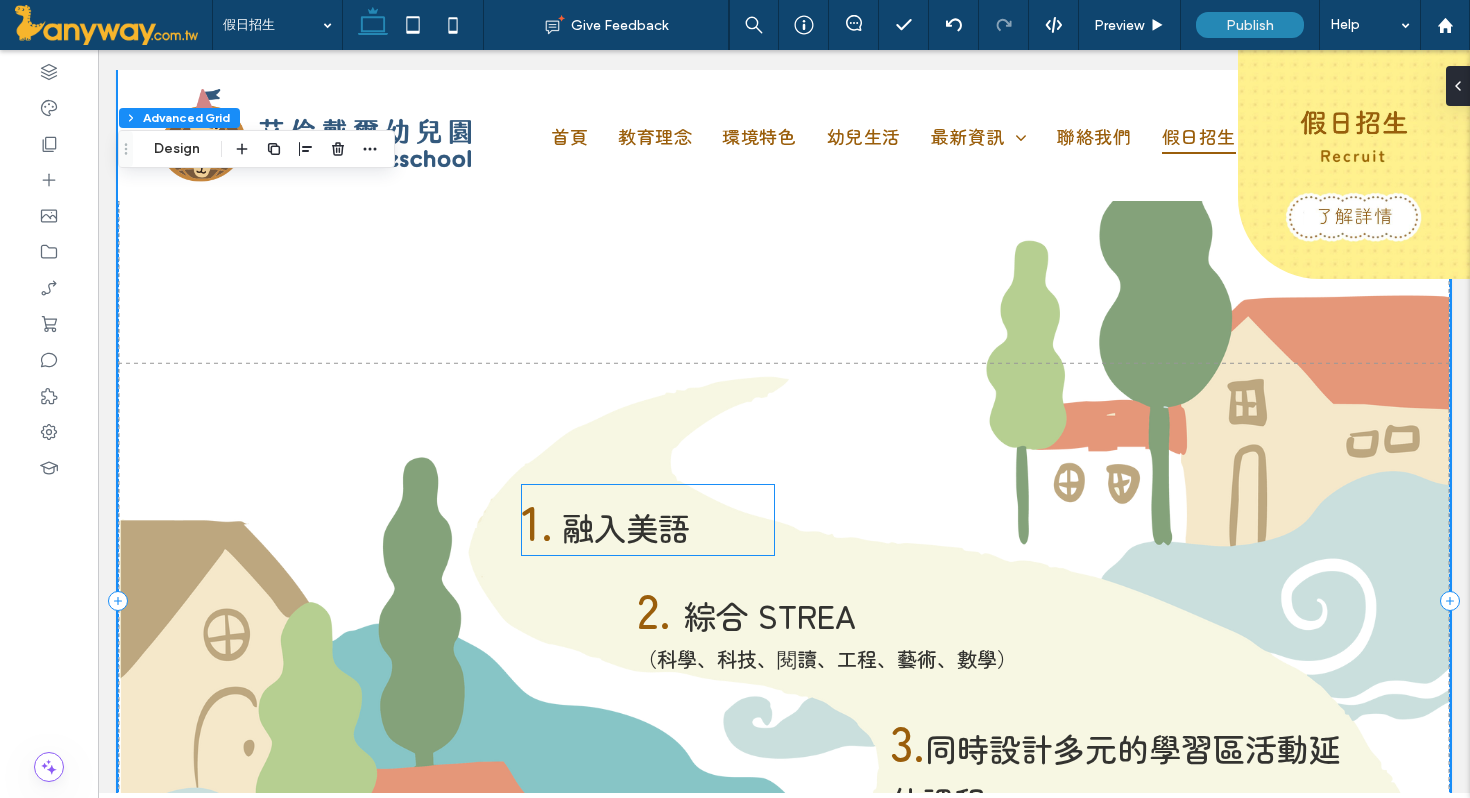 scroll, scrollTop: 286, scrollLeft: 0, axis: vertical 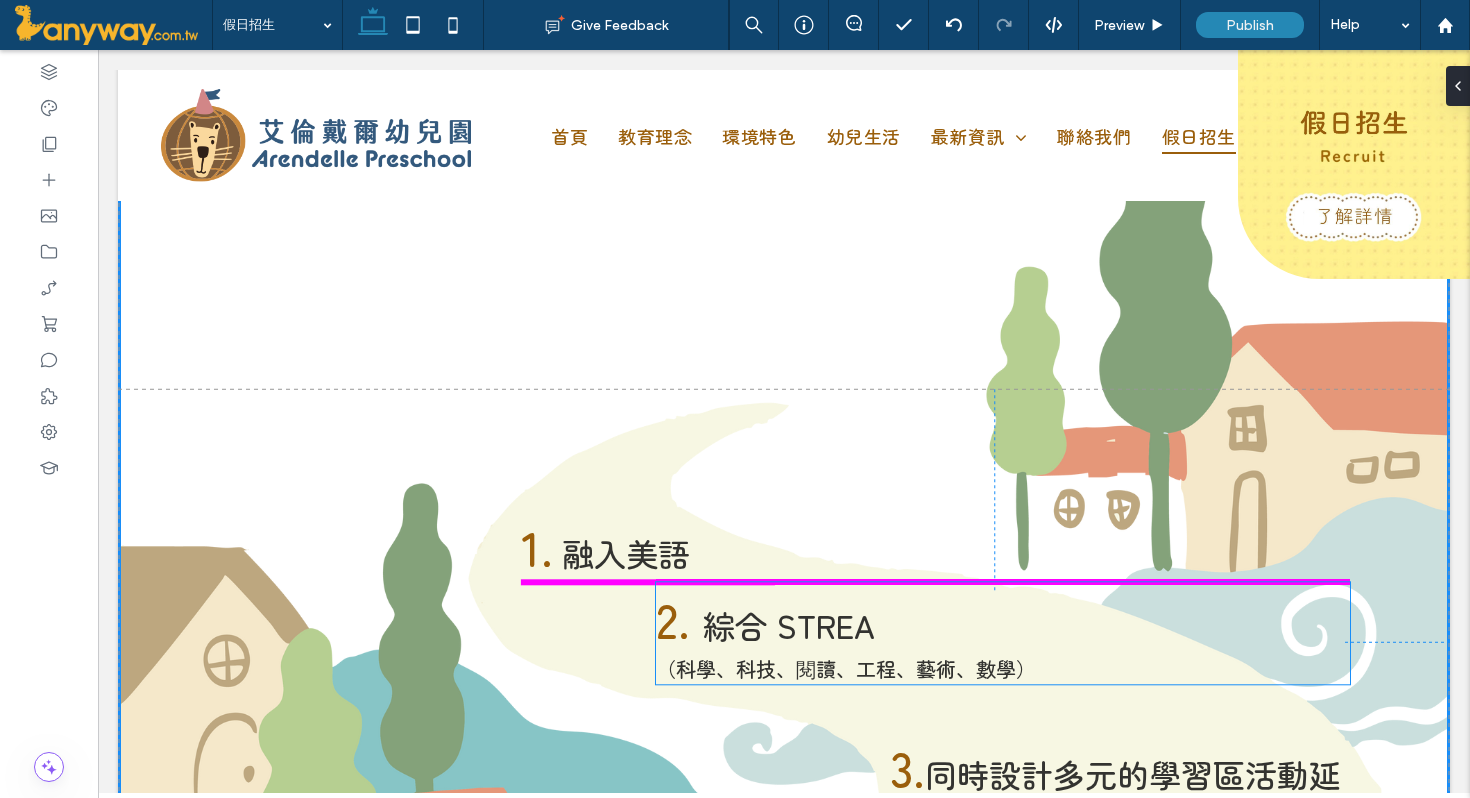 drag, startPoint x: 818, startPoint y: 654, endPoint x: 837, endPoint y: 640, distance: 23.600847 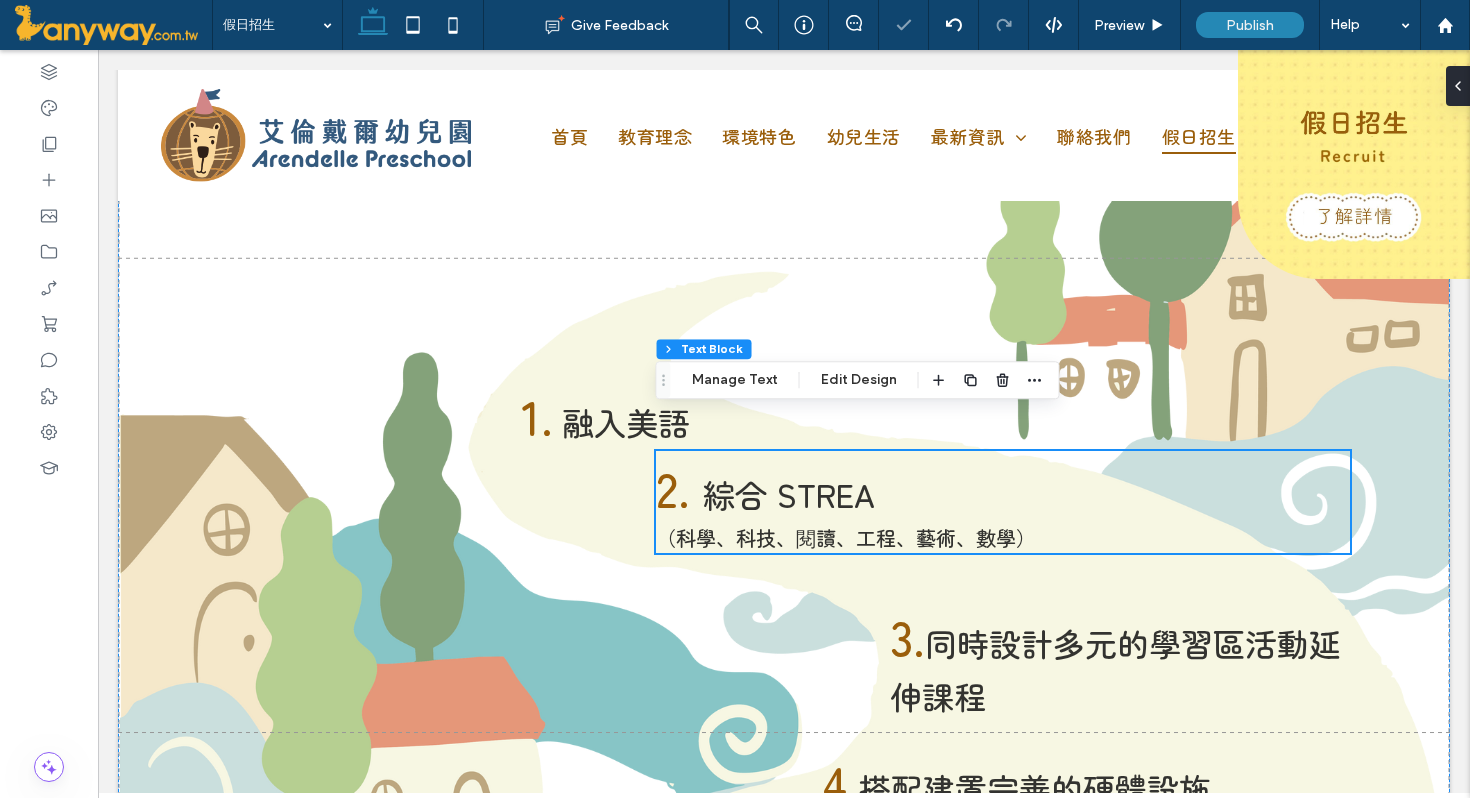 scroll, scrollTop: 490, scrollLeft: 0, axis: vertical 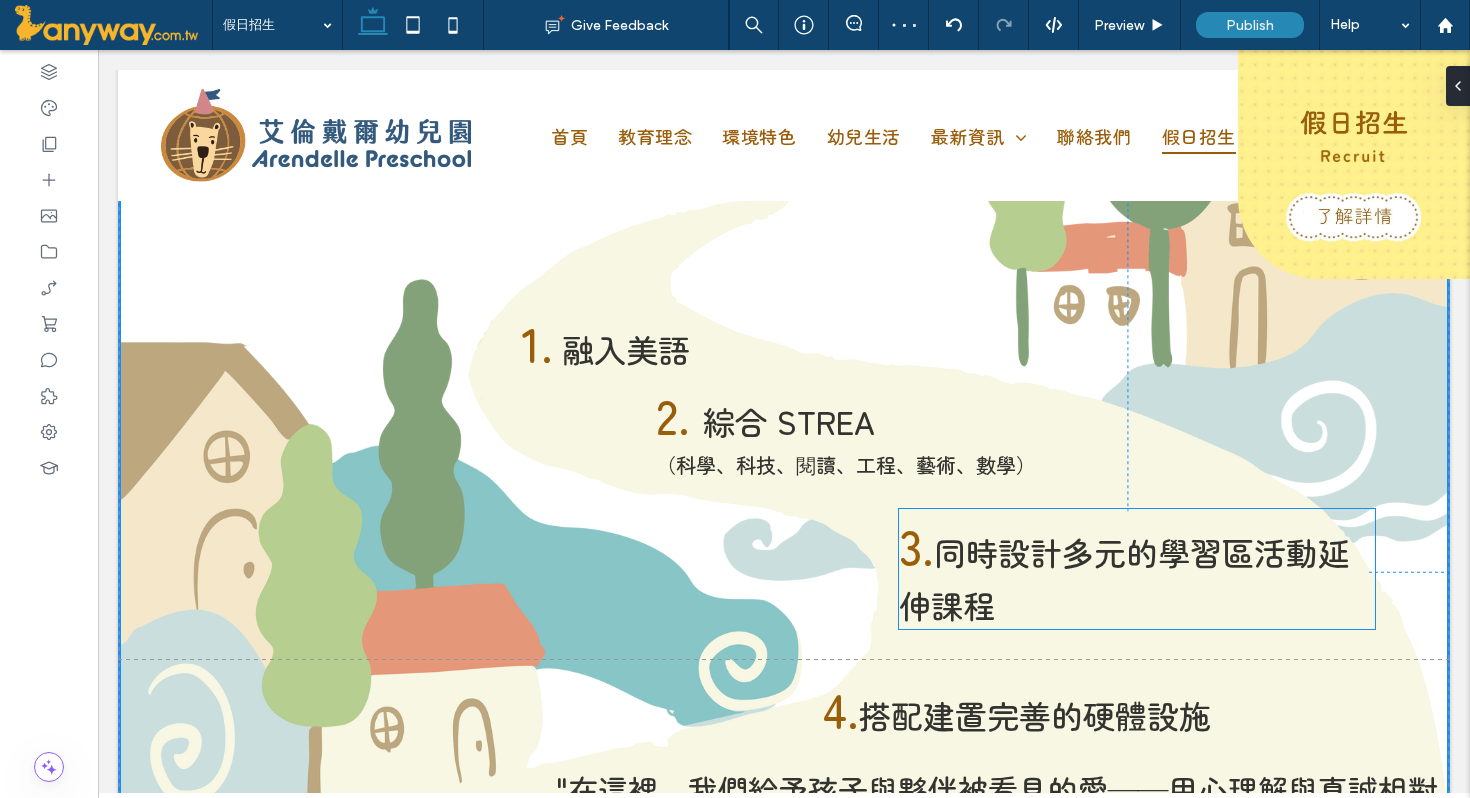 drag, startPoint x: 966, startPoint y: 570, endPoint x: 975, endPoint y: 553, distance: 19.235384 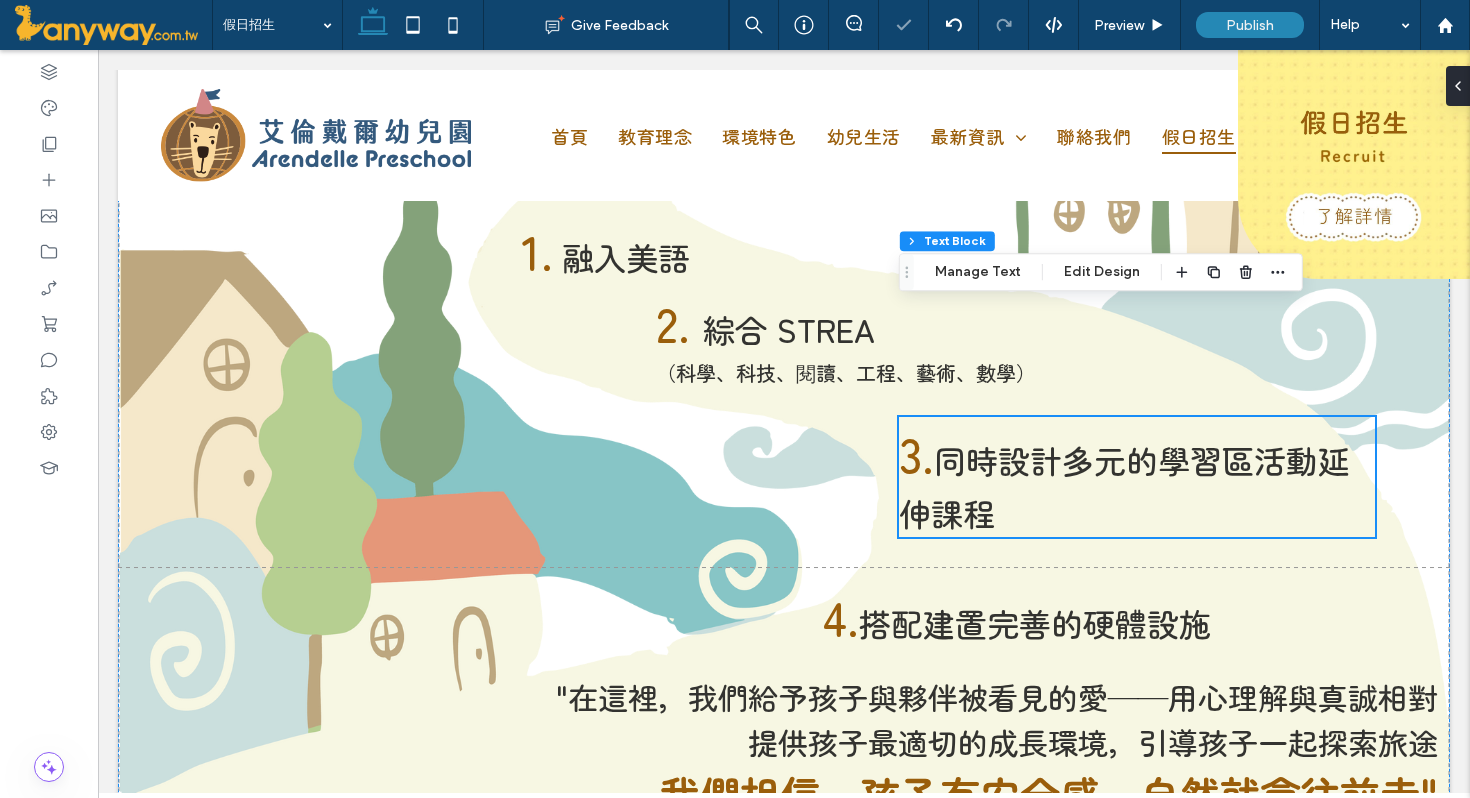 scroll, scrollTop: 807, scrollLeft: 0, axis: vertical 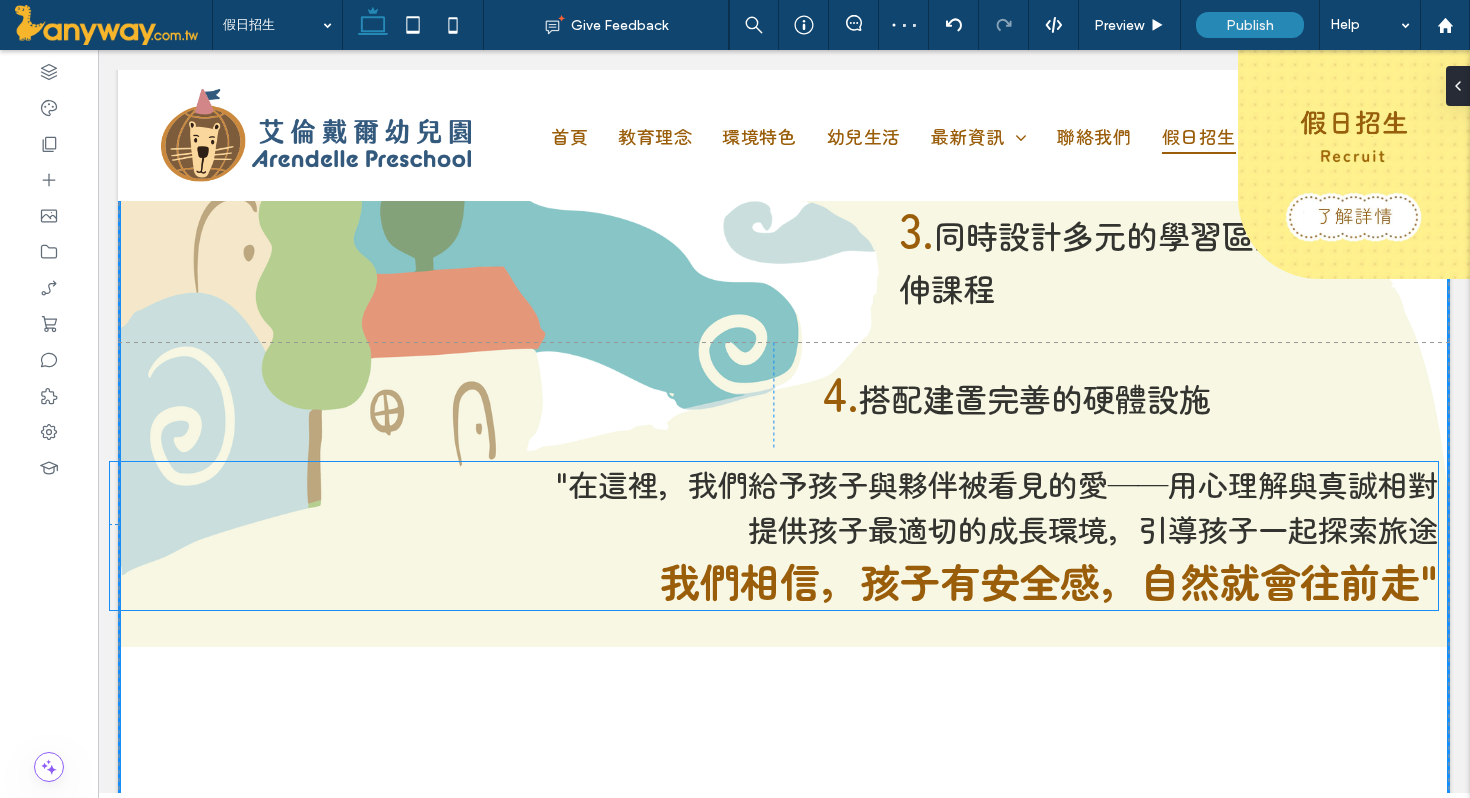 drag, startPoint x: 964, startPoint y: 551, endPoint x: 964, endPoint y: 563, distance: 12 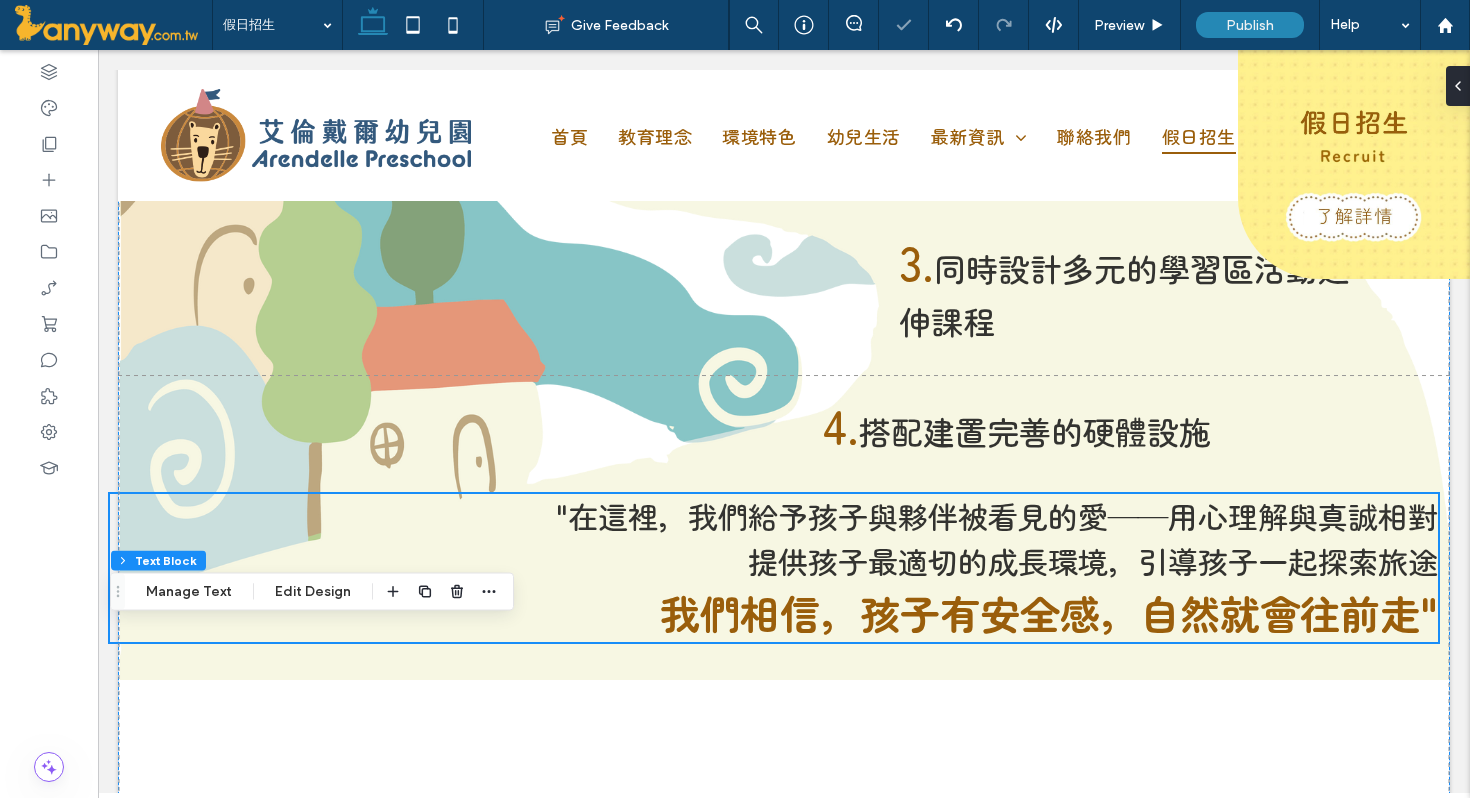 scroll, scrollTop: 604, scrollLeft: 0, axis: vertical 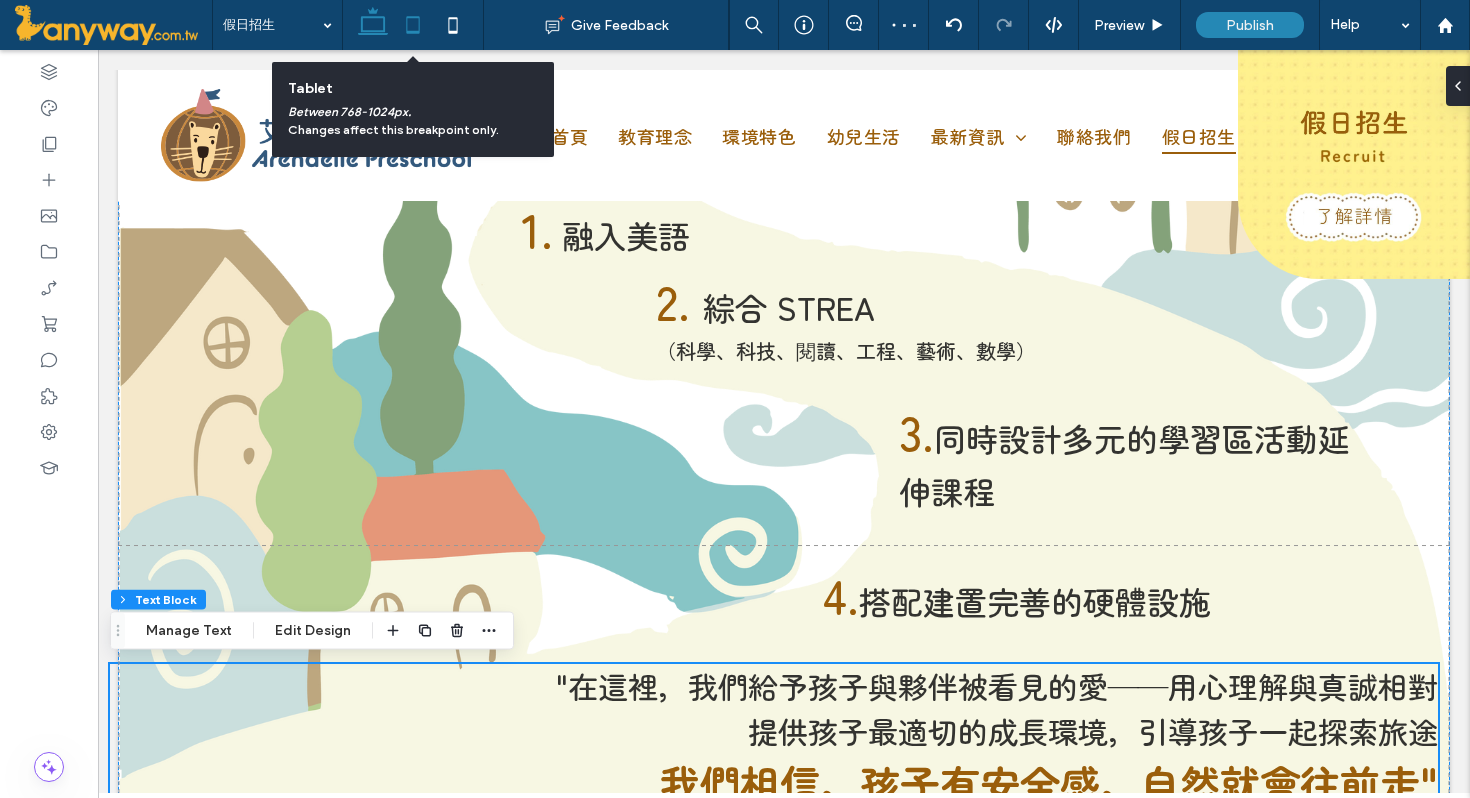 click 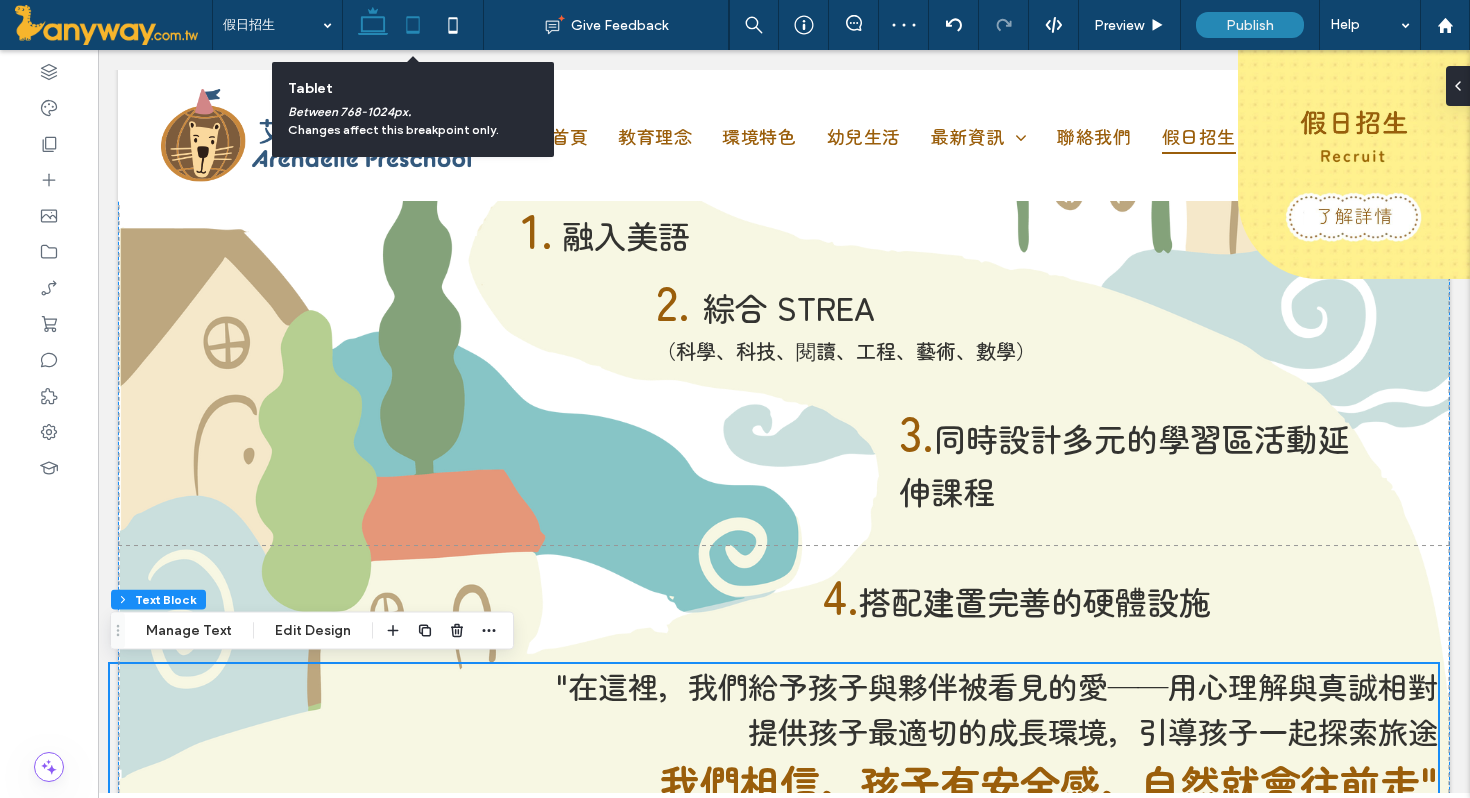 type on "**" 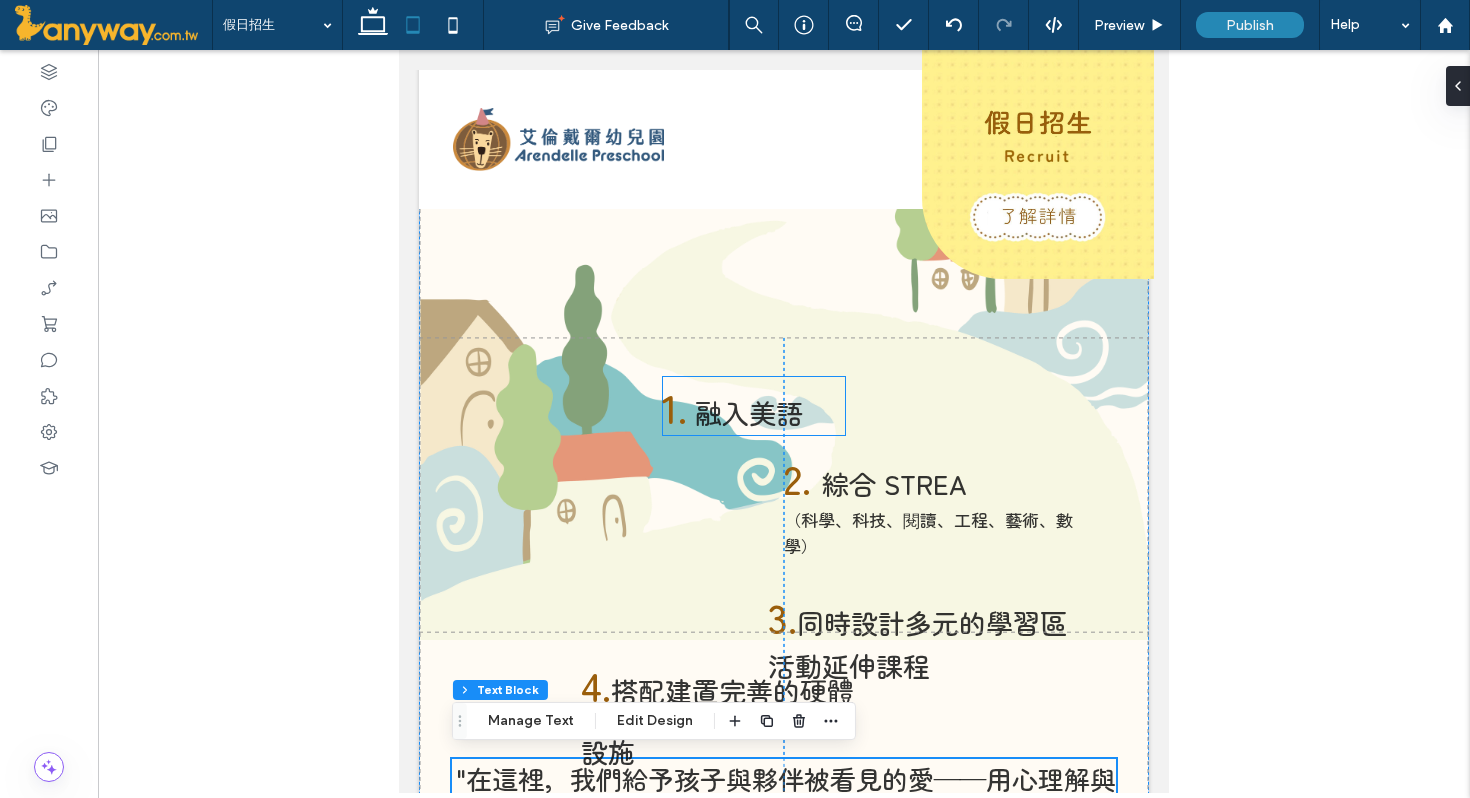 scroll, scrollTop: 449, scrollLeft: 0, axis: vertical 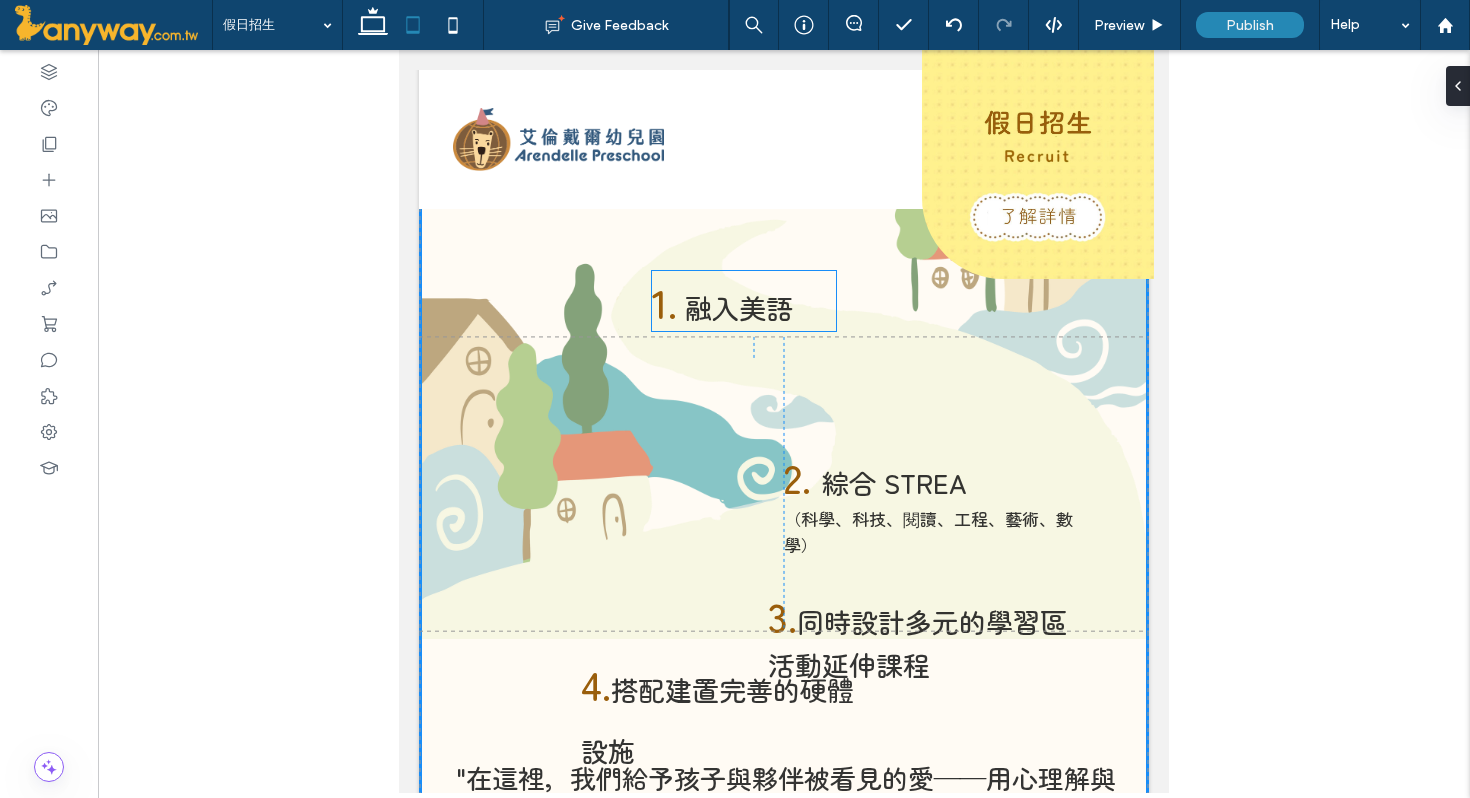 drag, startPoint x: 798, startPoint y: 394, endPoint x: 789, endPoint y: 291, distance: 103.392456 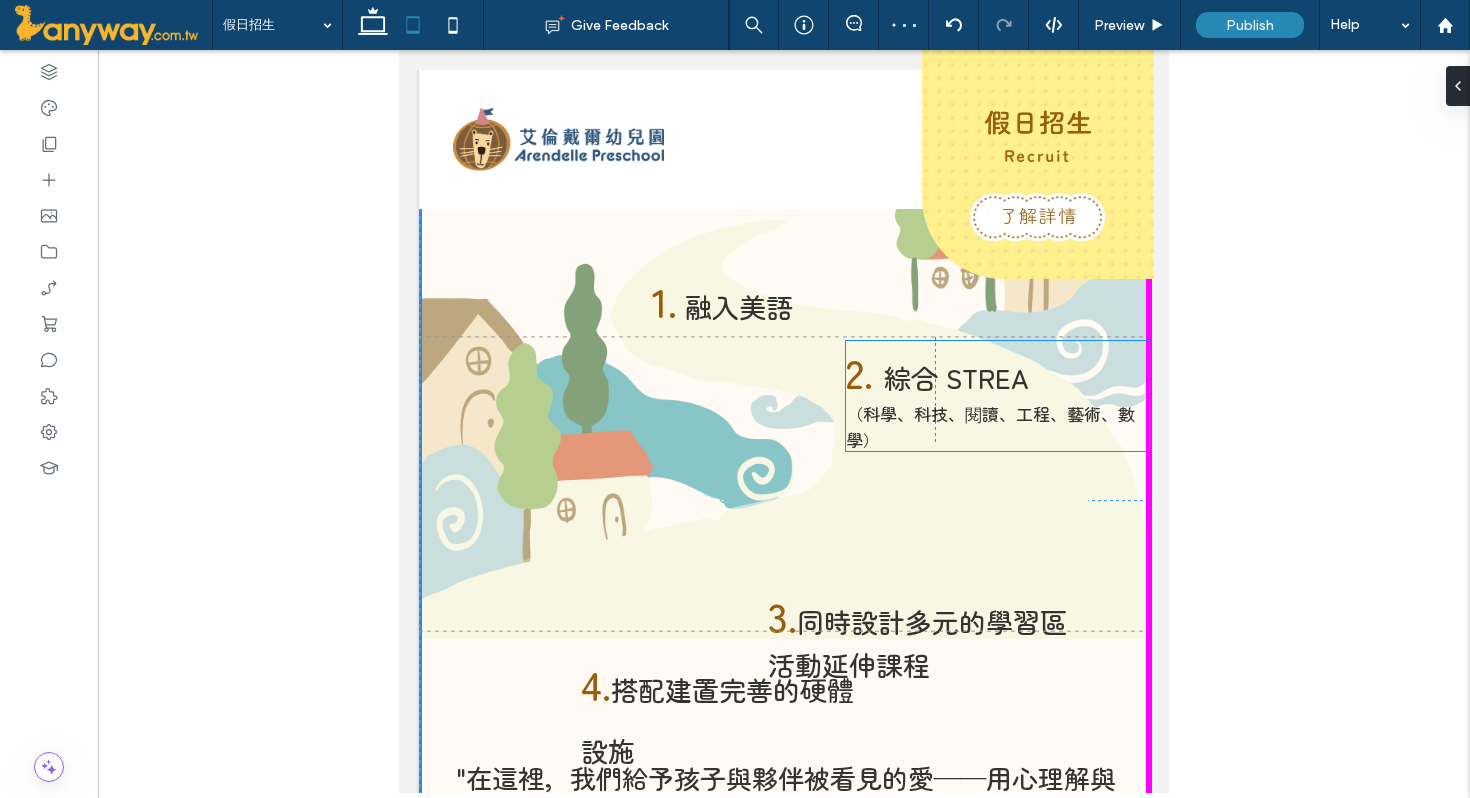 drag, startPoint x: 935, startPoint y: 477, endPoint x: 996, endPoint y: 373, distance: 120.56948 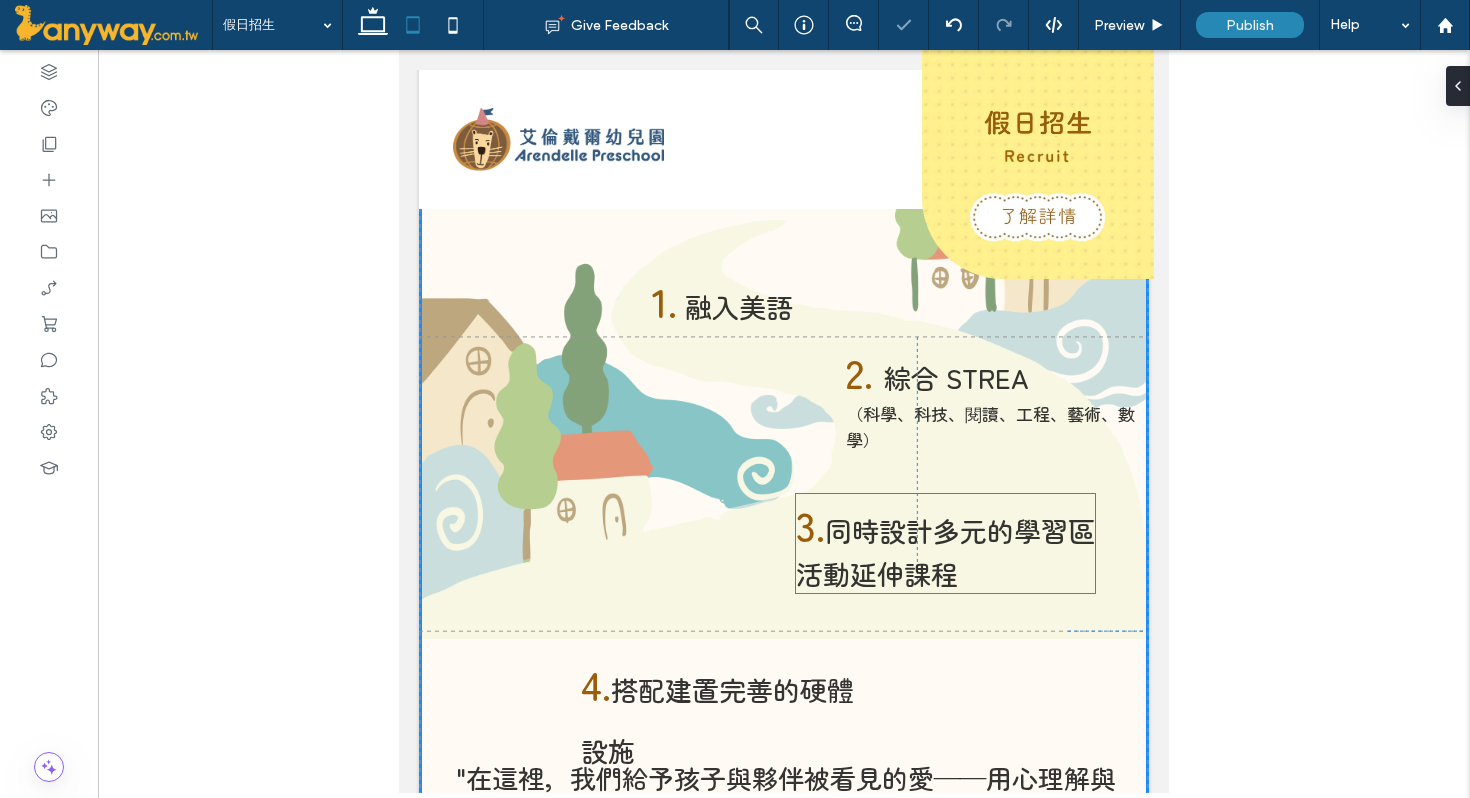 drag, startPoint x: 940, startPoint y: 605, endPoint x: 968, endPoint y: 514, distance: 95.2103 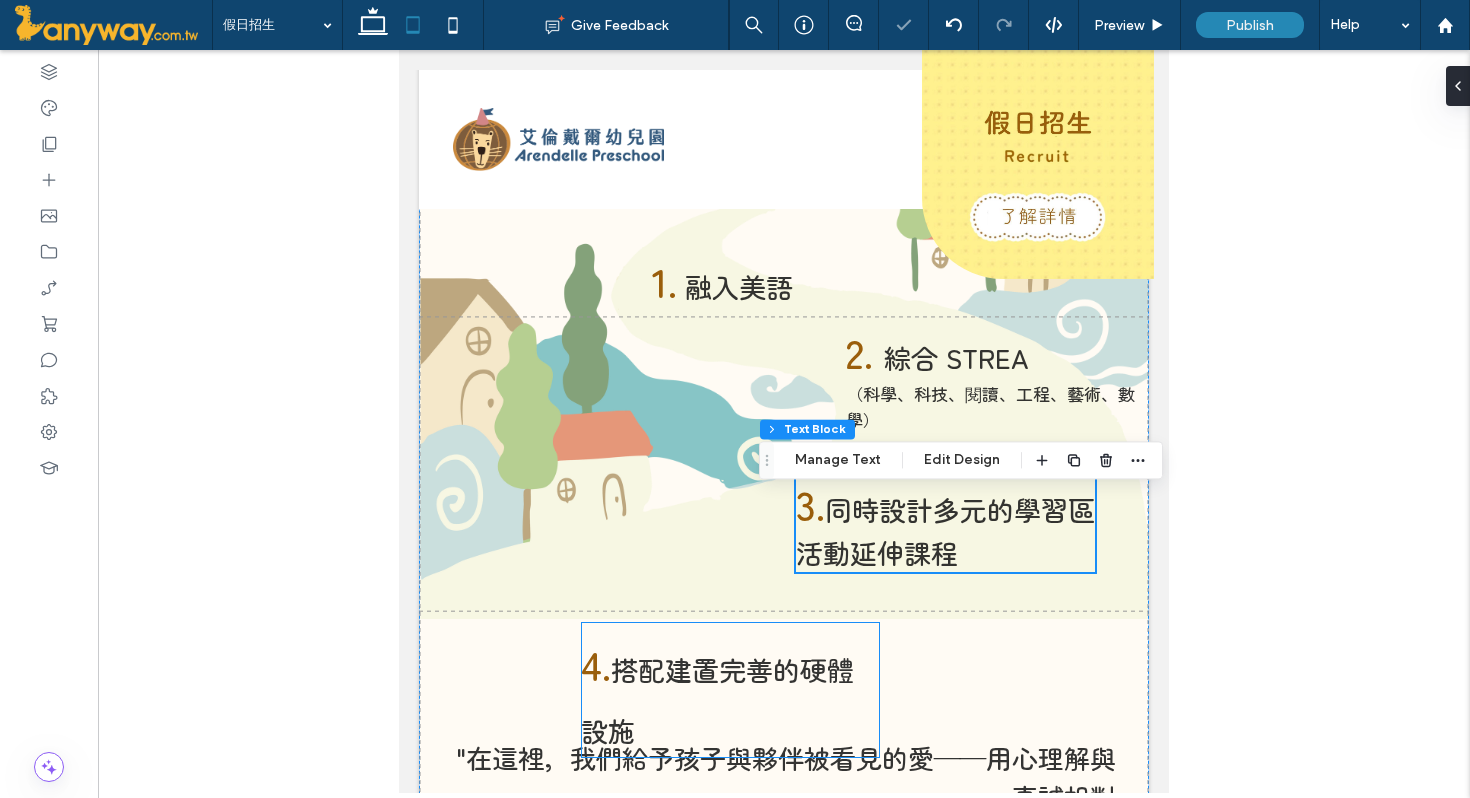 scroll, scrollTop: 474, scrollLeft: 0, axis: vertical 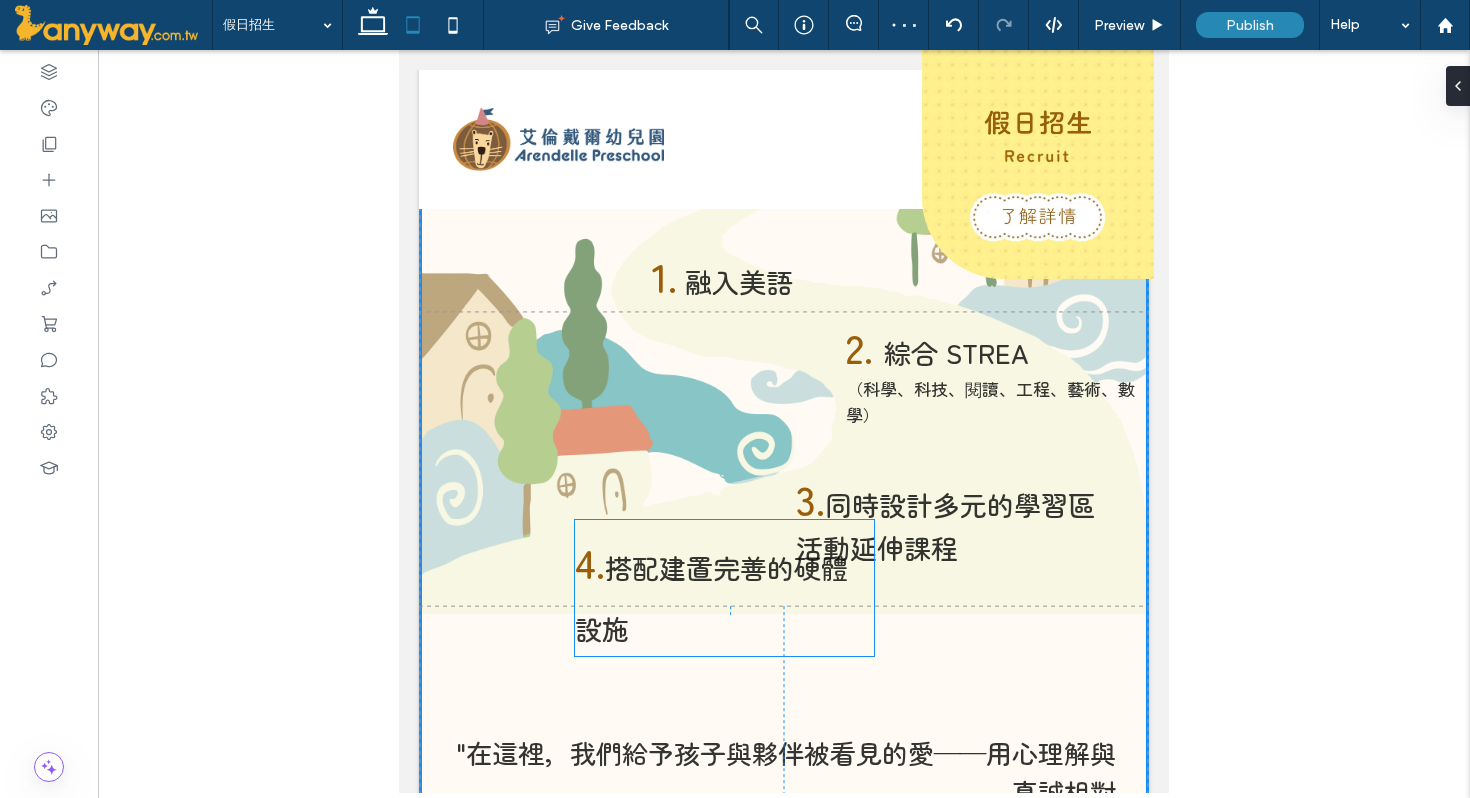 drag, startPoint x: 814, startPoint y: 692, endPoint x: 808, endPoint y: 569, distance: 123.146255 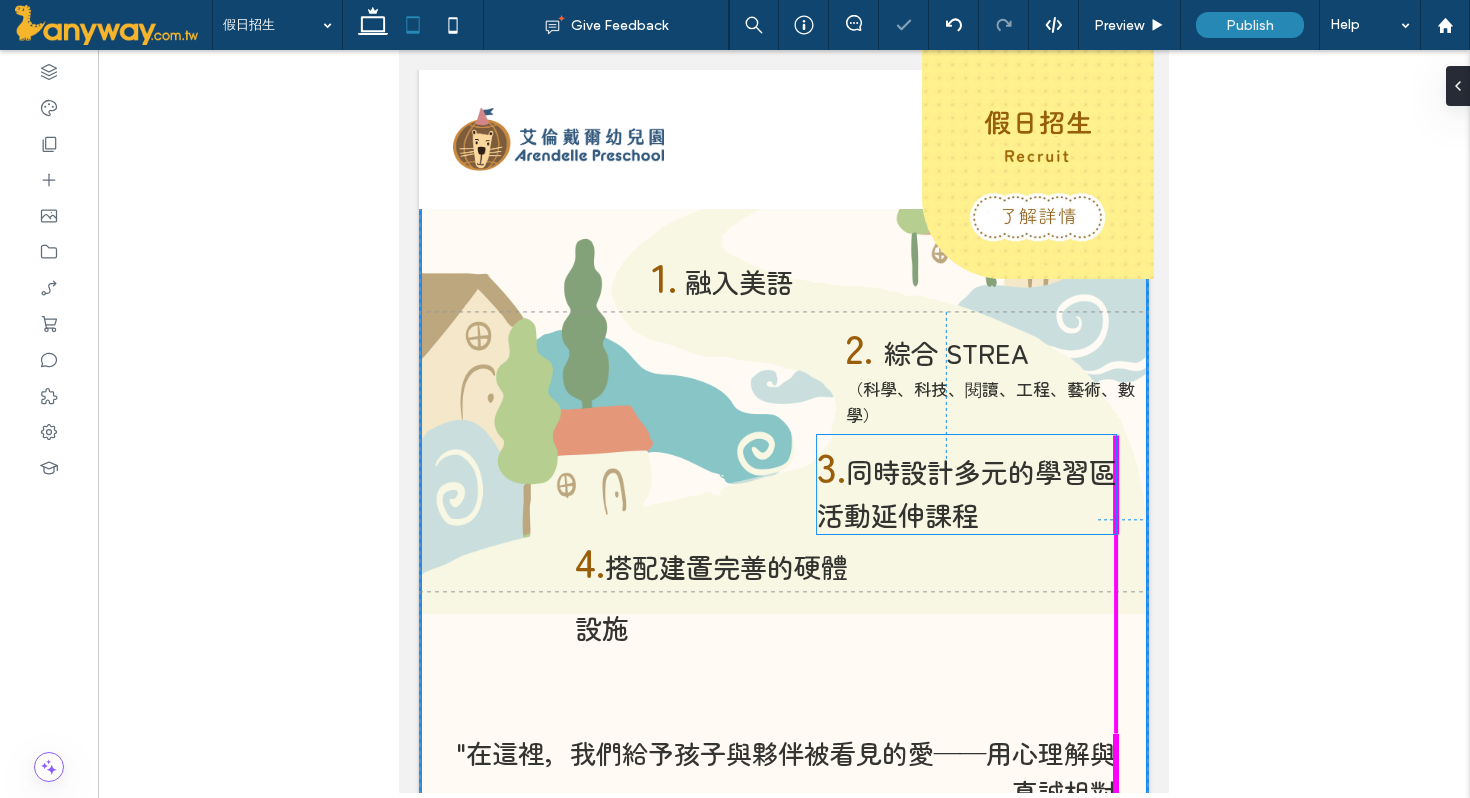 drag, startPoint x: 973, startPoint y: 513, endPoint x: 992, endPoint y: 480, distance: 38.078865 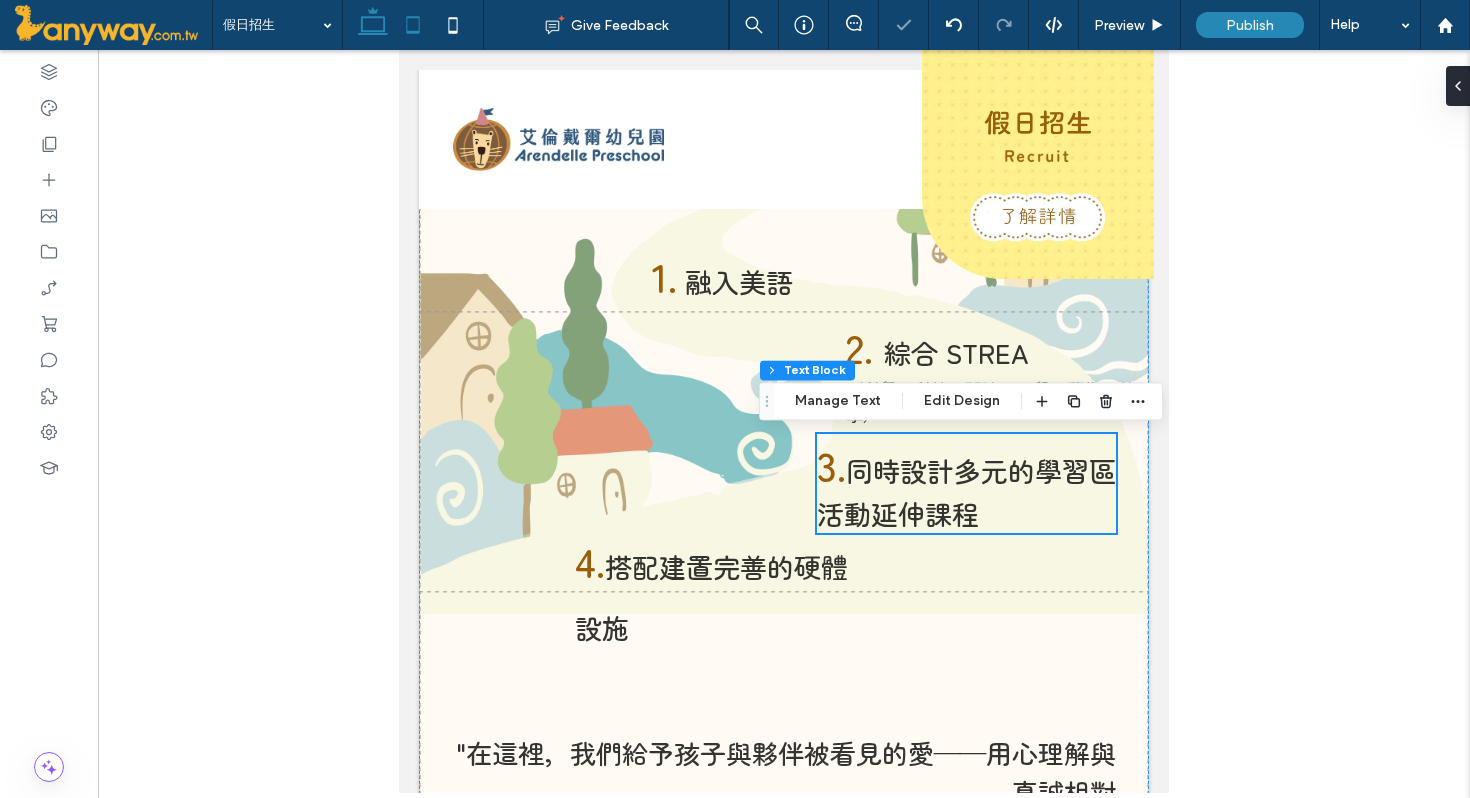 click 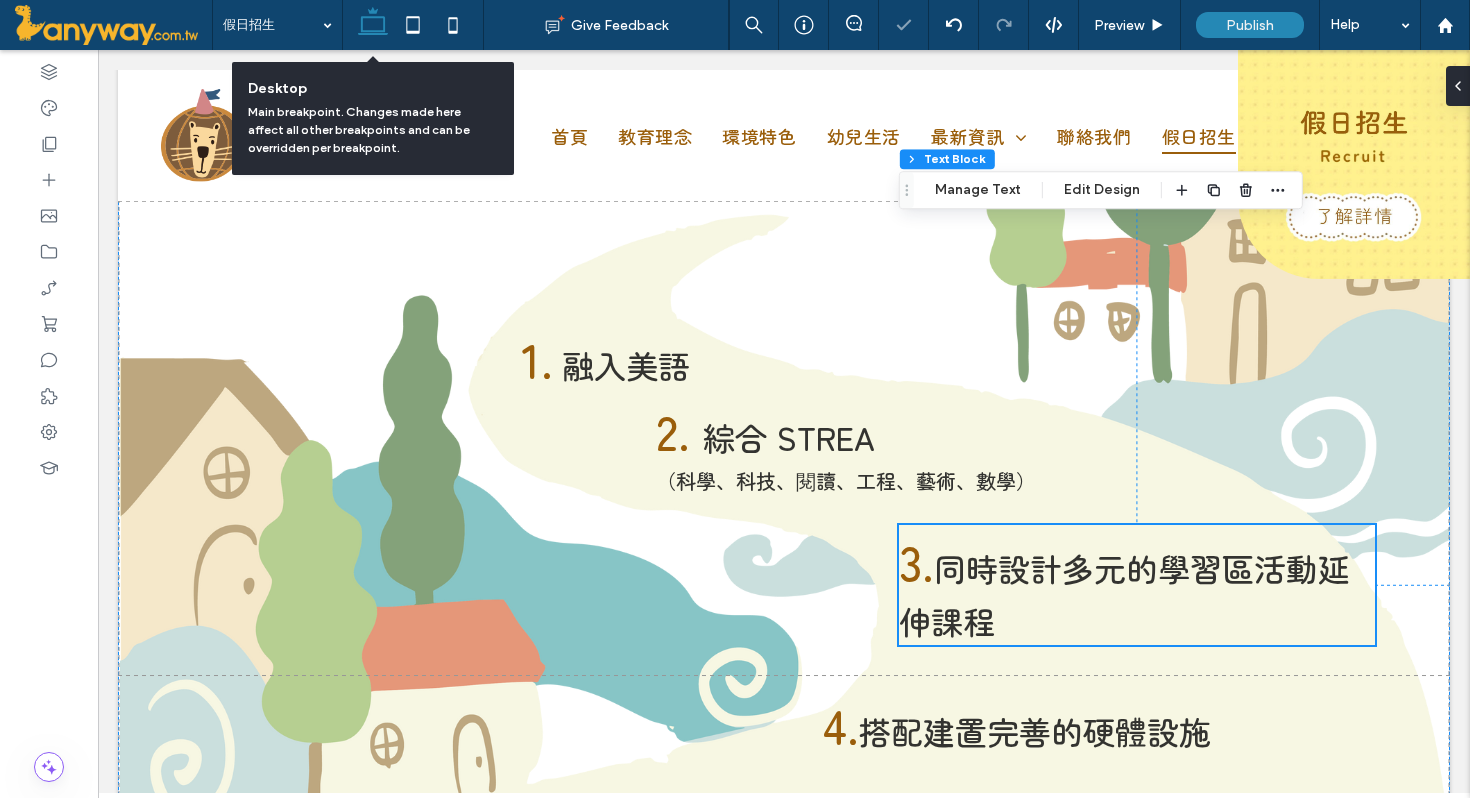 scroll, scrollTop: 776, scrollLeft: 0, axis: vertical 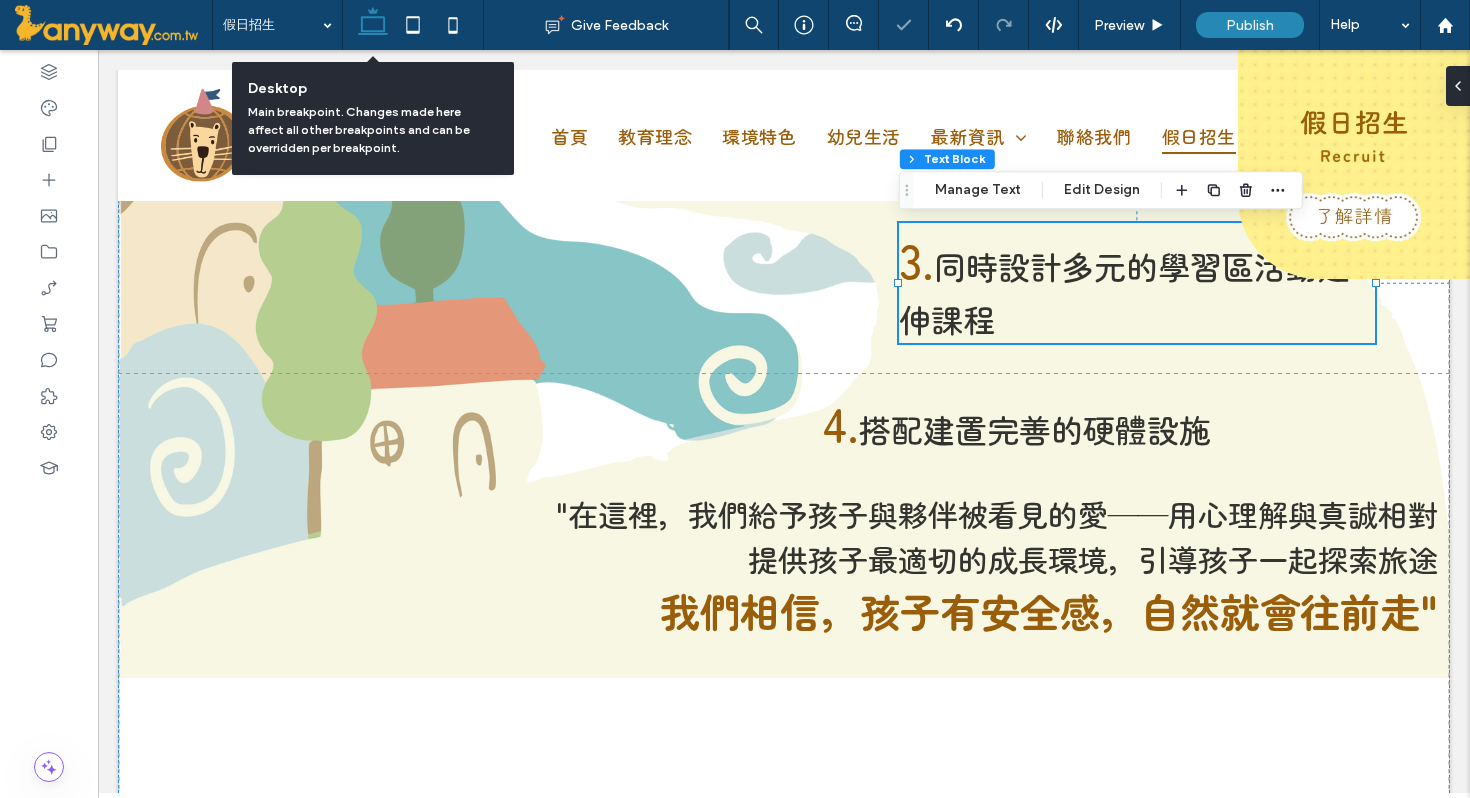 click 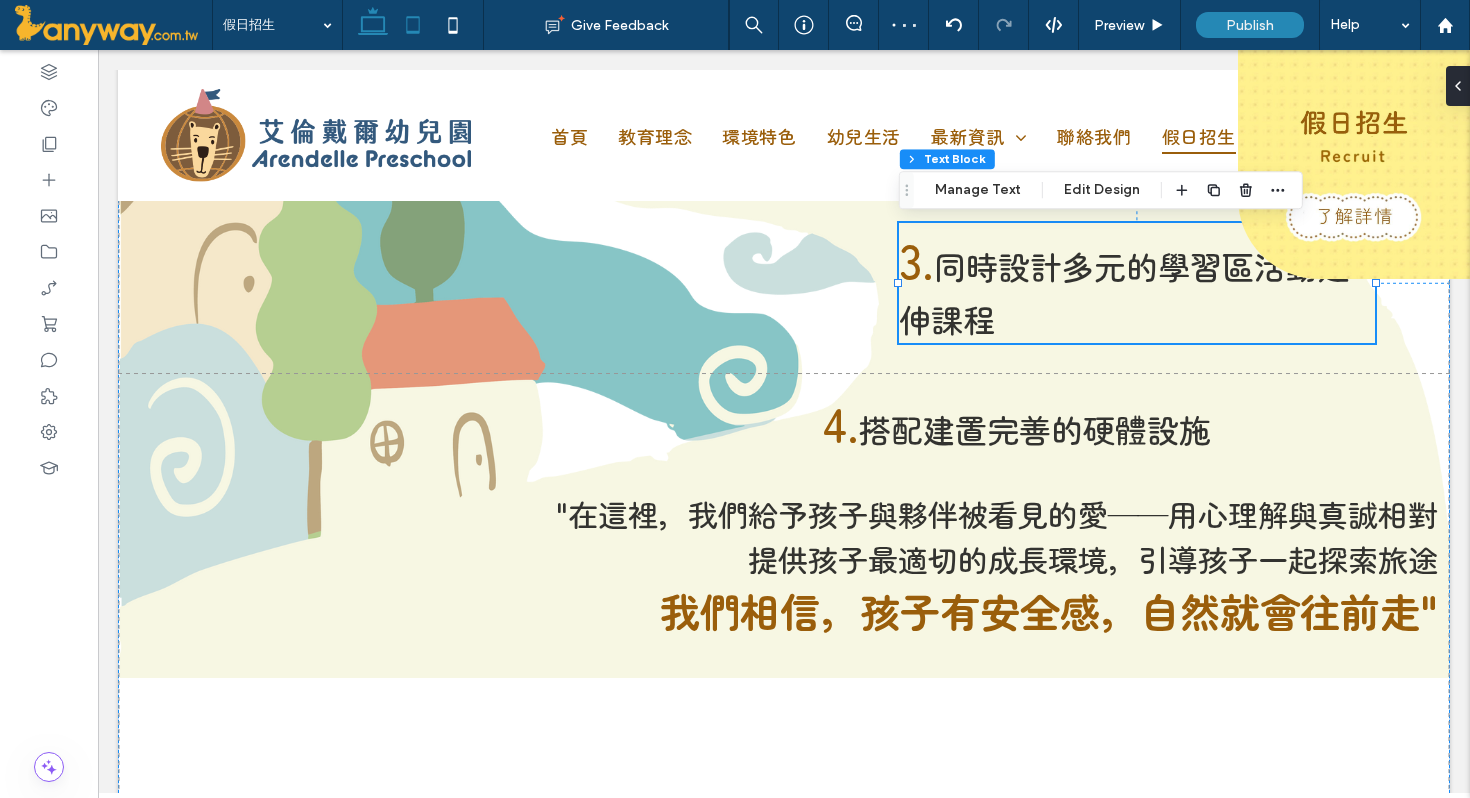 click 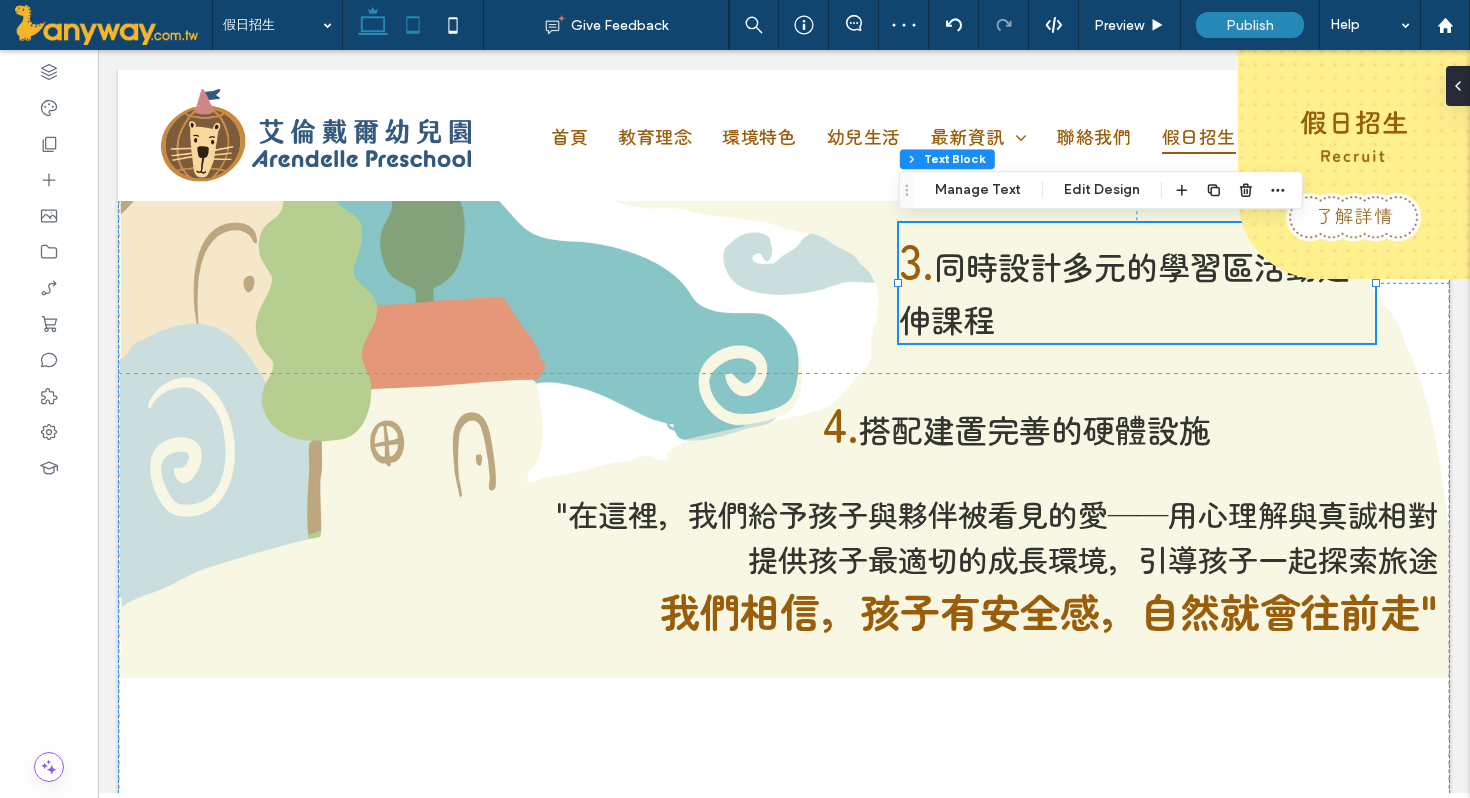 type on "**" 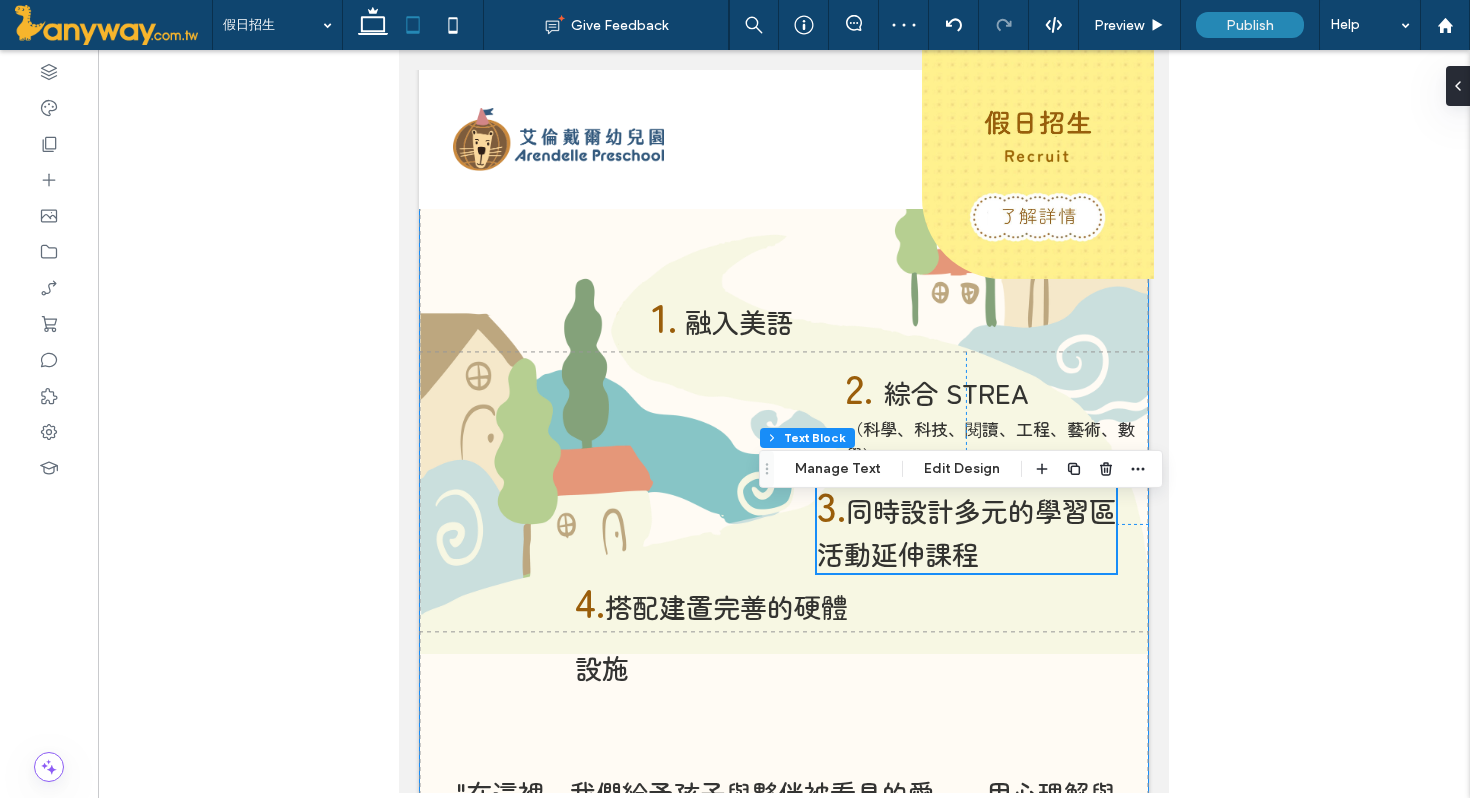 scroll, scrollTop: 407, scrollLeft: 0, axis: vertical 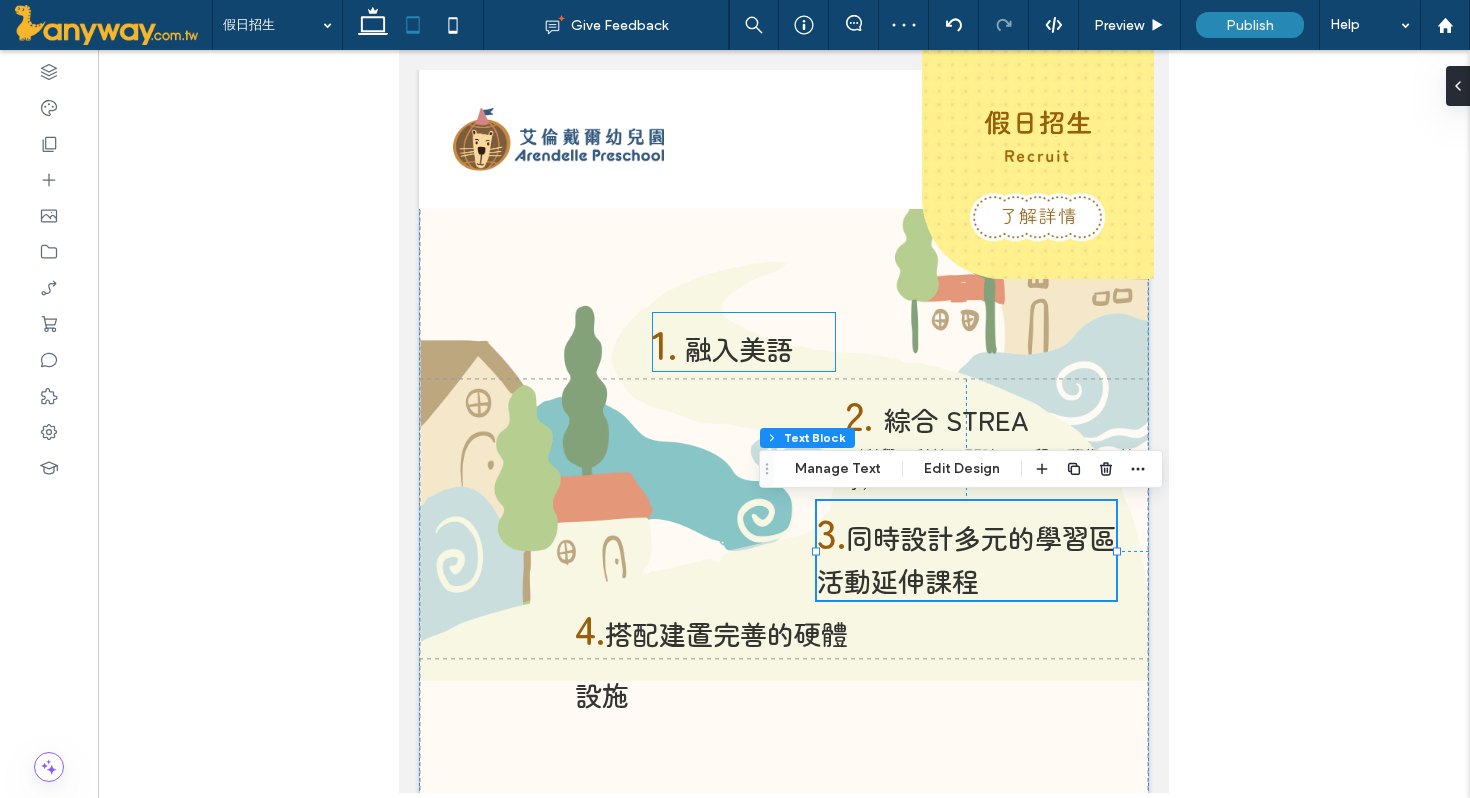 click on "融入美語" at bounding box center [739, 348] 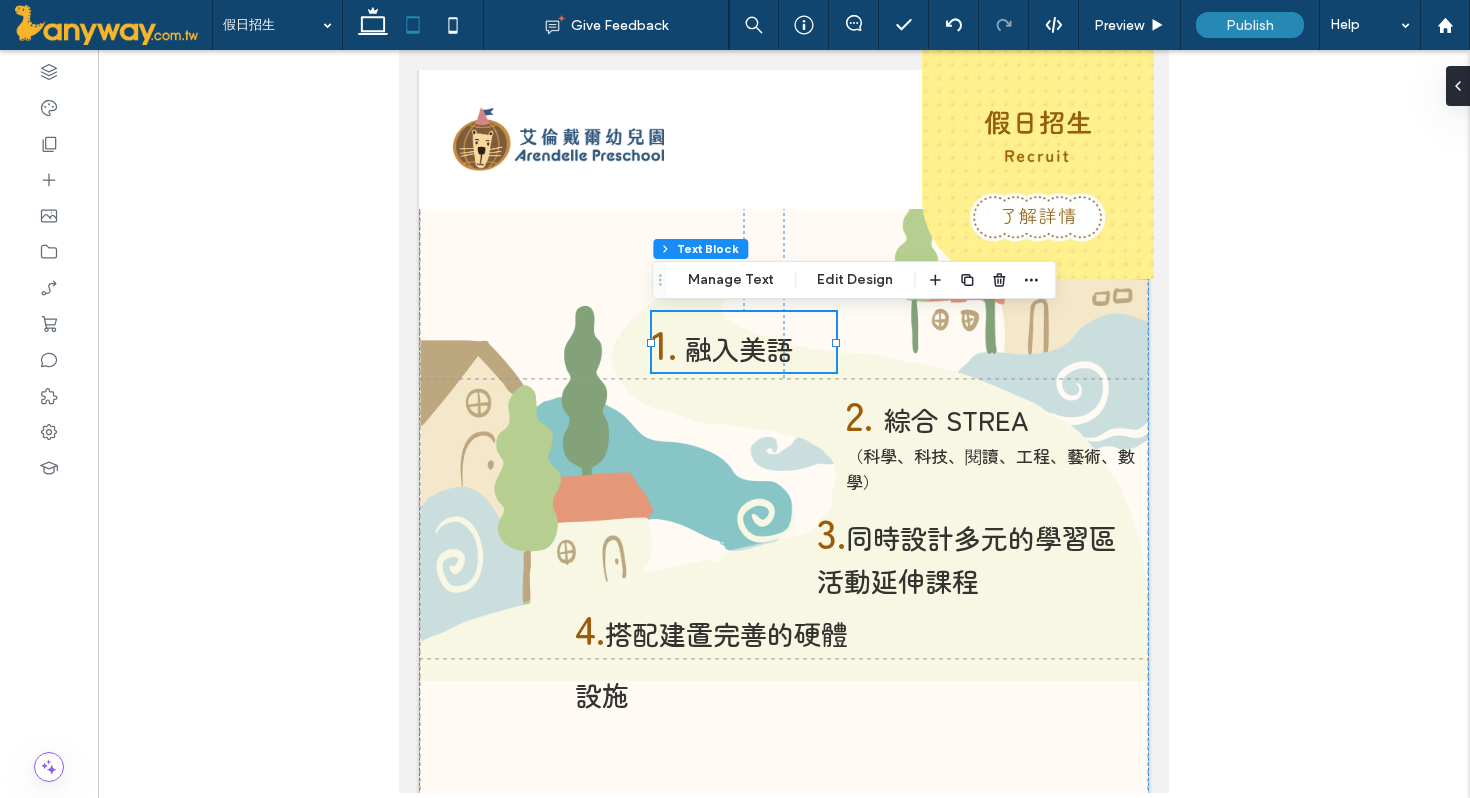 click on "融入美語" at bounding box center (739, 348) 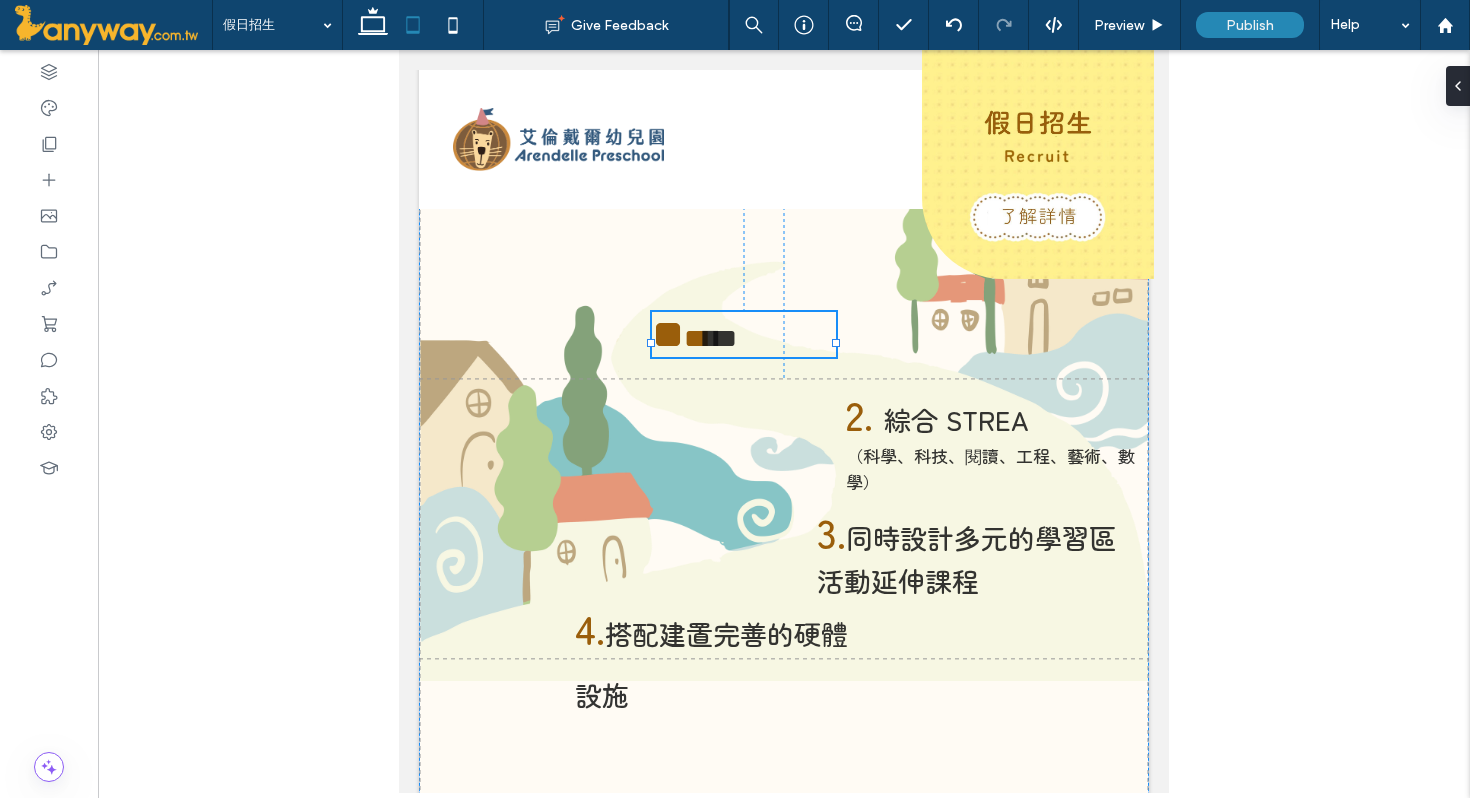 type on "**********" 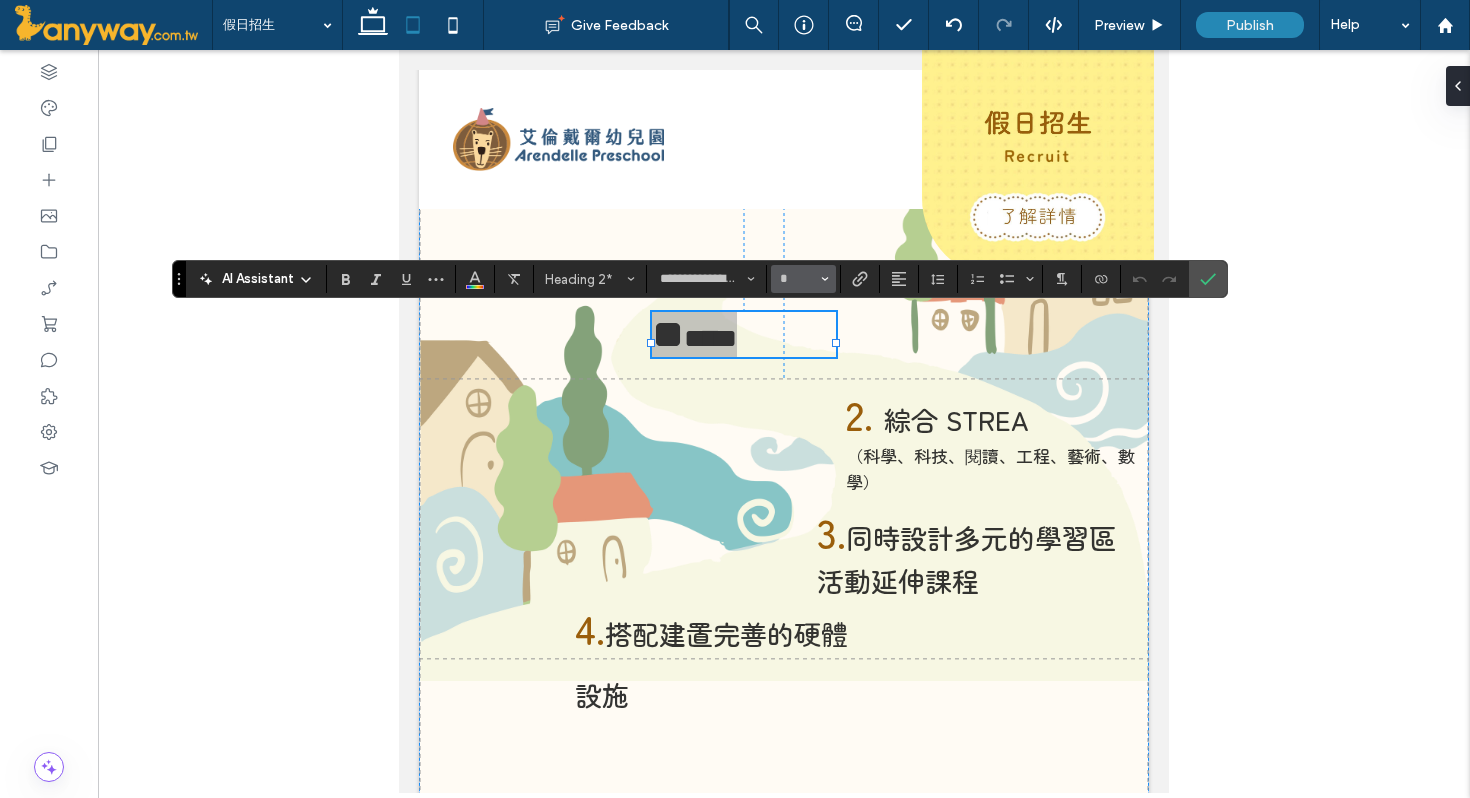 click 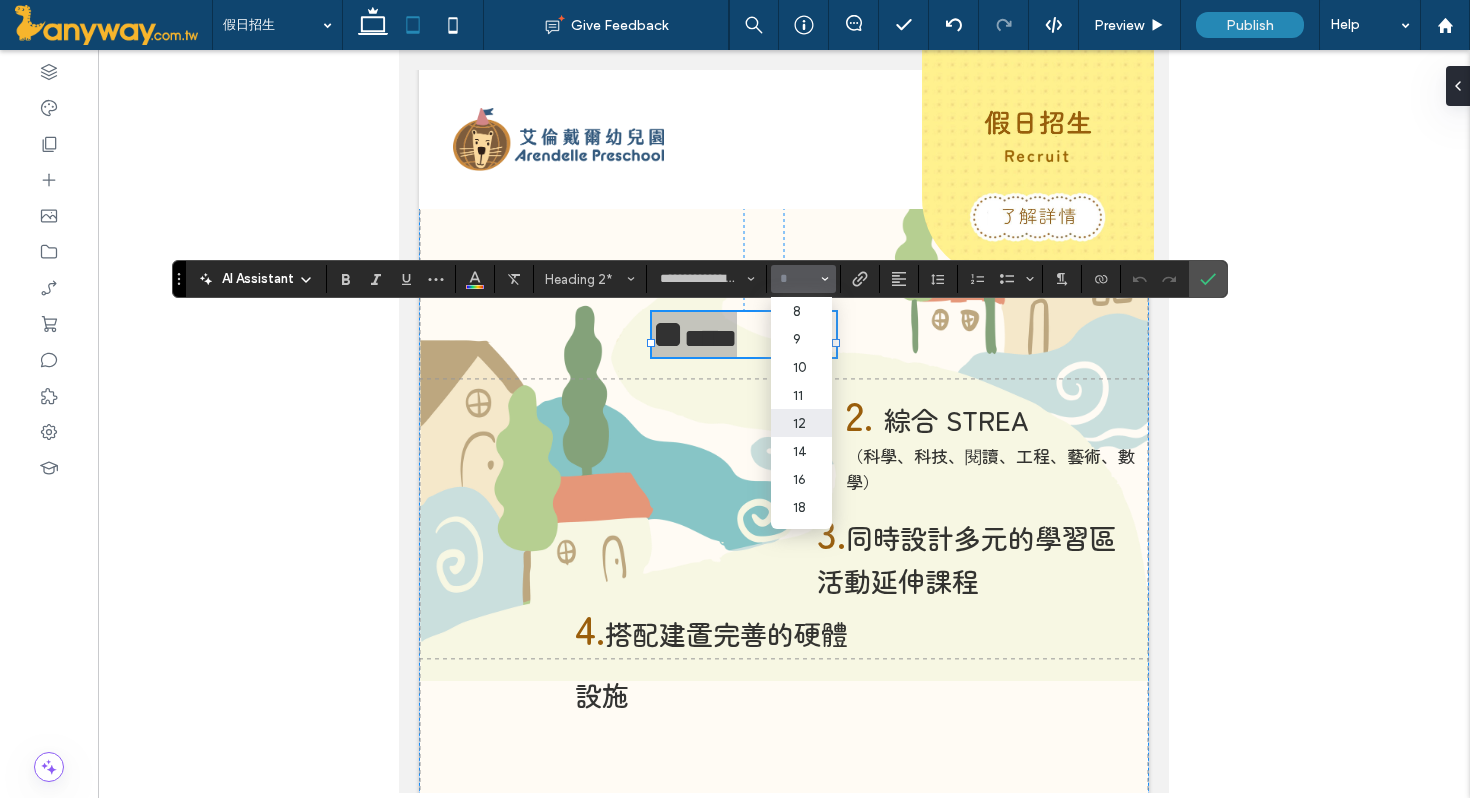 scroll, scrollTop: 55, scrollLeft: 0, axis: vertical 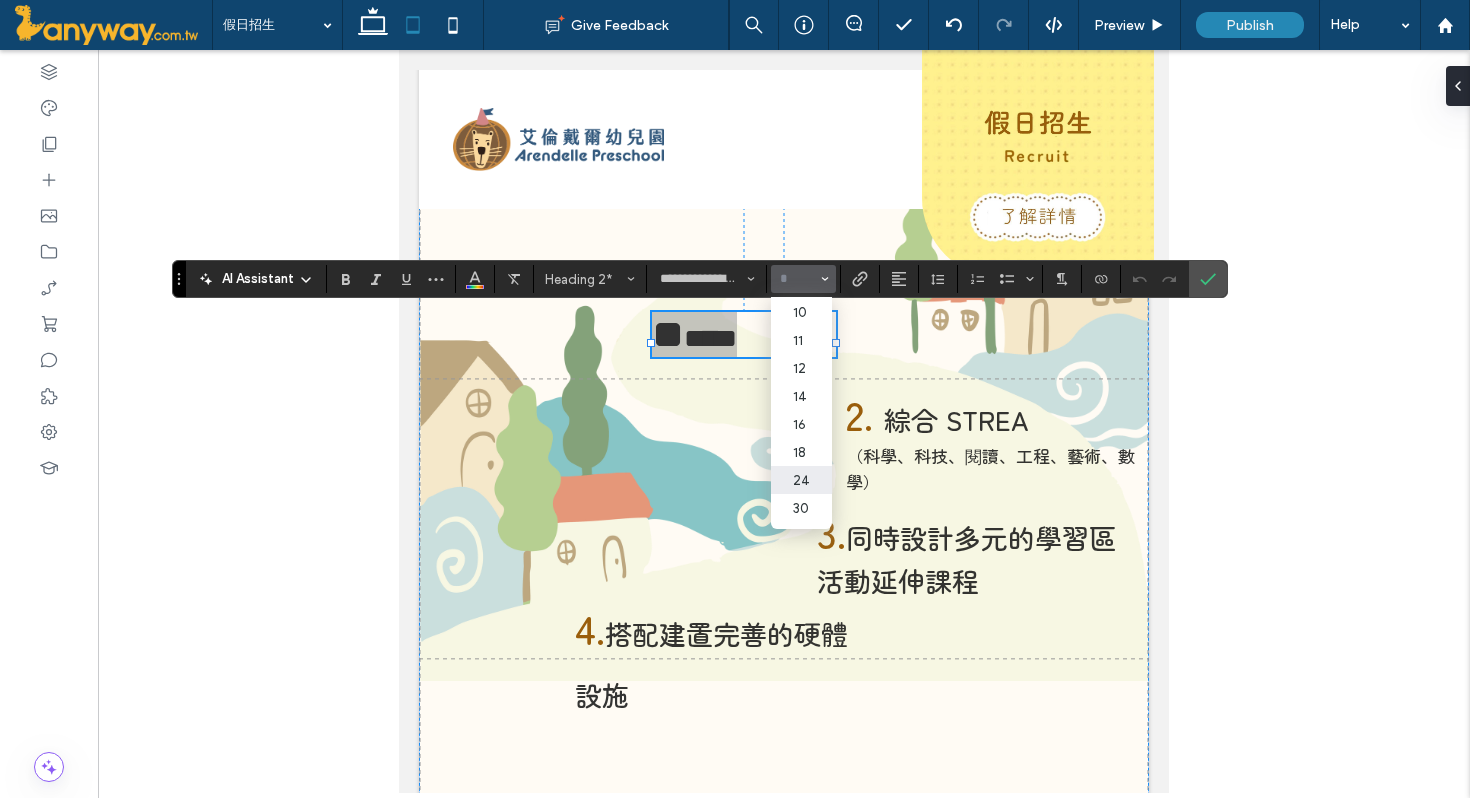 click on "24" at bounding box center (801, 480) 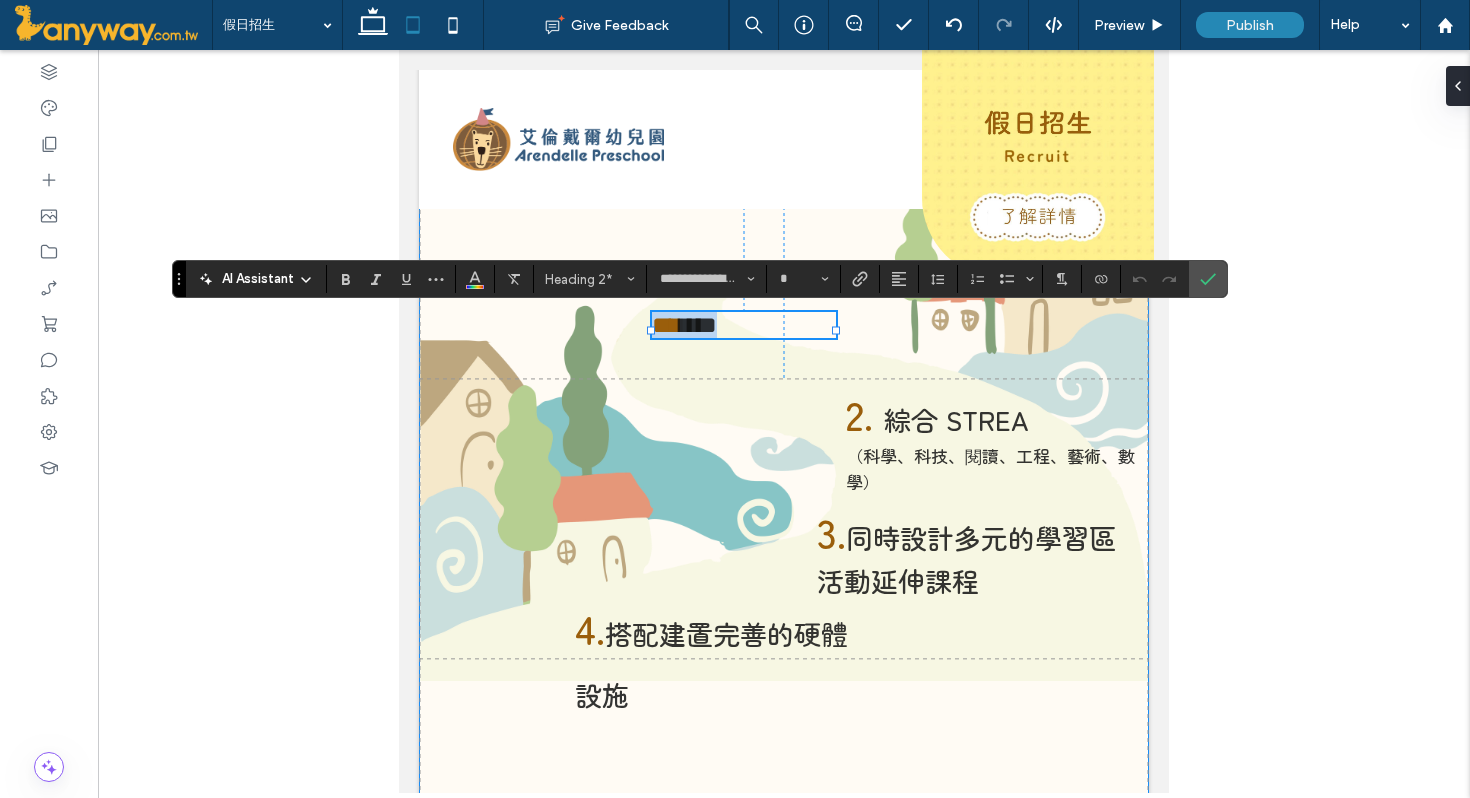 type on "**" 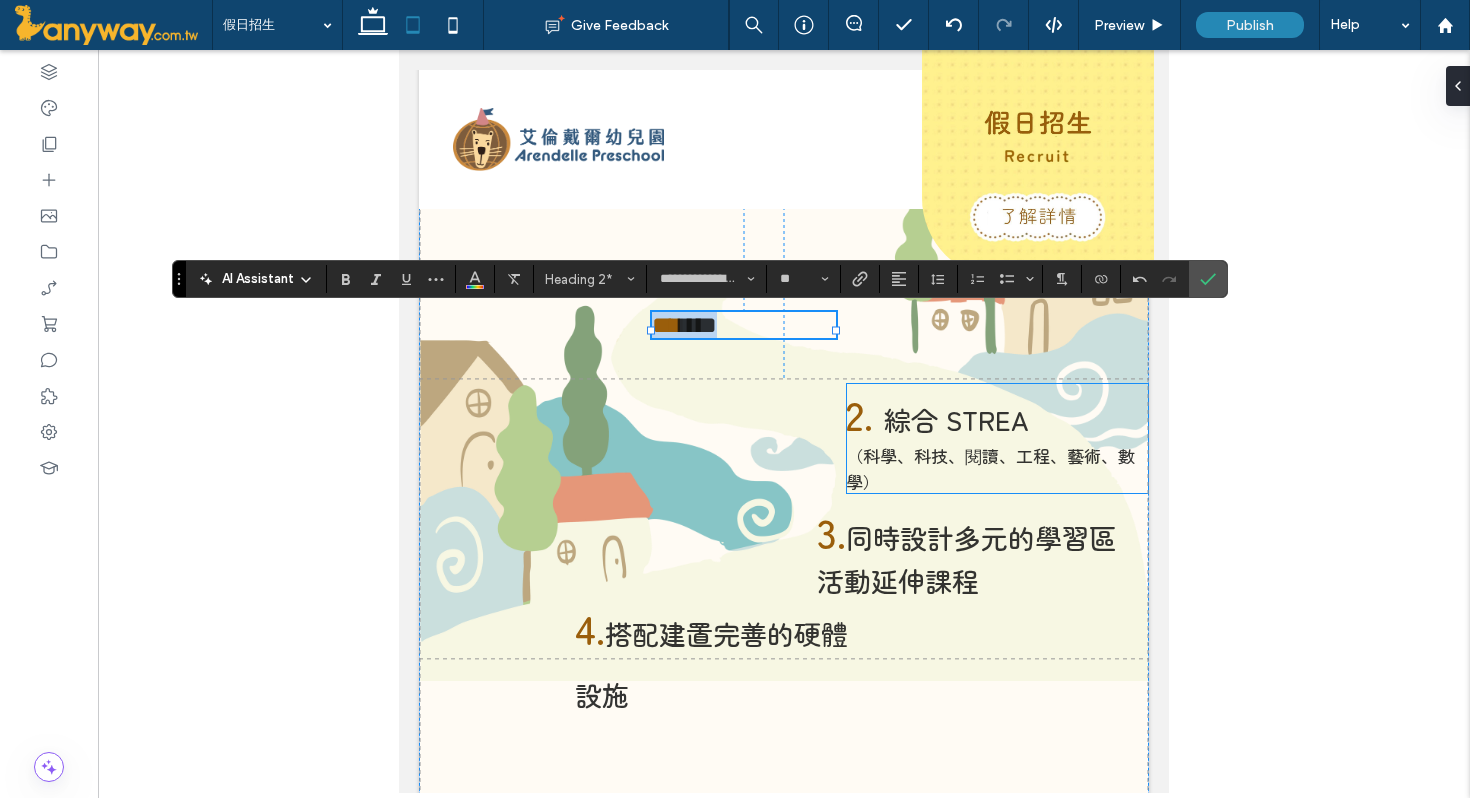click on "綜合 STREA" at bounding box center (956, 419) 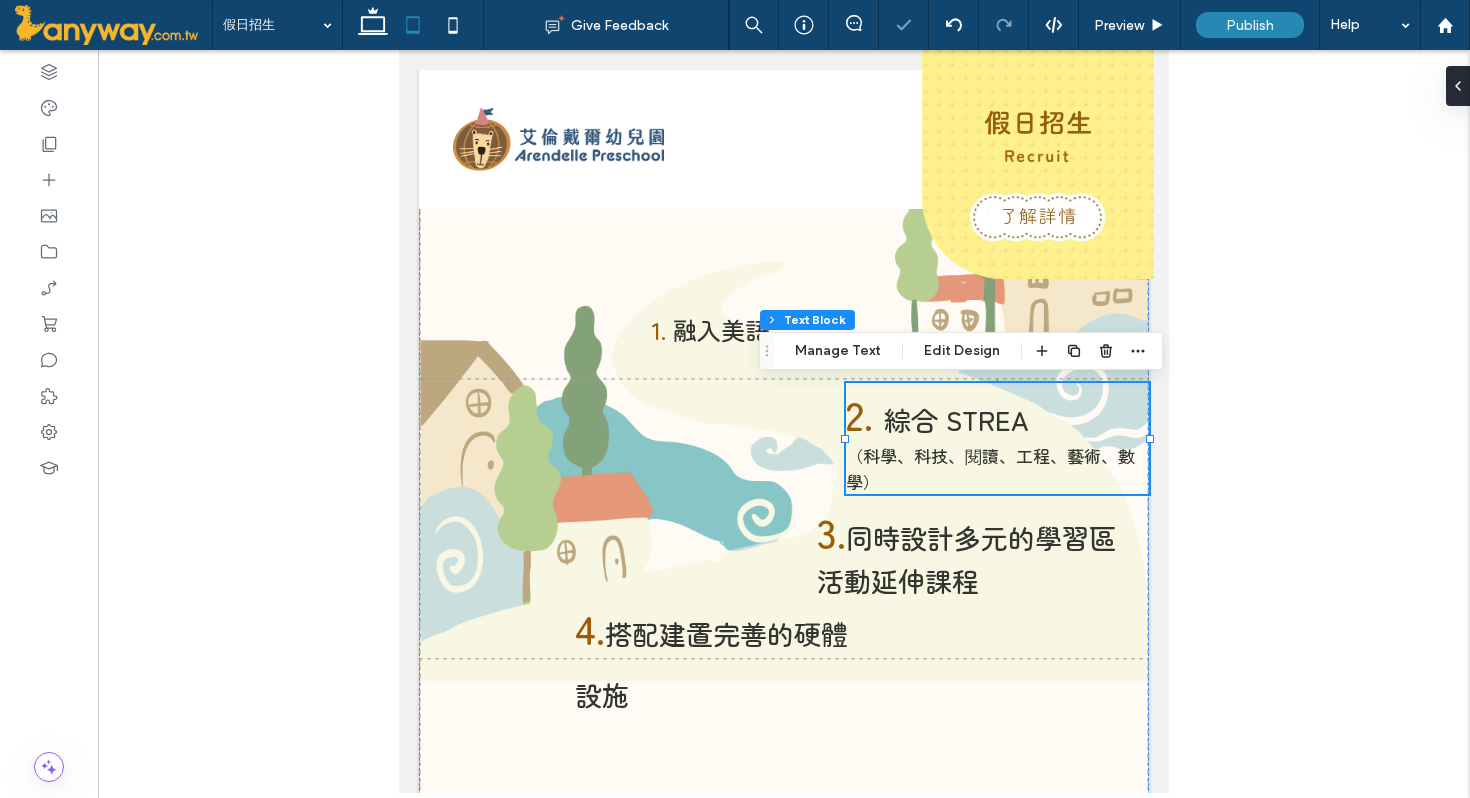 click on "綜合 STREA" at bounding box center [956, 419] 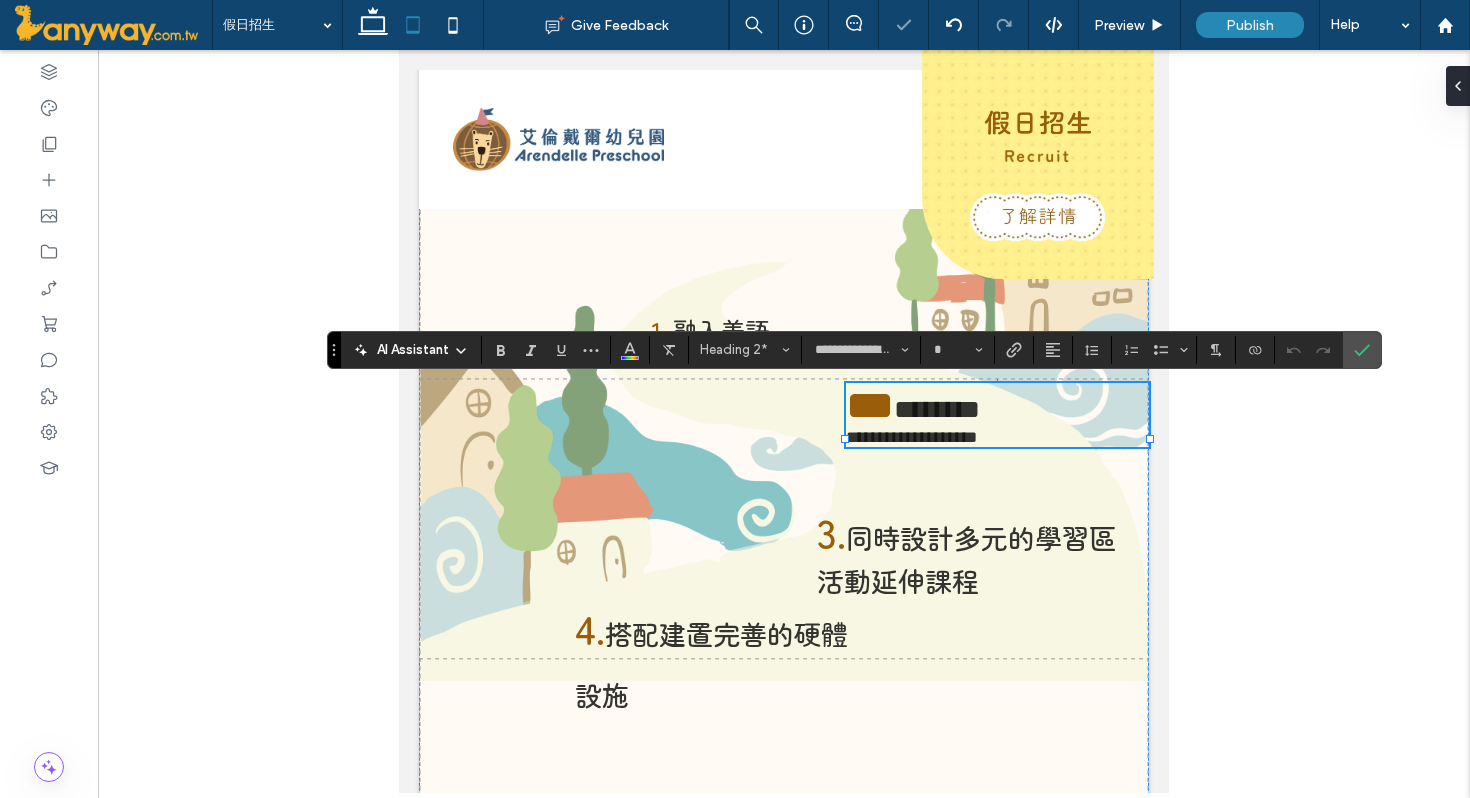 click on "********" at bounding box center (937, 409) 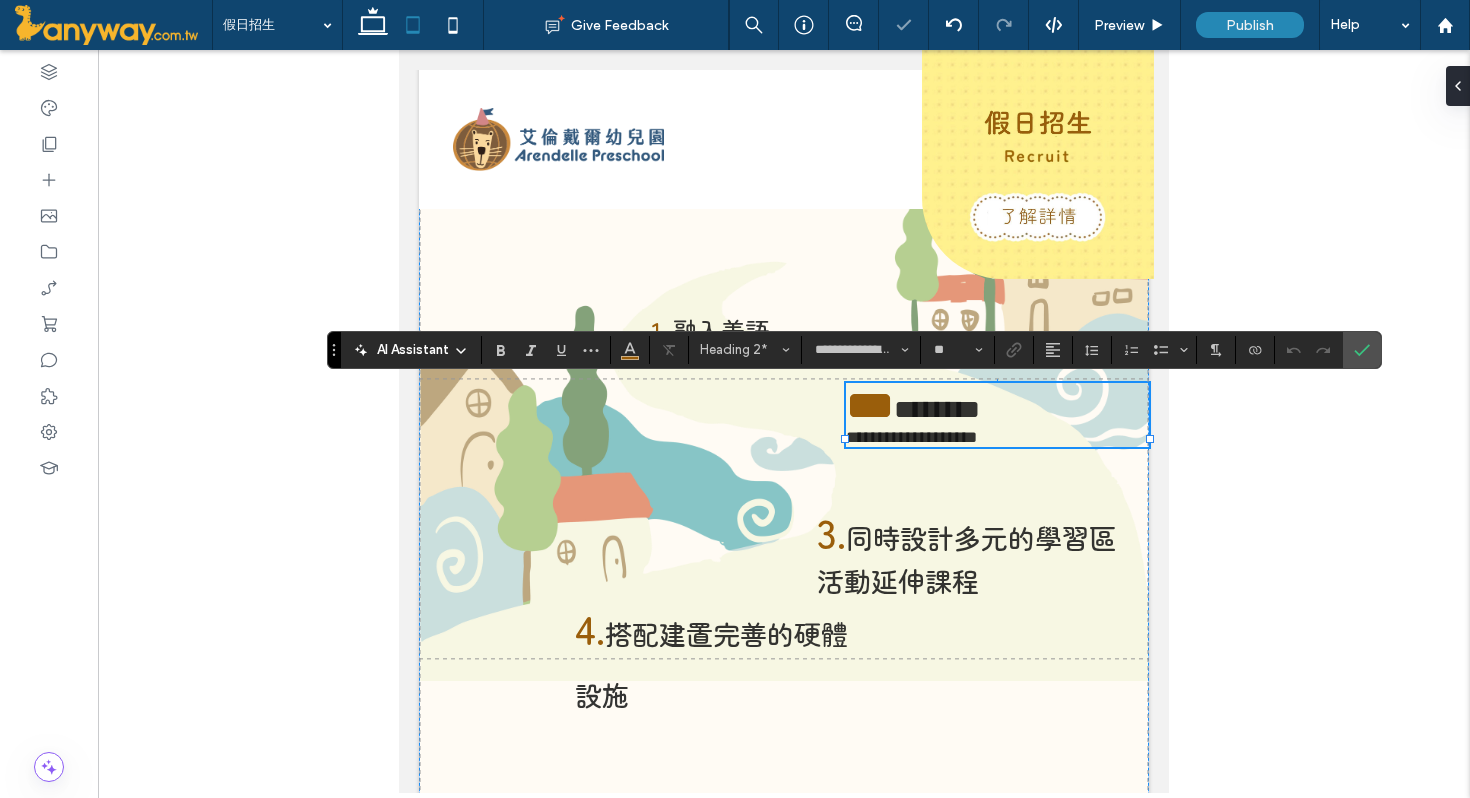 type on "**" 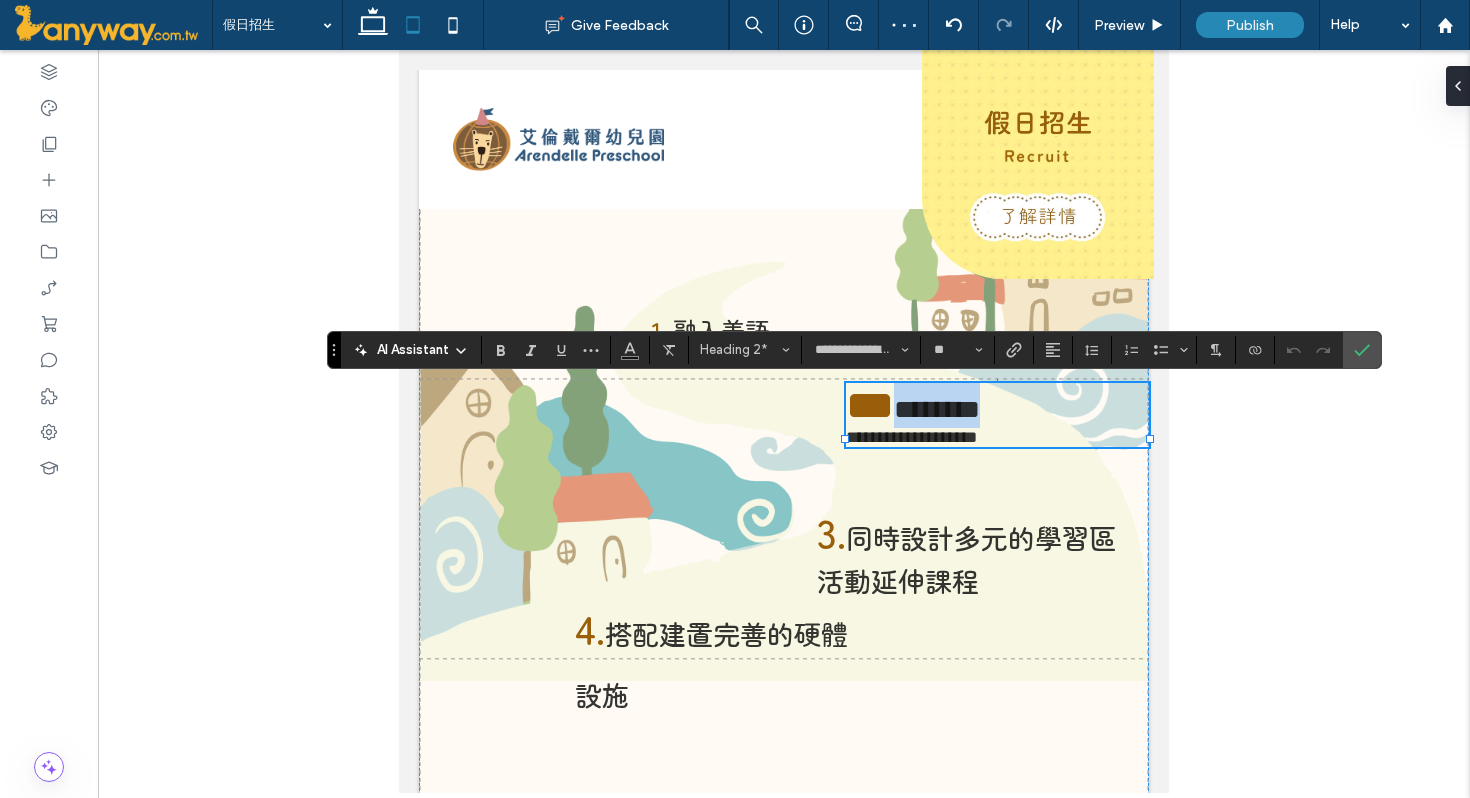 drag, startPoint x: 890, startPoint y: 428, endPoint x: 1028, endPoint y: 428, distance: 138 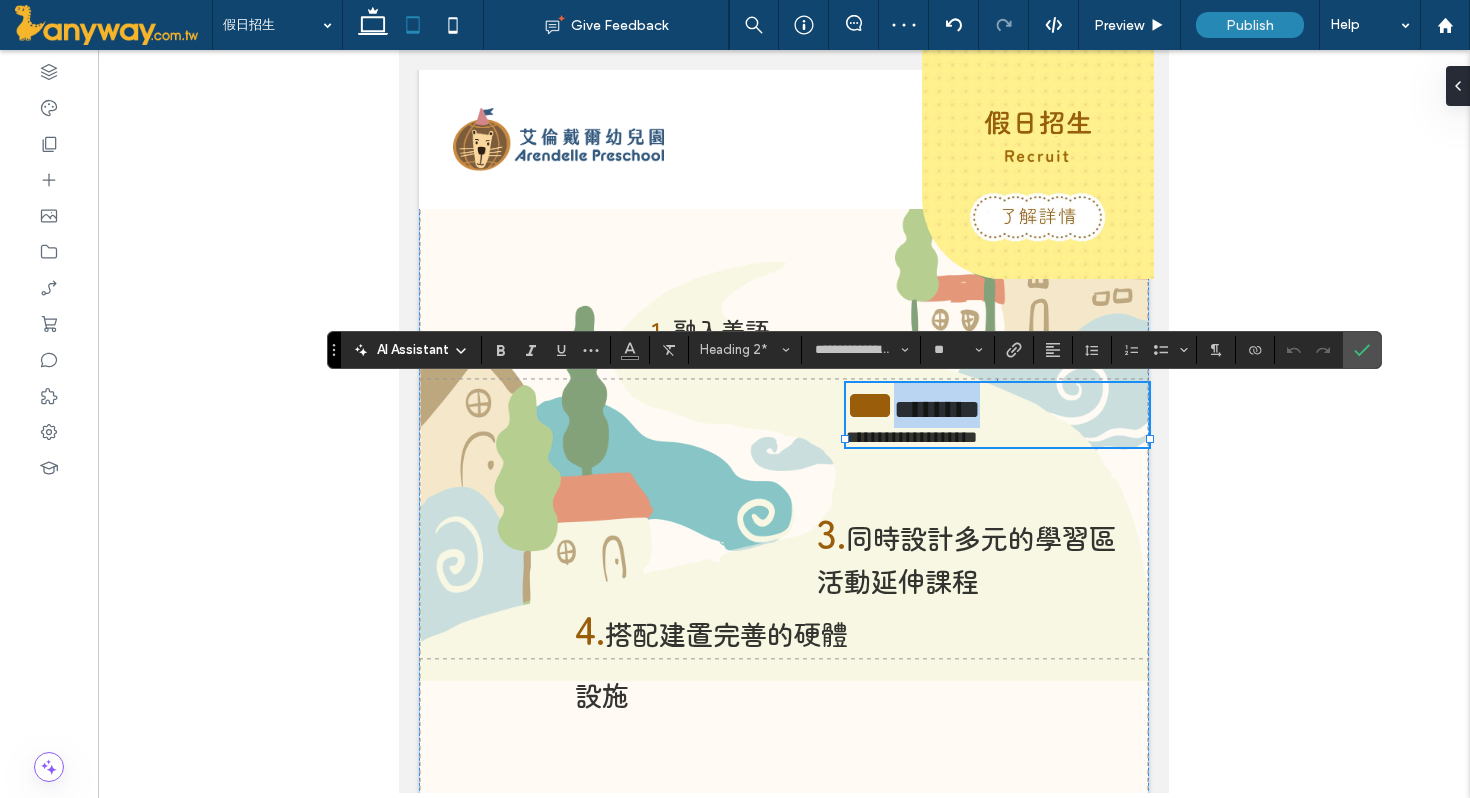 click on "********" at bounding box center [937, 409] 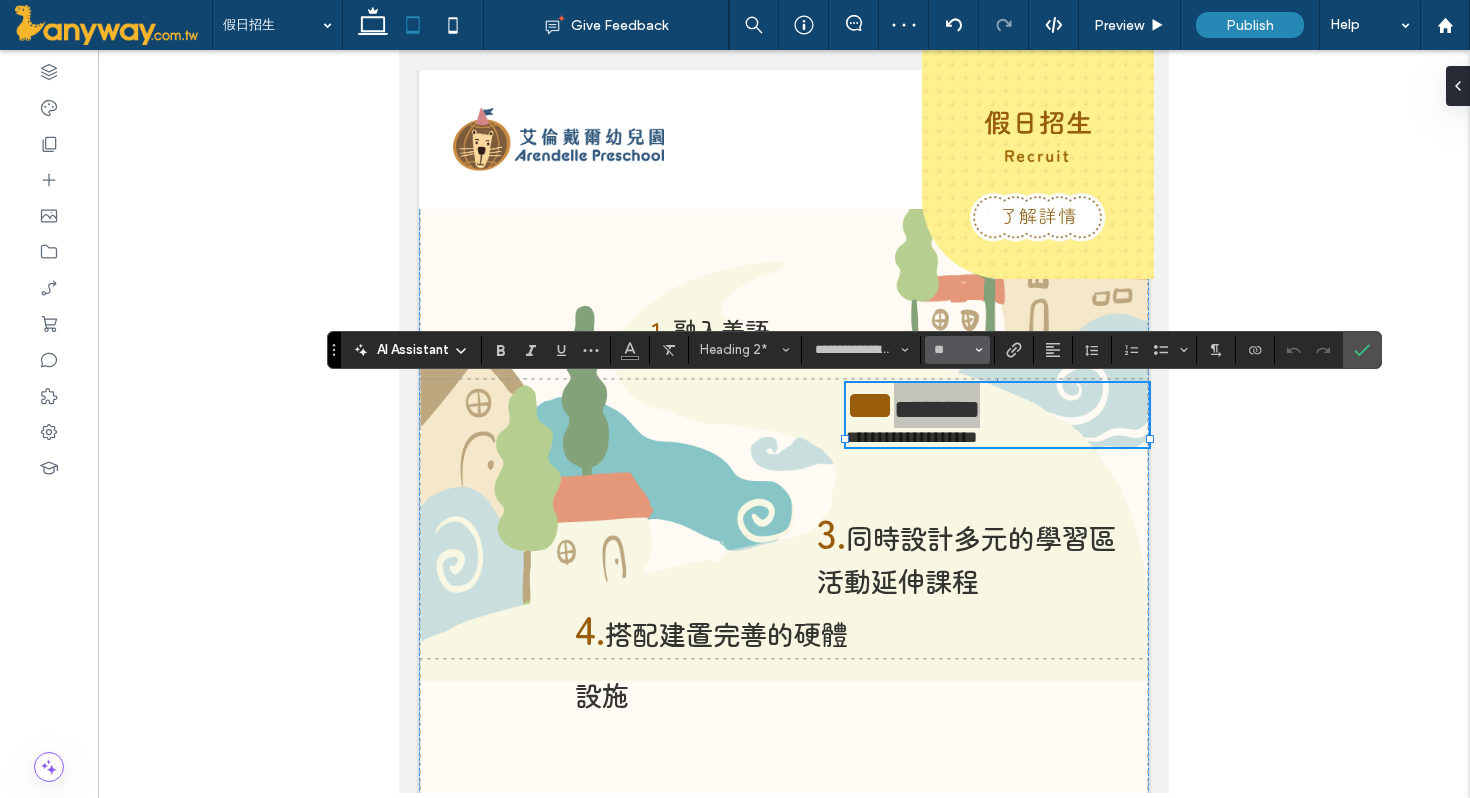 click 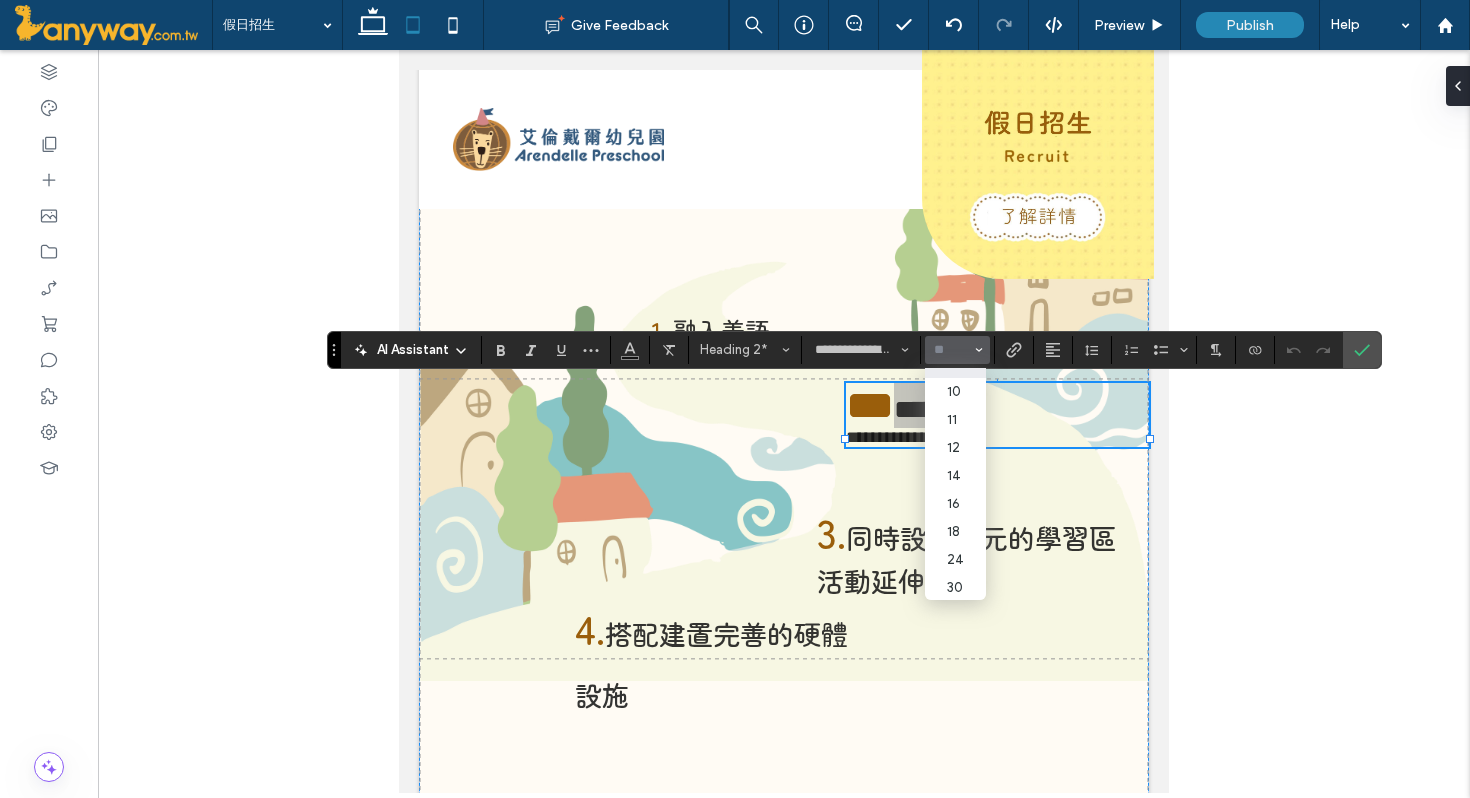 scroll, scrollTop: 58, scrollLeft: 0, axis: vertical 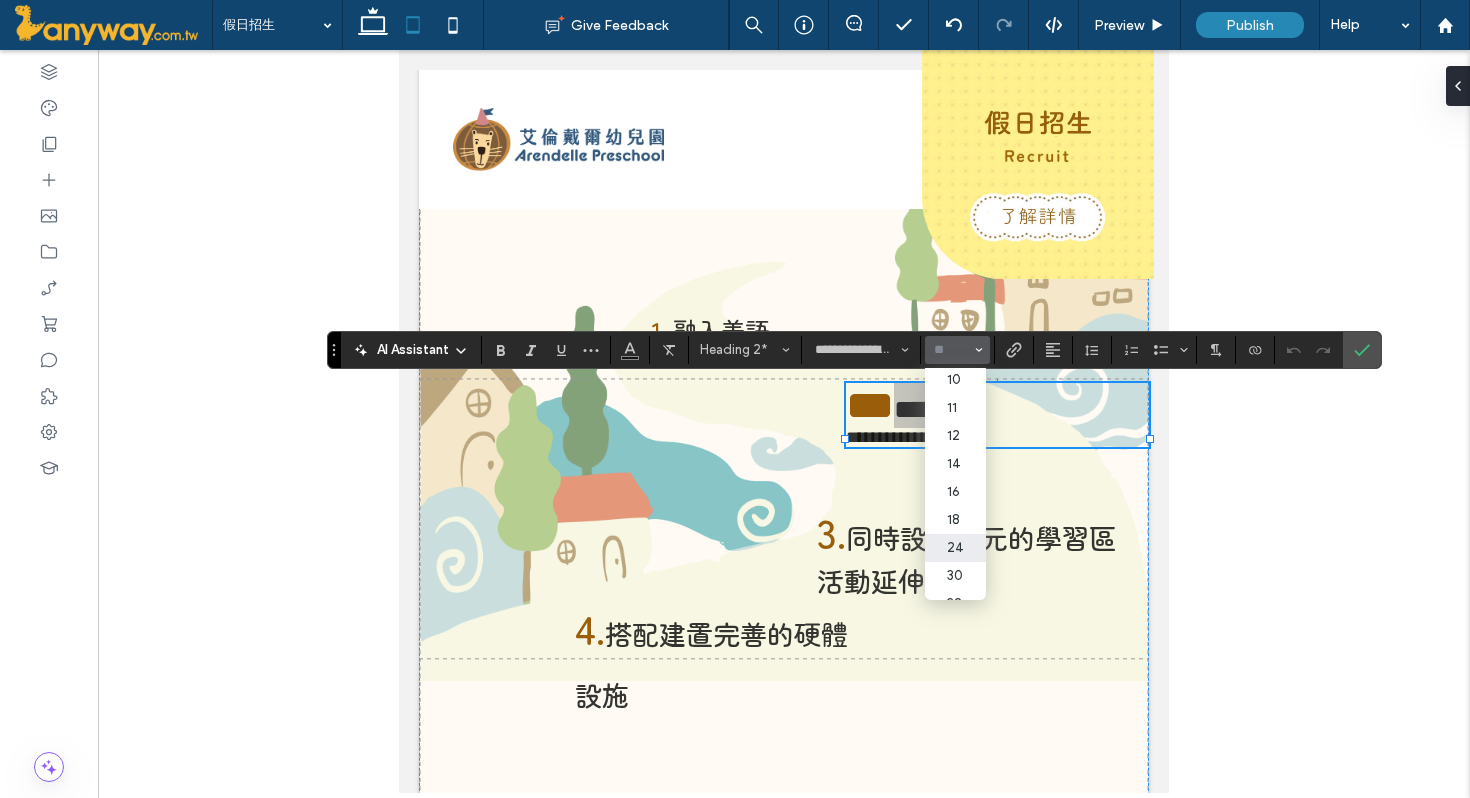 click on "24" at bounding box center (955, 548) 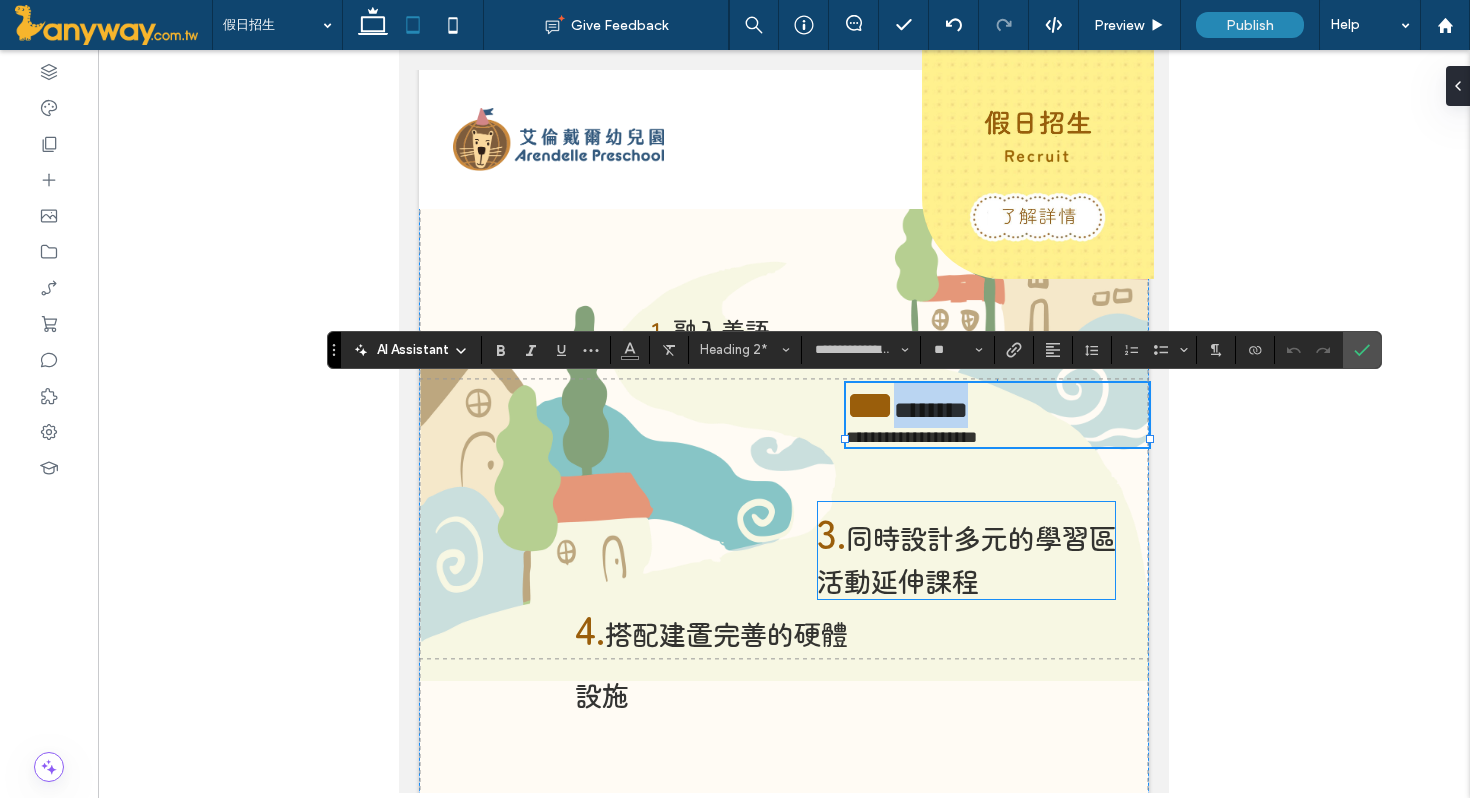 type on "**" 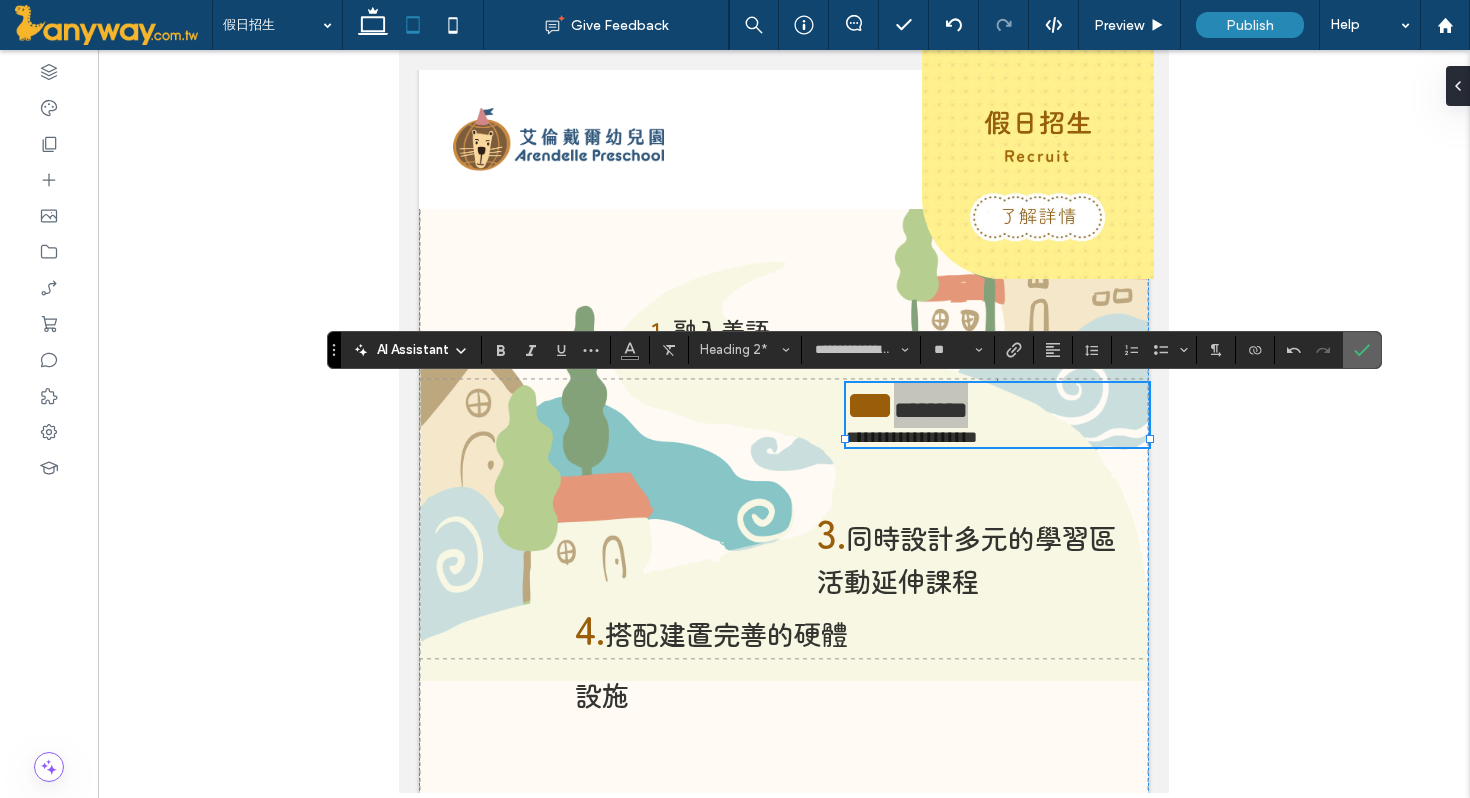 click 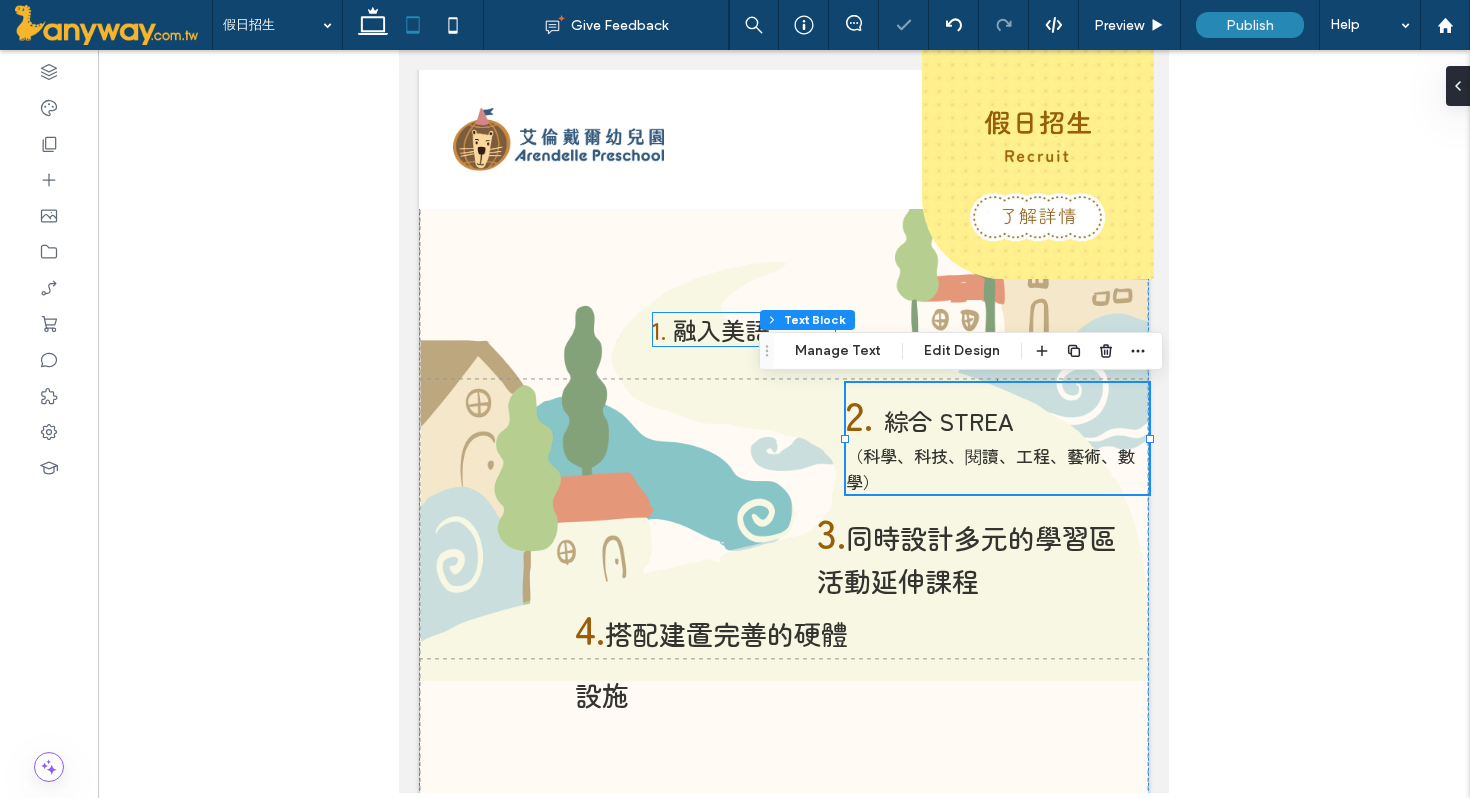click on "融入美語" at bounding box center (721, 329) 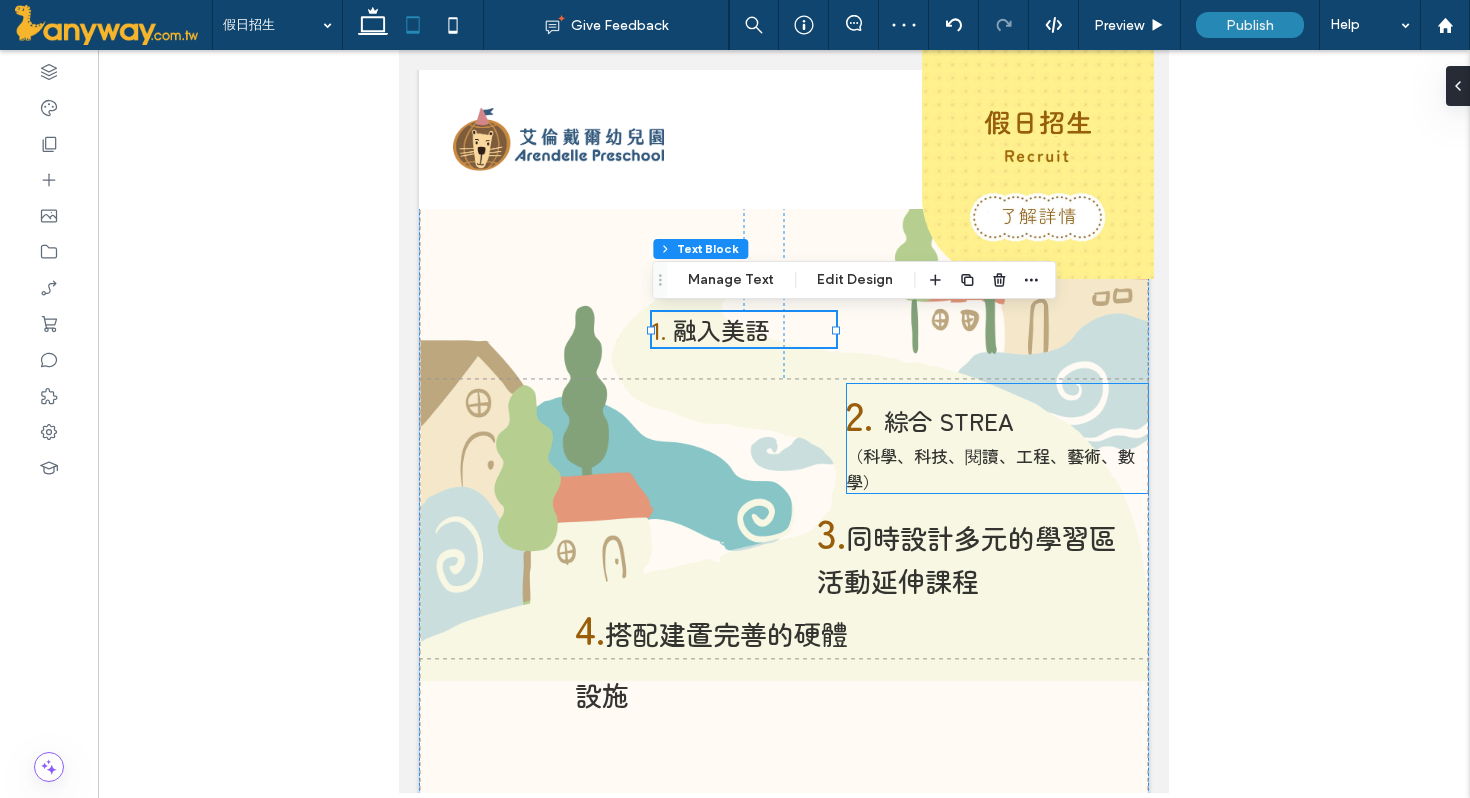 click on "綜合 STREA" at bounding box center (949, 420) 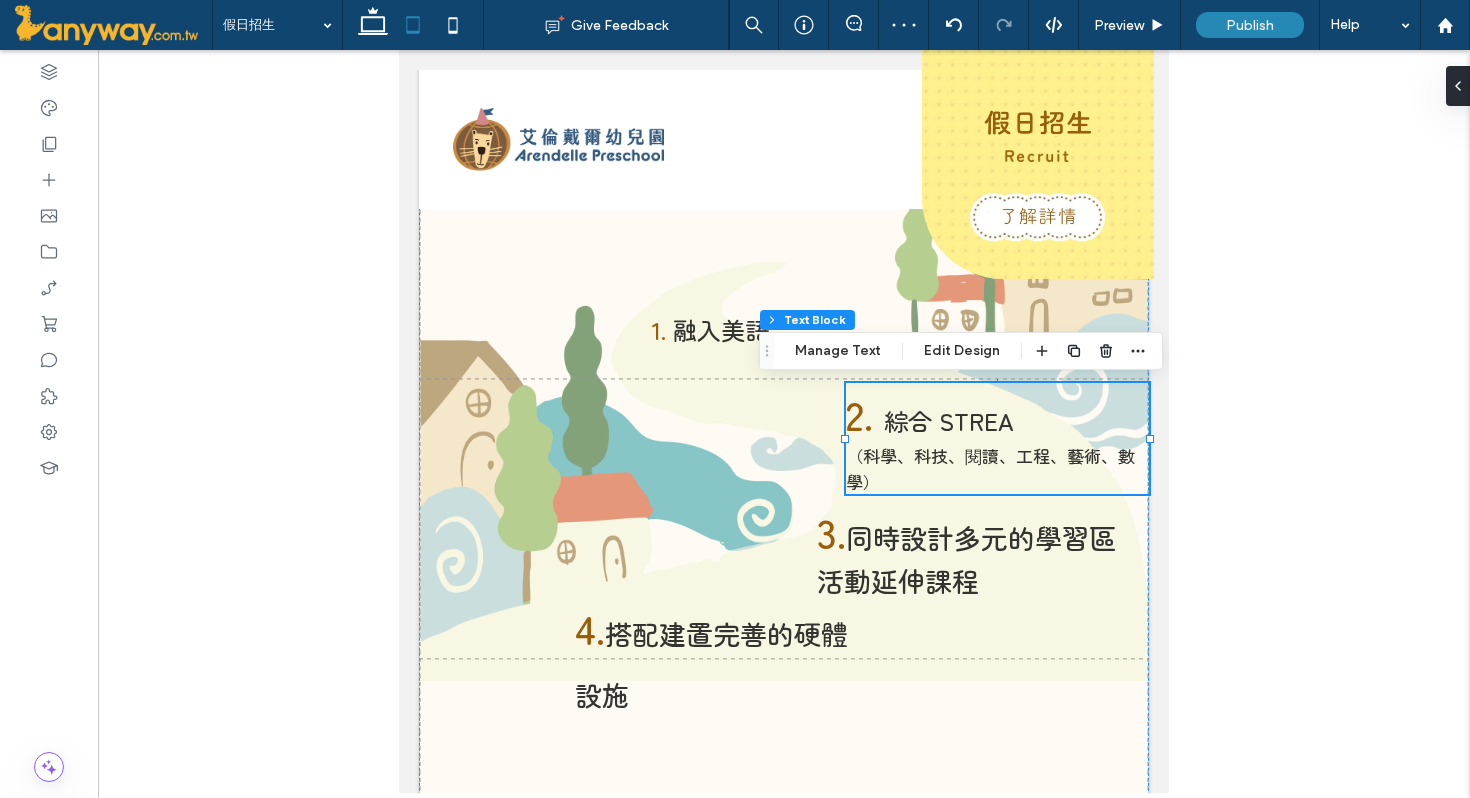 click at bounding box center [878, 413] 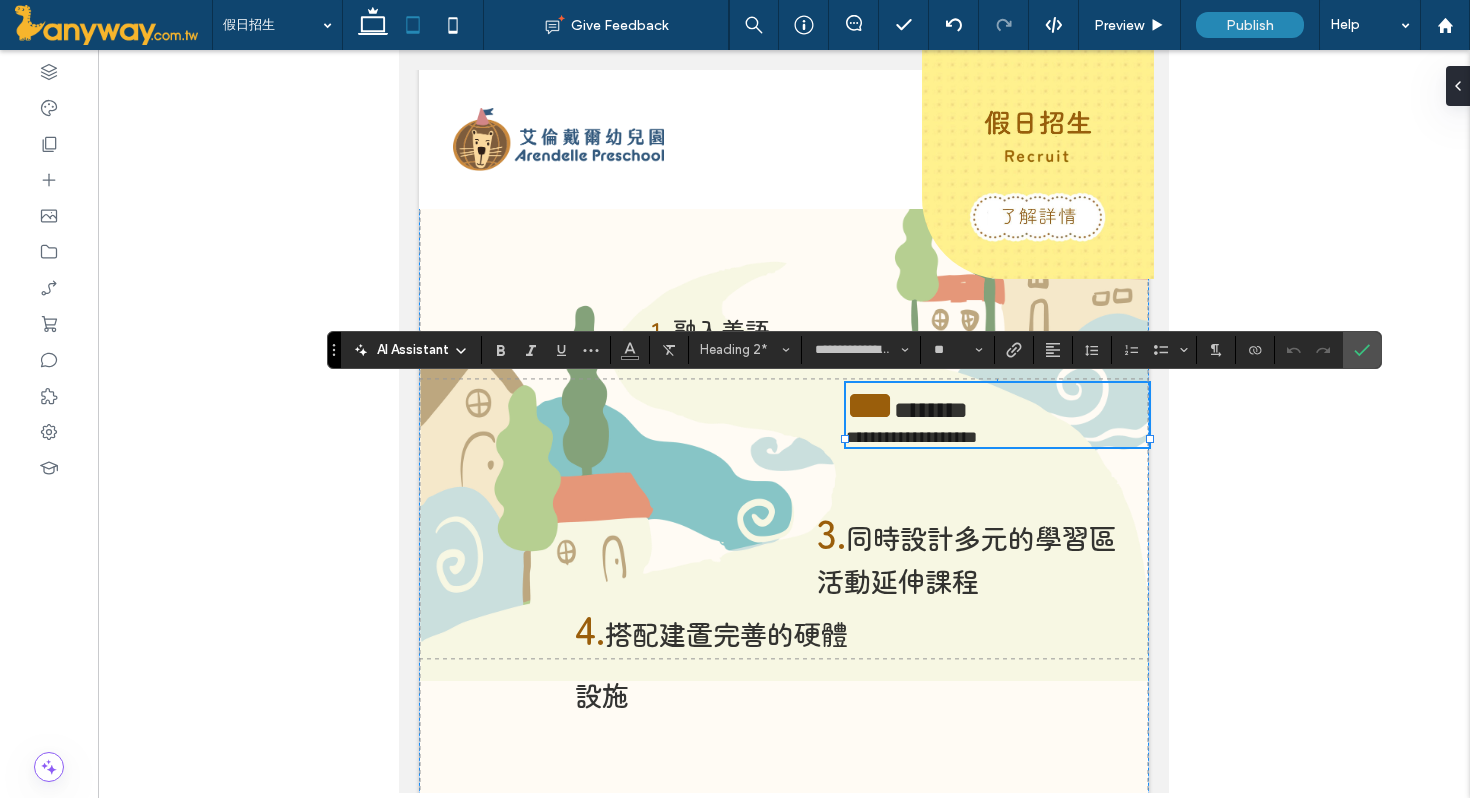 type on "**" 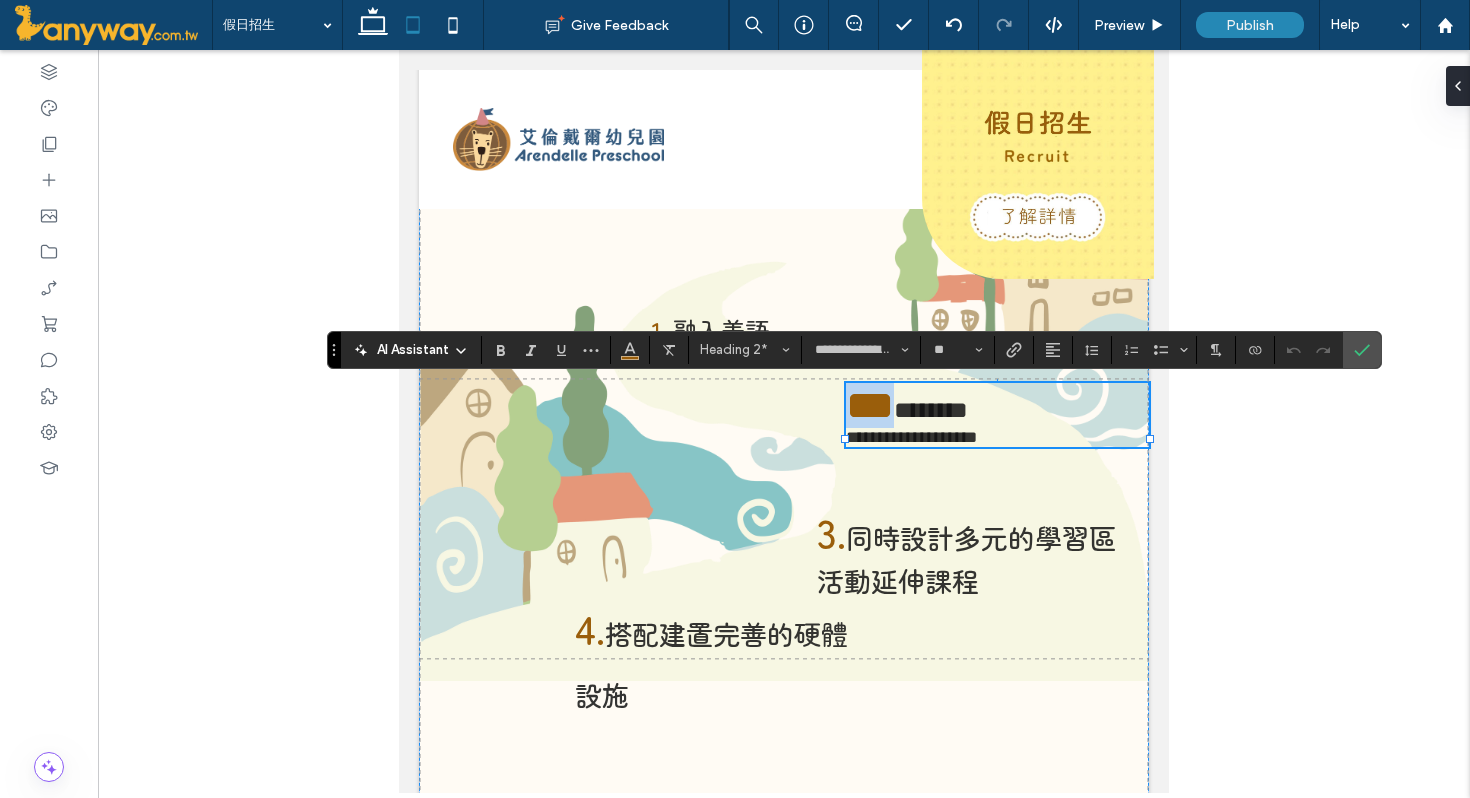 drag, startPoint x: 878, startPoint y: 418, endPoint x: 846, endPoint y: 418, distance: 32 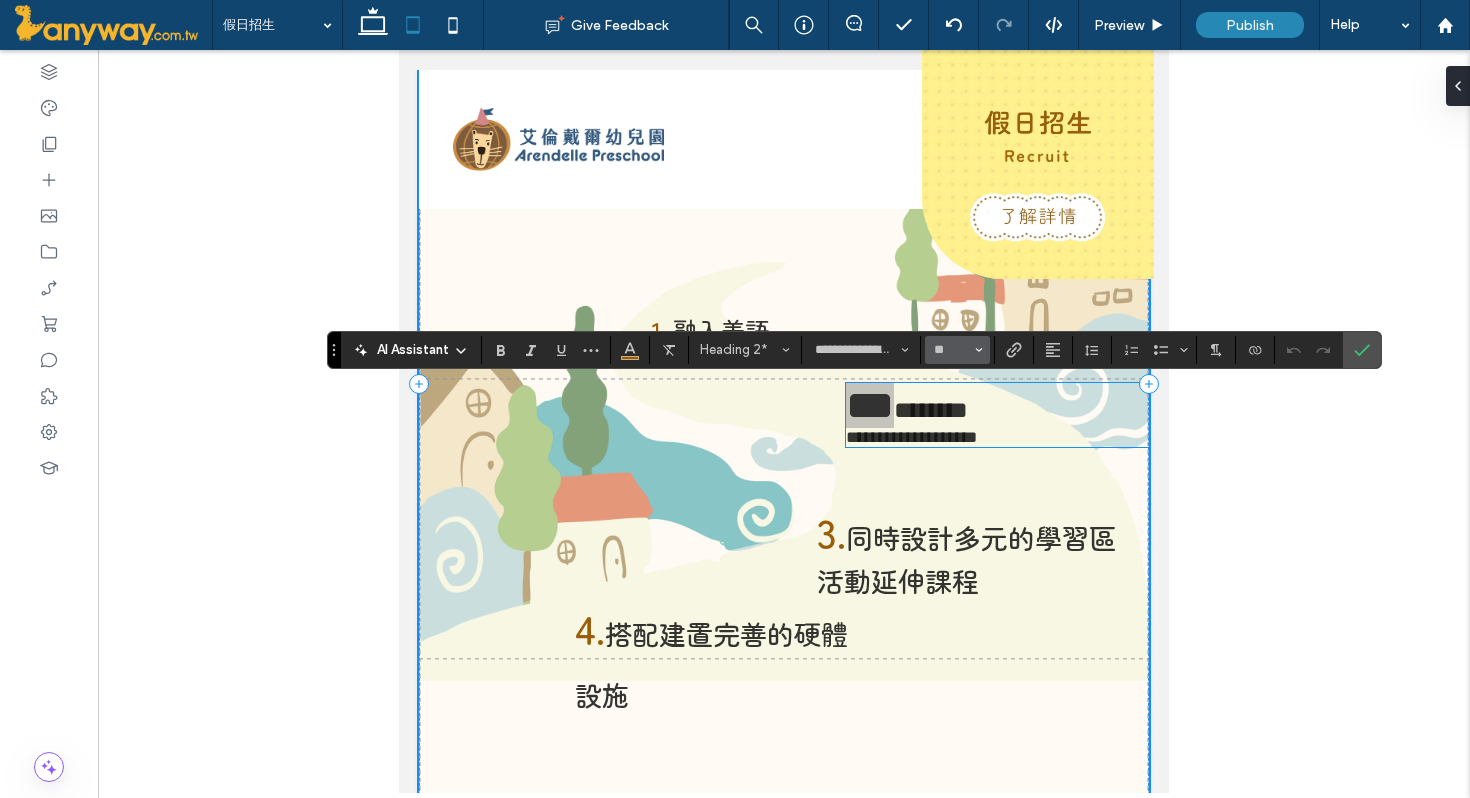 click 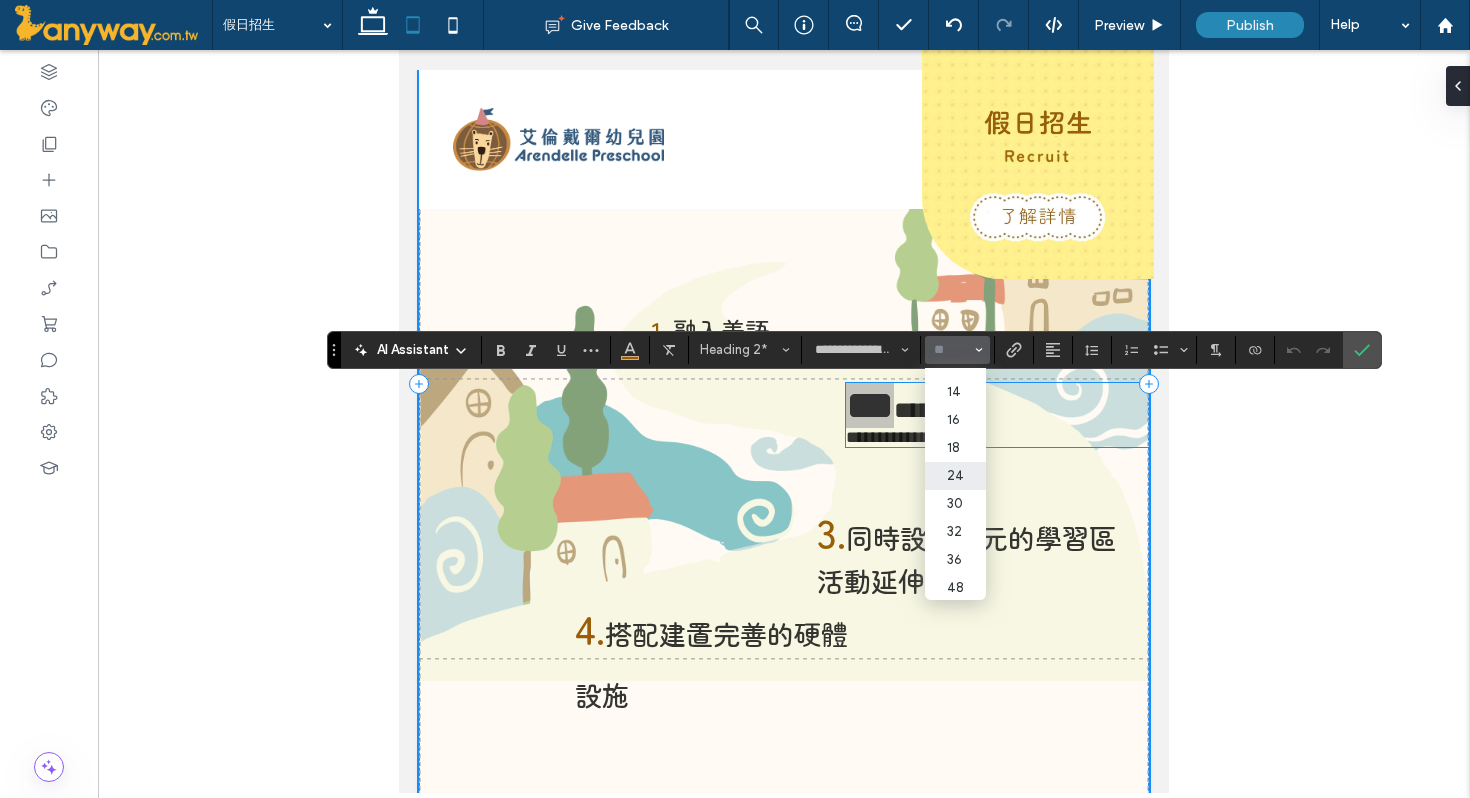scroll, scrollTop: 135, scrollLeft: 0, axis: vertical 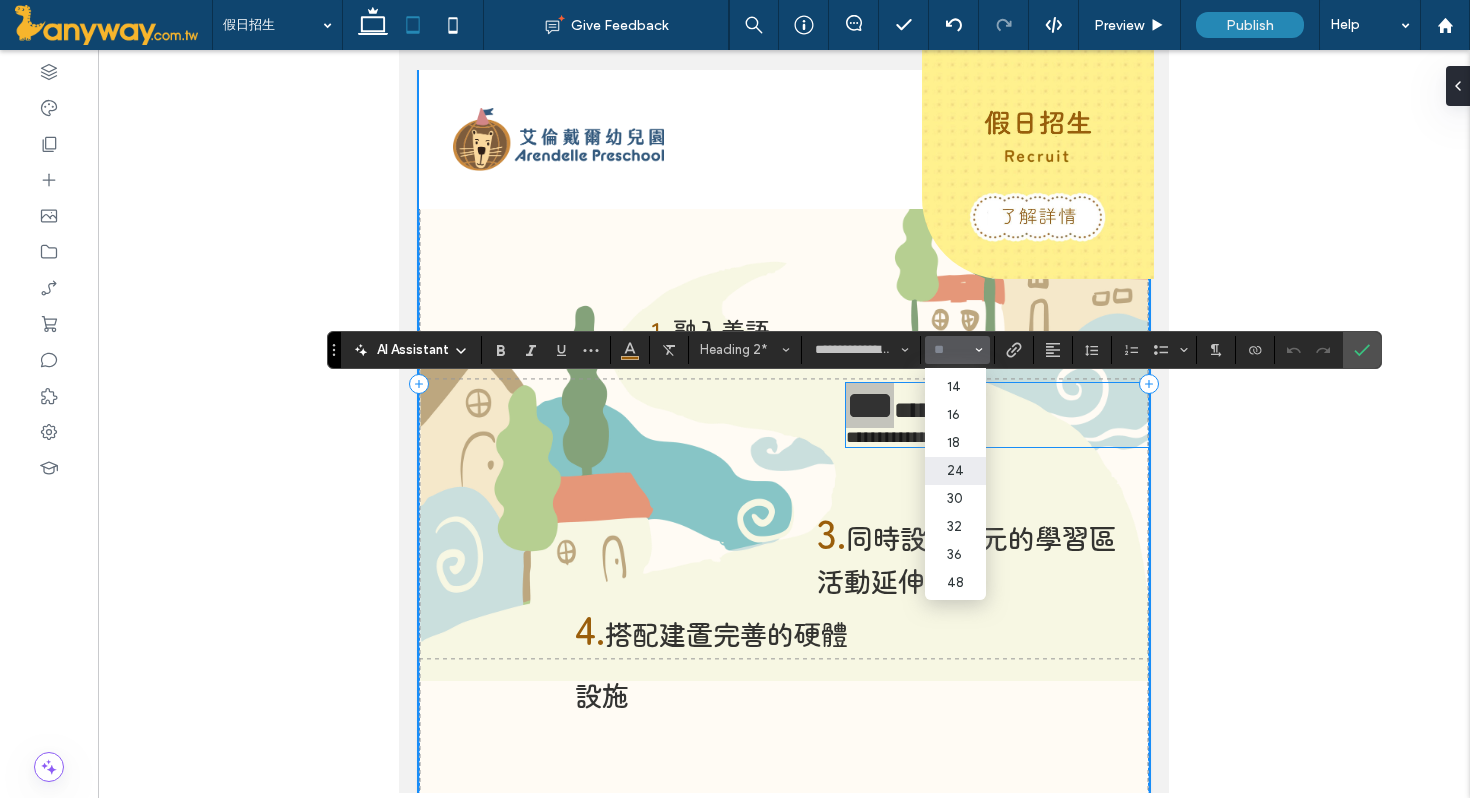 click on "24" at bounding box center (955, 471) 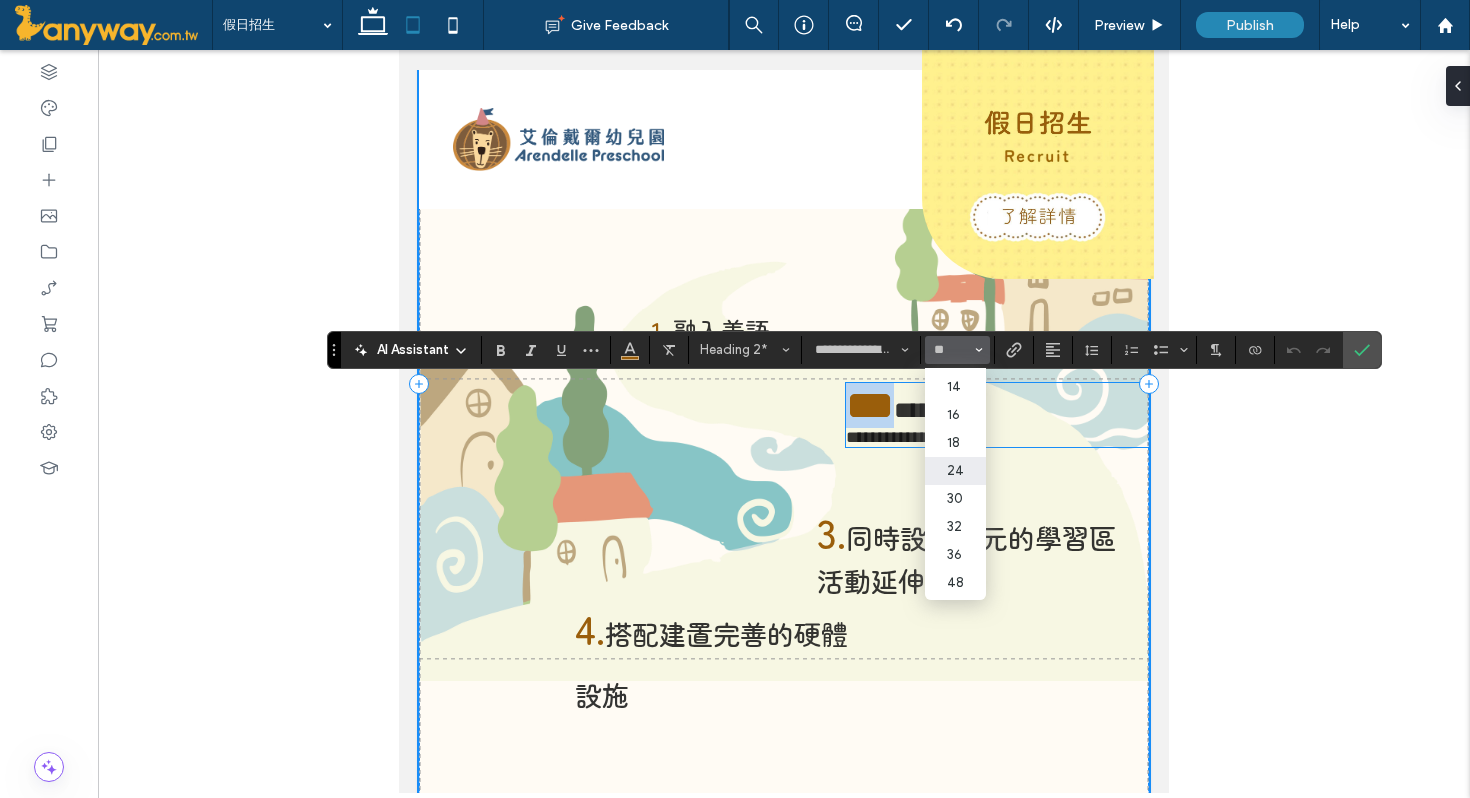 type on "**" 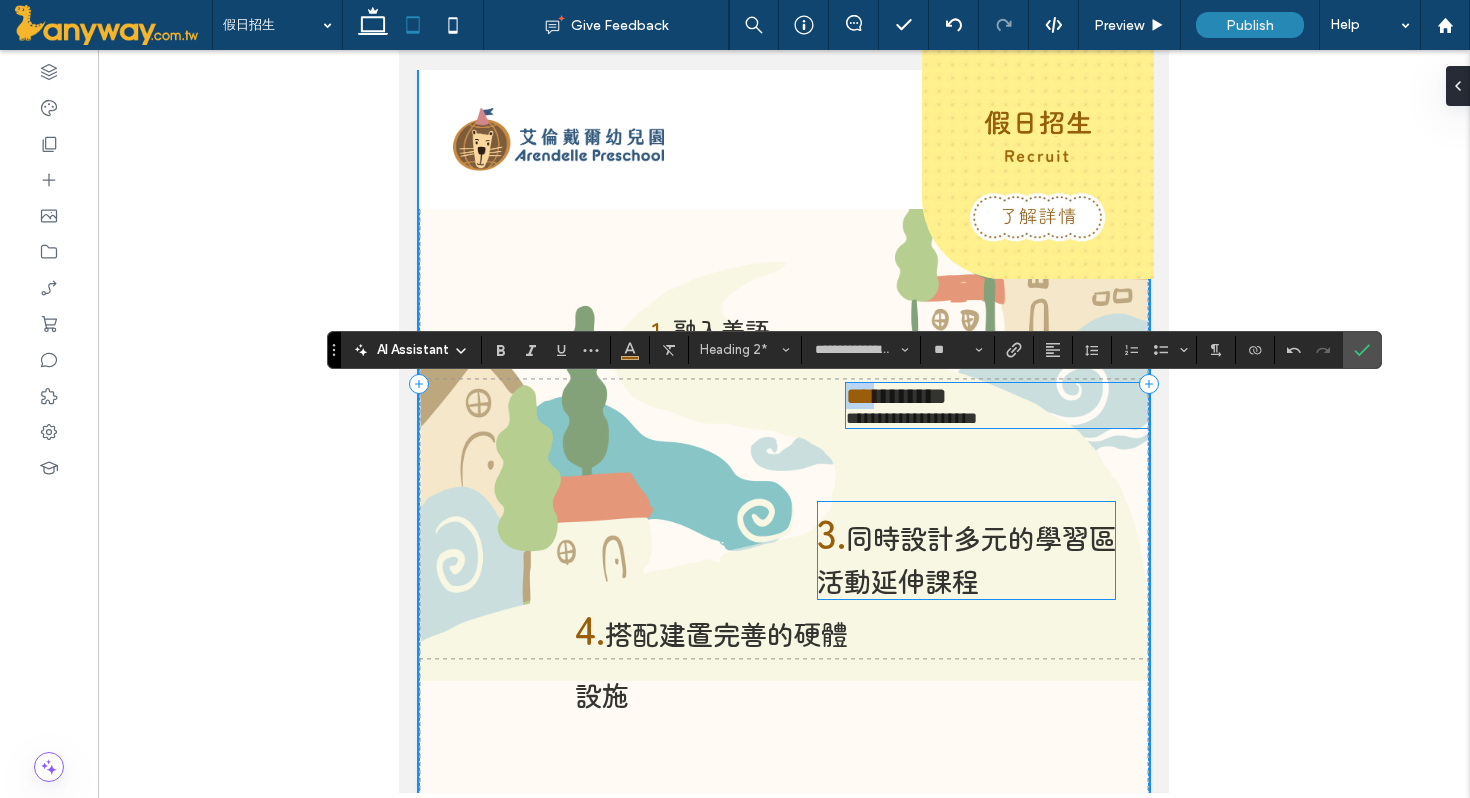 click on "3." at bounding box center [831, 531] 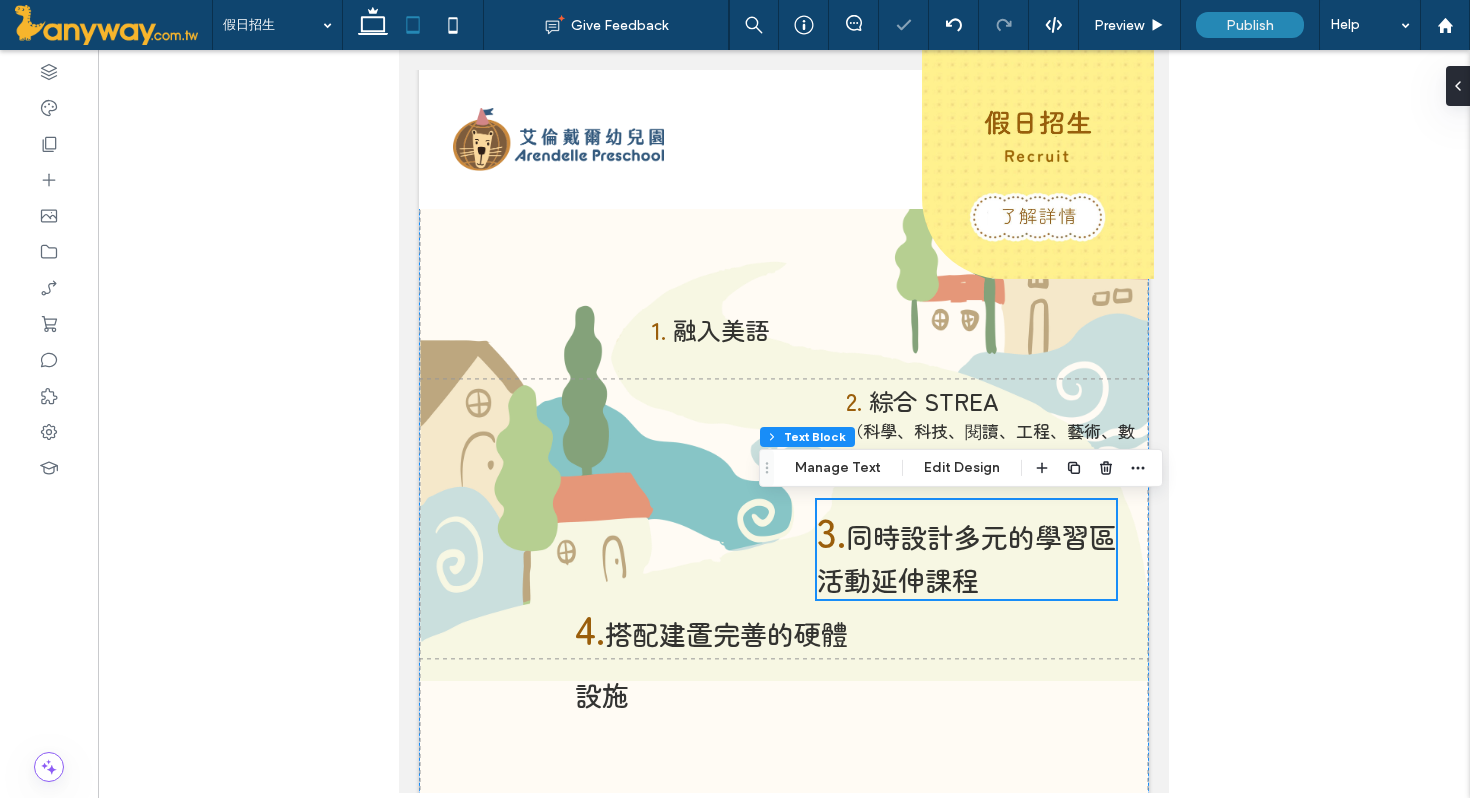 click on "3." at bounding box center [831, 530] 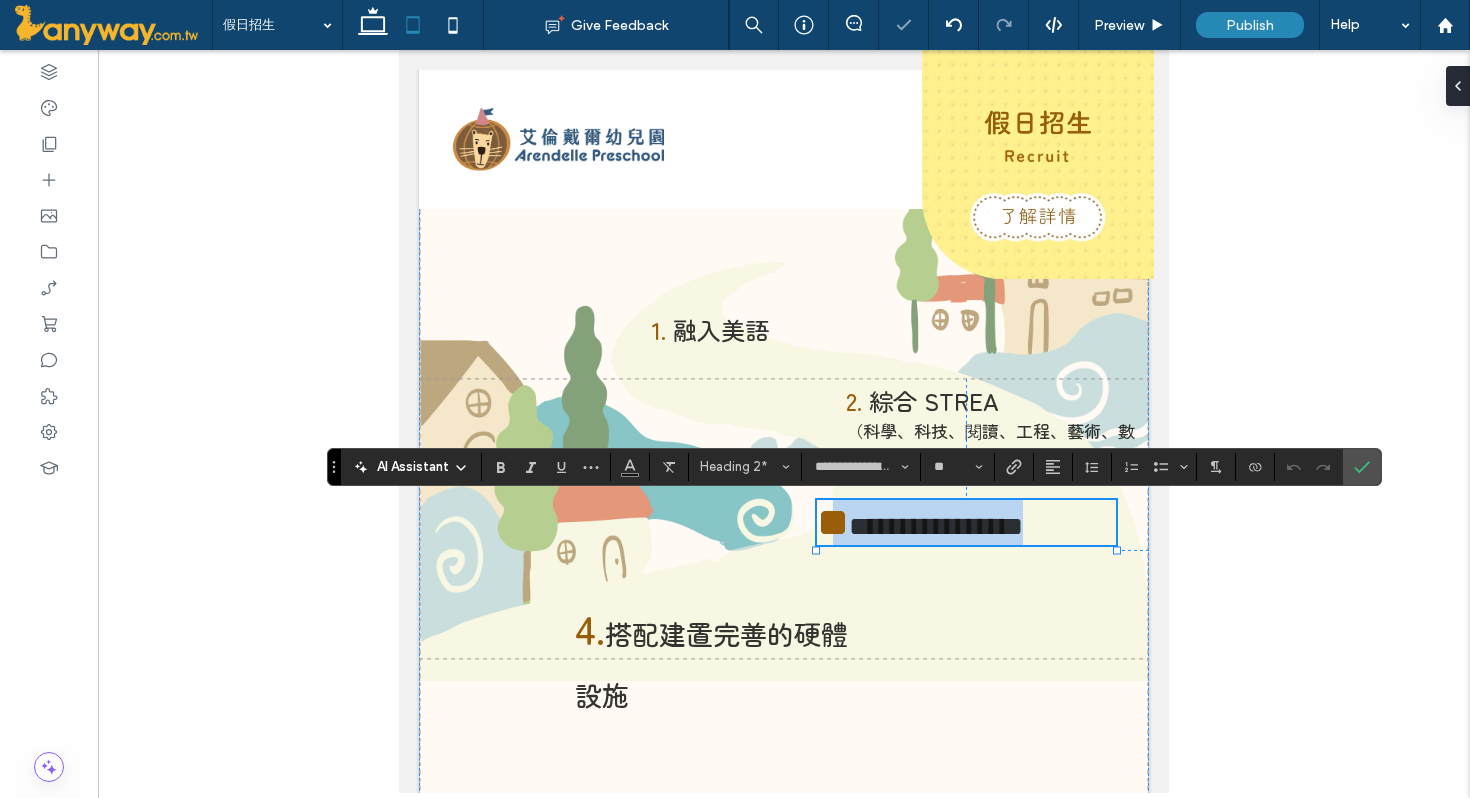 type on "*" 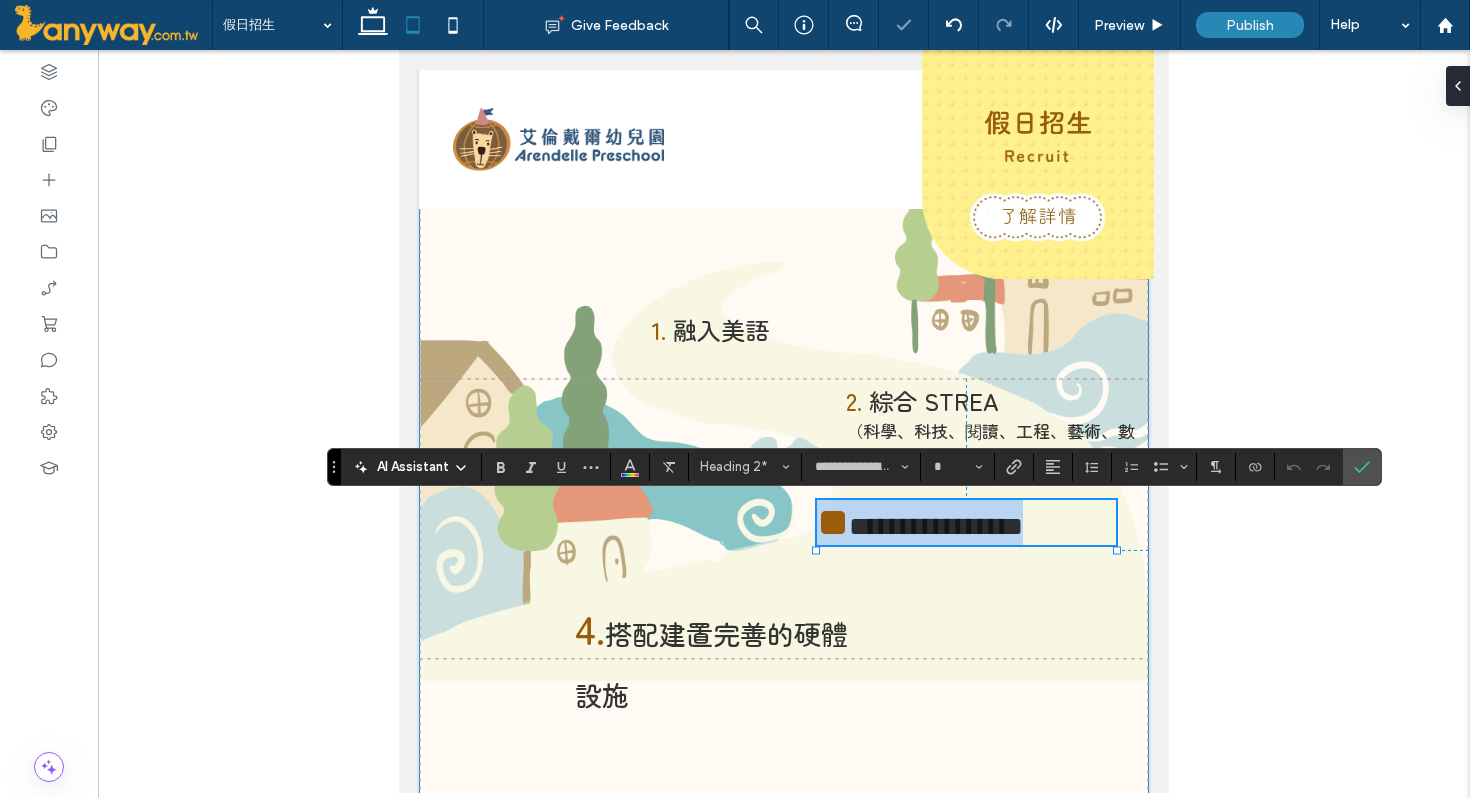 drag, startPoint x: 1045, startPoint y: 592, endPoint x: 795, endPoint y: 493, distance: 268.88846 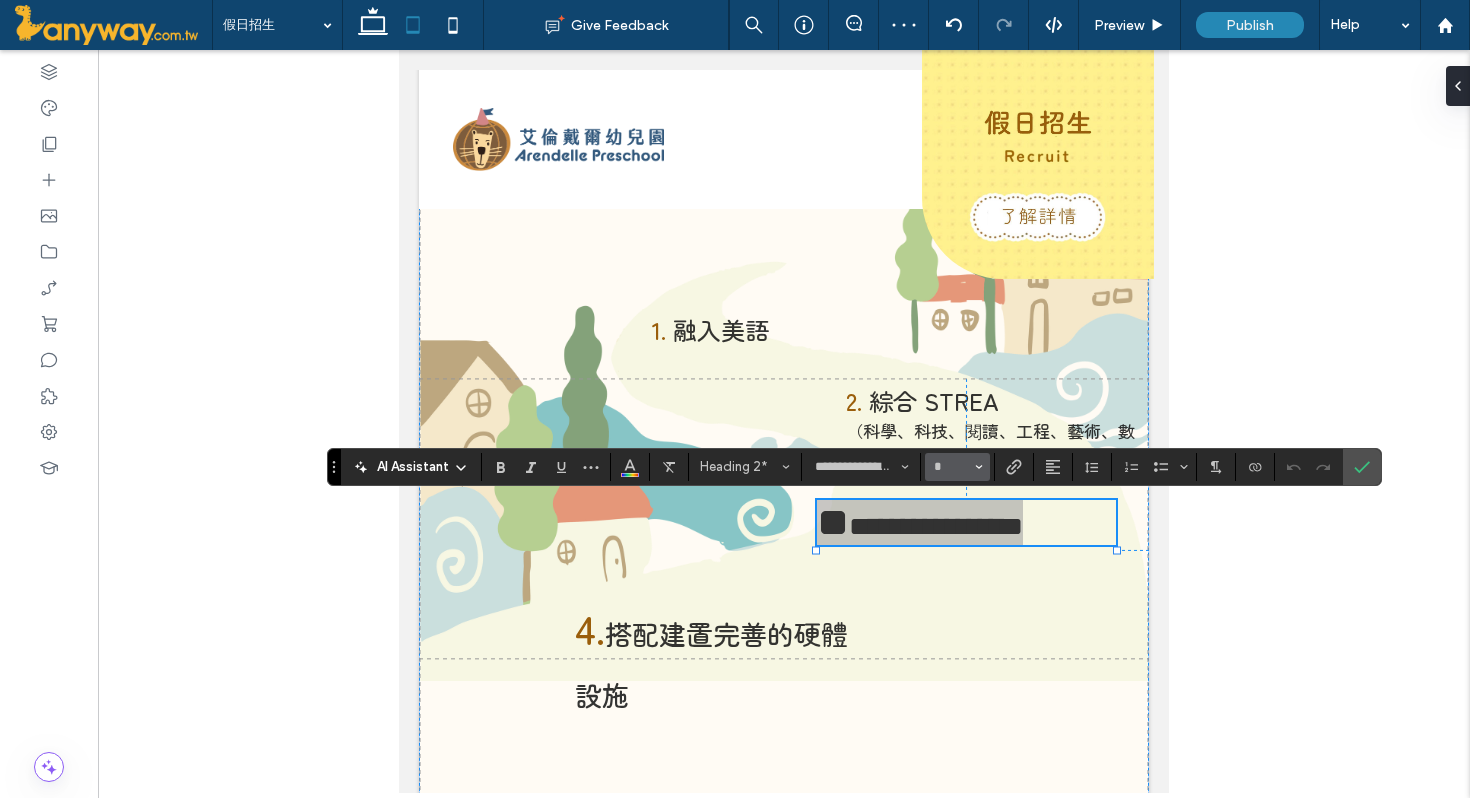 click 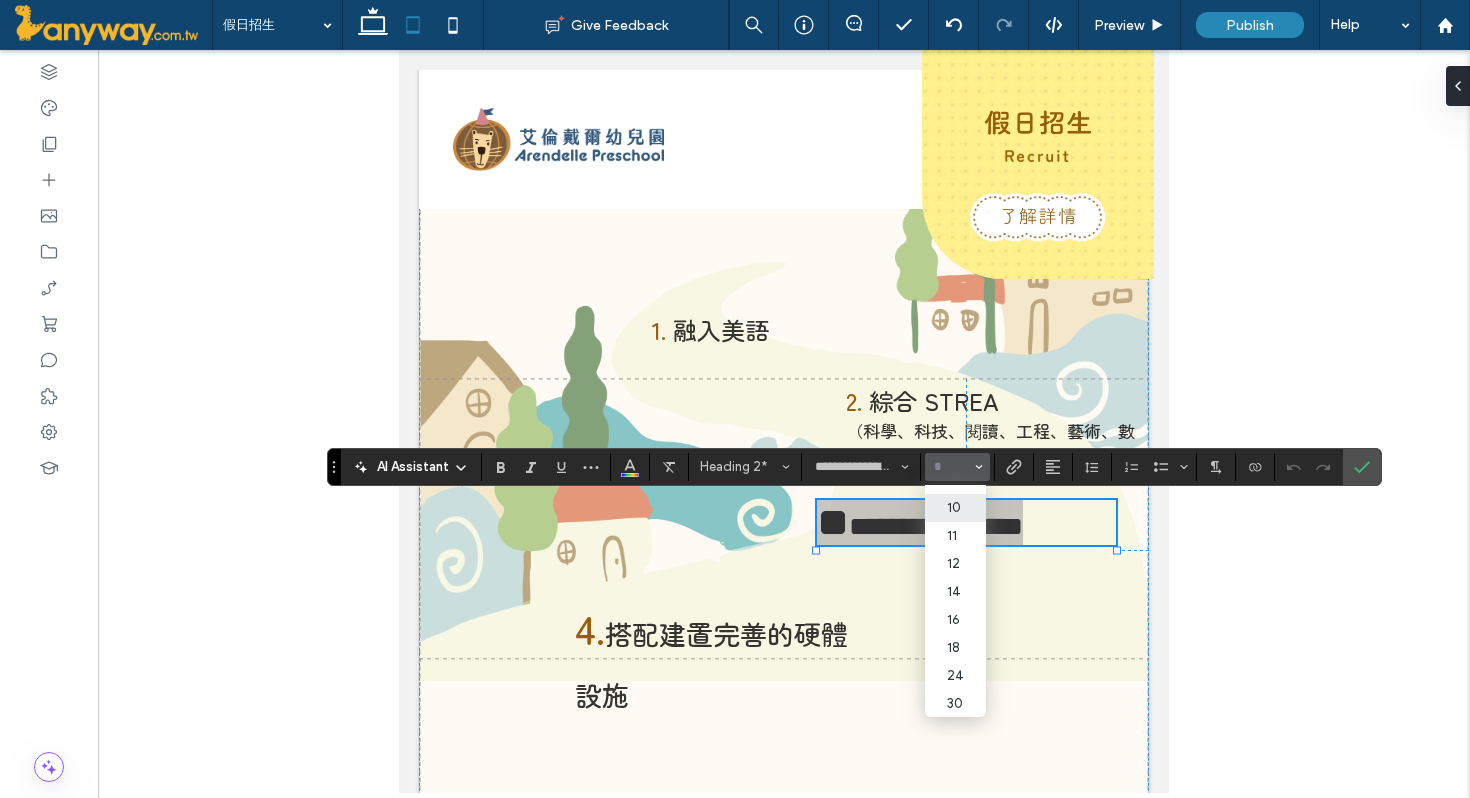 scroll, scrollTop: 58, scrollLeft: 0, axis: vertical 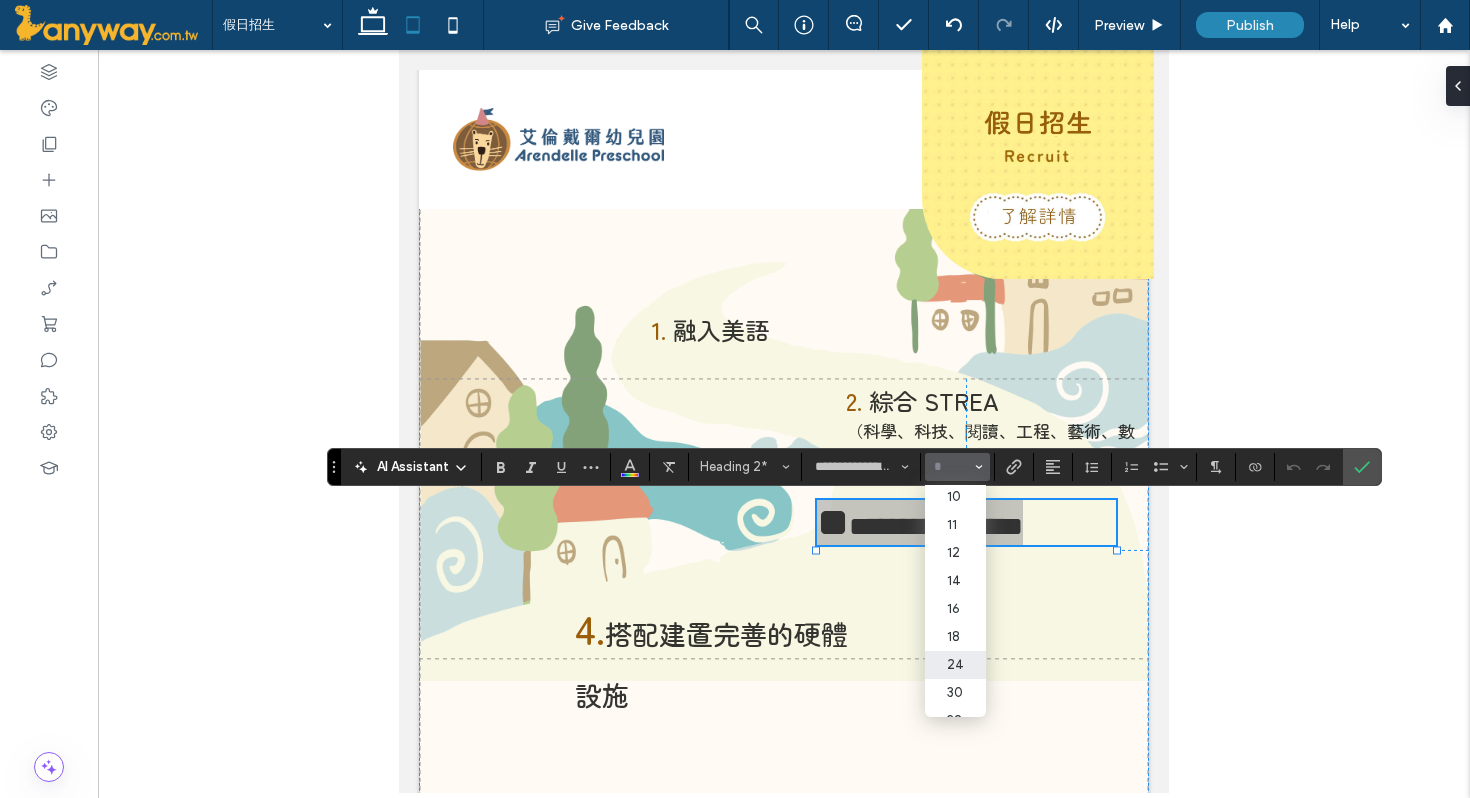click on "24" at bounding box center (955, 665) 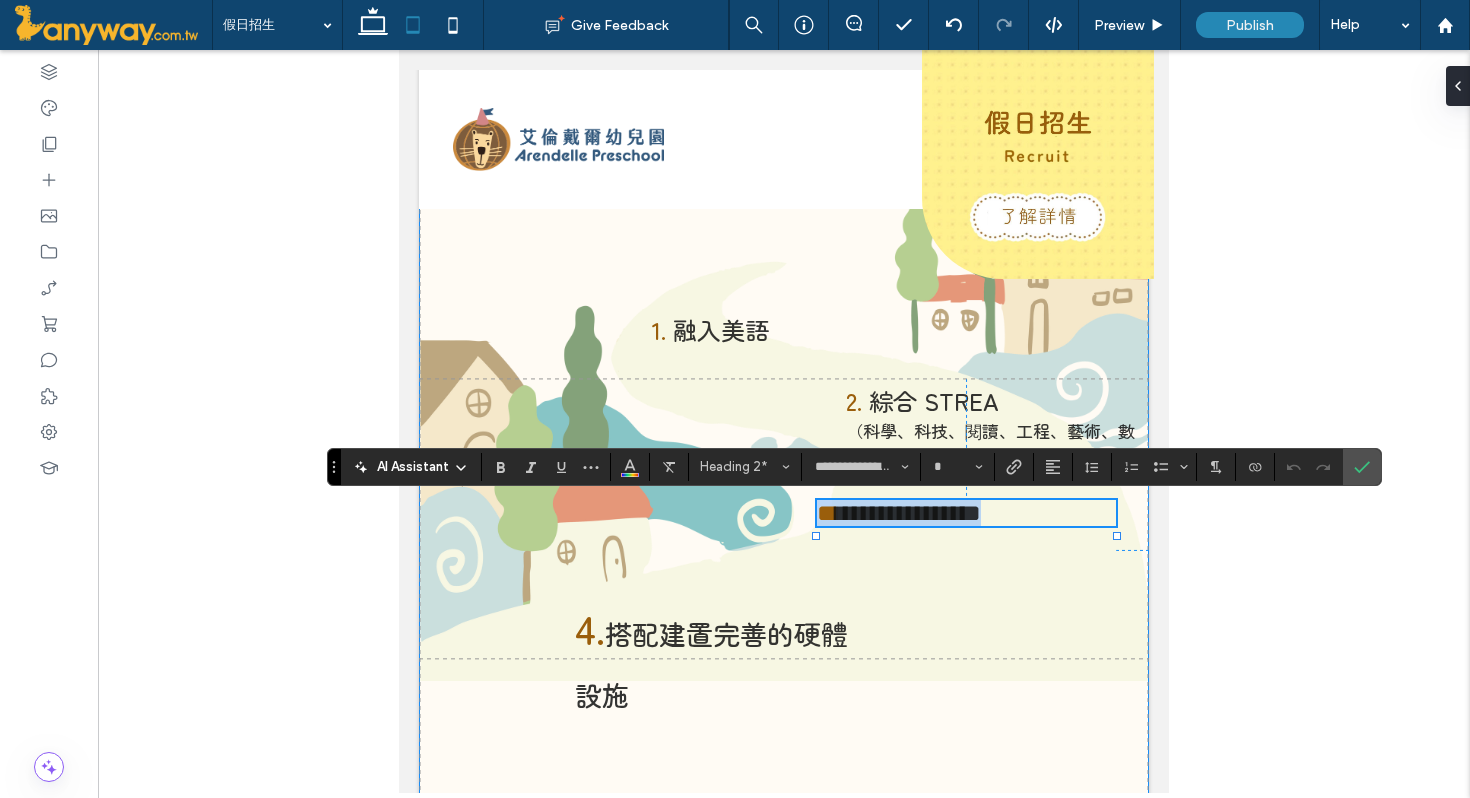 type on "**" 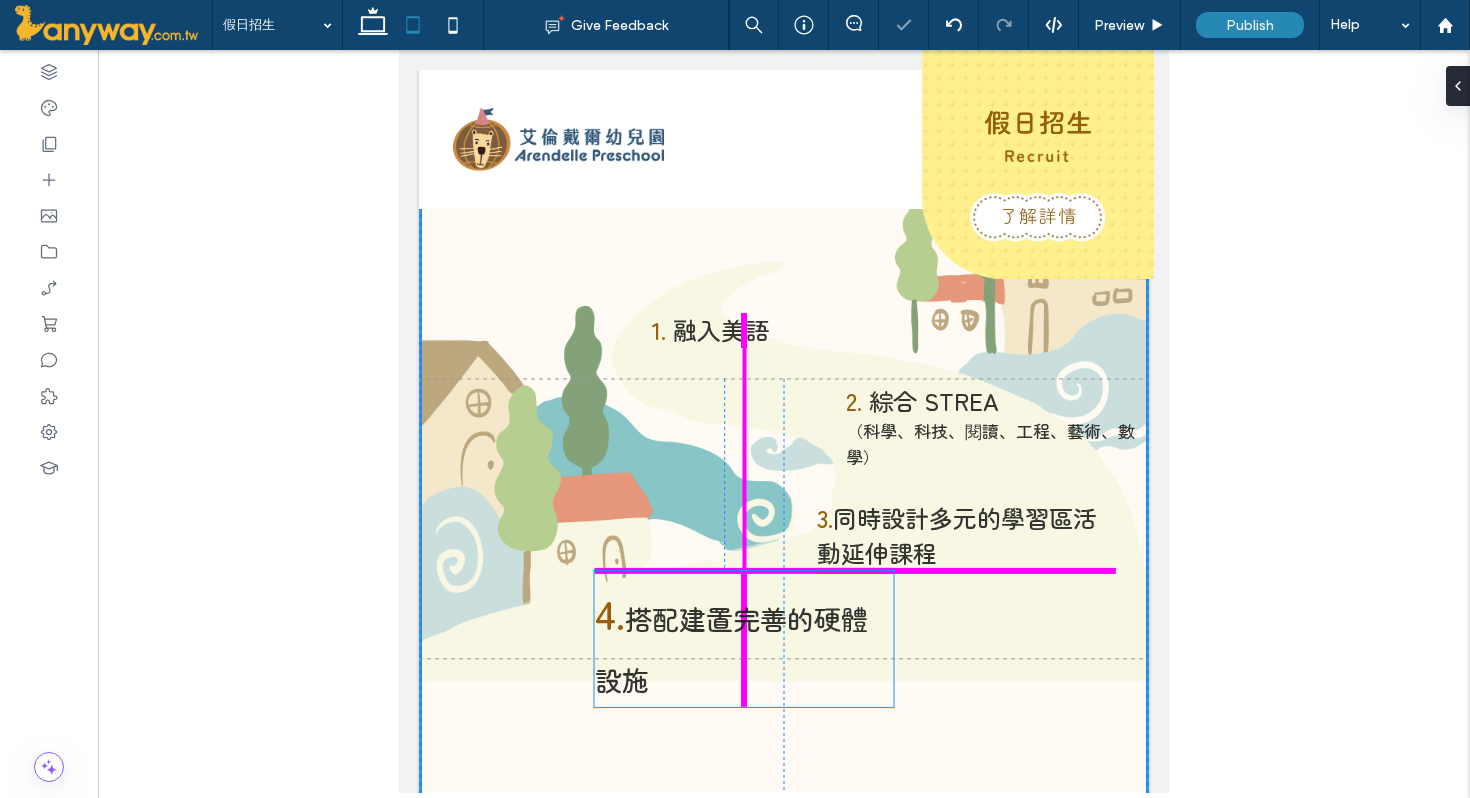 drag, startPoint x: 841, startPoint y: 635, endPoint x: 861, endPoint y: 620, distance: 25 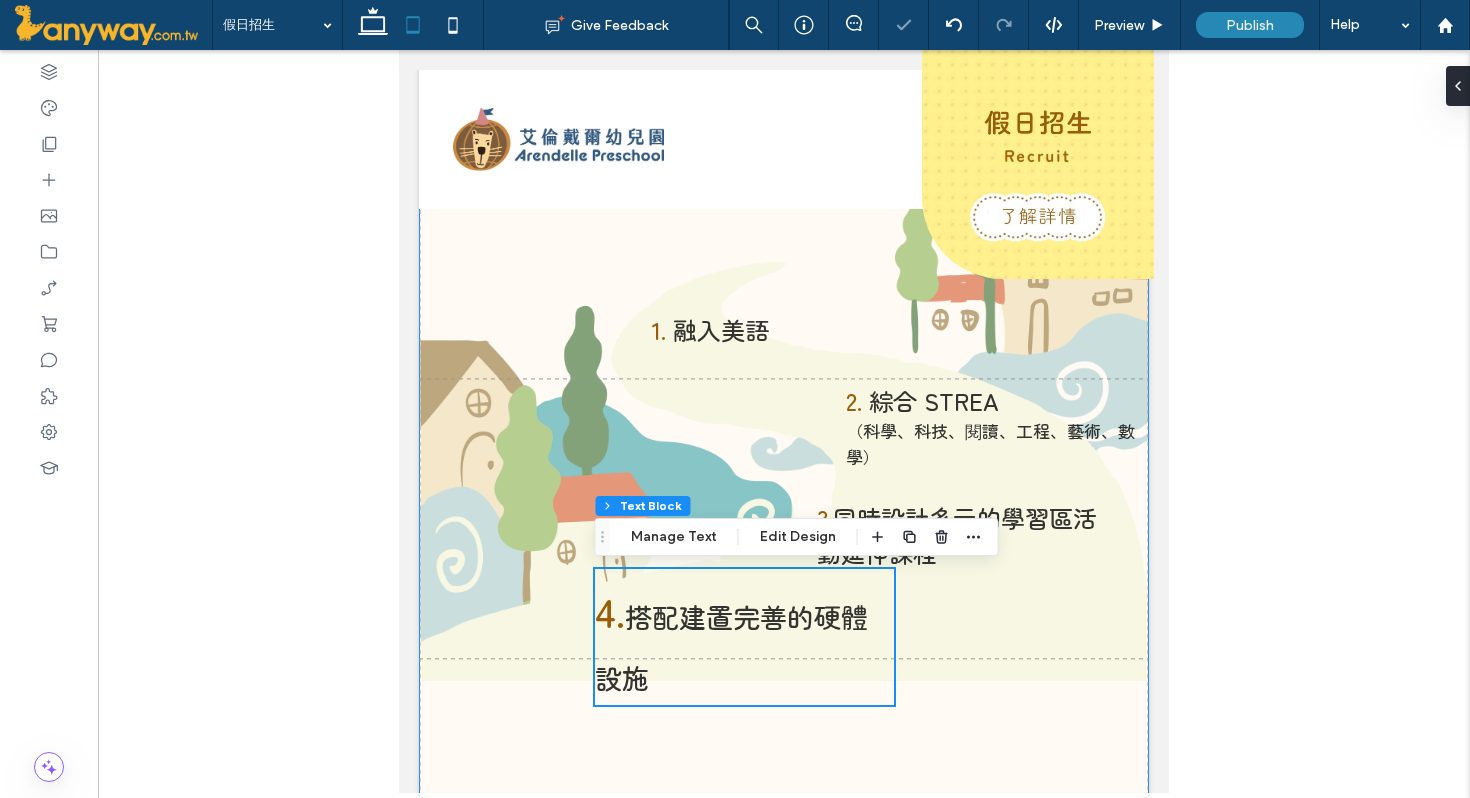 click on "1.   融入美語
讓孩子順應天性發展，帶著好奇心探索世界 每個孩子都不一樣，需要花時間去觀察 從孩子感興趣的主題出發，慢慢幫他牽起和世界互動的橋樑
2.   綜合 STREA （科學、科技、閱讀、工程、藝術、數學）
3. 同時設計多元的學習區活動延伸課程
4.  搭配建置完善的硬體設施
"在這裡，我們給予孩子與夥伴被看見的愛——用心理解與真誠相對 提供孩子最適切的成長環境，引導孩子一起探索旅途 我們相信，孩子有安全感，自然就會往前走"" at bounding box center (784, 384) 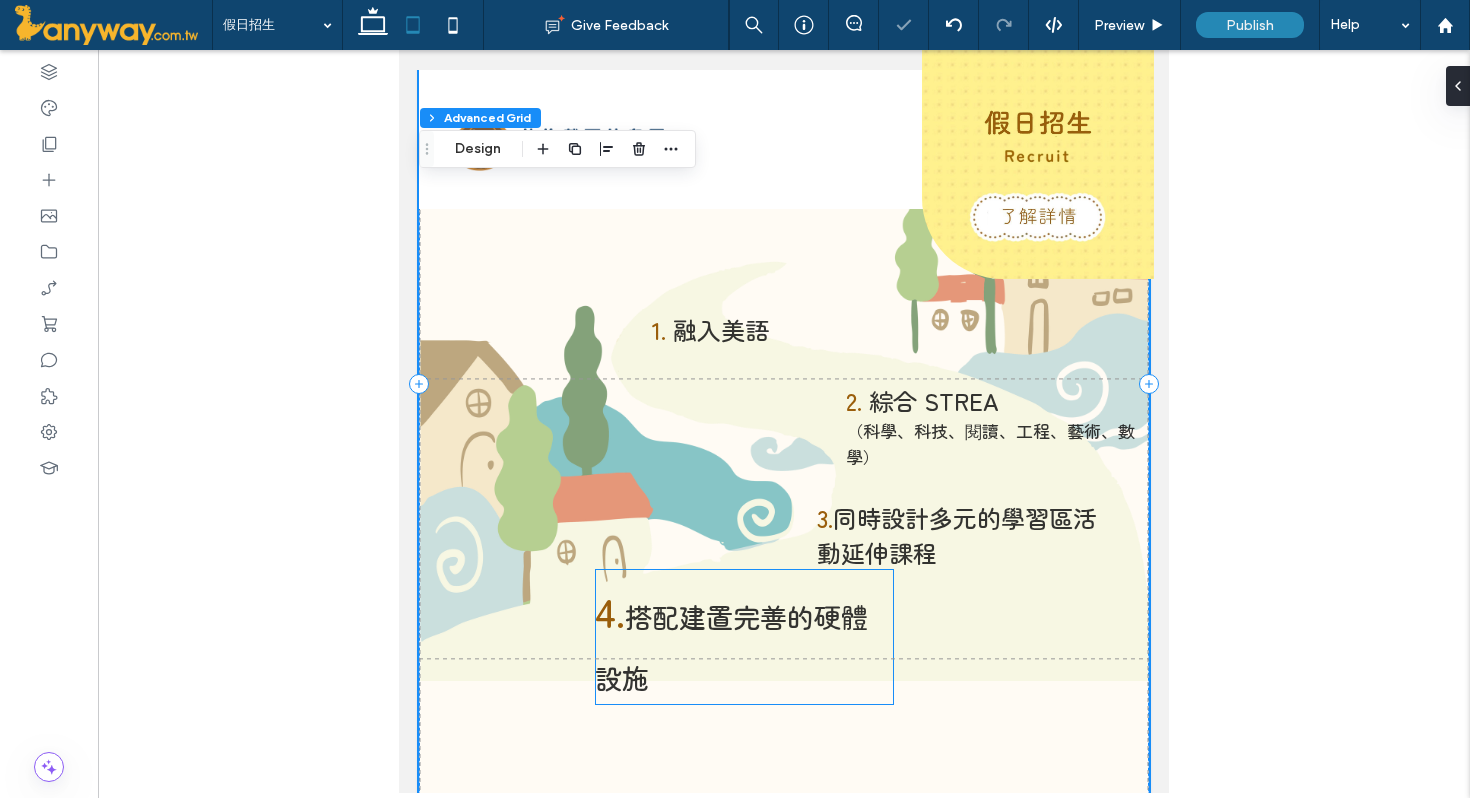 click on "搭配建置完善的硬體設施" at bounding box center (731, 647) 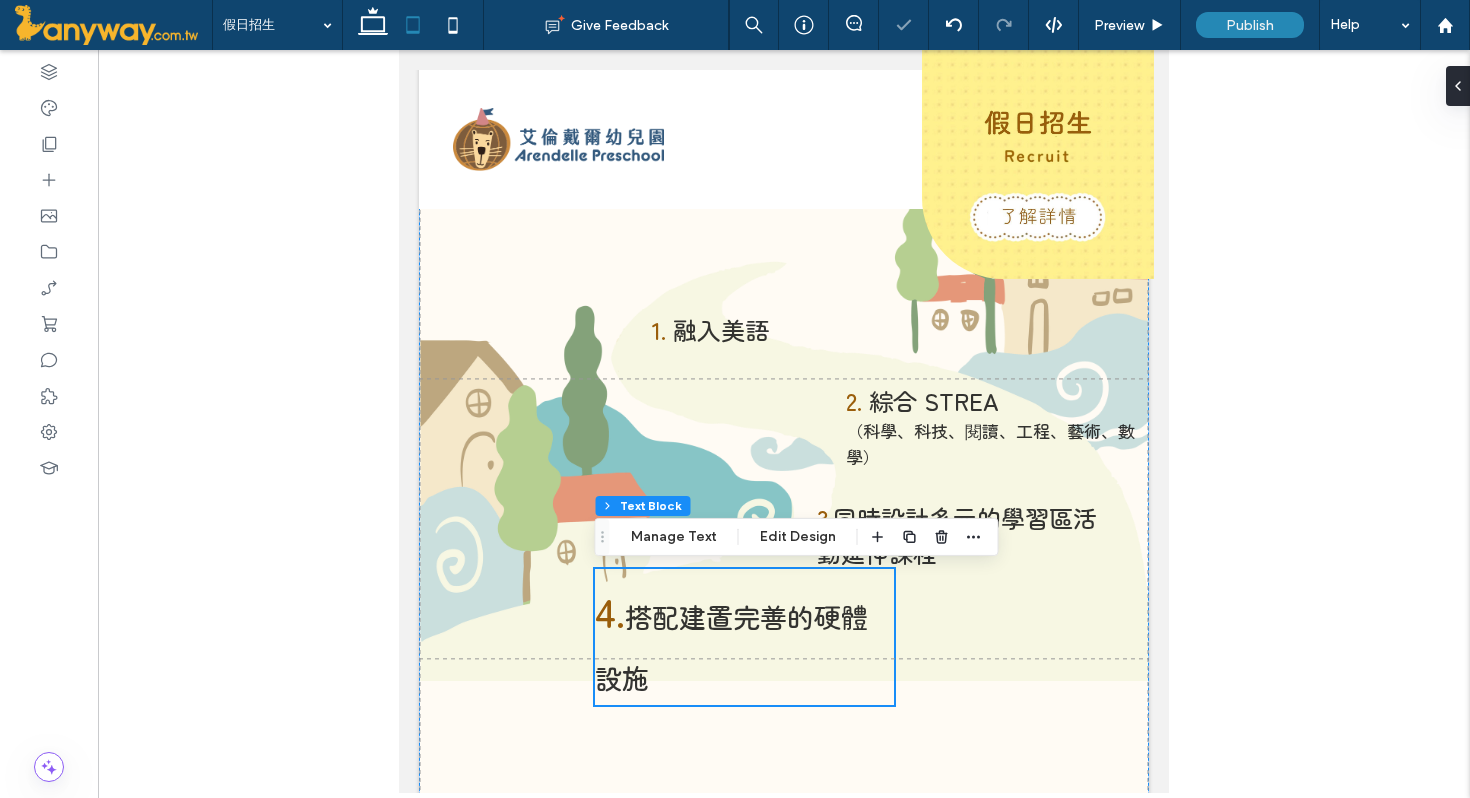 click on "4." at bounding box center (610, 610) 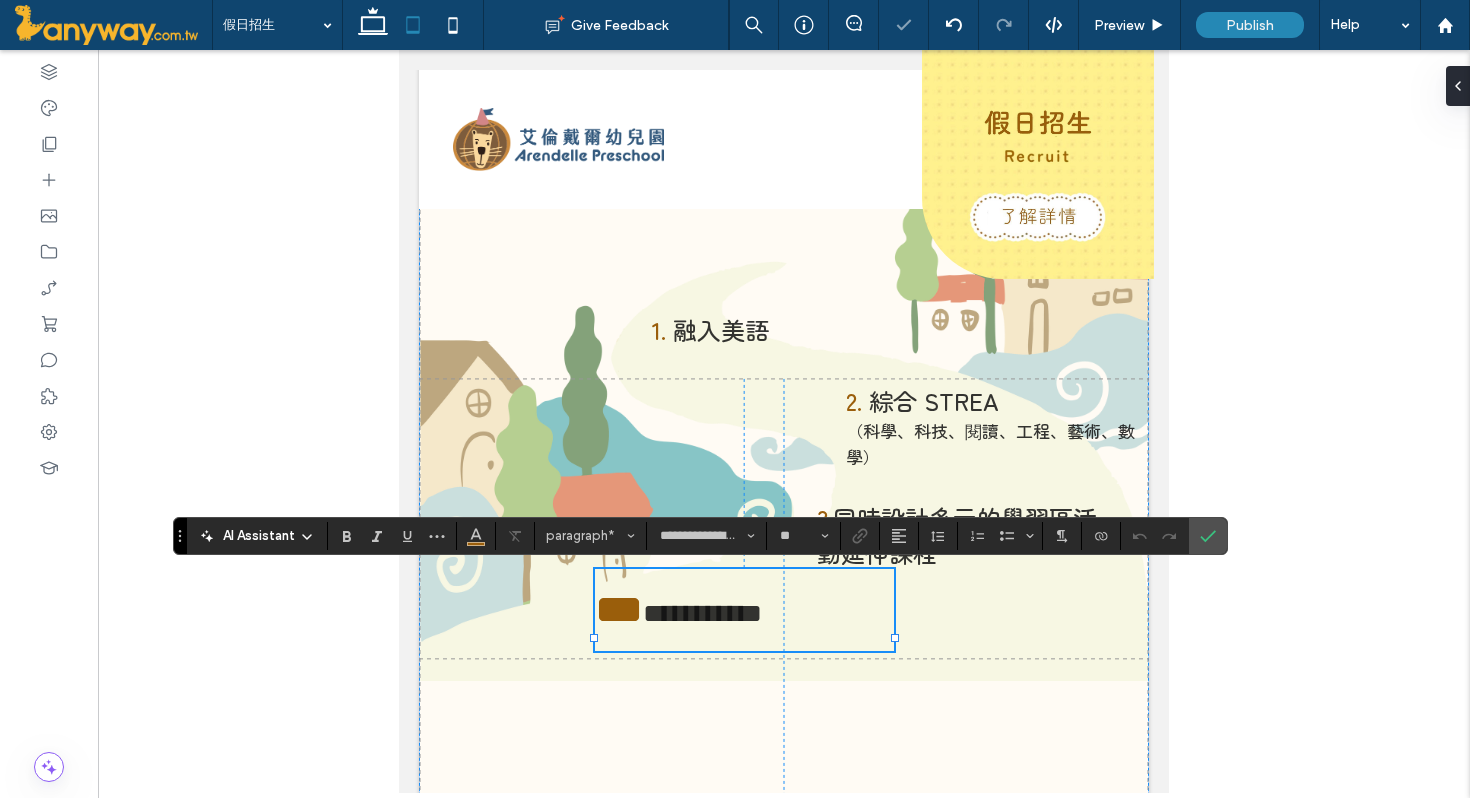 click on "**" at bounding box center [619, 609] 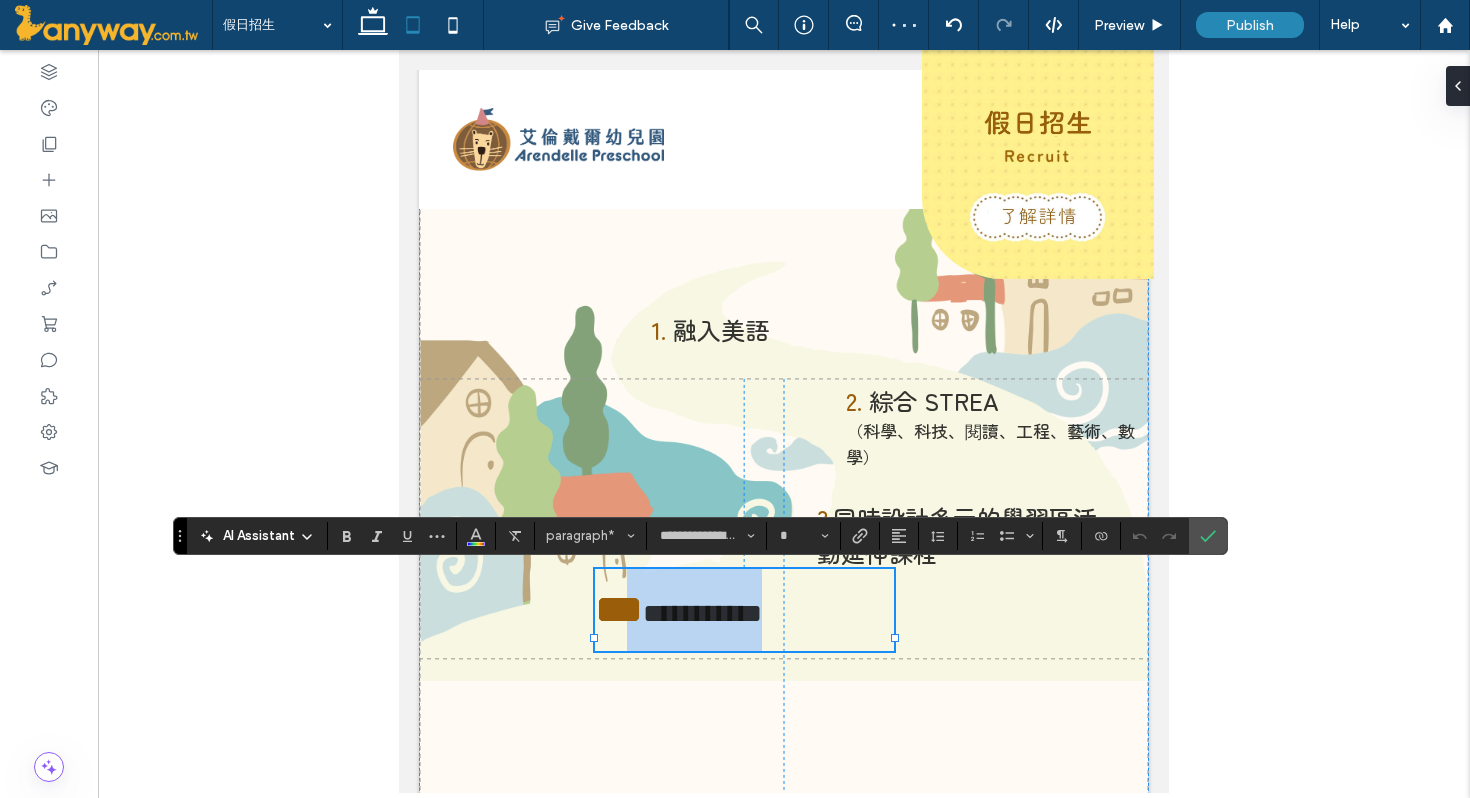 drag, startPoint x: 625, startPoint y: 596, endPoint x: 691, endPoint y: 682, distance: 108.40664 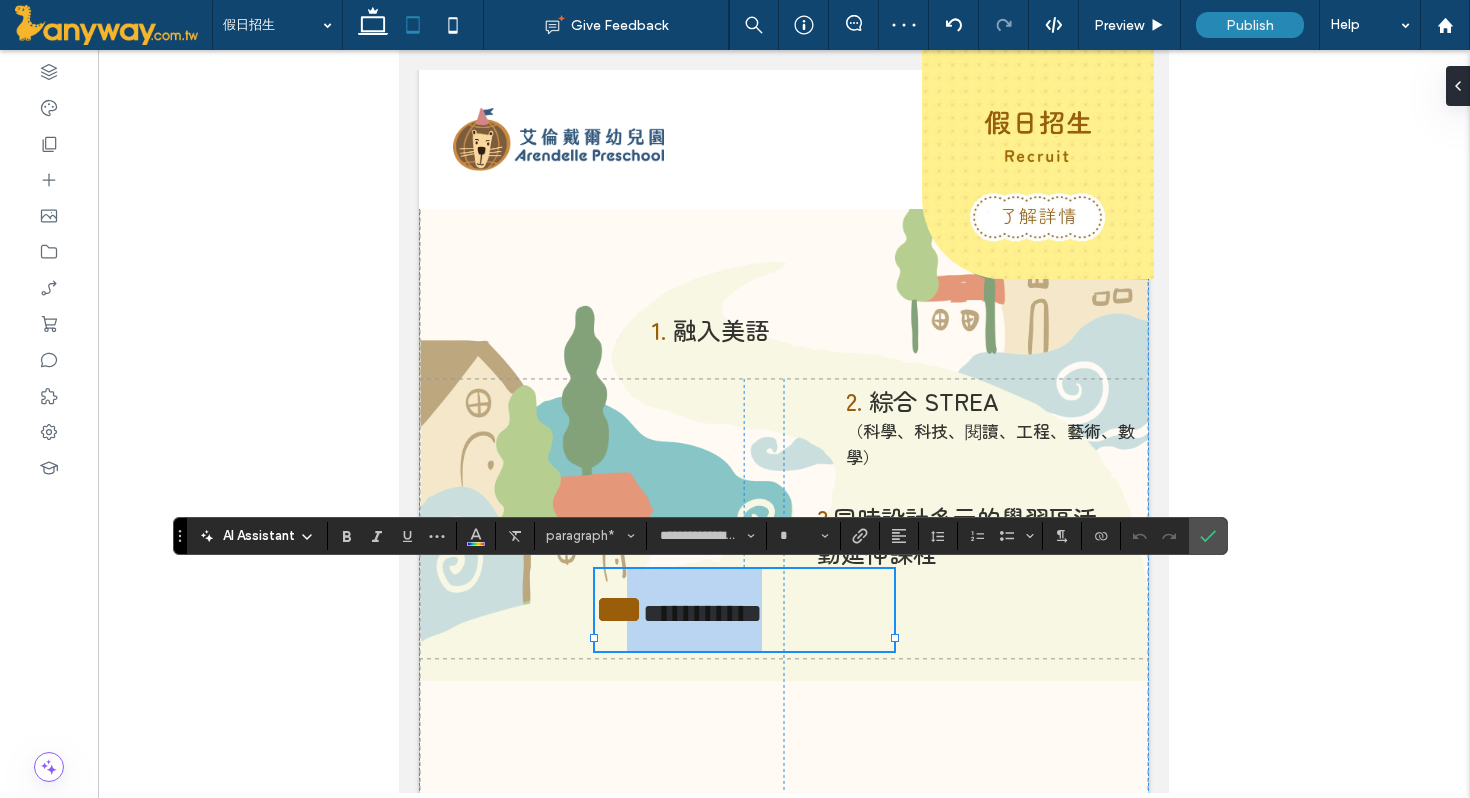 click on "**********" at bounding box center [744, 610] 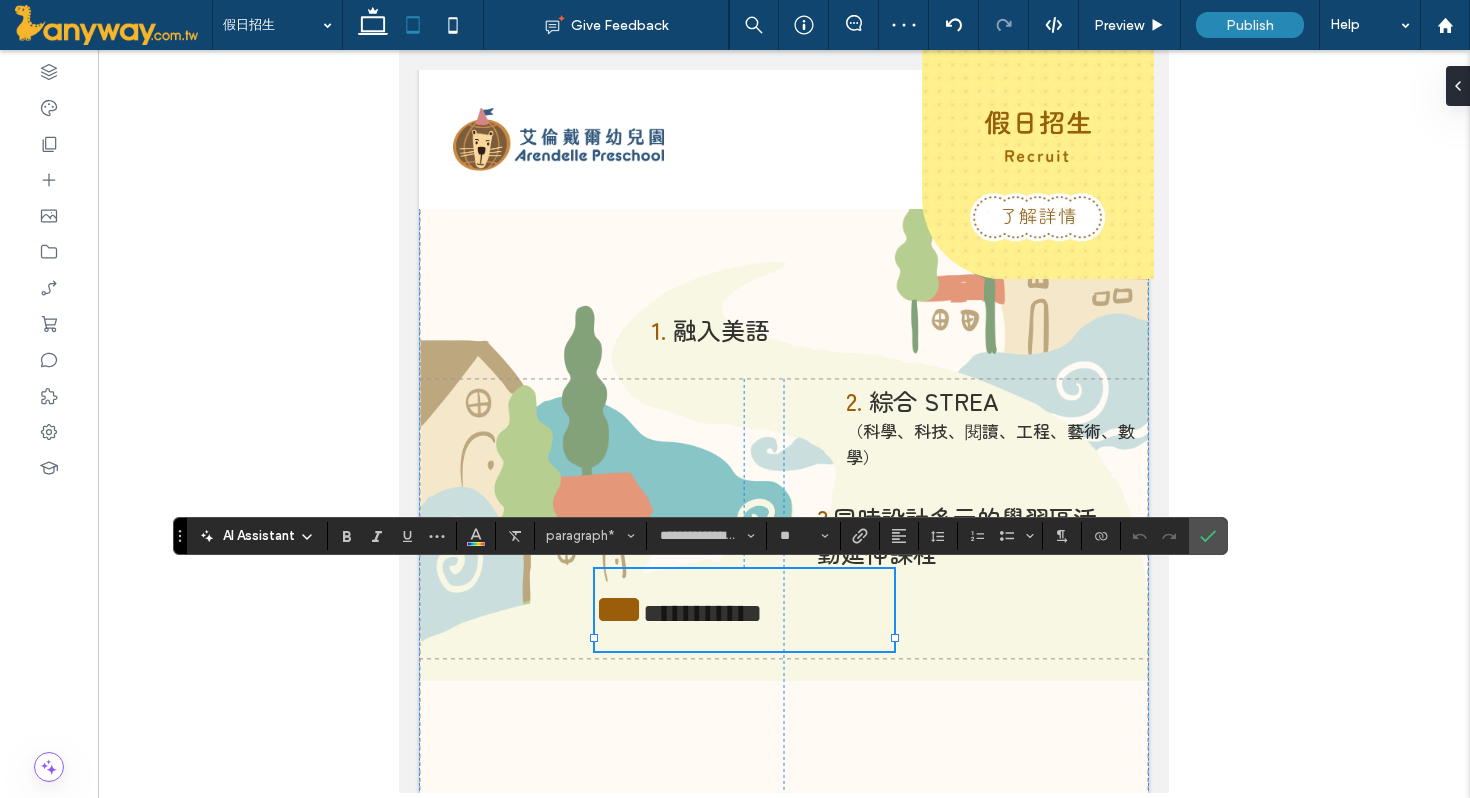click on "**********" at bounding box center (744, 610) 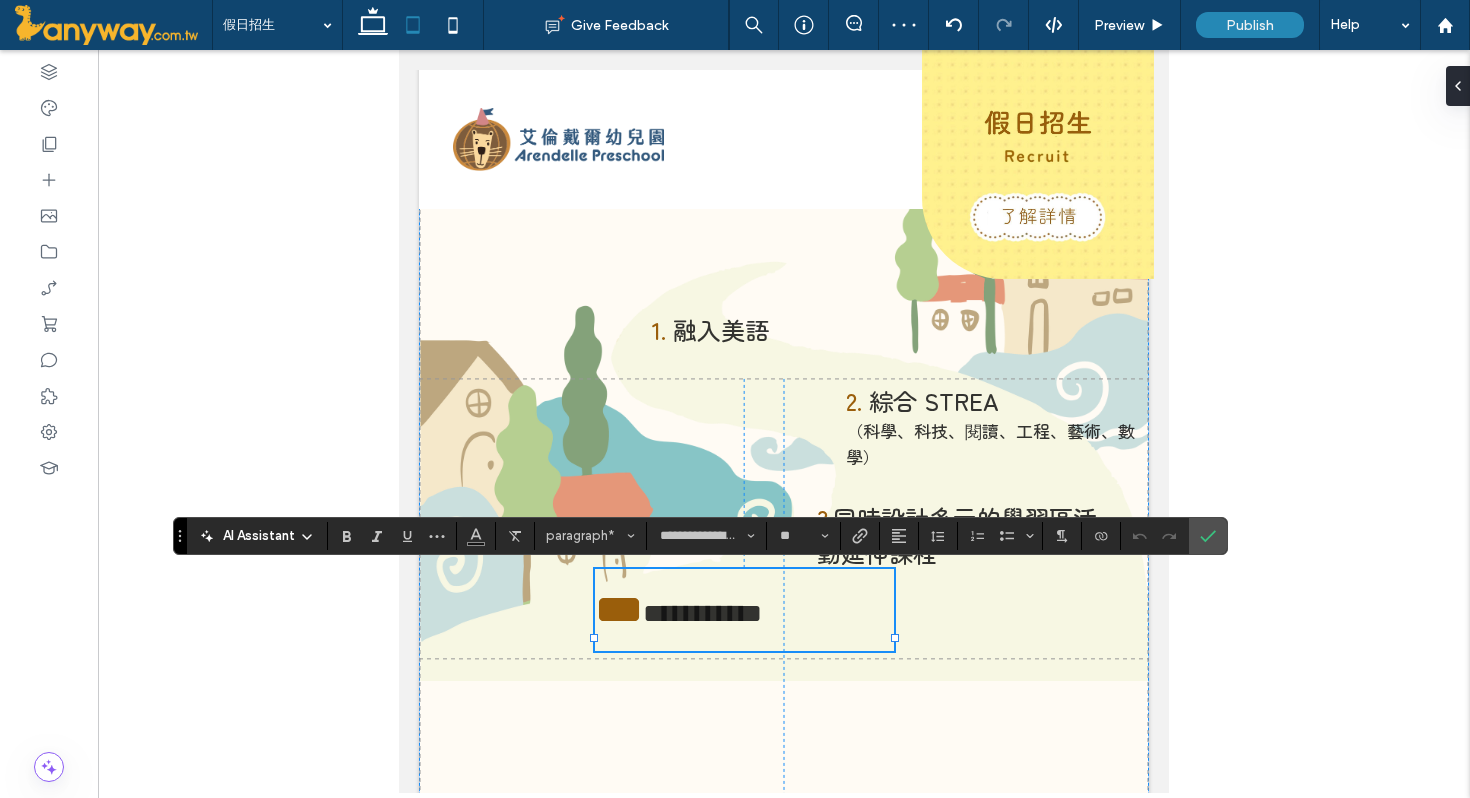 type on "*" 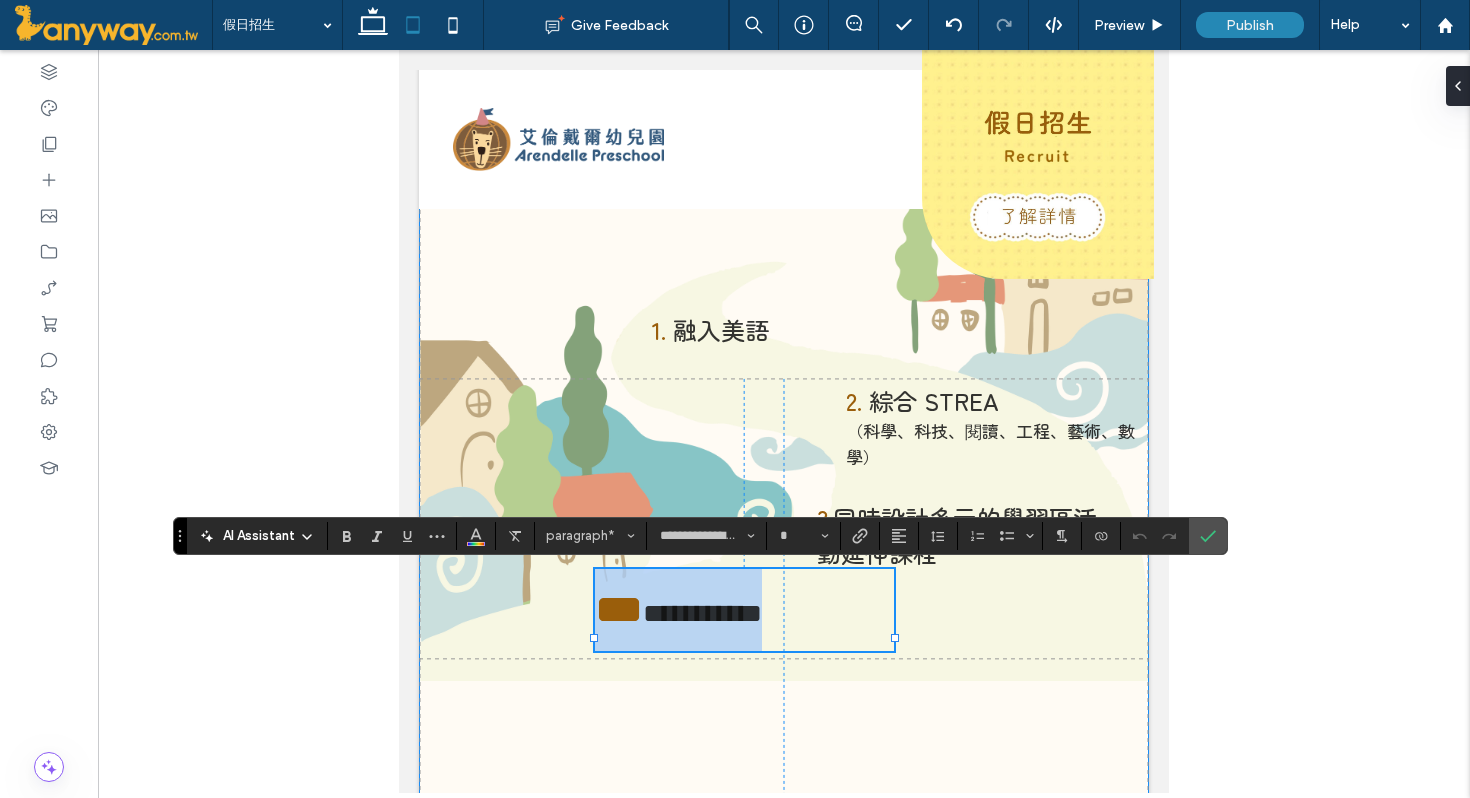 drag, startPoint x: 655, startPoint y: 683, endPoint x: 592, endPoint y: 584, distance: 117.34564 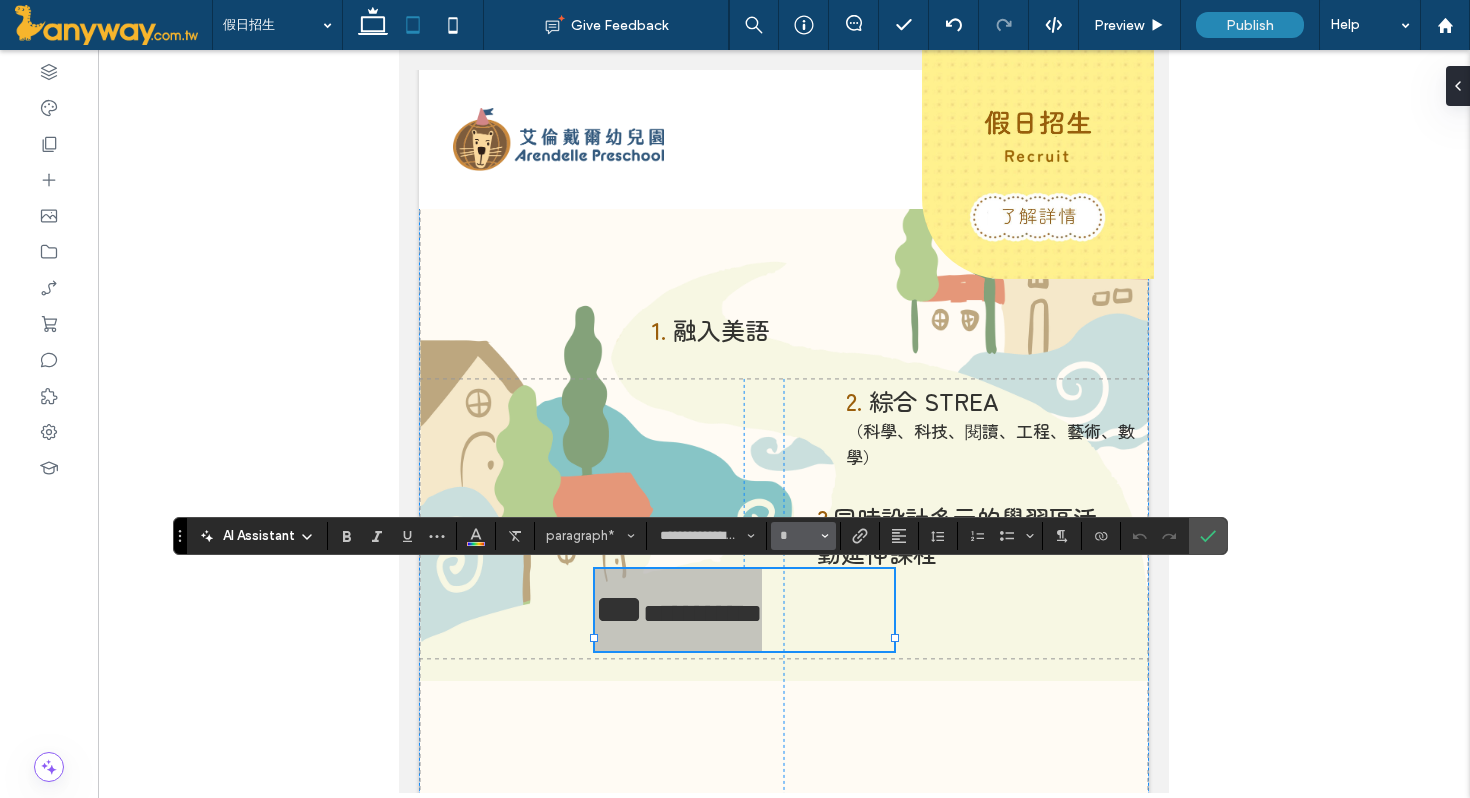 click 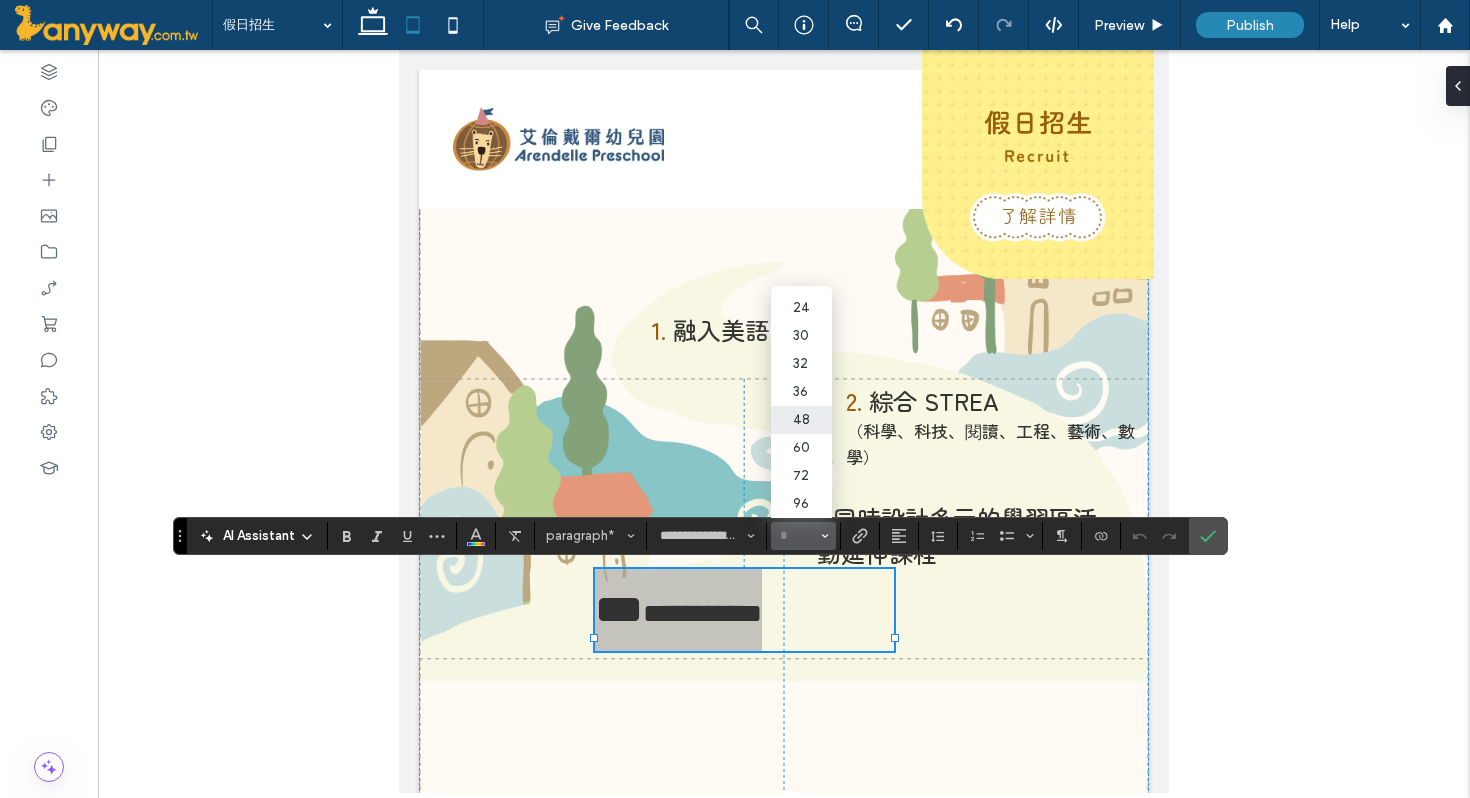 scroll, scrollTop: 206, scrollLeft: 0, axis: vertical 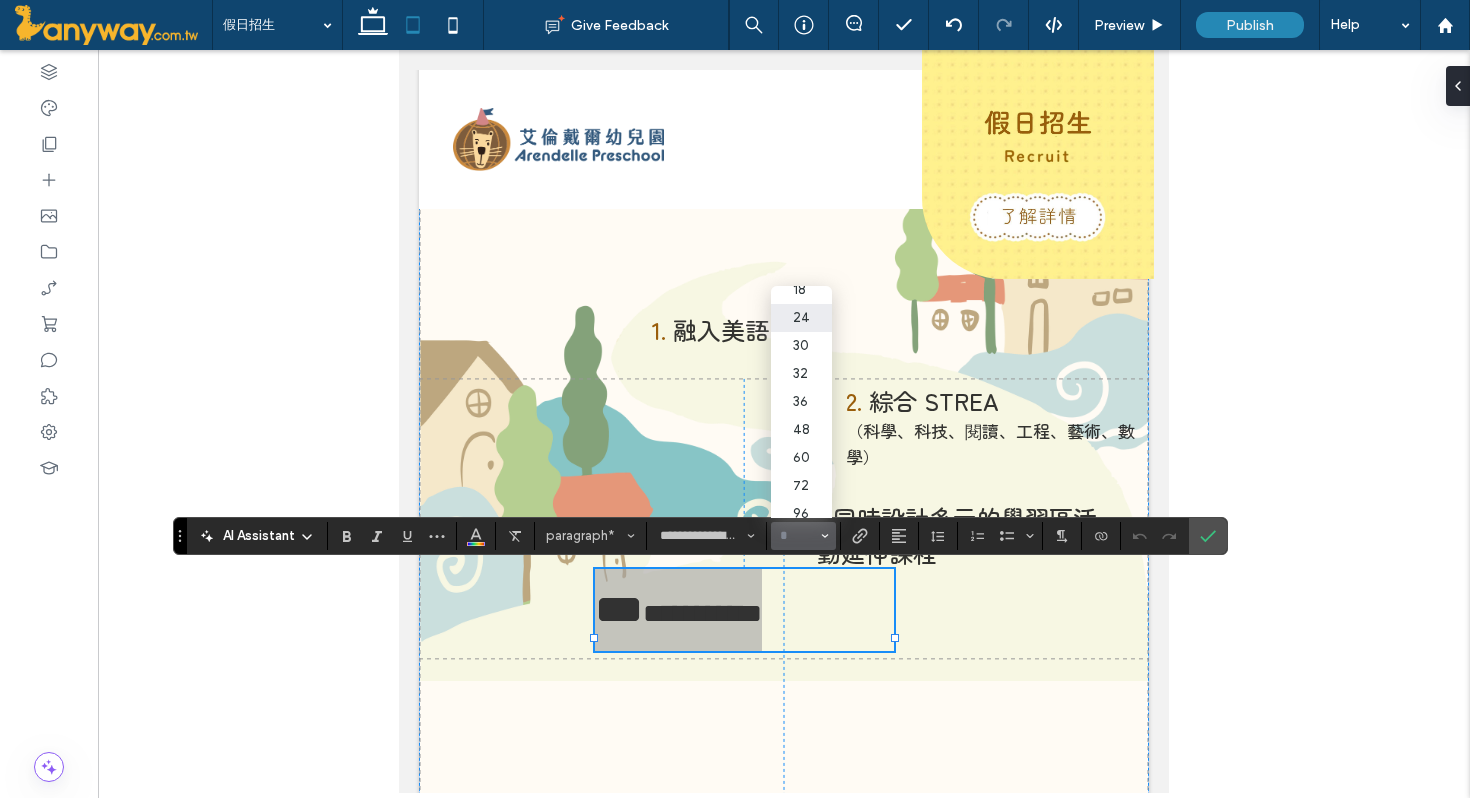 click on "24" at bounding box center [801, 318] 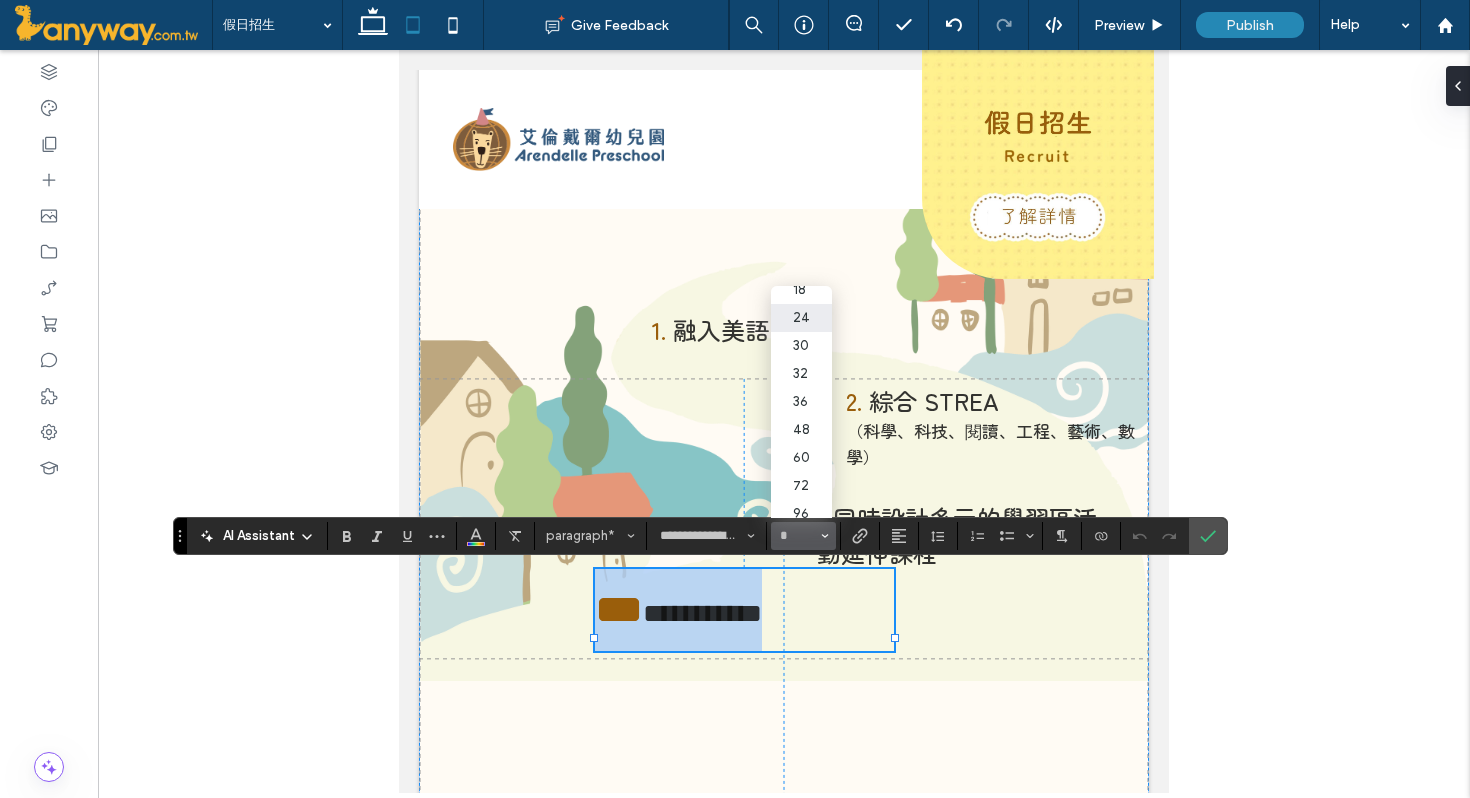 type on "**" 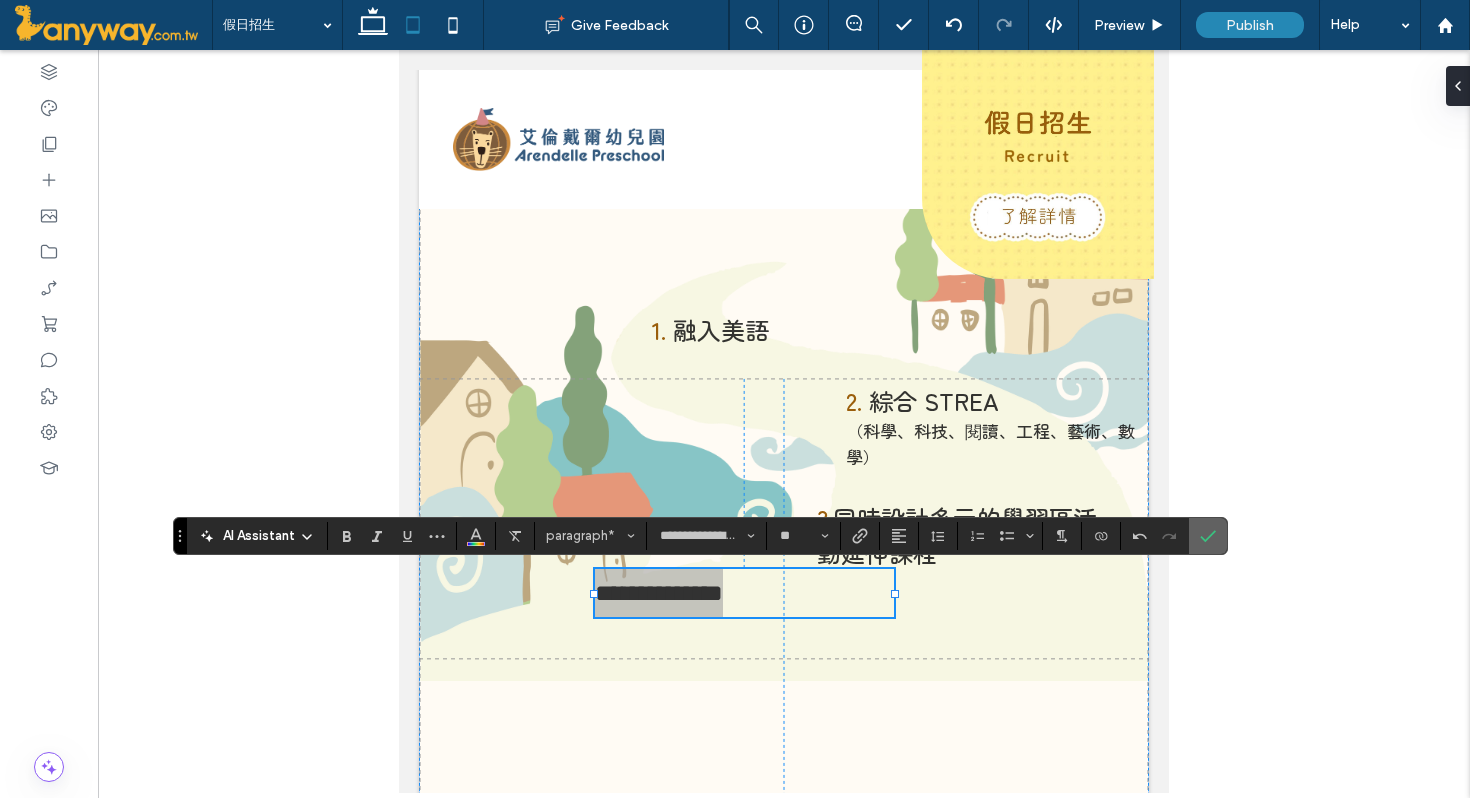click 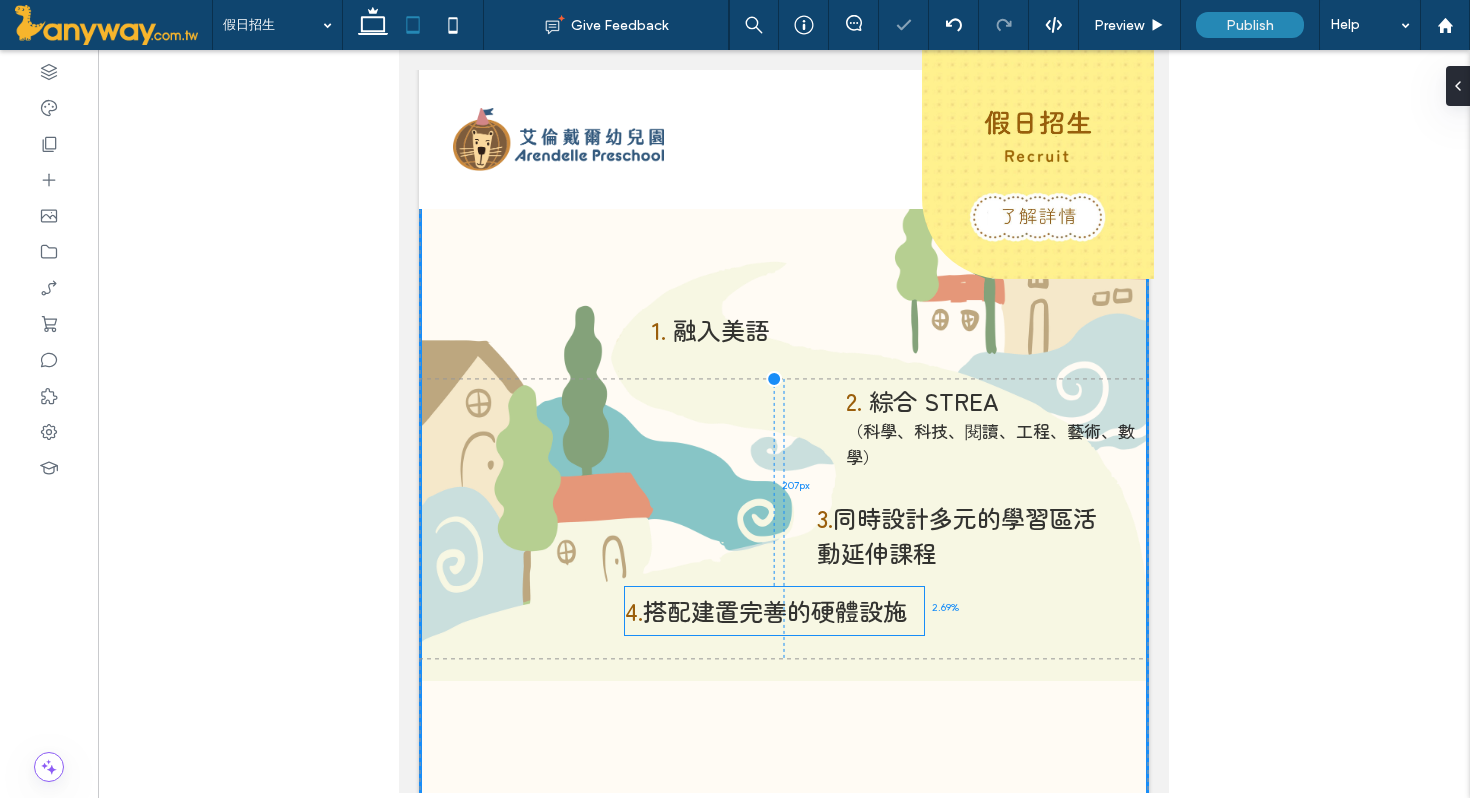 drag, startPoint x: 832, startPoint y: 590, endPoint x: 862, endPoint y: 607, distance: 34.48188 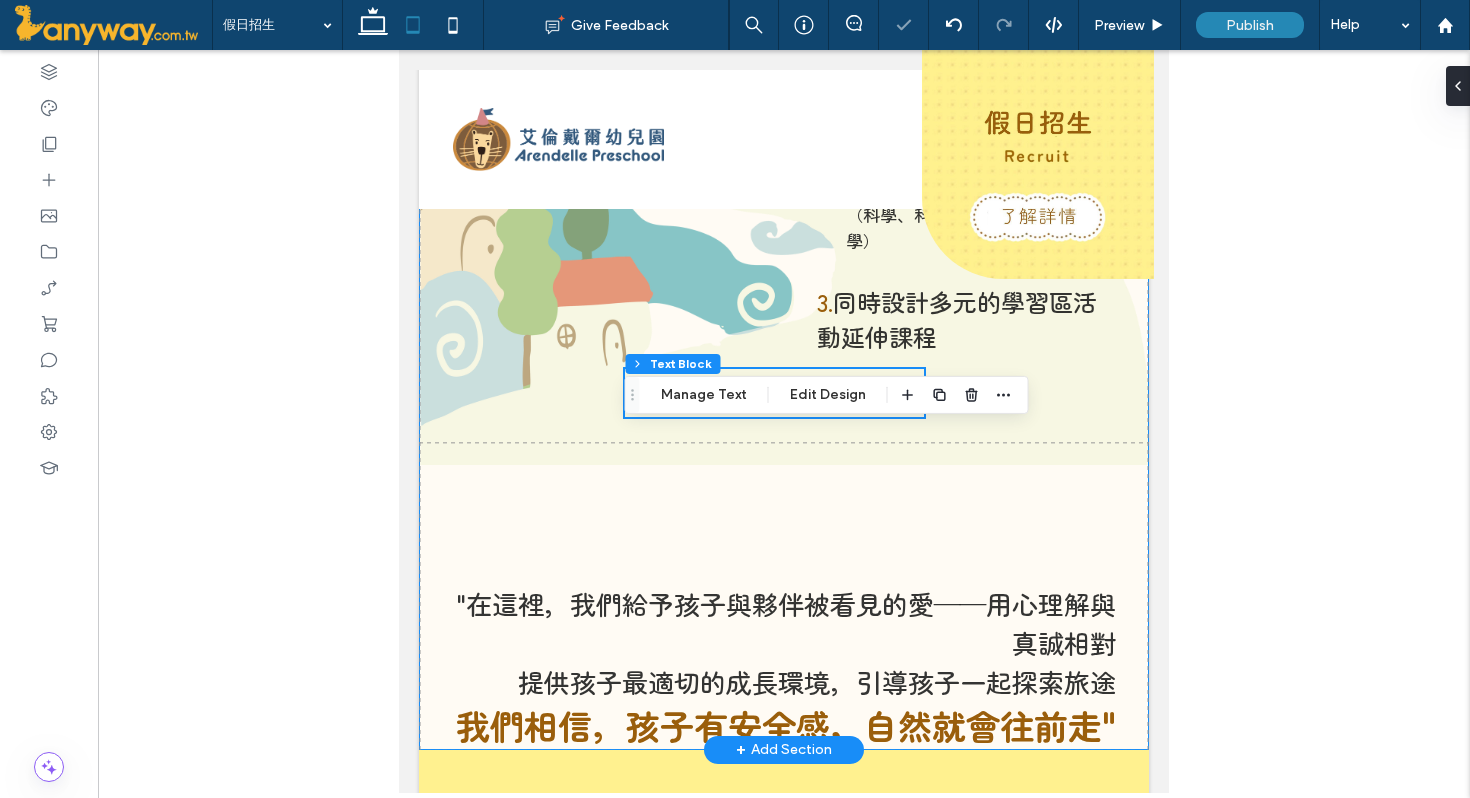 scroll, scrollTop: 671, scrollLeft: 0, axis: vertical 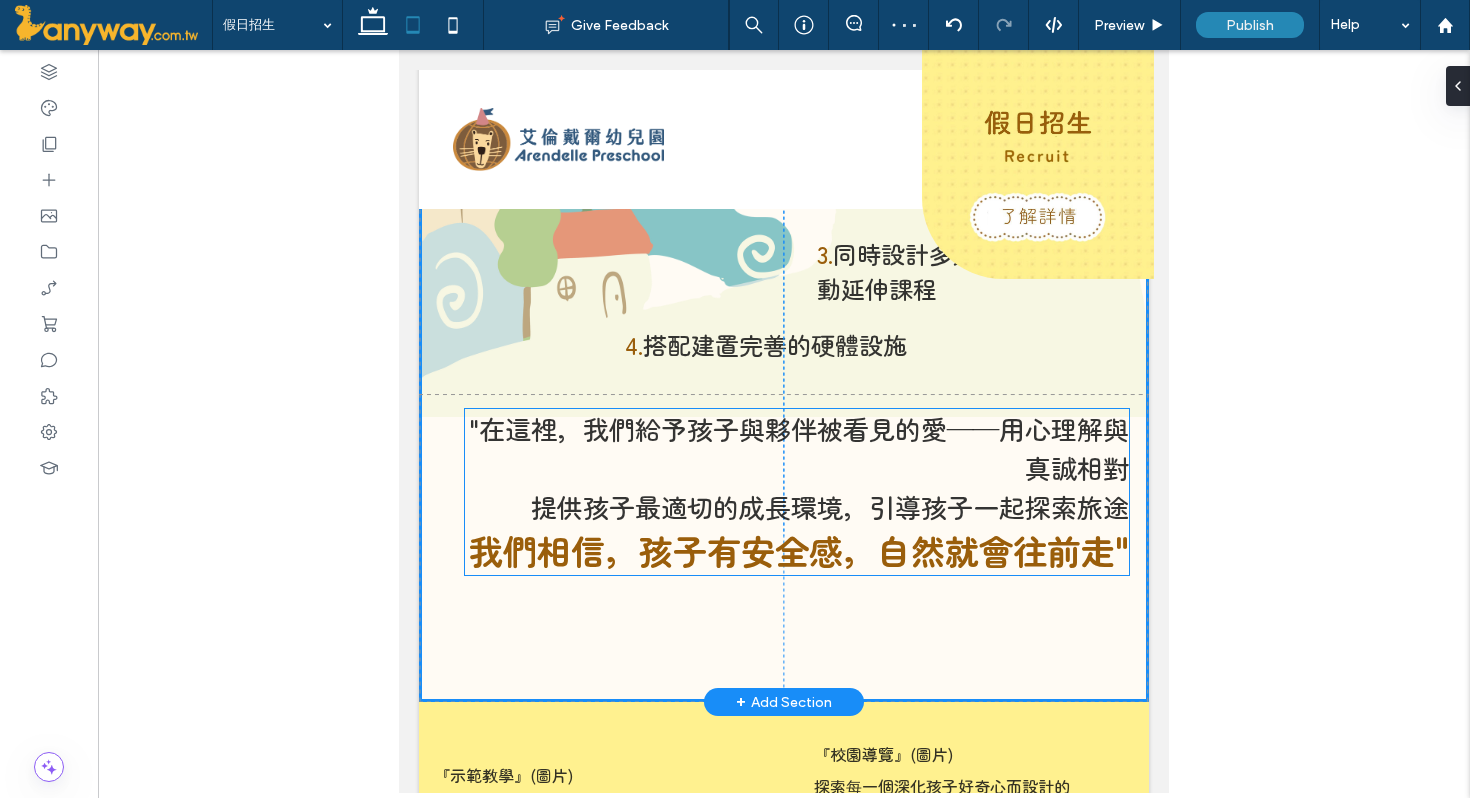 drag, startPoint x: 907, startPoint y: 579, endPoint x: 920, endPoint y: 451, distance: 128.65846 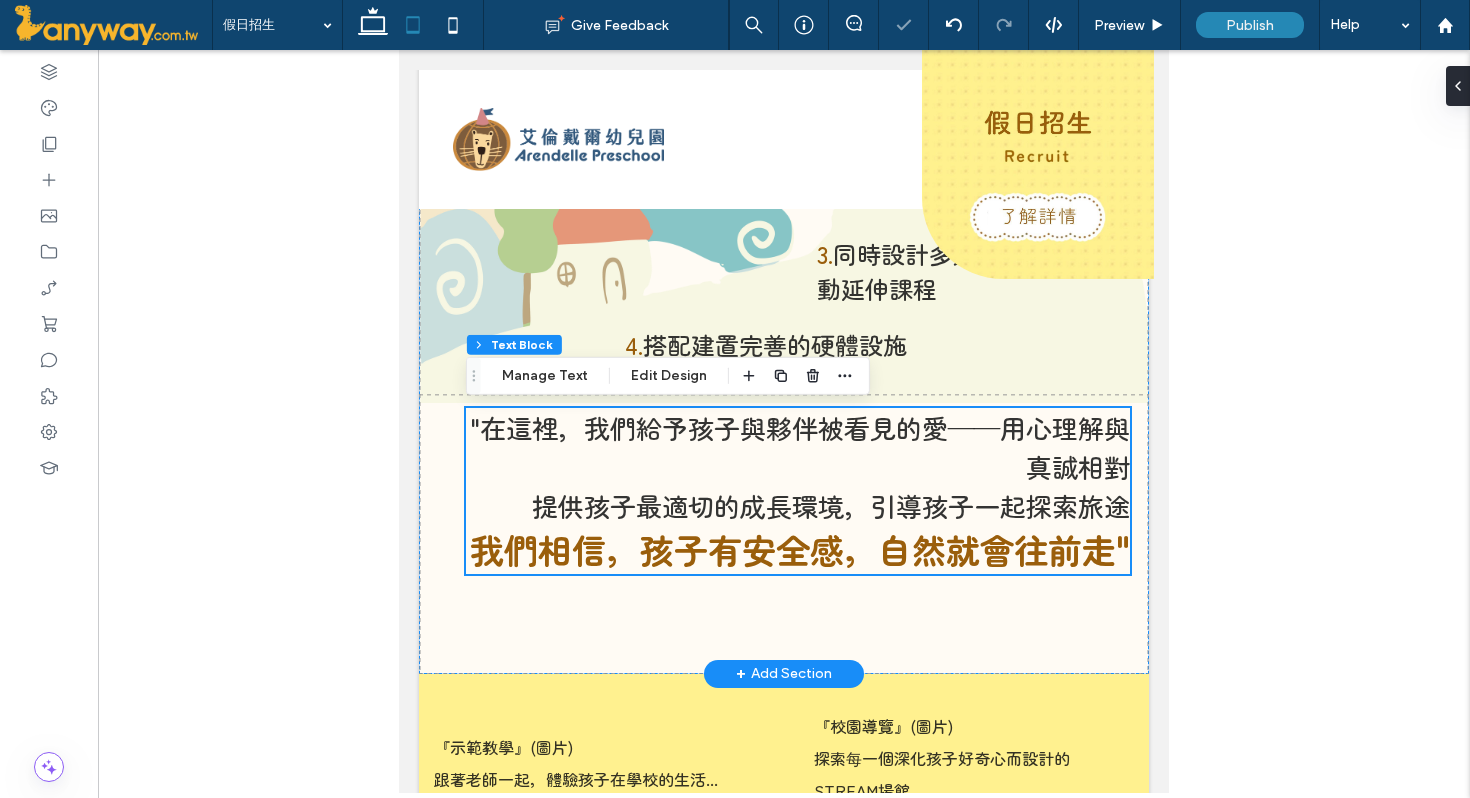 click on ""在這裡，我們給予孩子與夥伴被看見的愛——用心理解與真誠相對" at bounding box center (800, 447) 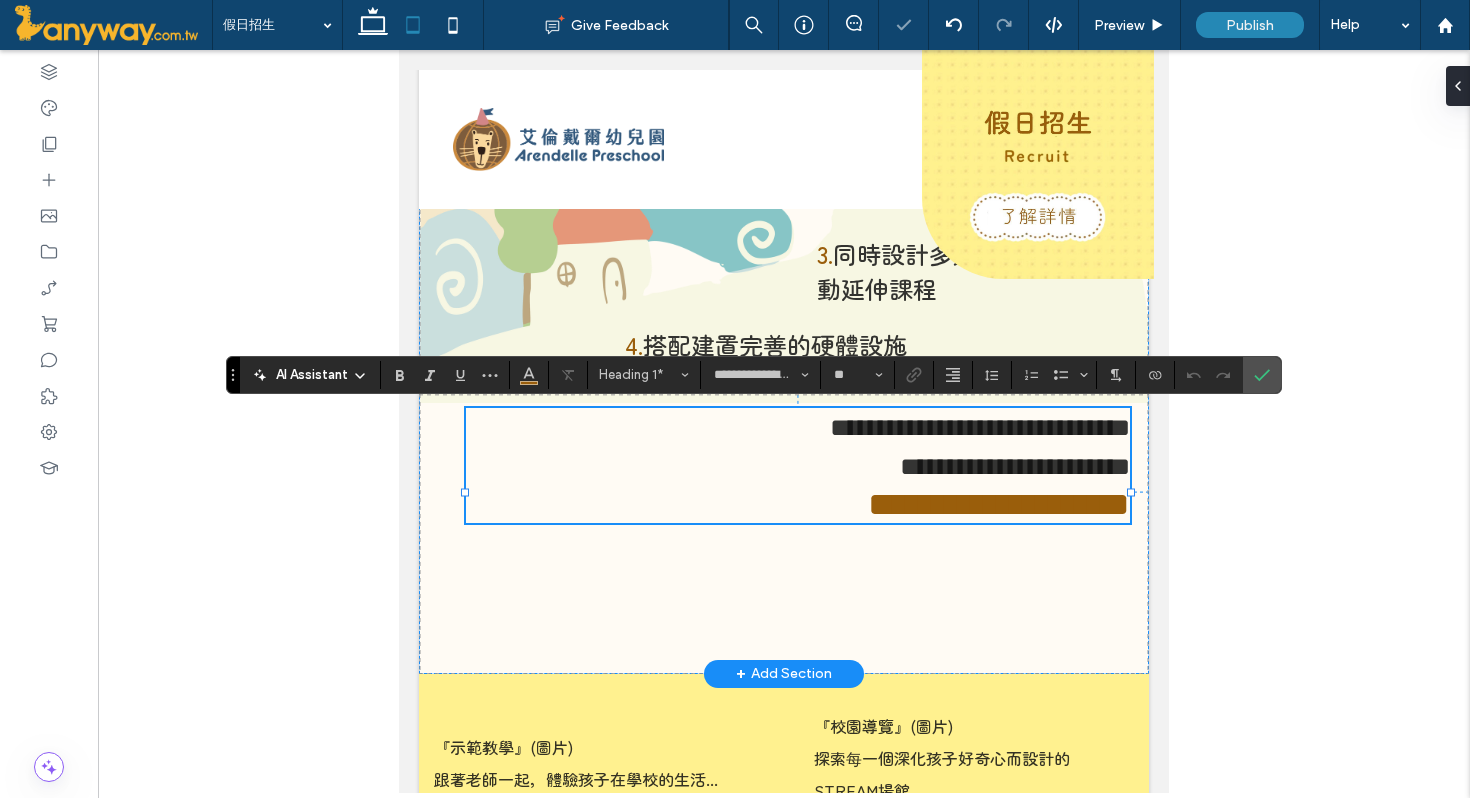 type on "**********" 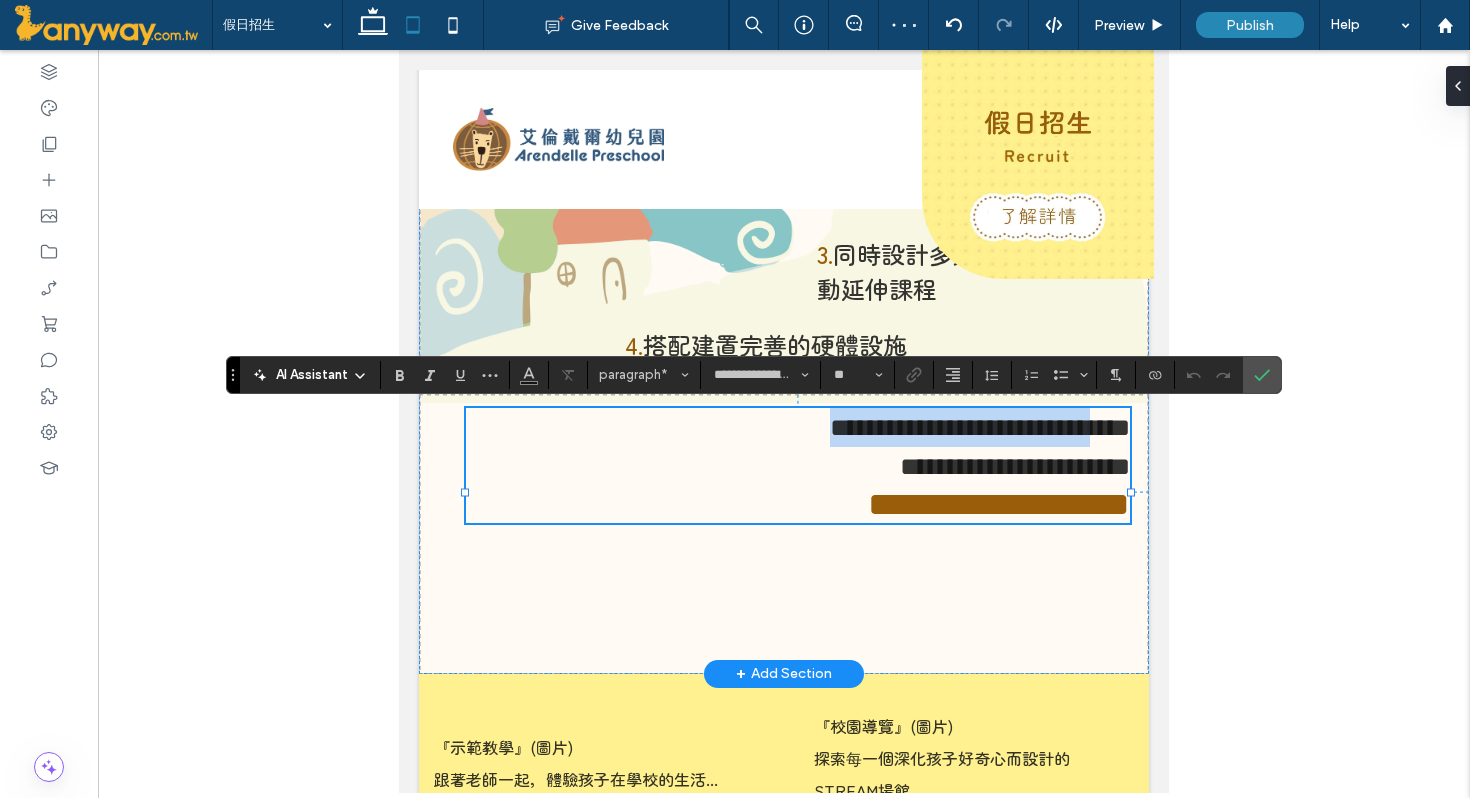 type 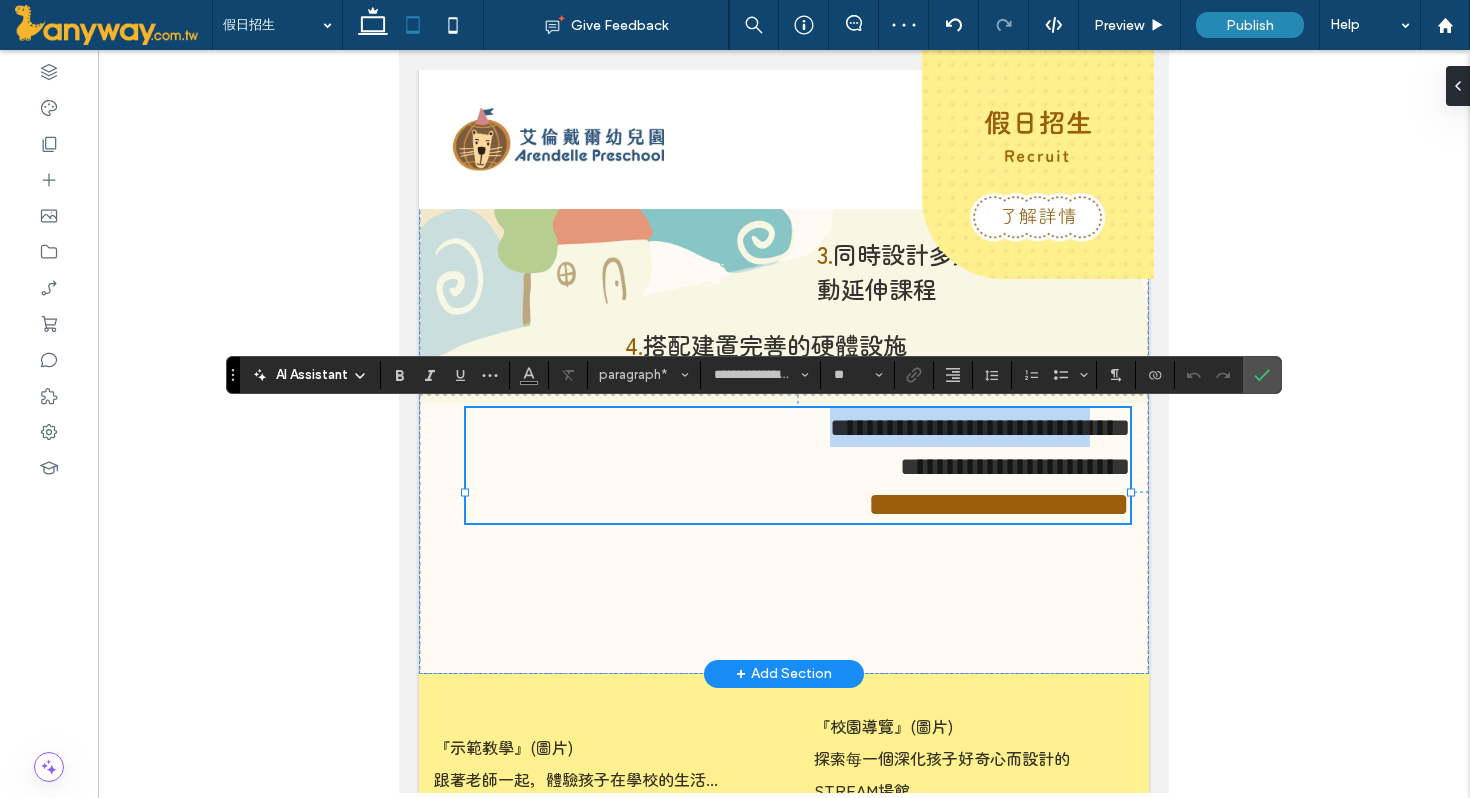 type on "*" 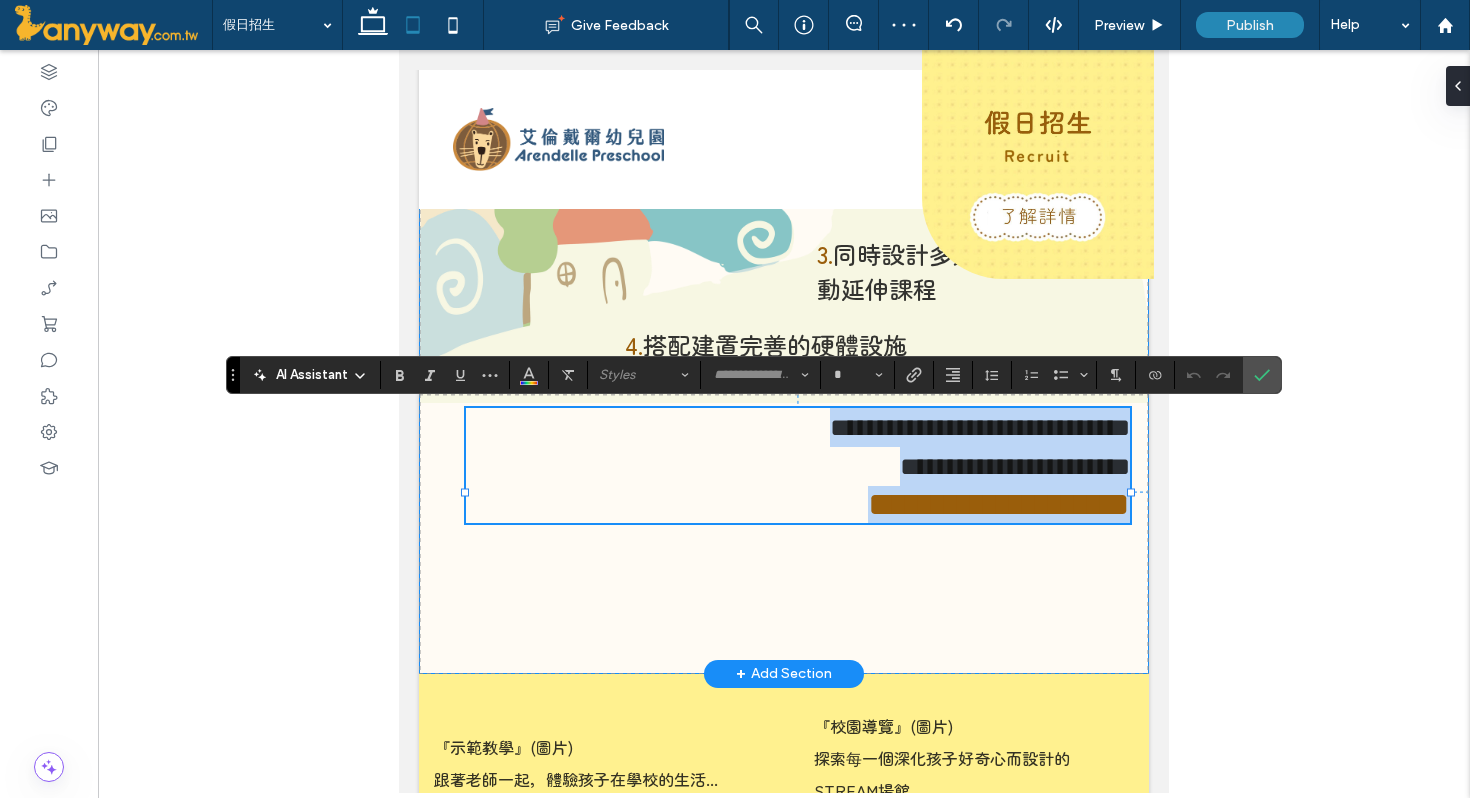 drag, startPoint x: 471, startPoint y: 427, endPoint x: 1082, endPoint y: 616, distance: 639.5639 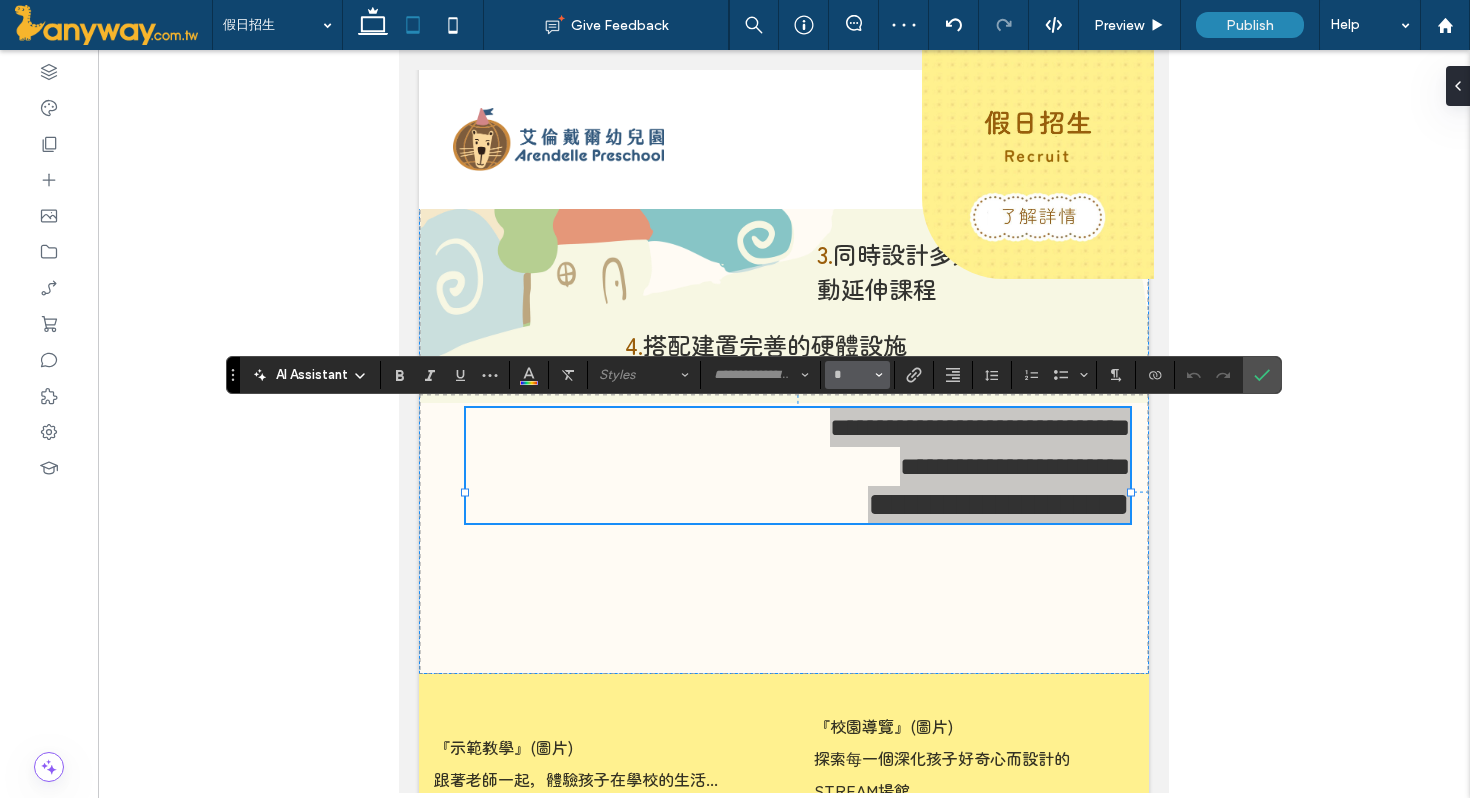 click 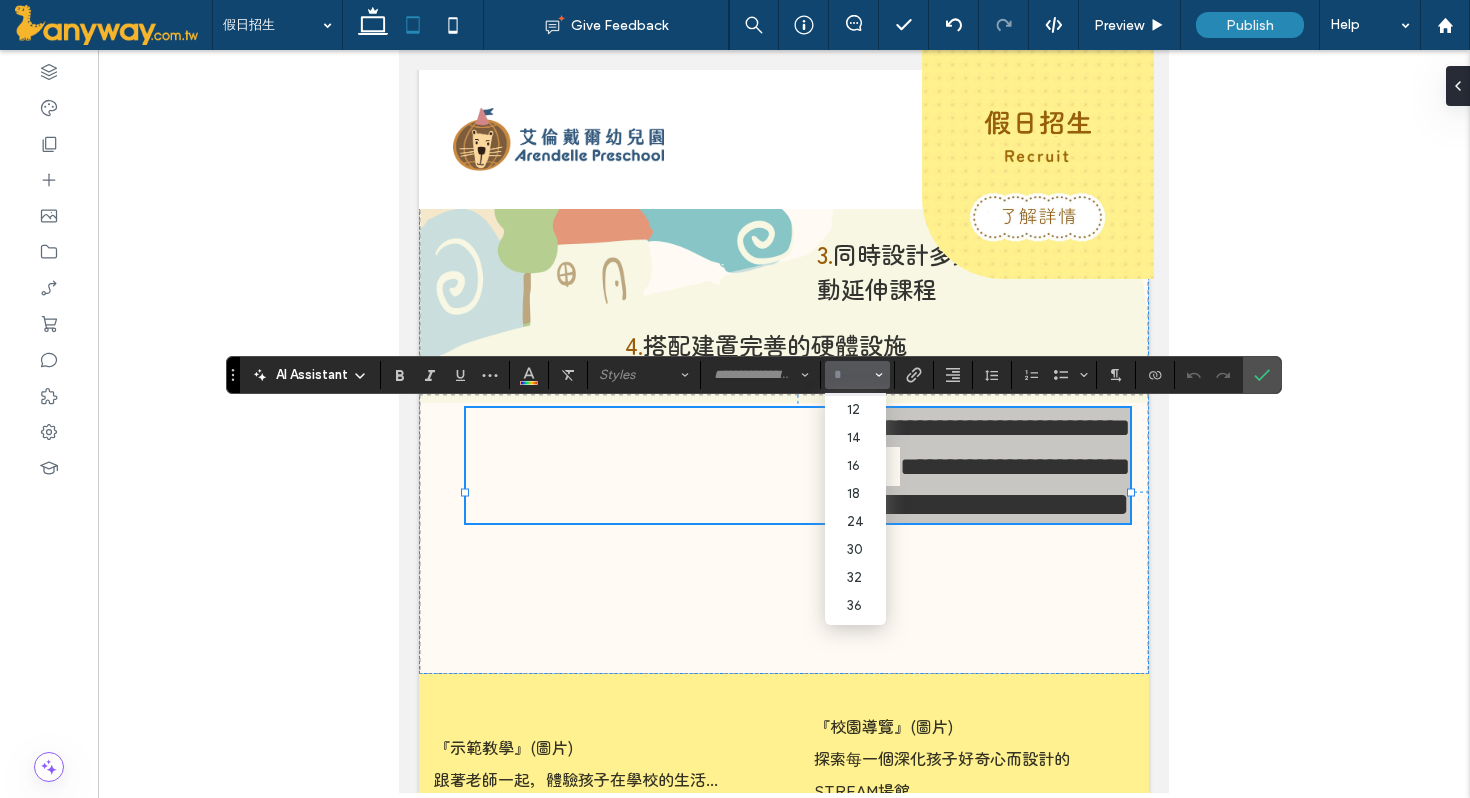 scroll, scrollTop: 112, scrollLeft: 0, axis: vertical 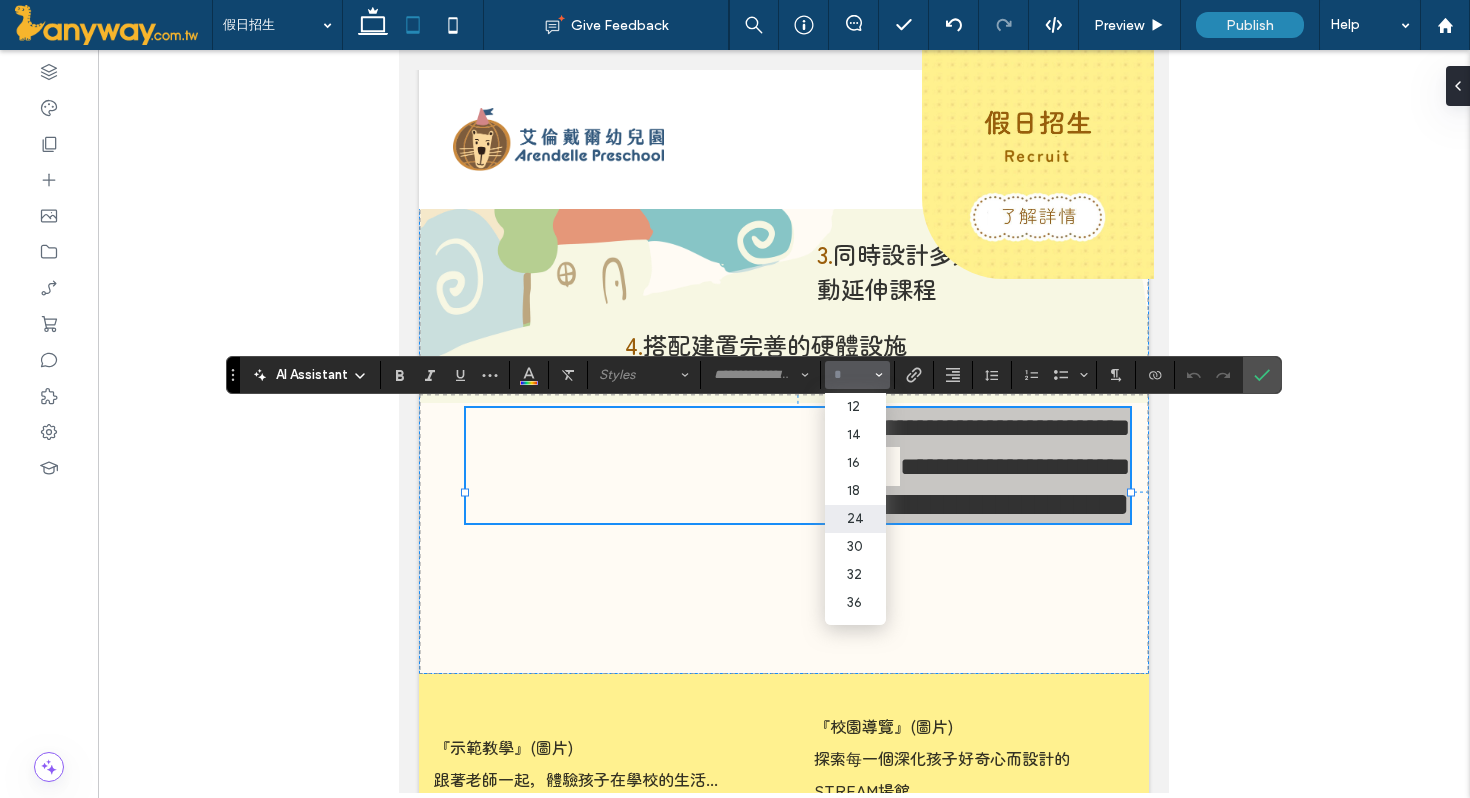 click on "24" at bounding box center [855, 519] 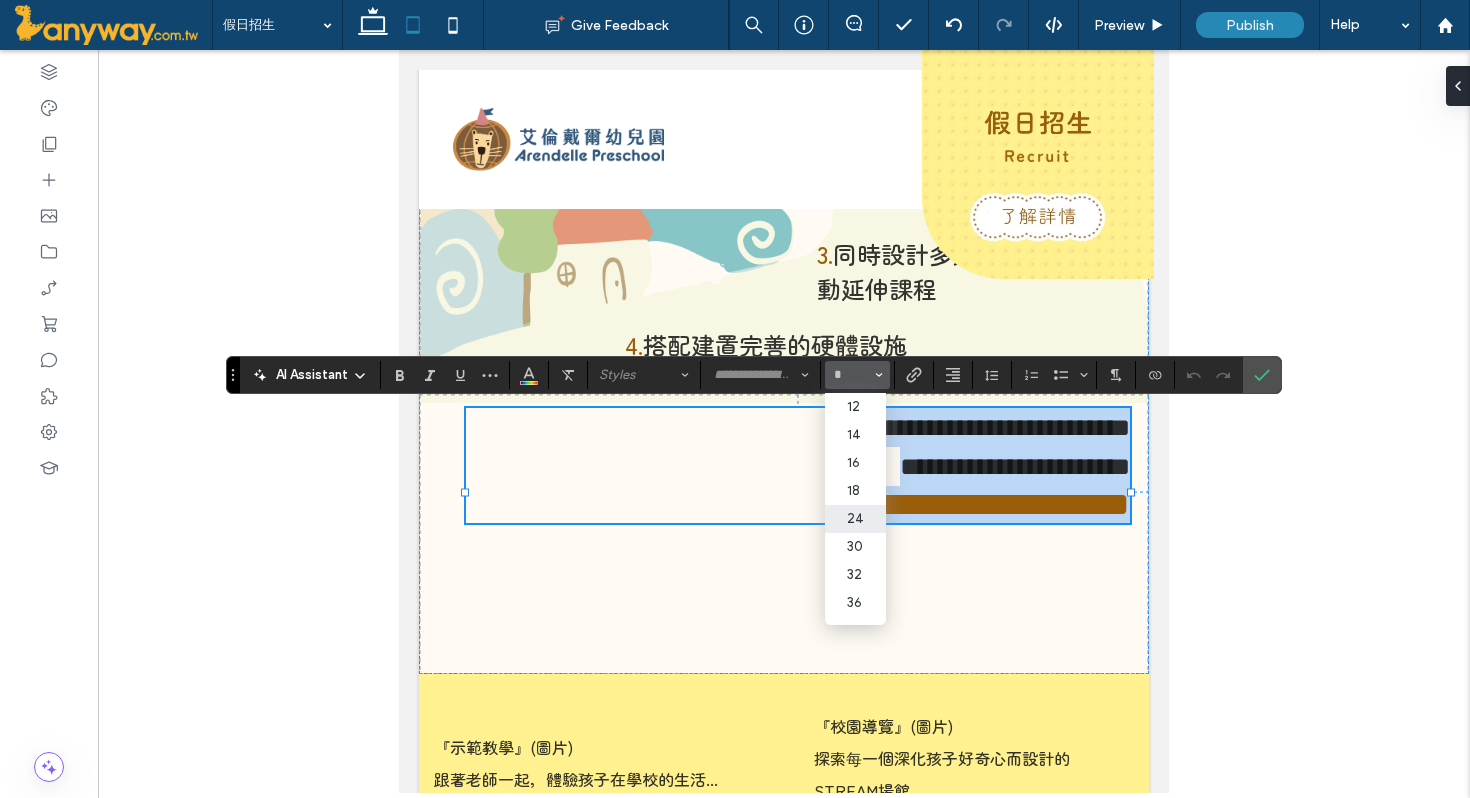 type on "**" 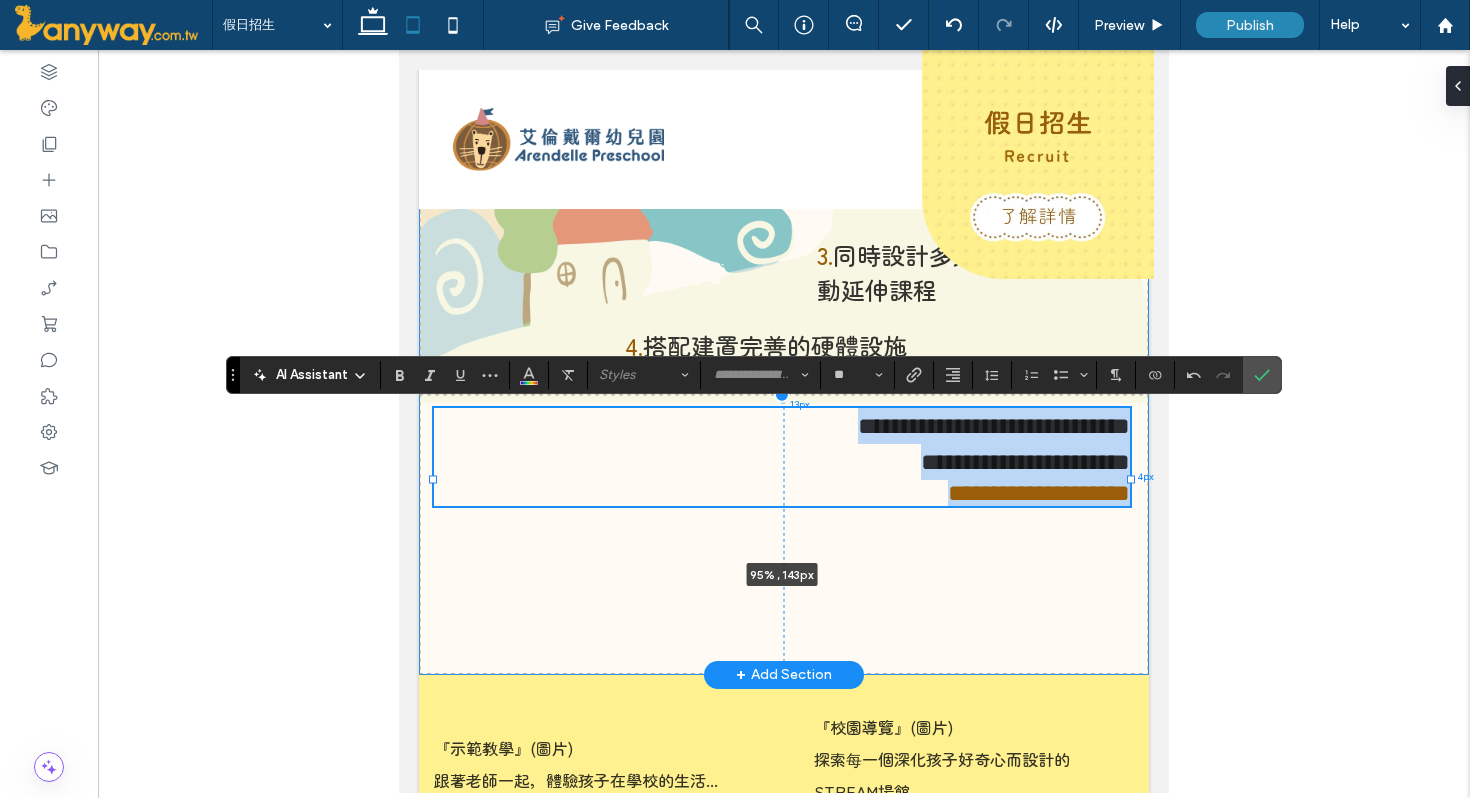 drag, startPoint x: 465, startPoint y: 480, endPoint x: 429, endPoint y: 477, distance: 36.124783 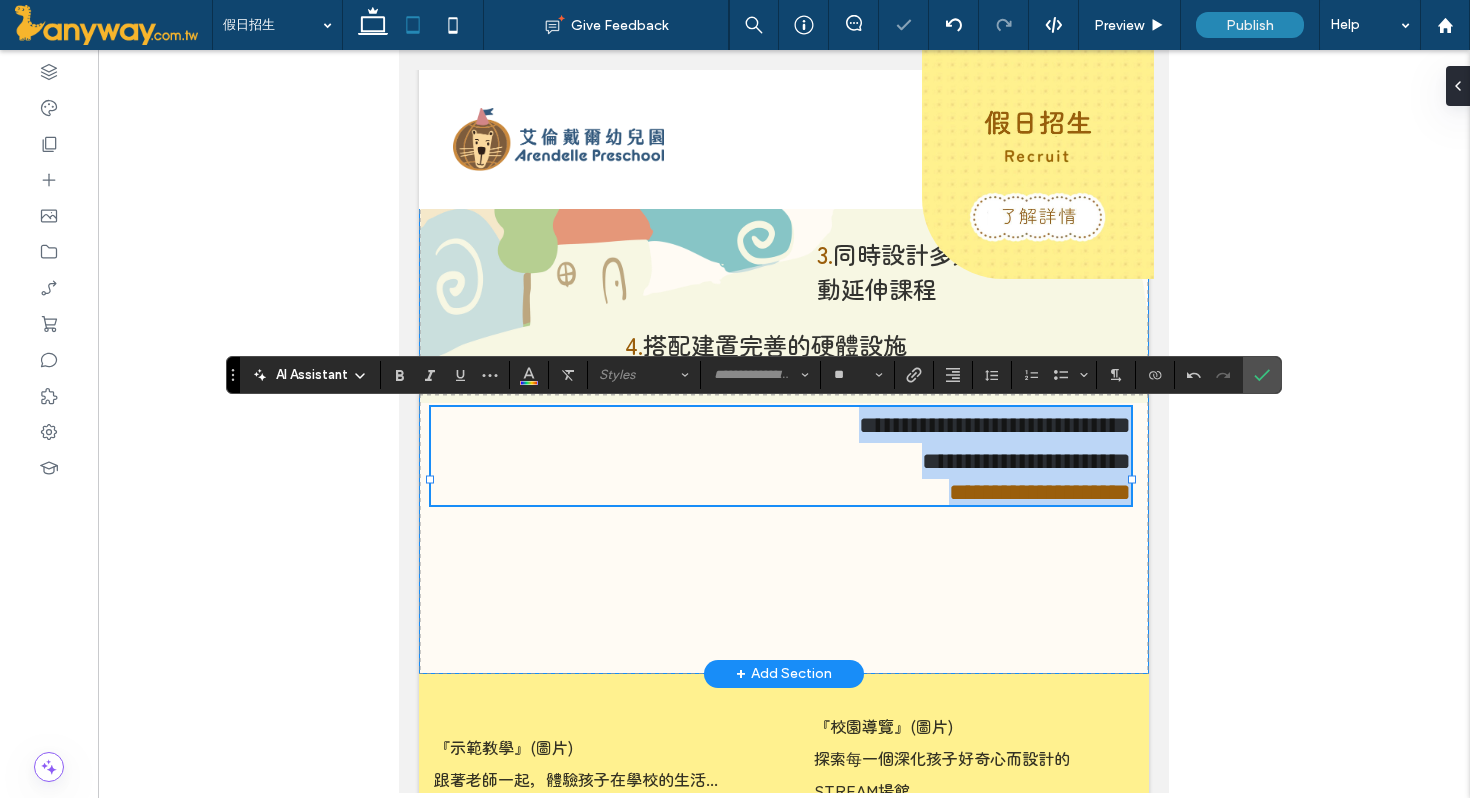 type on "**" 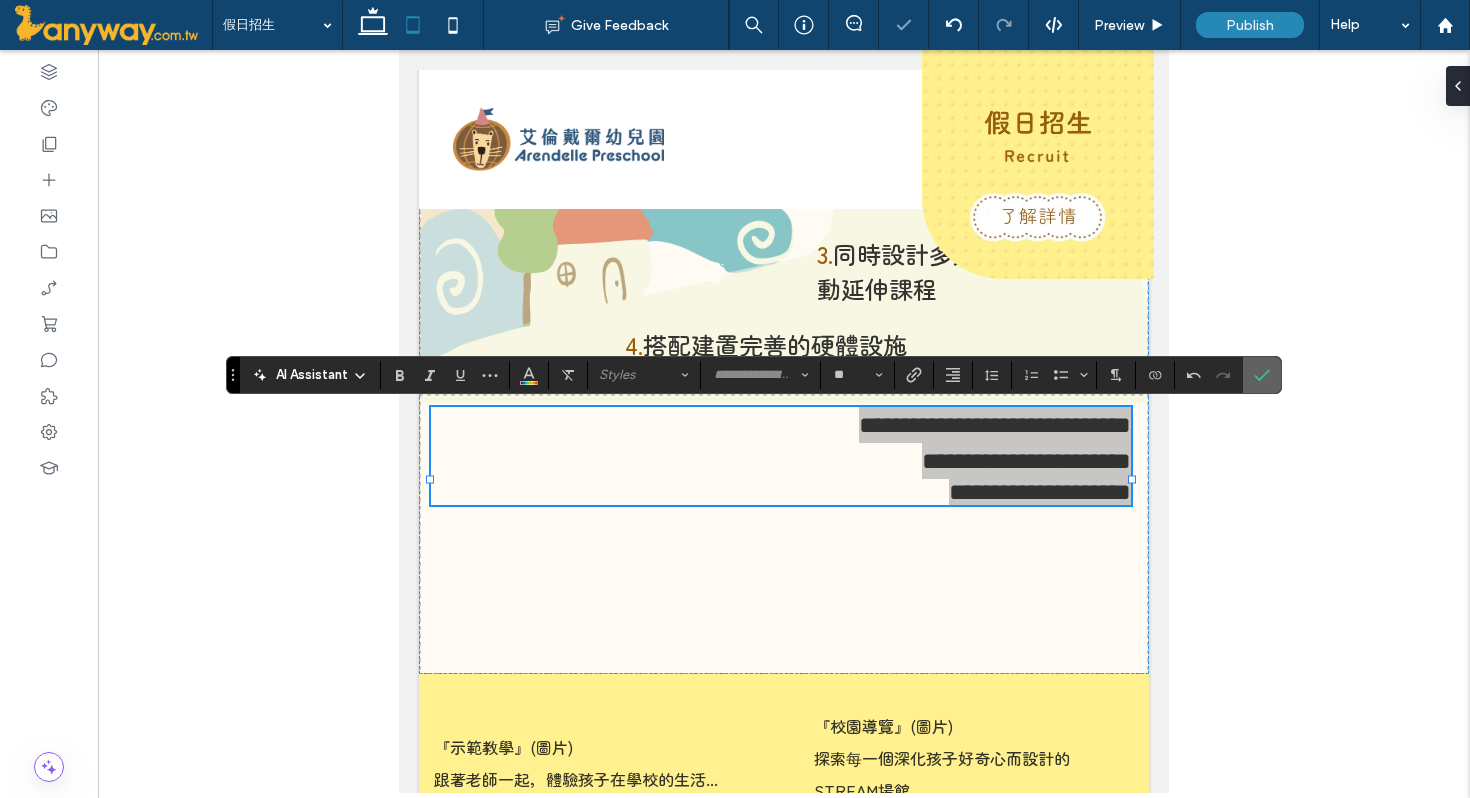 click at bounding box center [1262, 375] 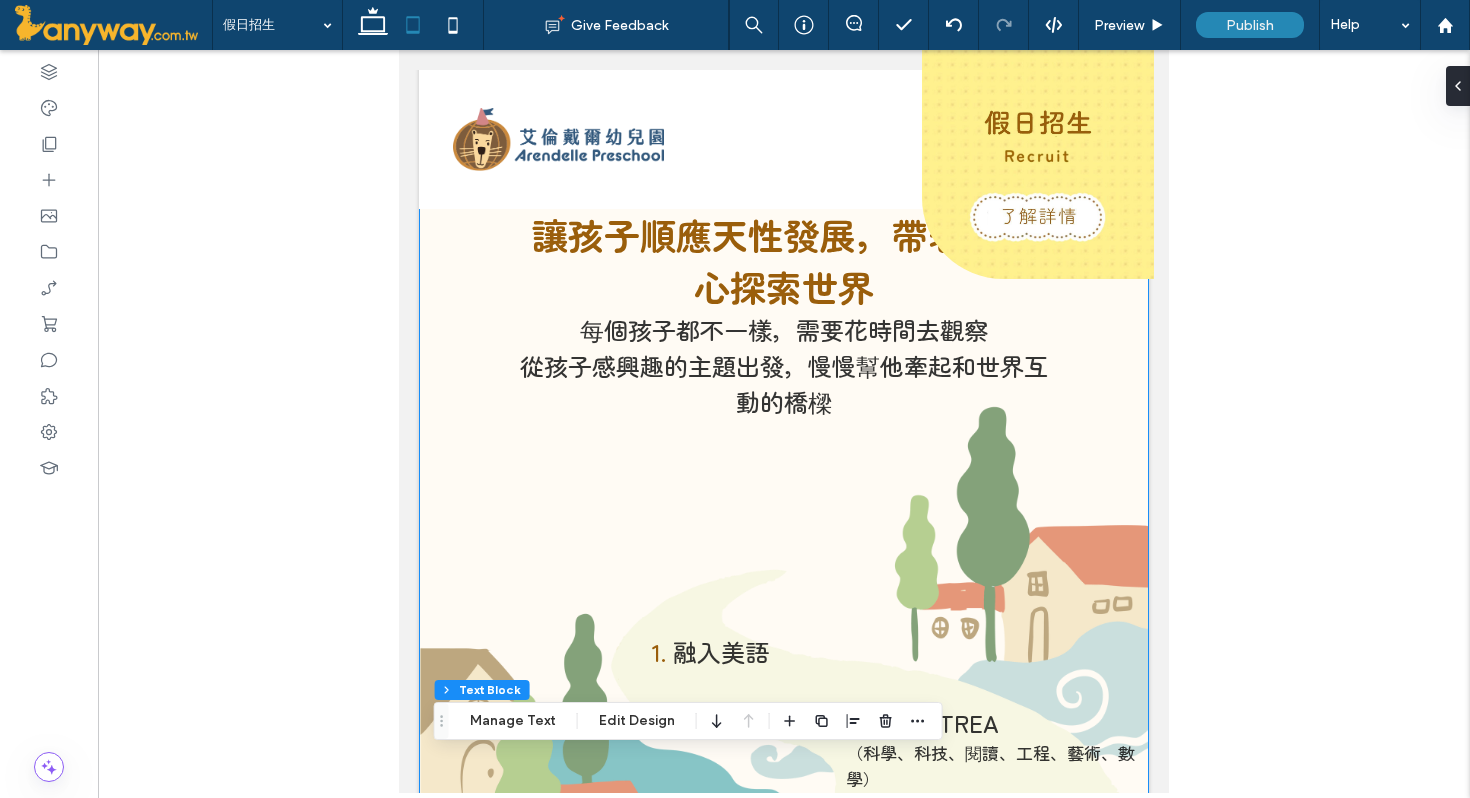 scroll, scrollTop: 0, scrollLeft: 0, axis: both 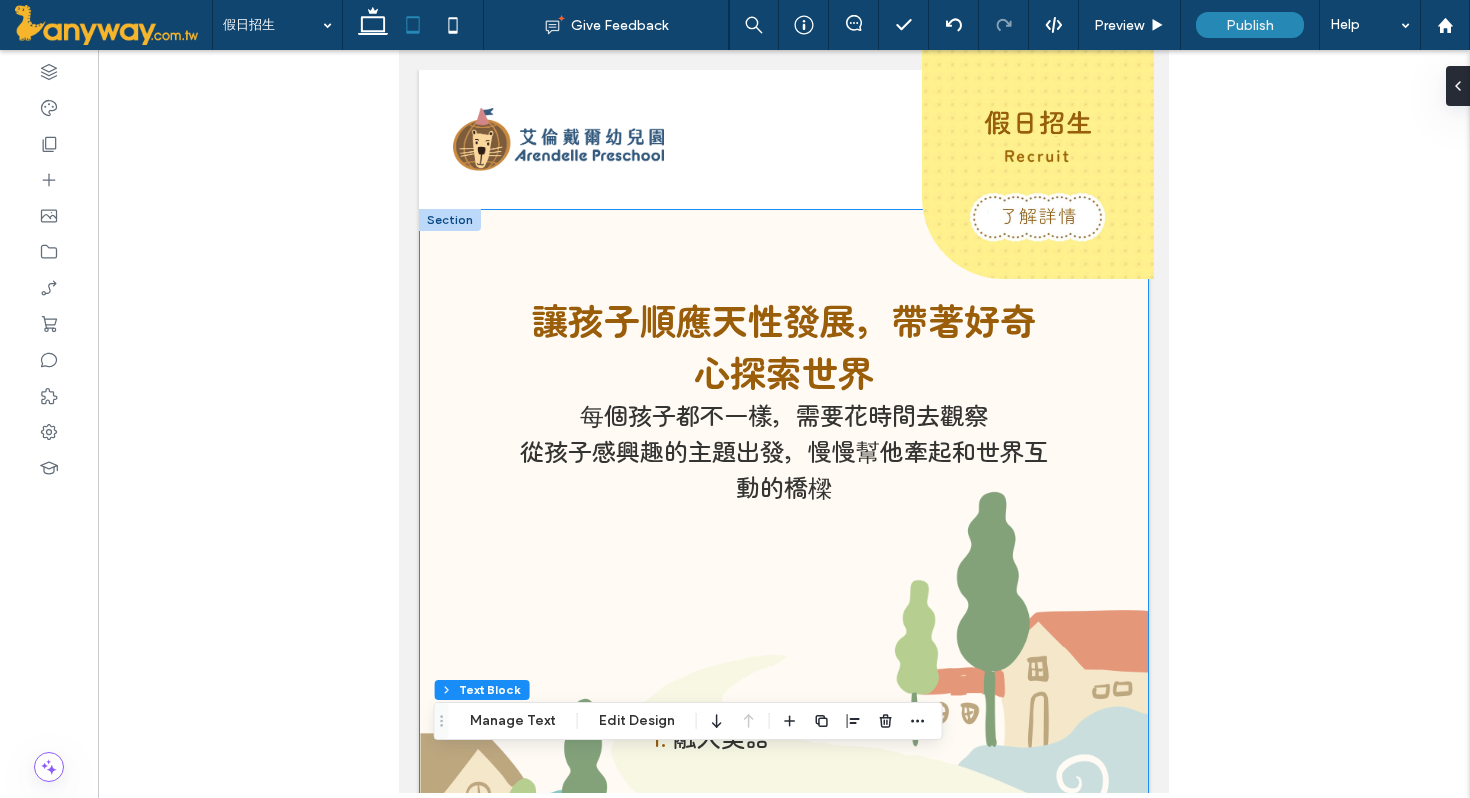 click on "讓孩子順應天性發展，帶著好奇心探索世界" at bounding box center (784, 345) 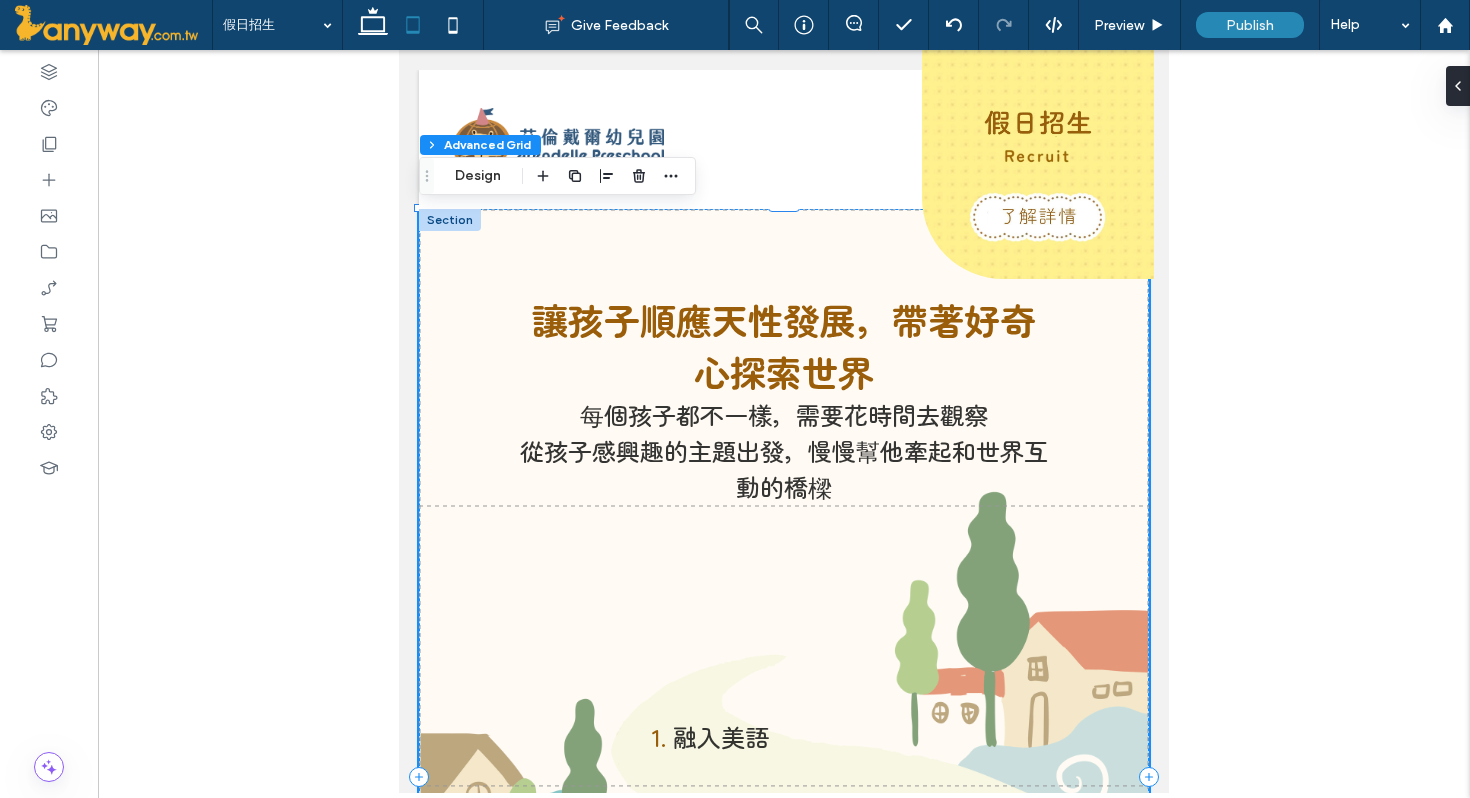 click on "讓孩子順應天性發展，帶著好奇心探索世界" at bounding box center (784, 345) 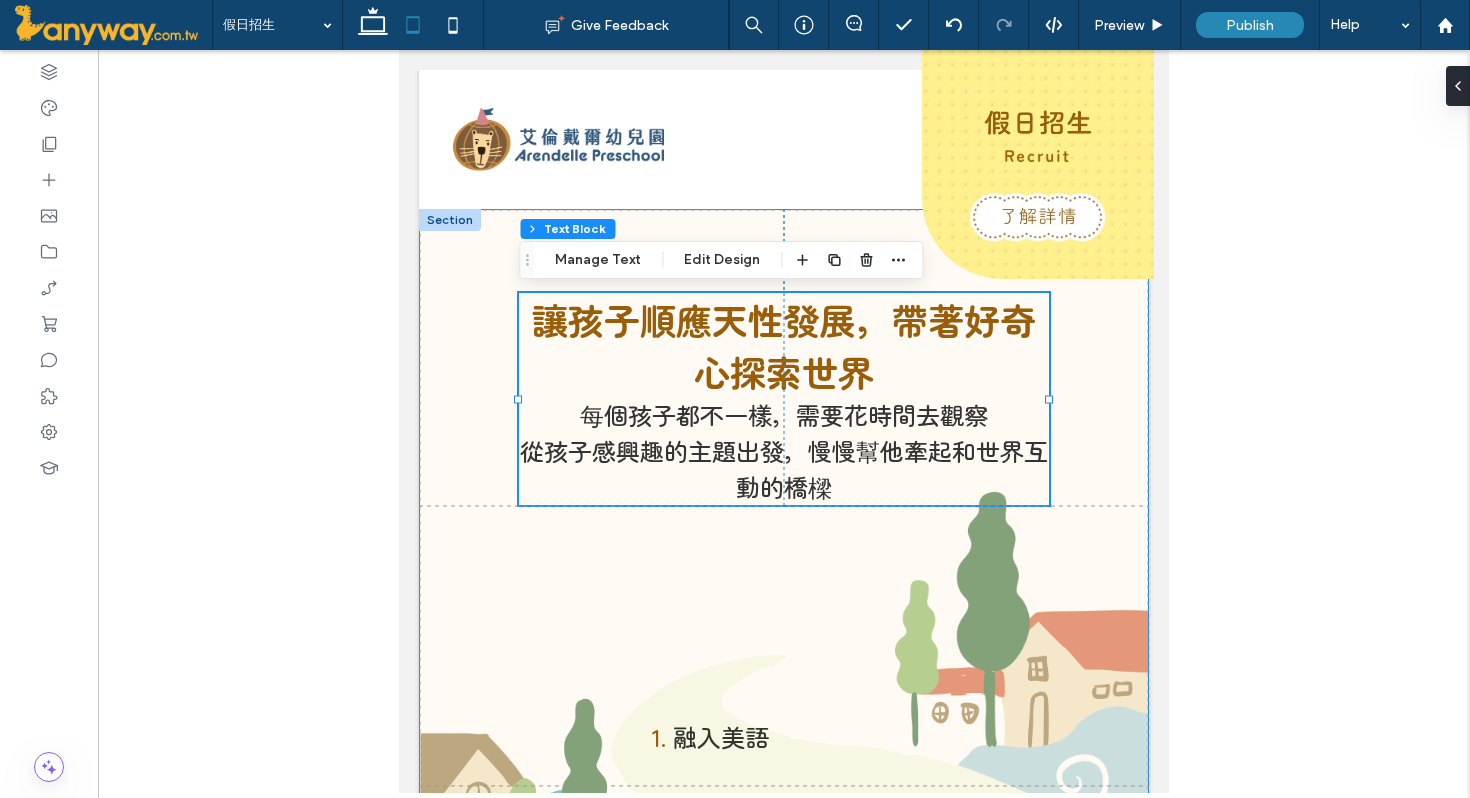 click on "讓孩子順應天性發展，帶著好奇心探索世界" at bounding box center (784, 345) 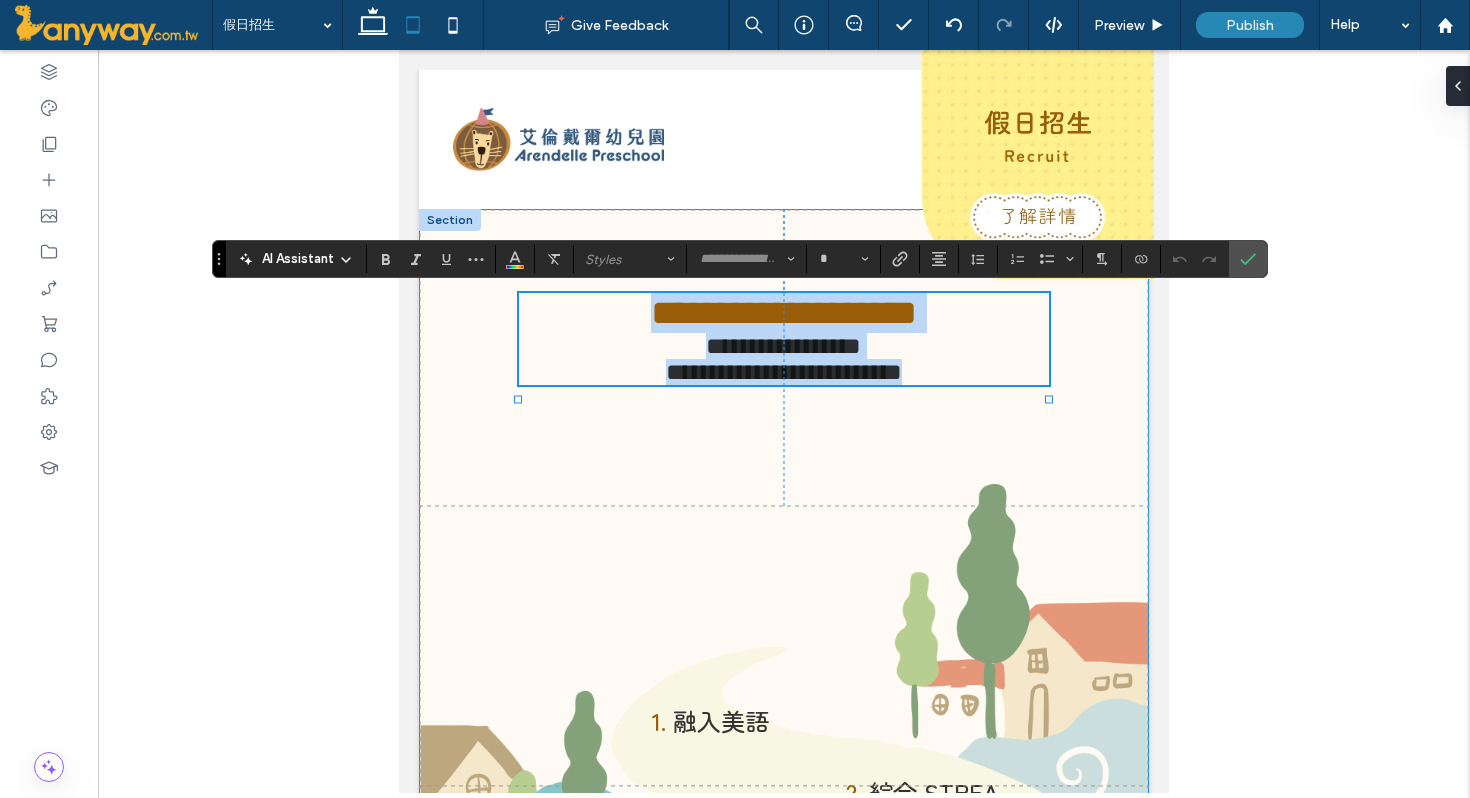 click on "**********" at bounding box center [783, 313] 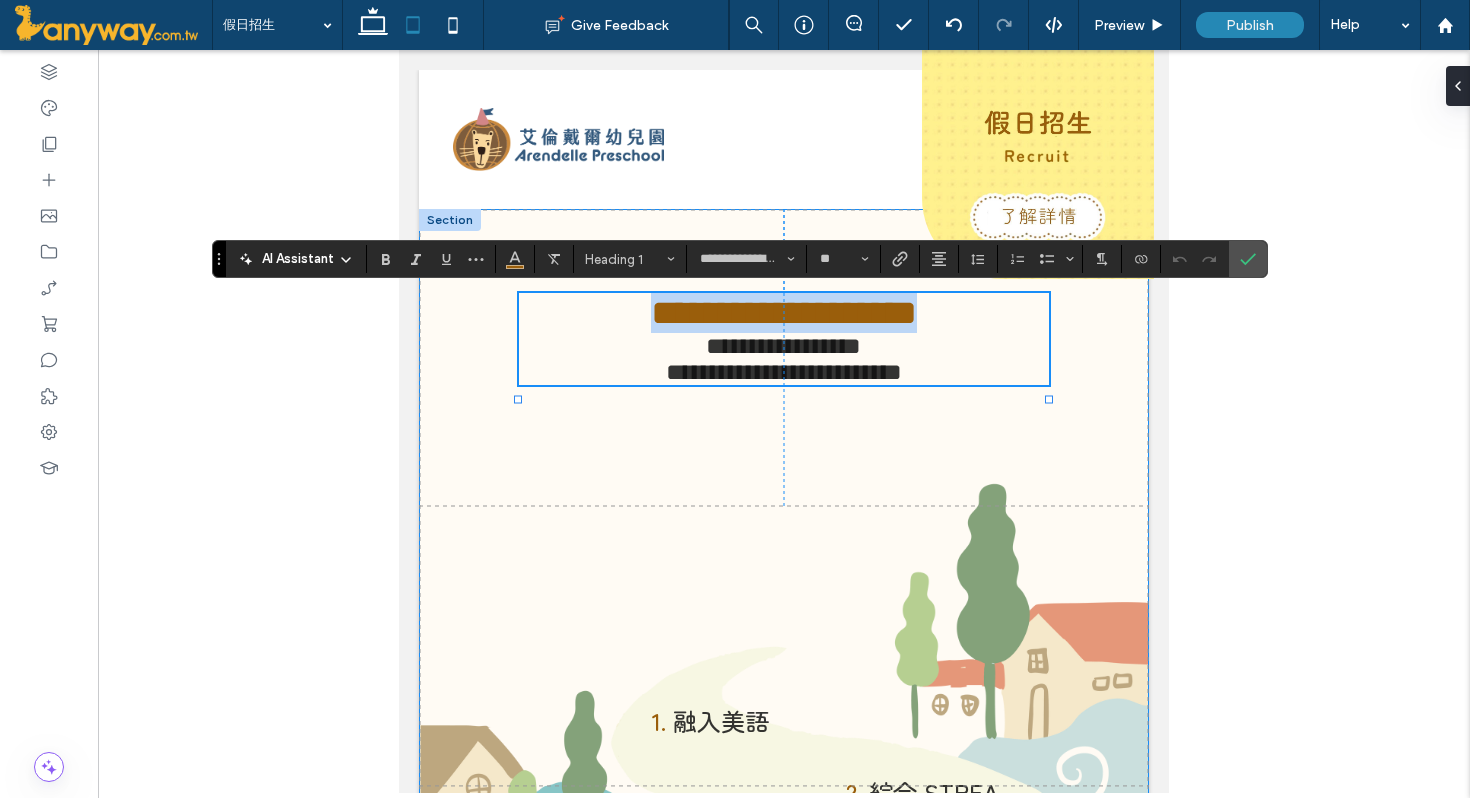 drag, startPoint x: 883, startPoint y: 366, endPoint x: 534, endPoint y: 310, distance: 353.4643 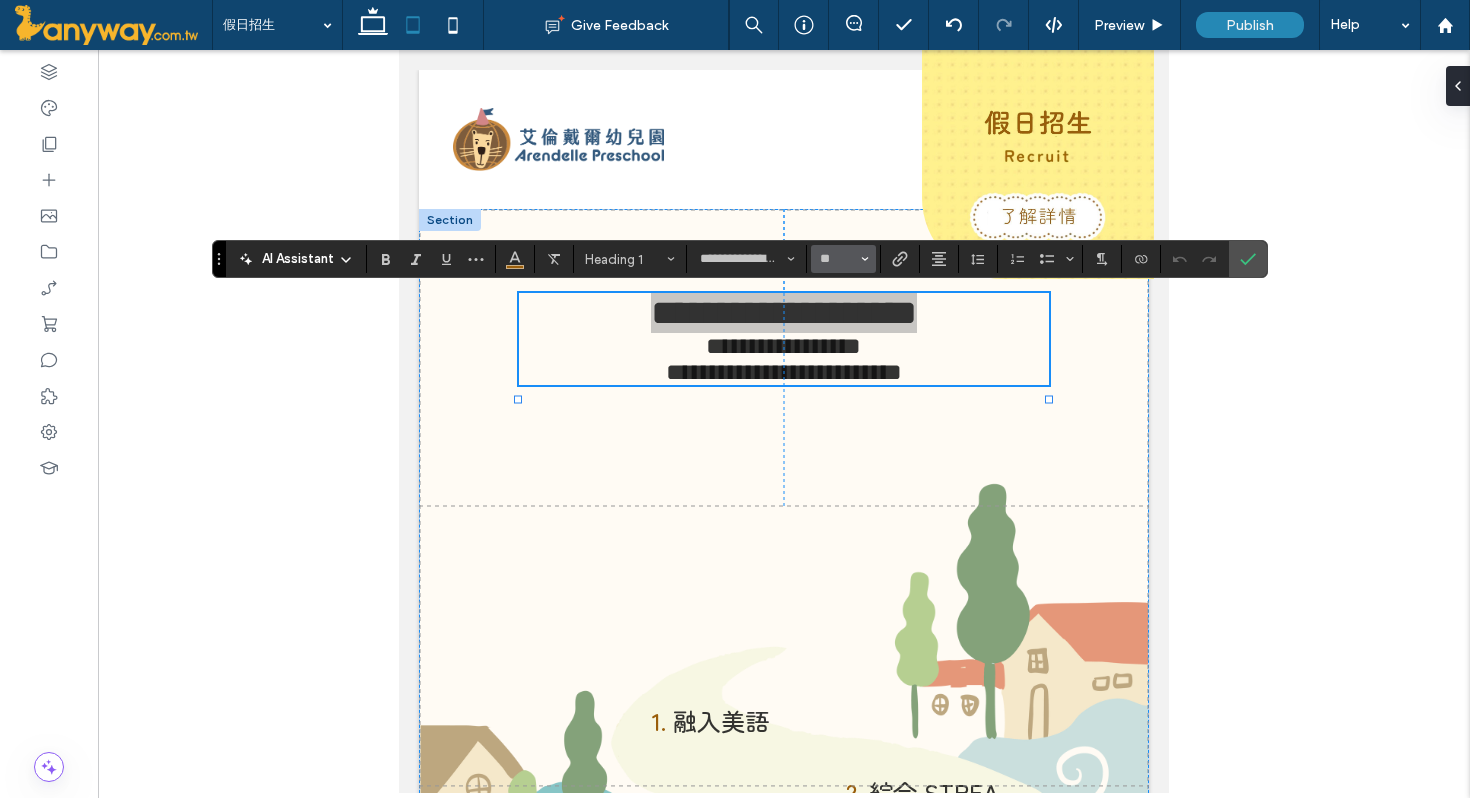click 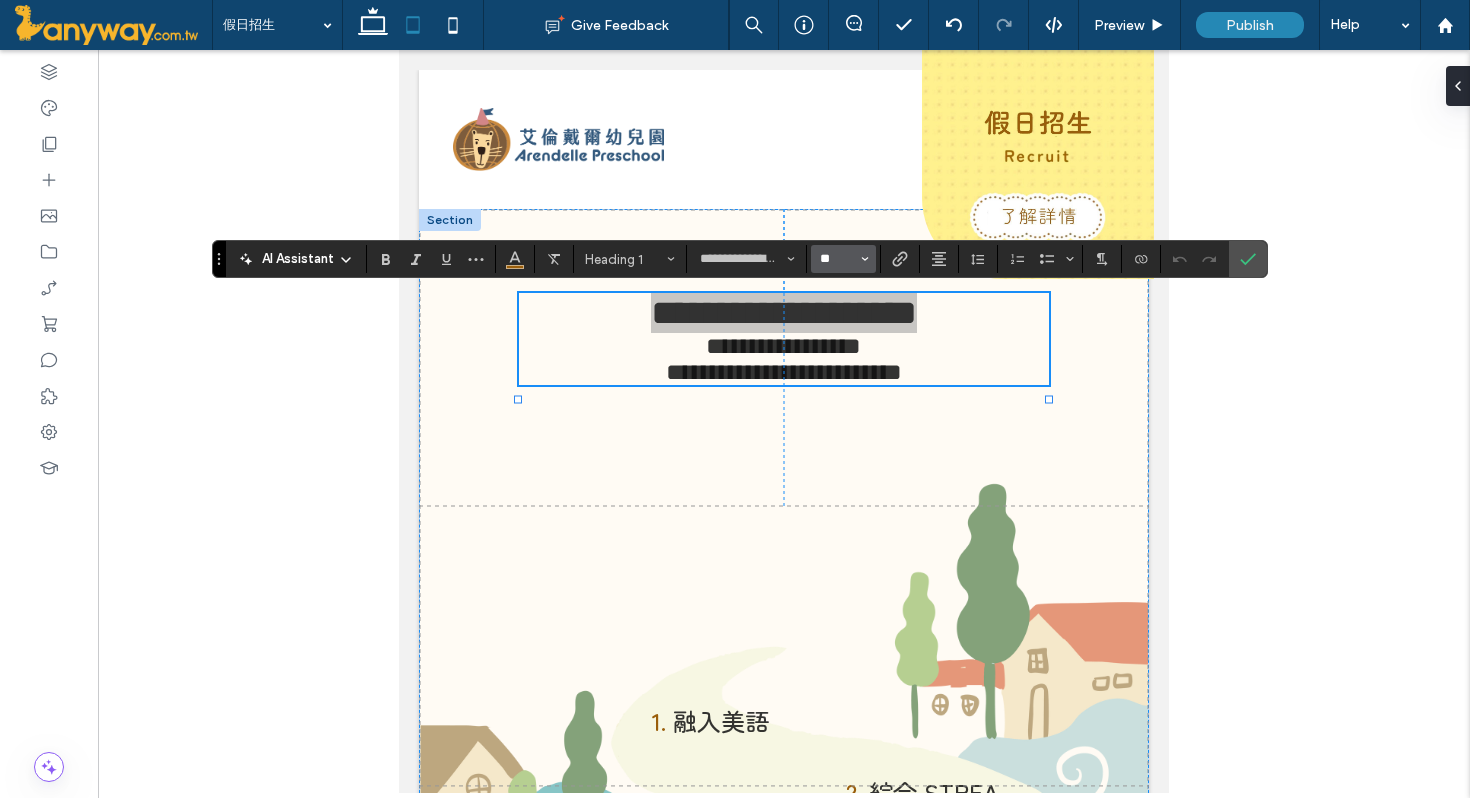 type 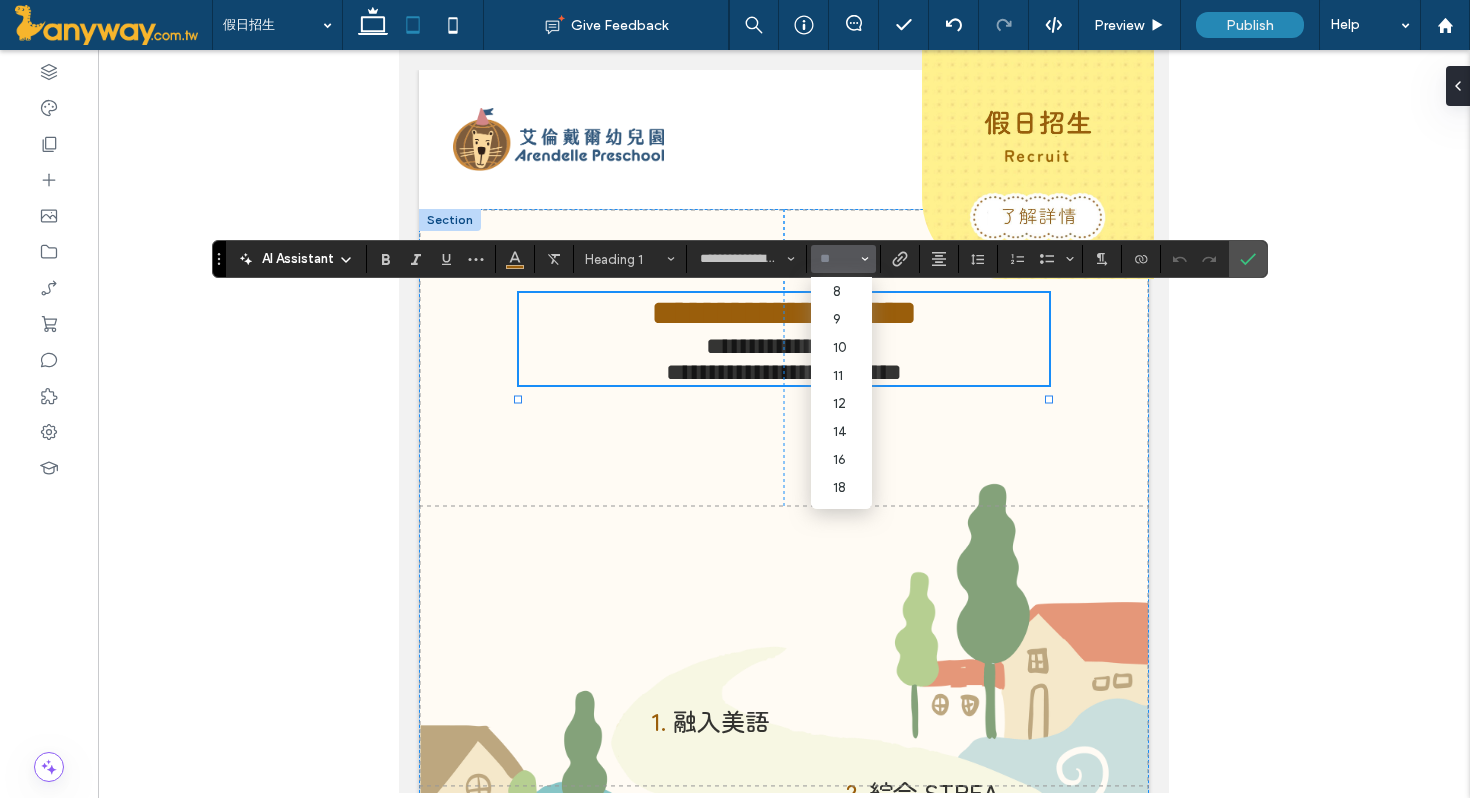 scroll, scrollTop: 0, scrollLeft: 0, axis: both 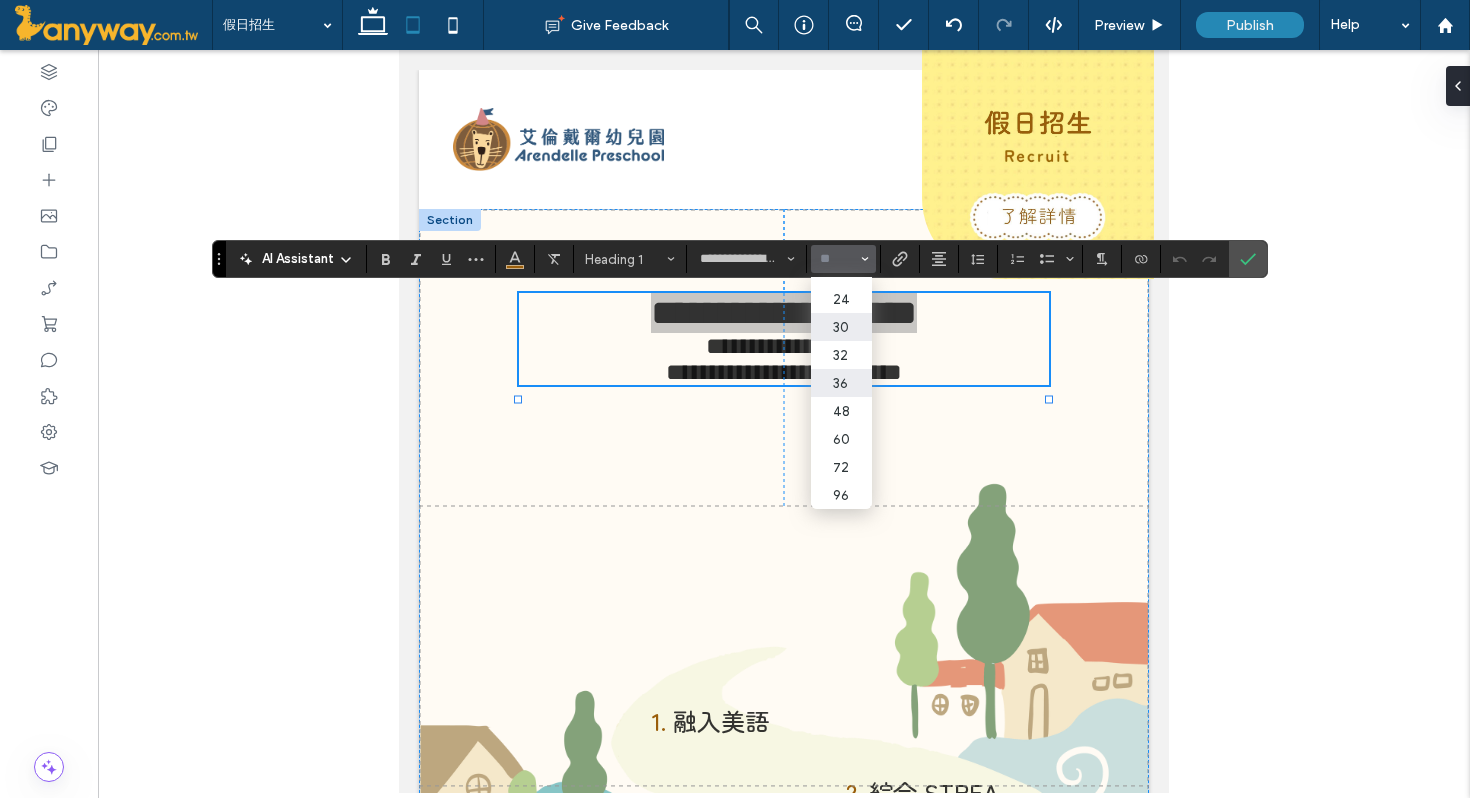 click on "30" at bounding box center (841, 327) 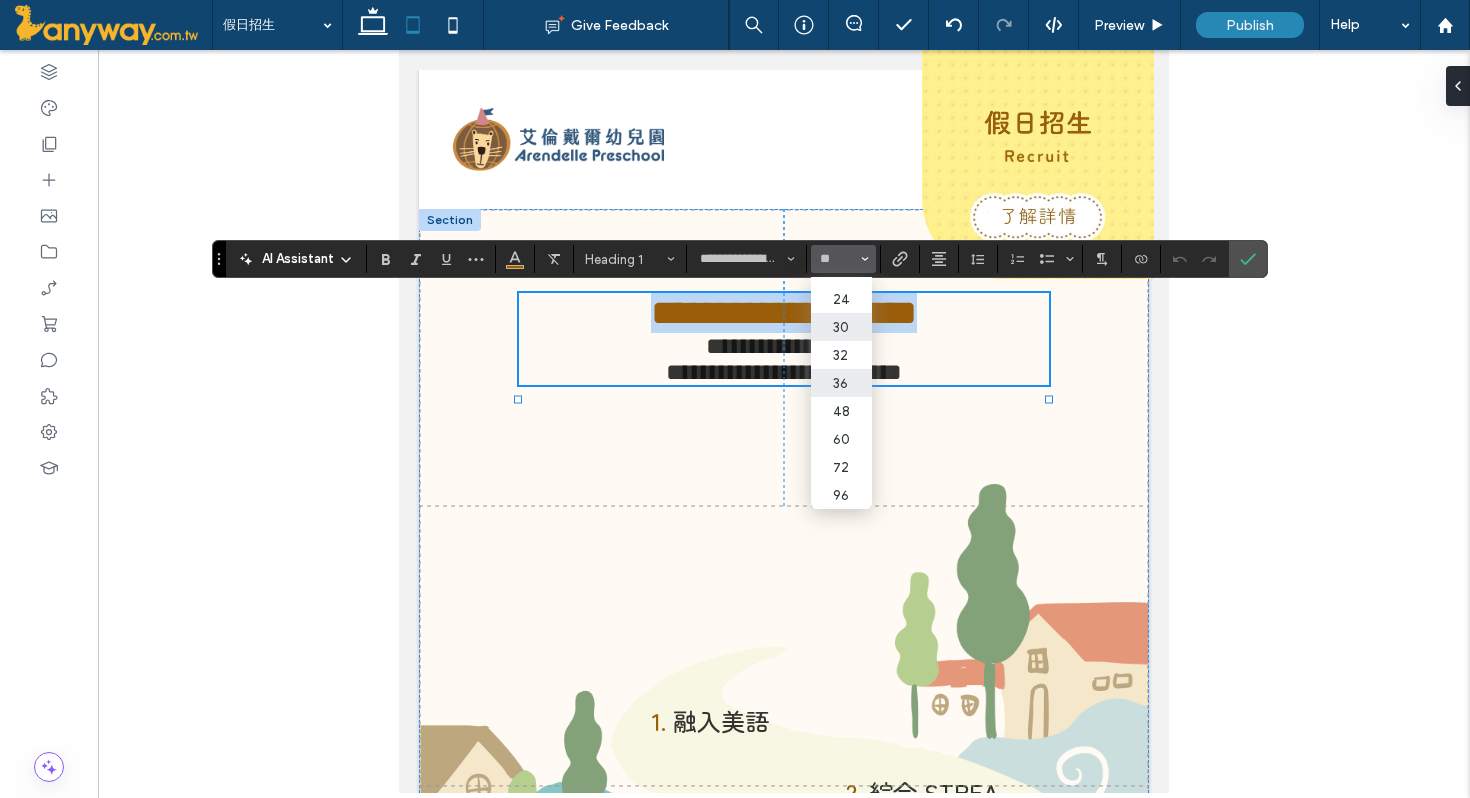type on "**" 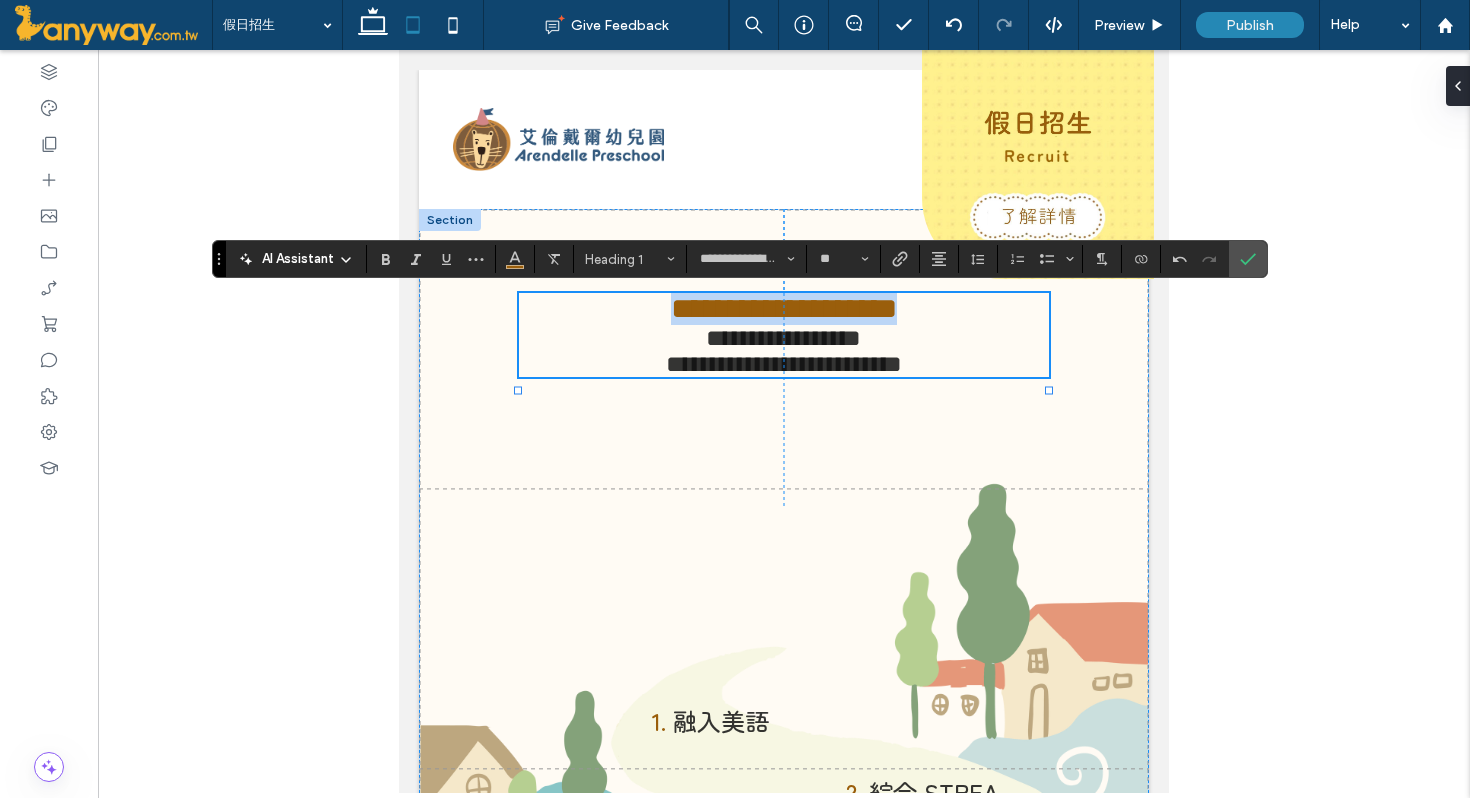 type on "**********" 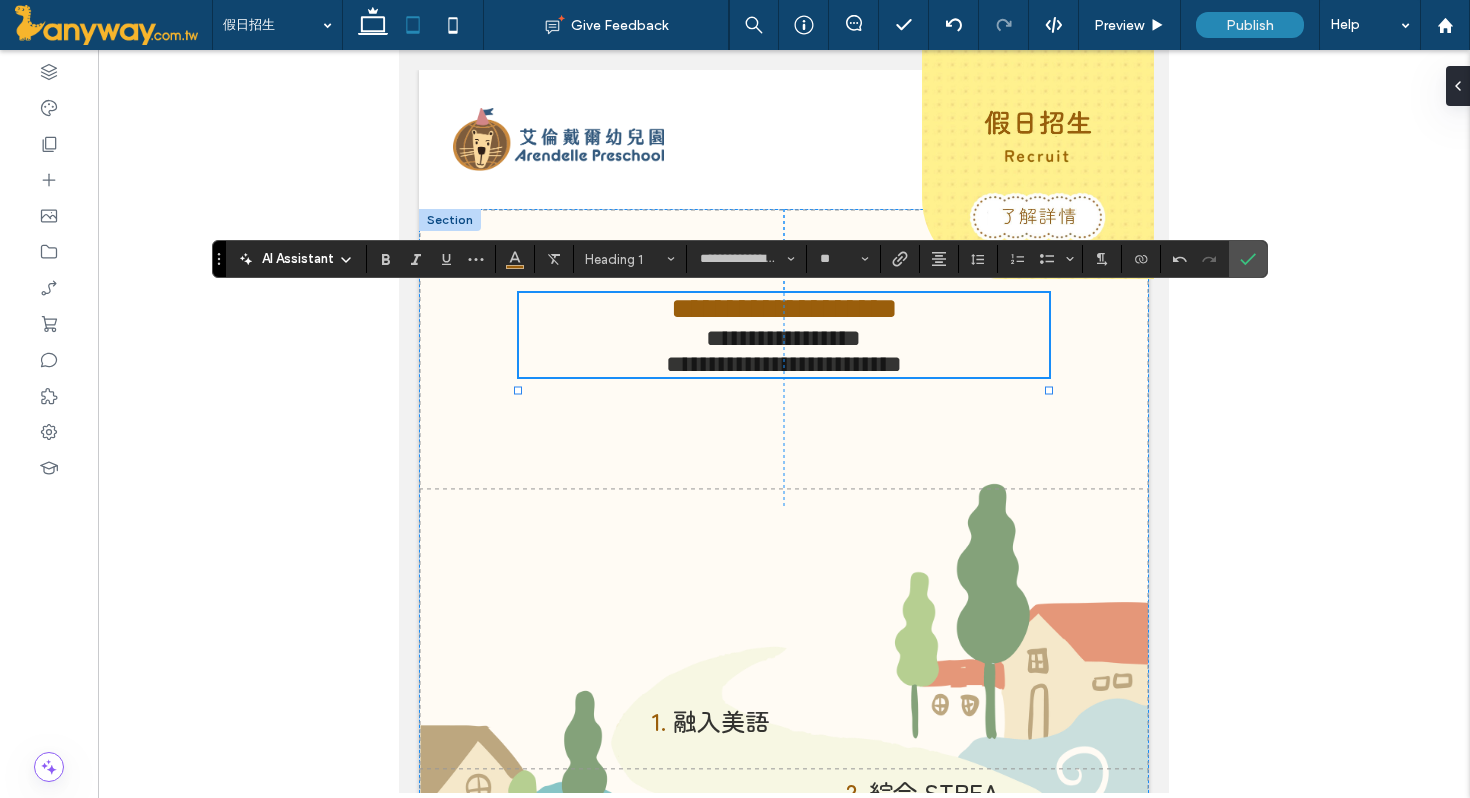 click on "**********" at bounding box center [784, 364] 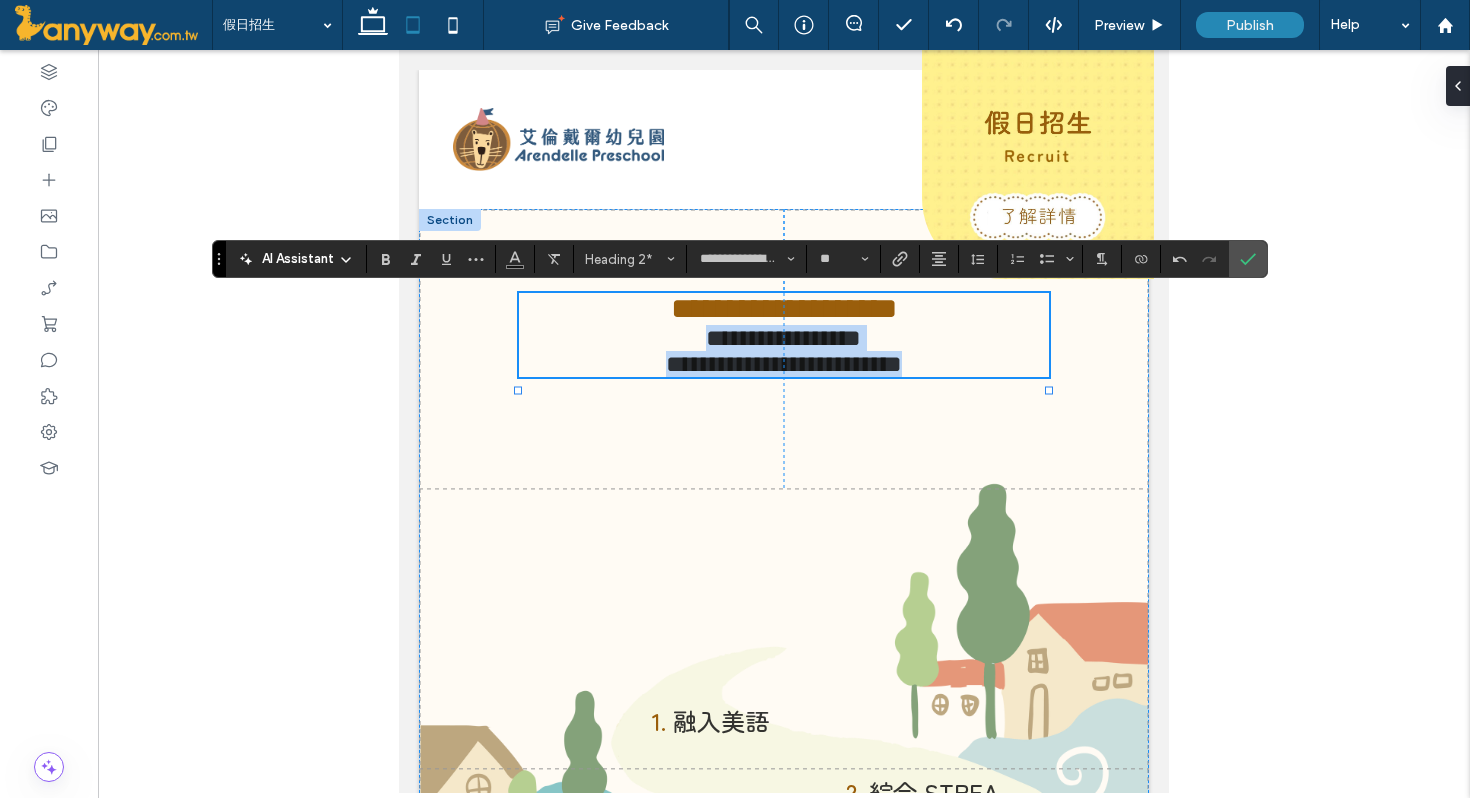 drag, startPoint x: 857, startPoint y: 467, endPoint x: 544, endPoint y: 404, distance: 319.2773 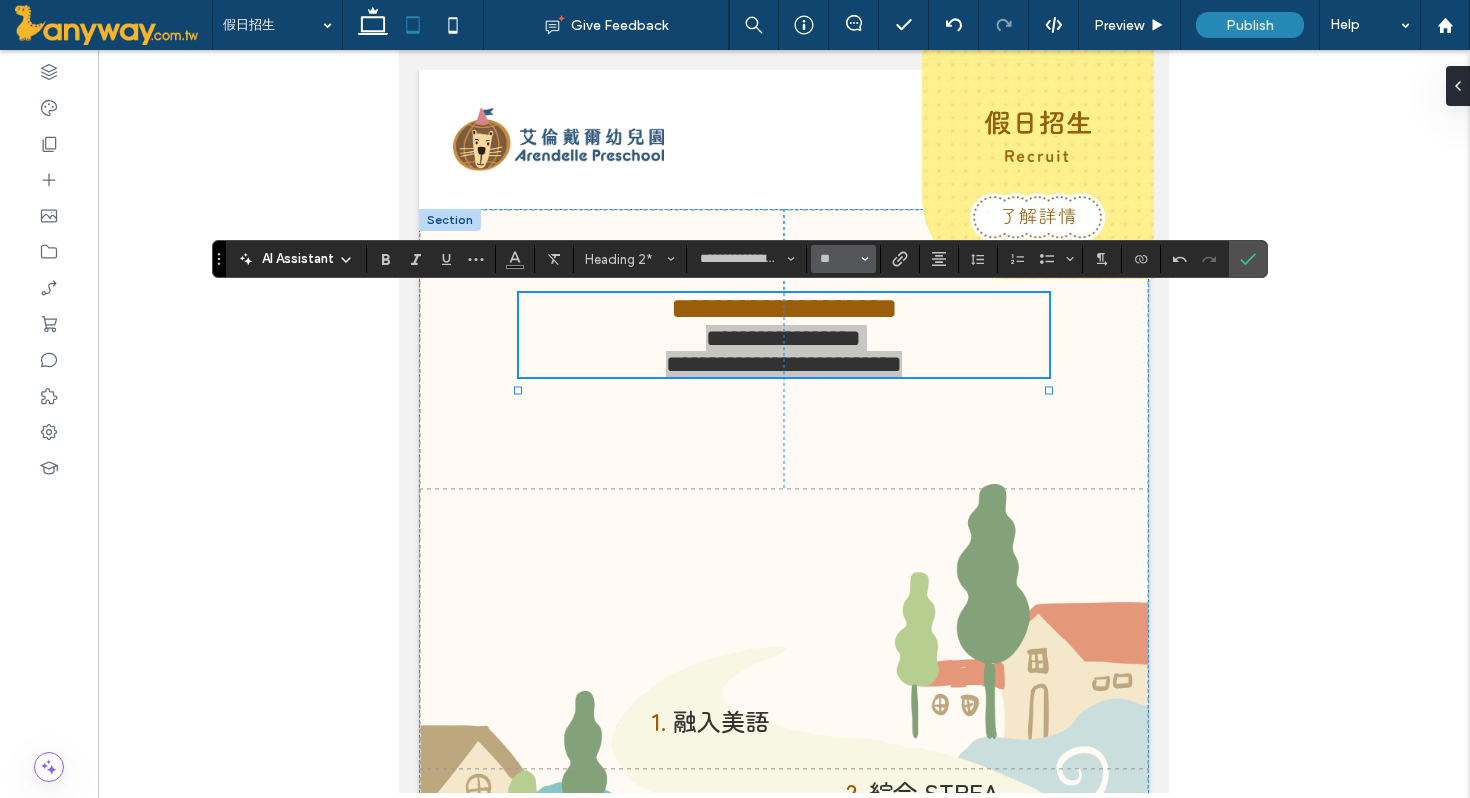 click at bounding box center [865, 259] 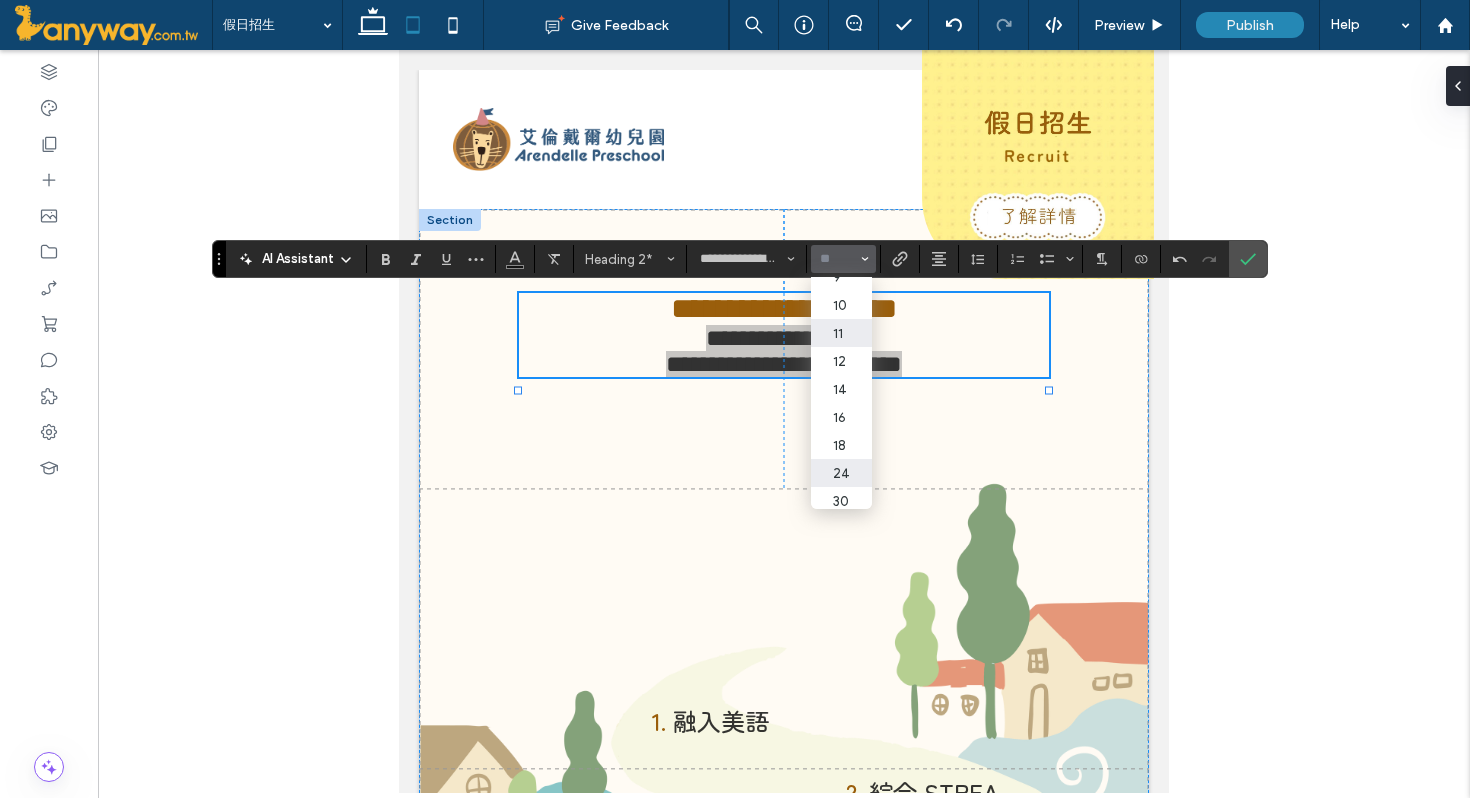 scroll, scrollTop: 45, scrollLeft: 0, axis: vertical 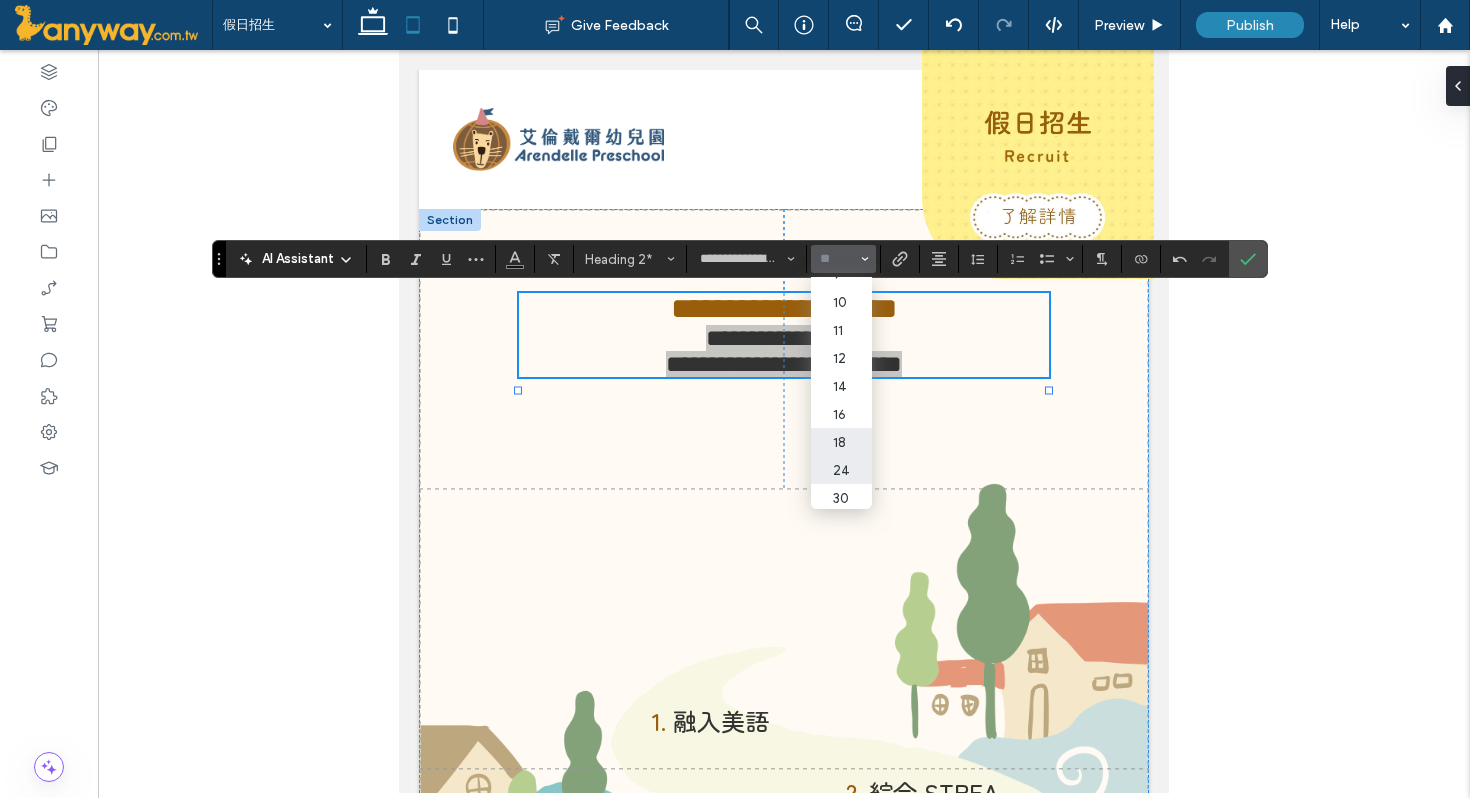 click on "18" at bounding box center (841, 442) 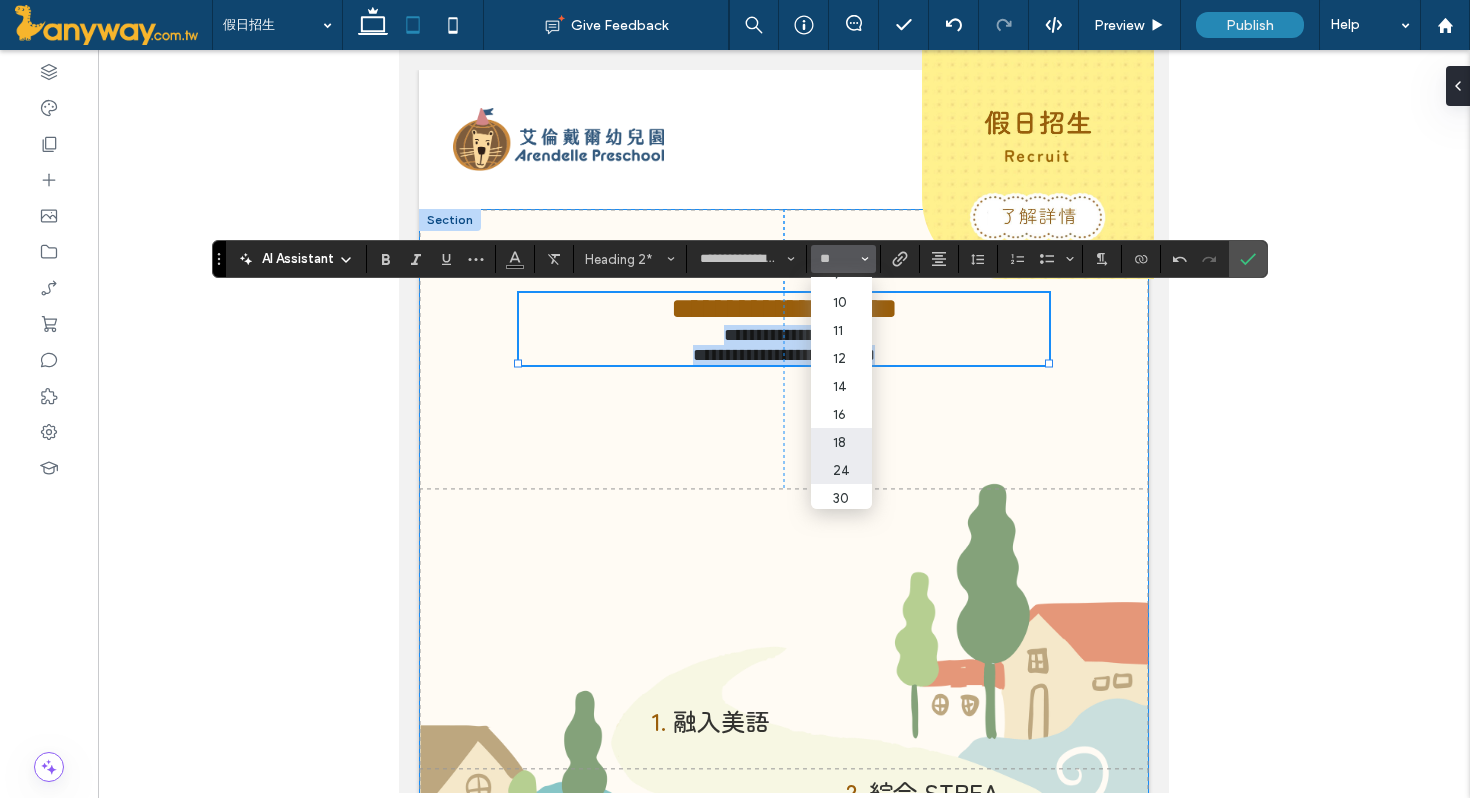 type on "**" 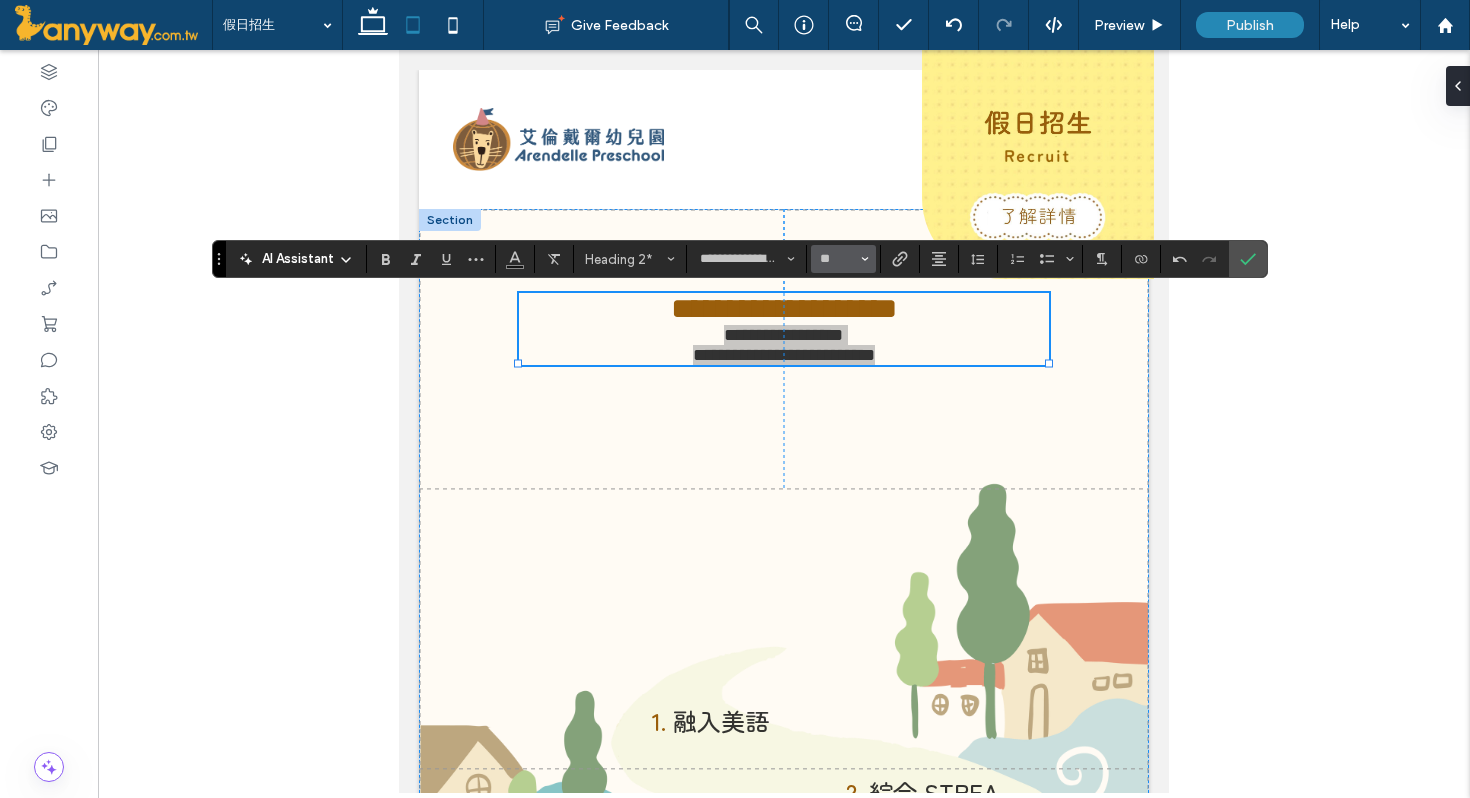 click 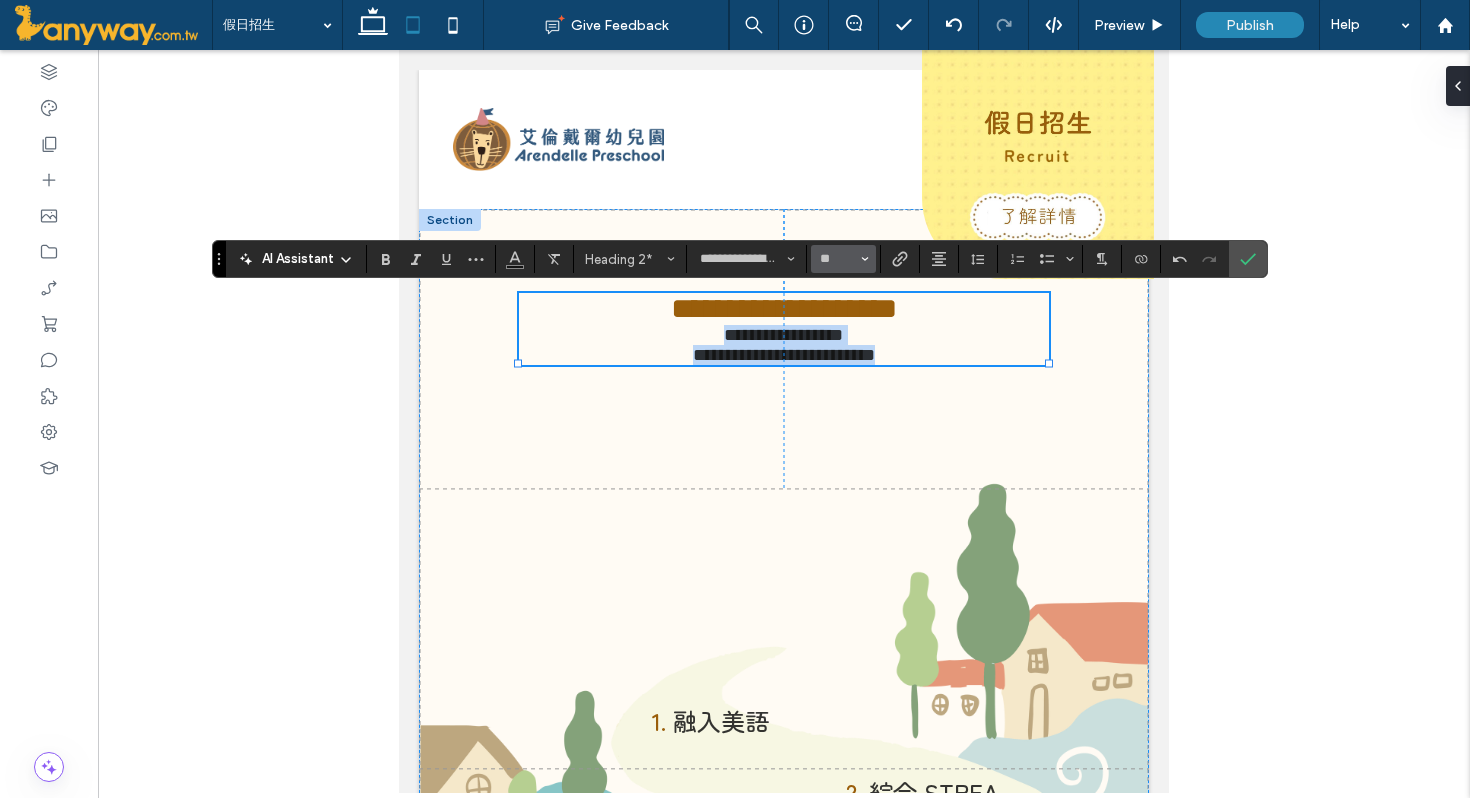 type on "**" 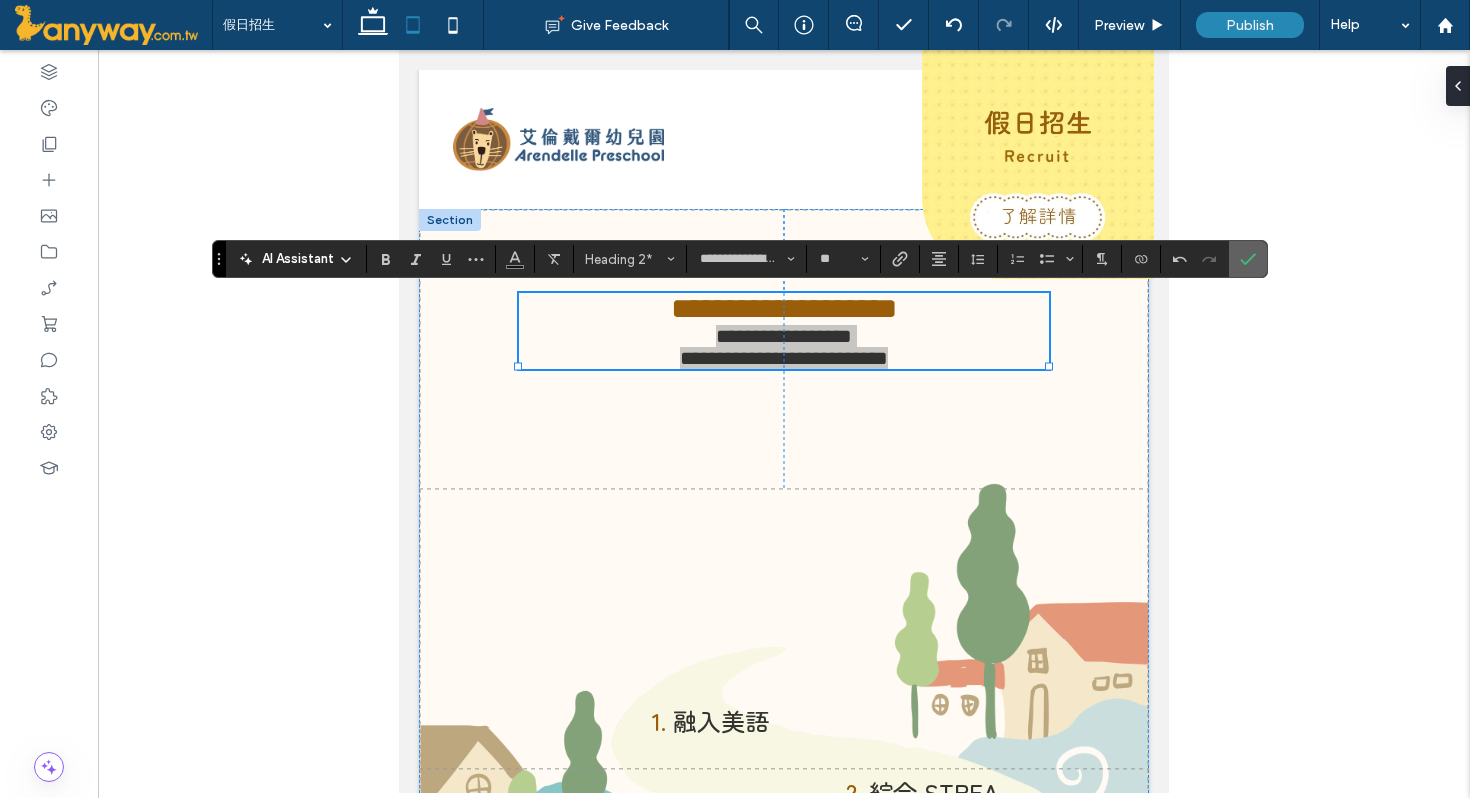 click 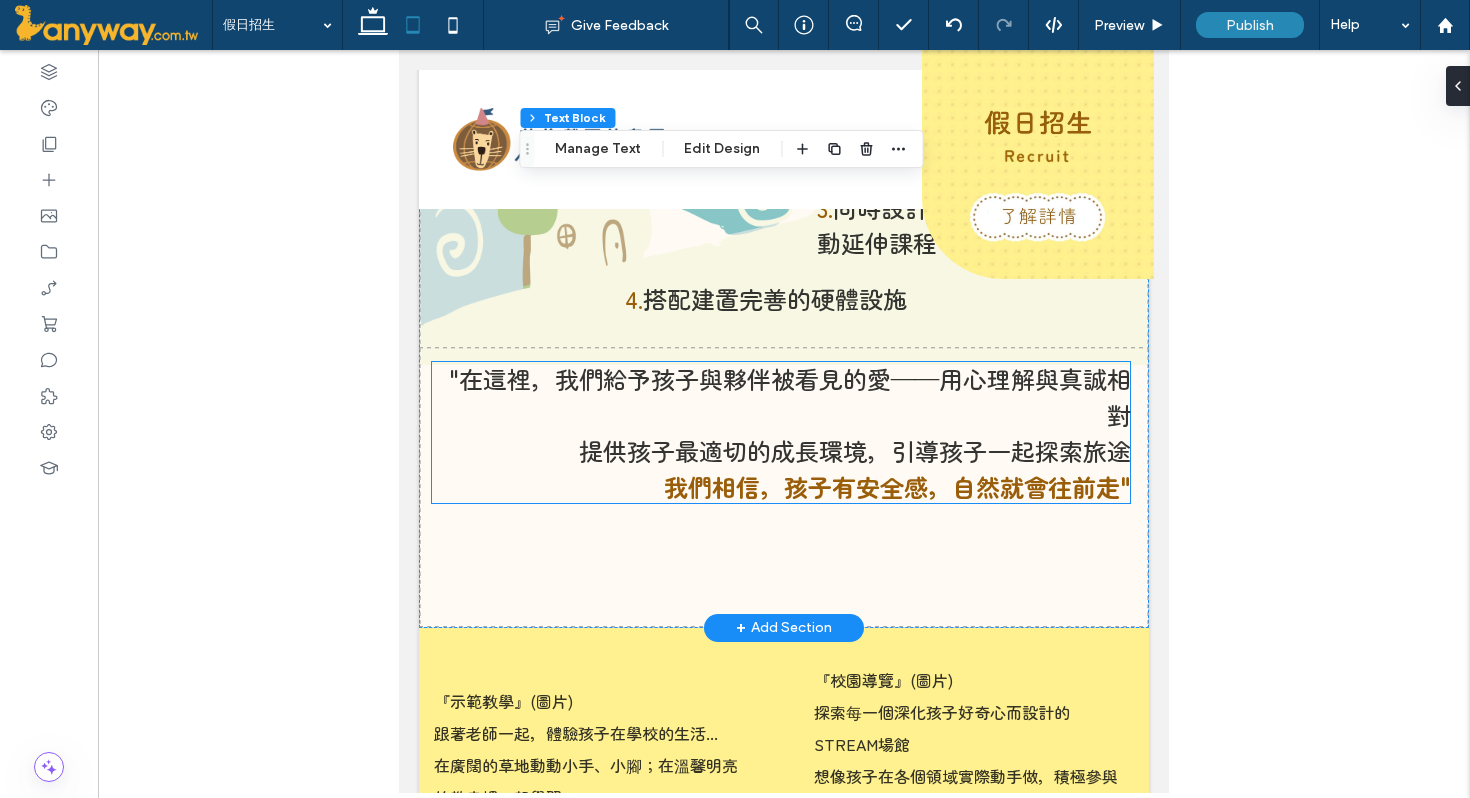 scroll, scrollTop: 694, scrollLeft: 0, axis: vertical 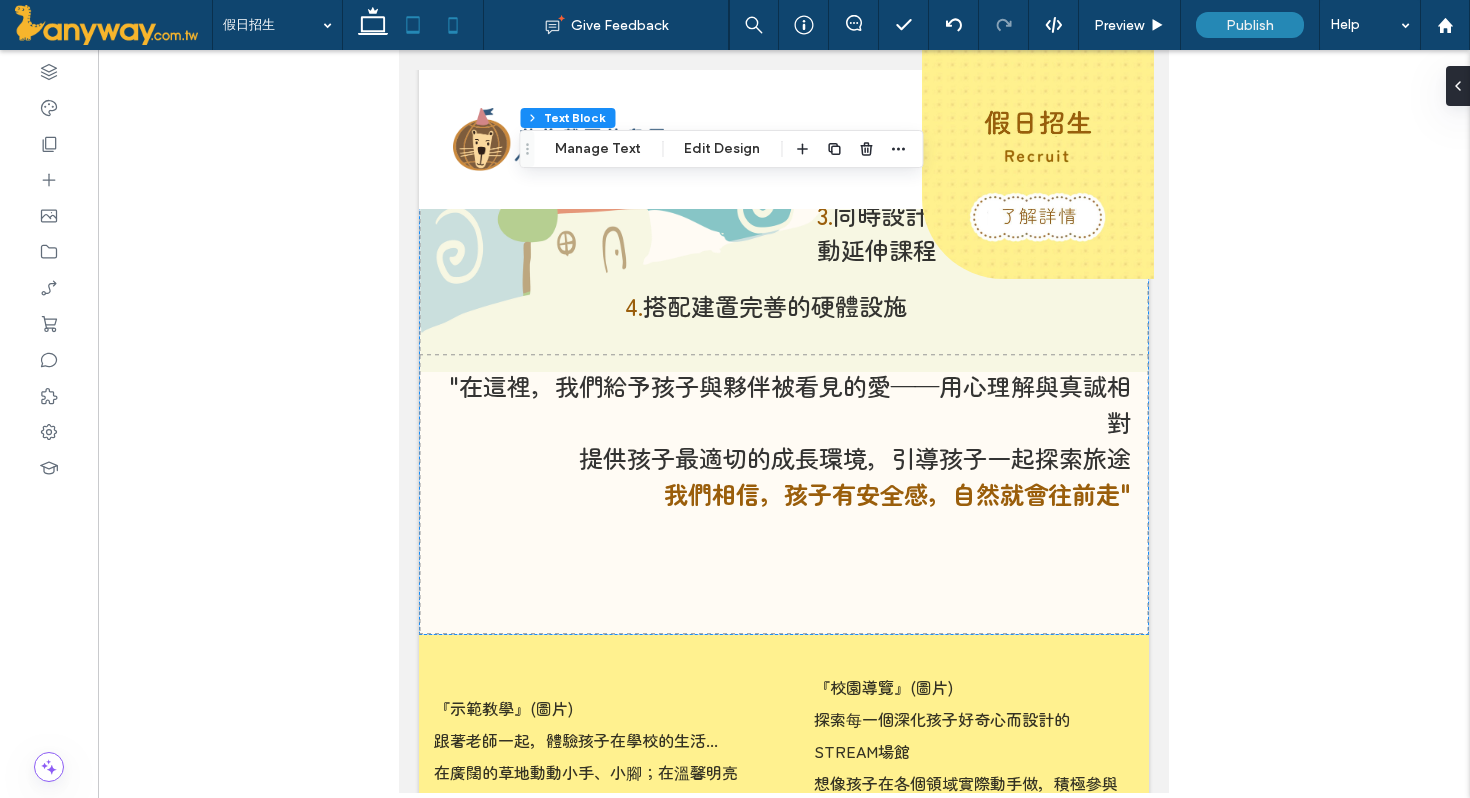 click 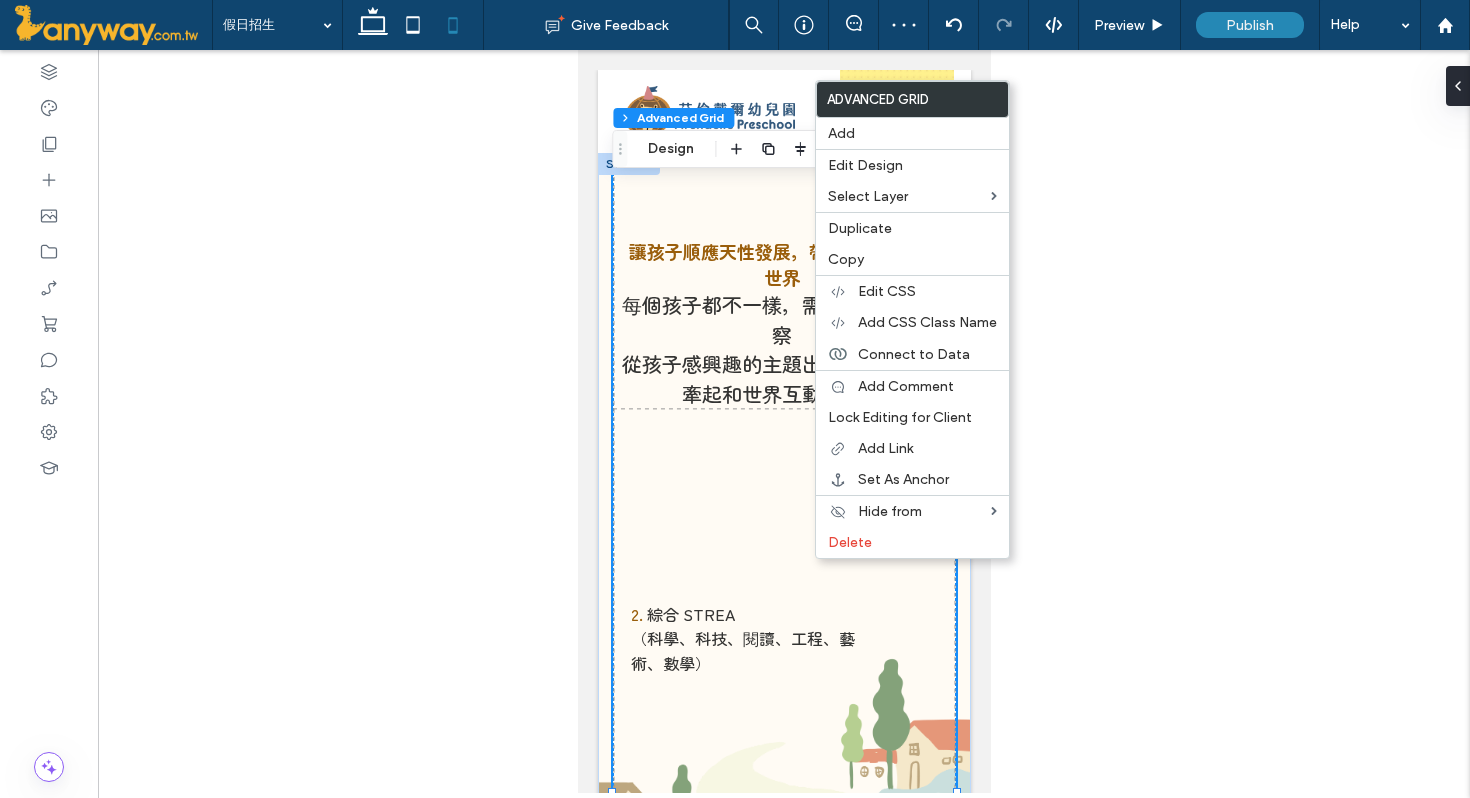 click on "1.   融入美語
讓孩子順應天性發展，帶著好奇心探索世界 每個孩子都不一樣，需要花時間去觀察 從孩子感興趣的主題出發，慢慢幫他牽起和世界互動的橋樑
2.   綜合 STREA （科學、科技、閱讀、工程、藝術、數學）
3. 同時設計多元的學習區活動延伸課程
4.  搭配建置完善的硬體設施
"在這裡，我們給予孩子與夥伴被看見的愛——用心理解與真誠相對 提供孩子最適切的成長環境，引導孩子一起探索旅途 我們相信，孩子有安全感，自然就會往前走"" at bounding box center (783, 804) 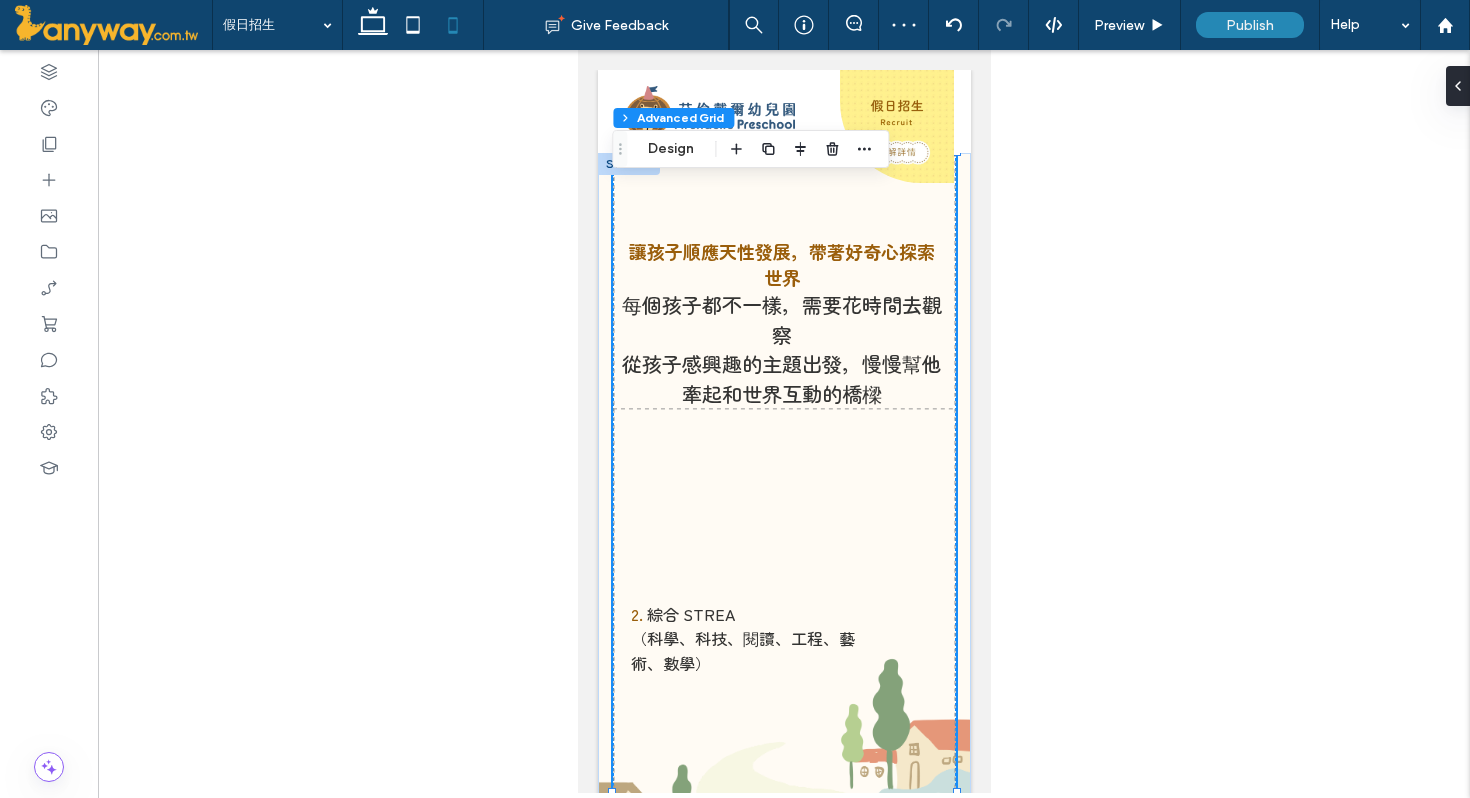 click on "1.   融入美語
讓孩子順應天性發展，帶著好奇心探索世界 每個孩子都不一樣，需要花時間去觀察 從孩子感興趣的主題出發，慢慢幫他牽起和世界互動的橋樑
2.   綜合 STREA （科學、科技、閱讀、工程、藝術、數學）
3. 同時設計多元的學習區活動延伸課程
4.  搭配建置完善的硬體設施
"在這裡，我們給予孩子與夥伴被看見的愛——用心理解與真誠相對 提供孩子最適切的成長環境，引導孩子一起探索旅途 我們相信，孩子有安全感，自然就會往前走"" at bounding box center (783, 804) 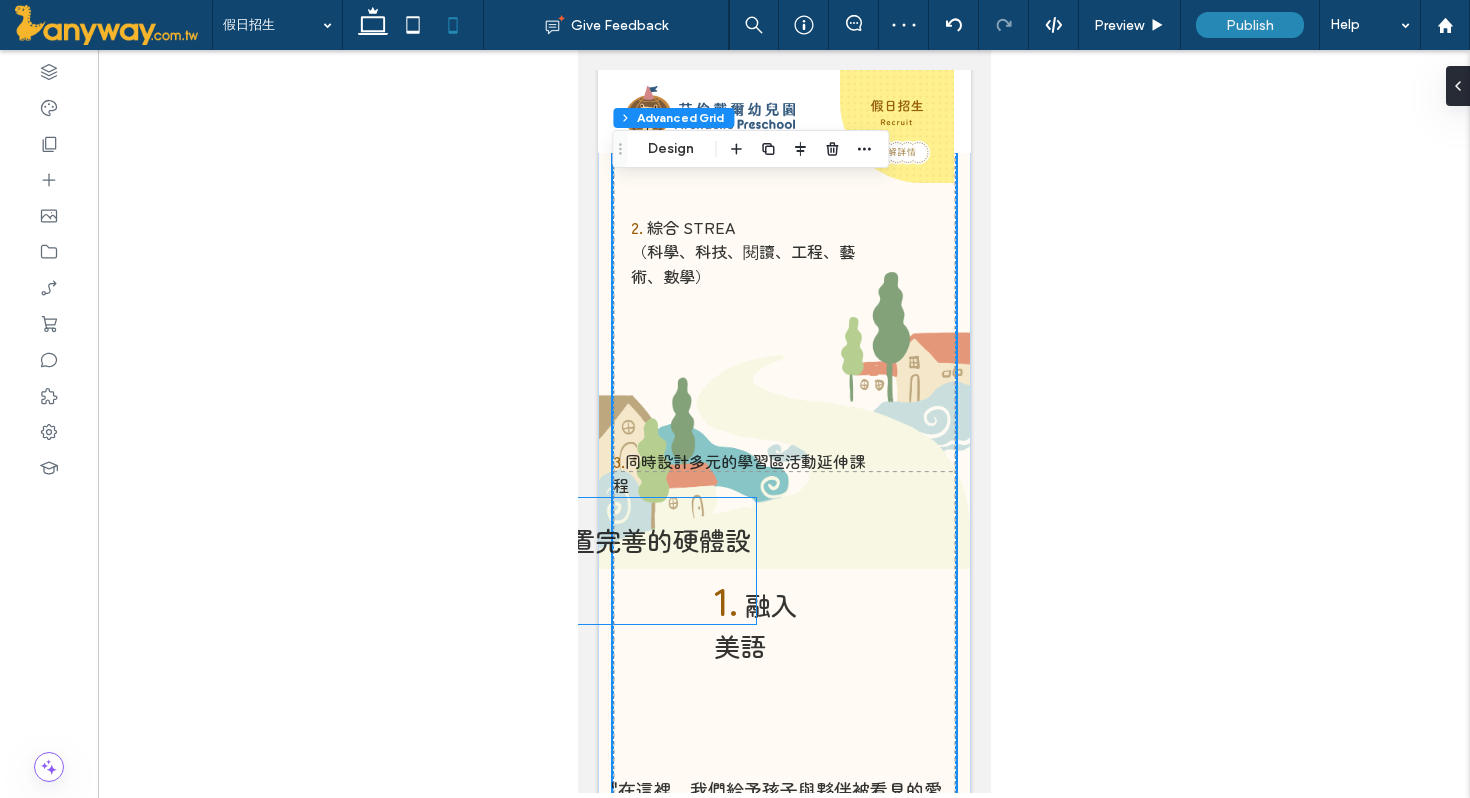 scroll, scrollTop: 399, scrollLeft: 0, axis: vertical 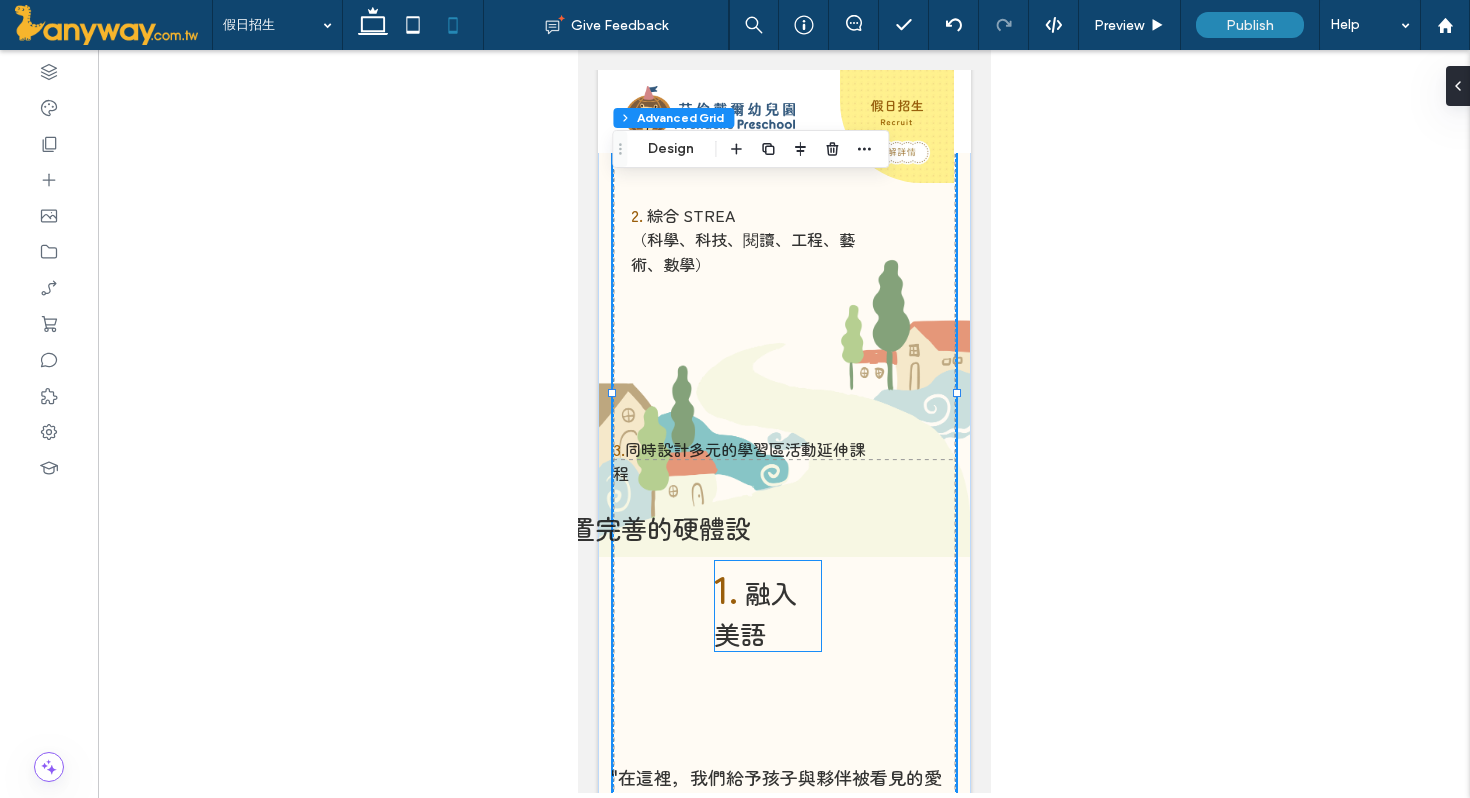 click on "1.   融入美語" at bounding box center (766, 606) 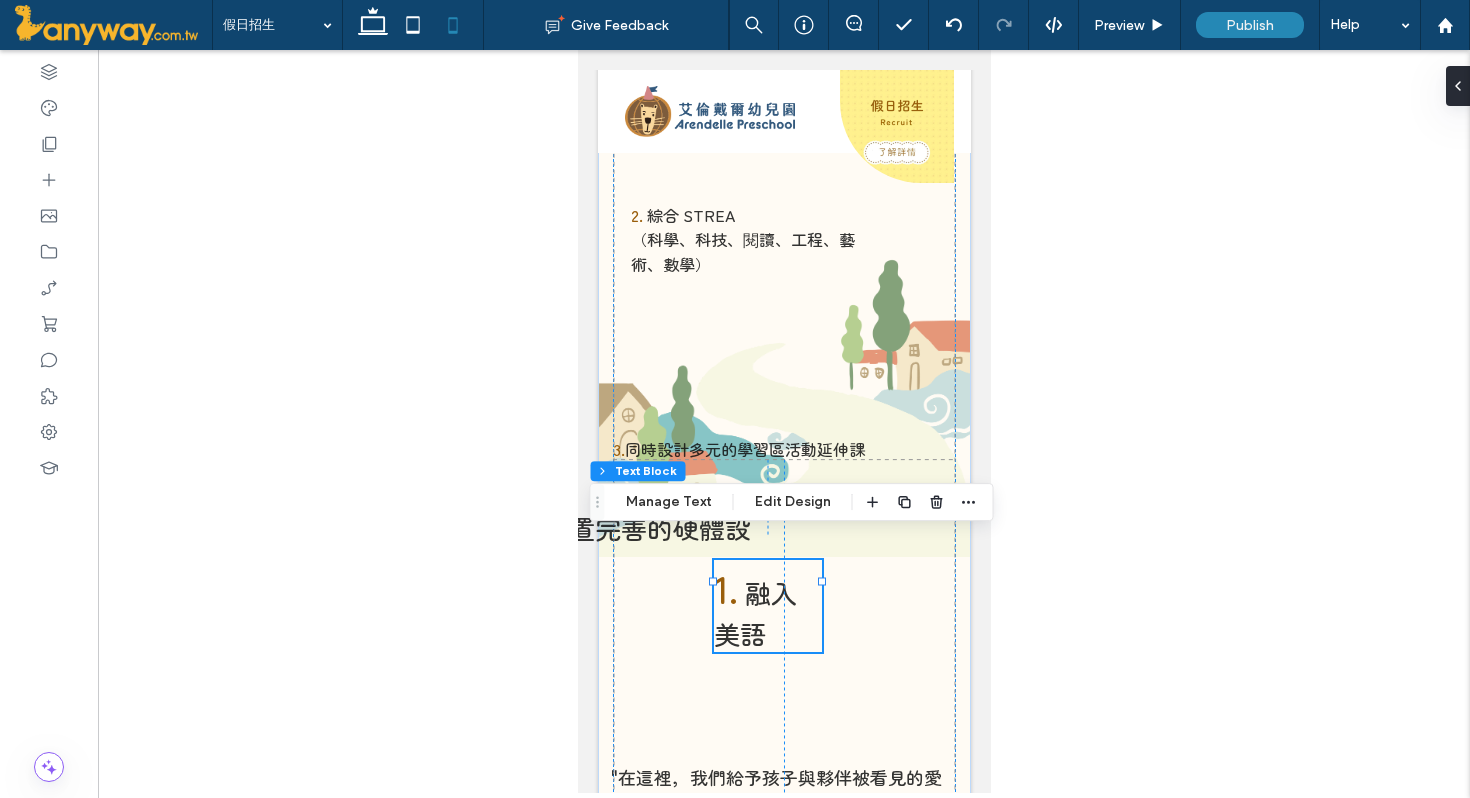 click on "1.   融入美語" at bounding box center (766, 606) 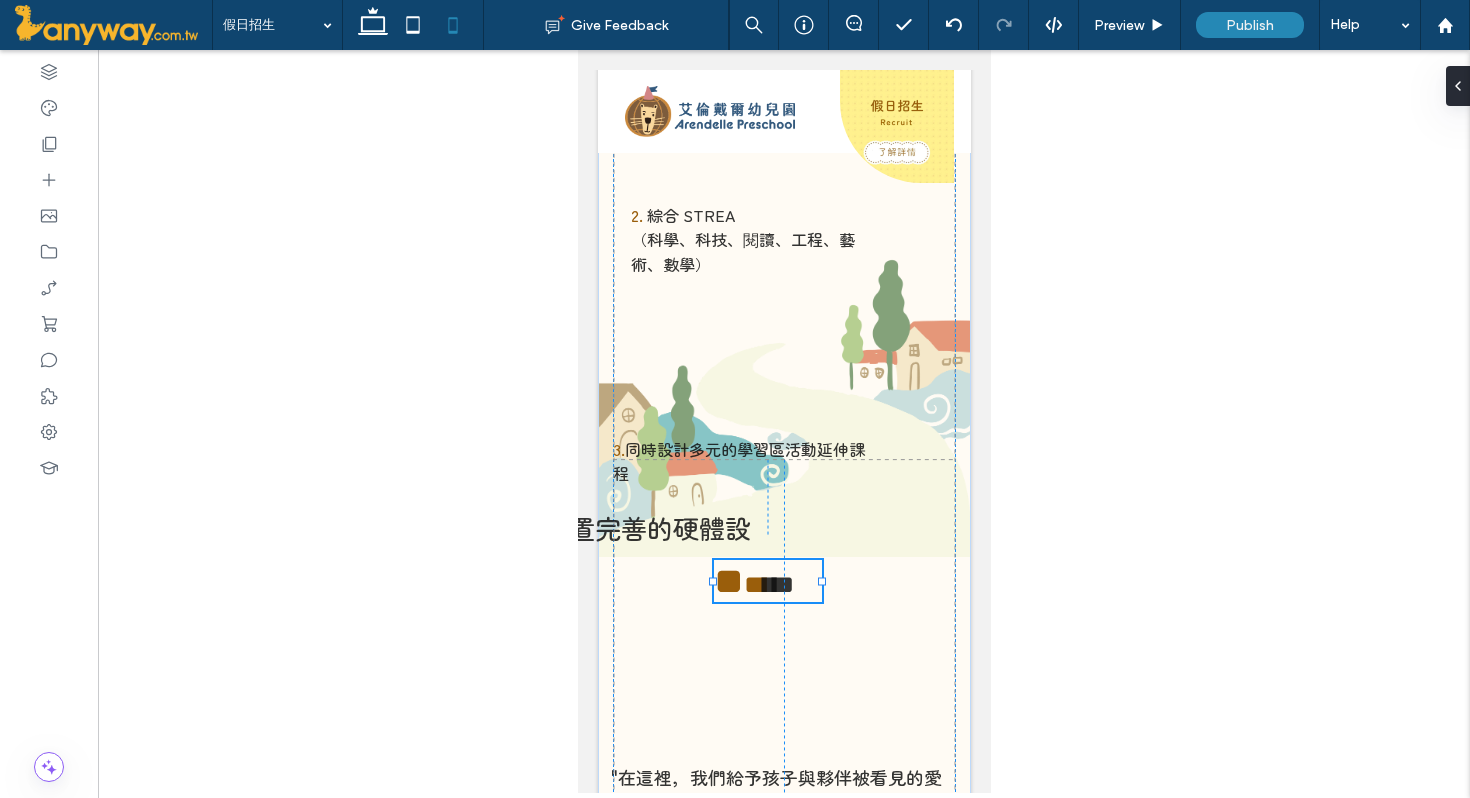 type on "**********" 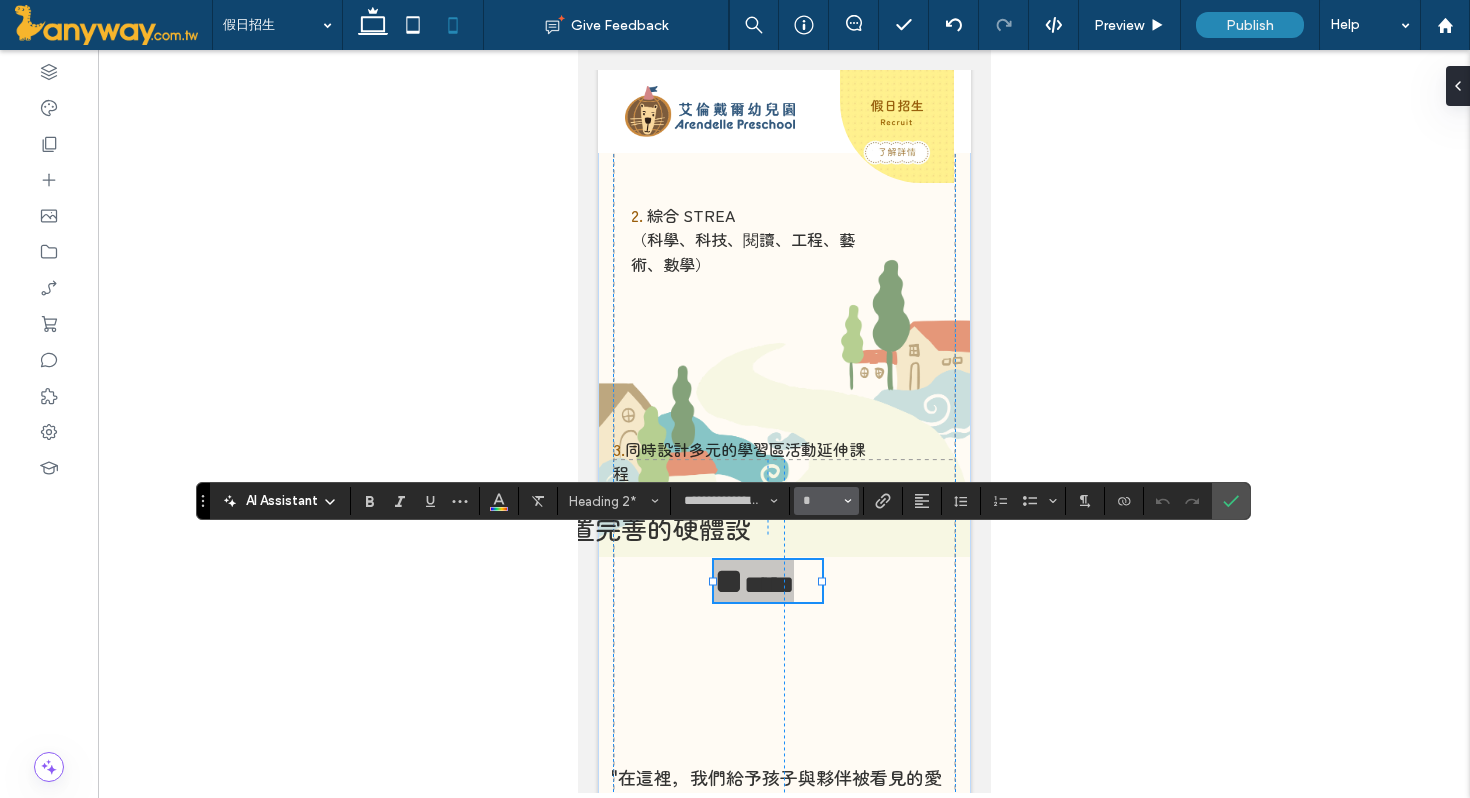 click at bounding box center [848, 501] 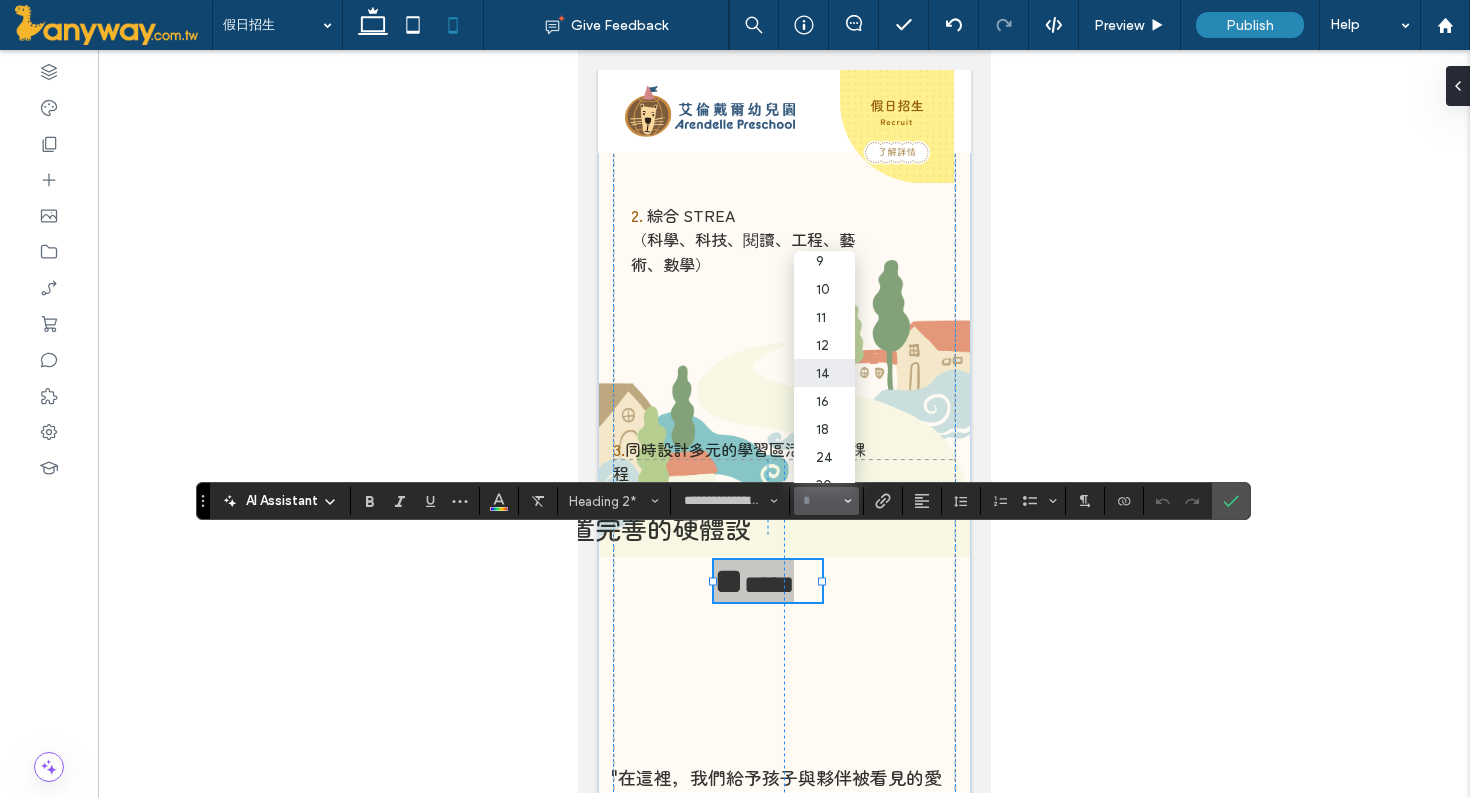 scroll, scrollTop: 32, scrollLeft: 0, axis: vertical 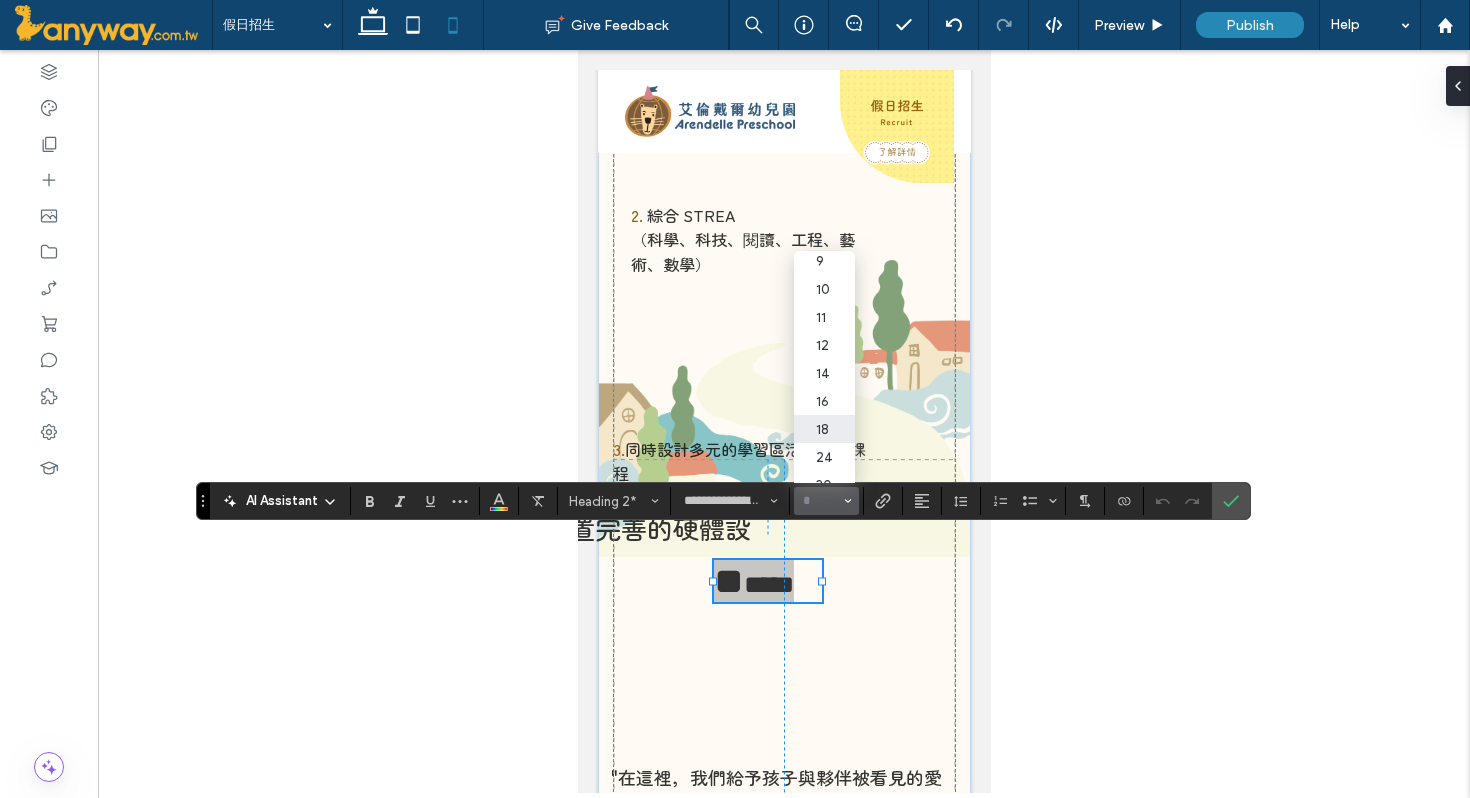 click on "18" at bounding box center [824, 429] 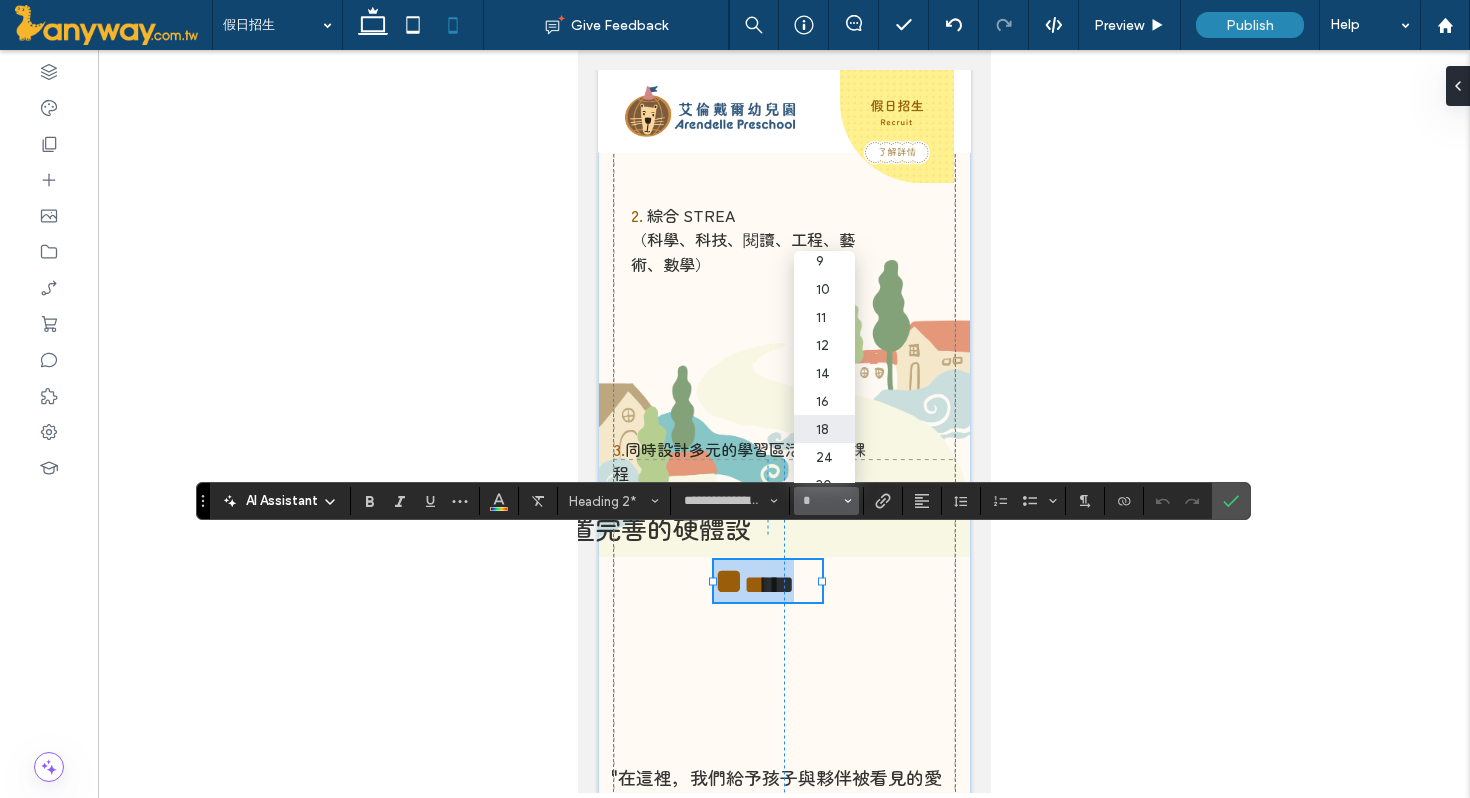 type on "**" 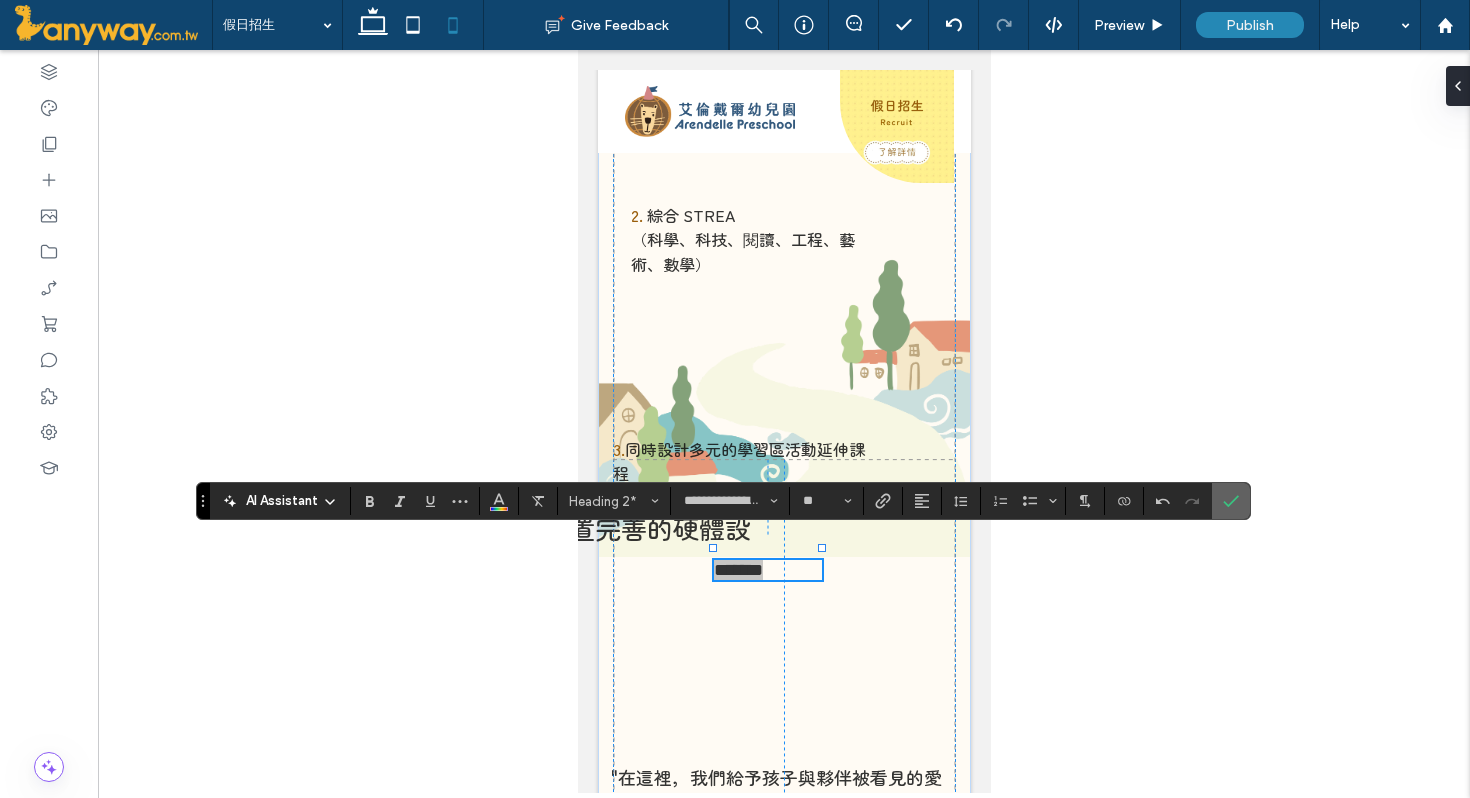 click at bounding box center (1231, 501) 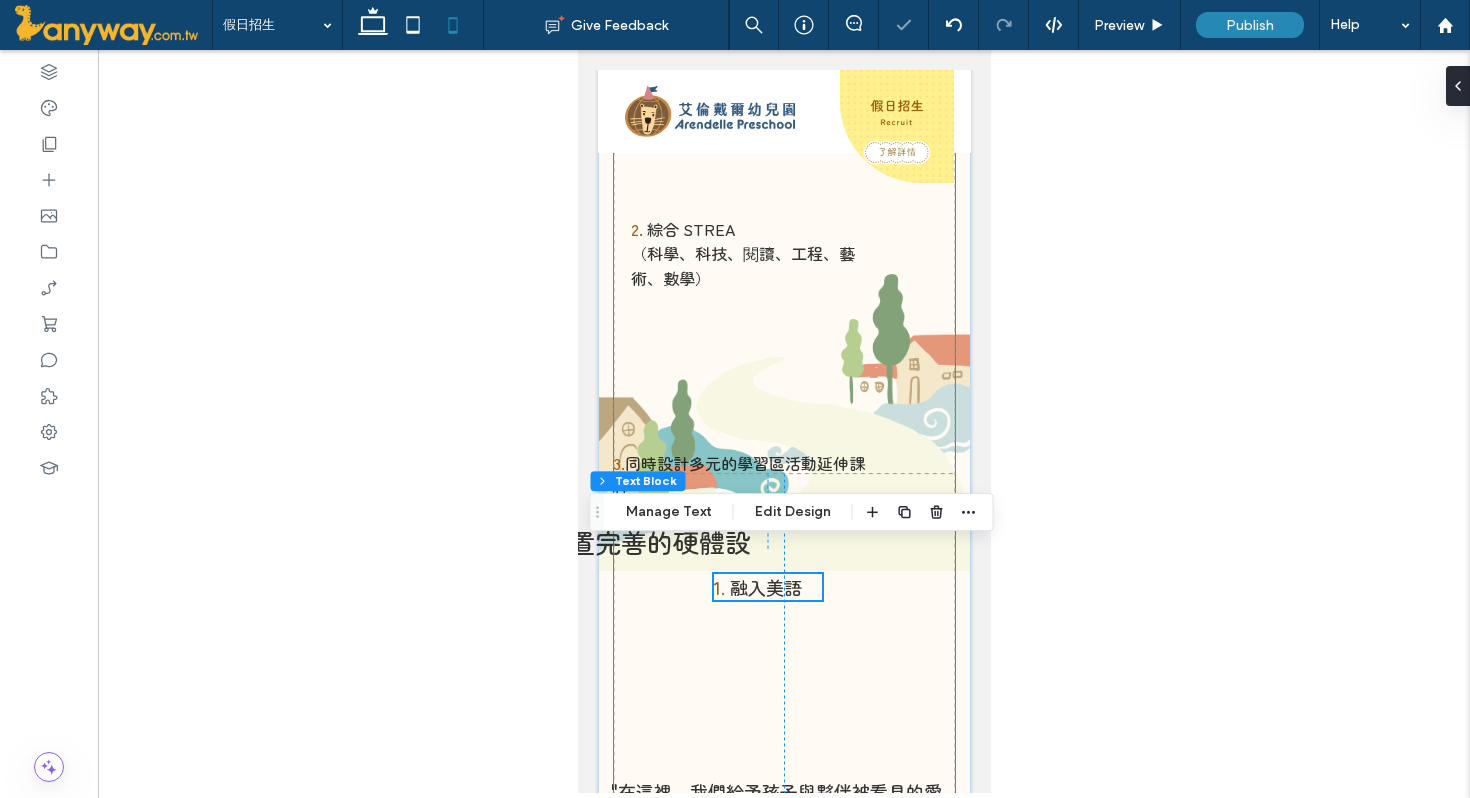 scroll, scrollTop: 373, scrollLeft: 0, axis: vertical 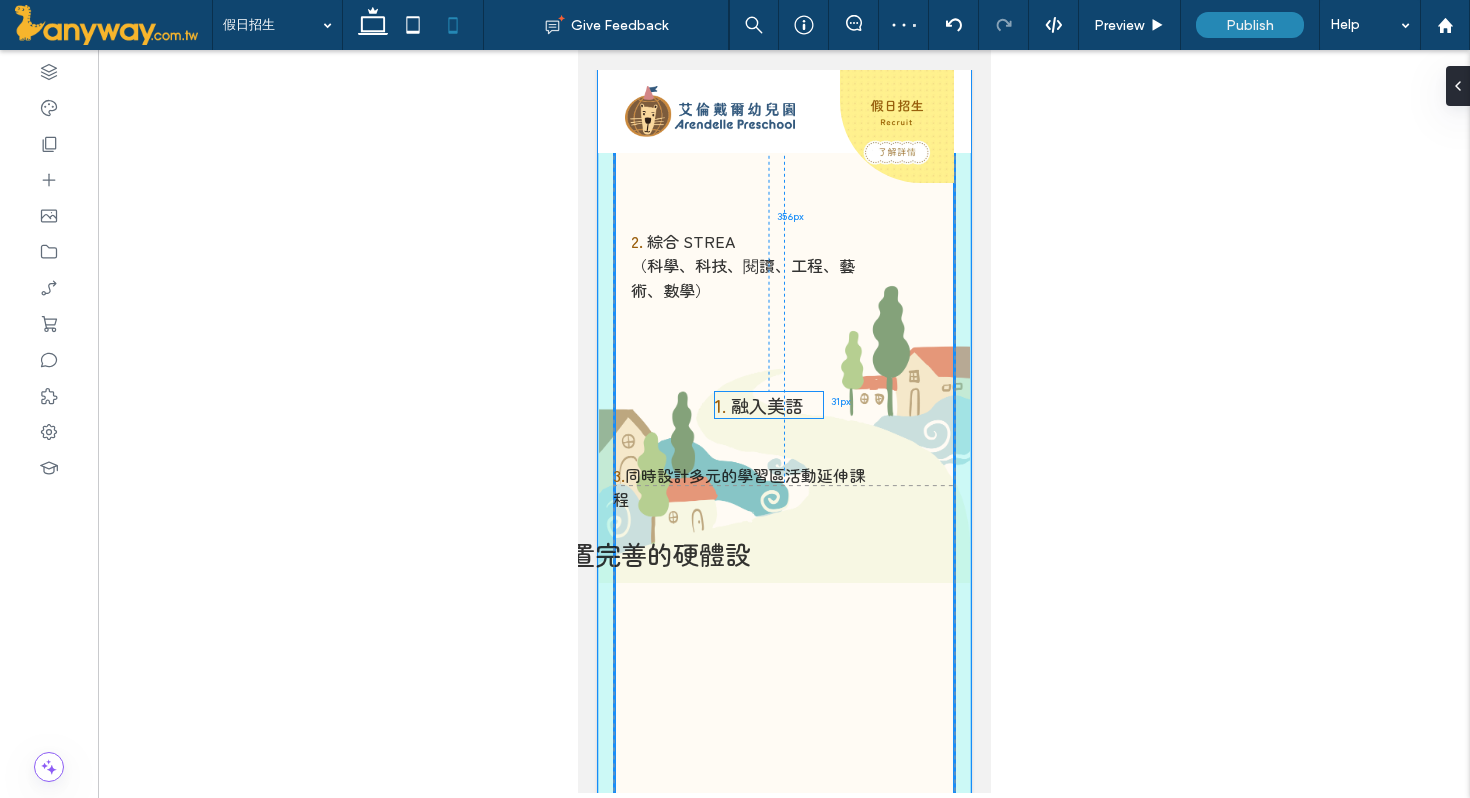 drag, startPoint x: 801, startPoint y: 583, endPoint x: 803, endPoint y: 415, distance: 168.0119 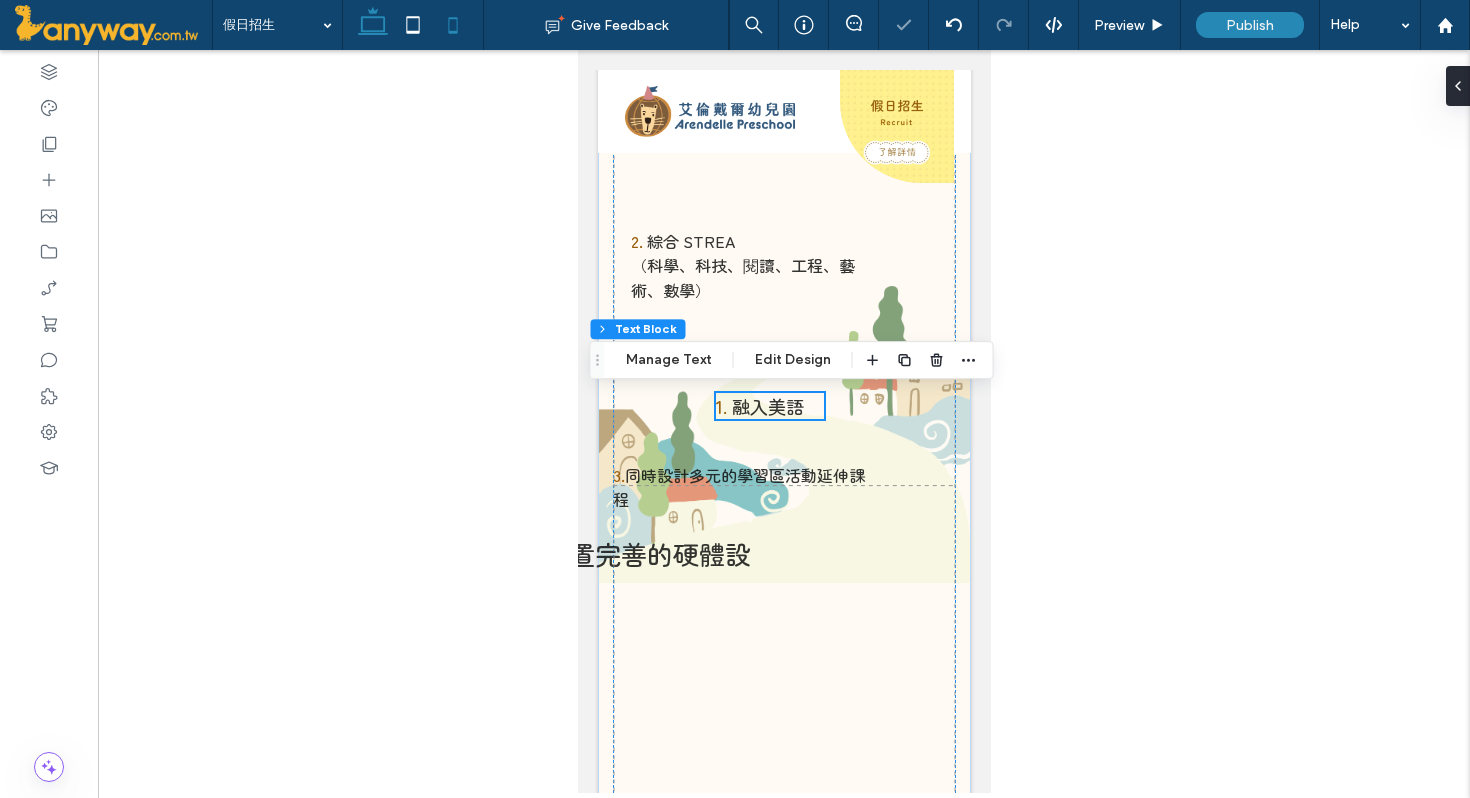 click 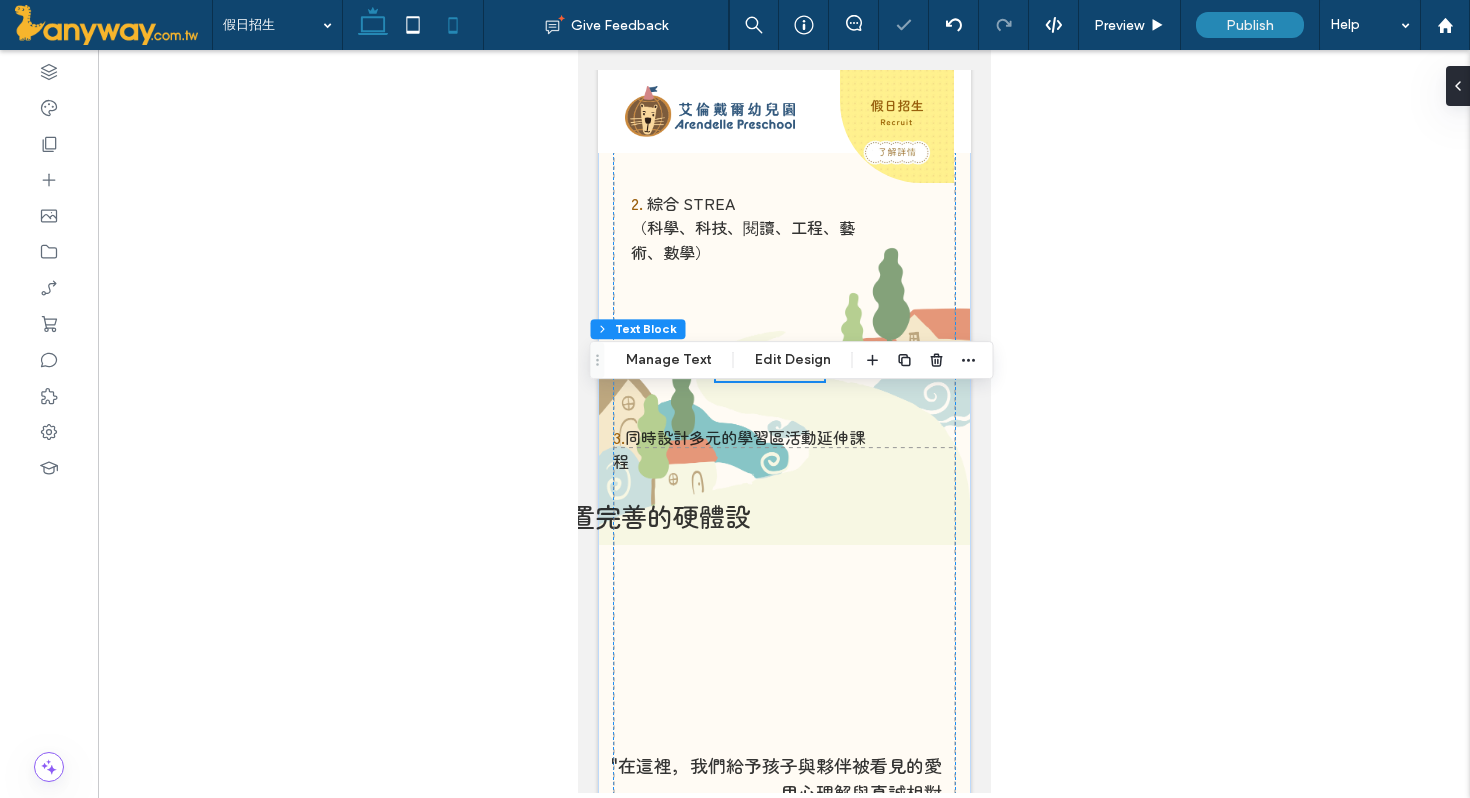 type on "**" 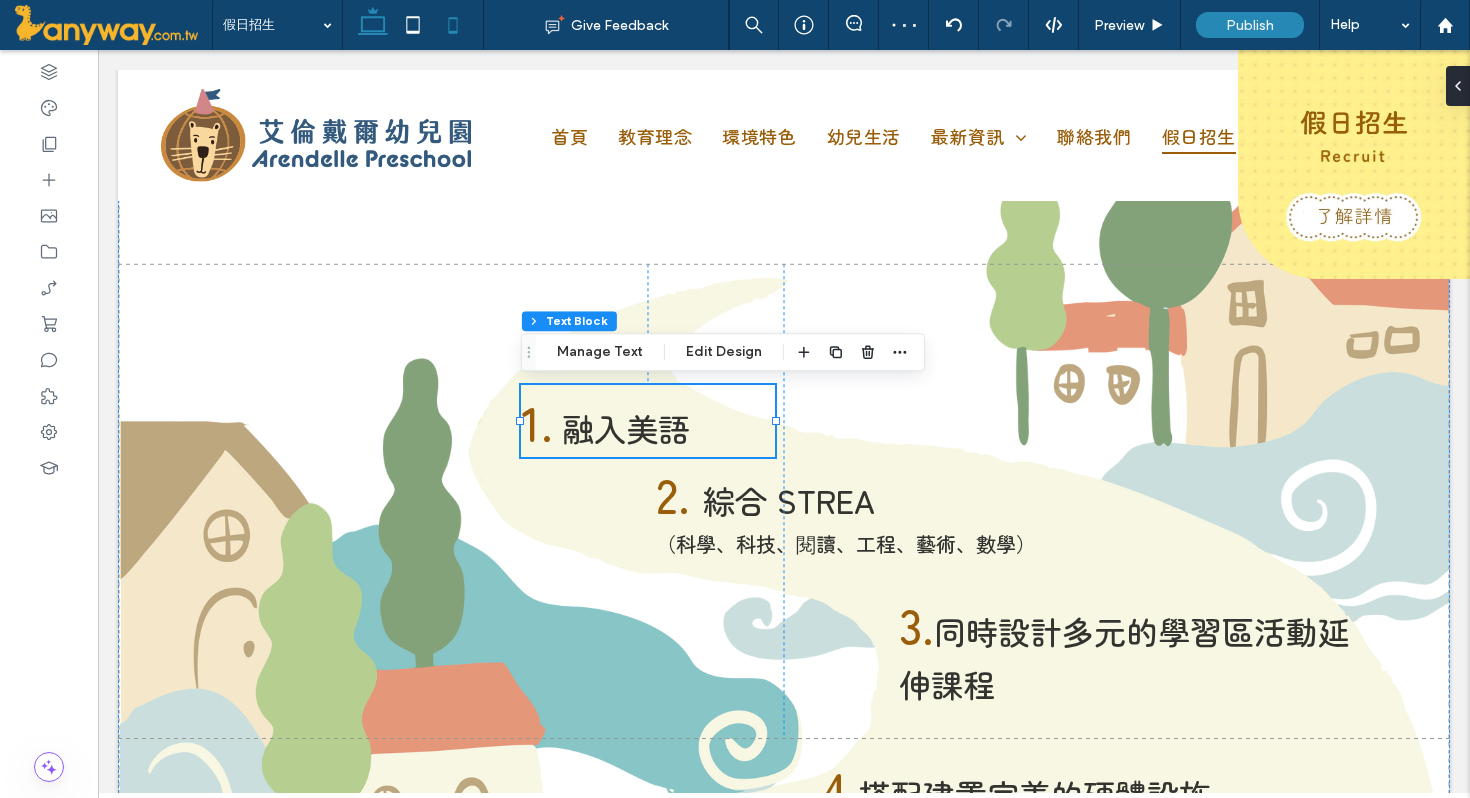 click 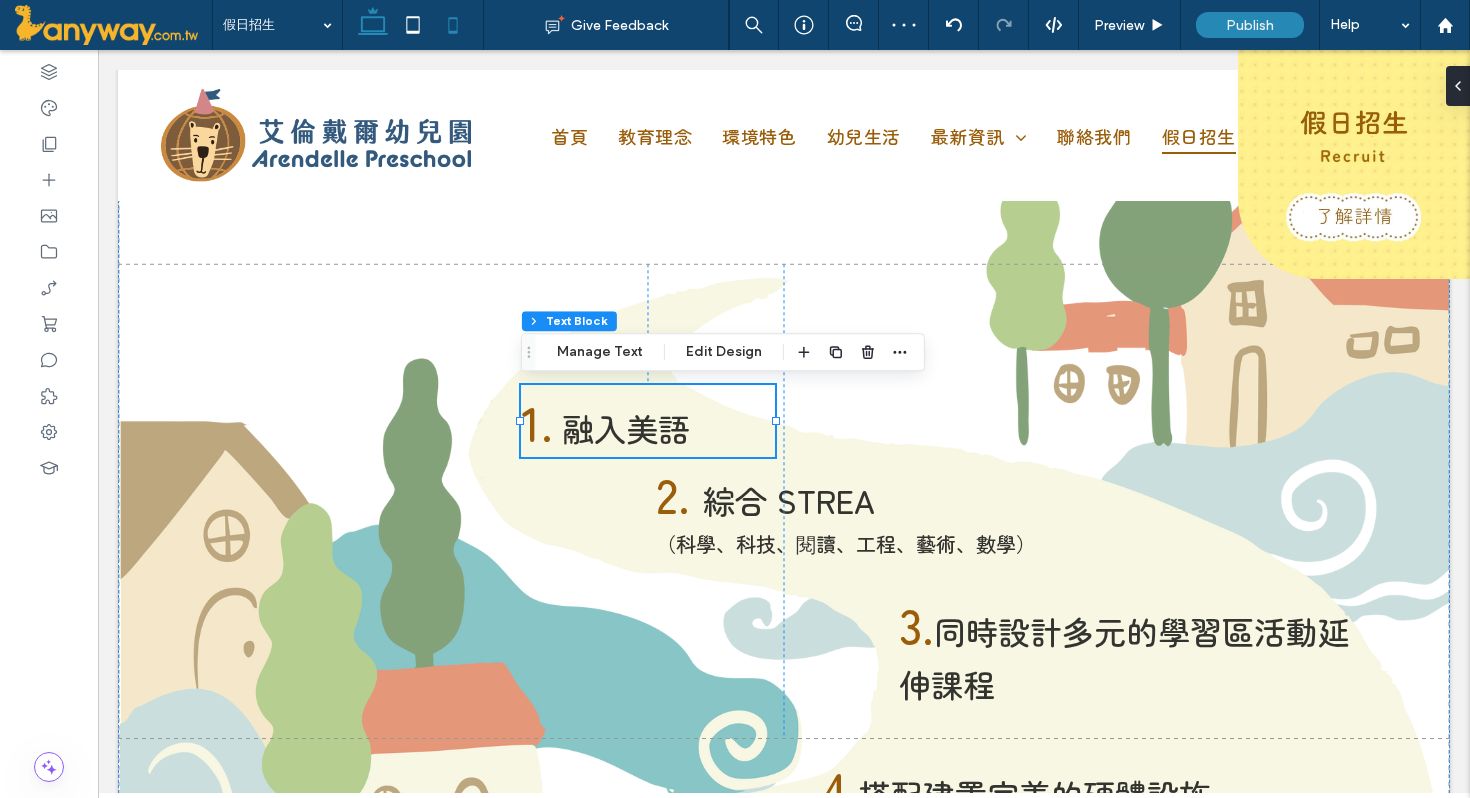scroll, scrollTop: 357, scrollLeft: 0, axis: vertical 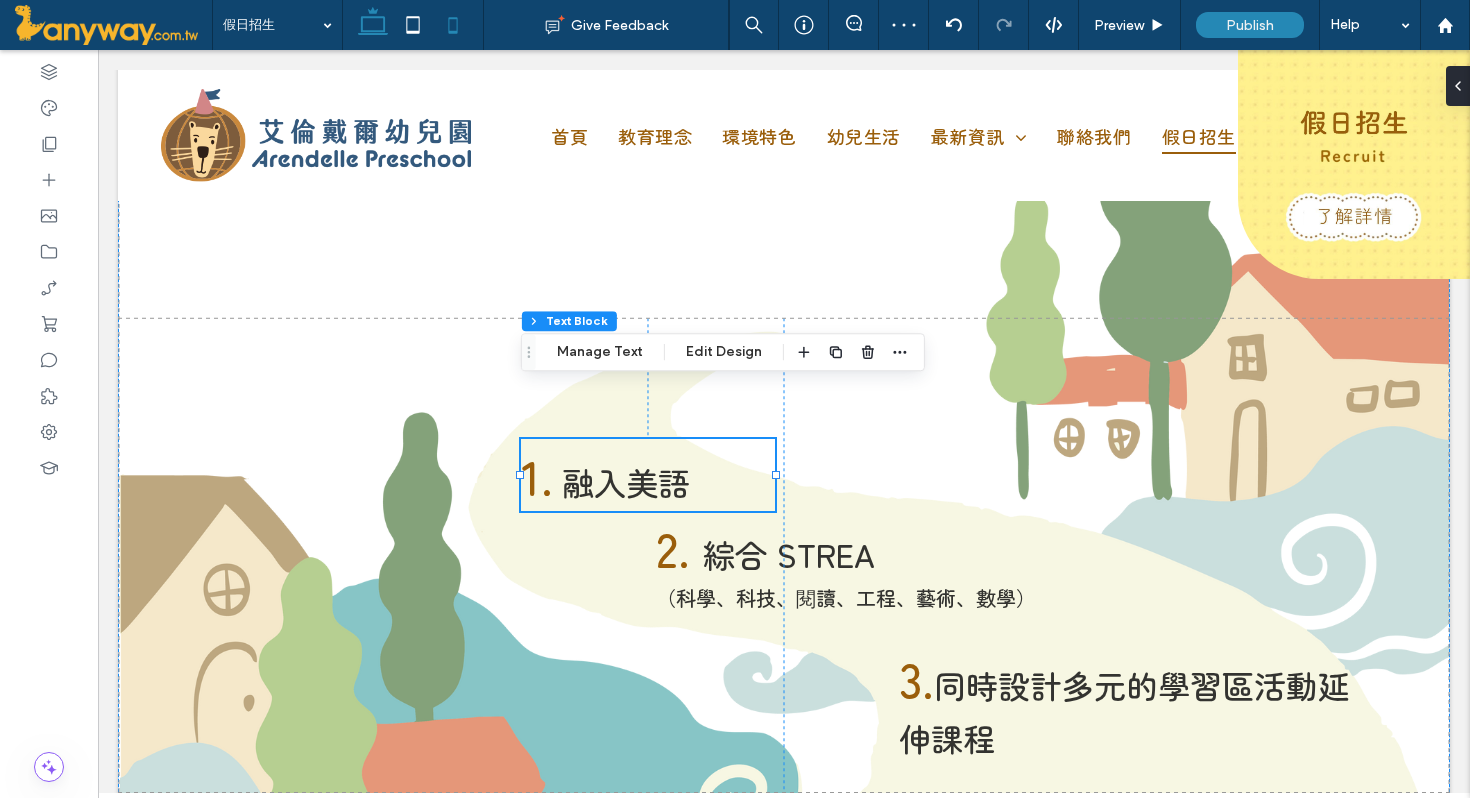 type on "**" 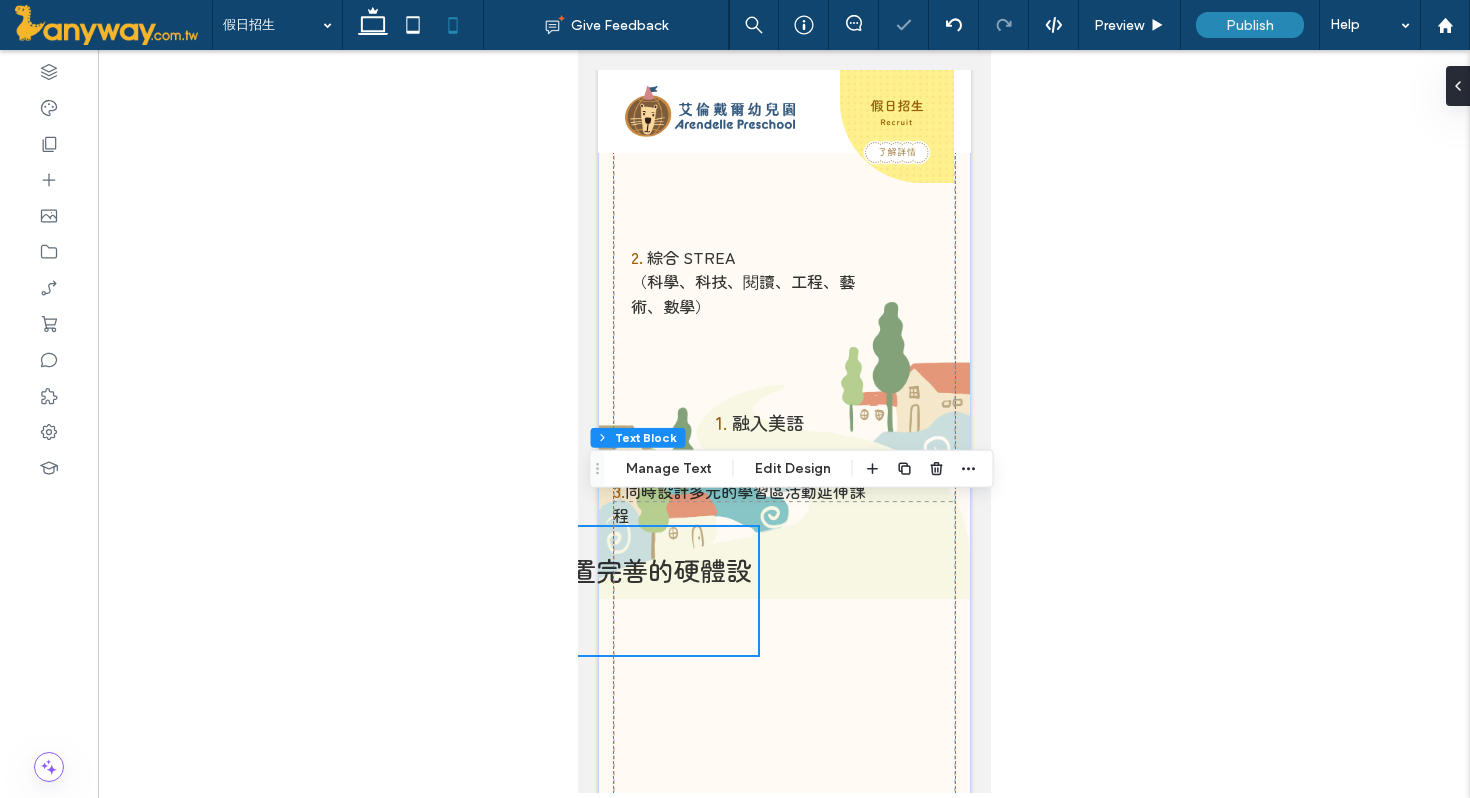 click on "搭配建置完善的硬體設施" at bounding box center (606, 599) 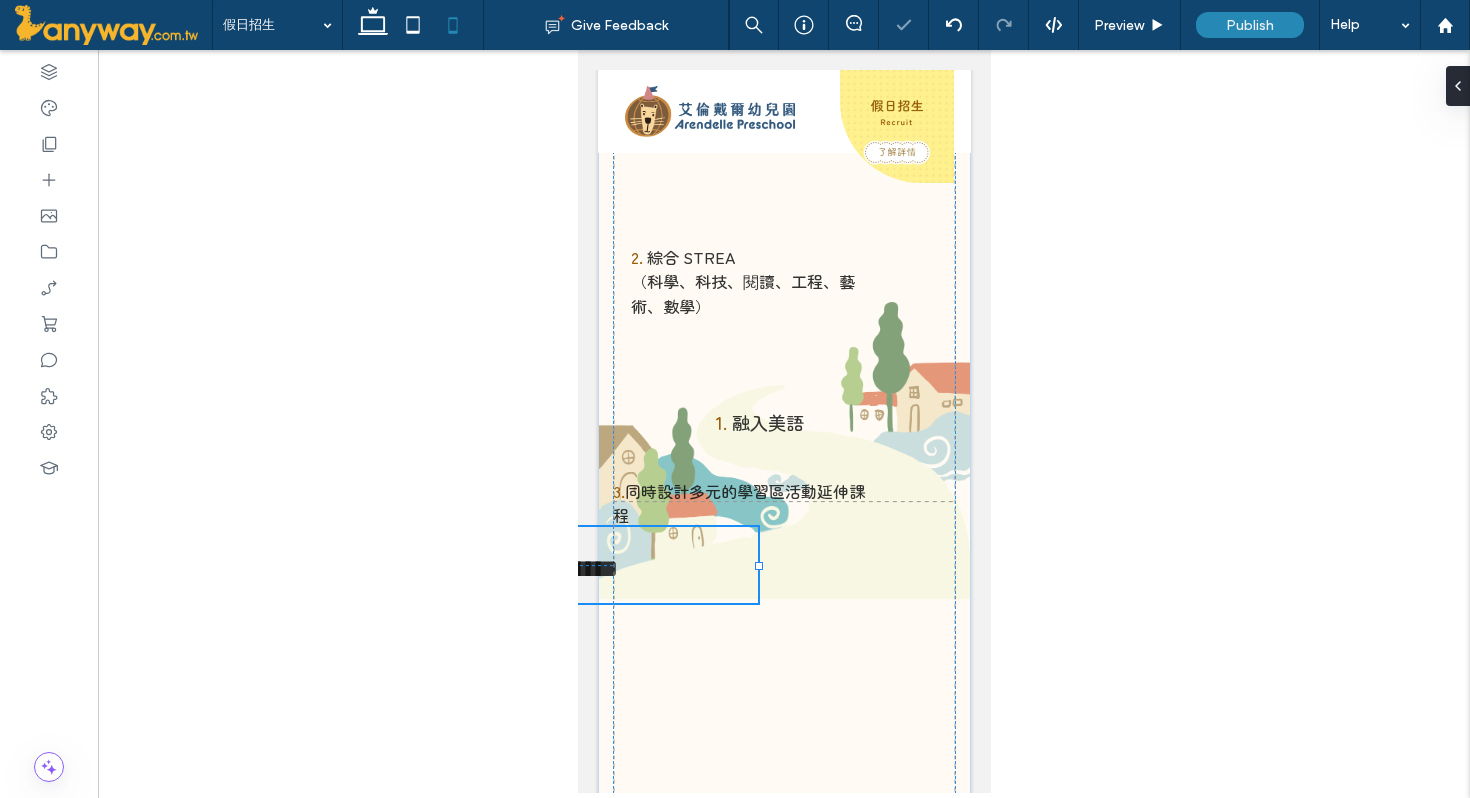 type on "**********" 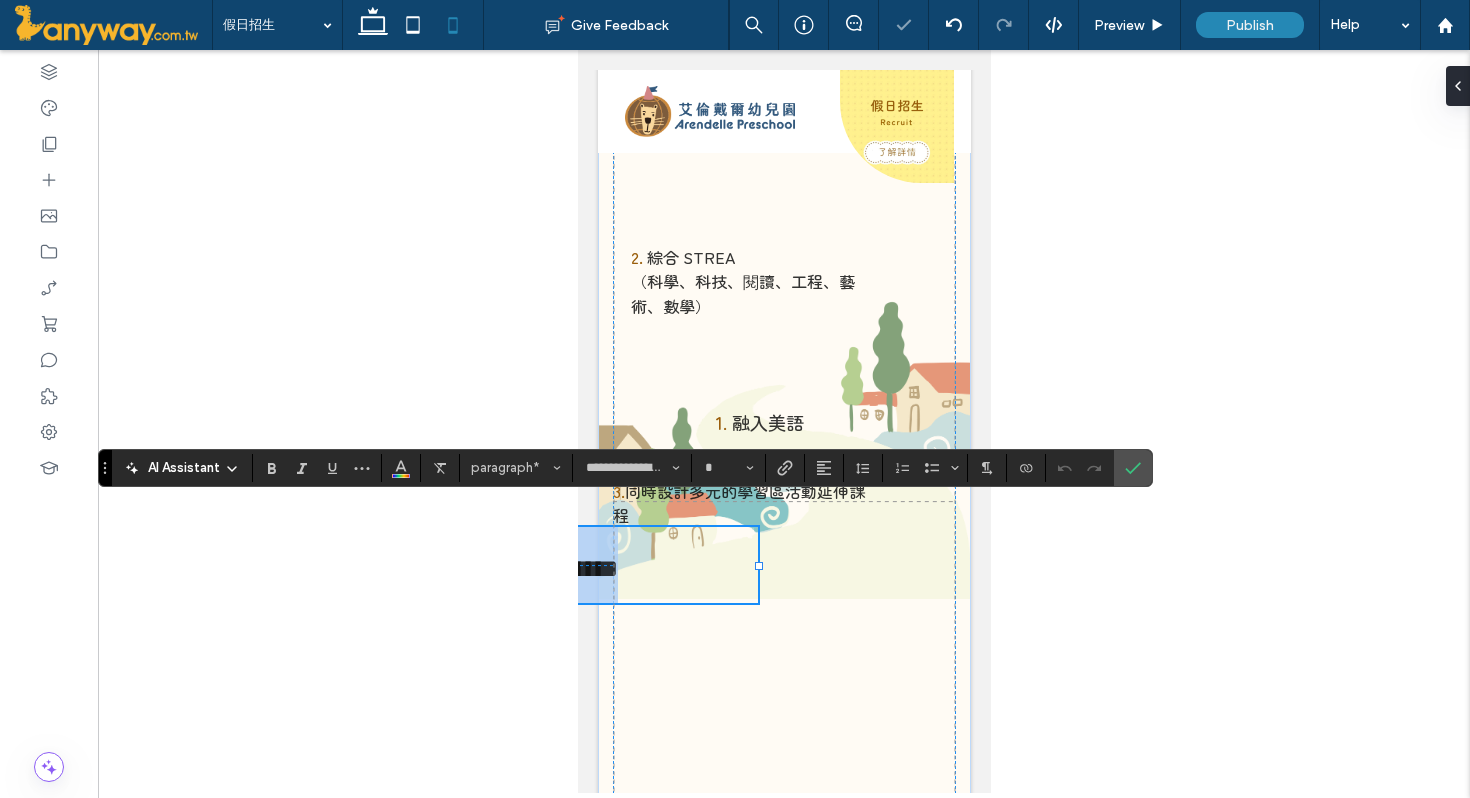 click on "**********" at bounding box center (609, 565) 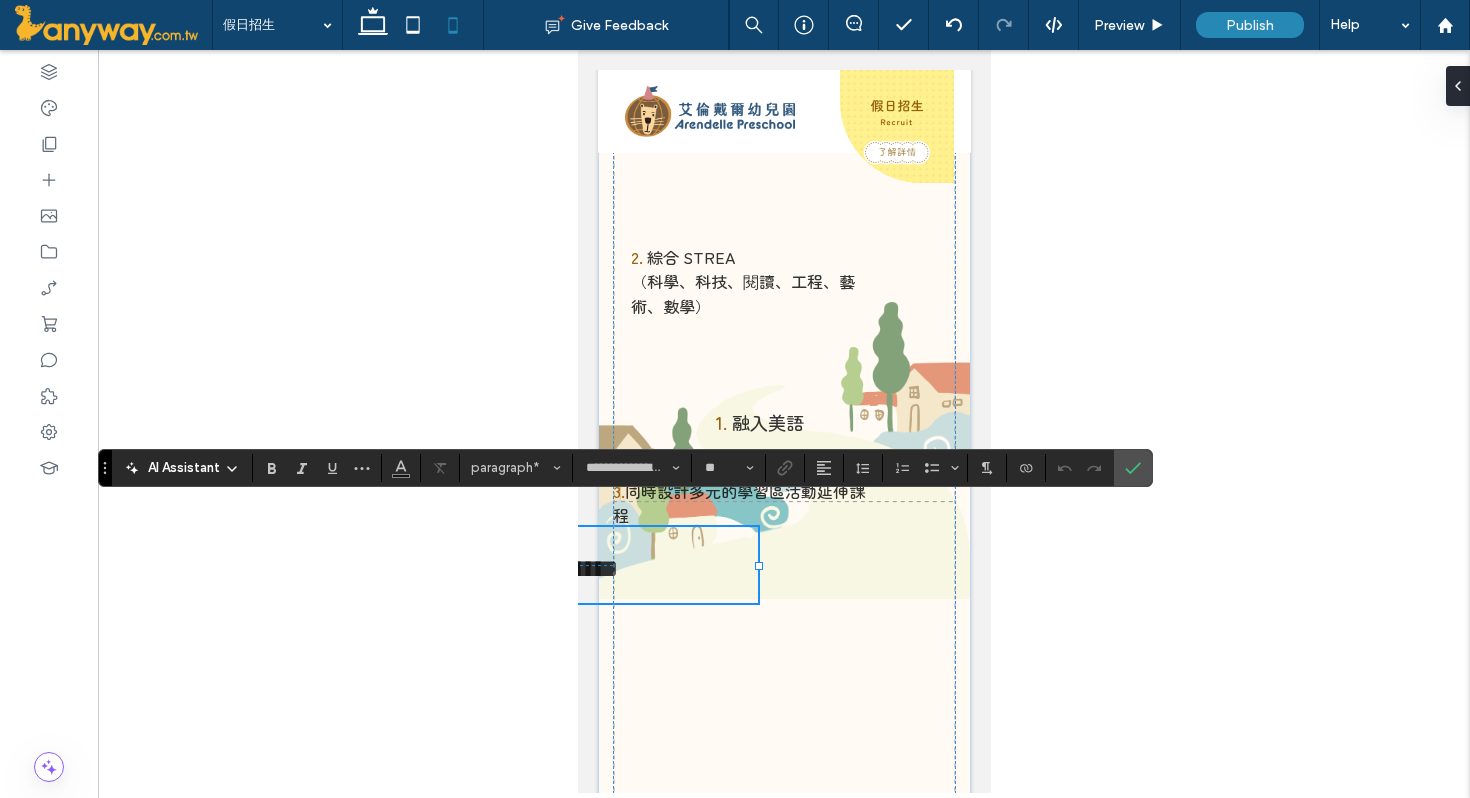click on "**********" at bounding box center (609, 565) 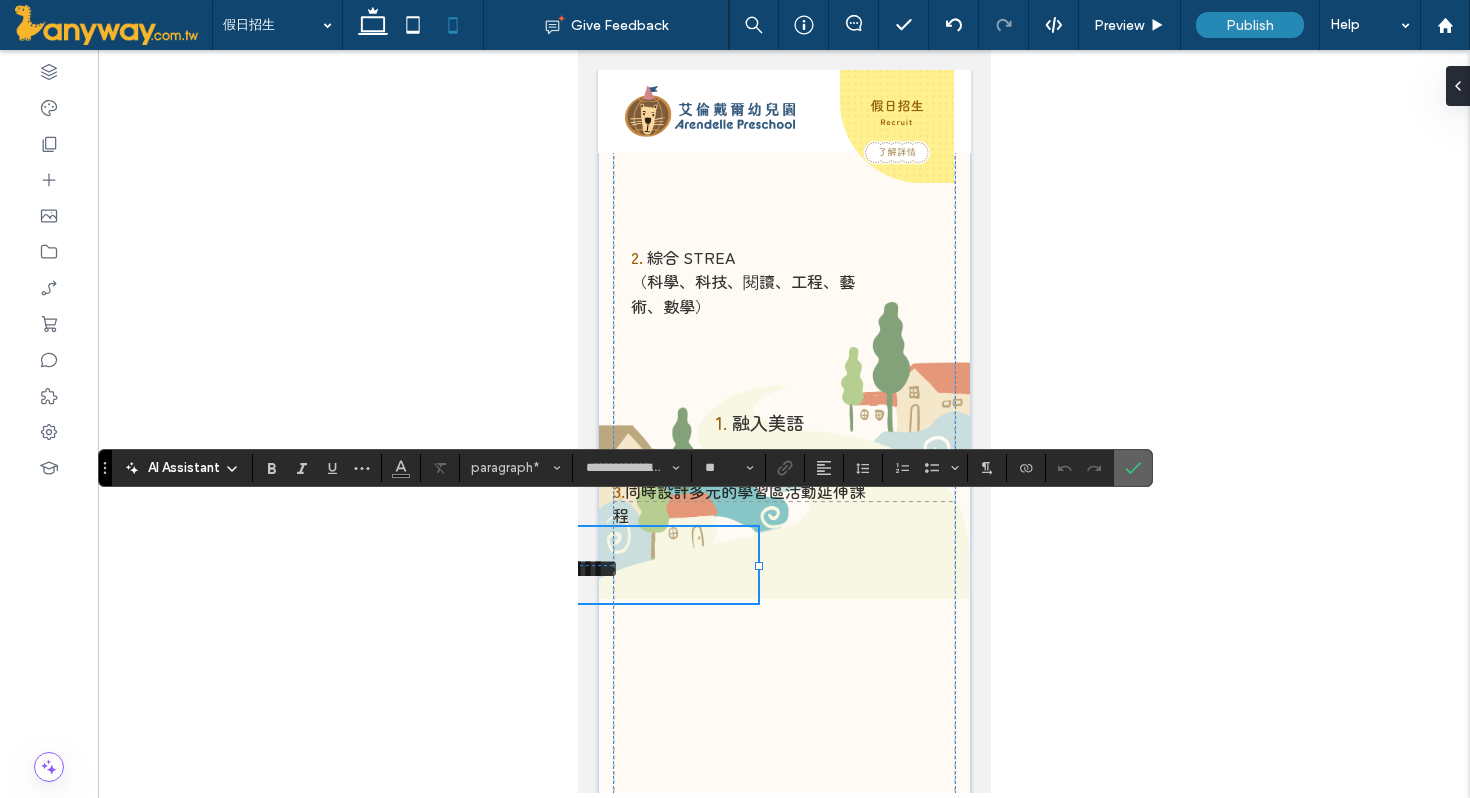 click 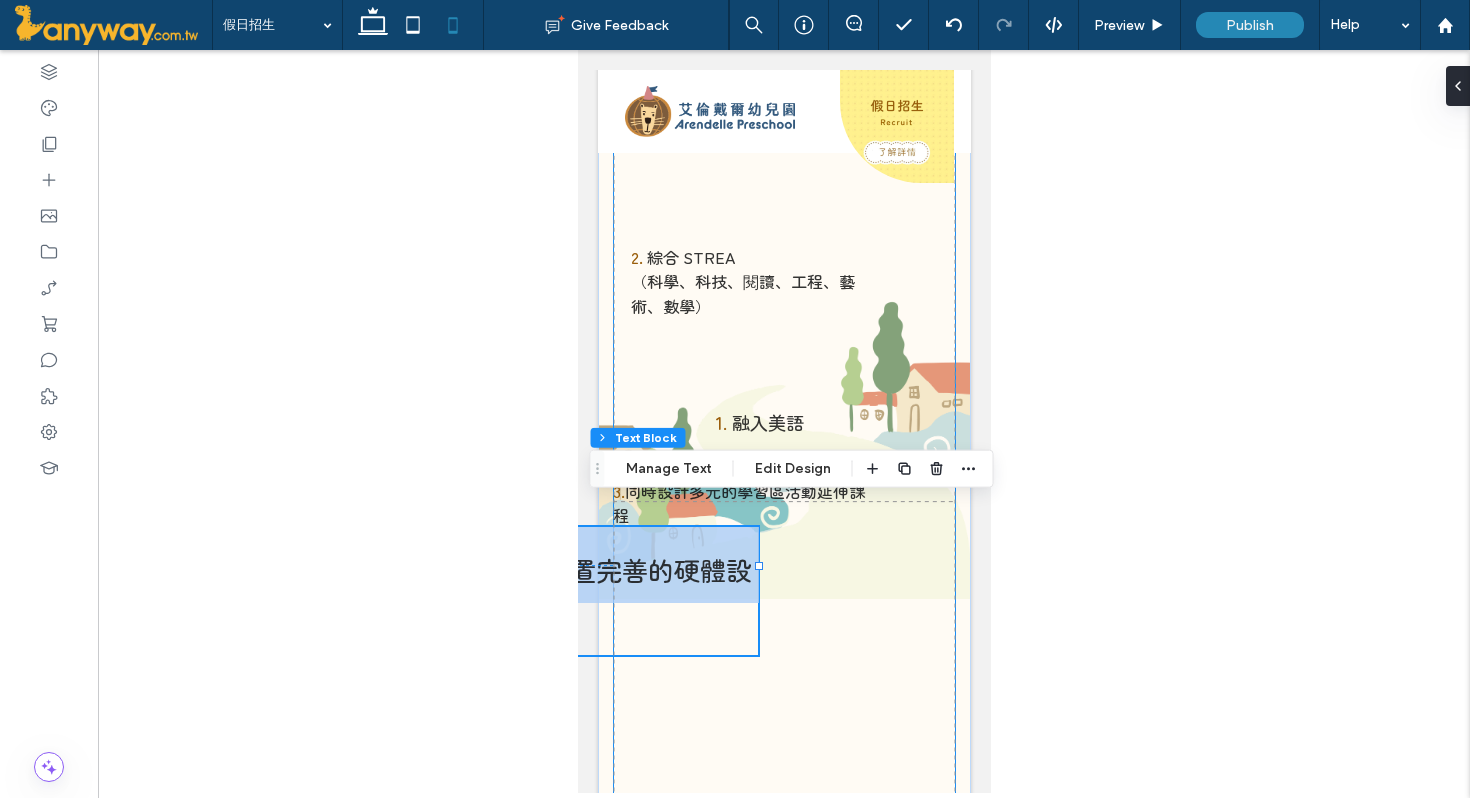 drag, startPoint x: 756, startPoint y: 534, endPoint x: 817, endPoint y: 552, distance: 63.600315 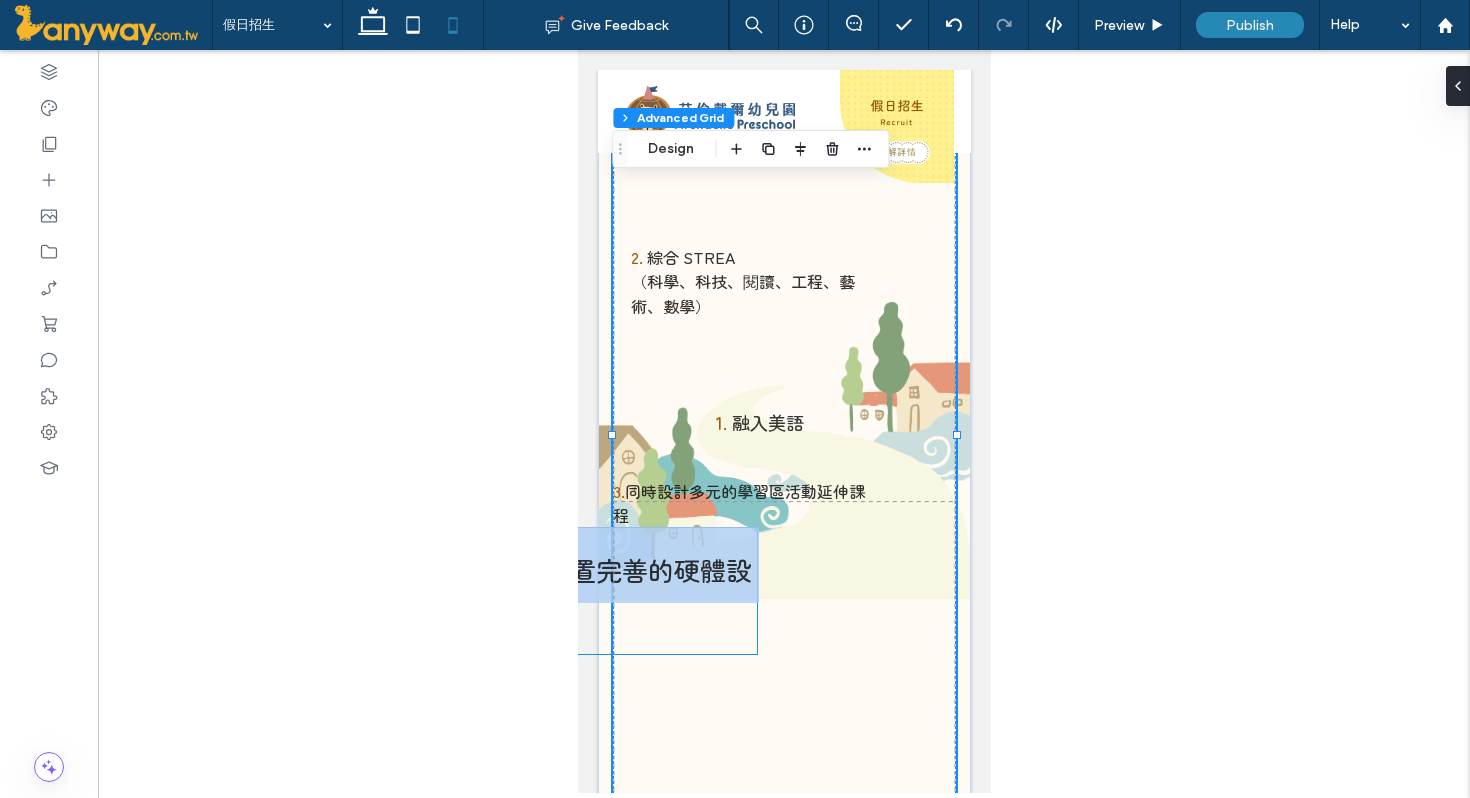 click on "搭配建置完善的硬體設施" at bounding box center [606, 599] 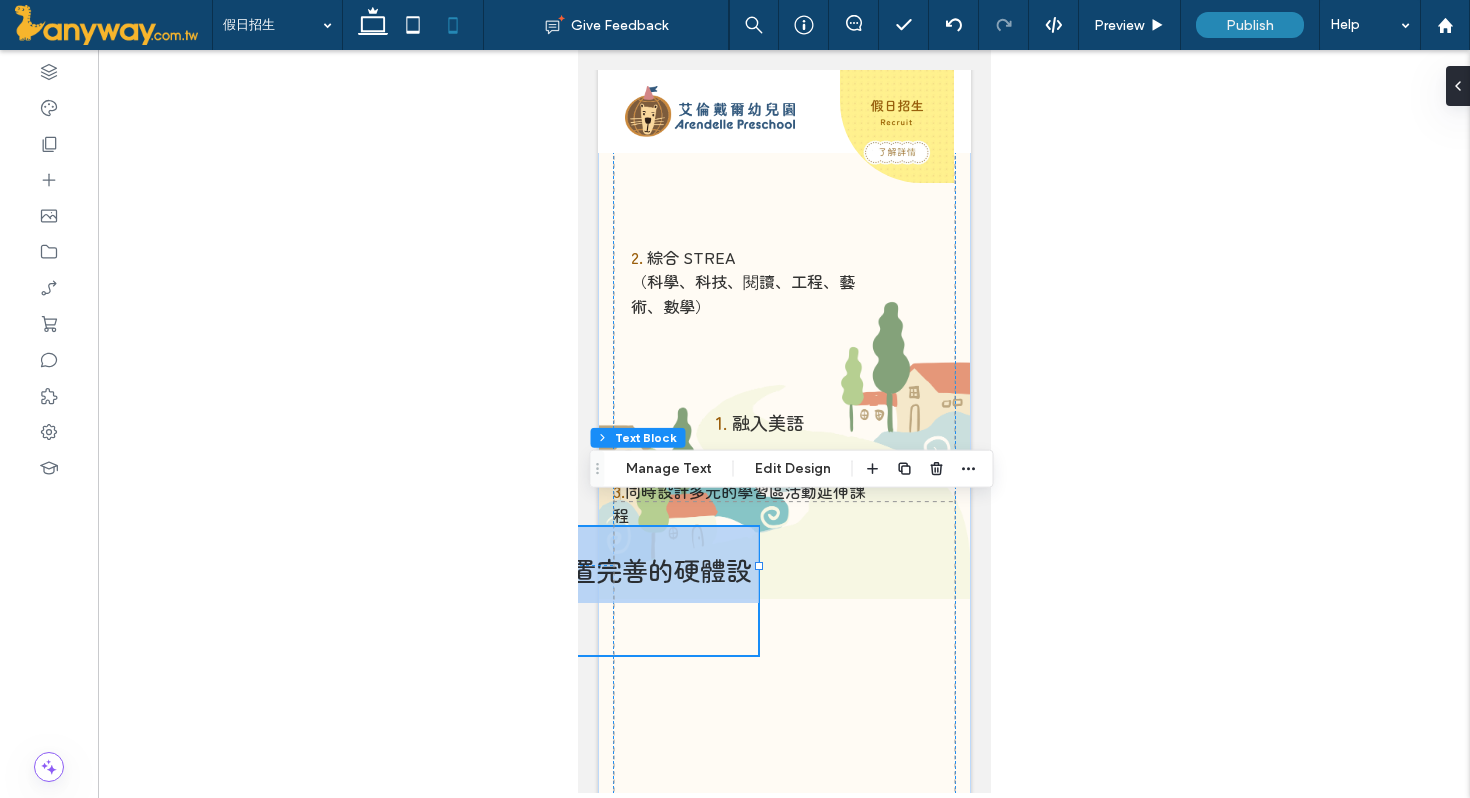click on "4.  搭配建置完善的硬體設施" at bounding box center [609, 591] 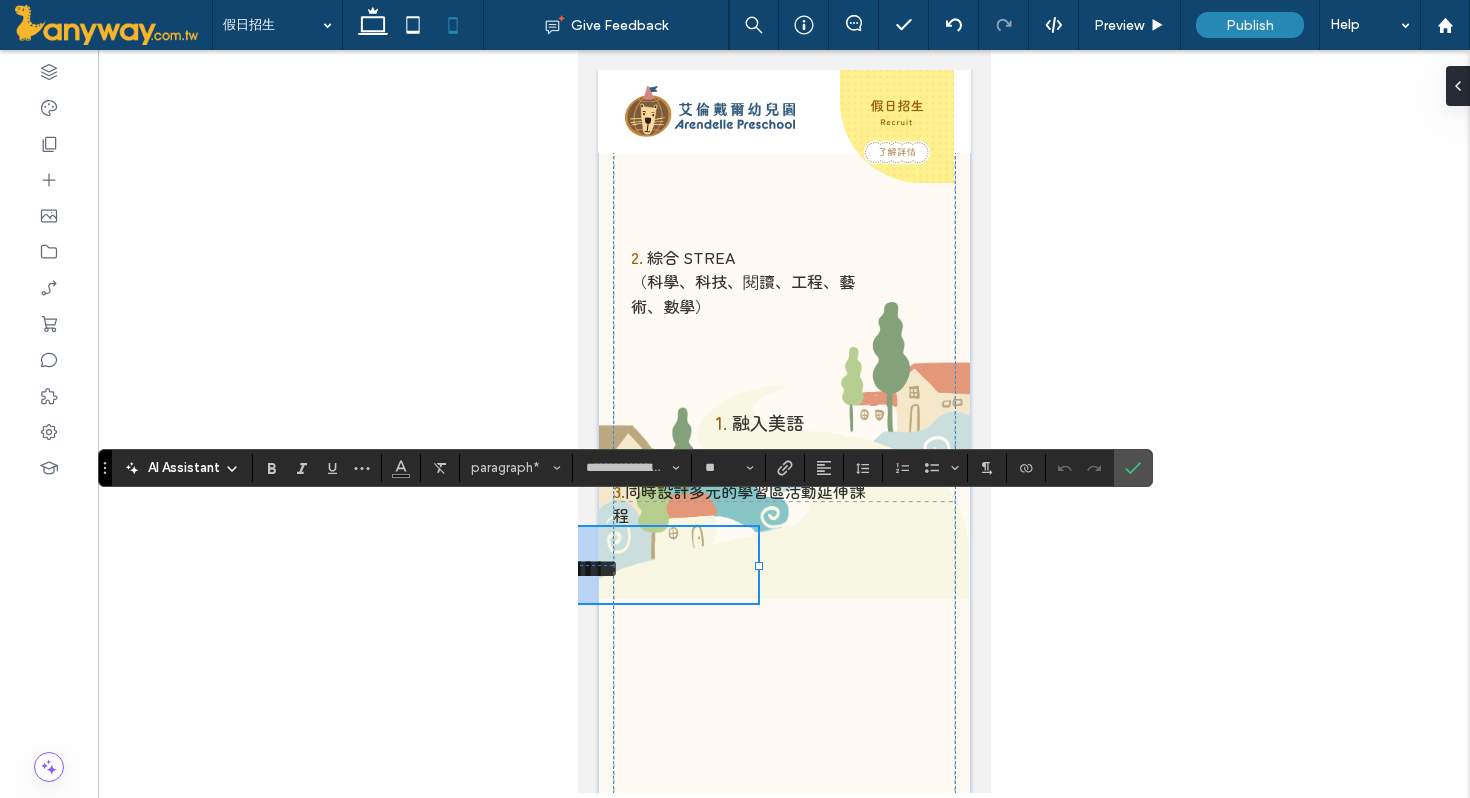 drag, startPoint x: 746, startPoint y: 538, endPoint x: 510, endPoint y: 536, distance: 236.00847 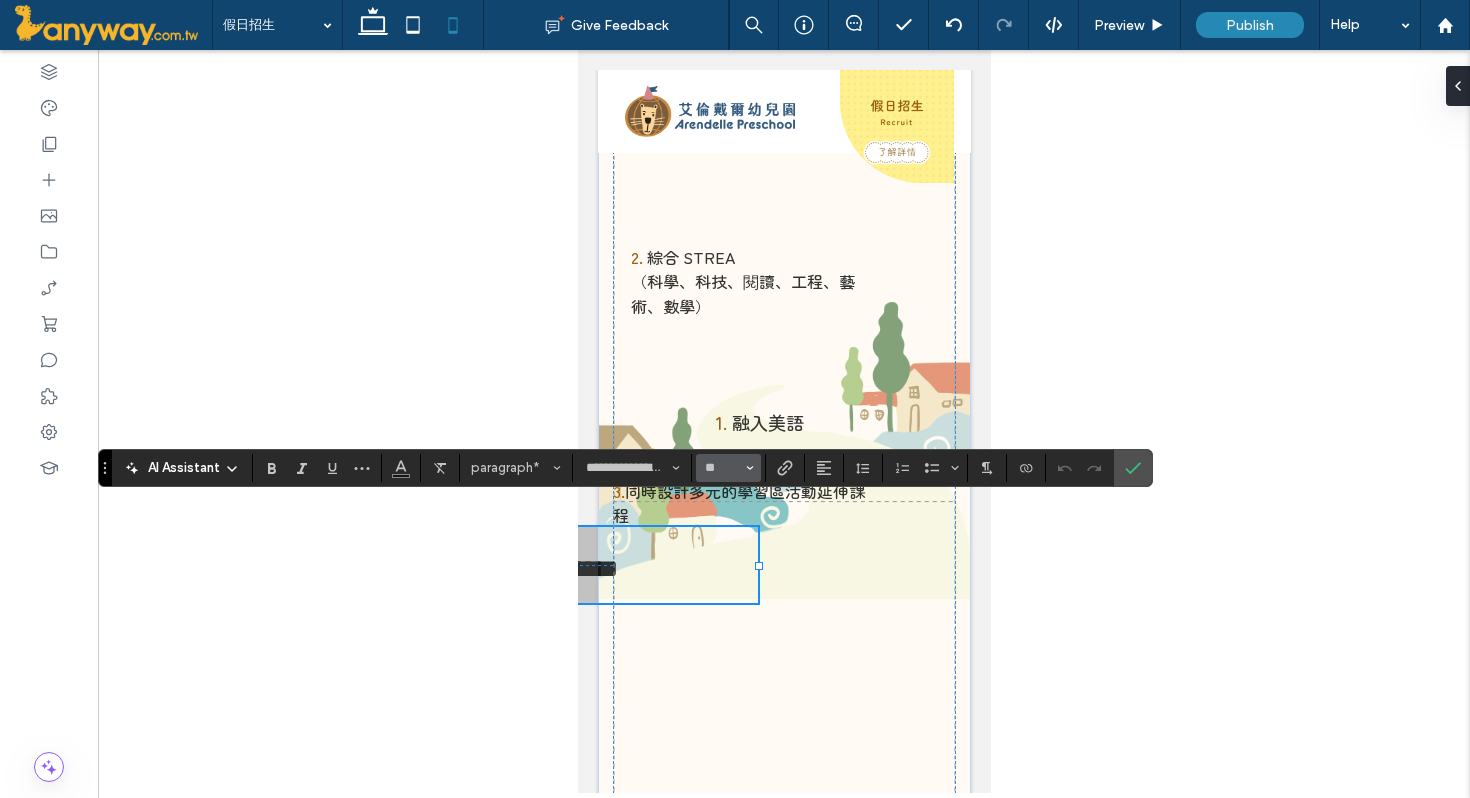 click 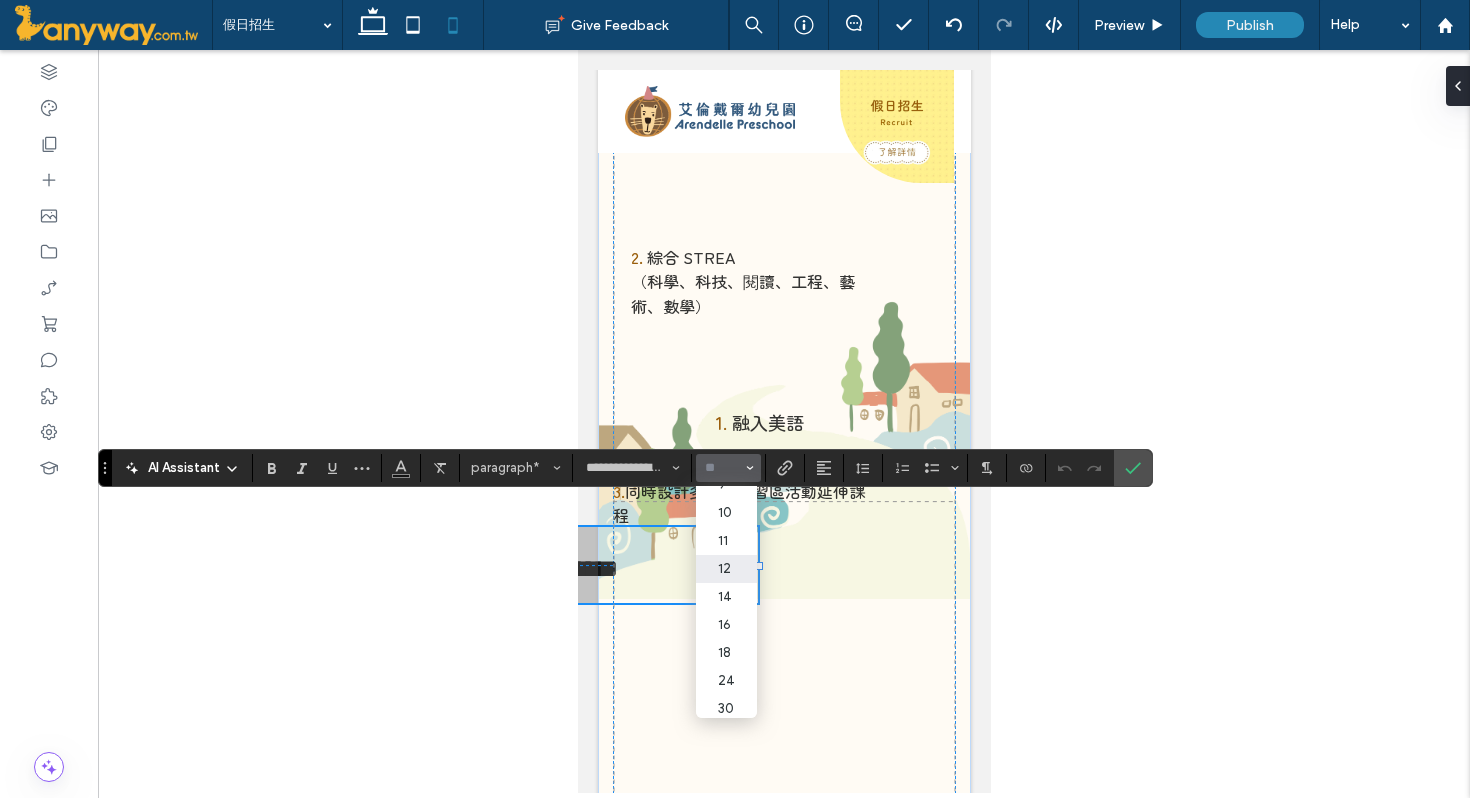scroll, scrollTop: 50, scrollLeft: 0, axis: vertical 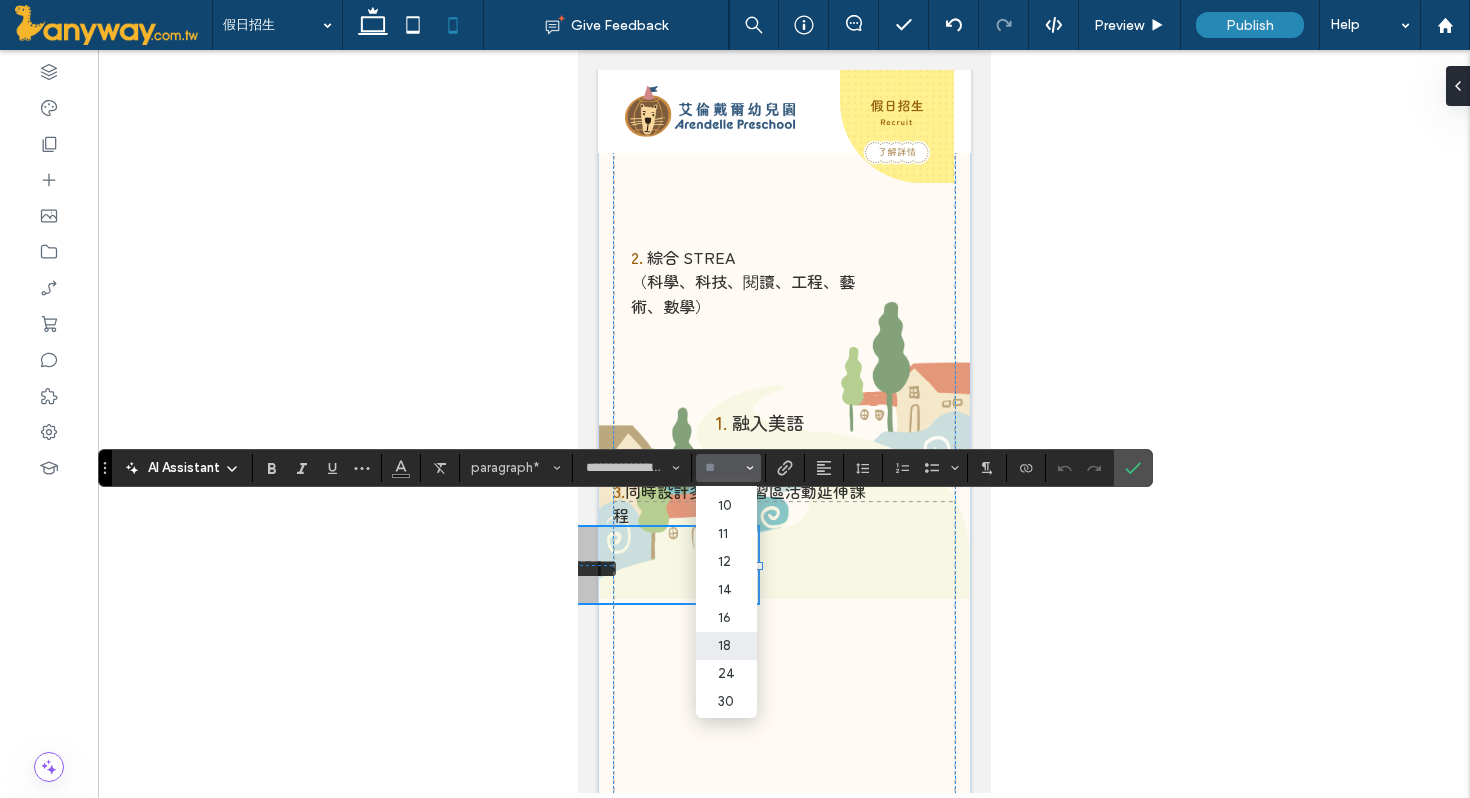 click on "18" at bounding box center (726, 646) 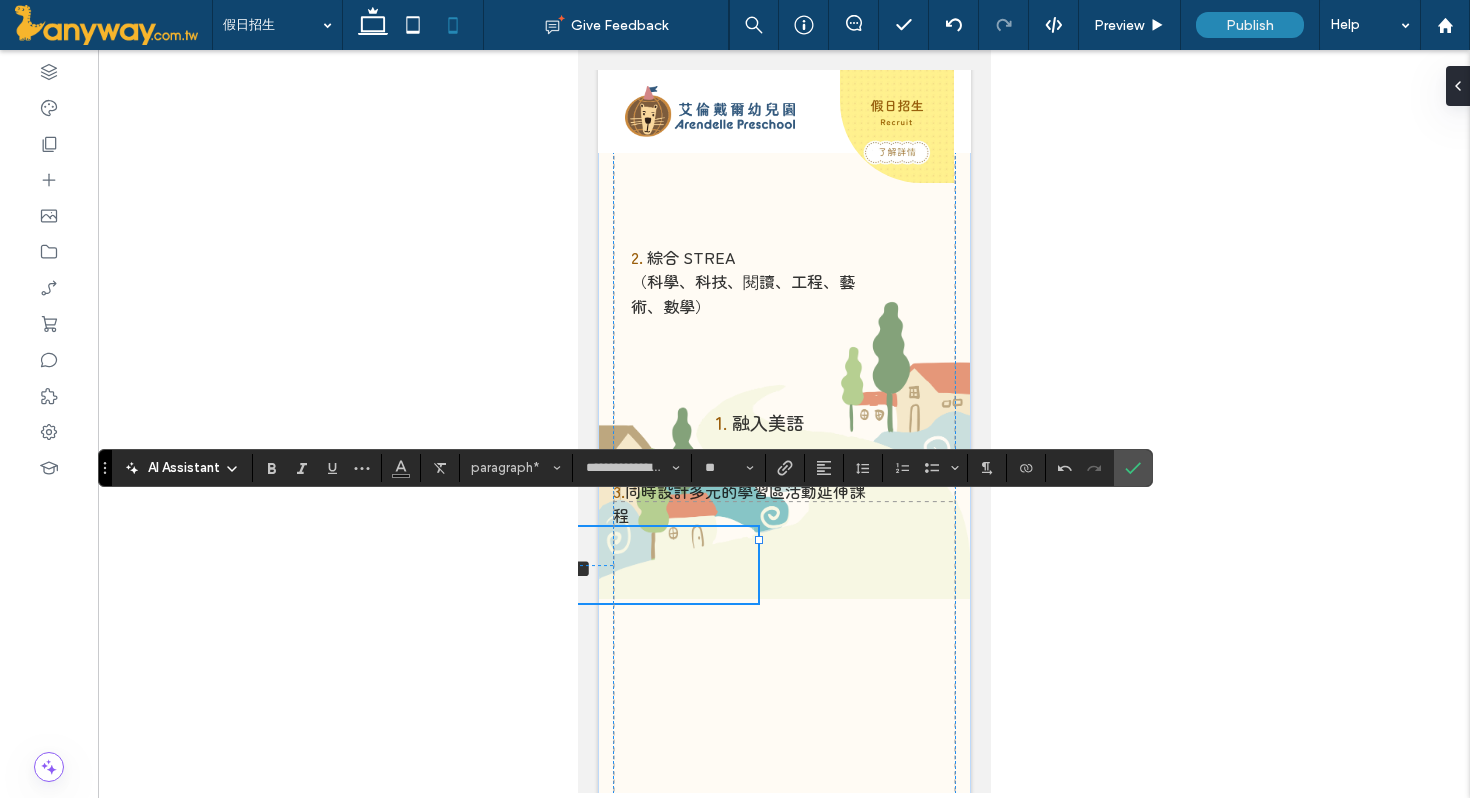 click on "**" at bounding box center (580, 568) 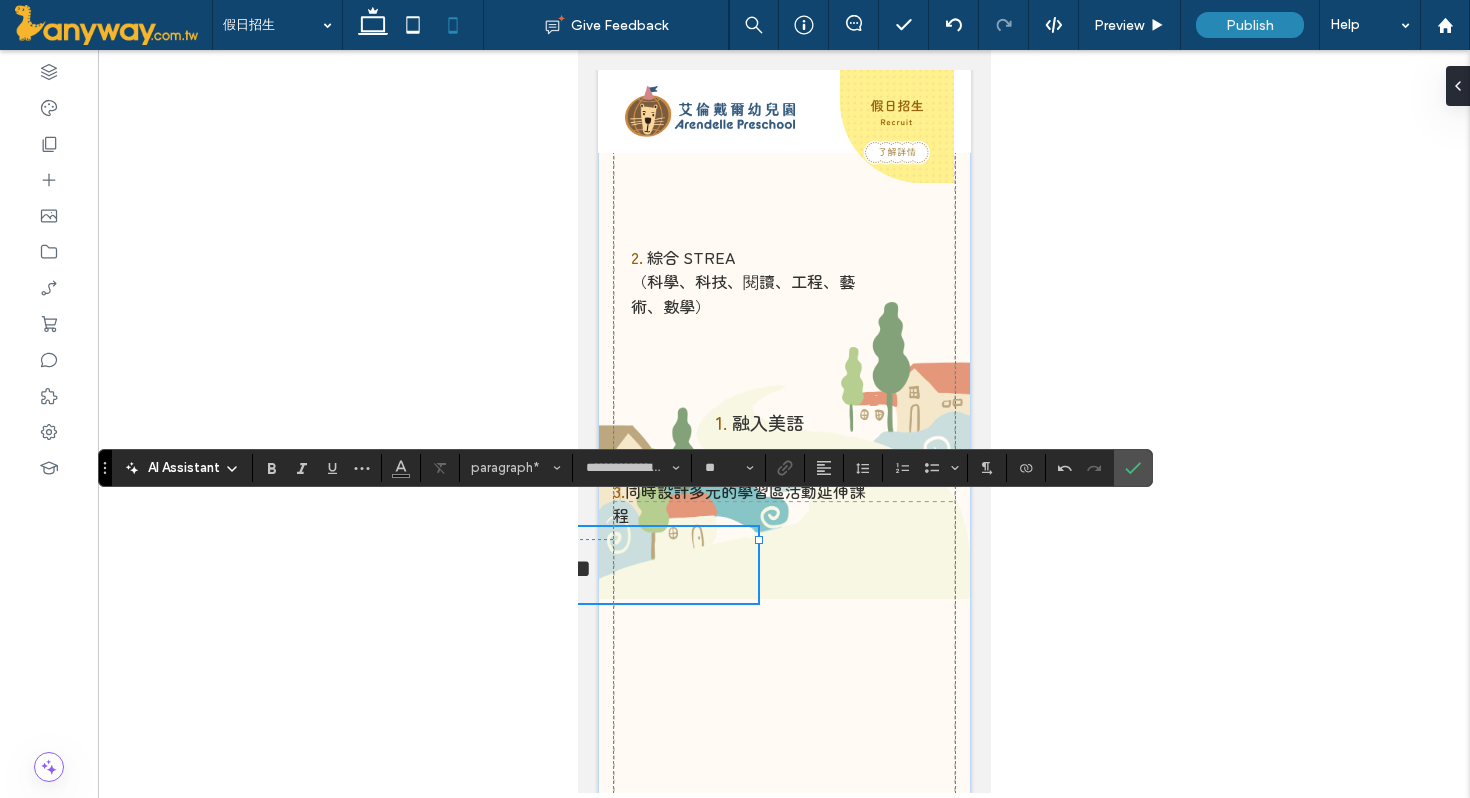 type on "**" 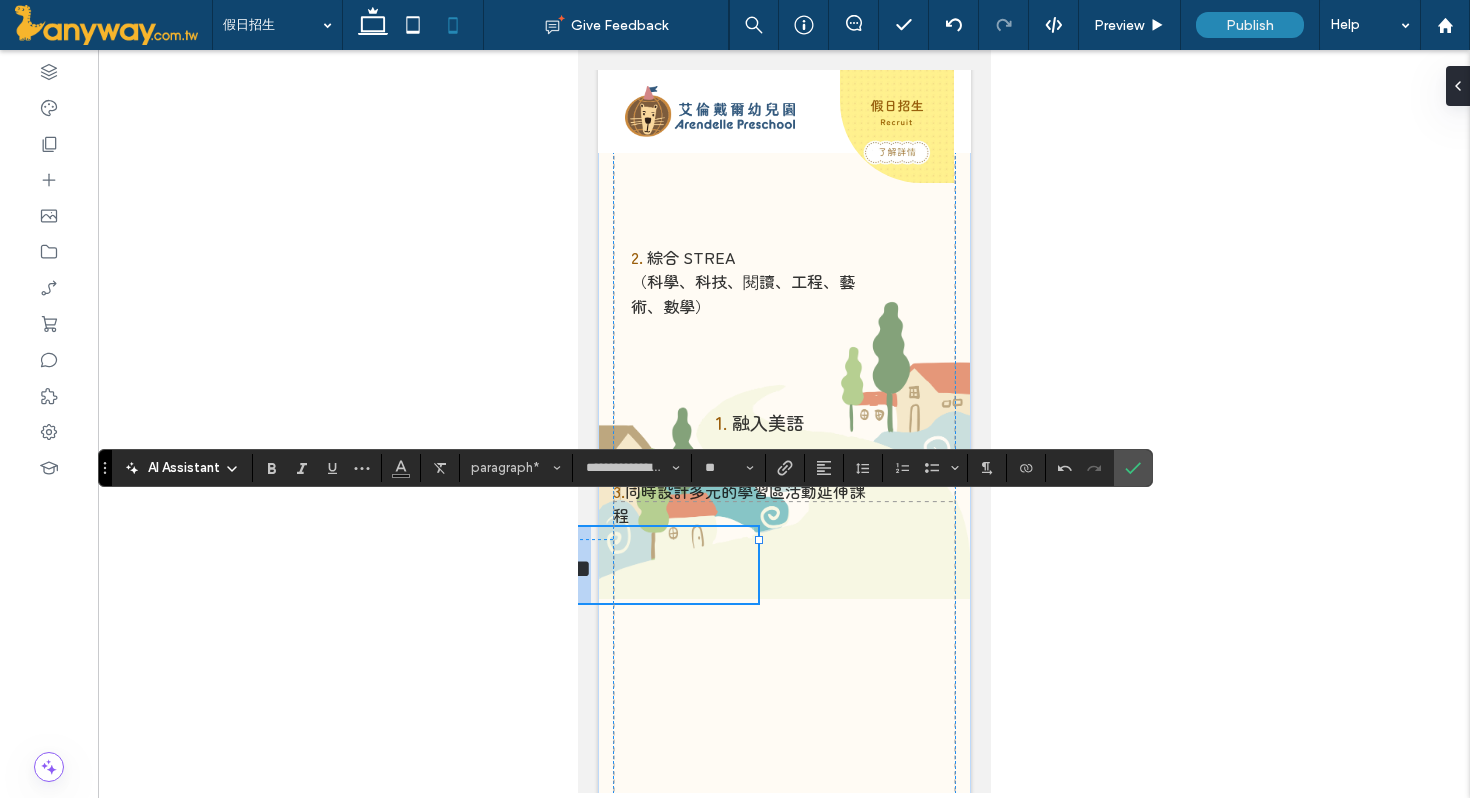 drag, startPoint x: 668, startPoint y: 550, endPoint x: 723, endPoint y: 549, distance: 55.00909 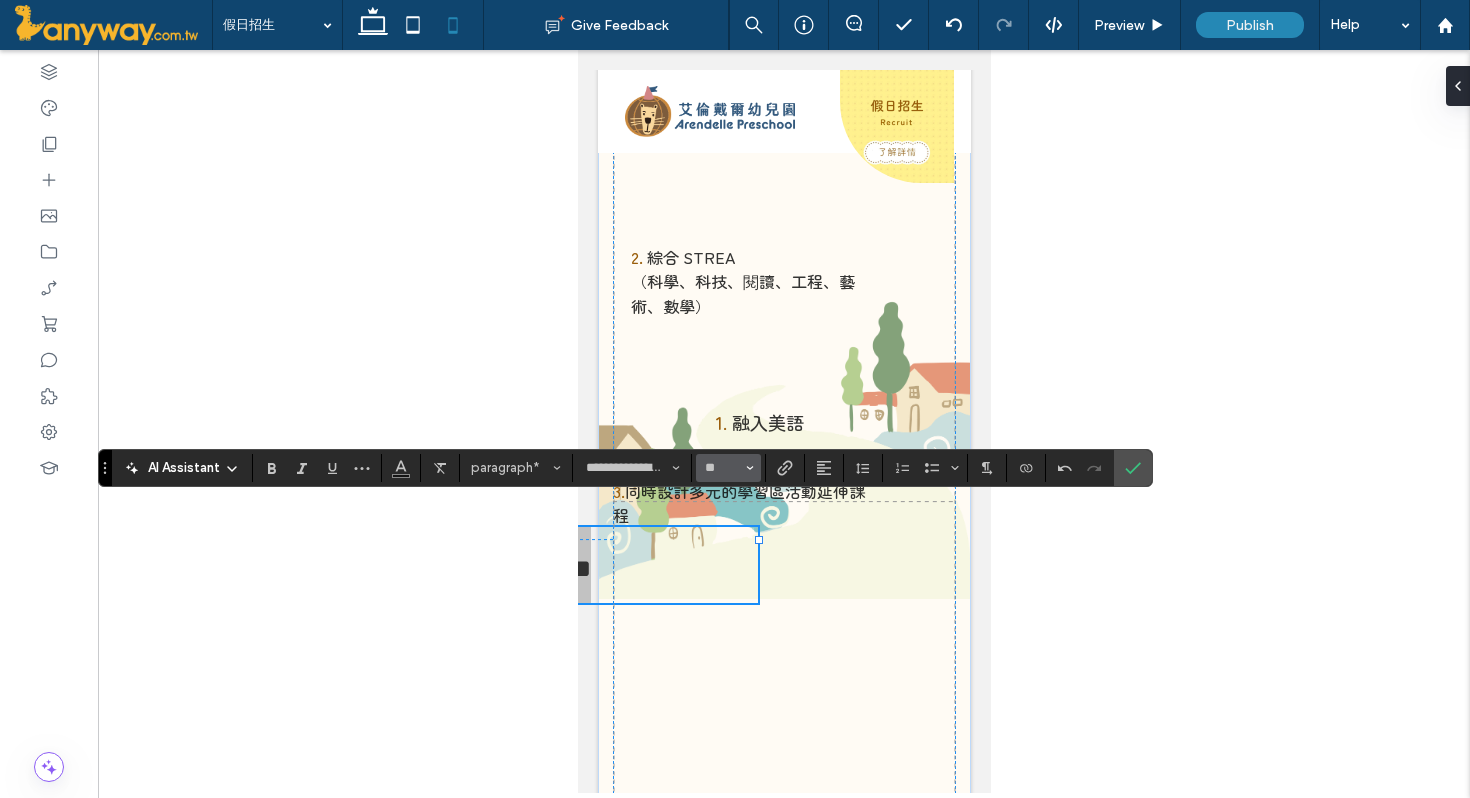 click 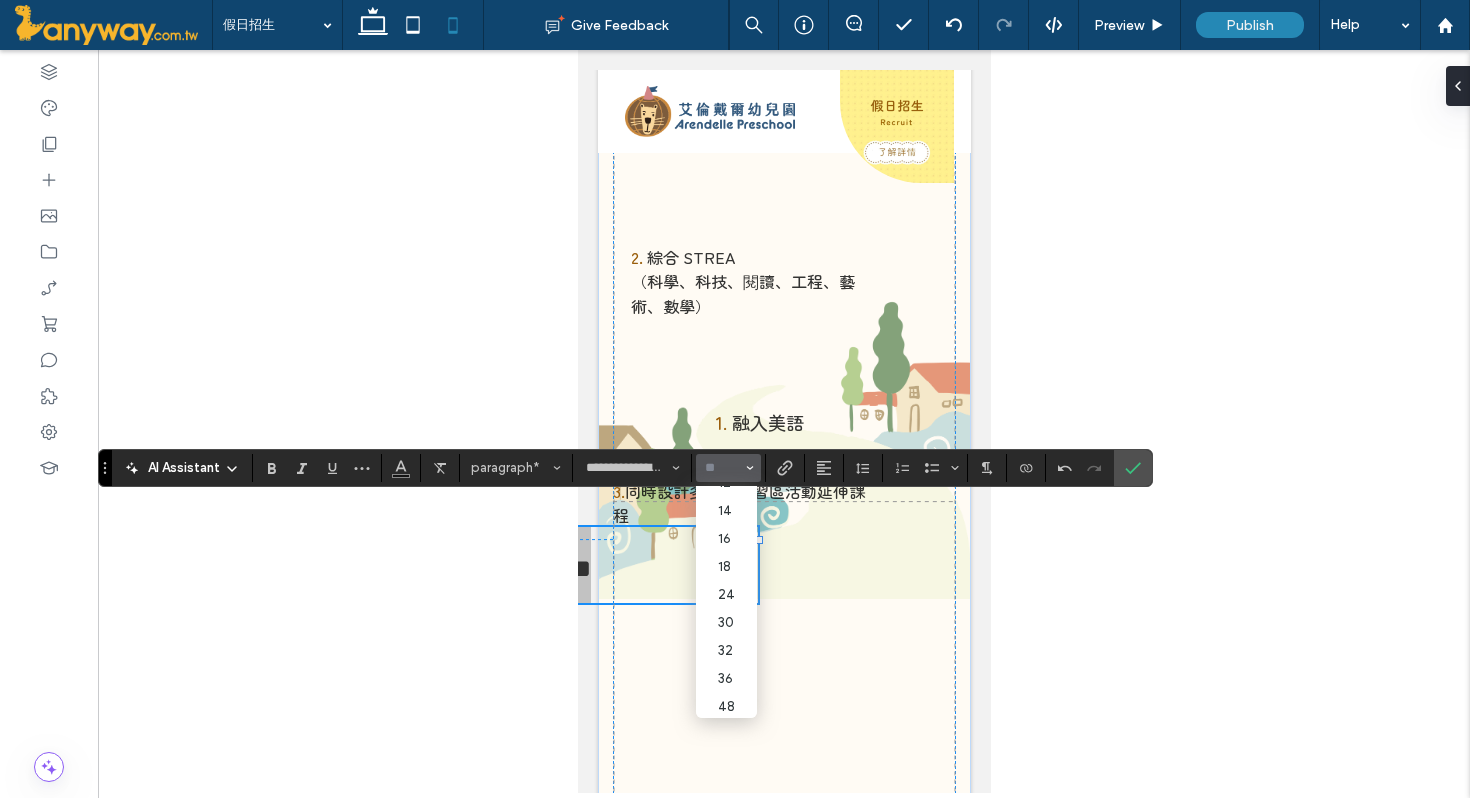 scroll, scrollTop: 126, scrollLeft: 0, axis: vertical 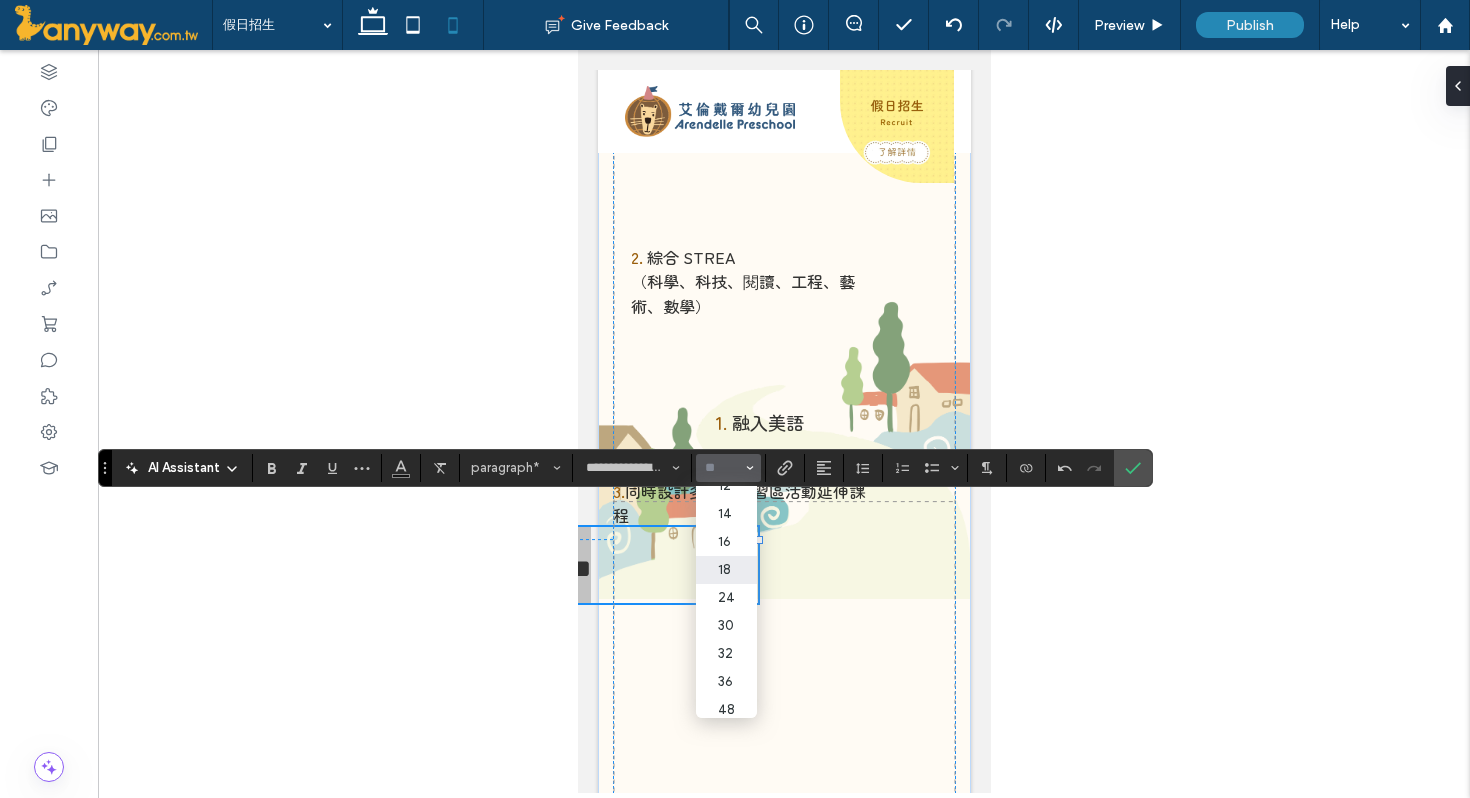 click on "18" at bounding box center (726, 570) 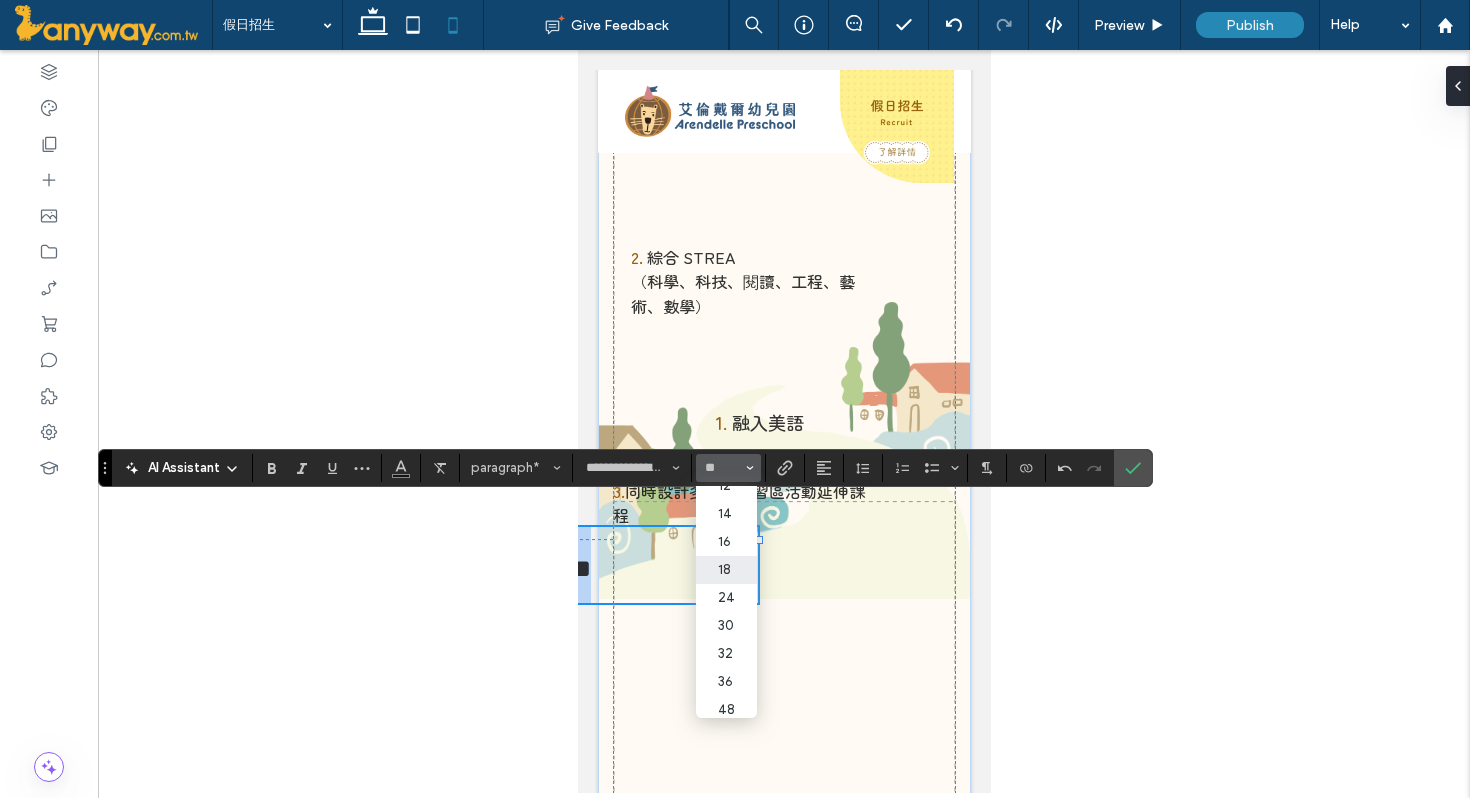 type on "**" 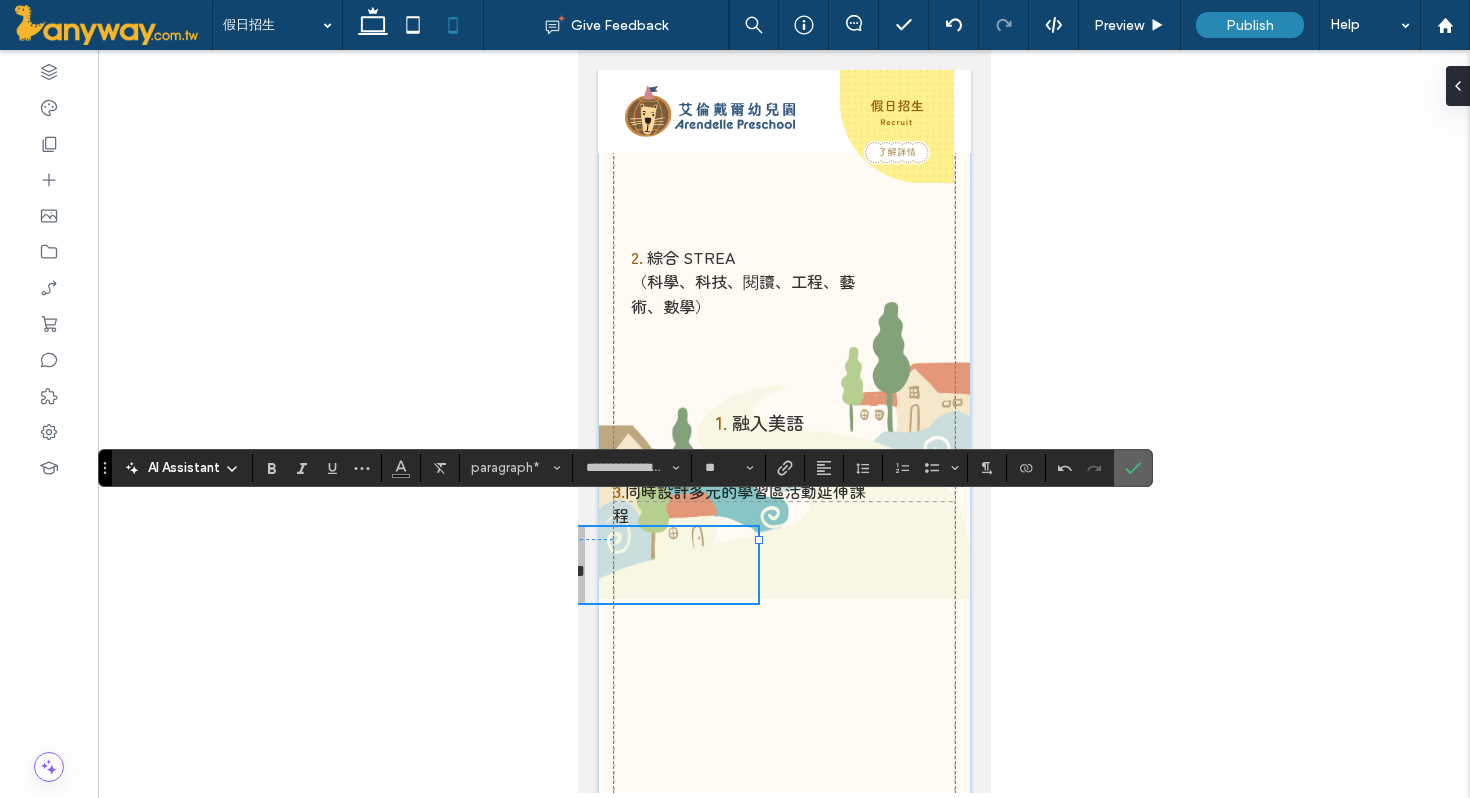 click 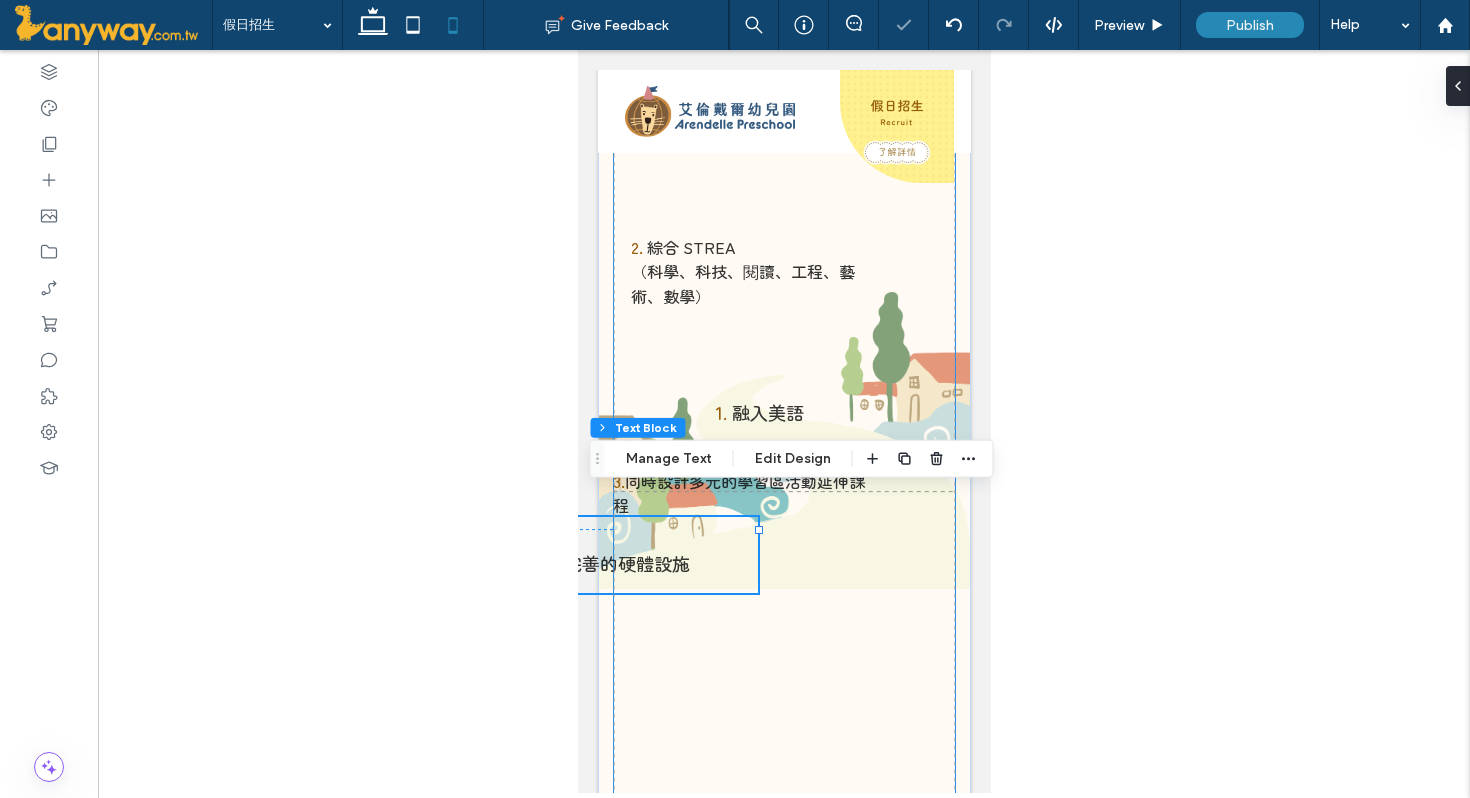 scroll, scrollTop: 347, scrollLeft: 0, axis: vertical 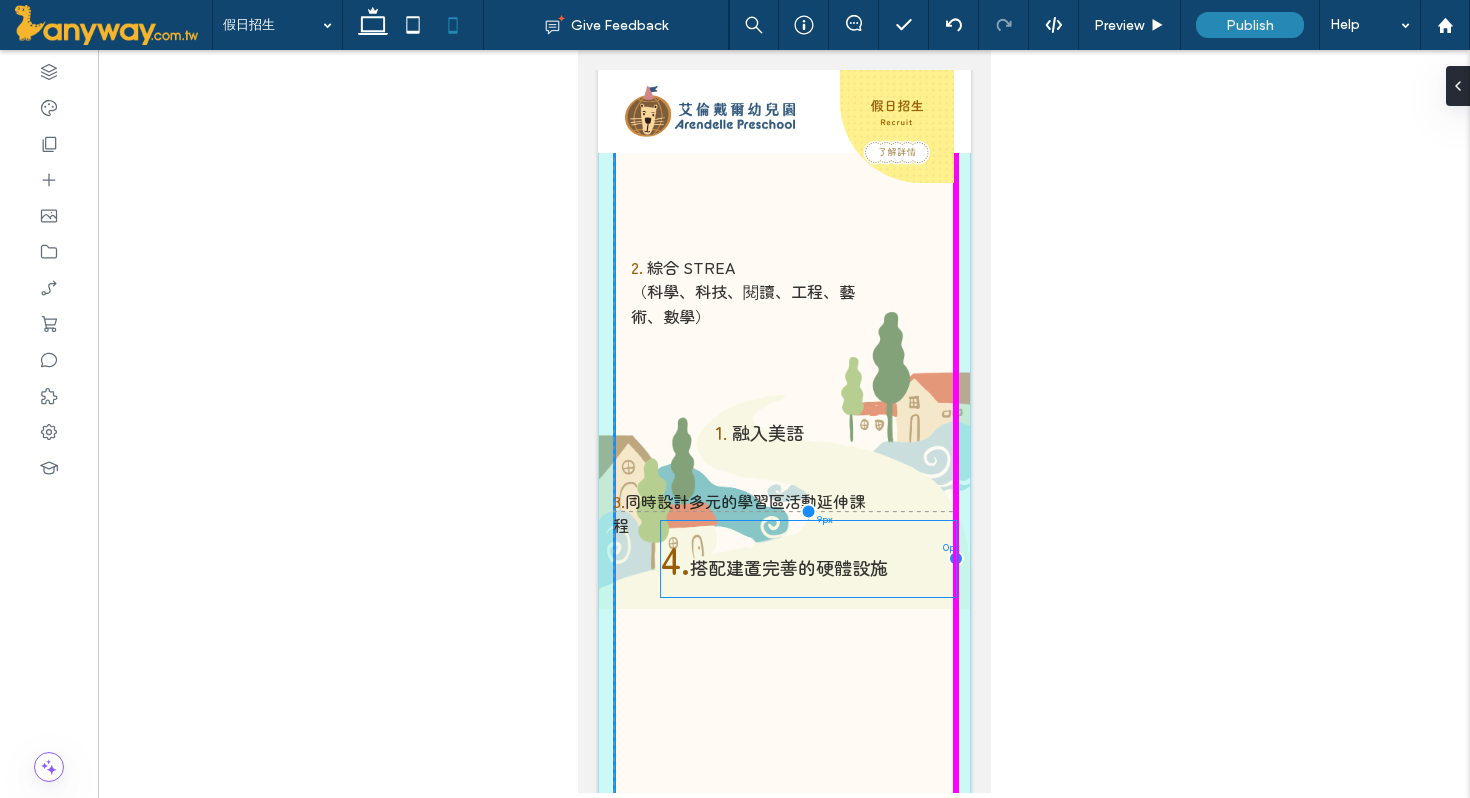 drag, startPoint x: 718, startPoint y: 565, endPoint x: 915, endPoint y: 574, distance: 197.20547 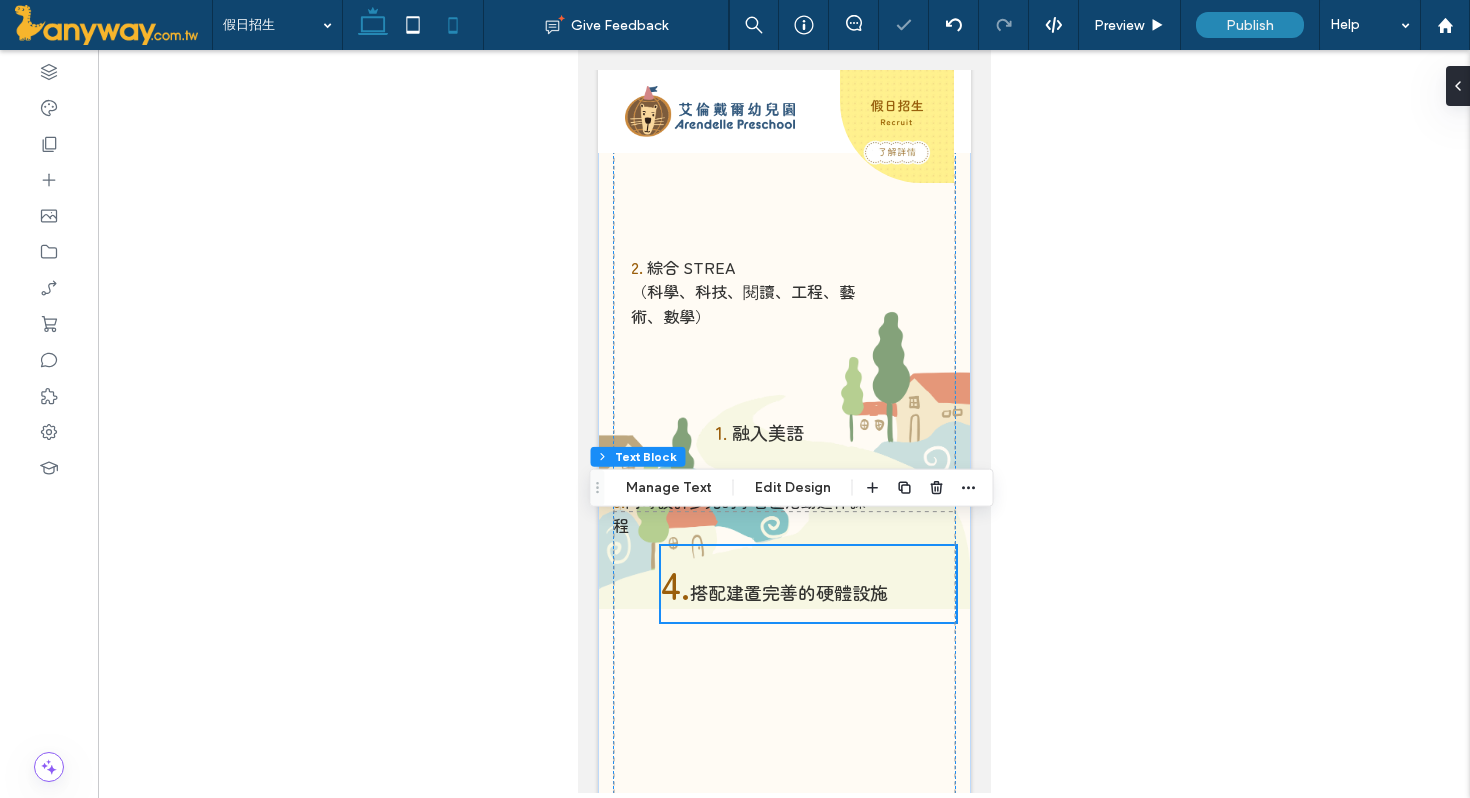 click 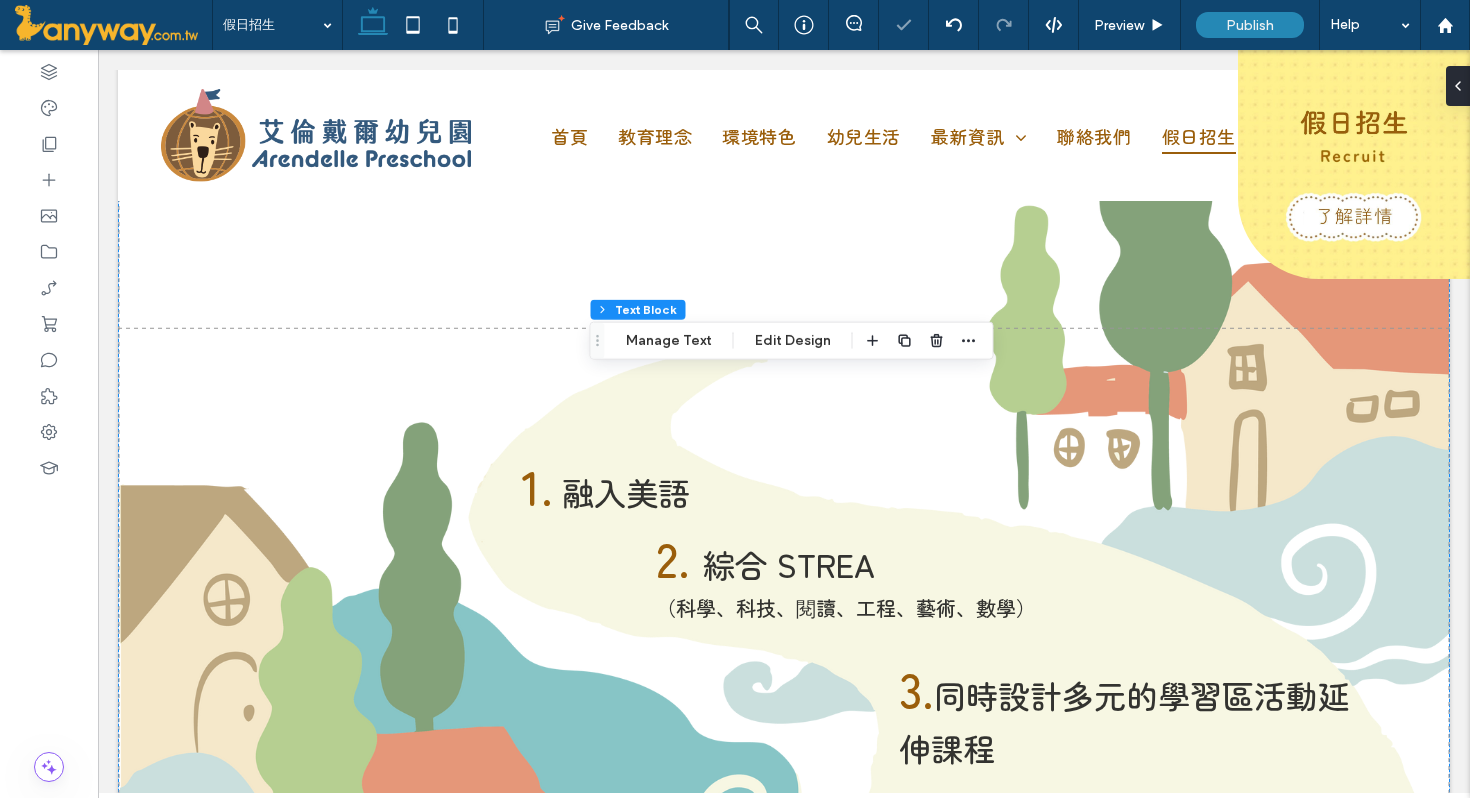 scroll, scrollTop: 776, scrollLeft: 0, axis: vertical 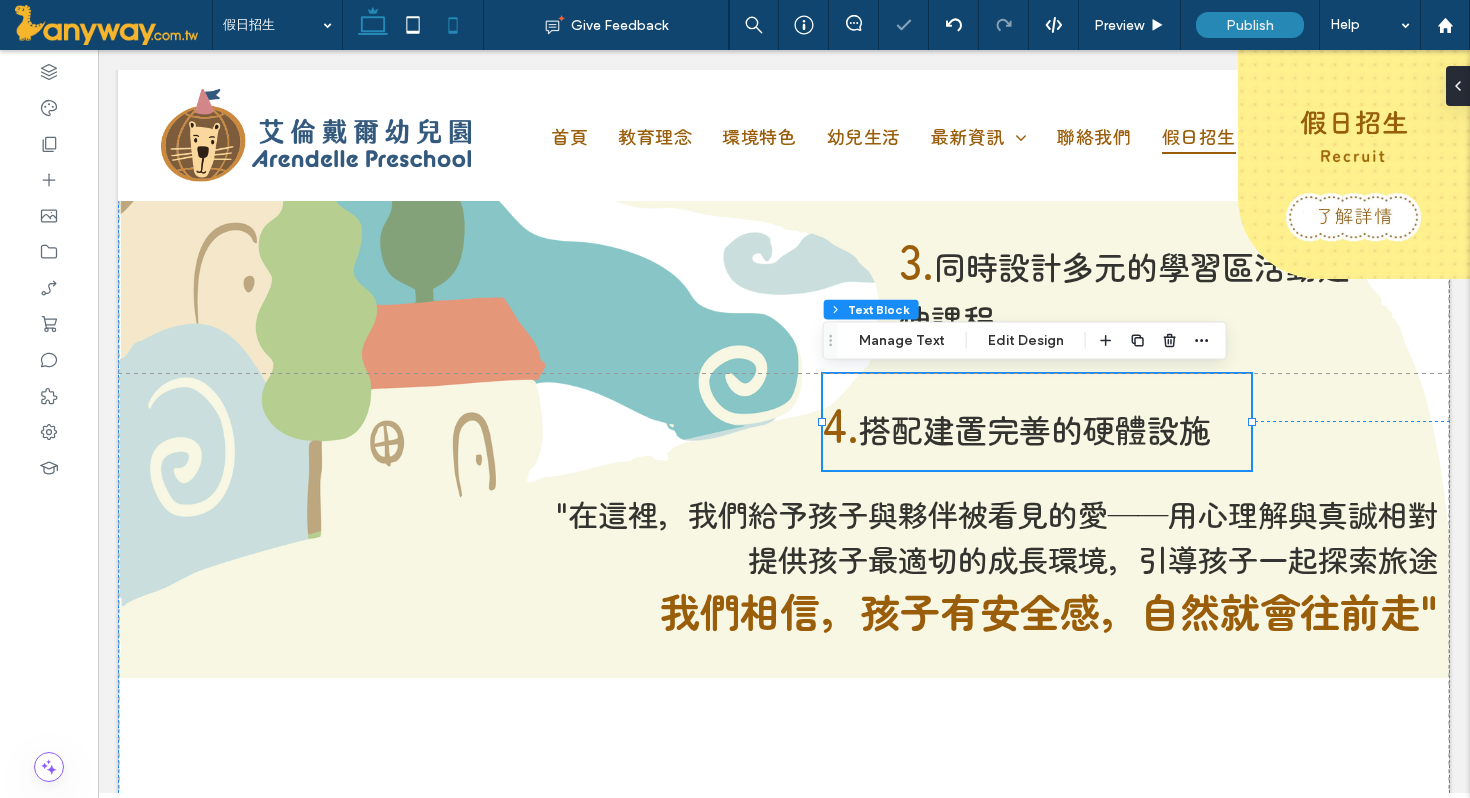 click 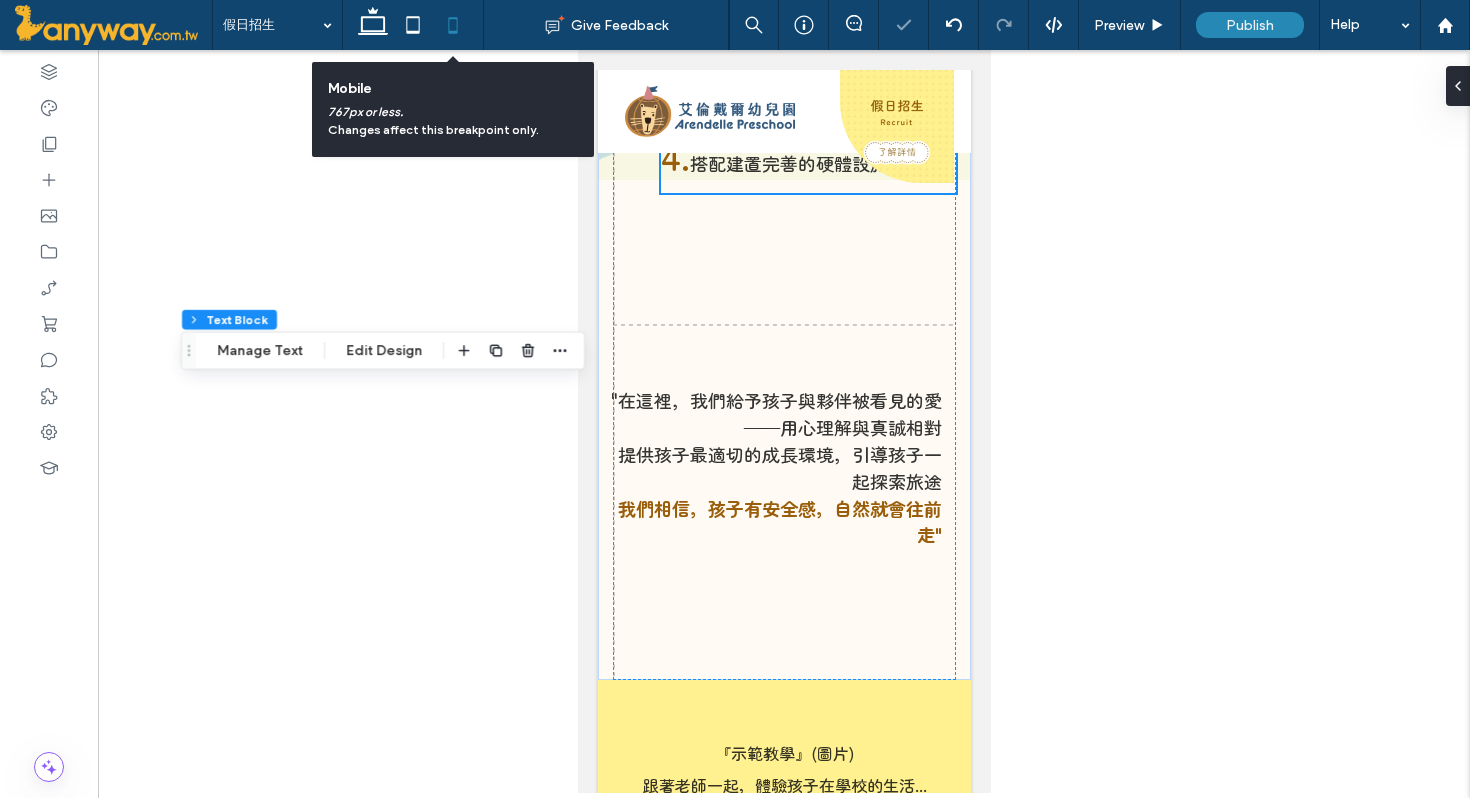 type on "**" 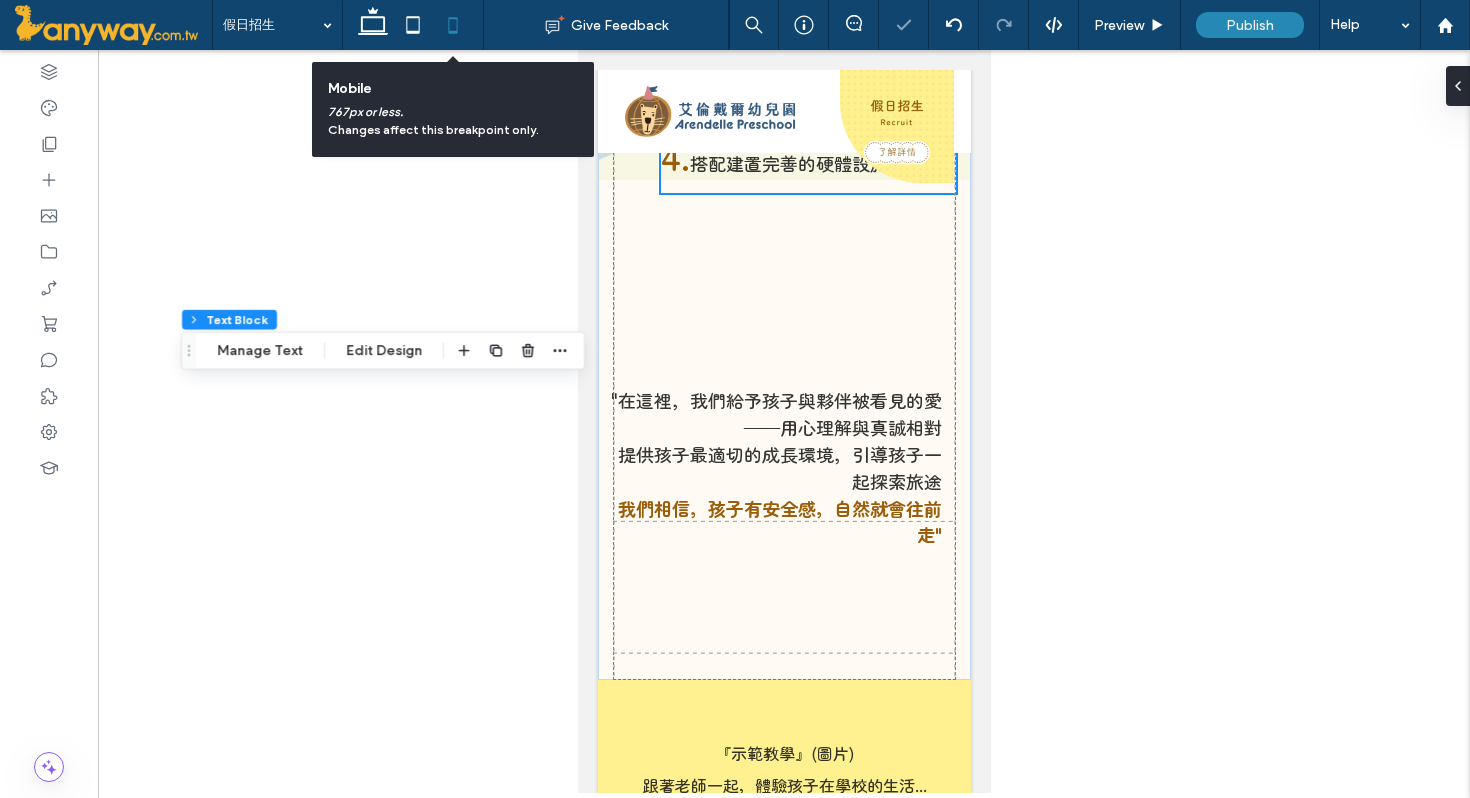 scroll, scrollTop: 484, scrollLeft: 0, axis: vertical 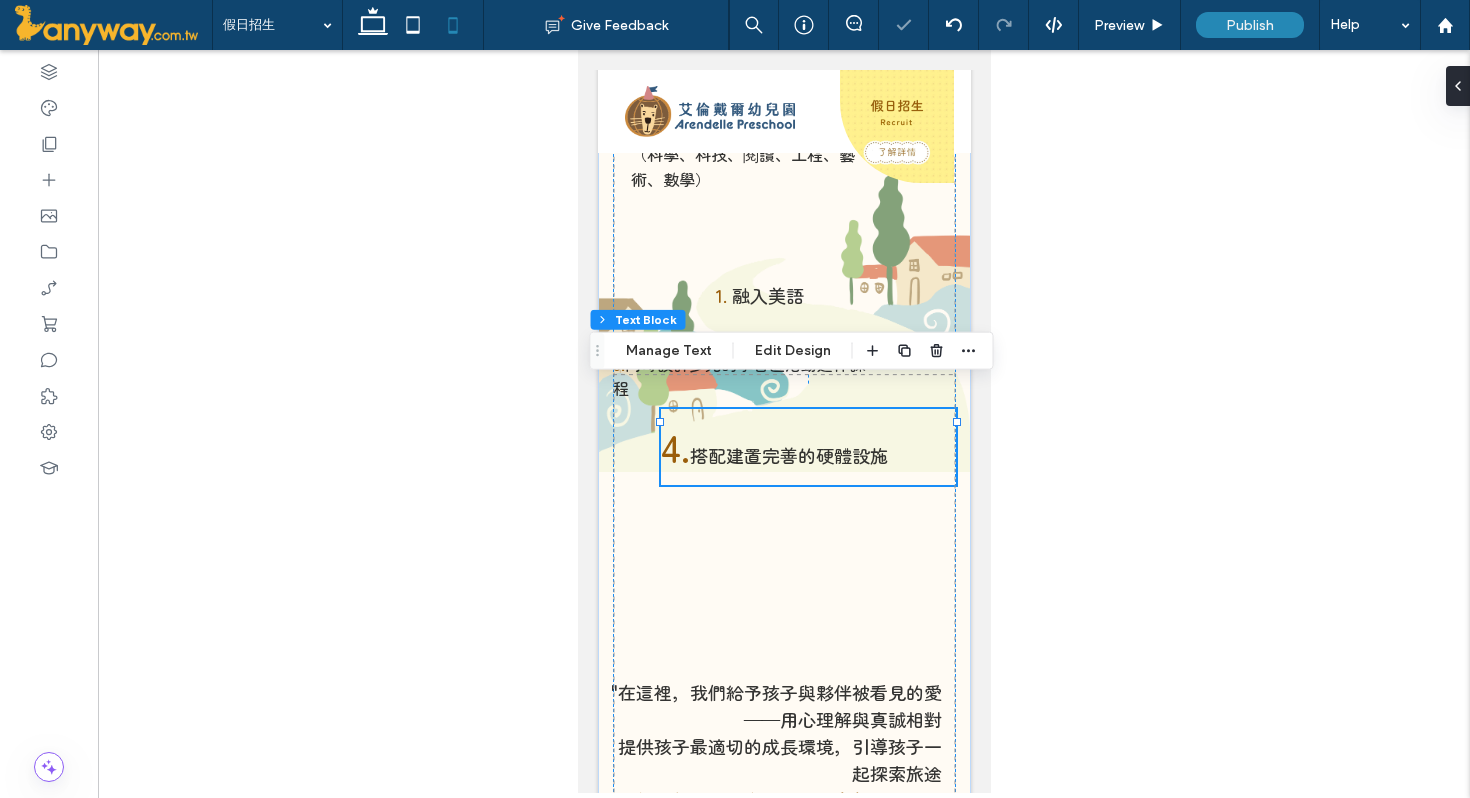 click on "搭配建置完善的硬體設施" at bounding box center (788, 455) 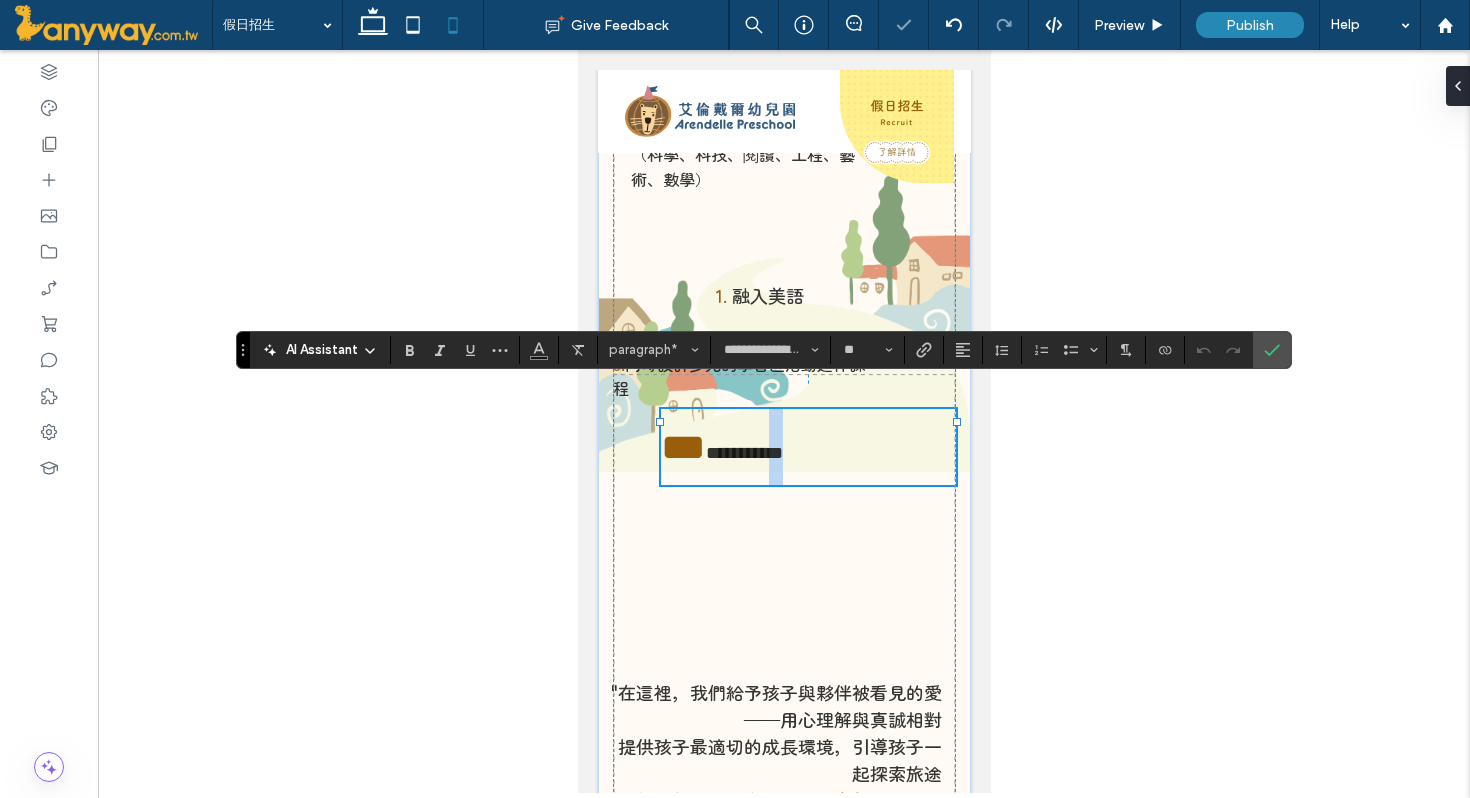 click on "**********" at bounding box center (807, 447) 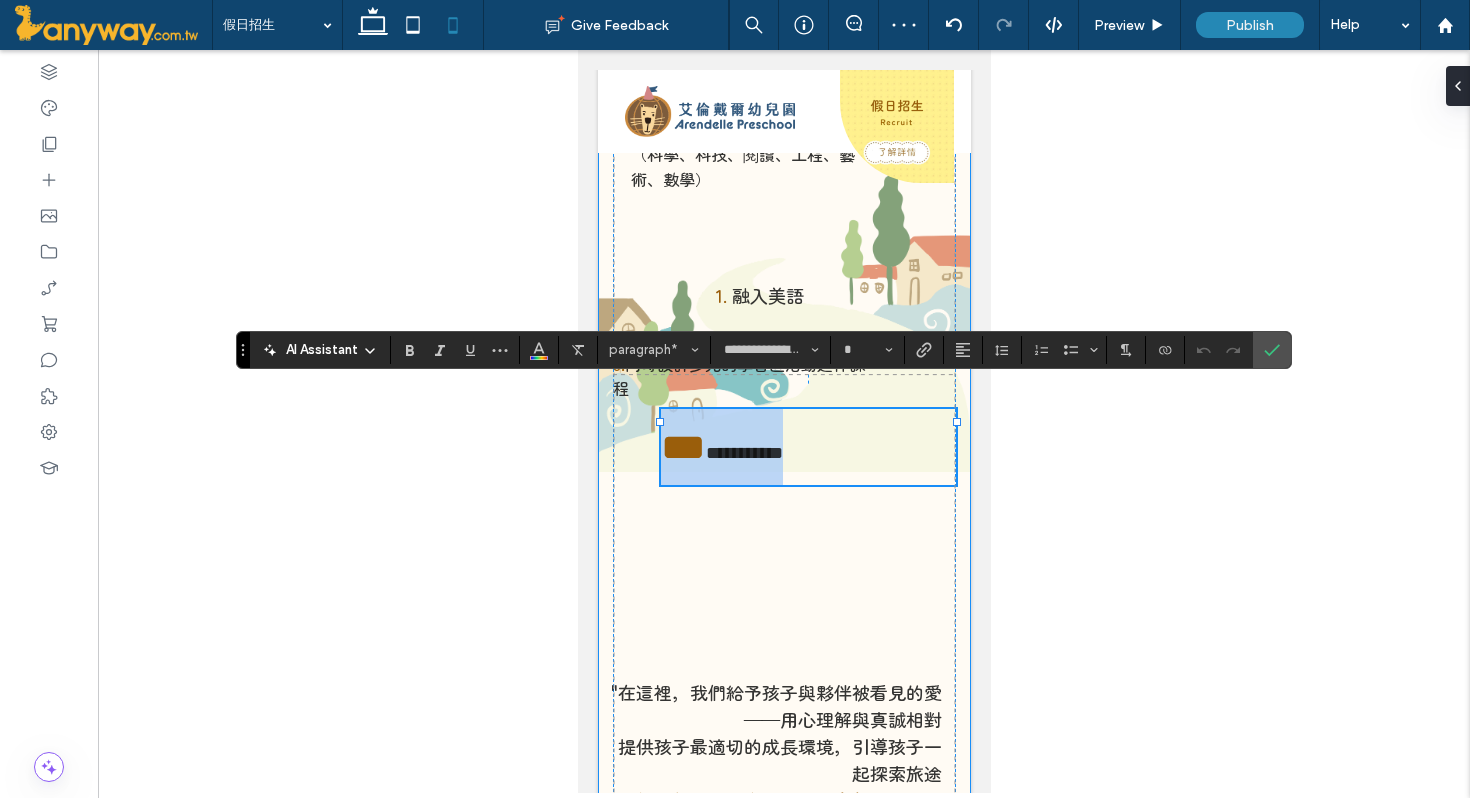 drag, startPoint x: 916, startPoint y: 433, endPoint x: 604, endPoint y: 411, distance: 312.7747 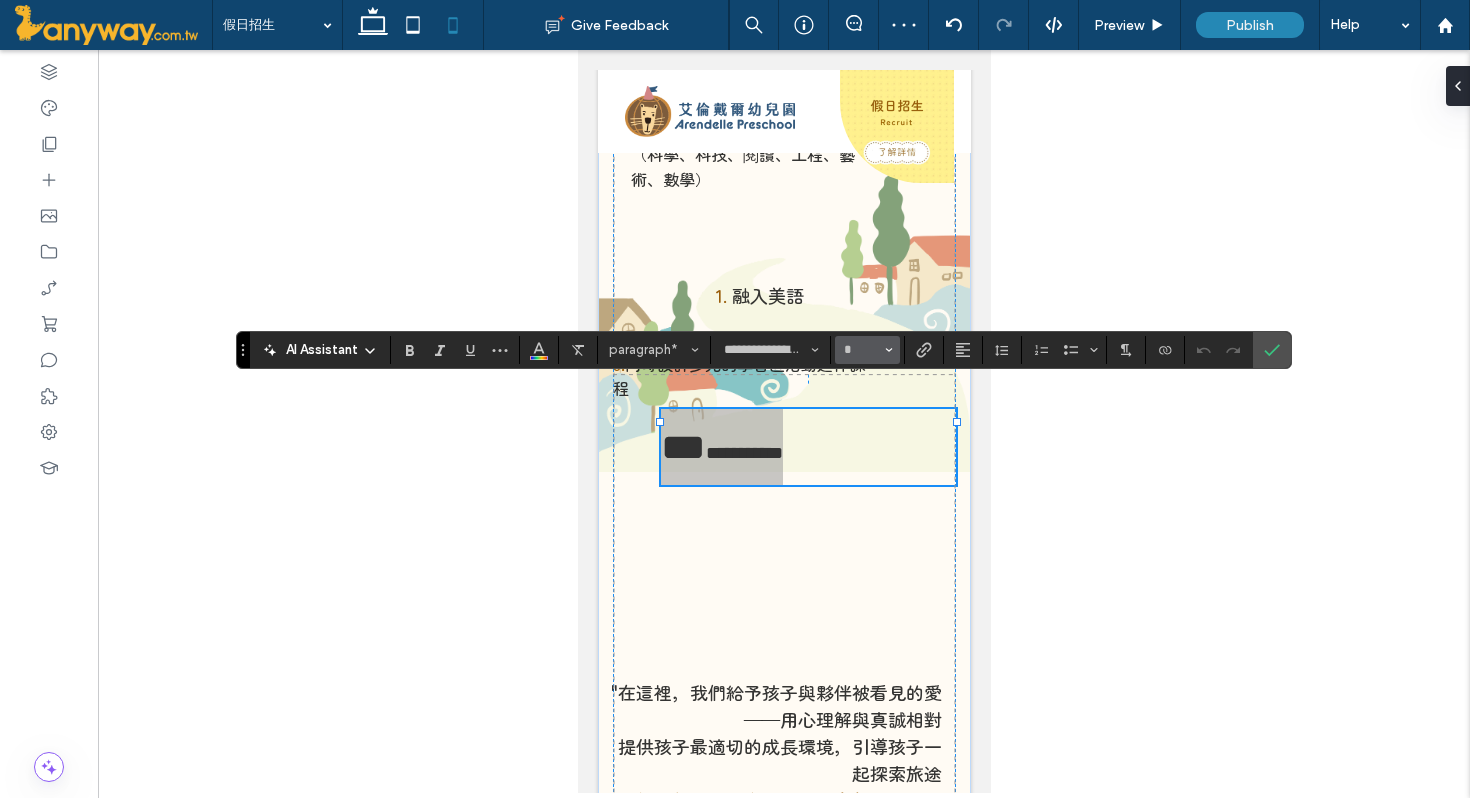 click on "*" at bounding box center [867, 350] 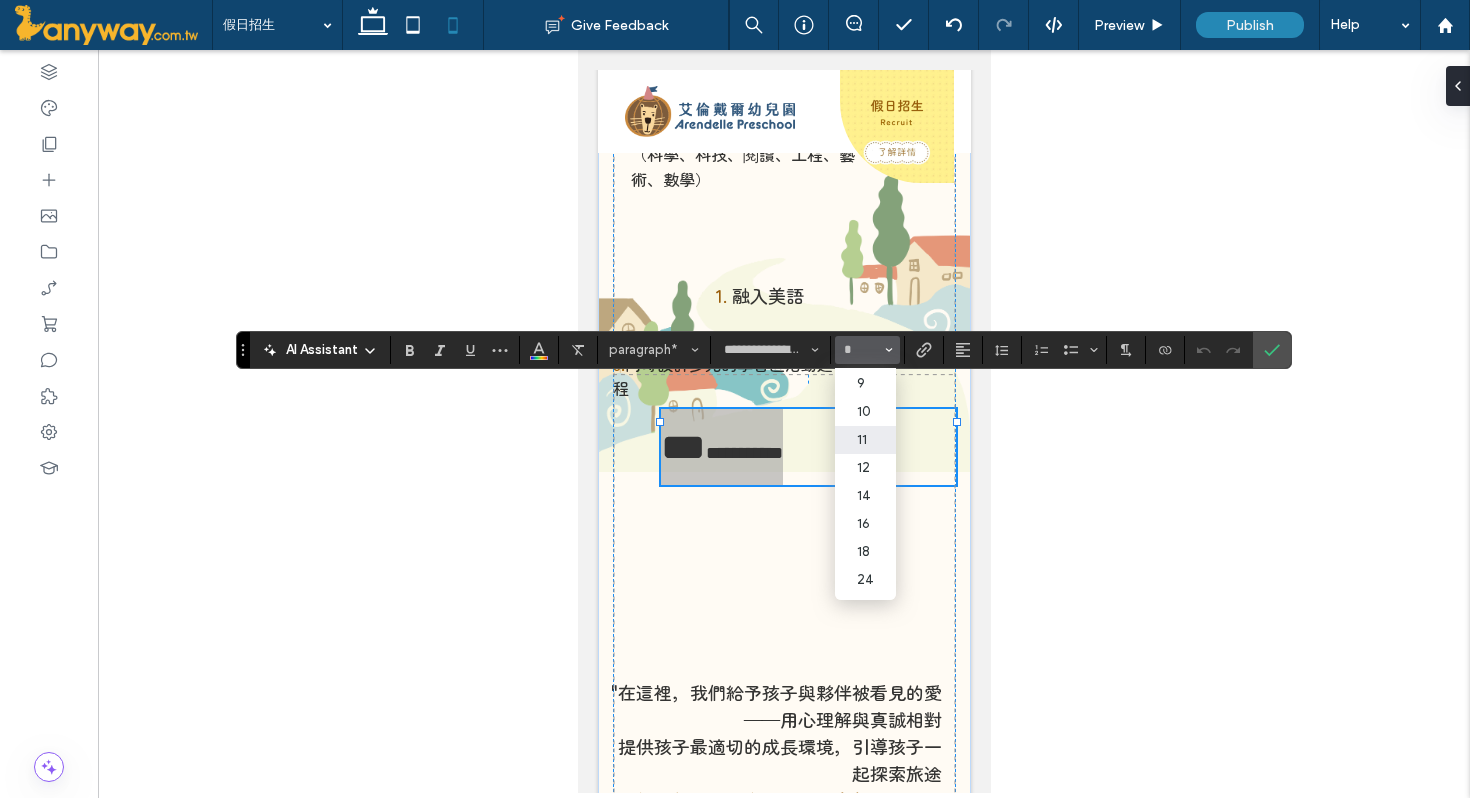 scroll, scrollTop: 30, scrollLeft: 0, axis: vertical 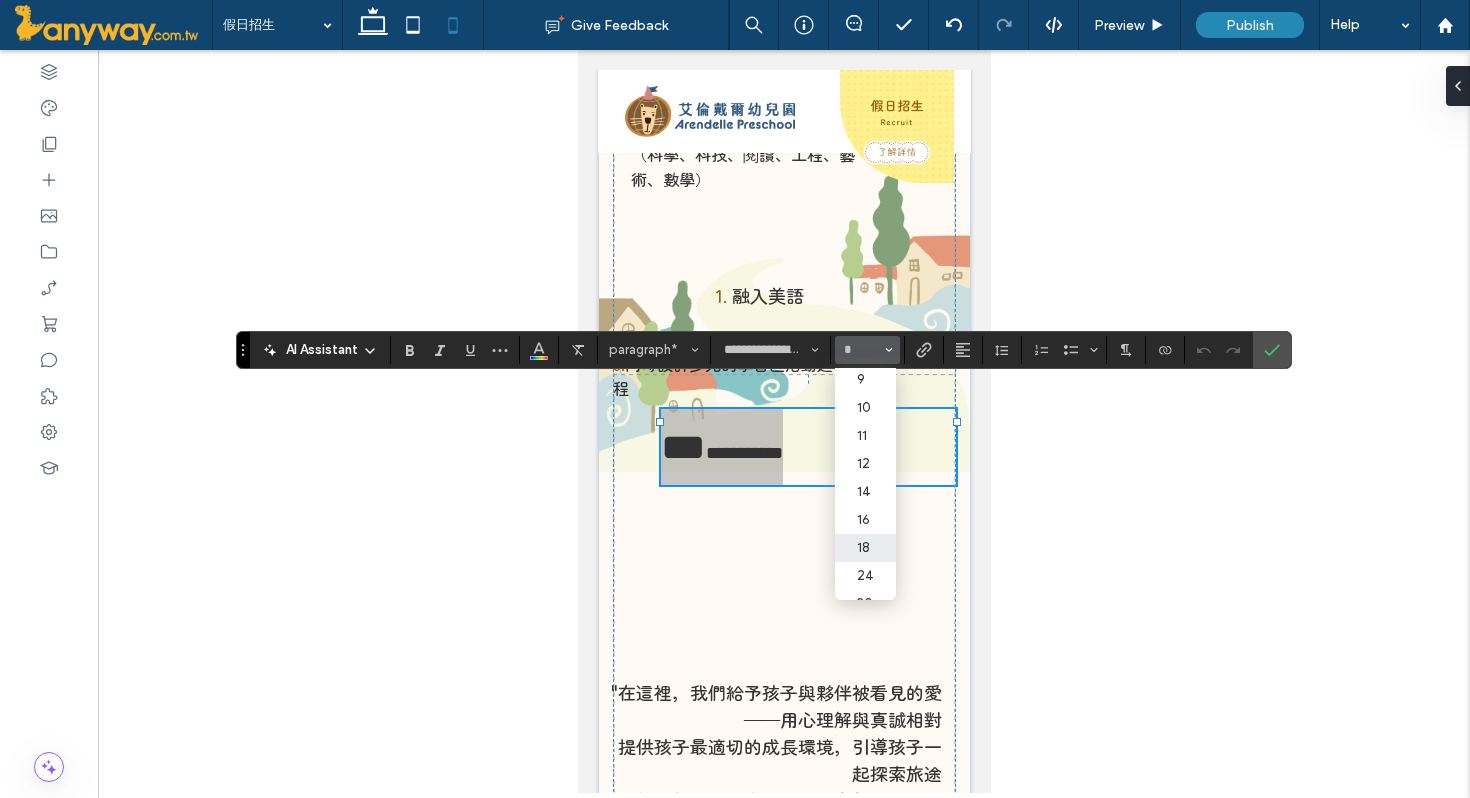 click on "18" at bounding box center (865, 548) 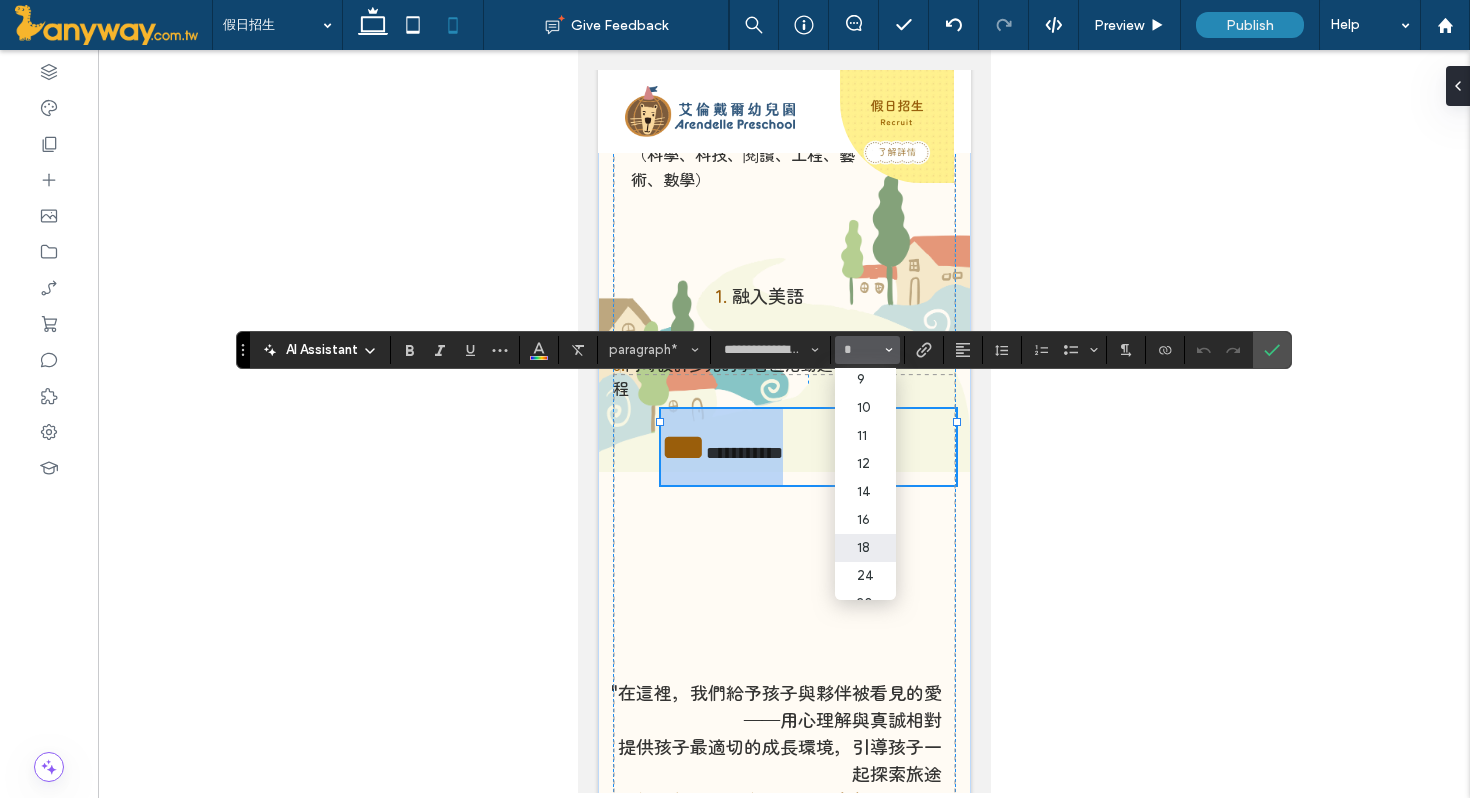 type on "**" 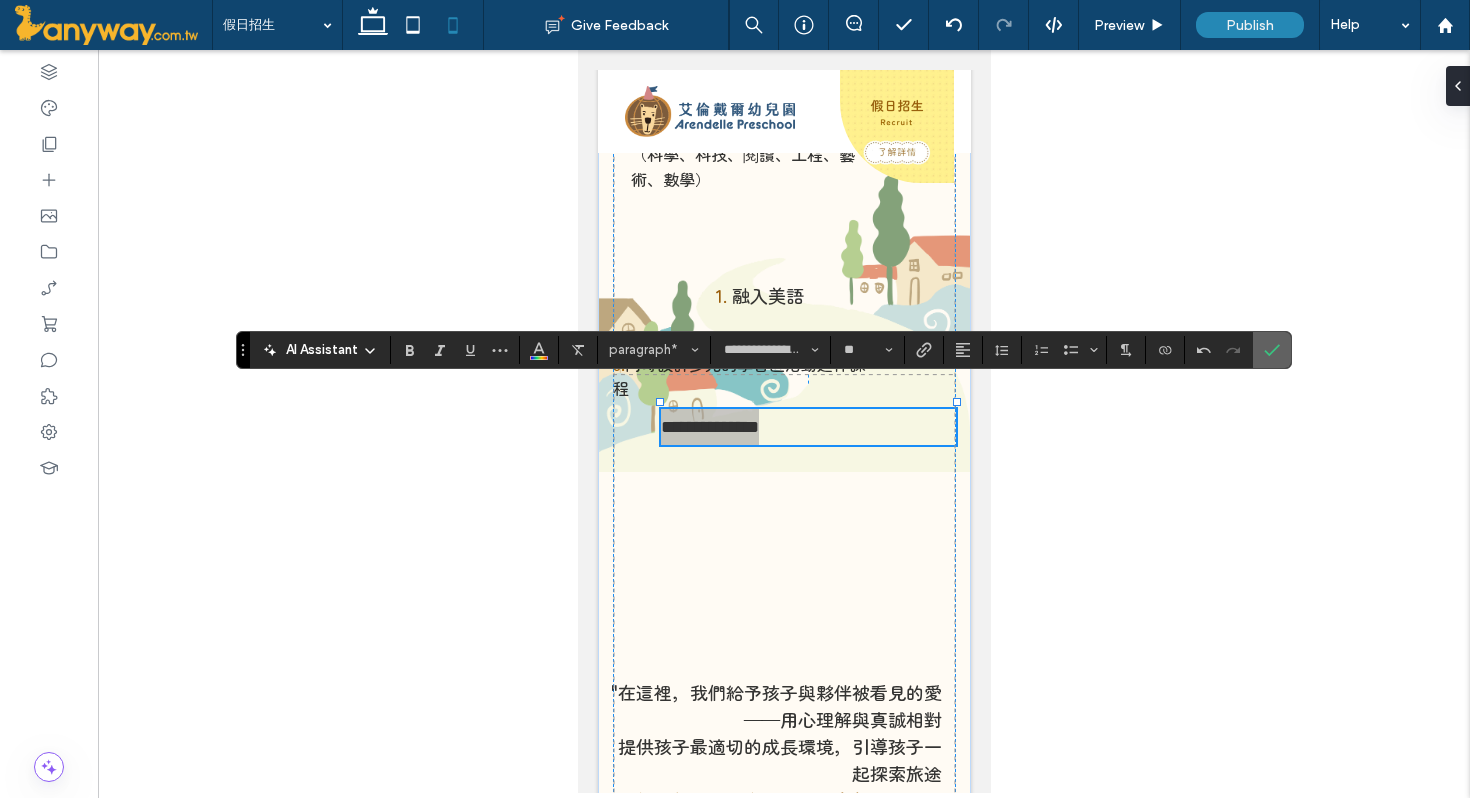 click 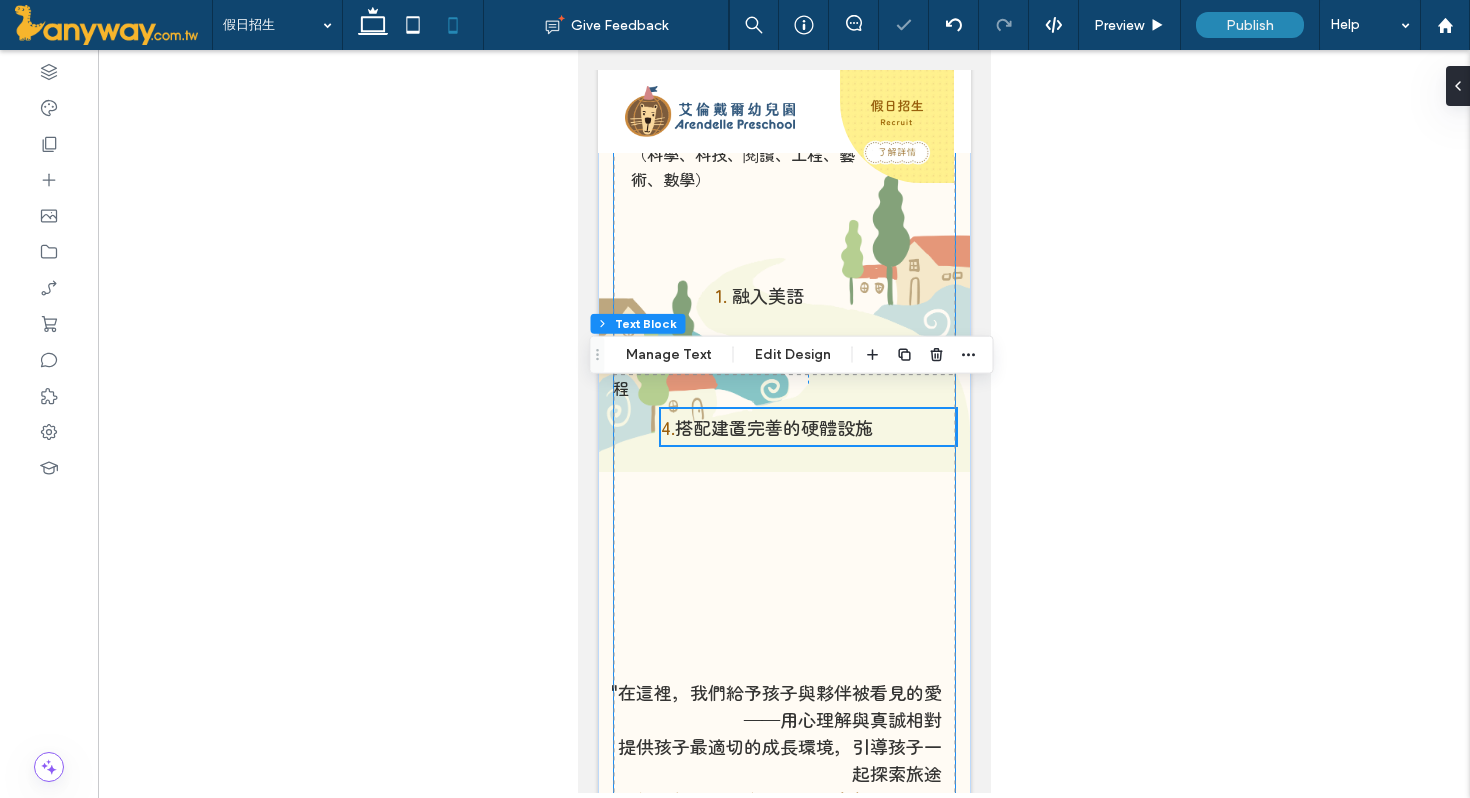 scroll, scrollTop: 475, scrollLeft: 0, axis: vertical 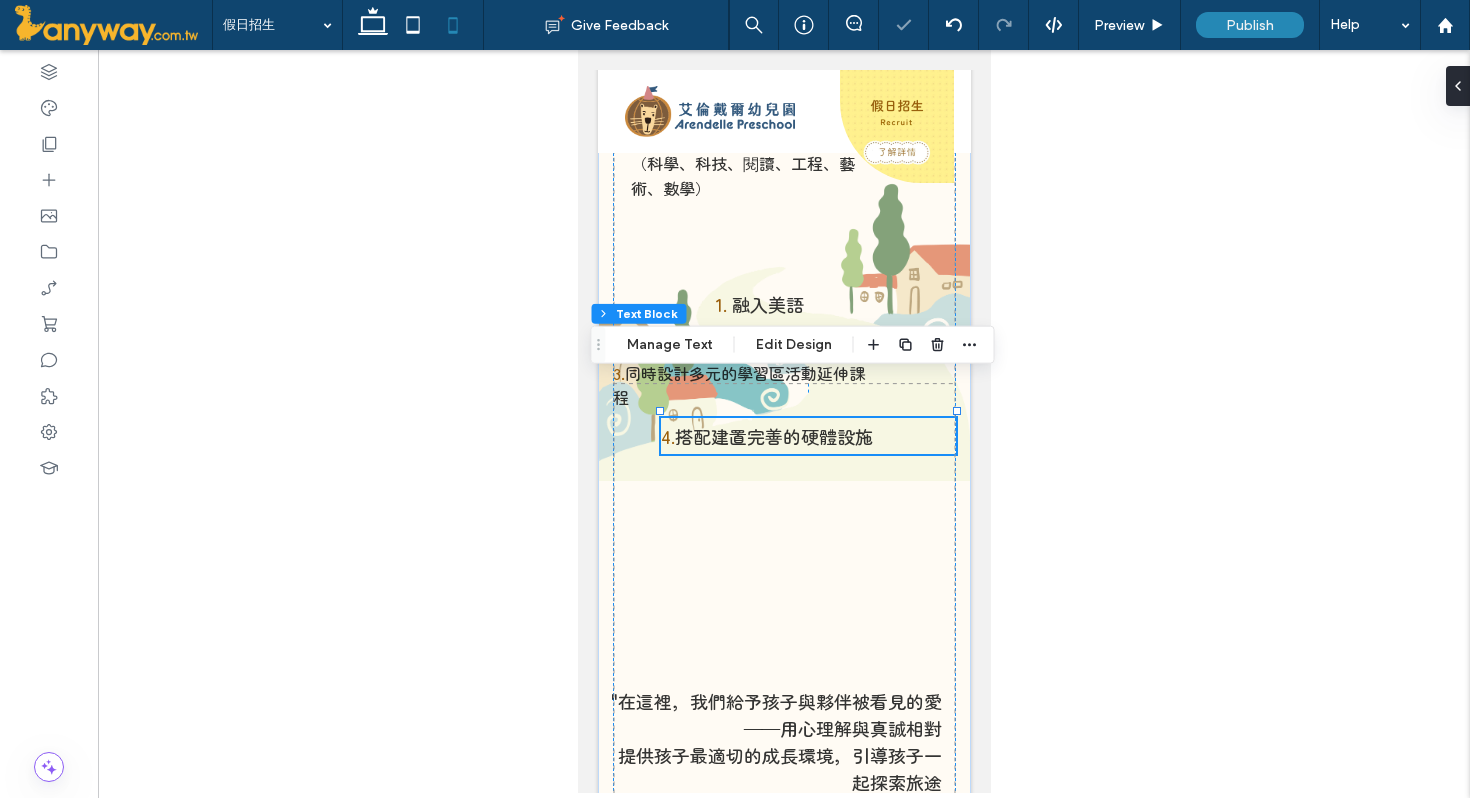 drag, startPoint x: 595, startPoint y: 358, endPoint x: 595, endPoint y: 228, distance: 130 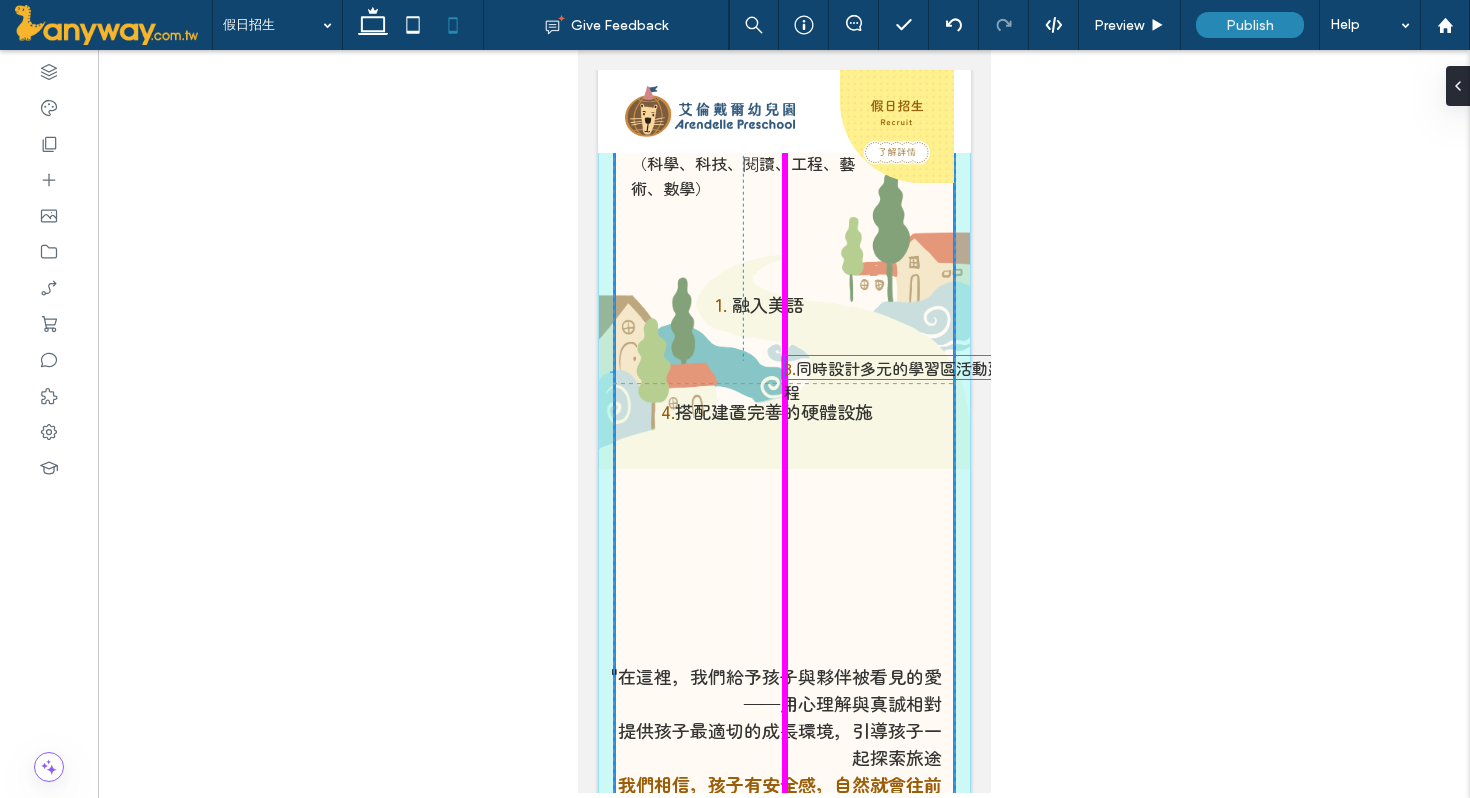 drag, startPoint x: 763, startPoint y: 380, endPoint x: 935, endPoint y: 375, distance: 172.07266 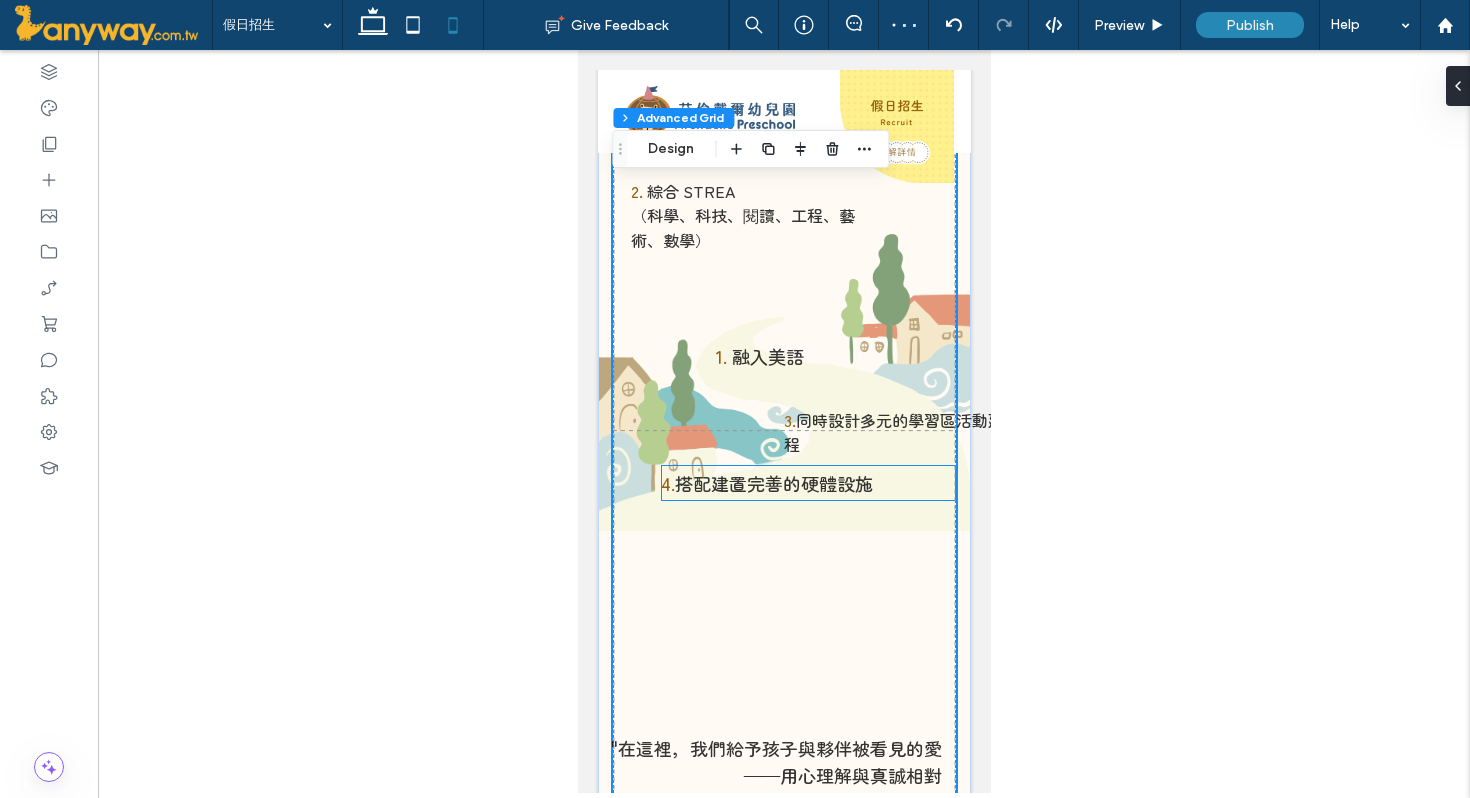 scroll, scrollTop: 410, scrollLeft: 0, axis: vertical 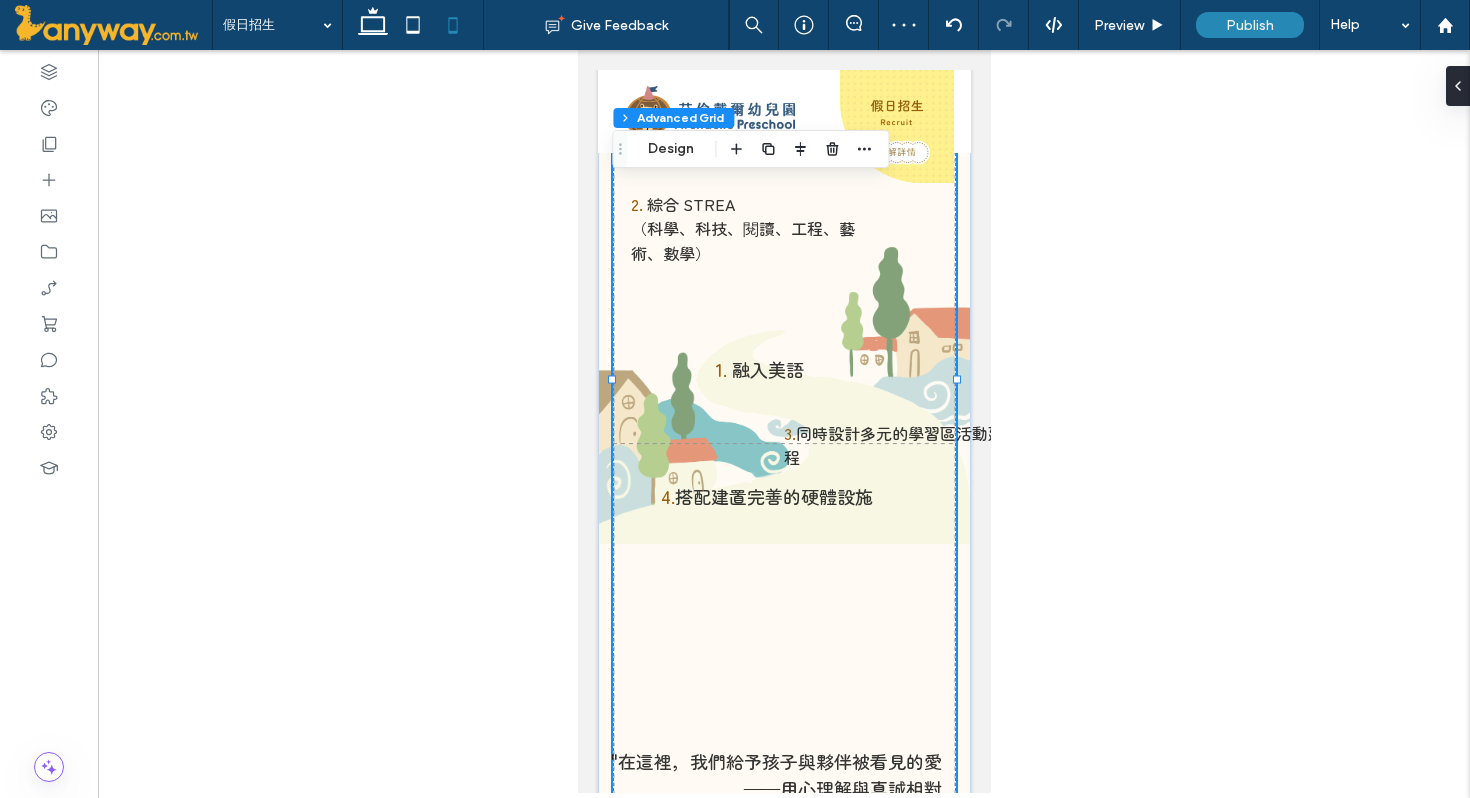 click on "1.   融入美語
讓孩子順應天性發展，帶著好奇心探索世界 每個孩子都不一樣，需要花時間去觀察 從孩子感興趣的主題出發，慢慢幫他牽起和世界互動的橋樑
2.   綜合 STREA （科學、科技、閱讀、工程、藝術、數學）
3. 同時設計多元的學習區活動延伸課程
4.  搭配建置完善的硬體設施
"在這裡，我們給予孩子與夥伴被看見的愛——用心理解與真誠相對 提供孩子最適切的成長環境，引導孩子一起探索旅途 我們相信，孩子有安全感，自然就會往前走"" at bounding box center [783, 392] 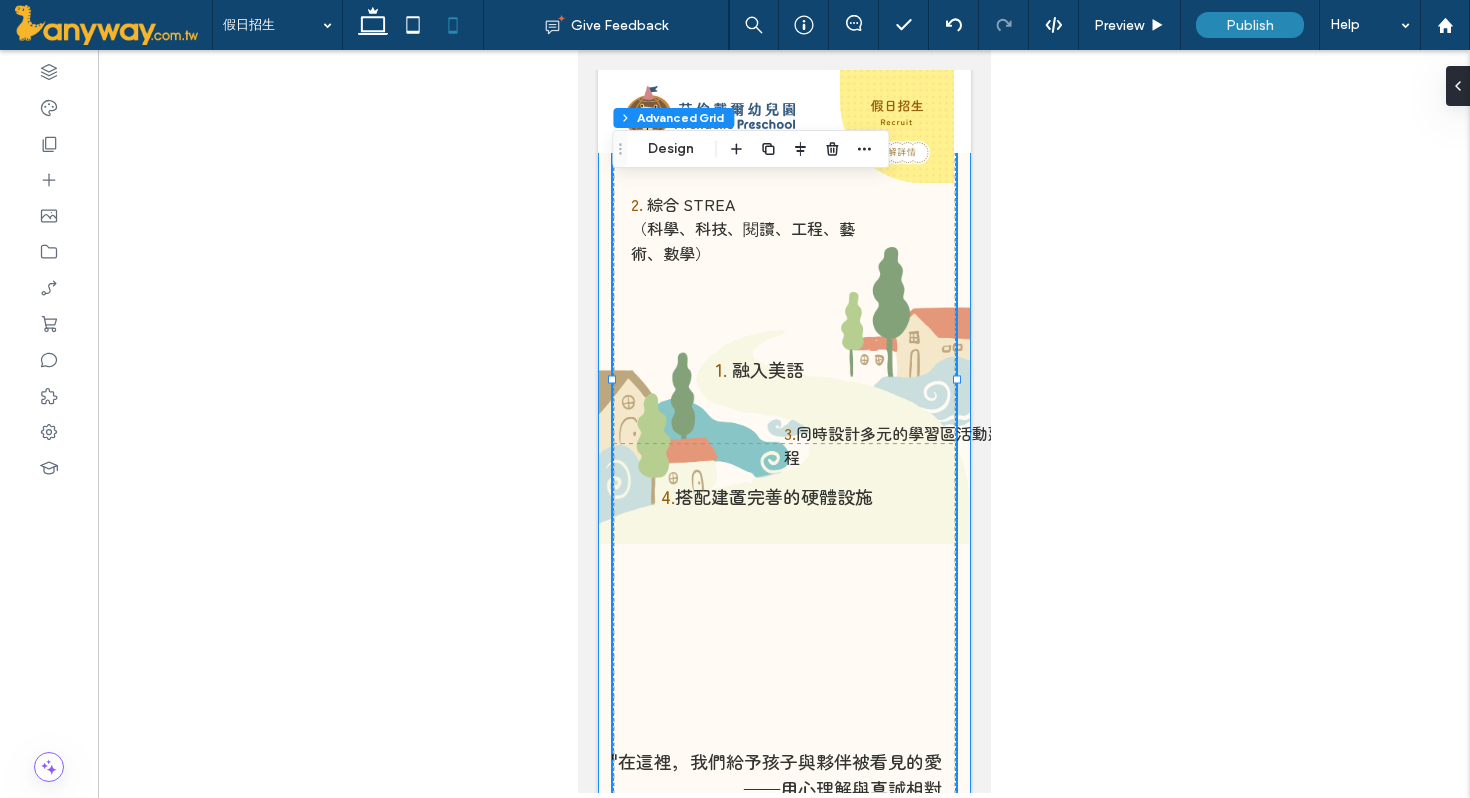 click on "1.   融入美語
讓孩子順應天性發展，帶著好奇心探索世界 每個孩子都不一樣，需要花時間去觀察 從孩子感興趣的主題出發，慢慢幫他牽起和世界互動的橋樑
2.   綜合 STREA （科學、科技、閱讀、工程、藝術、數學）
3. 同時設計多元的學習區活動延伸課程
4.  搭配建置完善的硬體設施
"在這裡，我們給予孩子與夥伴被看見的愛——用心理解與真誠相對 提供孩子最適切的成長環境，引導孩子一起探索旅途 我們相信，孩子有安全感，自然就會往前走"" at bounding box center [783, 392] 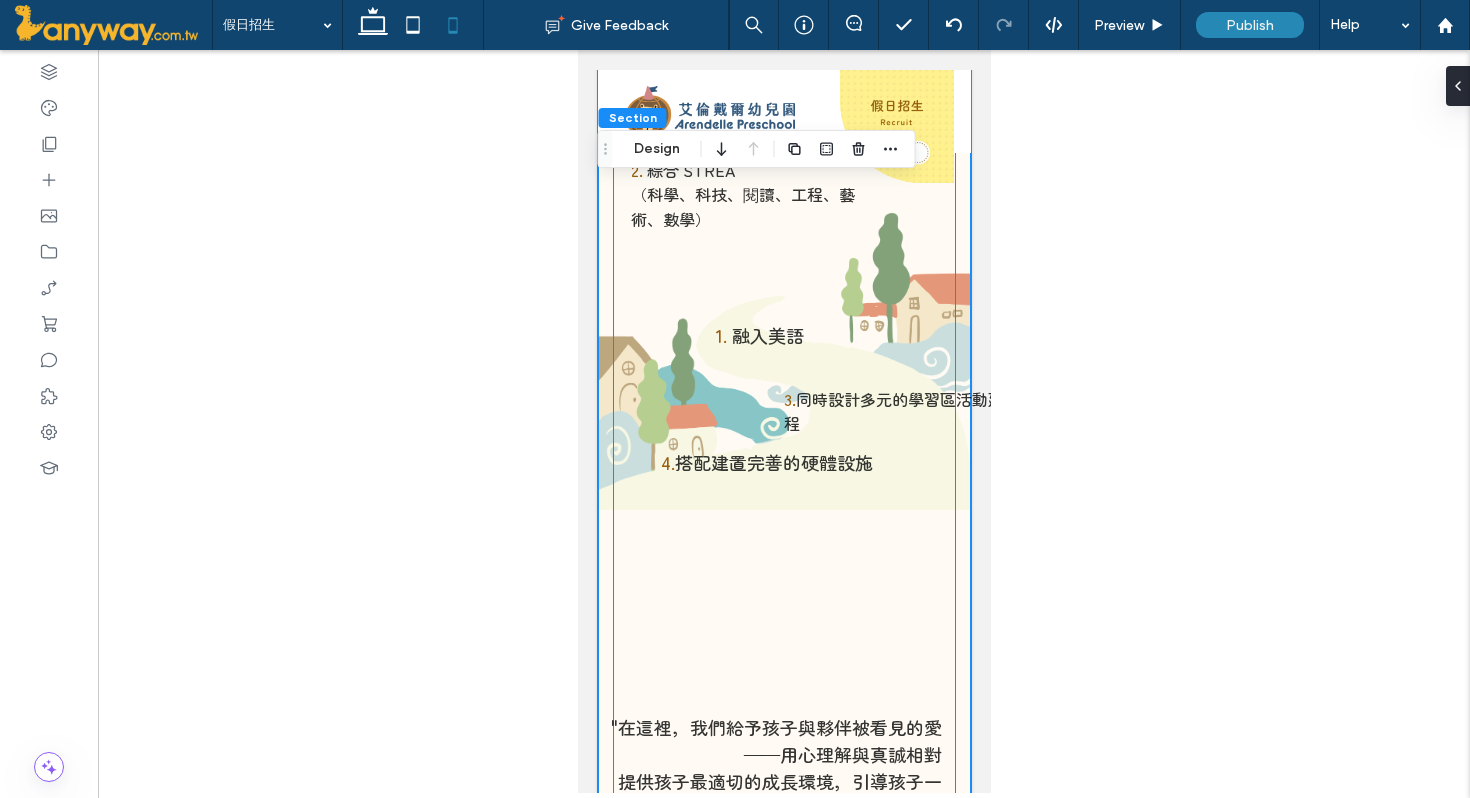 scroll, scrollTop: 474, scrollLeft: 0, axis: vertical 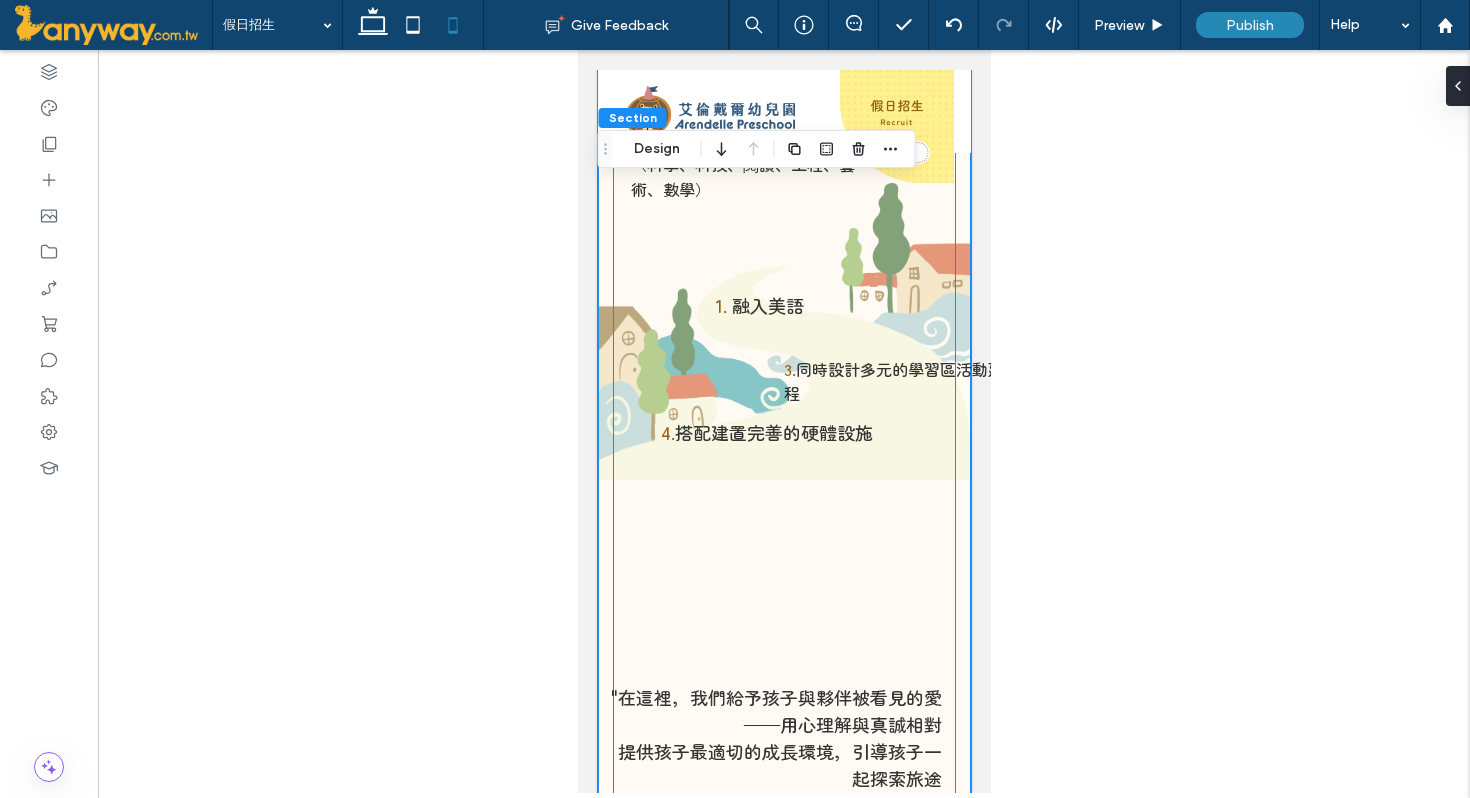 click on ""在這裡，我們給予孩子與夥伴被看見的愛——用心理解與真誠相對" at bounding box center [775, 710] 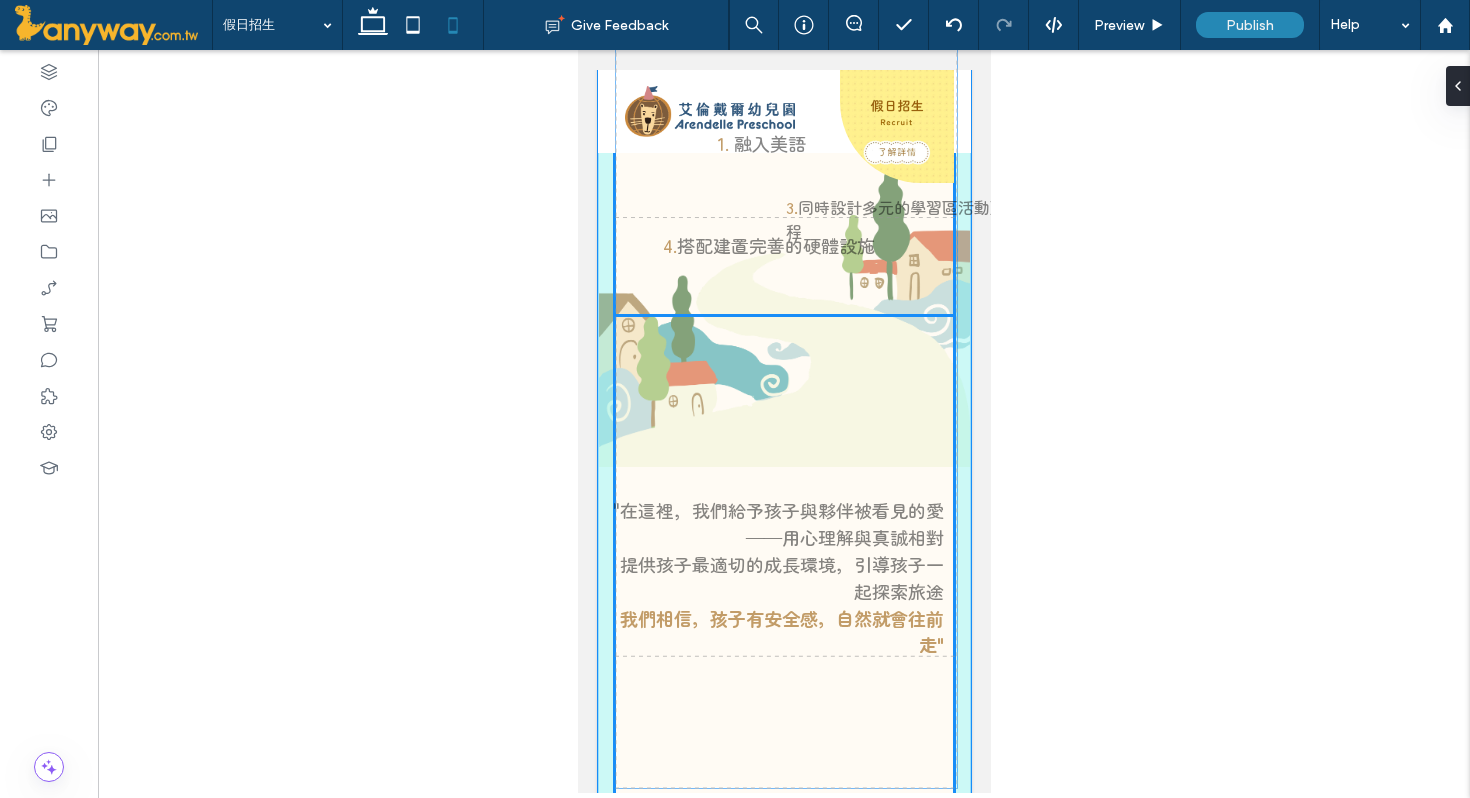 drag, startPoint x: 791, startPoint y: 686, endPoint x: 793, endPoint y: 524, distance: 162.01234 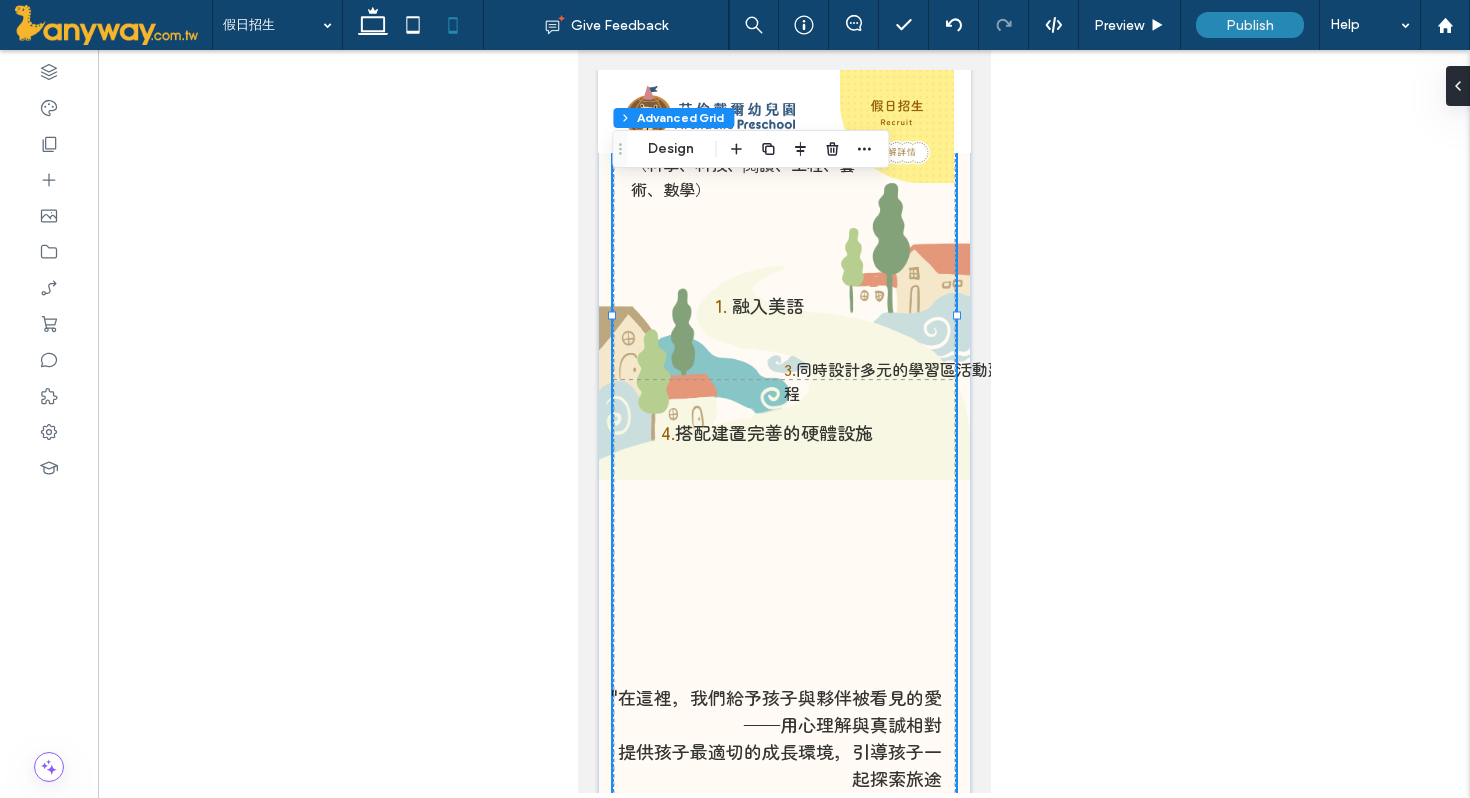 click on "1.   融入美語
讓孩子順應天性發展，帶著好奇心探索世界 每個孩子都不一樣，需要花時間去觀察 從孩子感興趣的主題出發，慢慢幫他牽起和世界互動的橋樑
2.   綜合 STREA （科學、科技、閱讀、工程、藝術、數學）
3. 同時設計多元的學習區活動延伸課程
4.  搭配建置完善的硬體設施
"在這裡，我們給予孩子與夥伴被看見的愛——用心理解與真誠相對 提供孩子最適切的成長環境，引導孩子一起探索旅途 我們相信，孩子有安全感，自然就會往前走"" at bounding box center [783, 328] 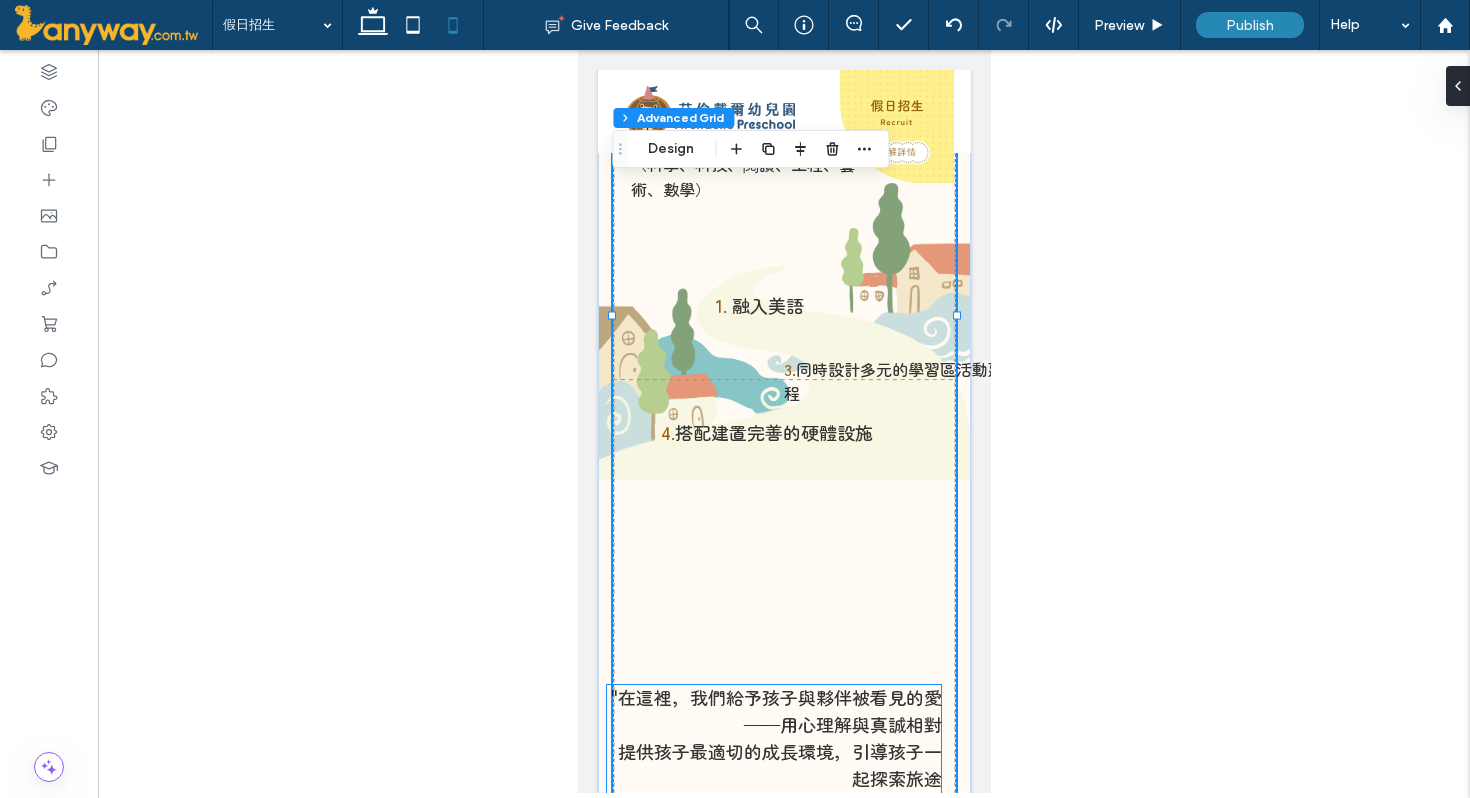 click on ""在這裡，我們給予孩子與夥伴被看見的愛——用心理解與真誠相對" at bounding box center (775, 710) 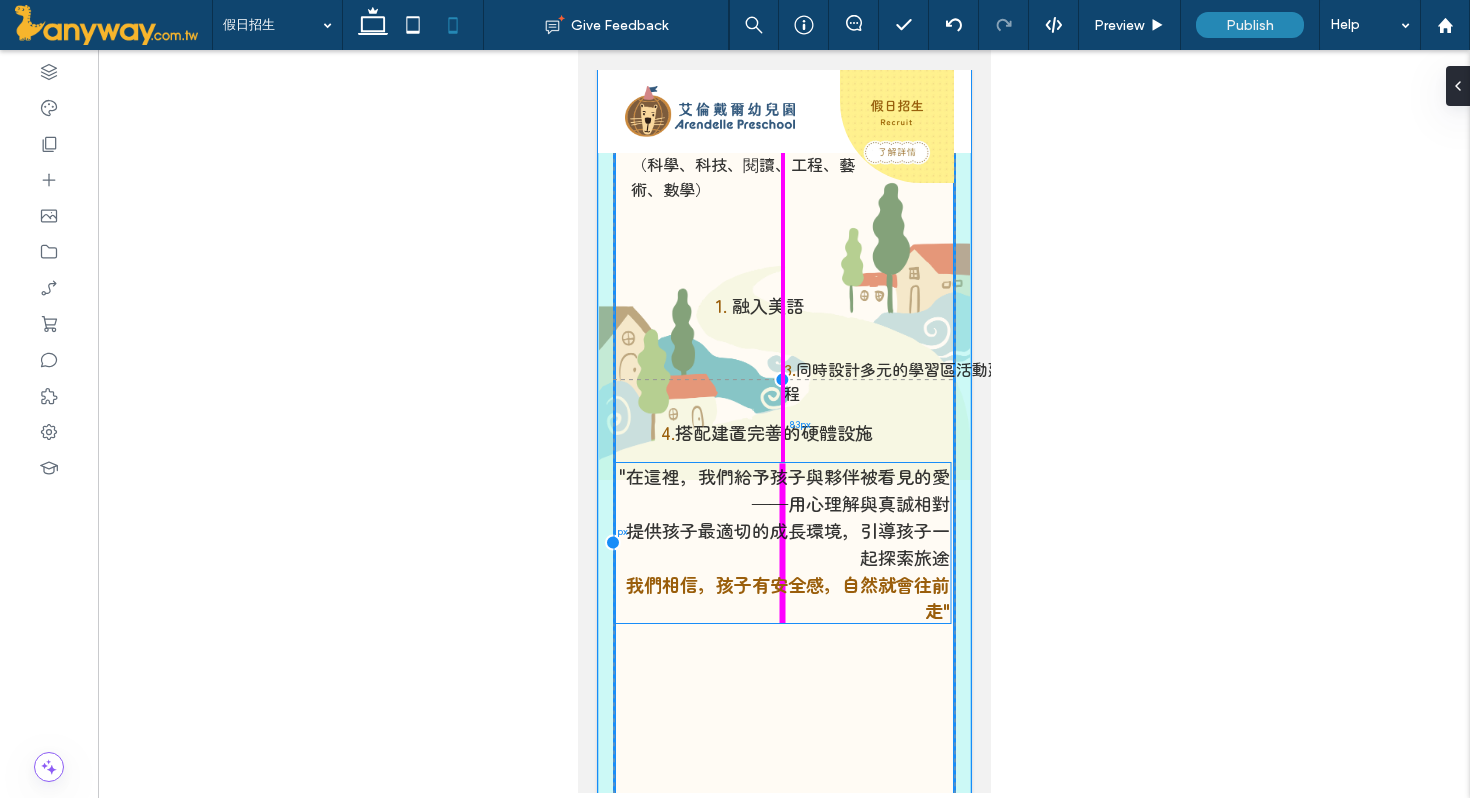 drag, startPoint x: 762, startPoint y: 673, endPoint x: 770, endPoint y: 477, distance: 196.1632 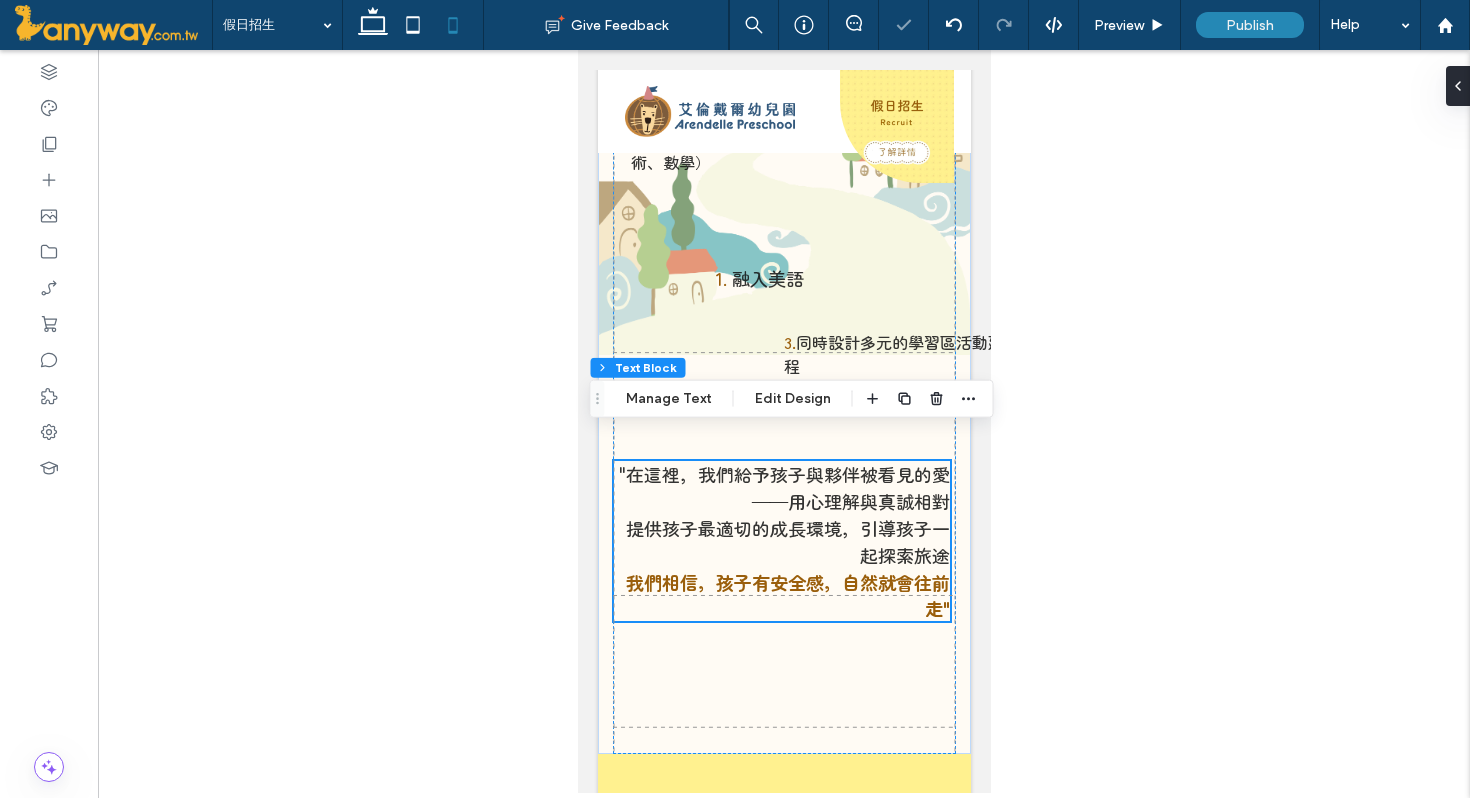 scroll, scrollTop: 505, scrollLeft: 0, axis: vertical 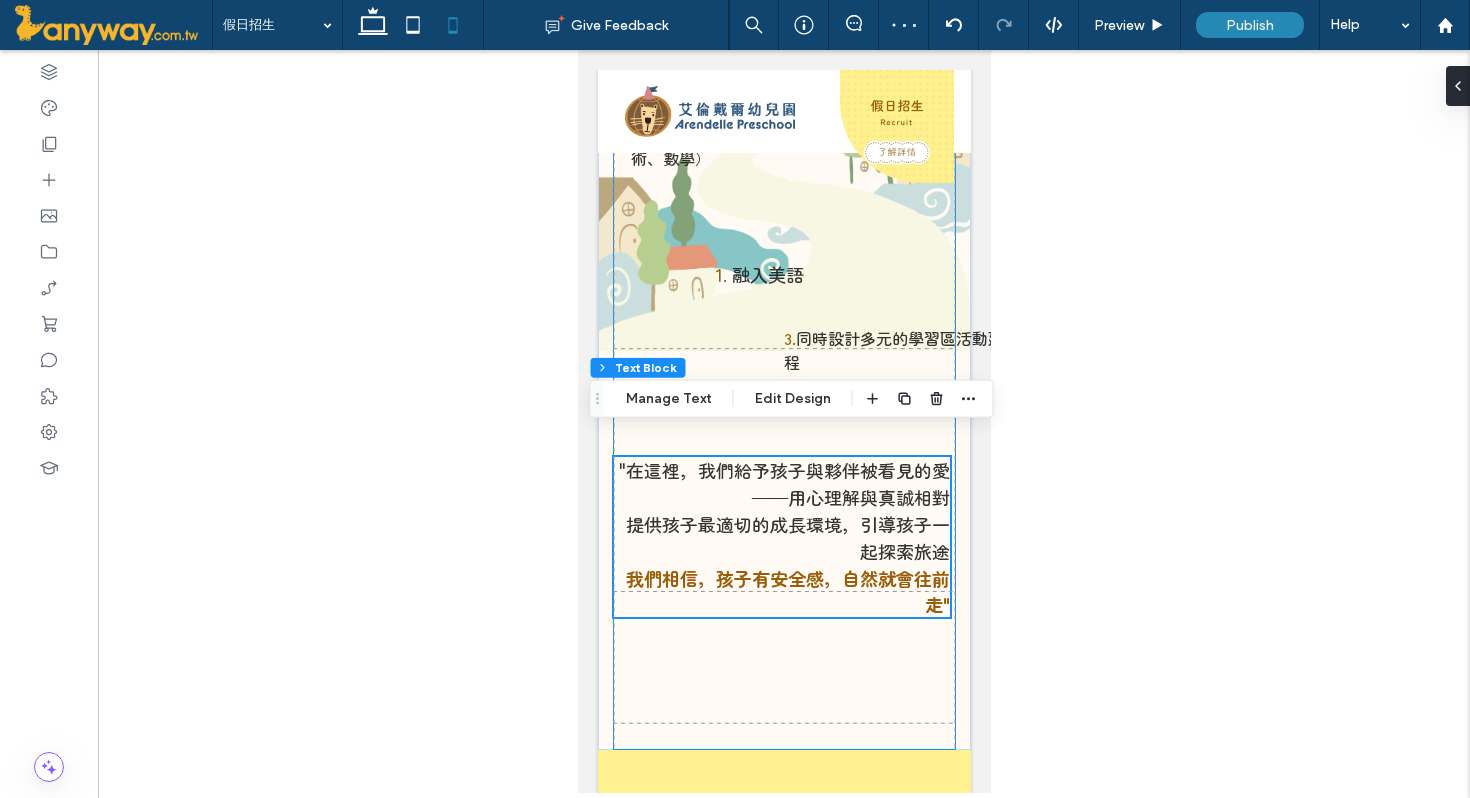 click on "1.   融入美語
讓孩子順應天性發展，帶著好奇心探索世界 每個孩子都不一樣，需要花時間去觀察 從孩子感興趣的主題出發，慢慢幫他牽起和世界互動的橋樑
2.   綜合 STREA （科學、科技、閱讀、工程、藝術、數學）
3. 同時設計多元的學習區活動延伸課程
4.  搭配建置完善的硬體設施
"在這裡，我們給予孩子與夥伴被看見的愛——用心理解與真誠相對 提供孩子最適切的成長環境，引導孩子一起探索旅途 我們相信，孩子有安全感，自然就會往前走"" at bounding box center (783, 199) 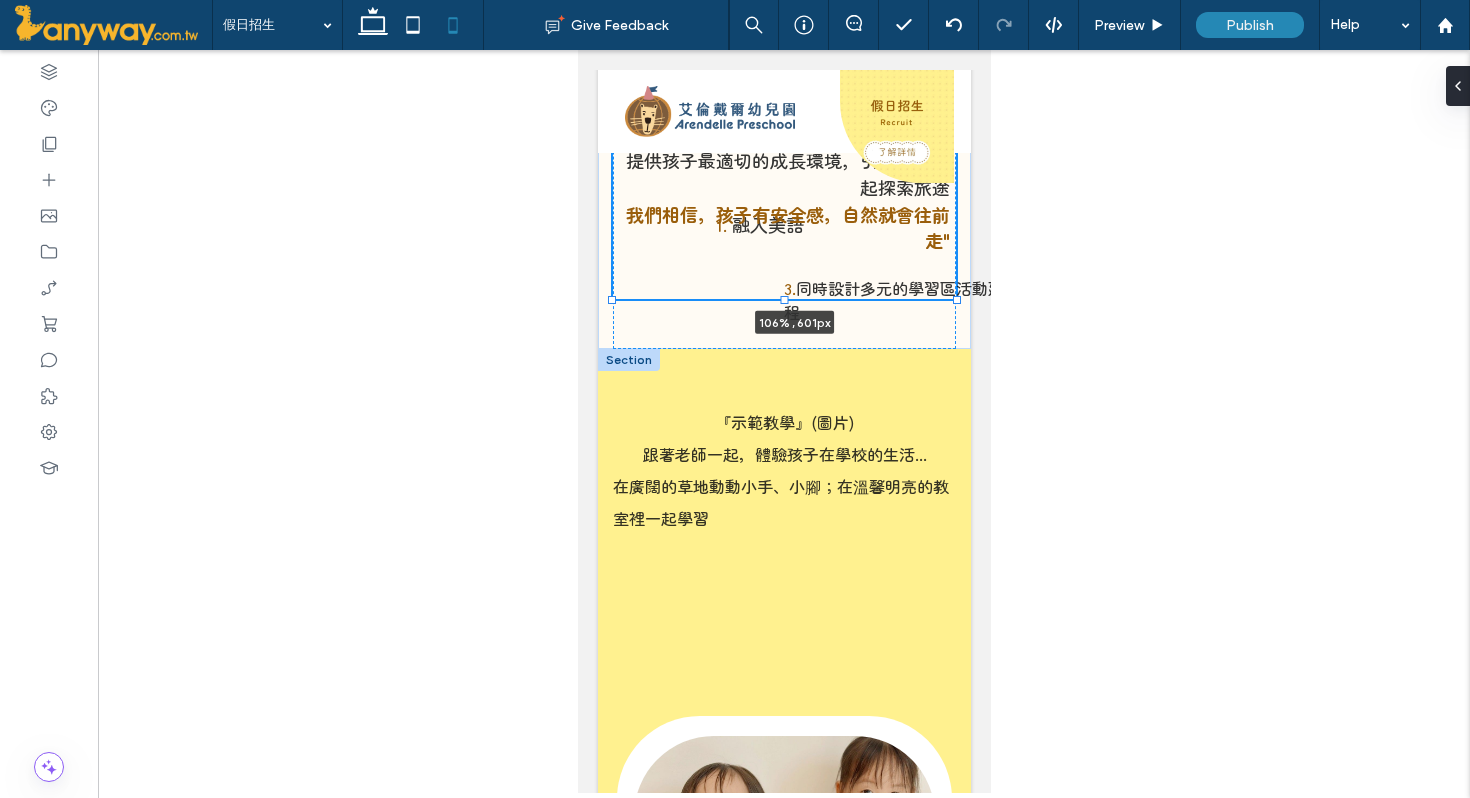 drag, startPoint x: 951, startPoint y: 724, endPoint x: 961, endPoint y: 484, distance: 240.20824 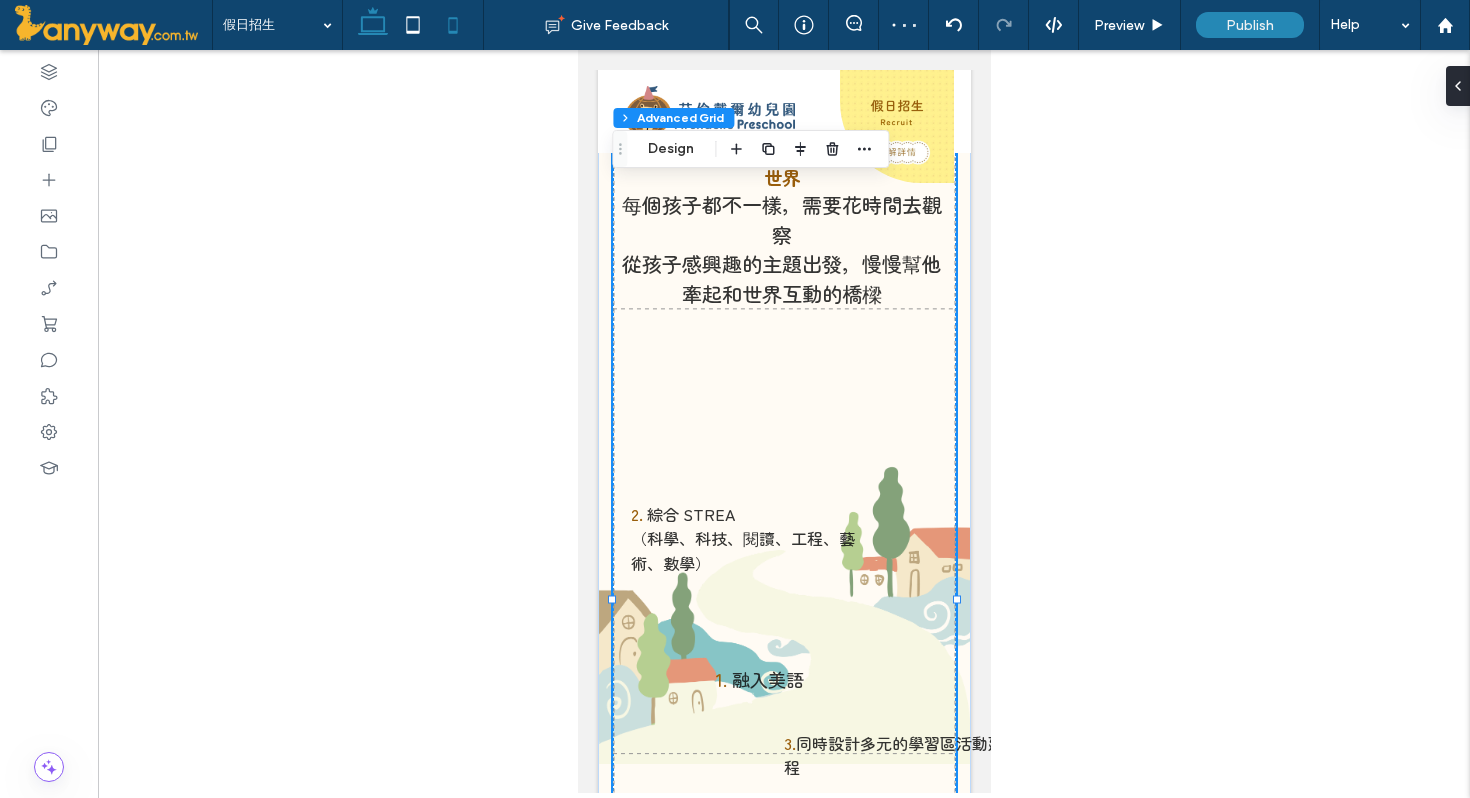 click 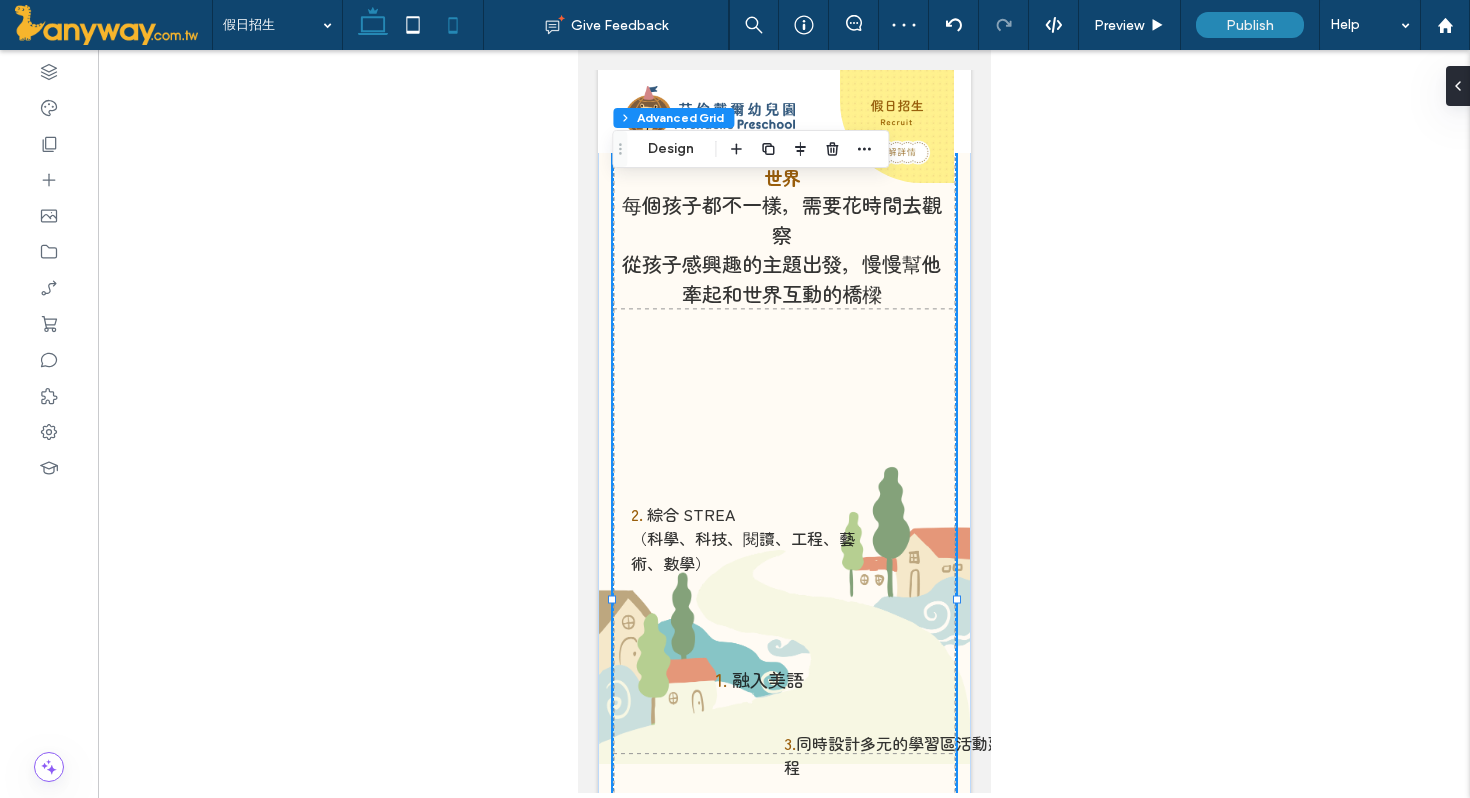 type on "****" 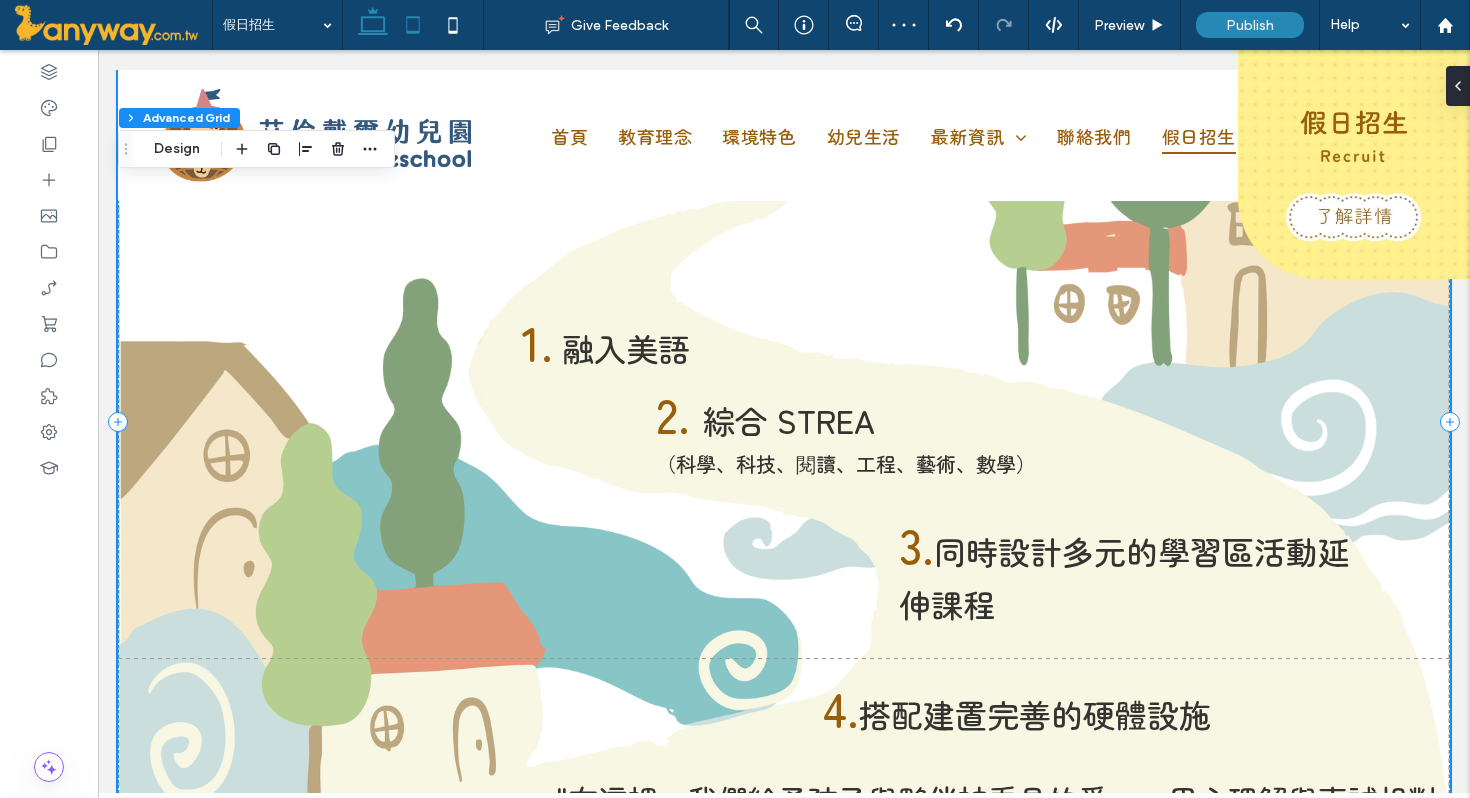 click 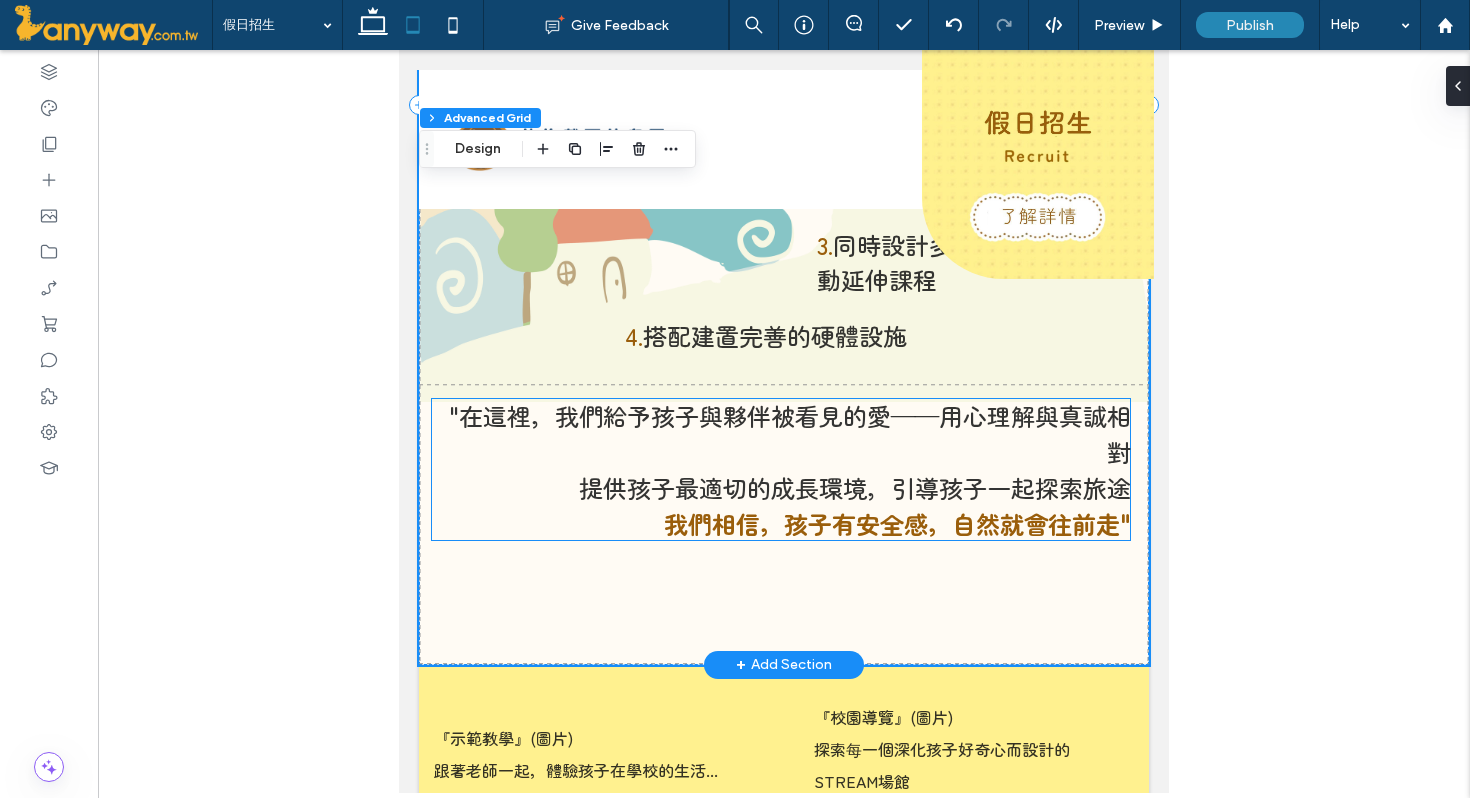 scroll, scrollTop: 698, scrollLeft: 0, axis: vertical 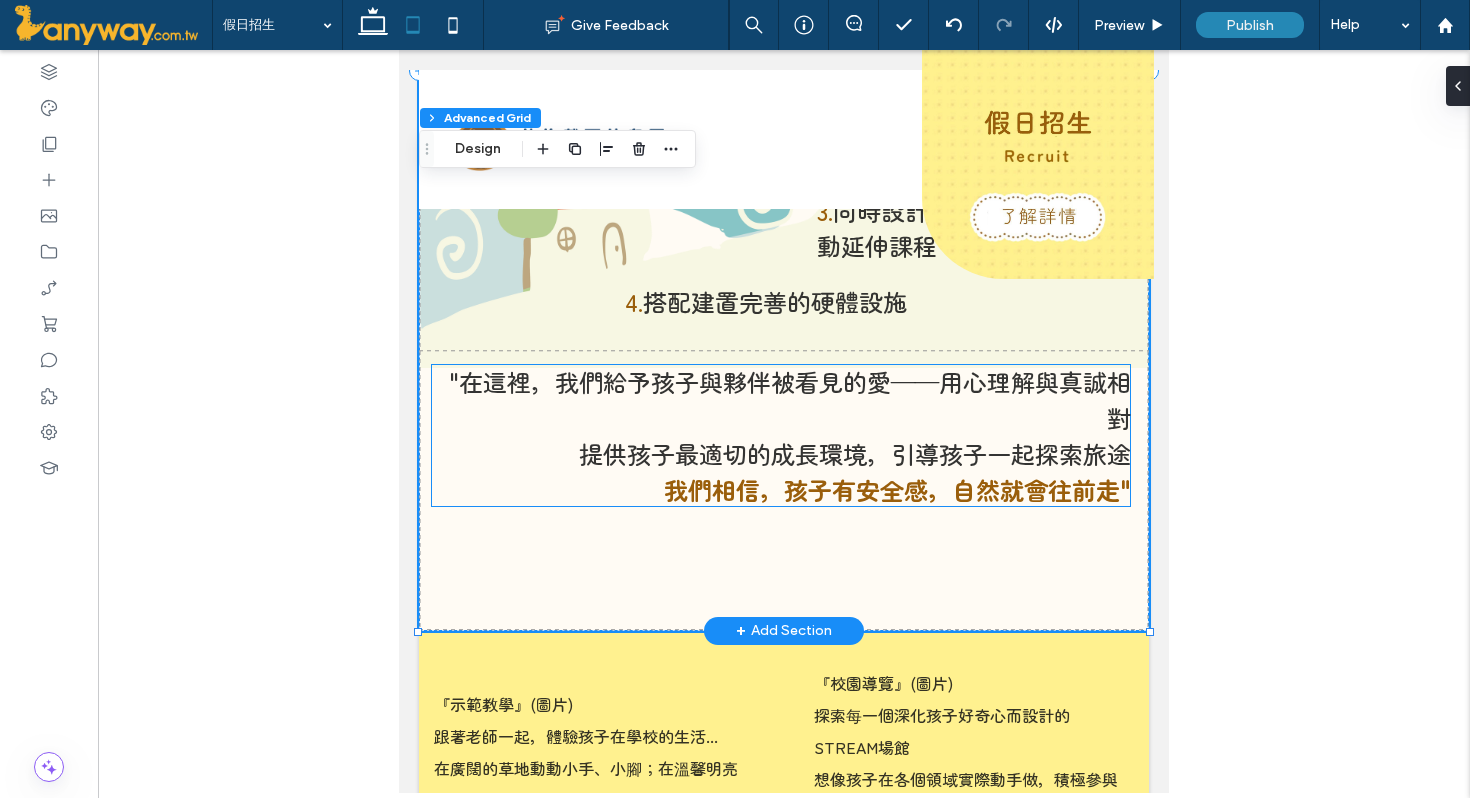 click on ""在這裡，我們給予孩子與夥伴被看見的愛——用心理解與真誠相對" at bounding box center (790, 399) 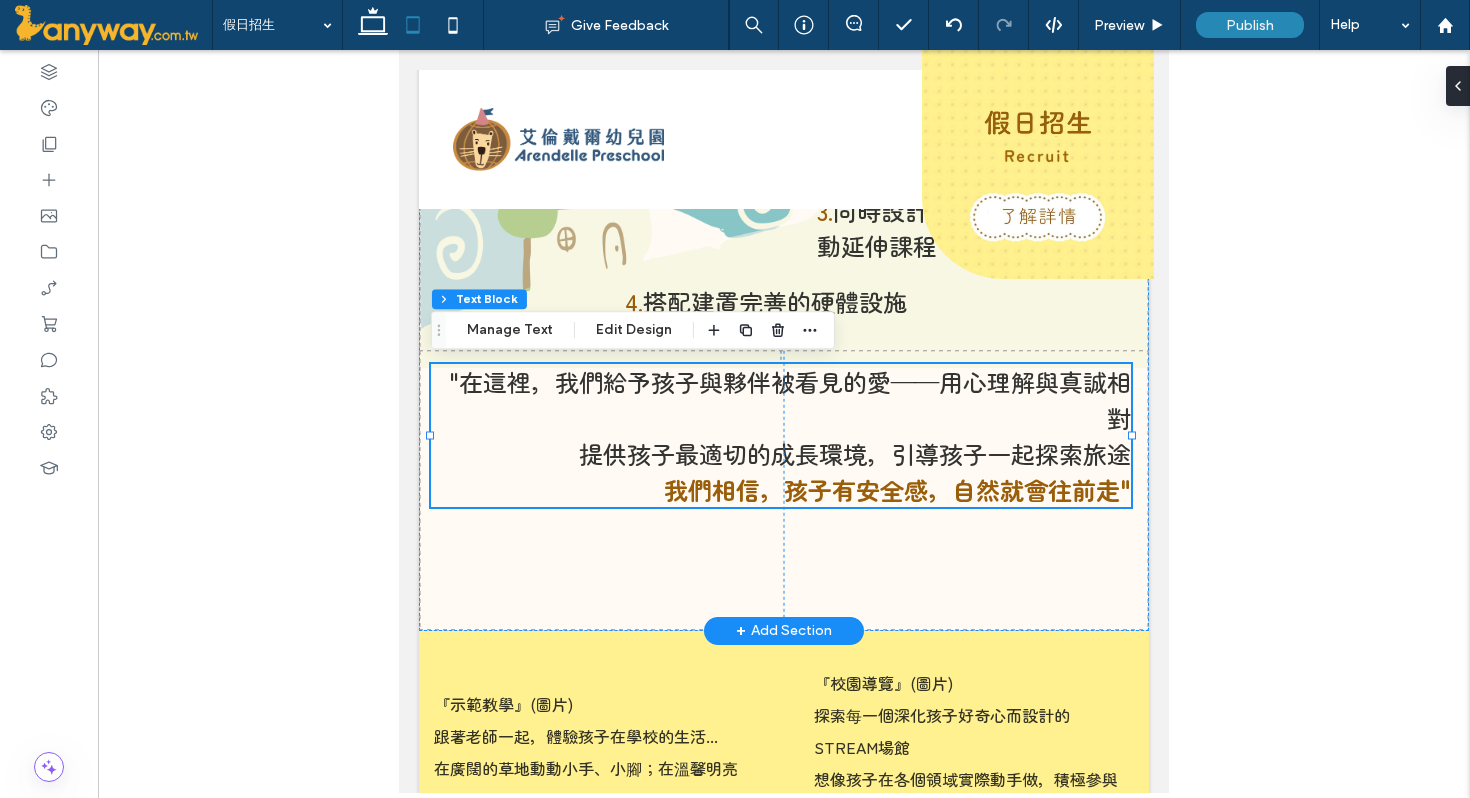 click on ""在這裡，我們給予孩子與夥伴被看見的愛——用心理解與真誠相對" at bounding box center (790, 399) 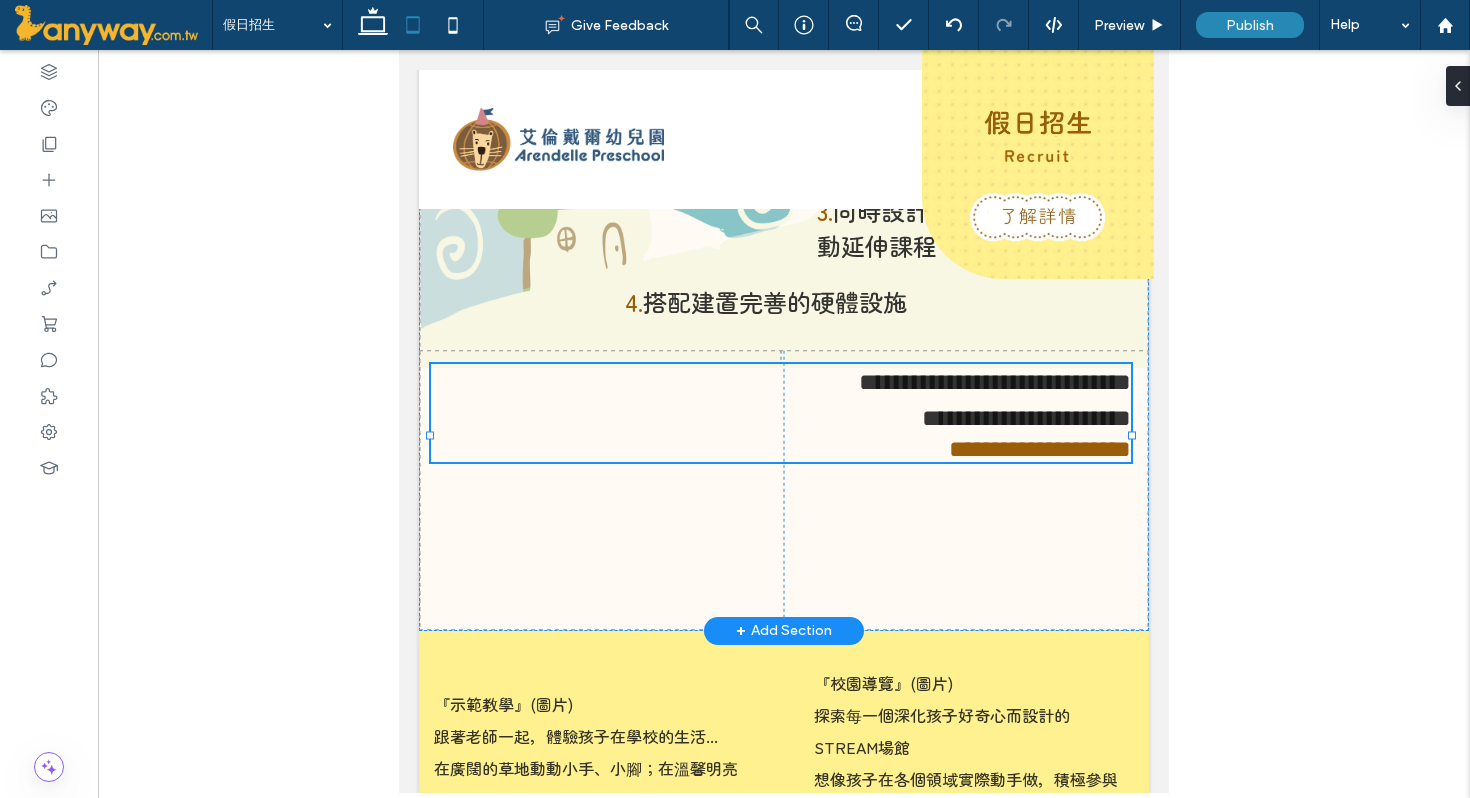 type on "**" 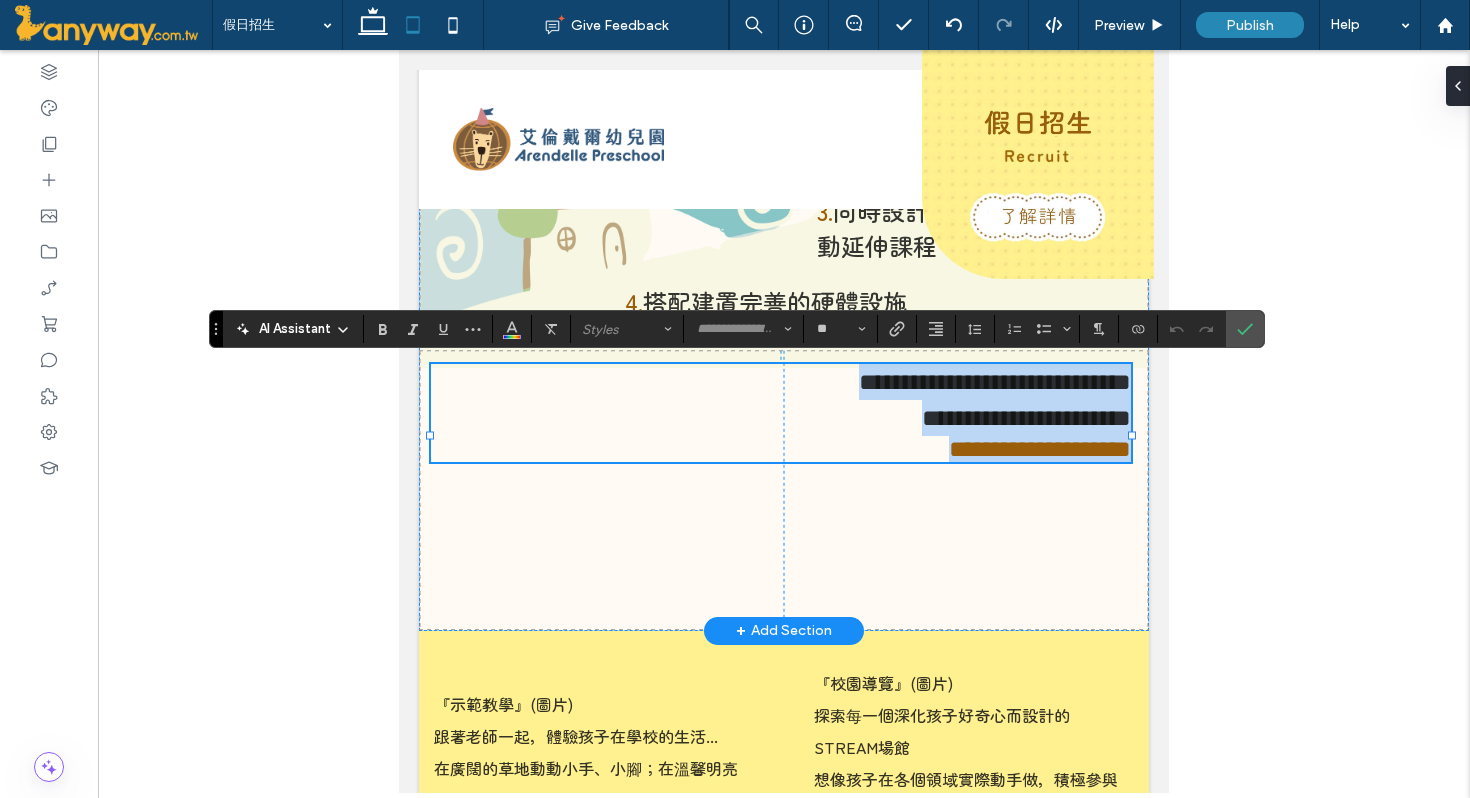 click on "**********" at bounding box center (781, 382) 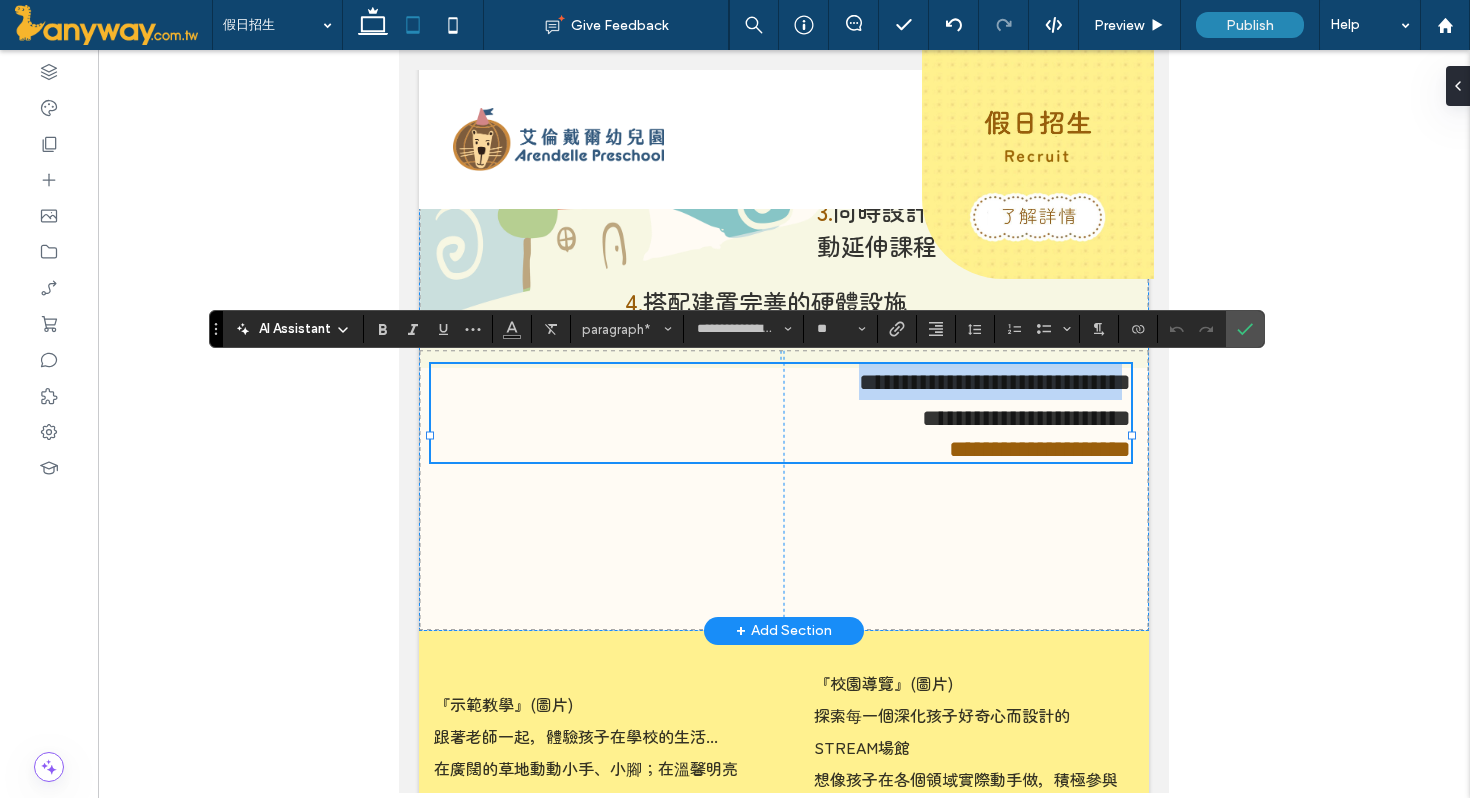 drag, startPoint x: 446, startPoint y: 380, endPoint x: 1080, endPoint y: 421, distance: 635.32434 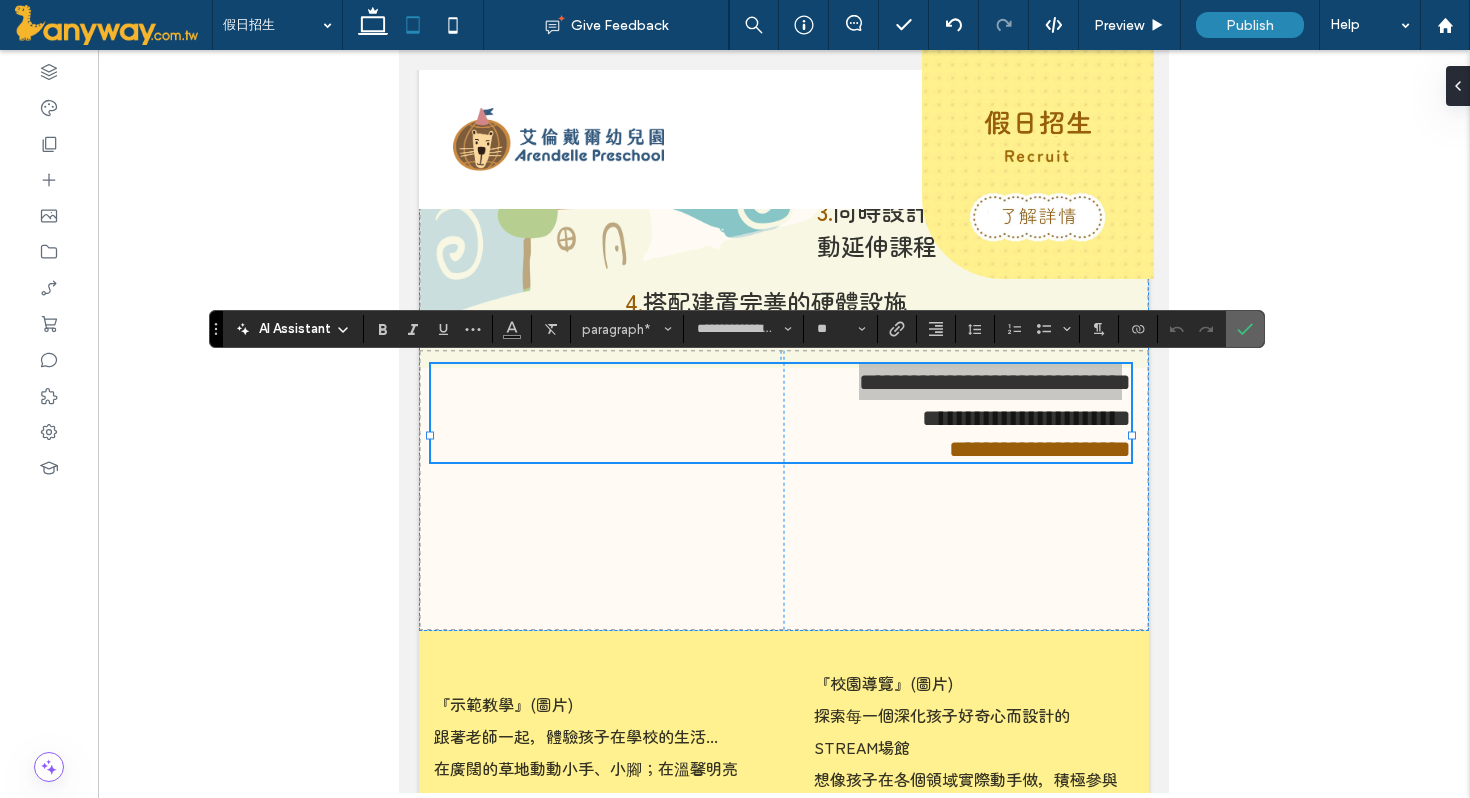click 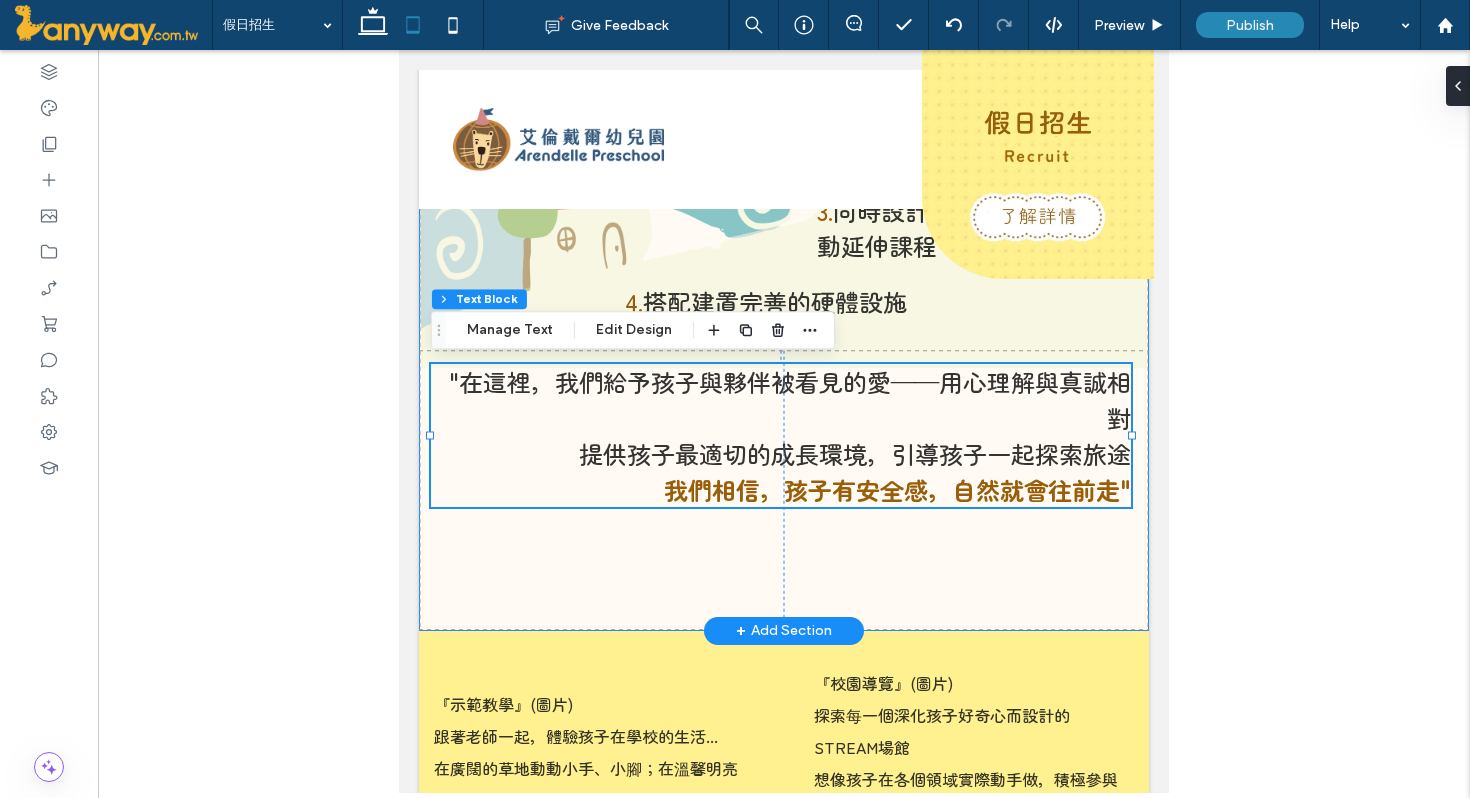 click on "1.   融入美語
讓孩子順應天性發展，帶著好奇心探索世界 每個孩子都不一樣，需要花時間去觀察 從孩子感興趣的主題出發，慢慢幫他牽起和世界互動的橋樑
2.   綜合 STREA （科學、科技、閱讀、工程、藝術、數學）
3. 同時設計多元的學習區活動延伸課程
4.  搭配建置完善的硬體設施
"在這裡，我們給予孩子與夥伴被看見的愛——用心理解與真誠相對 提供孩子最適切的成長環境，引導孩子一起探索旅途 我們相信，孩子有安全感，自然就會往前走"
17px
13px" at bounding box center [784, 71] 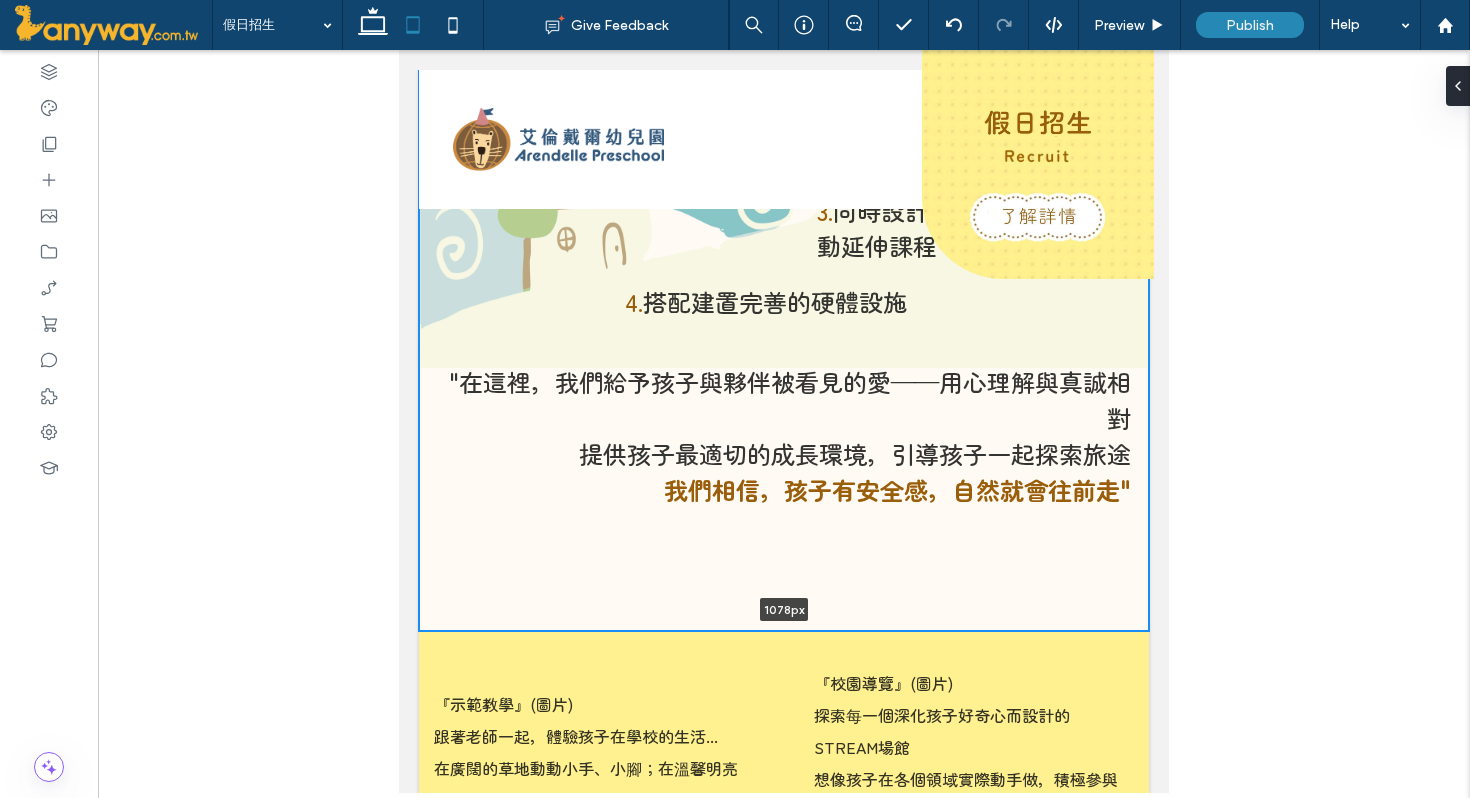 drag, startPoint x: 900, startPoint y: 632, endPoint x: 901, endPoint y: 580, distance: 52.009613 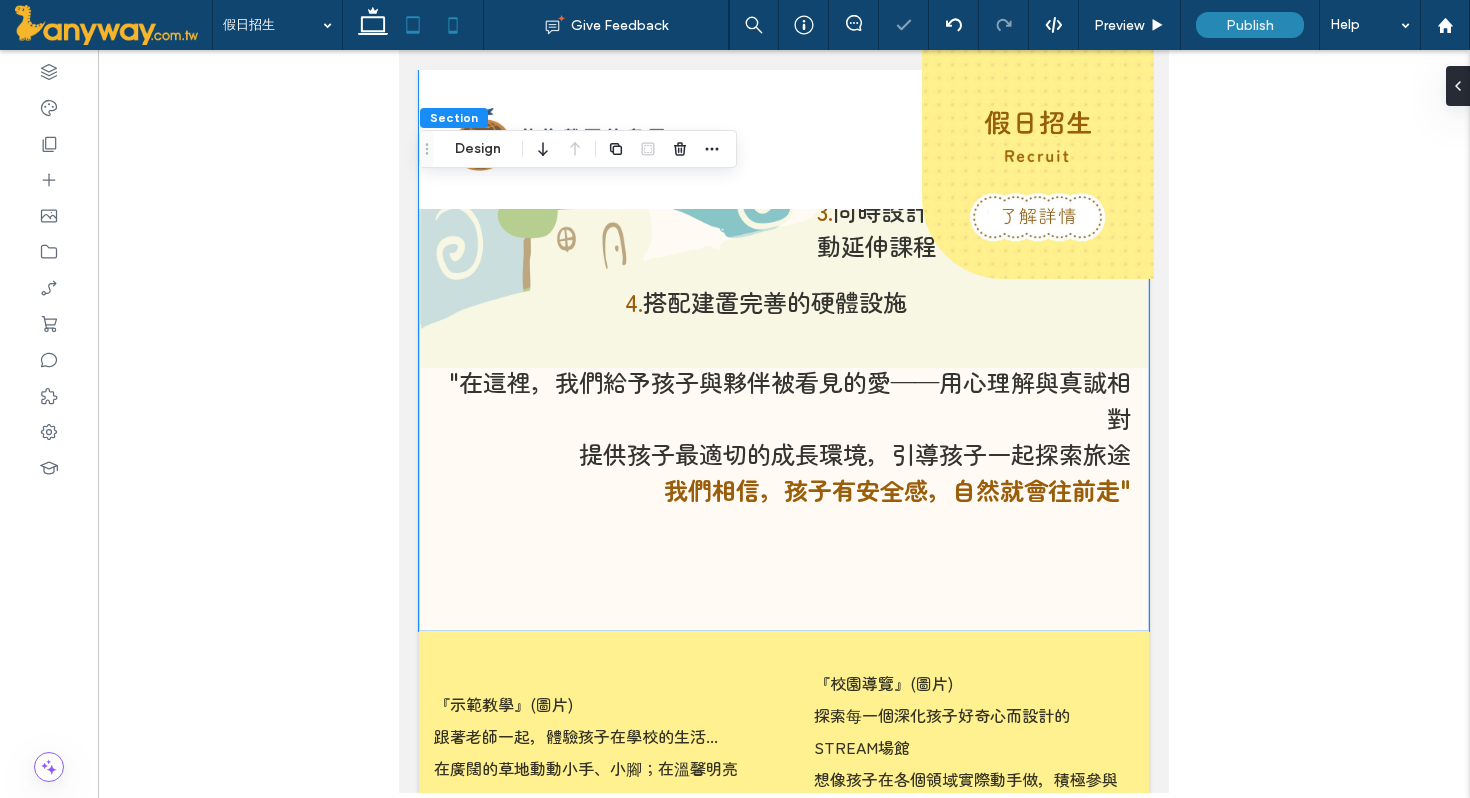 click 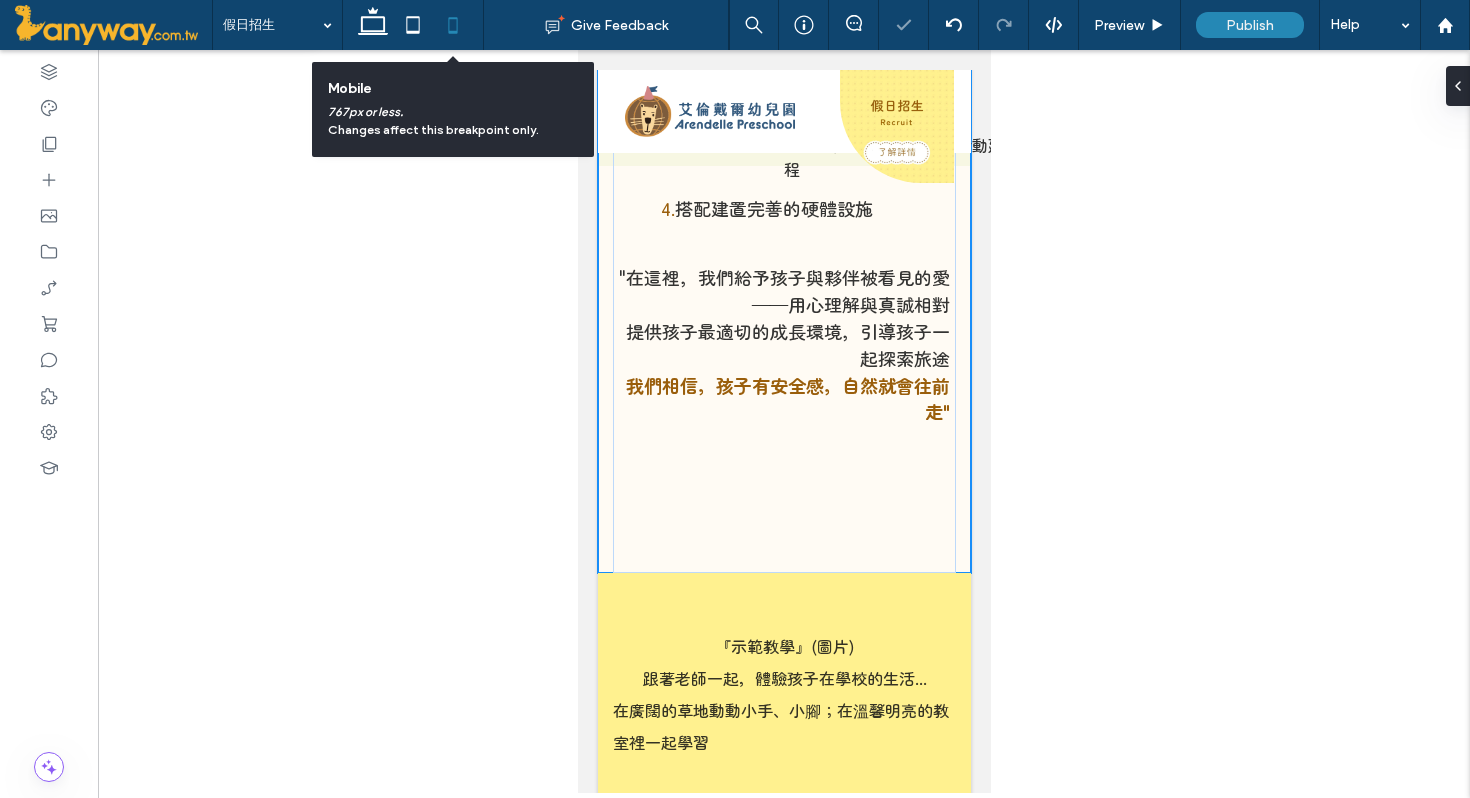 scroll, scrollTop: 278, scrollLeft: 0, axis: vertical 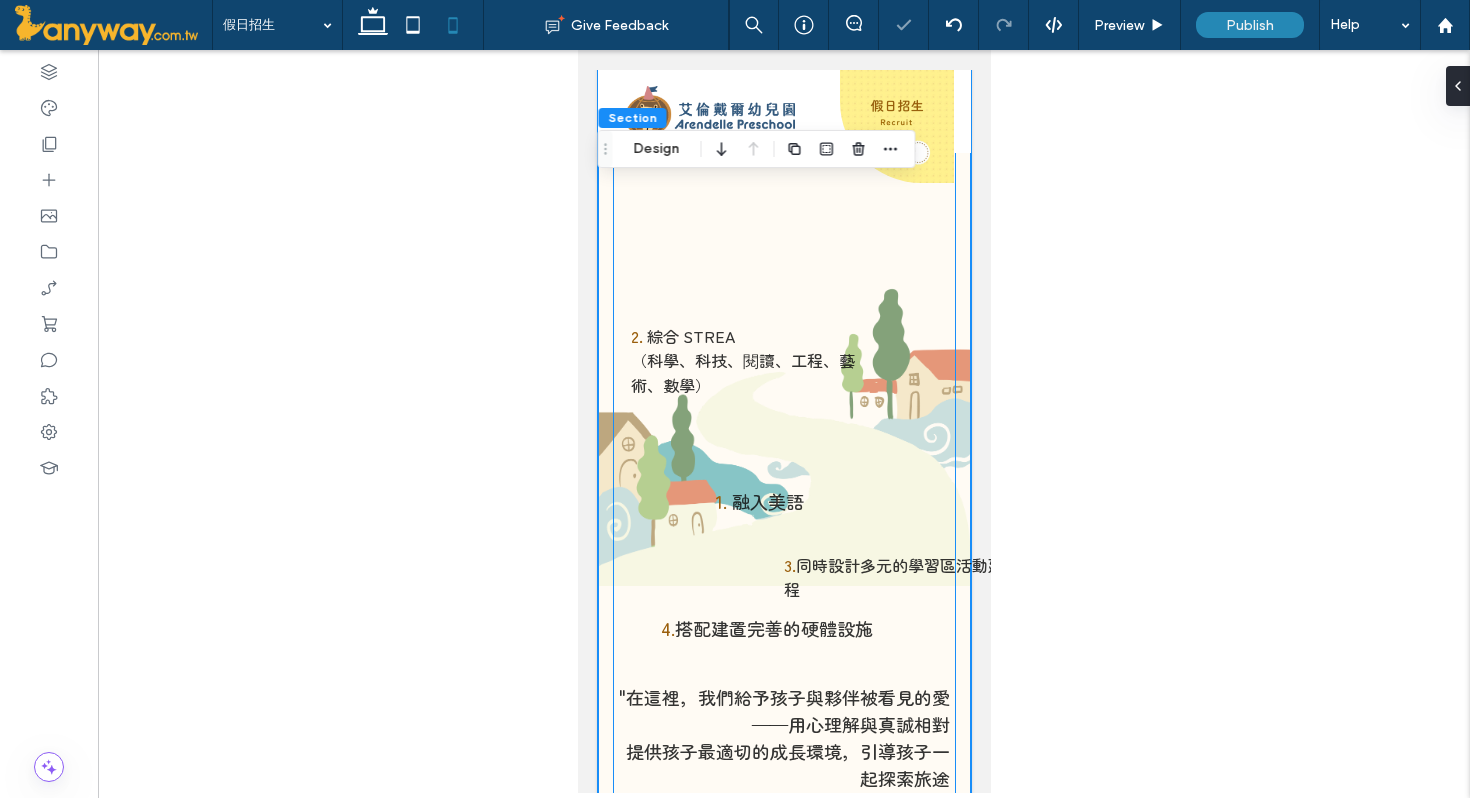 click on "（科學、科技、閱讀、工程、藝術、數學）" at bounding box center [742, 372] 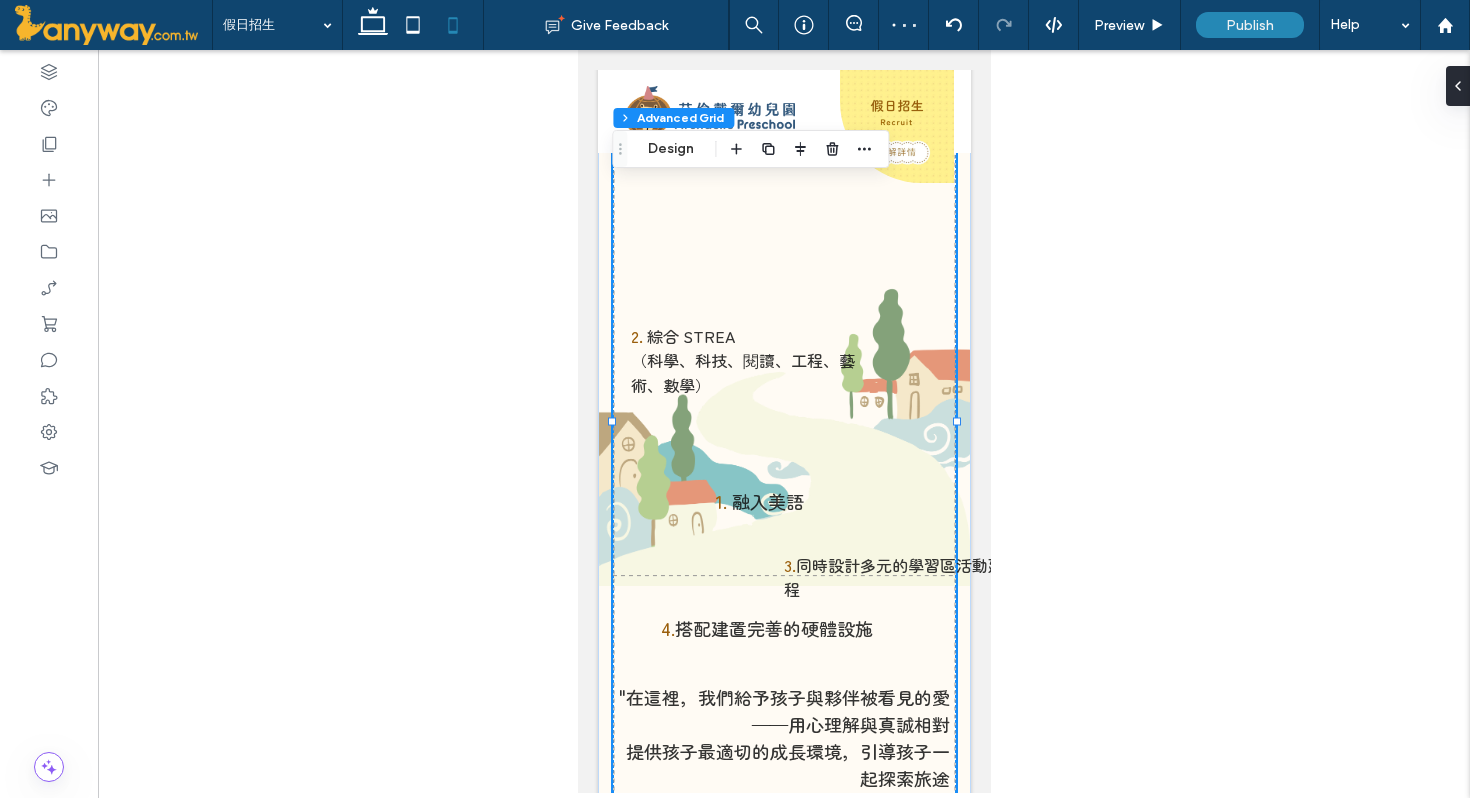 click on "（科學、科技、閱讀、工程、藝術、數學）" at bounding box center [742, 372] 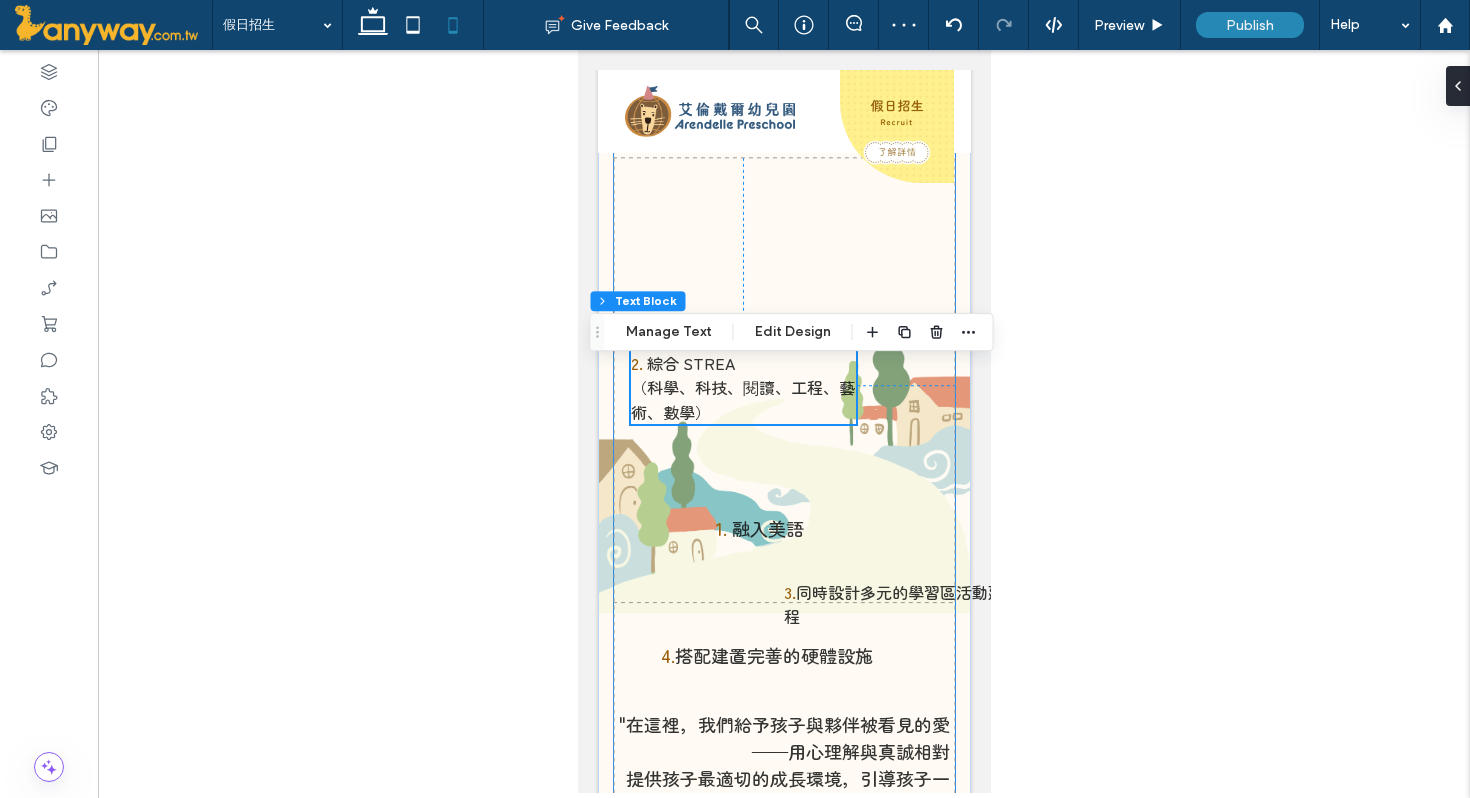 scroll, scrollTop: 204, scrollLeft: 0, axis: vertical 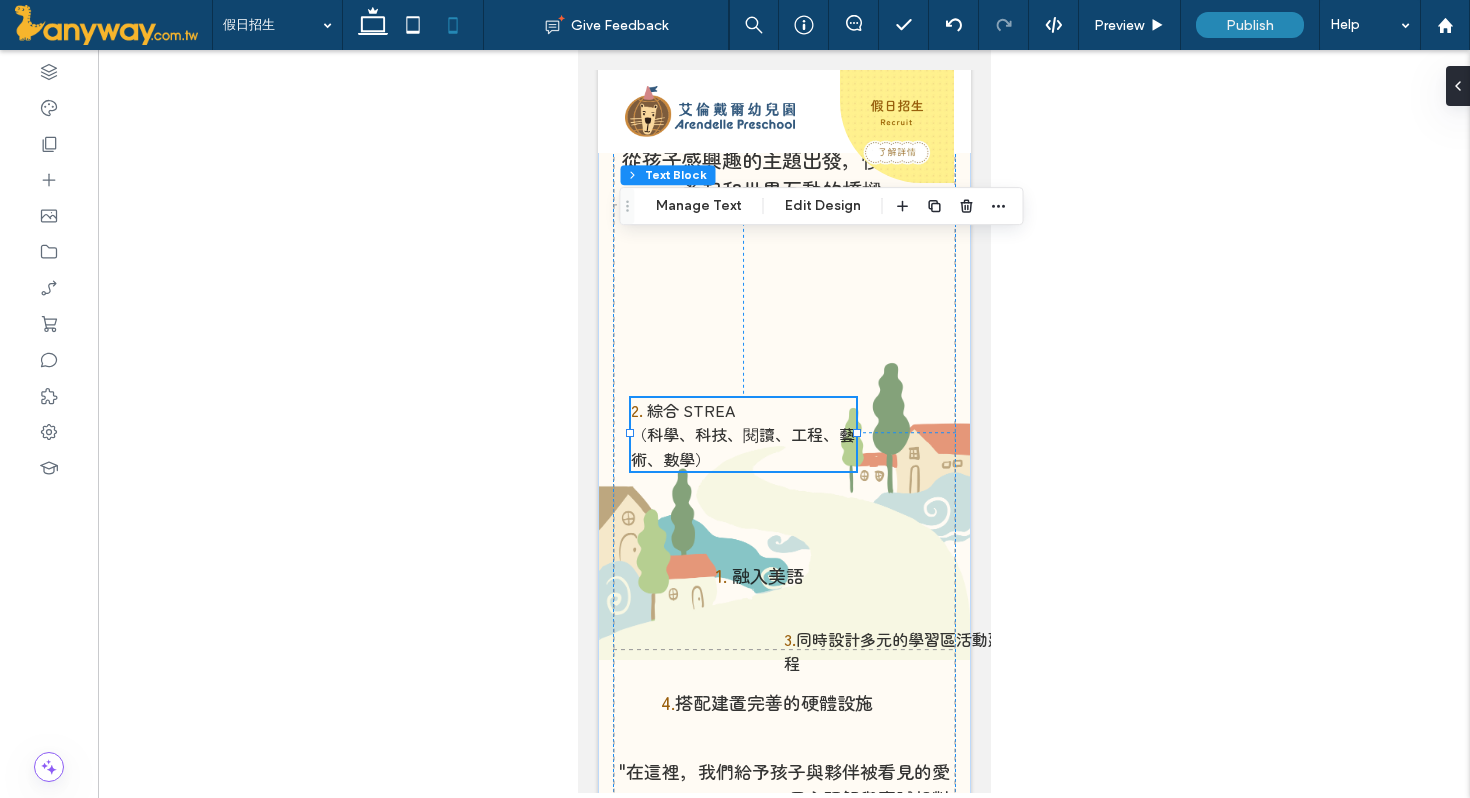 drag, startPoint x: 597, startPoint y: 360, endPoint x: 627, endPoint y: 185, distance: 177.55281 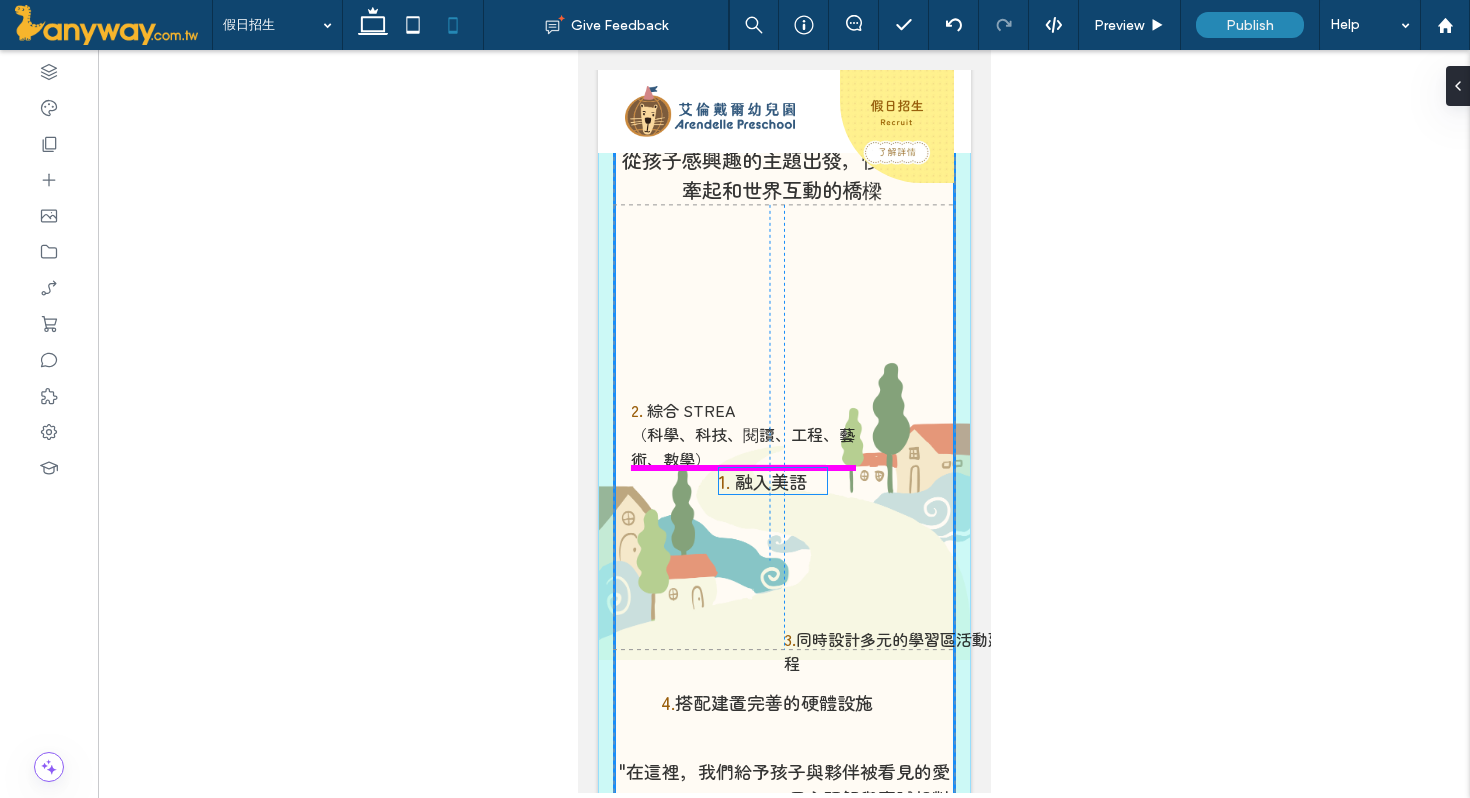 drag, startPoint x: 771, startPoint y: 582, endPoint x: 772, endPoint y: 484, distance: 98.005104 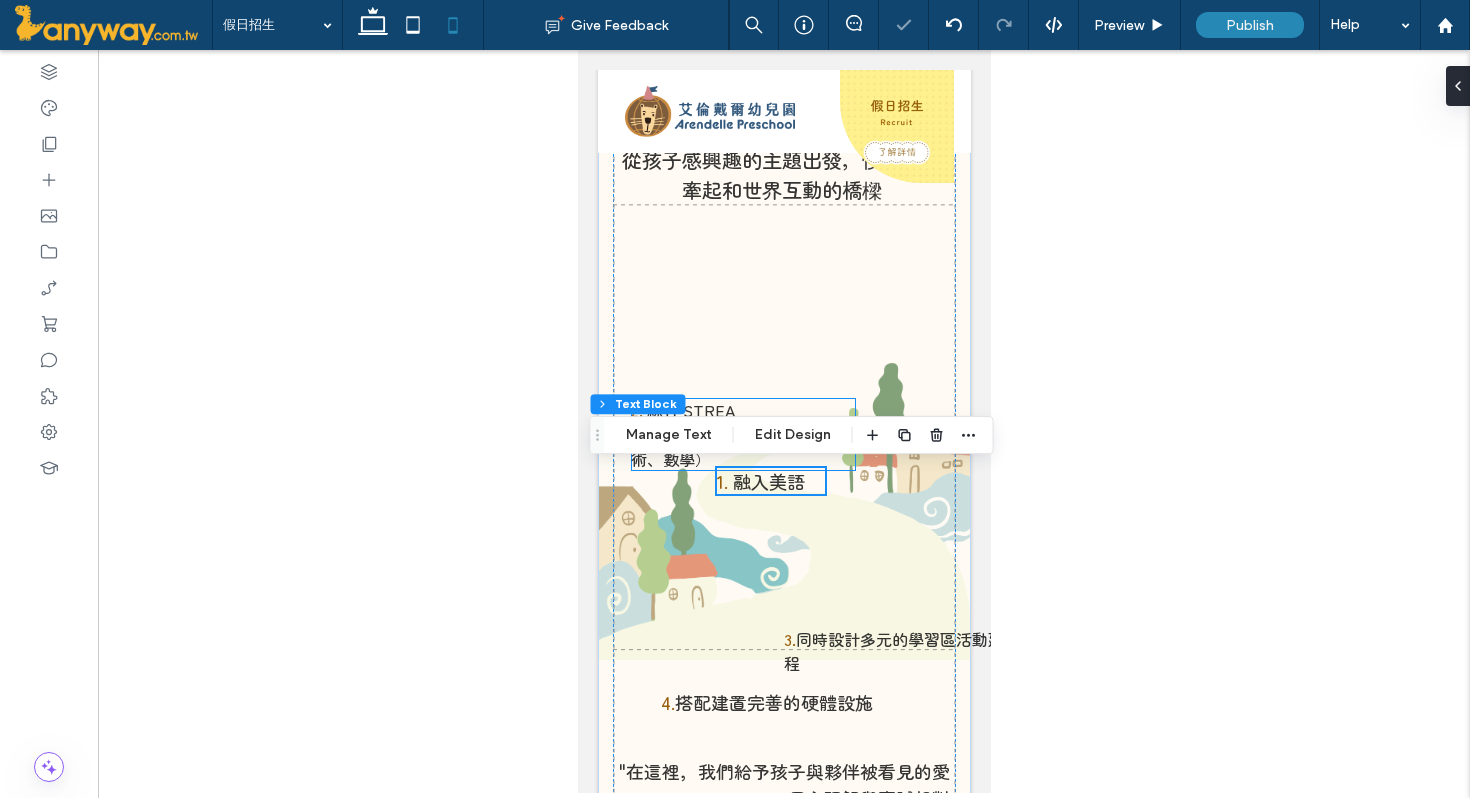 scroll, scrollTop: 212, scrollLeft: 0, axis: vertical 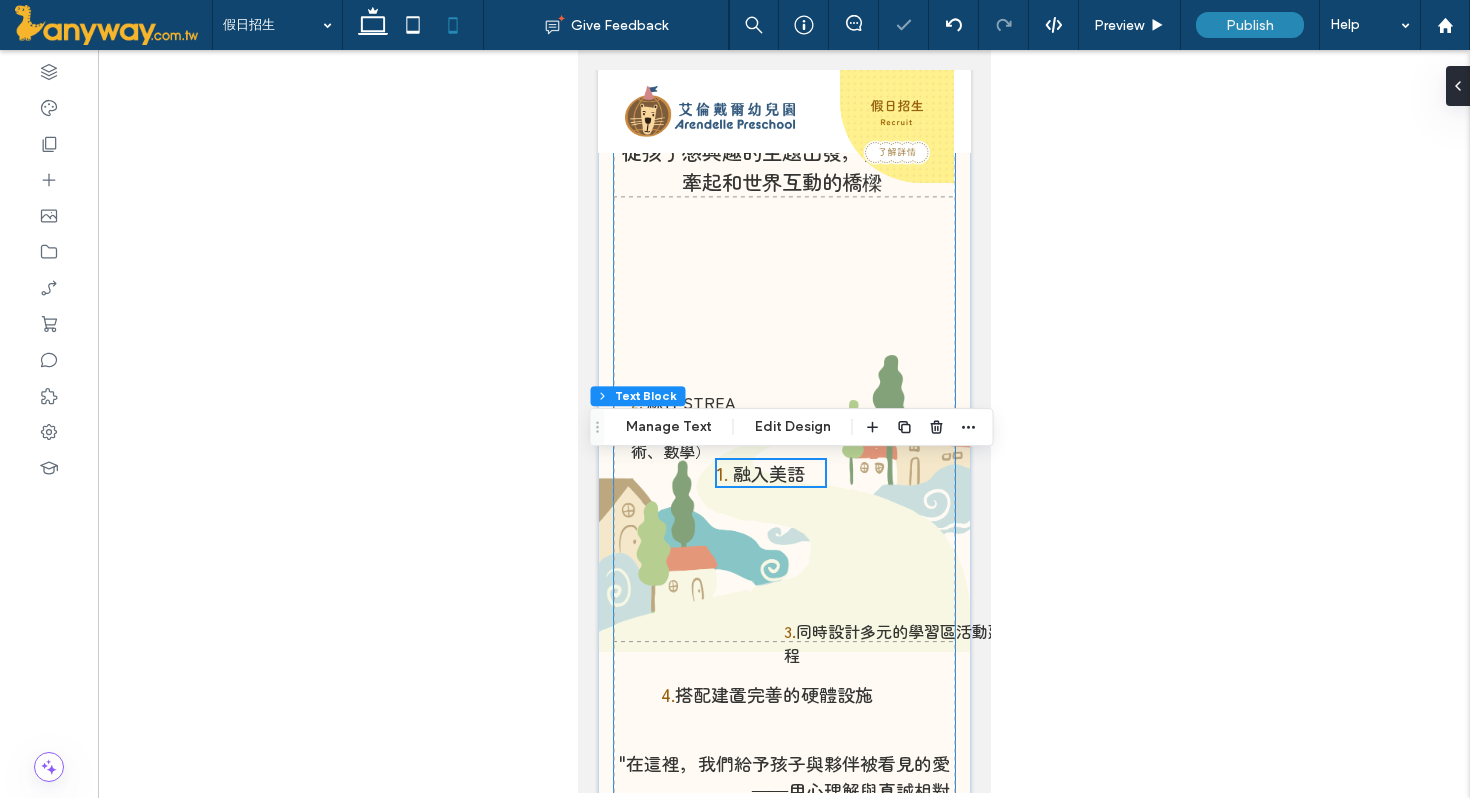 click on "1.   融入美語
讓孩子順應天性發展，帶著好奇心探索世界 每個孩子都不一樣，需要花時間去觀察 從孩子感興趣的主題出發，慢慢幫他牽起和世界互動的橋樑
2.   綜合 STREA （科學、科技、閱讀、工程、藝術、數學）
3. 同時設計多元的學習區活動延伸課程
4.  搭配建置完善的硬體設施
"在這裡，我們給予孩子與夥伴被看見的愛——用心理解與真誠相對 提供孩子最適切的成長環境，引導孩子一起探索旅途 我們相信，孩子有安全感，自然就會往前走"" at bounding box center (783, 500) 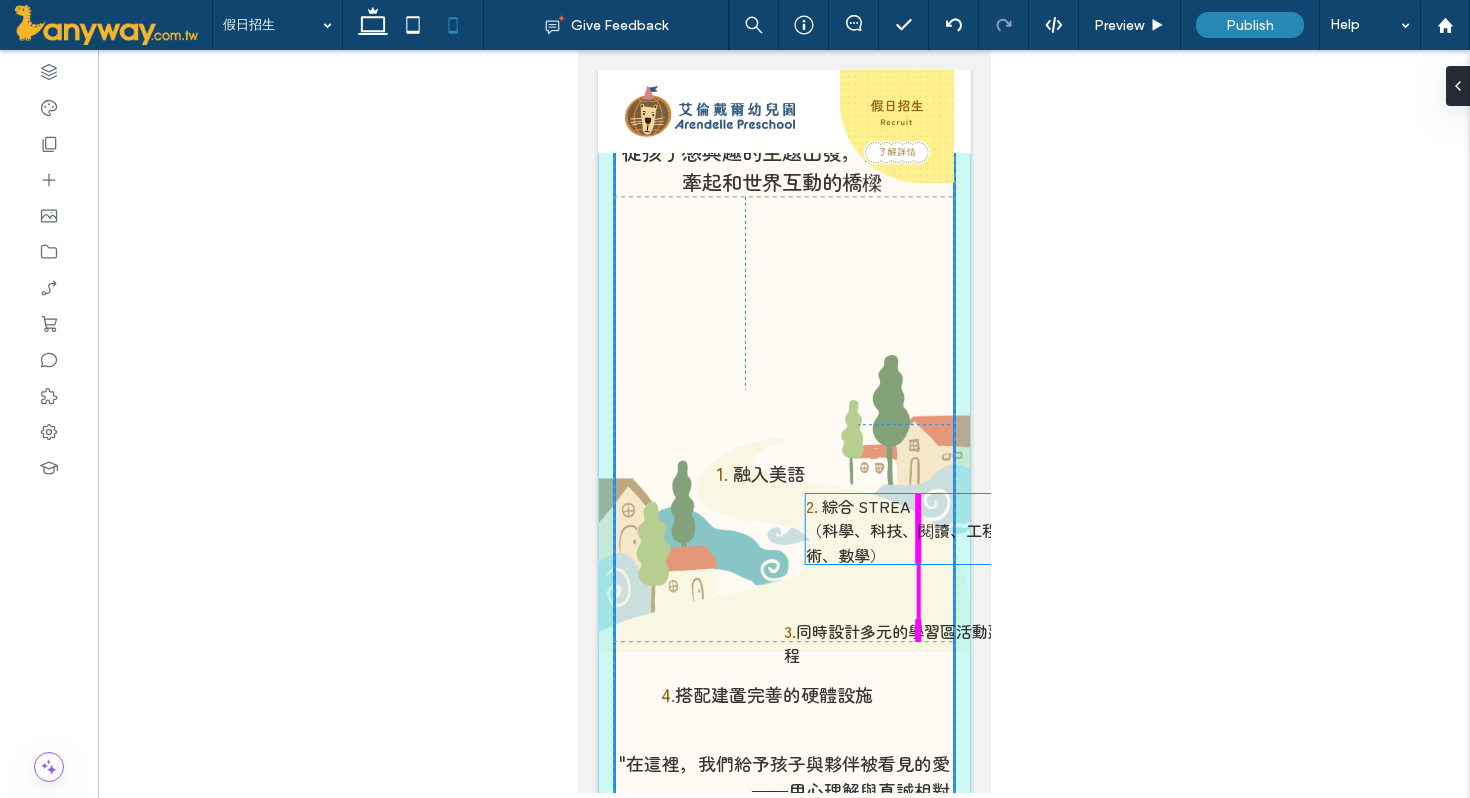 drag, startPoint x: 718, startPoint y: 392, endPoint x: 893, endPoint y: 496, distance: 203.57063 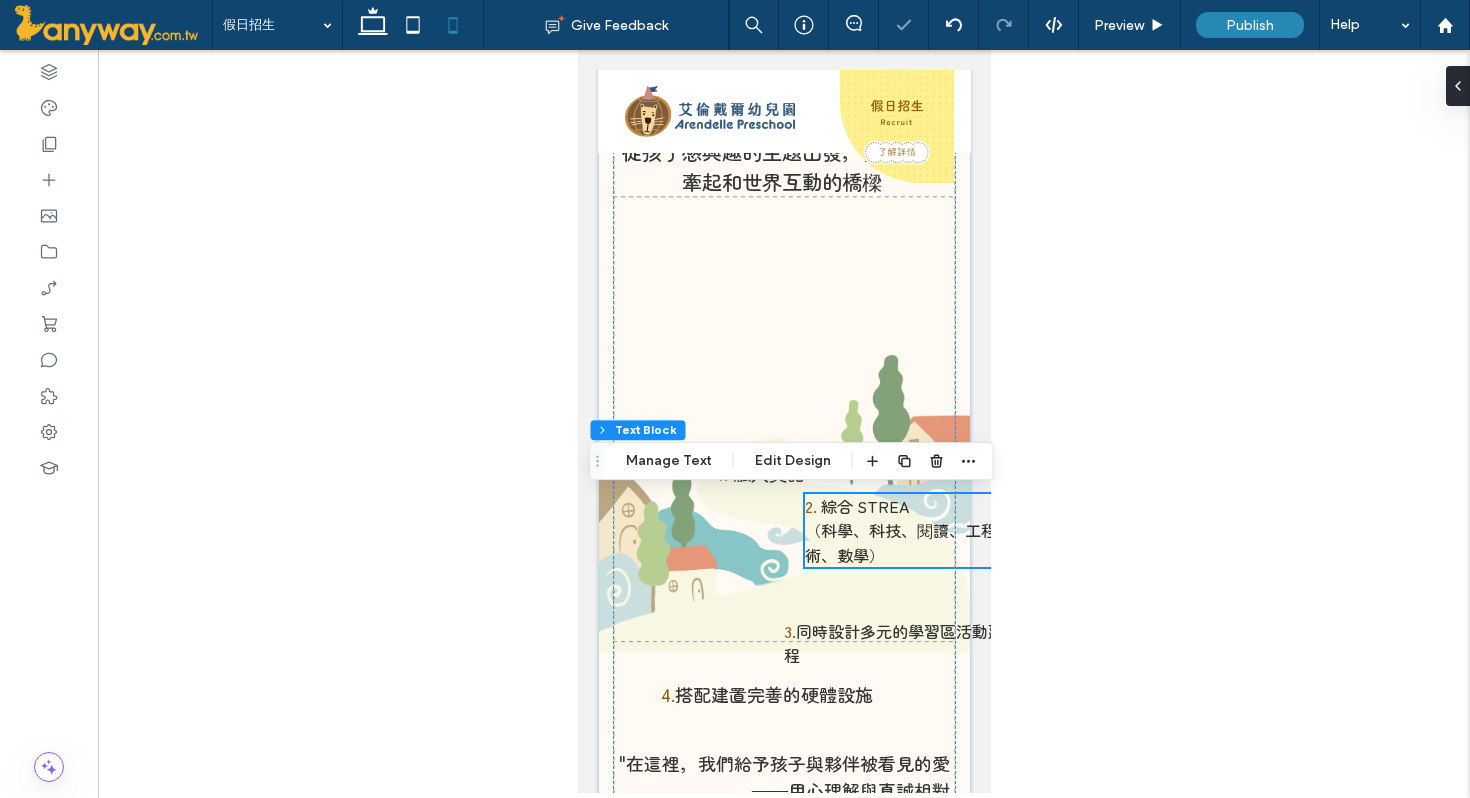 click on "（科學、科技、閱讀、工程、藝術、數學）" at bounding box center [916, 542] 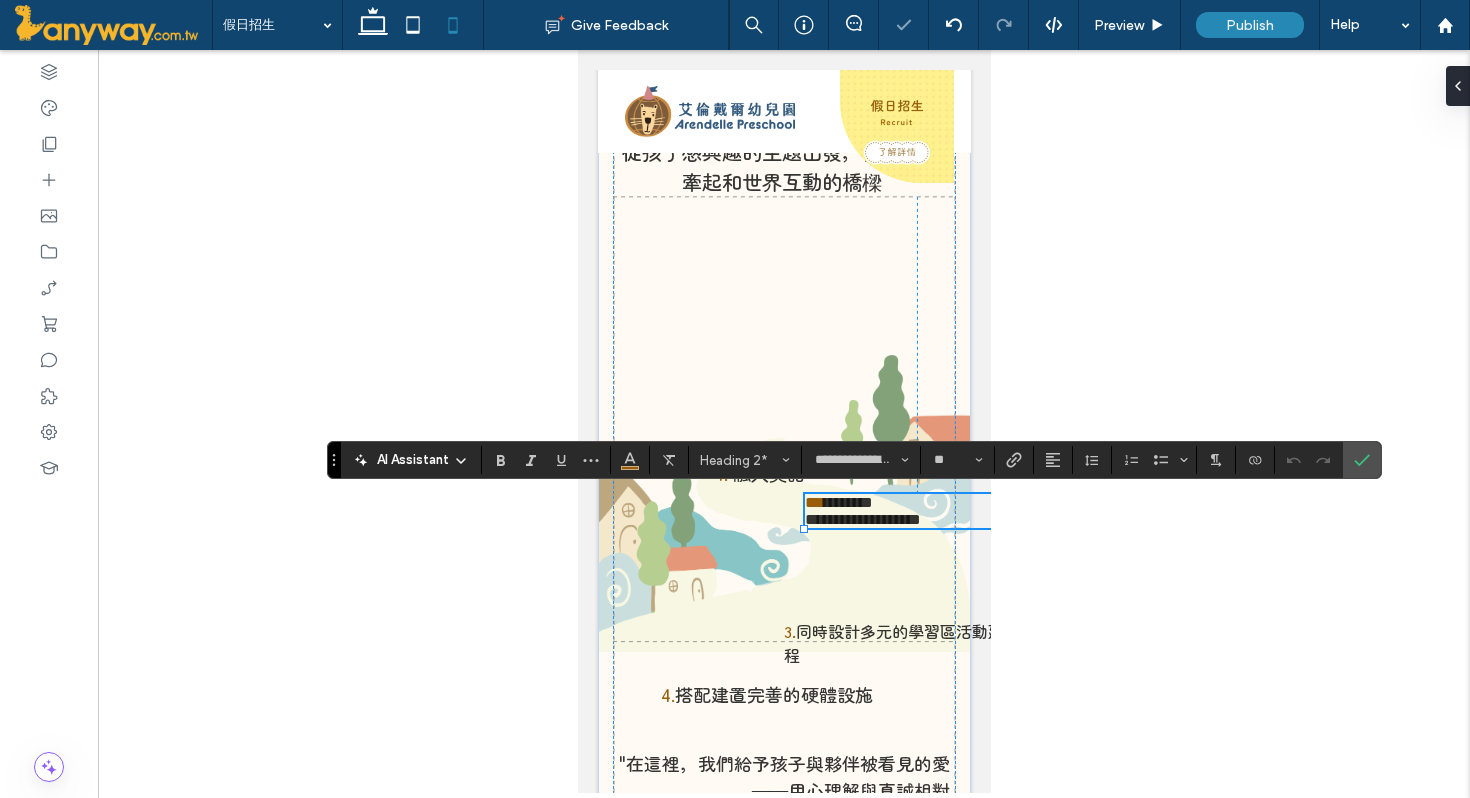 click on "**********" at bounding box center (862, 519) 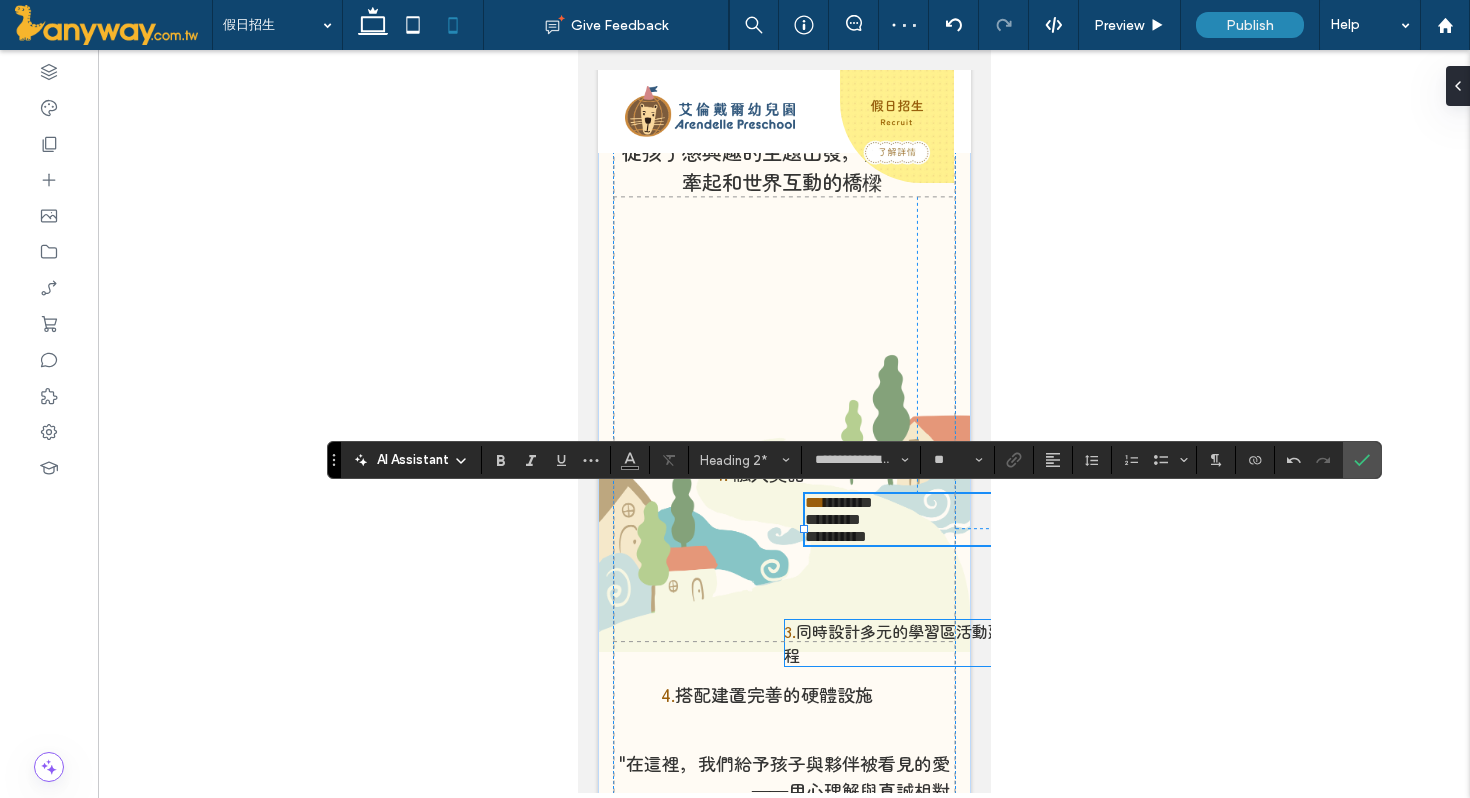click on "同時設計多元的學習區活動延伸課程" at bounding box center [909, 643] 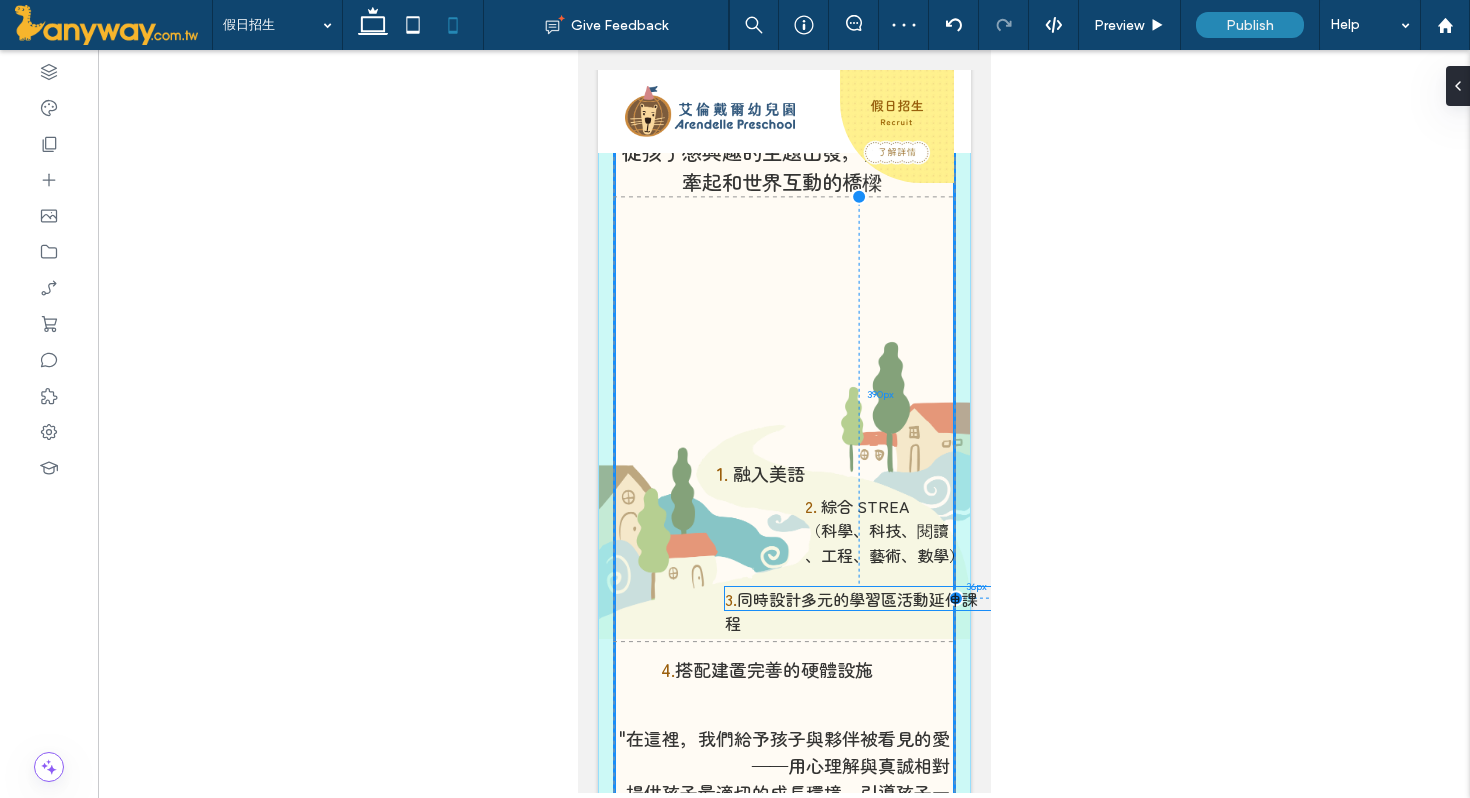 drag, startPoint x: 846, startPoint y: 628, endPoint x: 788, endPoint y: 598, distance: 65.29931 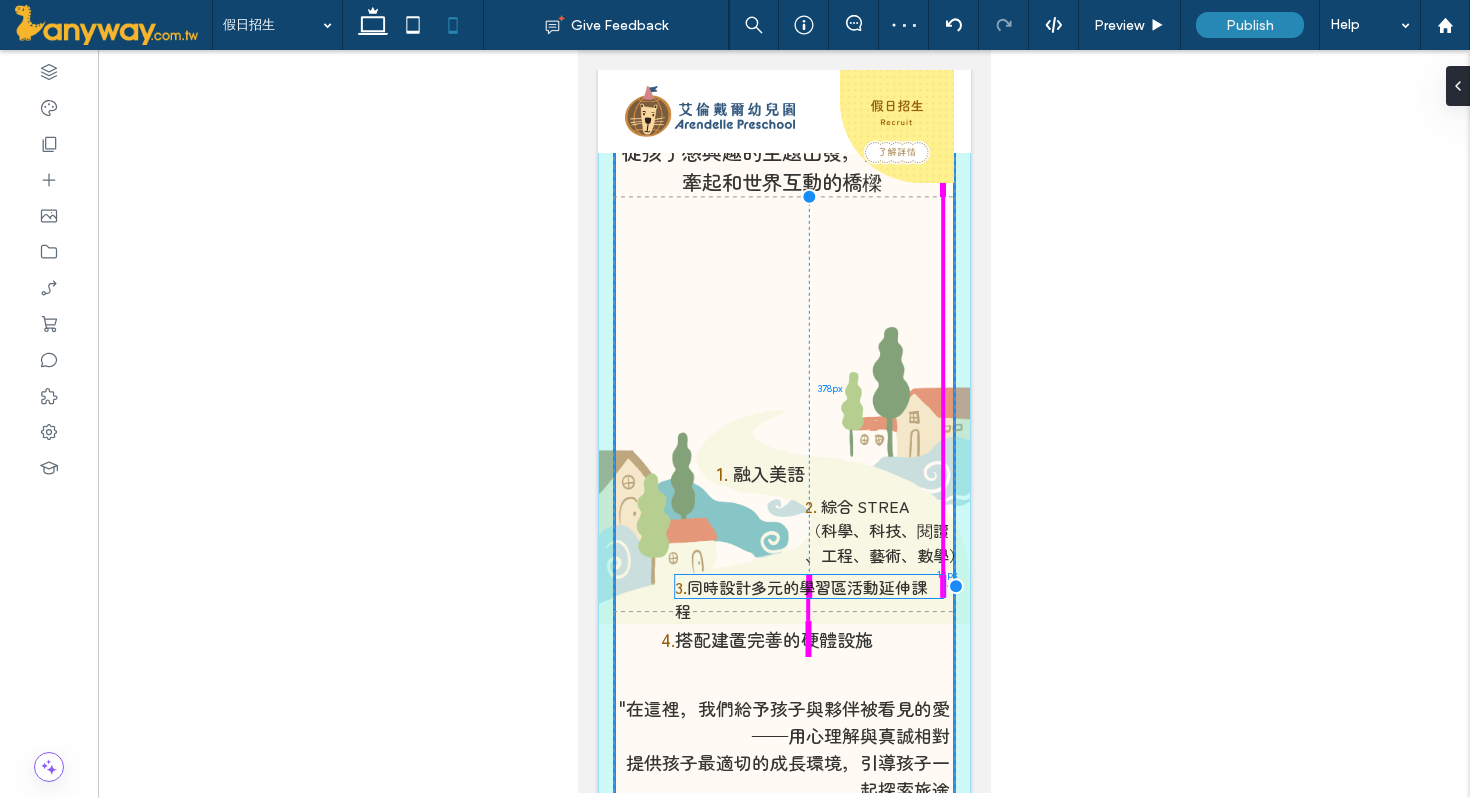 drag, startPoint x: 795, startPoint y: 599, endPoint x: 750, endPoint y: 585, distance: 47.127487 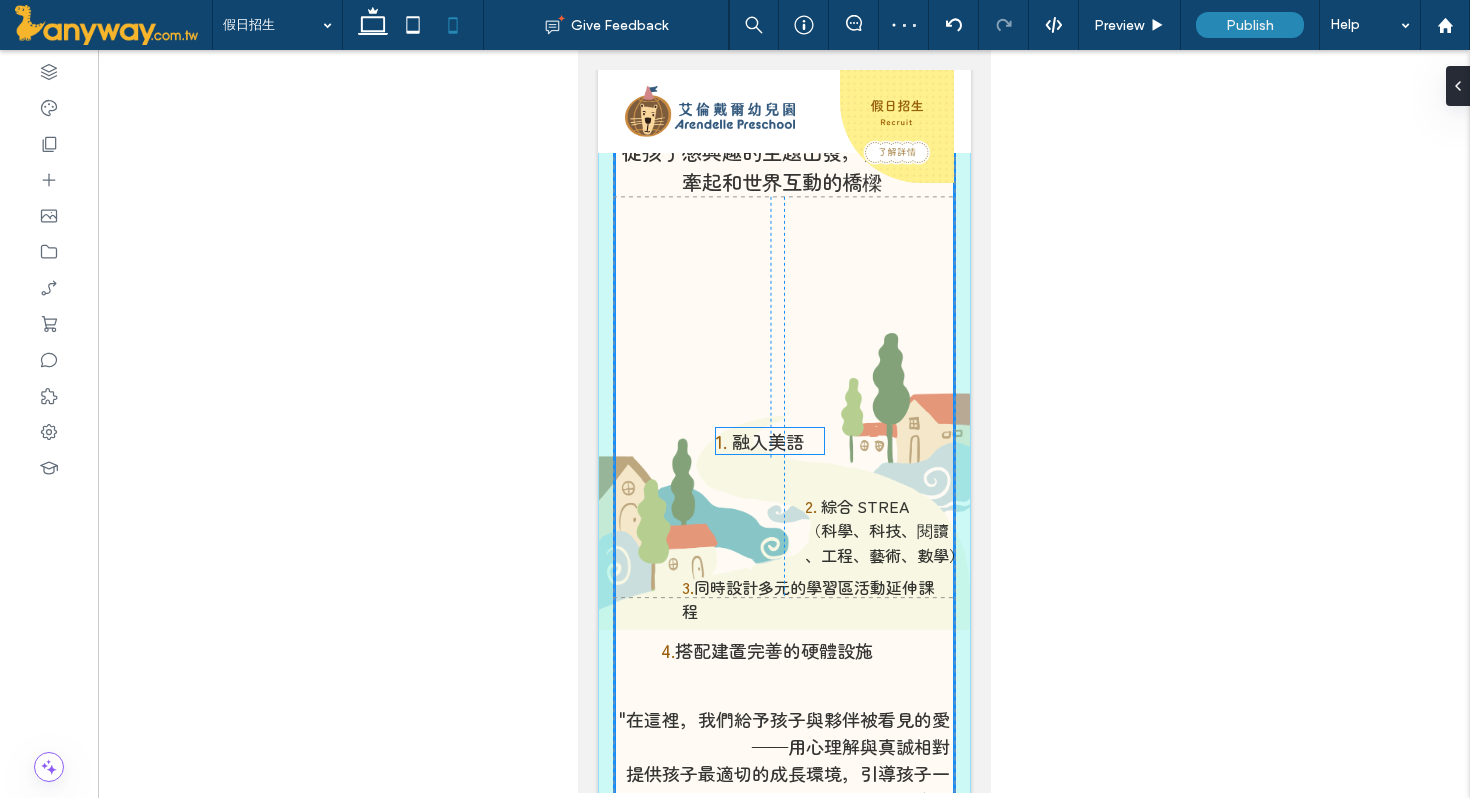 drag, startPoint x: 752, startPoint y: 479, endPoint x: 751, endPoint y: 451, distance: 28.01785 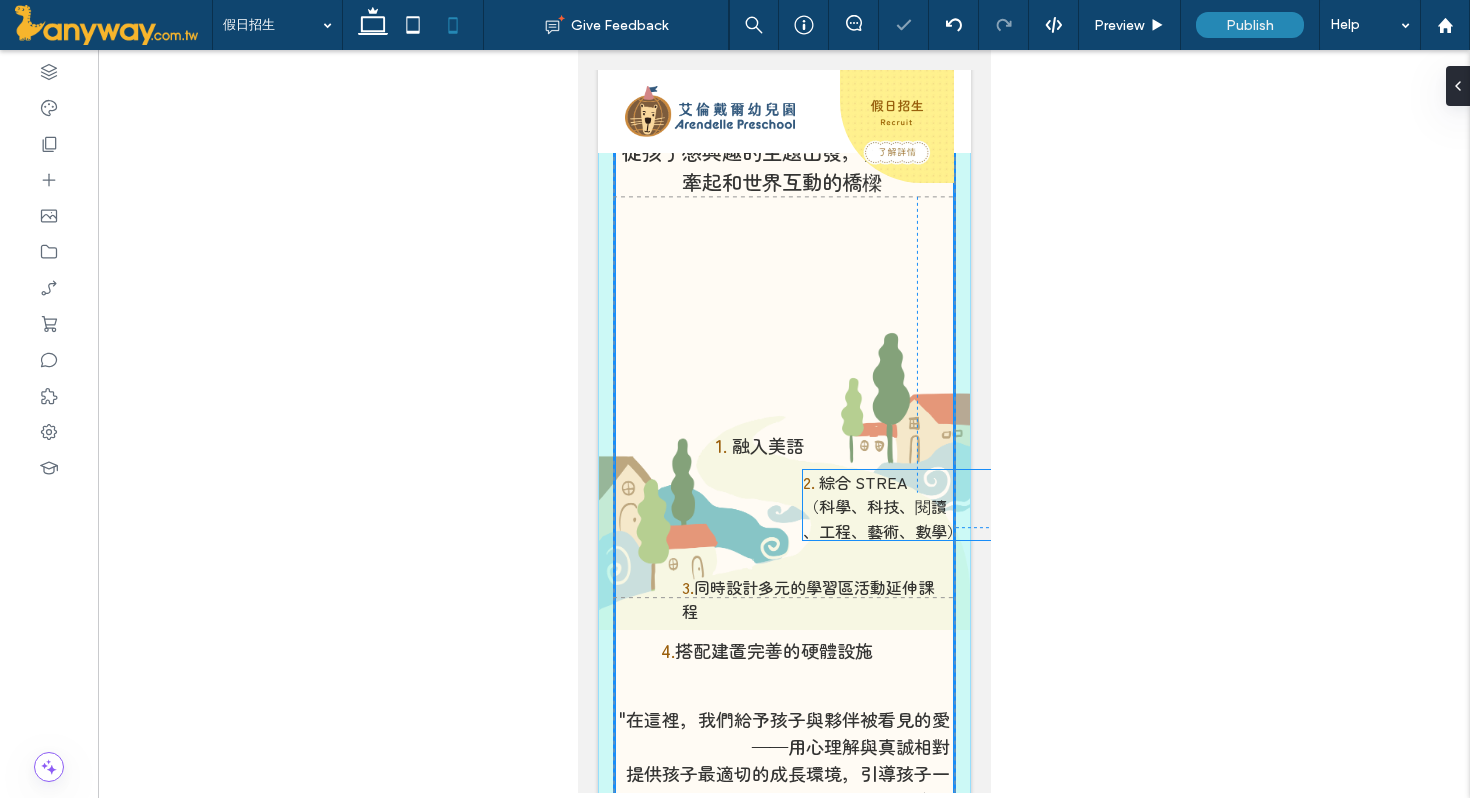 drag, startPoint x: 826, startPoint y: 519, endPoint x: 824, endPoint y: 495, distance: 24.083189 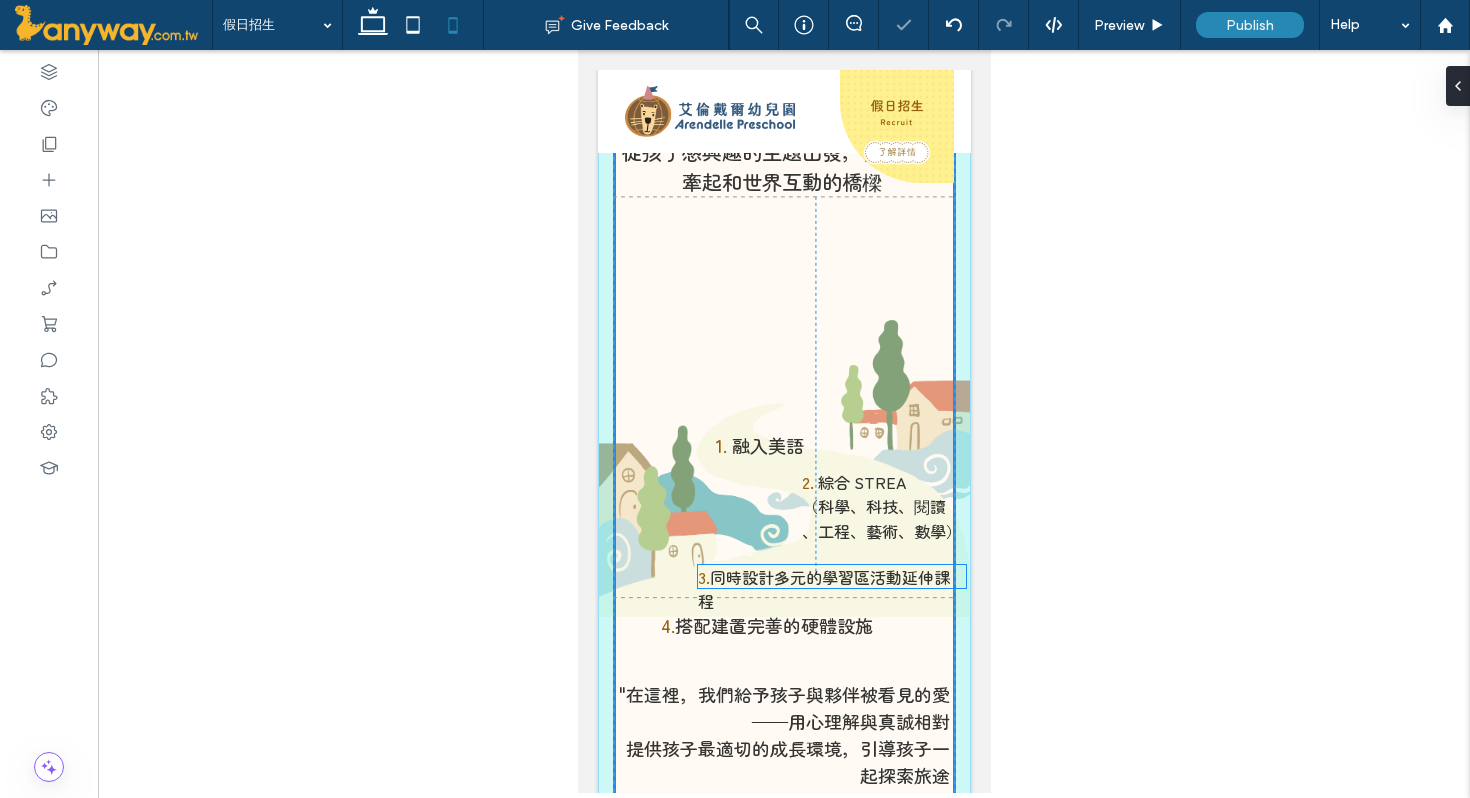 drag, startPoint x: 807, startPoint y: 585, endPoint x: 827, endPoint y: 571, distance: 24.41311 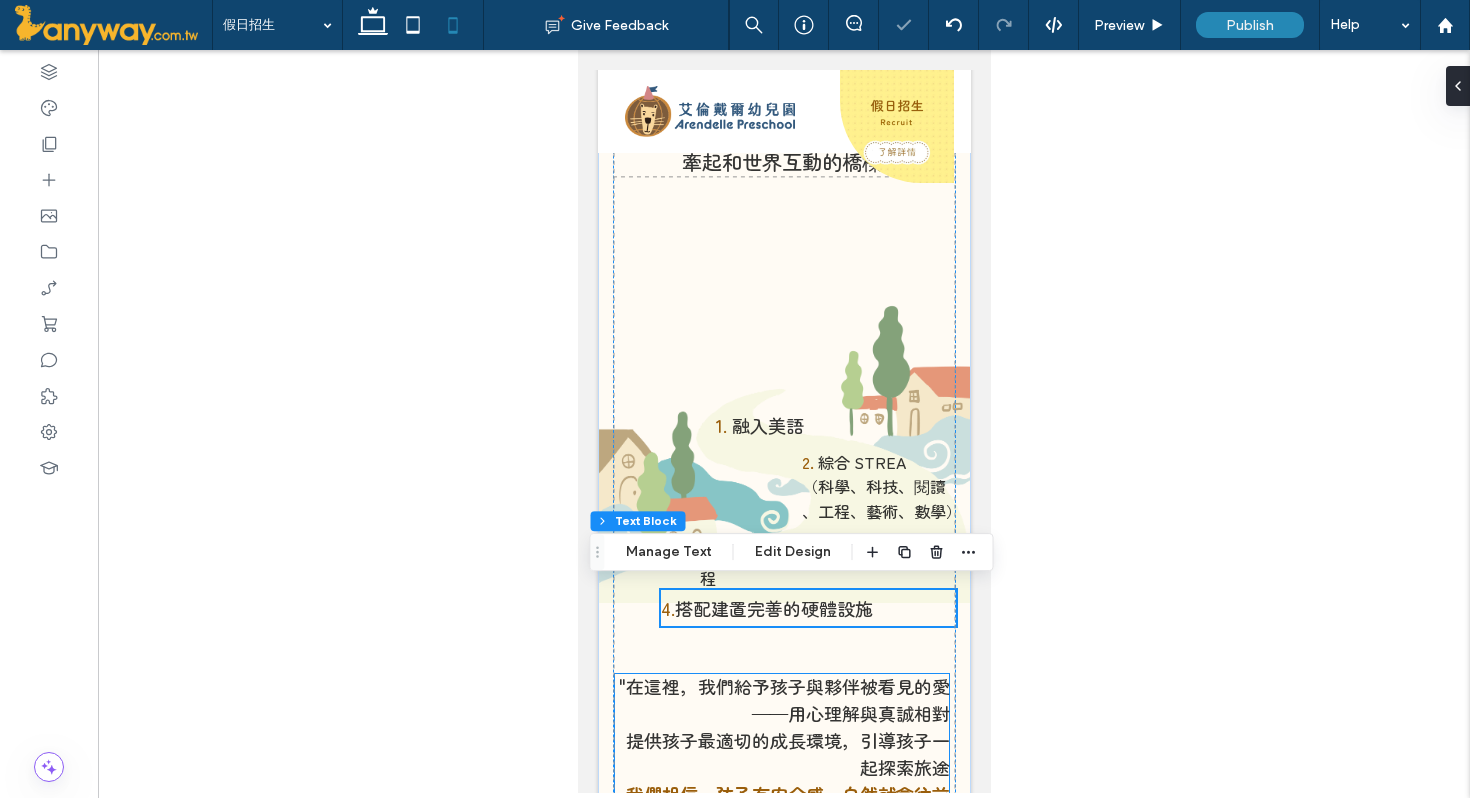 scroll, scrollTop: 247, scrollLeft: 0, axis: vertical 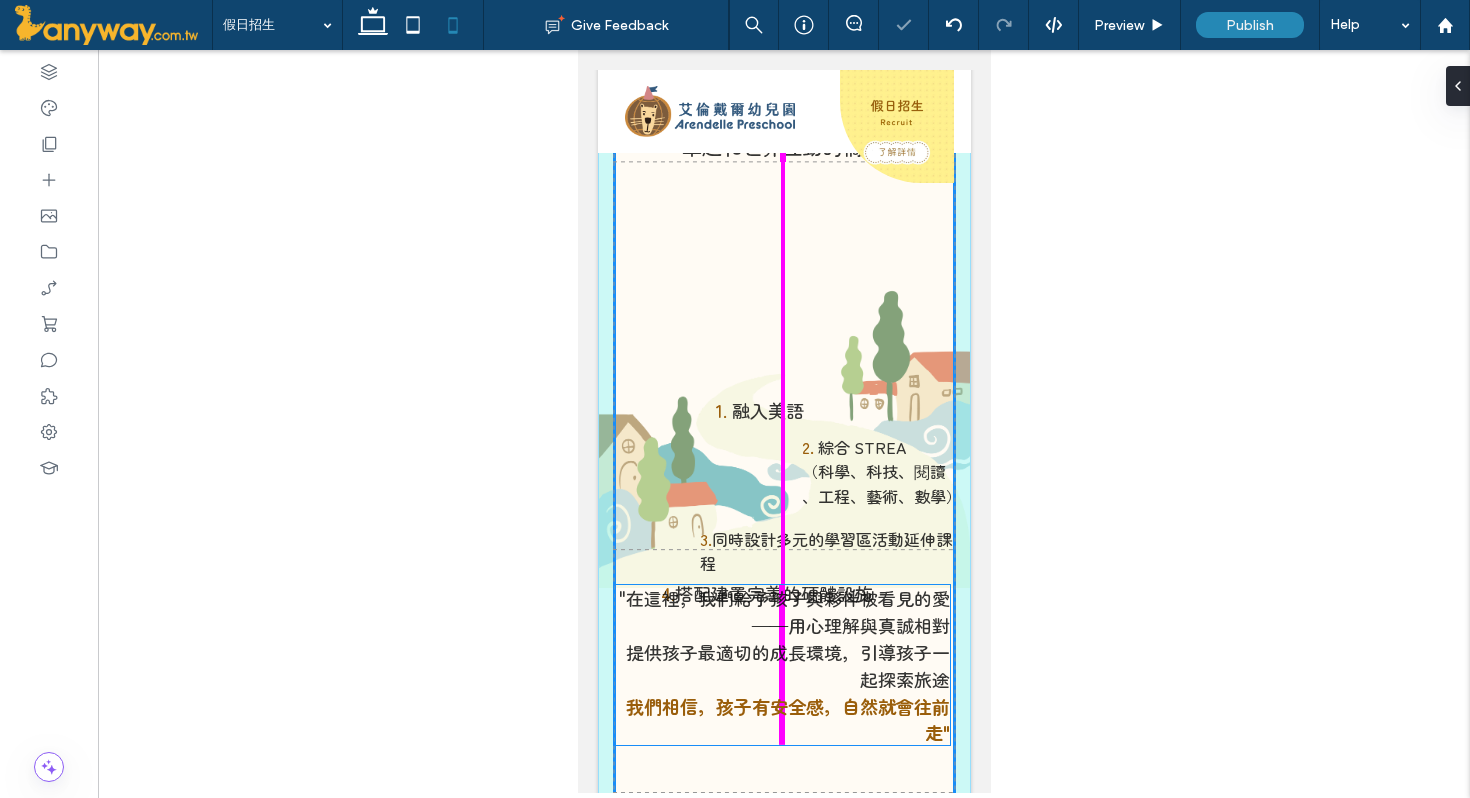 drag, startPoint x: 791, startPoint y: 687, endPoint x: 791, endPoint y: 607, distance: 80 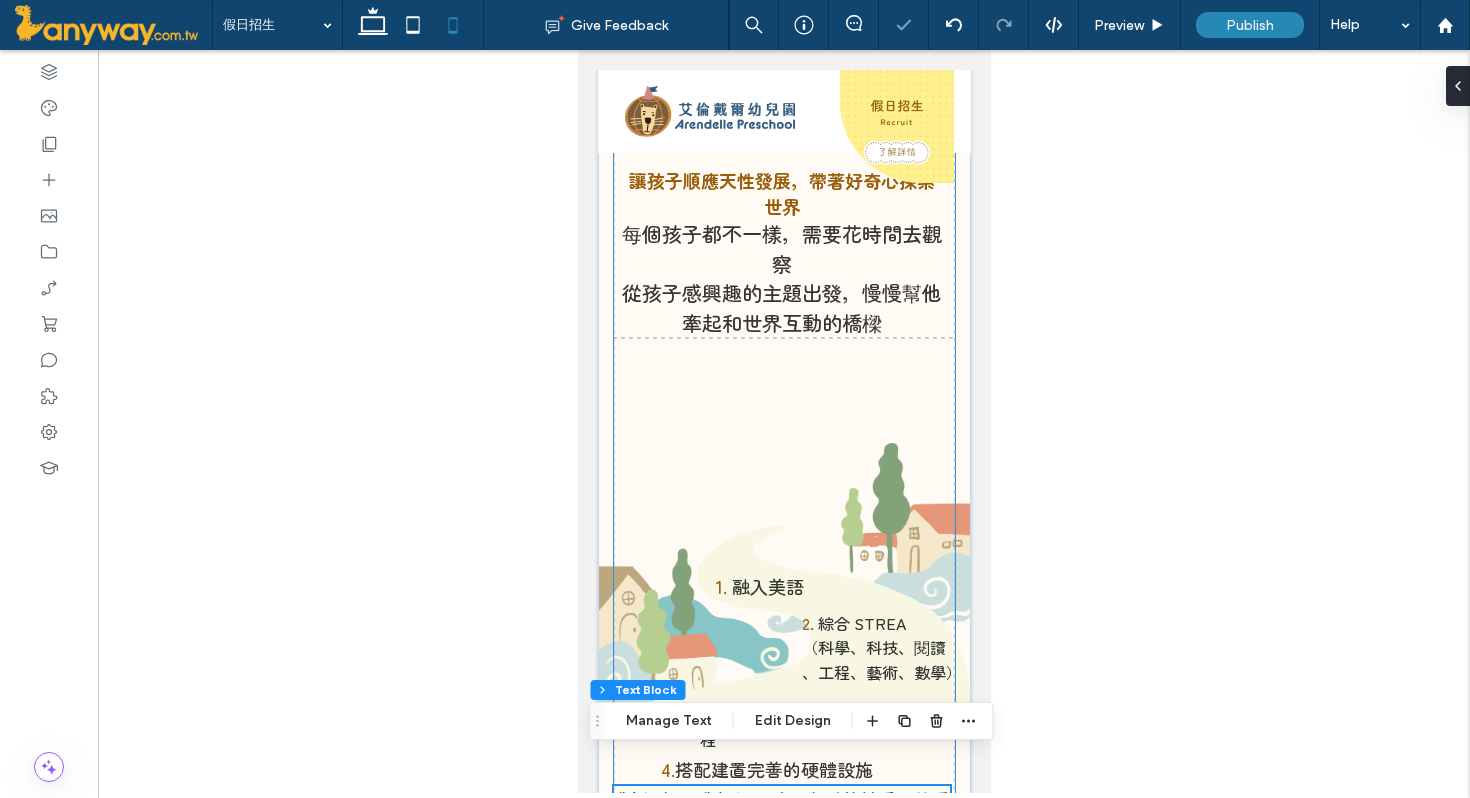scroll, scrollTop: 20, scrollLeft: 0, axis: vertical 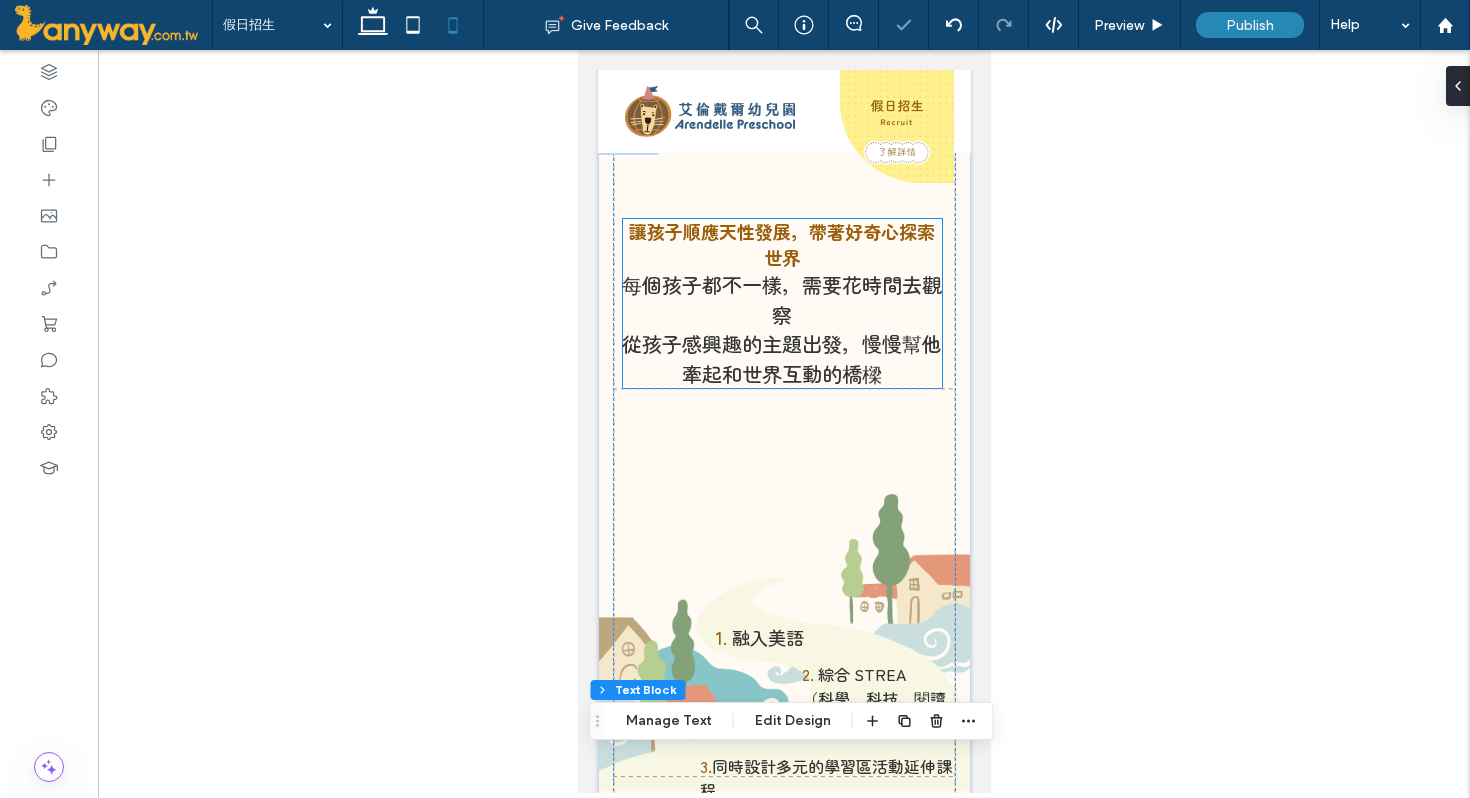 click on "從孩子感興趣的主題出發，慢慢幫他牽起和世界互動的橋樑" at bounding box center (781, 358) 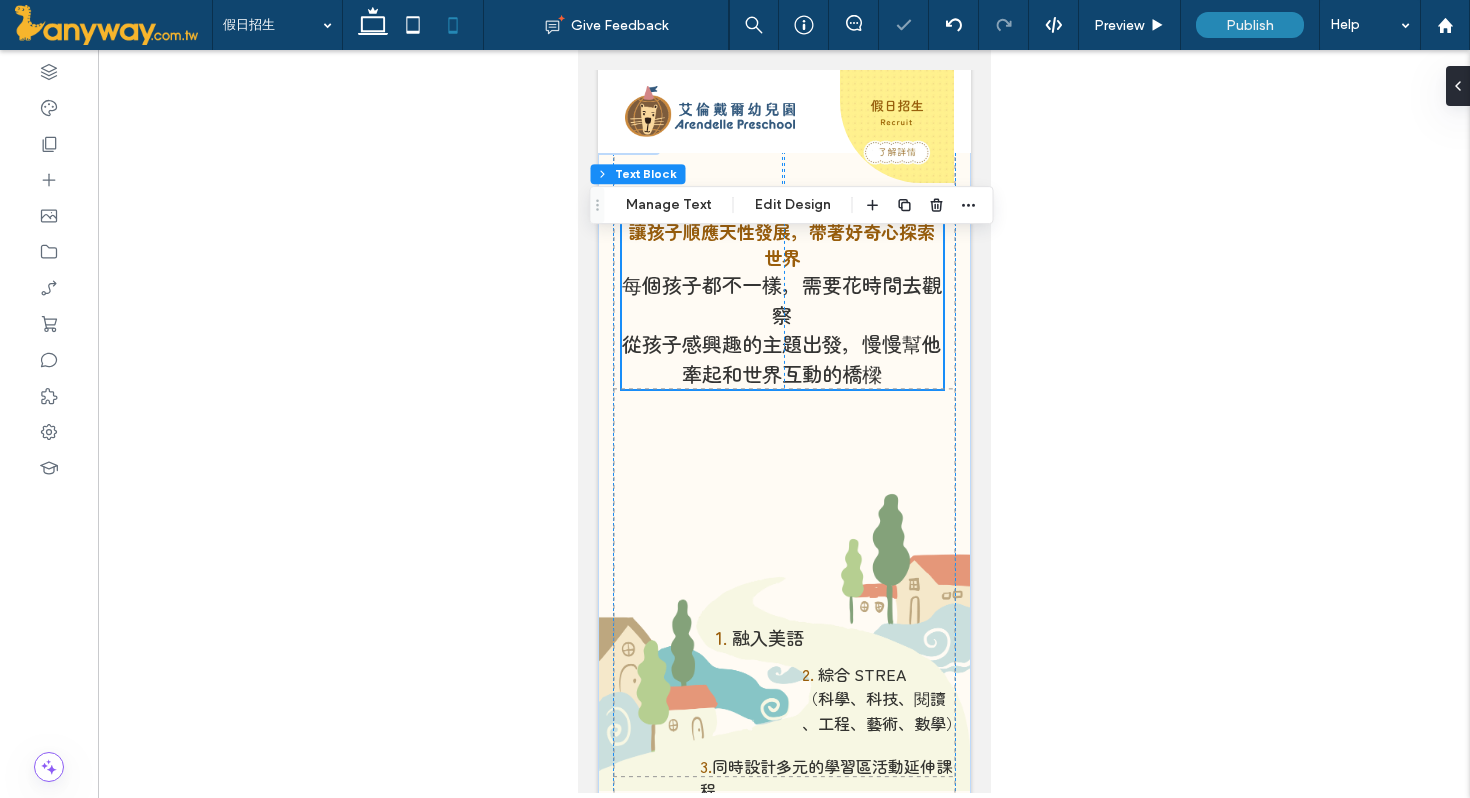 scroll, scrollTop: 0, scrollLeft: 0, axis: both 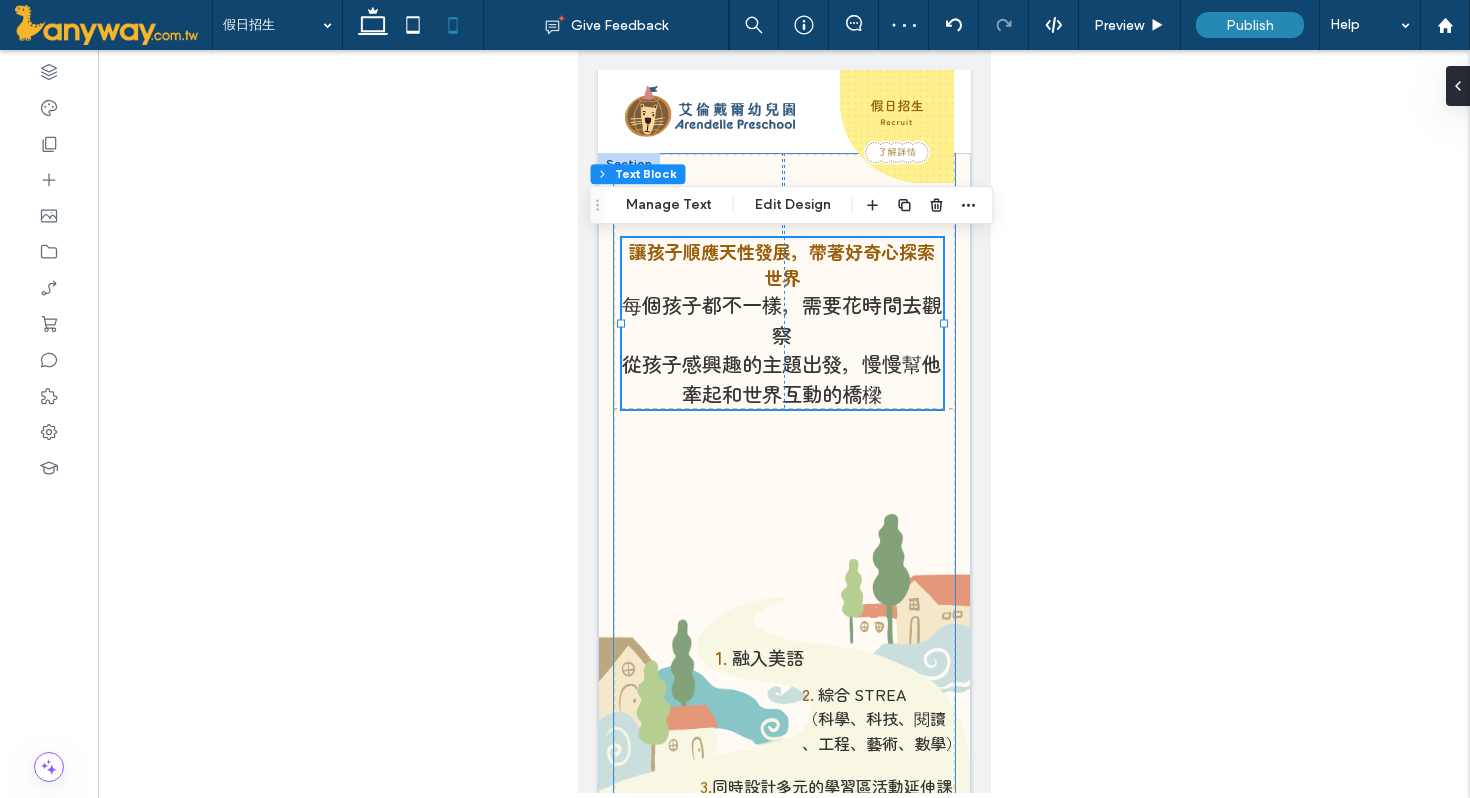 click on "1.   融入美語
讓孩子順應天性發展，帶著好奇心探索世界 每個孩子都不一樣，需要花時間去觀察 從孩子感興趣的主題出發，慢慢幫他牽起和世界互動的橋樑
2.   綜合 STREA （科學、科技、閱讀 ﻿ 、工程、藝術、數學）
3. 同時設計多元的學習區活動延伸課程
4.  搭配建置完善的硬體設施
"在這裡，我們給予孩子與夥伴被看見的愛——用心理解與真誠相對 提供孩子最適切的成長環境，引導孩子一起探索旅途 我們相信，孩子有安全感，自然就會往前走"
12px
85px" at bounding box center (783, 659) 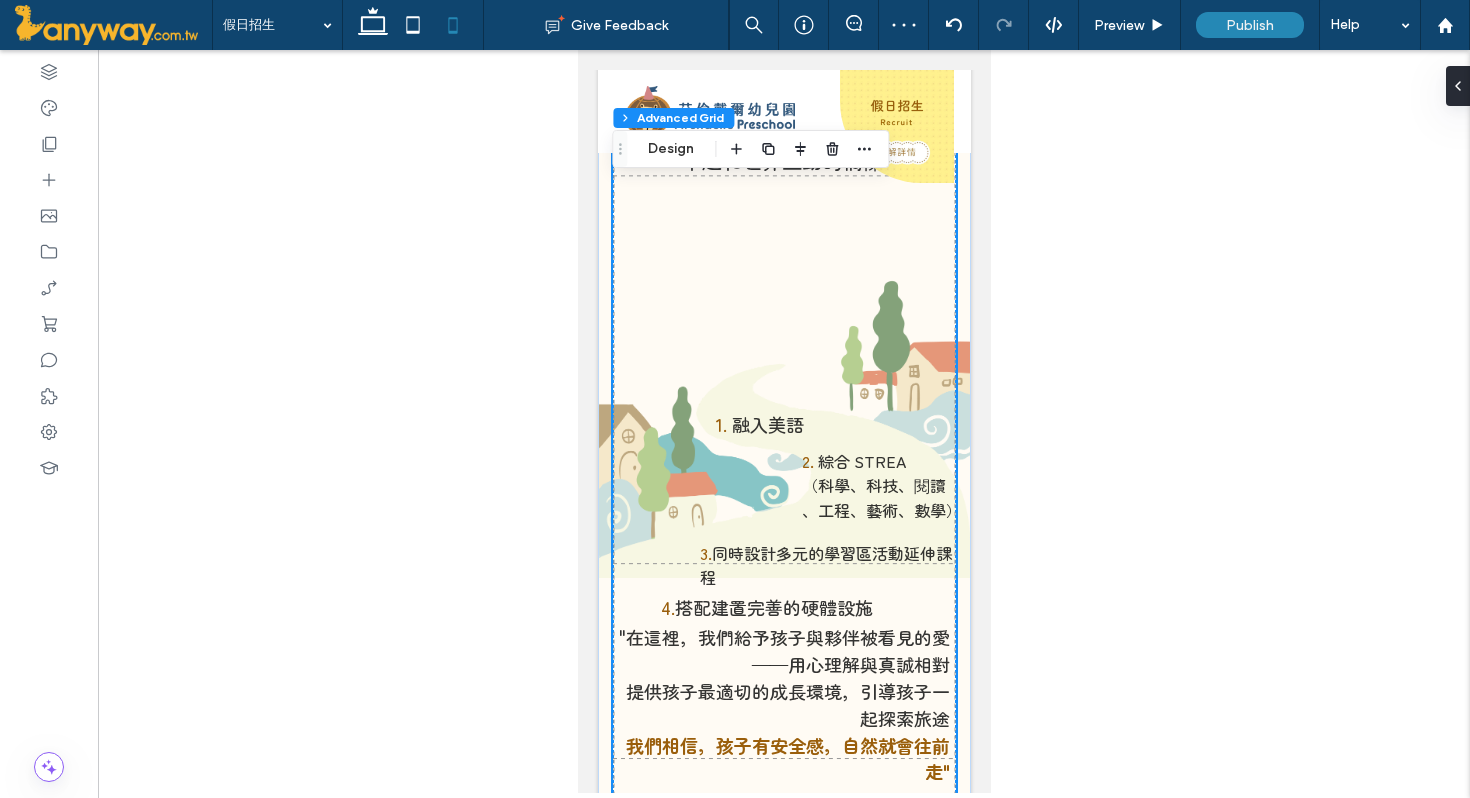 scroll, scrollTop: 324, scrollLeft: 0, axis: vertical 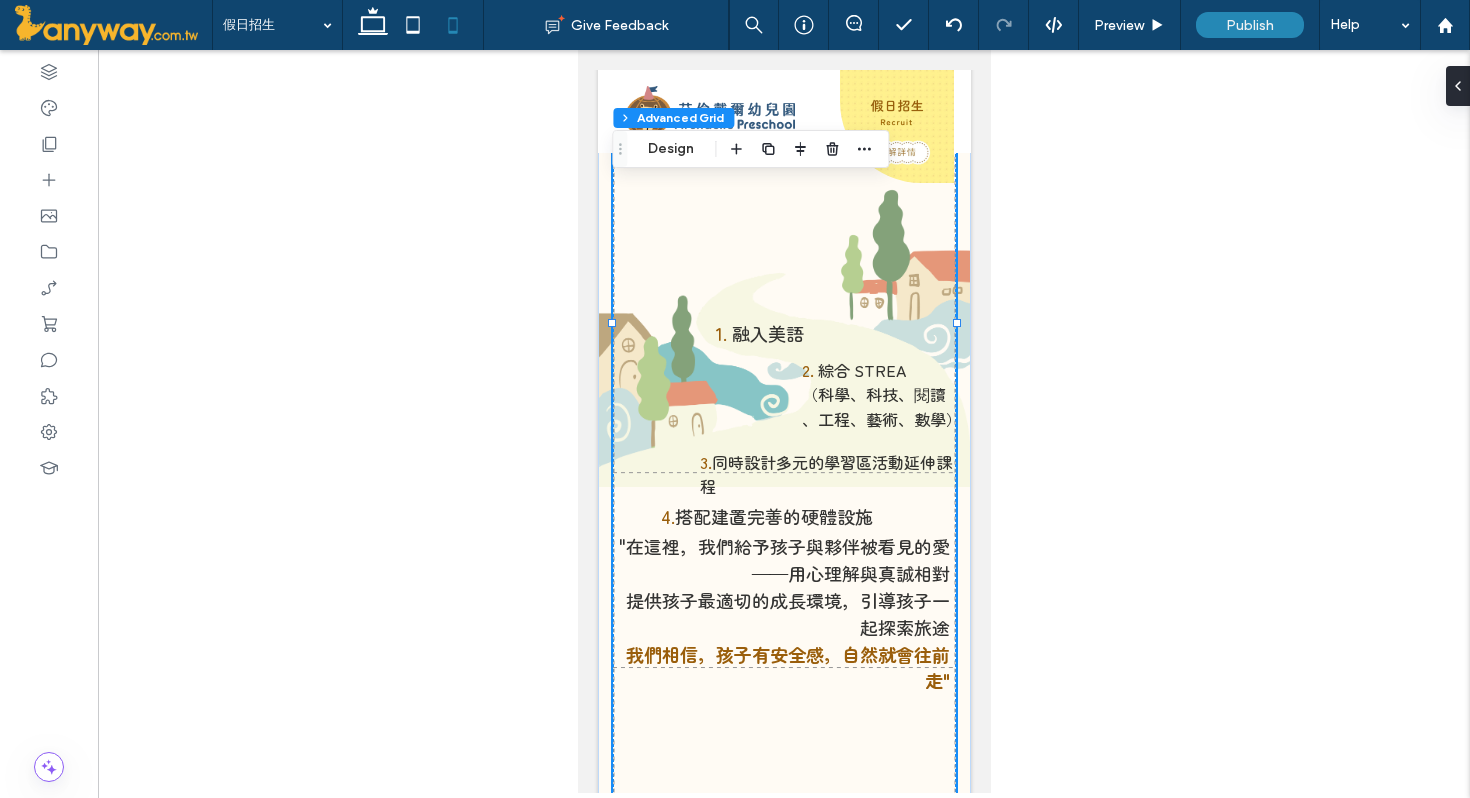click on "1.   融入美語
讓孩子順應天性發展，帶著好奇心探索世界 每個孩子都不一樣，需要花時間去觀察 從孩子感興趣的主題出發，慢慢幫他牽起和世界互動的橋樑
2.   綜合 STREA （科學、科技、閱讀 ﻿ 、工程、藝術、數學）
3. 同時設計多元的學習區活動延伸課程
4.  搭配建置完善的硬體設施
"在這裡，我們給予孩子與夥伴被看見的愛——用心理解與真誠相對 提供孩子最適切的成長環境，引導孩子一起探索旅途 我們相信，孩子有安全感，自然就會往前走"" at bounding box center [783, 335] 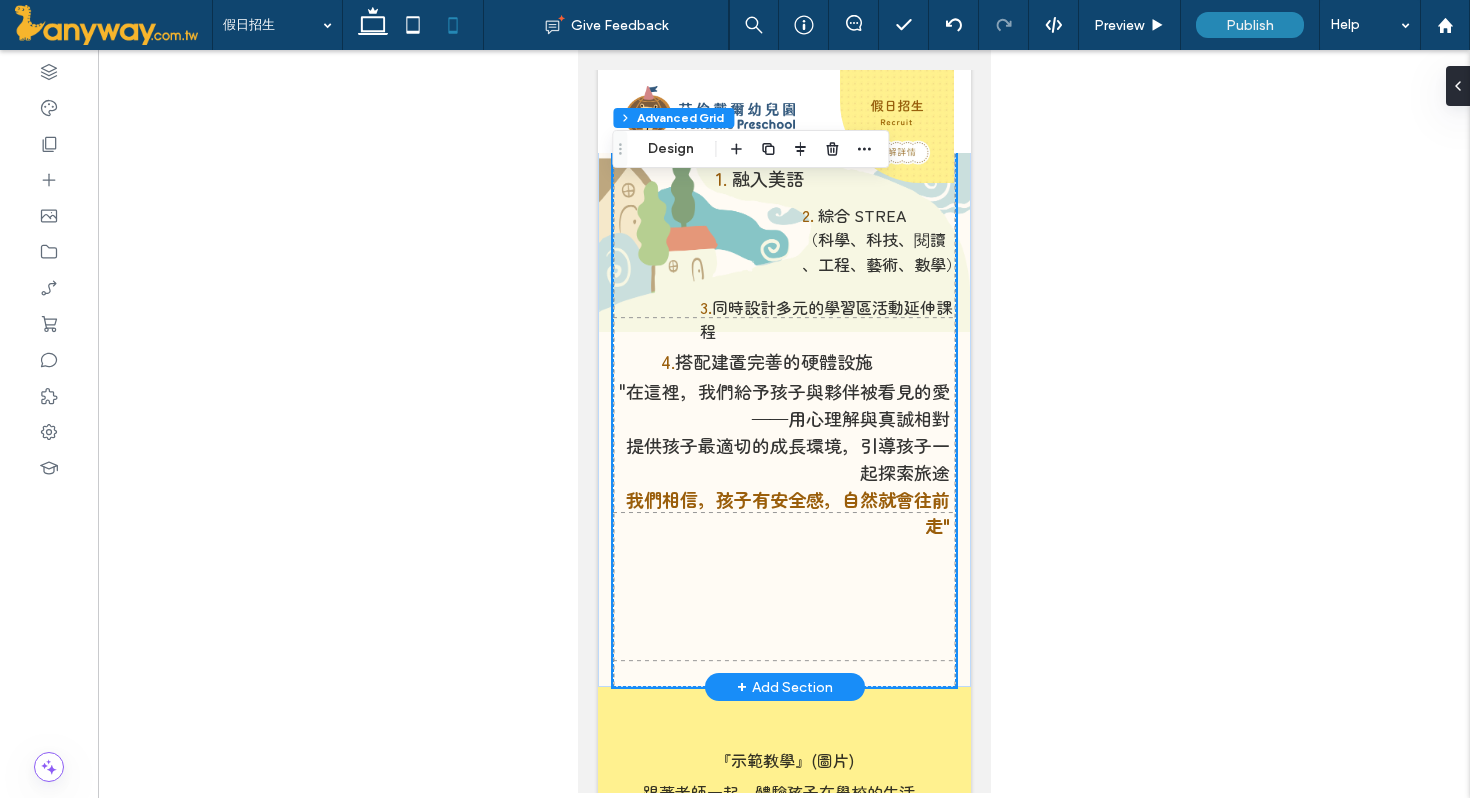 scroll, scrollTop: 564, scrollLeft: 0, axis: vertical 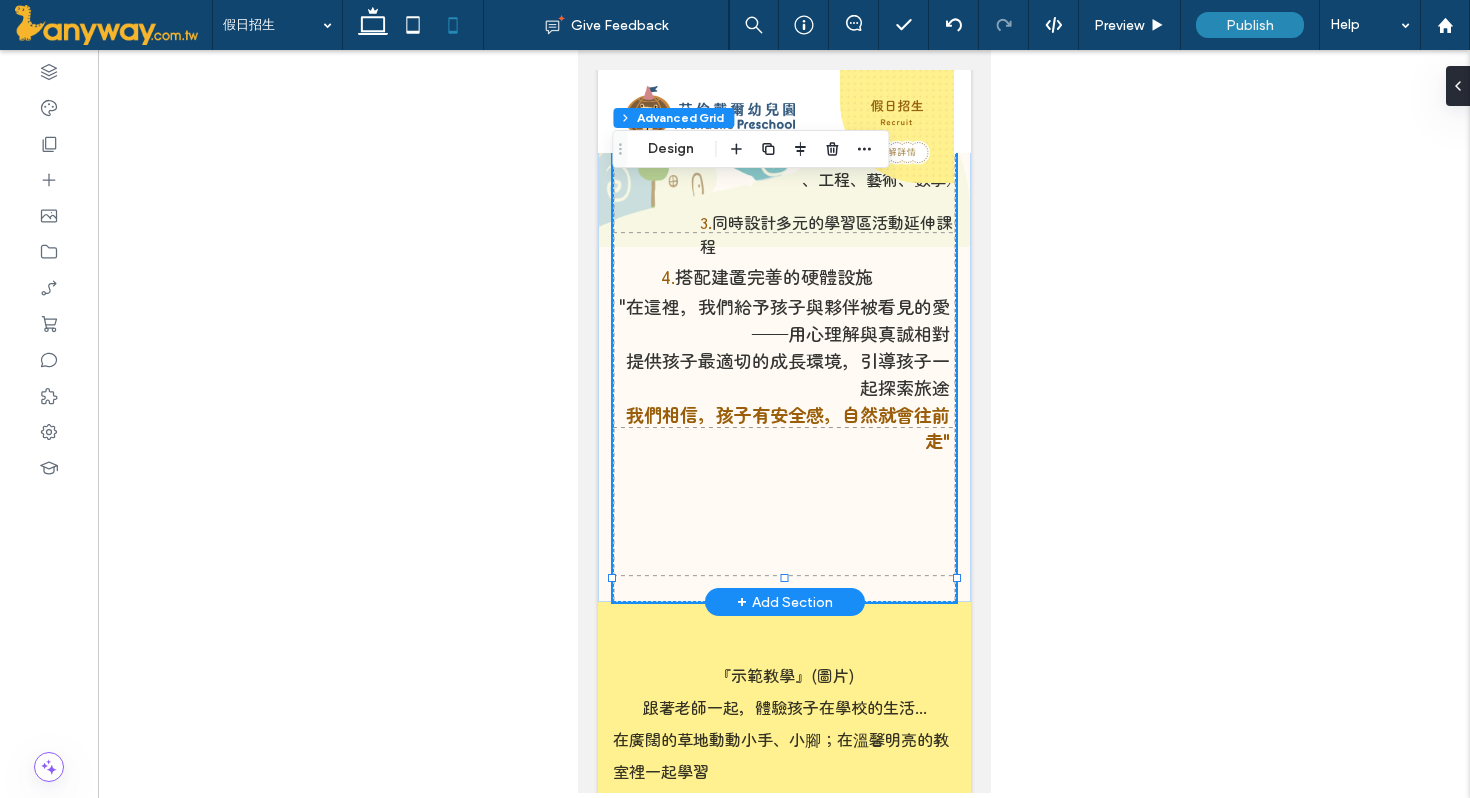click on "1.   融入美語
讓孩子順應天性發展，帶著好奇心探索世界 每個孩子都不一樣，需要花時間去觀察 從孩子感興趣的主題出發，慢慢幫他牽起和世界互動的橋樑
2.   綜合 STREA （科學、科技、閱讀 ﻿ 、工程、藝術、數學）
3. 同時設計多元的學習區活動延伸課程
4.  搭配建置完善的硬體設施
"在這裡，我們給予孩子與夥伴被看見的愛——用心理解與真誠相對 提供孩子最適切的成長環境，引導孩子一起探索旅途 我們相信，孩子有安全感，自然就會往前走"" at bounding box center [783, 95] 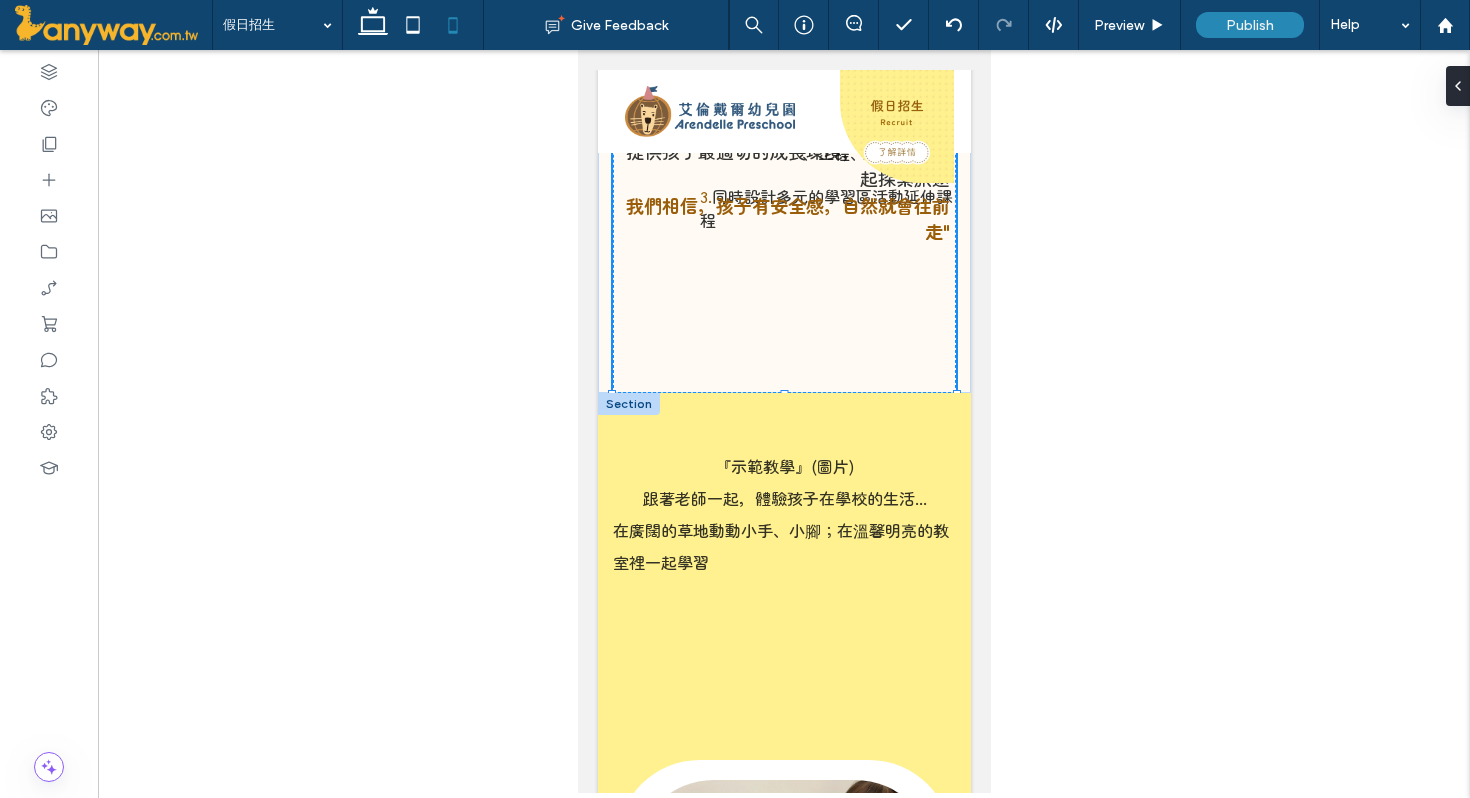 drag, startPoint x: 952, startPoint y: 575, endPoint x: 965, endPoint y: 484, distance: 91.92388 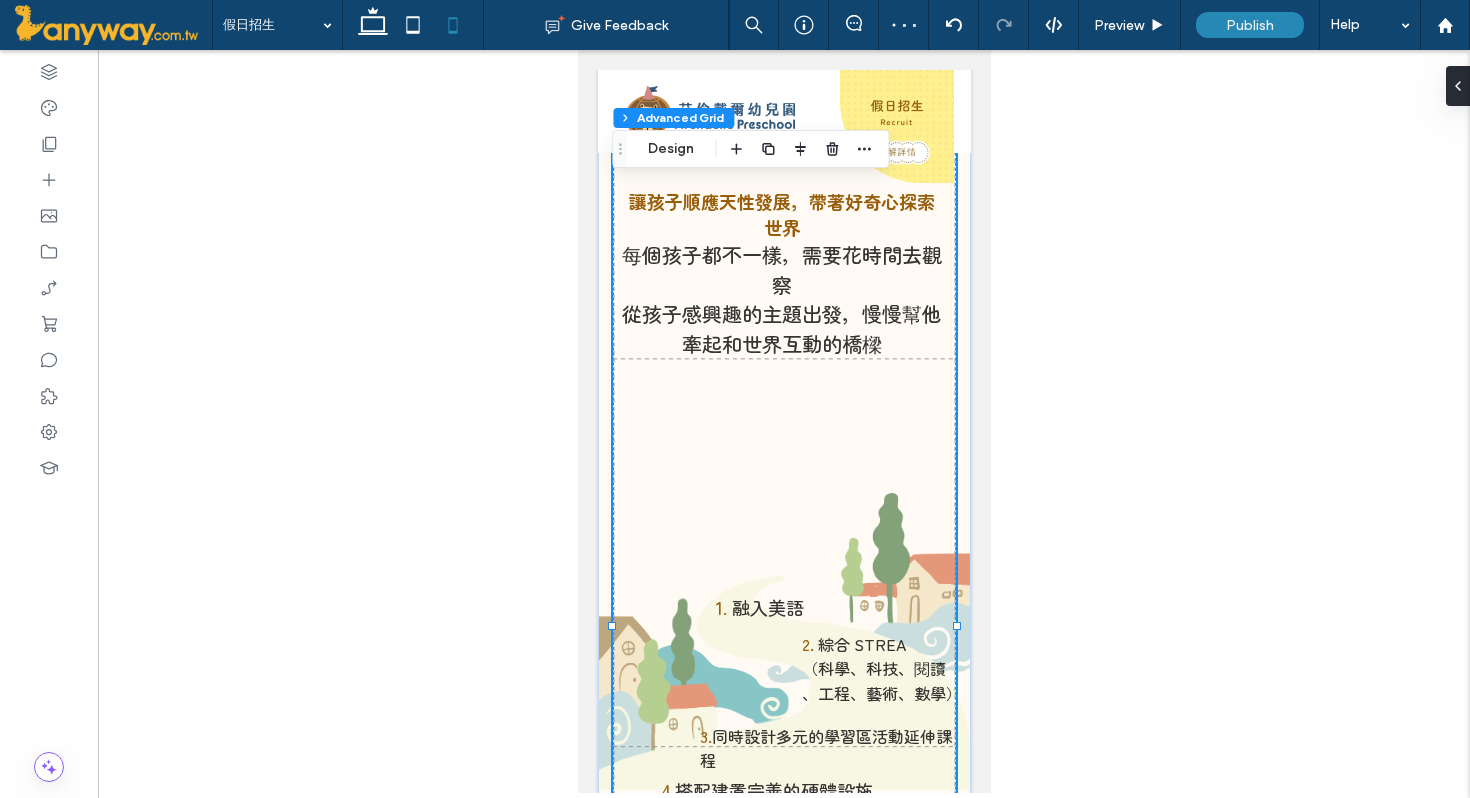 scroll, scrollTop: 0, scrollLeft: 0, axis: both 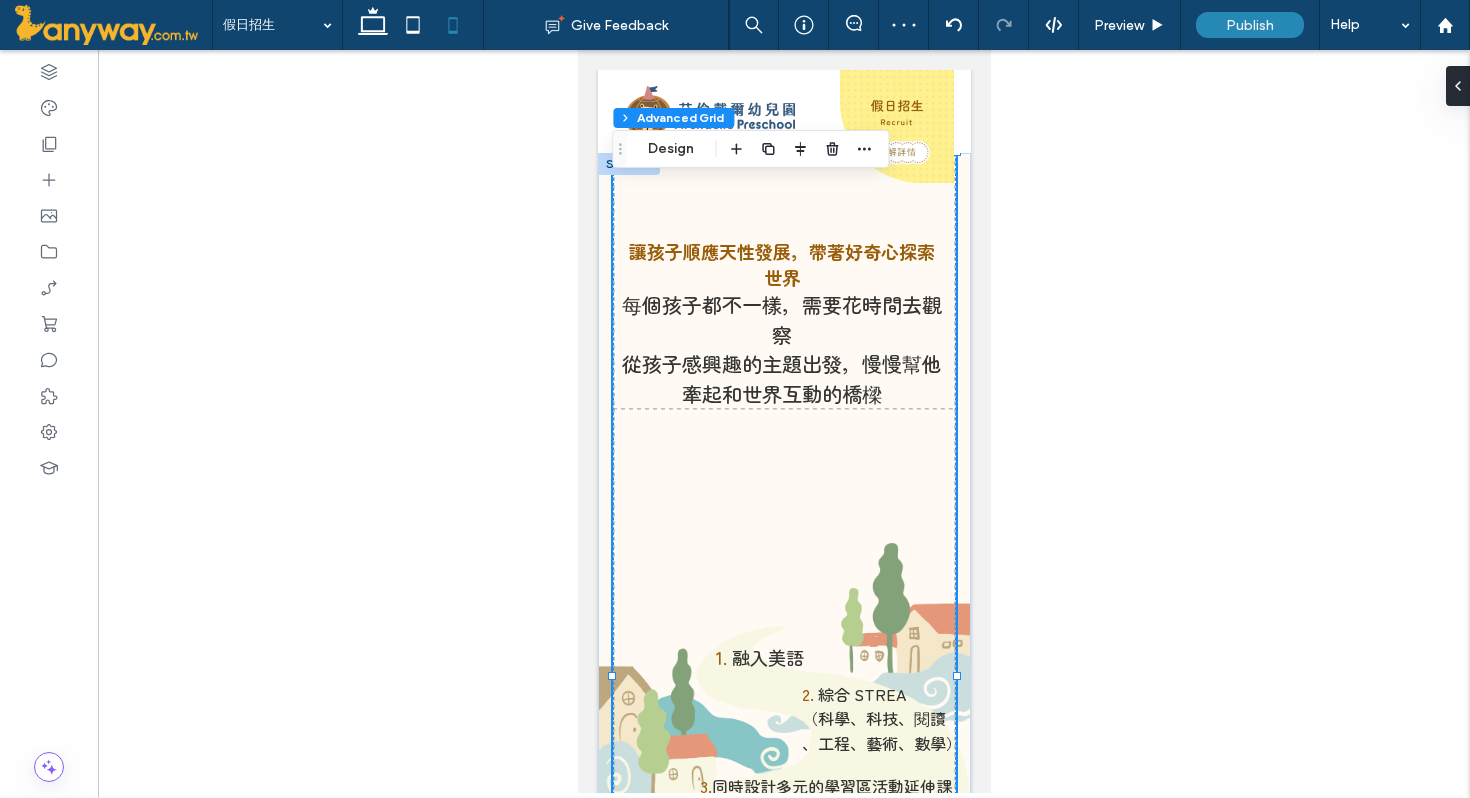 click on "1.   融入美語
讓孩子順應天性發展，帶著好奇心探索世界 每個孩子都不一樣，需要花時間去觀察 從孩子感興趣的主題出發，慢慢幫他牽起和世界互動的橋樑
2.   綜合 STREA （科學、科技、閱讀 ﻿ 、工程、藝術、數學）
3. 同時設計多元的學習區活動延伸課程
4.  搭配建置完善的硬體設施
"在這裡，我們給予孩子與夥伴被看見的愛——用心理解與真誠相對 提供孩子最適切的成長環境，引導孩子一起探索旅途 我們相信，孩子有安全感，自然就會往前走"
108% , 804px" at bounding box center [783, 688] 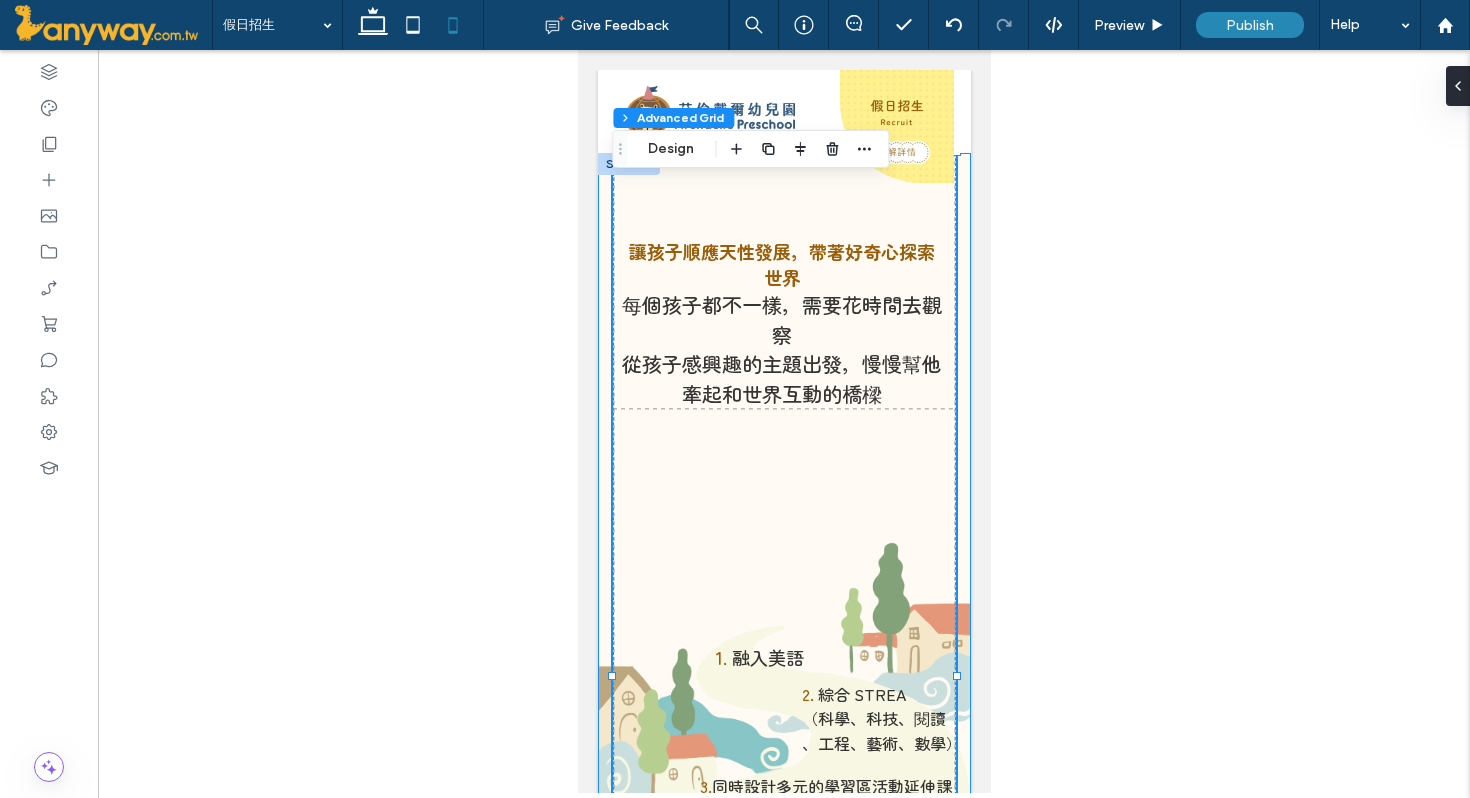 click on "1.   融入美語
讓孩子順應天性發展，帶著好奇心探索世界 每個孩子都不一樣，需要花時間去觀察 從孩子感興趣的主題出發，慢慢幫他牽起和世界互動的橋樑
2.   綜合 STREA （科學、科技、閱讀 ﻿ 、工程、藝術、數學）
3. 同時設計多元的學習區活動延伸課程
4.  搭配建置完善的硬體設施
"在這裡，我們給予孩子與夥伴被看見的愛——用心理解與真誠相對 提供孩子最適切的成長環境，引導孩子一起探索旅途 我們相信，孩子有安全感，自然就會往前走"" at bounding box center [783, 688] 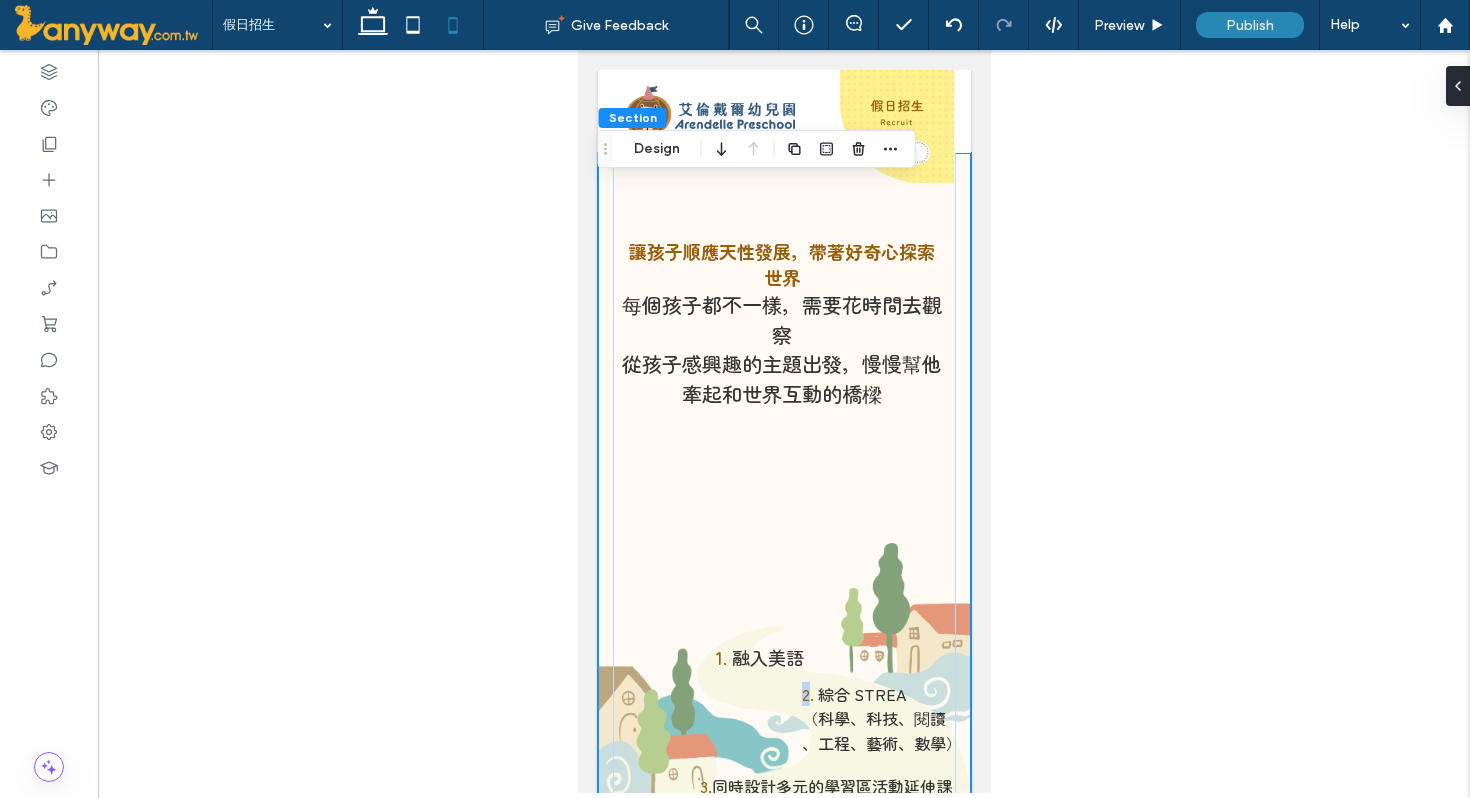 click on "1.   融入美語
讓孩子順應天性發展，帶著好奇心探索世界 每個孩子都不一樣，需要花時間去觀察 從孩子感興趣的主題出發，慢慢幫他牽起和世界互動的橋樑
2.   綜合 STREA （科學、科技、閱讀 ﻿ 、工程、藝術、數學）
3. 同時設計多元的學習區活動延伸課程
4.  搭配建置完善的硬體設施
"在這裡，我們給予孩子與夥伴被看見的愛——用心理解與真誠相對 提供孩子最適切的成長環境，引導孩子一起探索旅途 我們相信，孩子有安全感，自然就會往前走"" at bounding box center [783, 688] 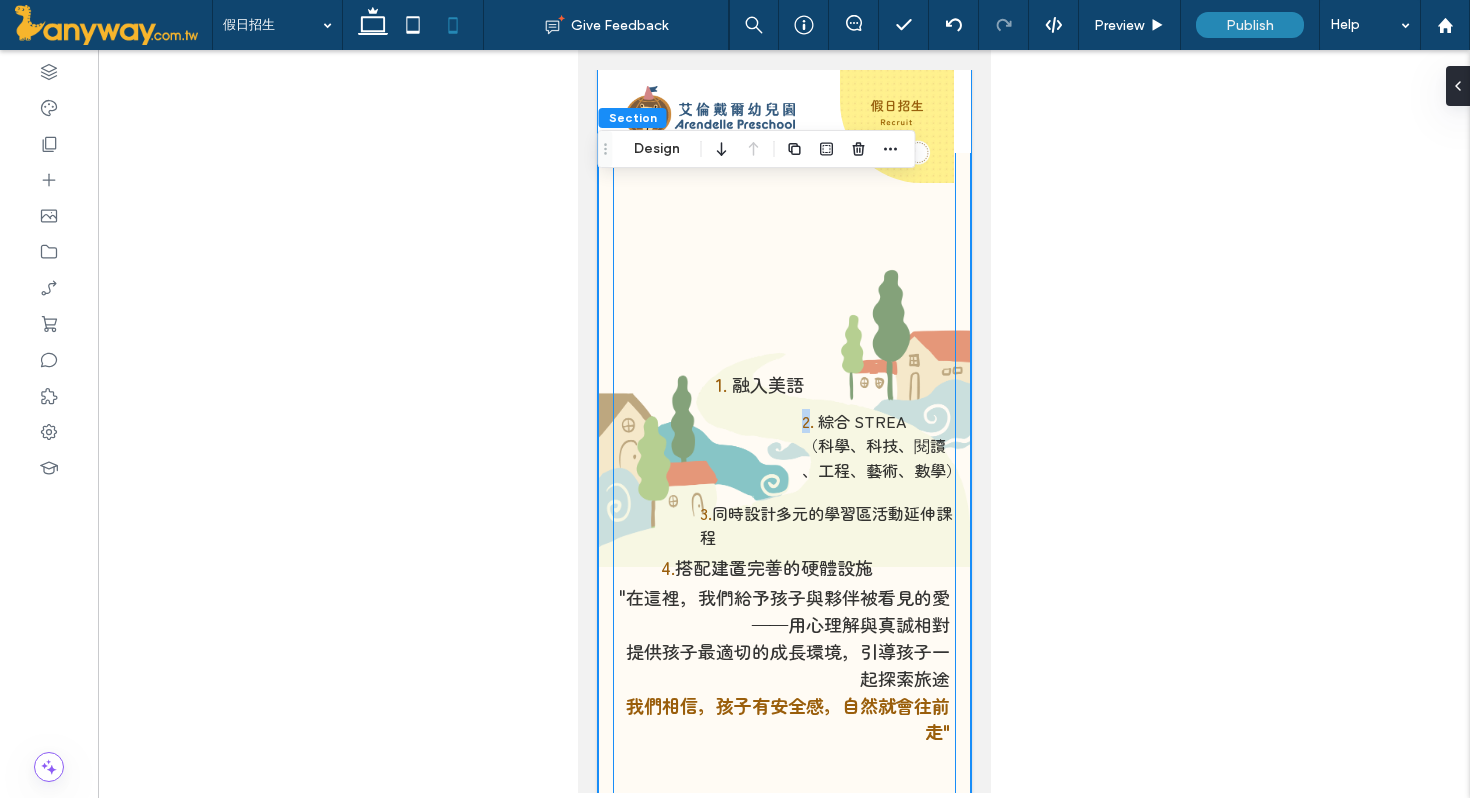 scroll, scrollTop: 368, scrollLeft: 0, axis: vertical 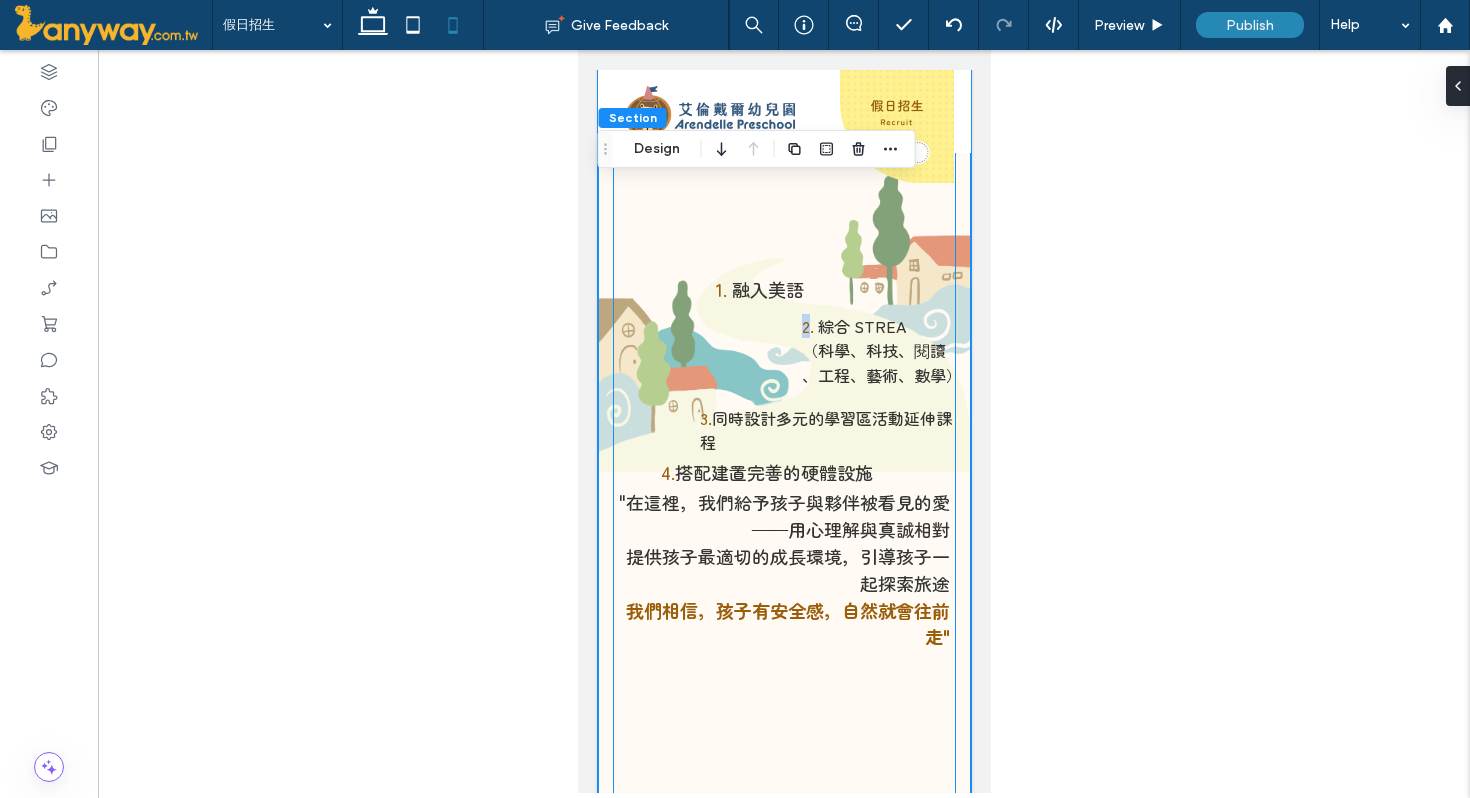click on ""在這裡，我們給予孩子與夥伴被看見的愛——用心理解與真誠相對" at bounding box center [783, 515] 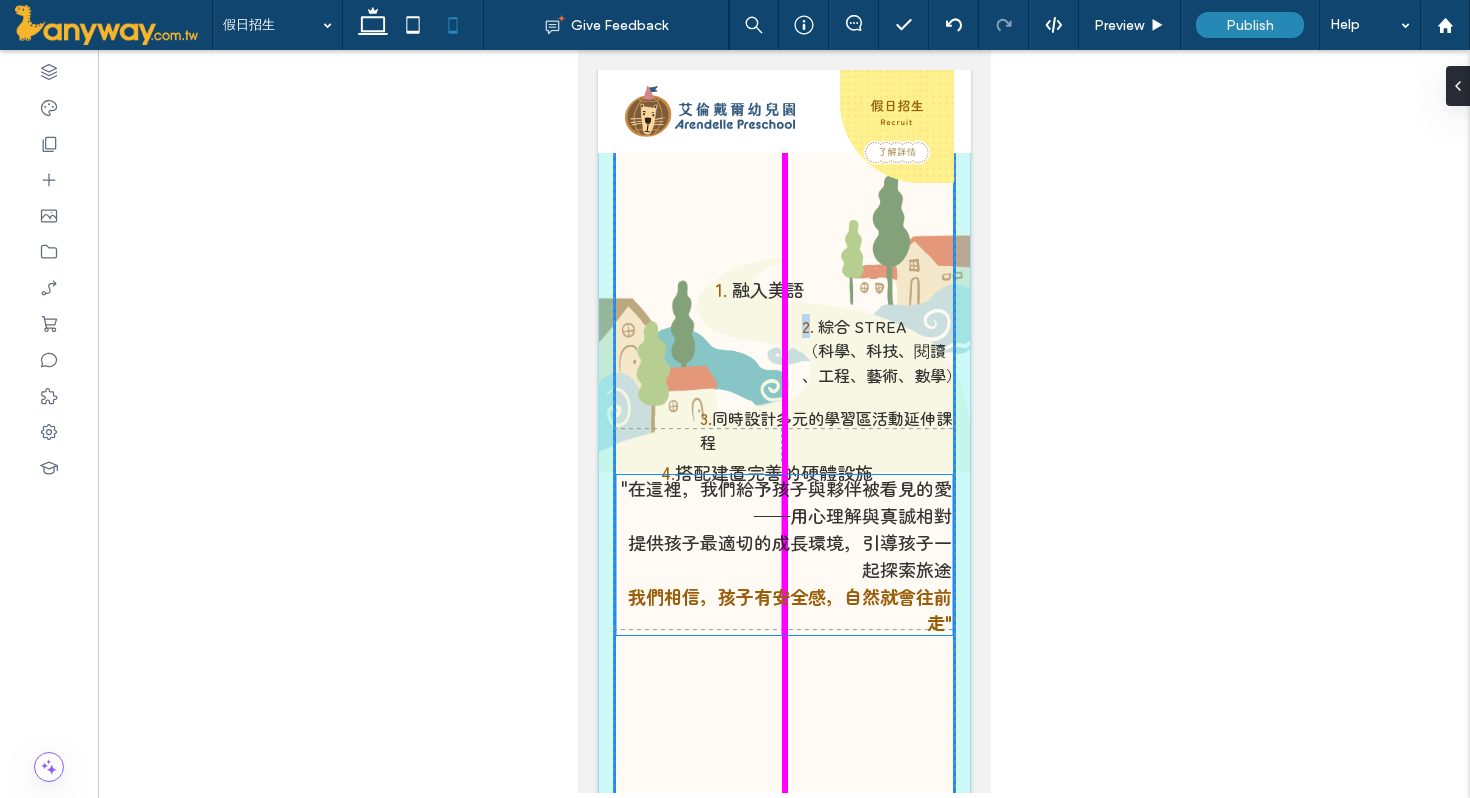 drag, startPoint x: 848, startPoint y: 489, endPoint x: 850, endPoint y: 500, distance: 11.18034 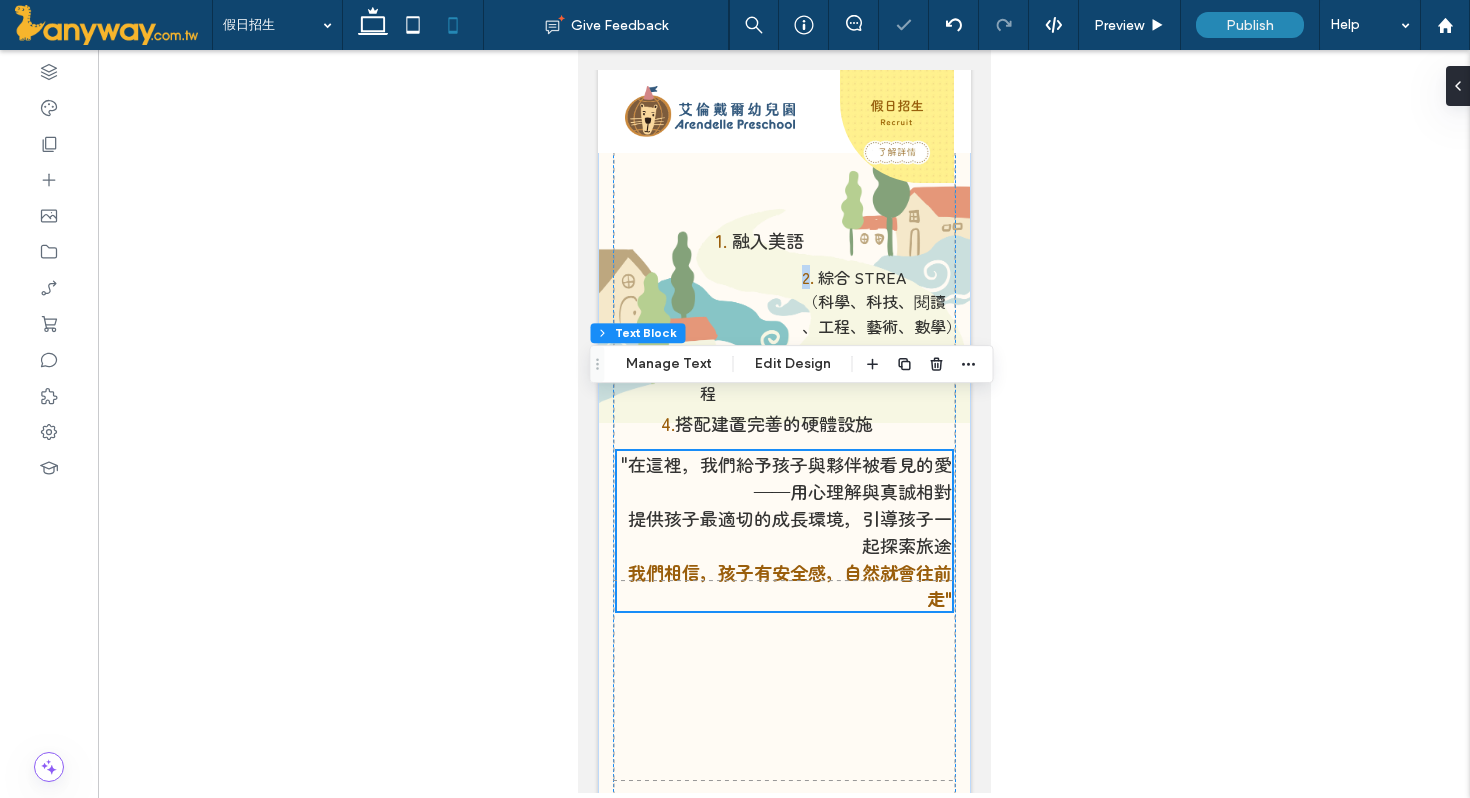 scroll, scrollTop: 527, scrollLeft: 0, axis: vertical 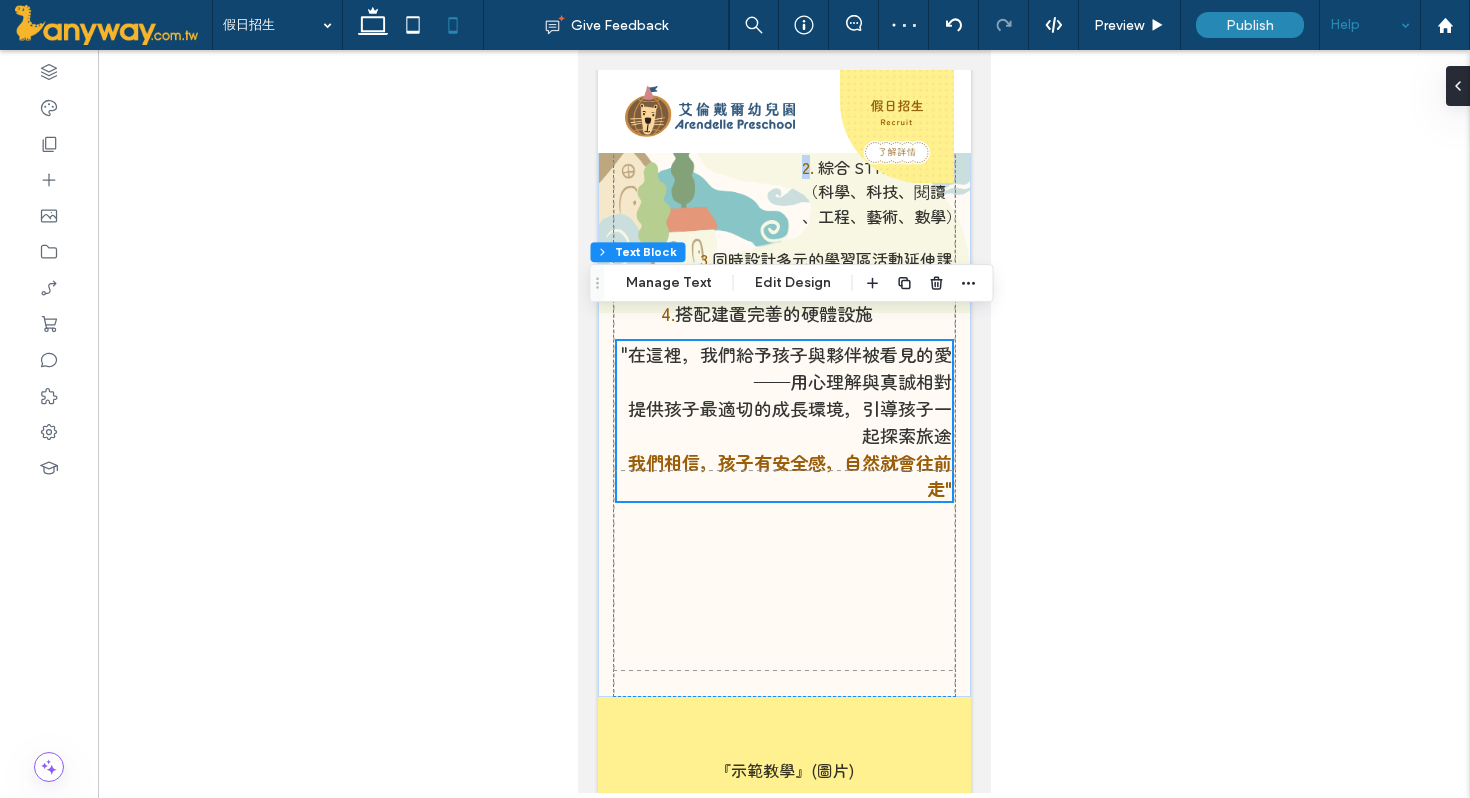 click on "Help" at bounding box center (1370, 25) 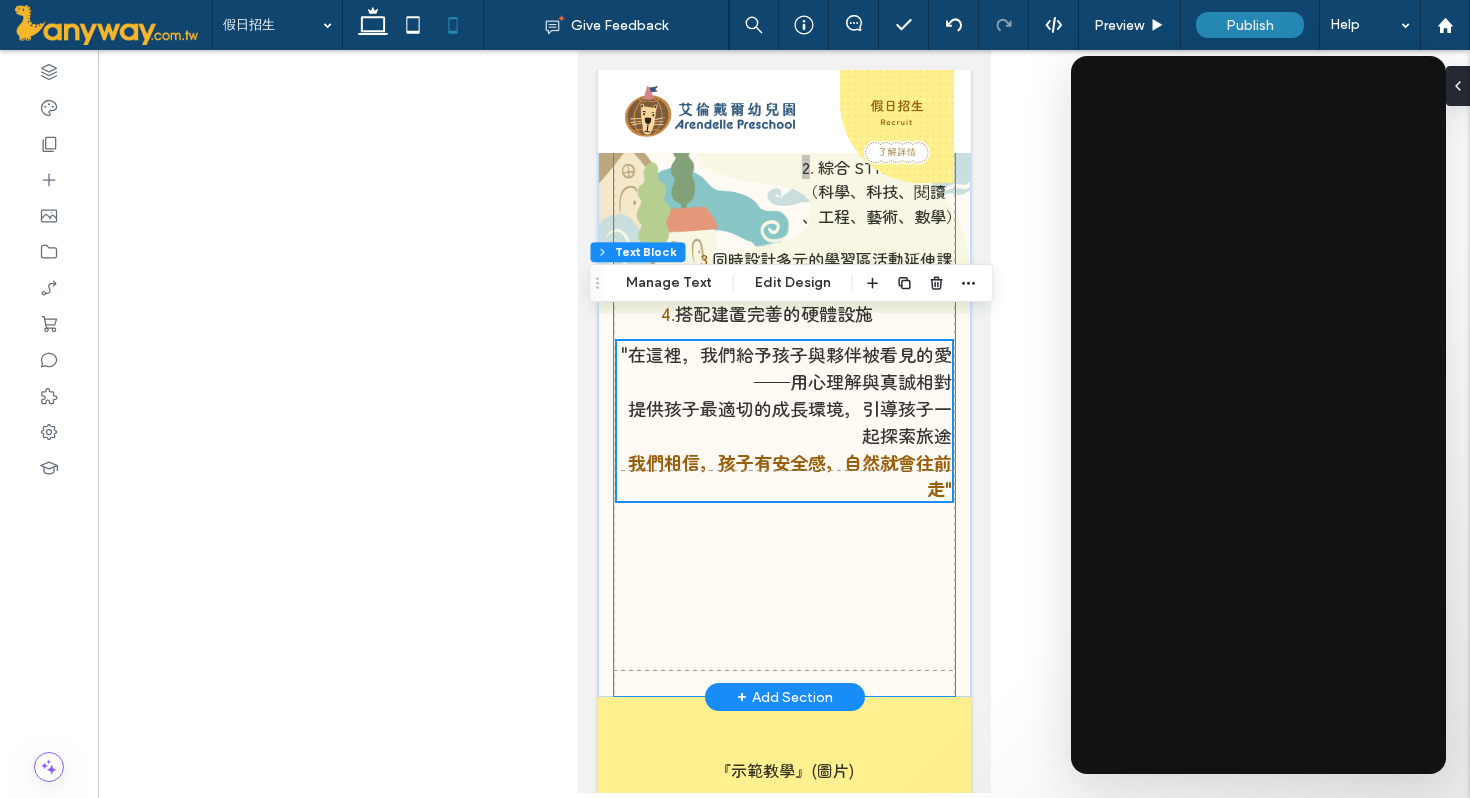 click on "1.   融入美語
讓孩子順應天性發展，帶著好奇心探索世界 每個孩子都不一樣，需要花時間去觀察 從孩子感興趣的主題出發，慢慢幫他牽起和世界互動的橋樑
2.   綜合 STREA （科學、科技、閱讀 ﻿ 、工程、藝術、數學）
3. 同時設計多元的學習區活動延伸課程
4.  搭配建置完善的硬體設施
"在這裡，我們給予孩子與夥伴被看見的愛——用心理解與真誠相對 提供孩子最適切的成長環境，引導孩子一起探索旅途 我們相信，孩子有安全感，自然就會往前走"" at bounding box center (783, 161) 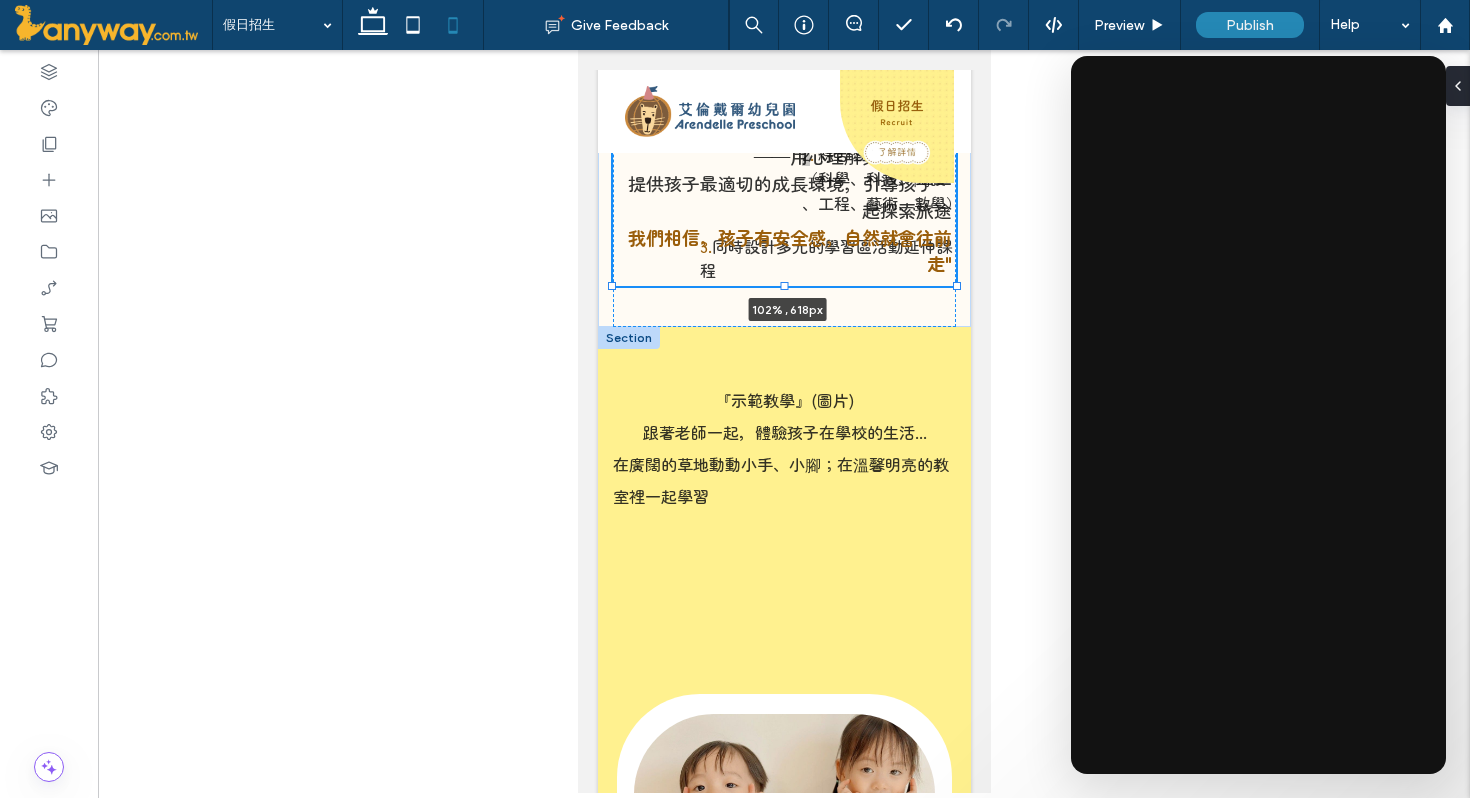 drag, startPoint x: 953, startPoint y: 671, endPoint x: 957, endPoint y: 459, distance: 212.03773 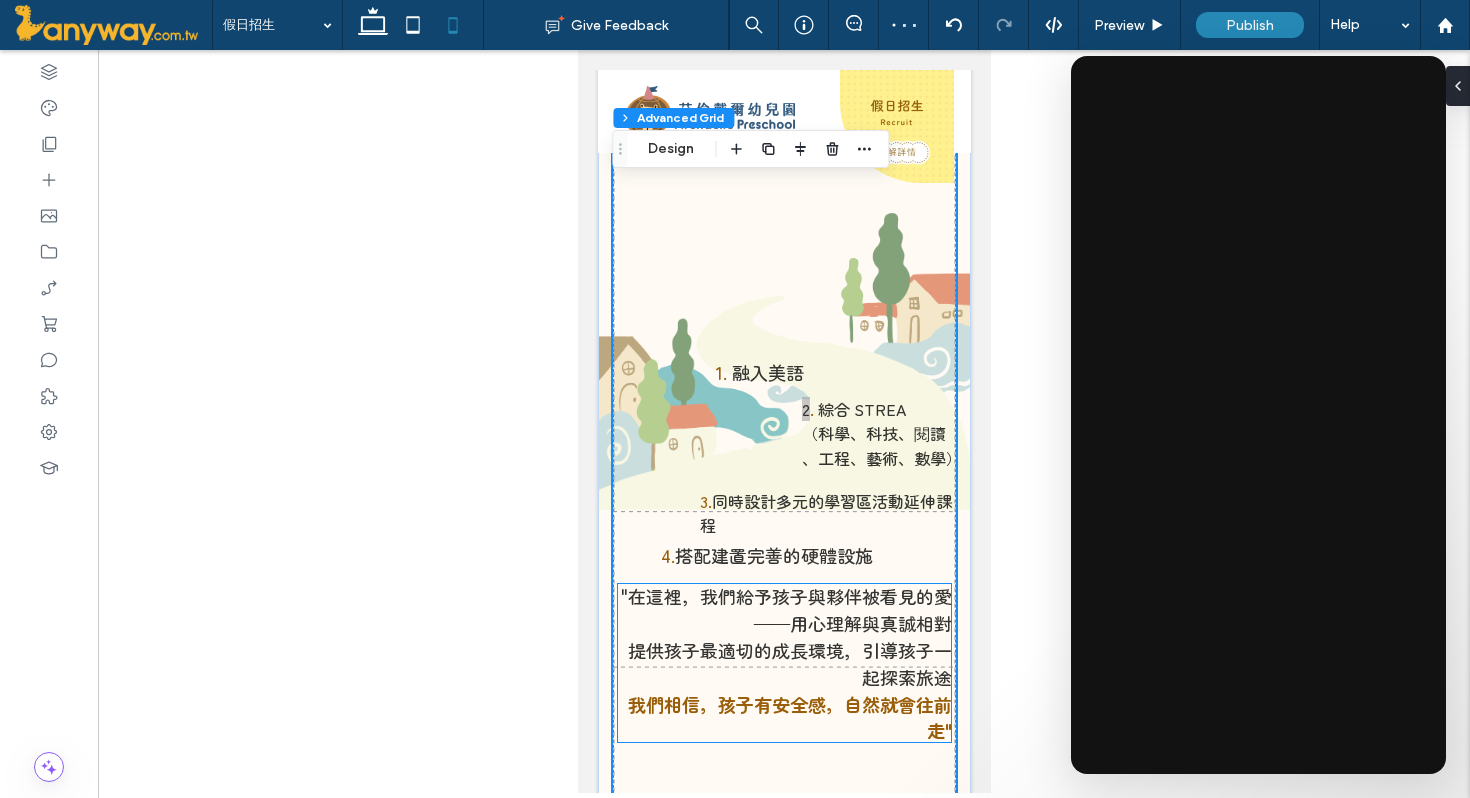scroll, scrollTop: 274, scrollLeft: 0, axis: vertical 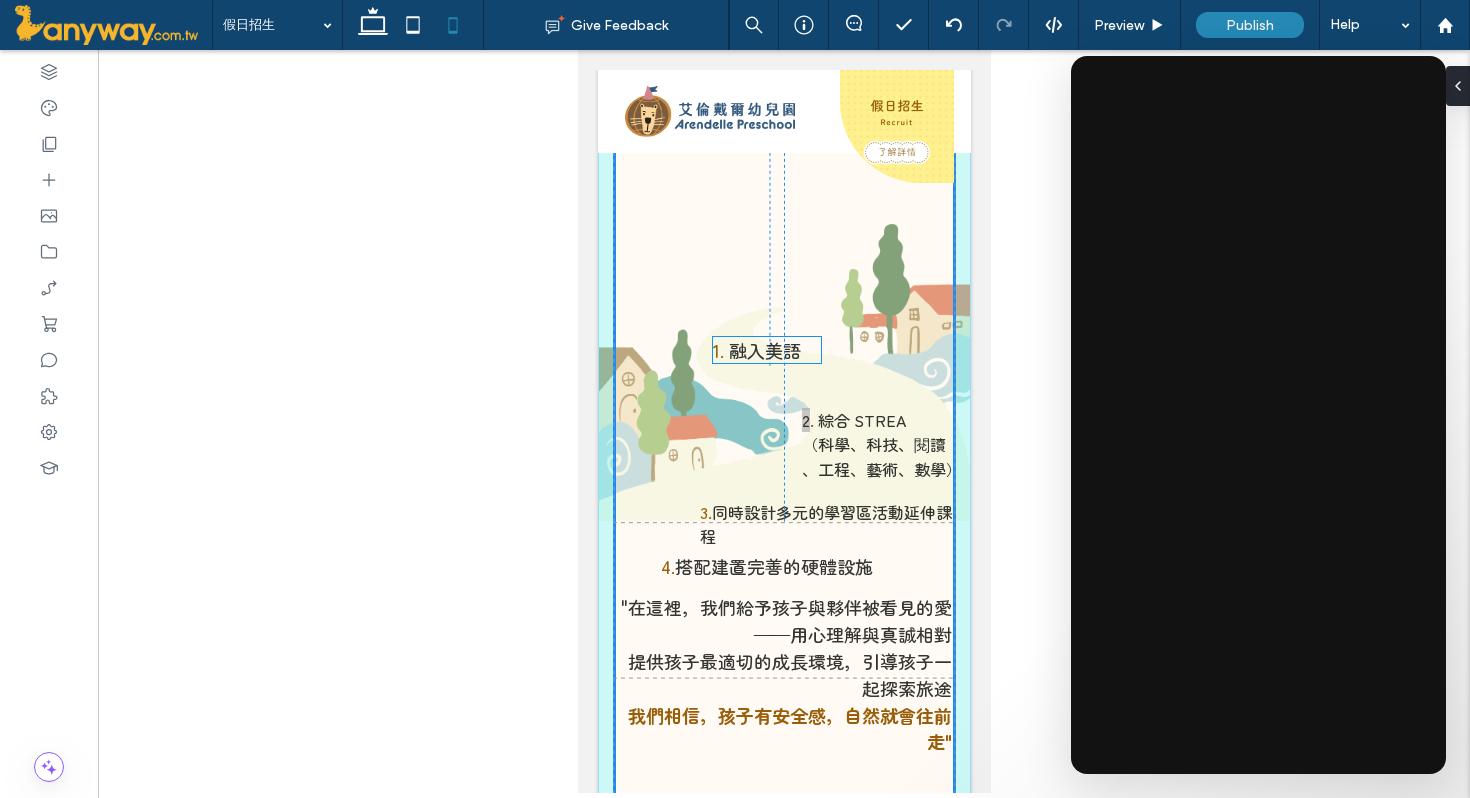 drag, startPoint x: 800, startPoint y: 388, endPoint x: 797, endPoint y: 355, distance: 33.13608 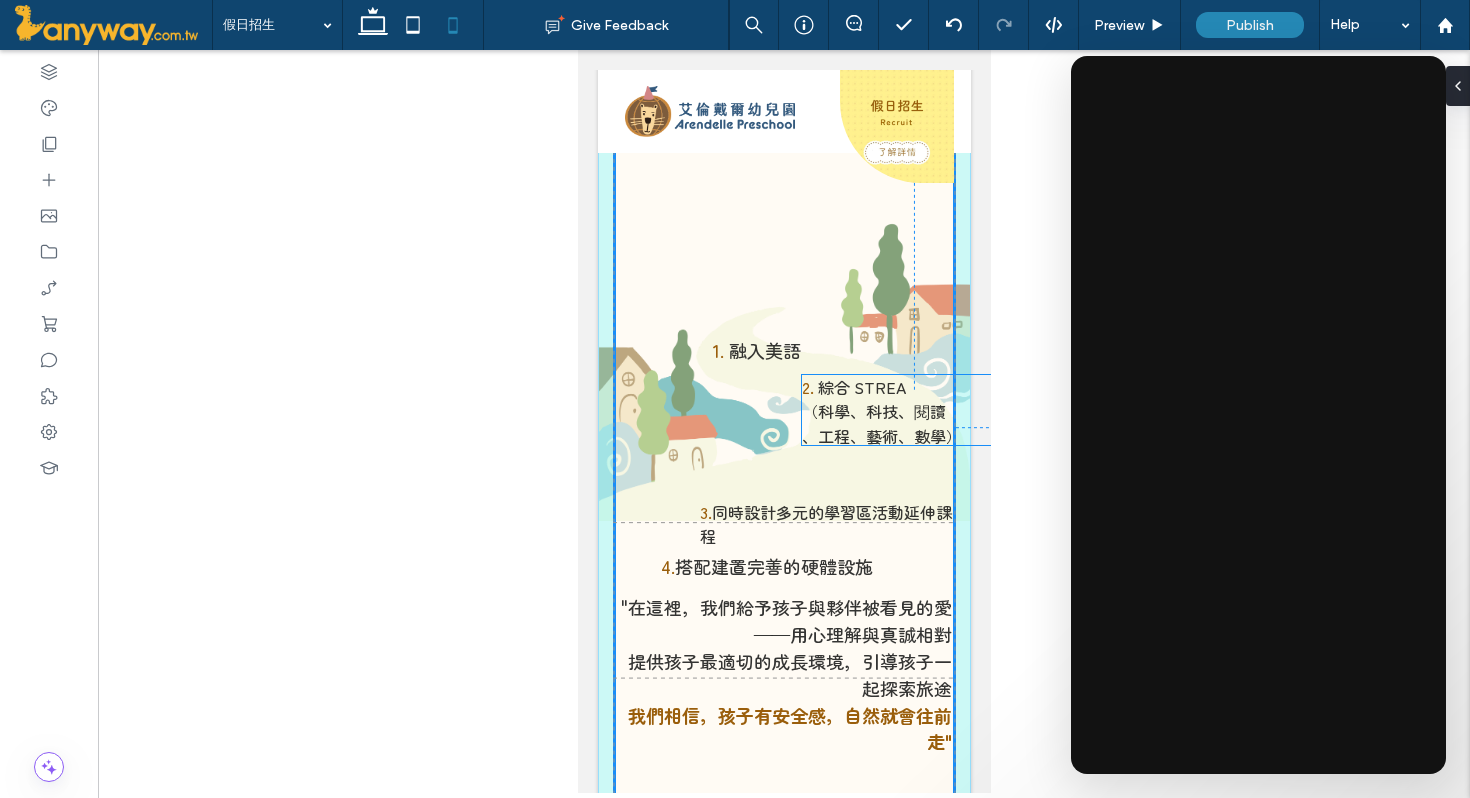 drag, startPoint x: 854, startPoint y: 438, endPoint x: 854, endPoint y: 406, distance: 32 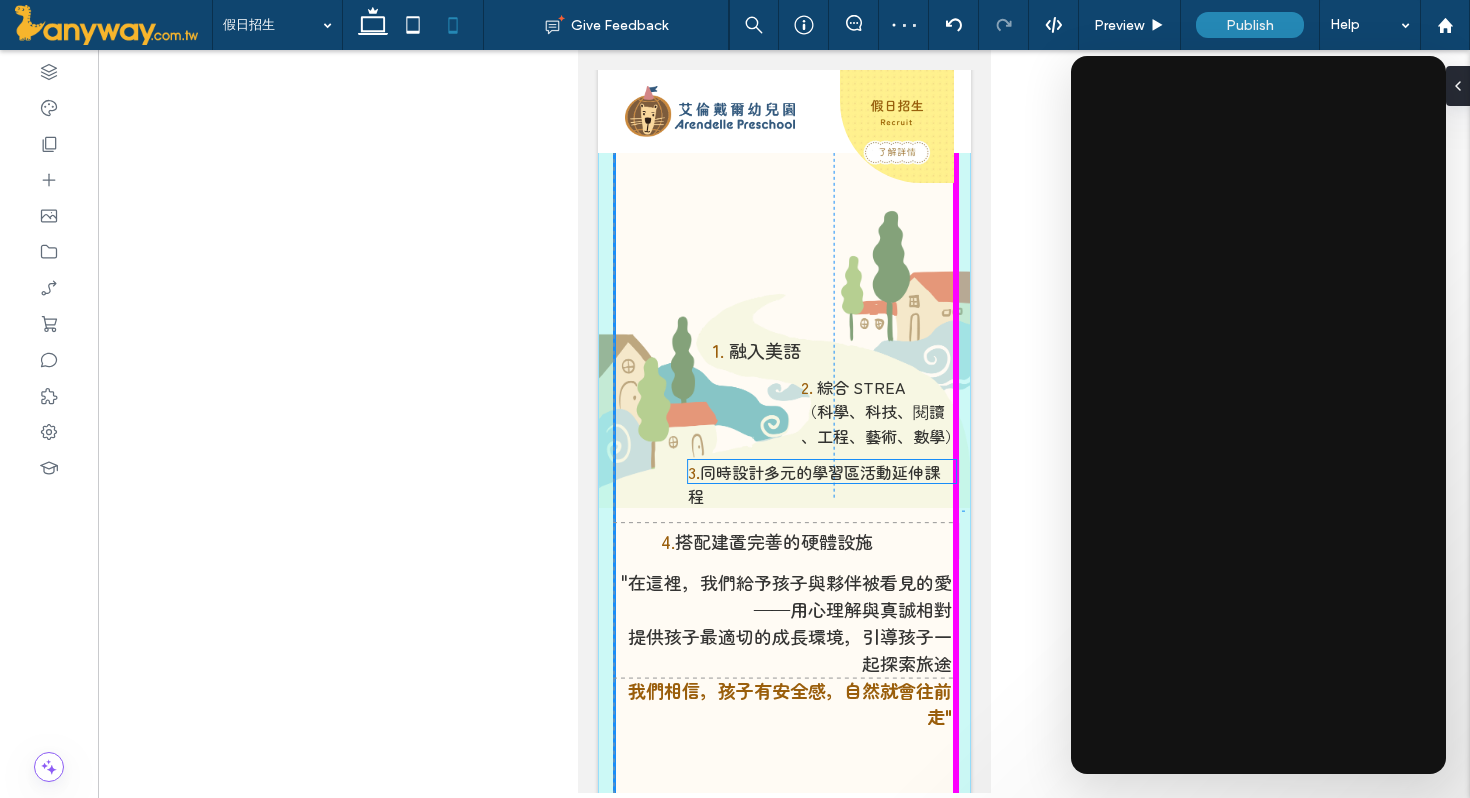 drag, startPoint x: 805, startPoint y: 504, endPoint x: 793, endPoint y: 464, distance: 41.761227 